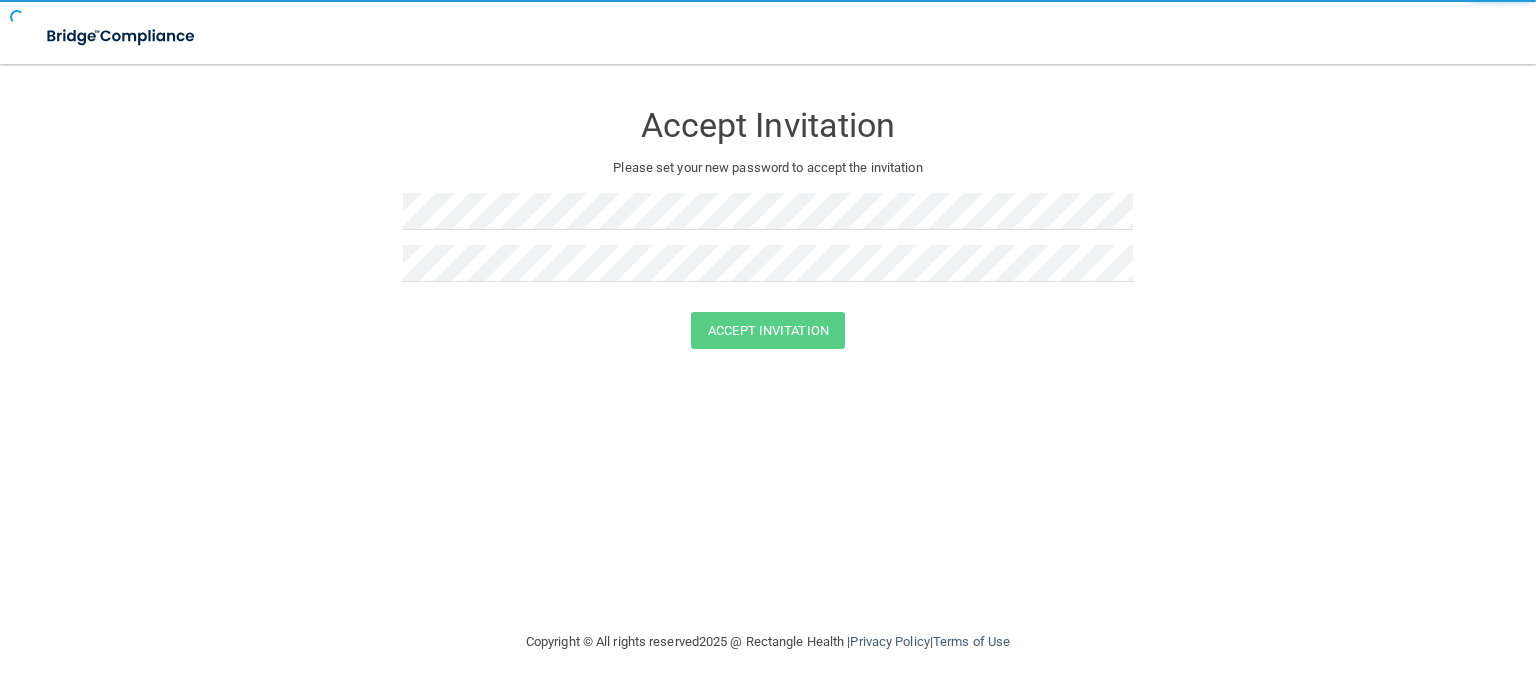 scroll, scrollTop: 0, scrollLeft: 0, axis: both 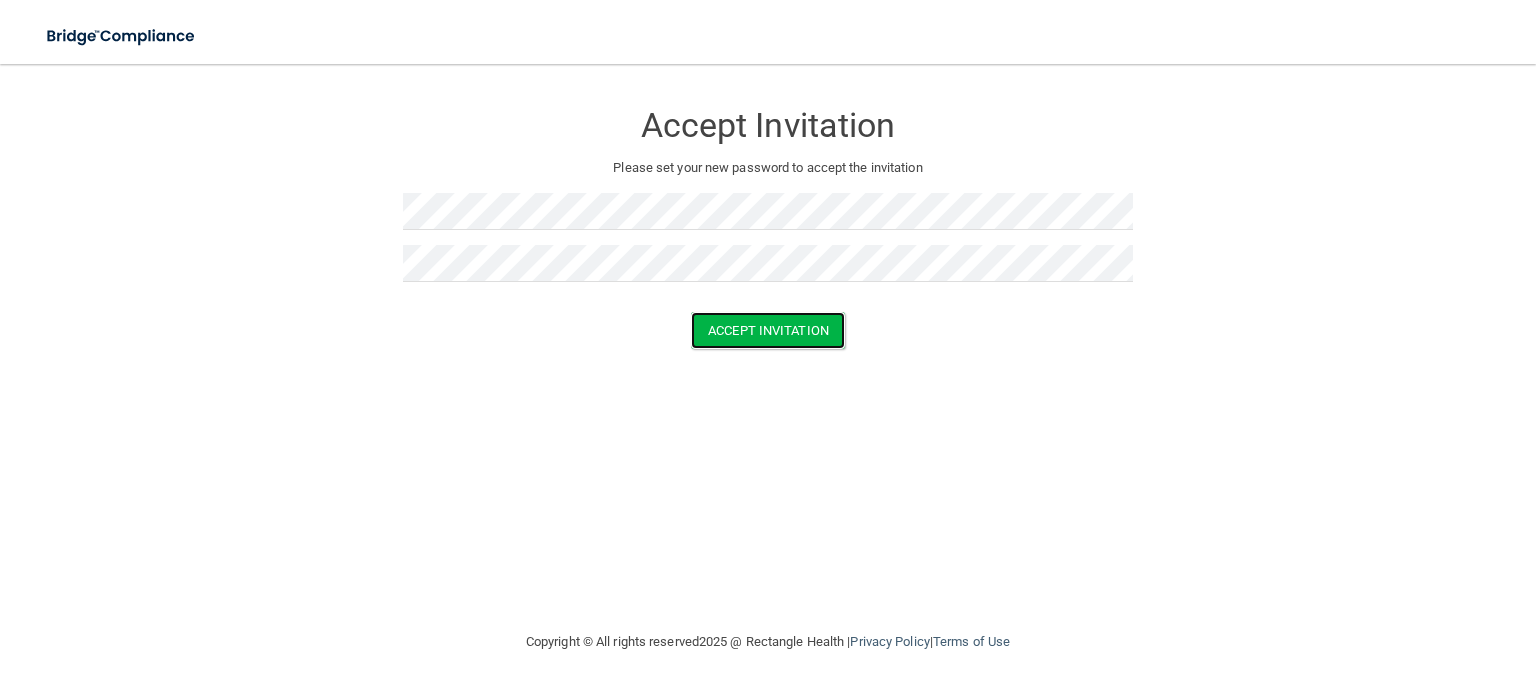 click on "Accept Invitation" at bounding box center [768, 330] 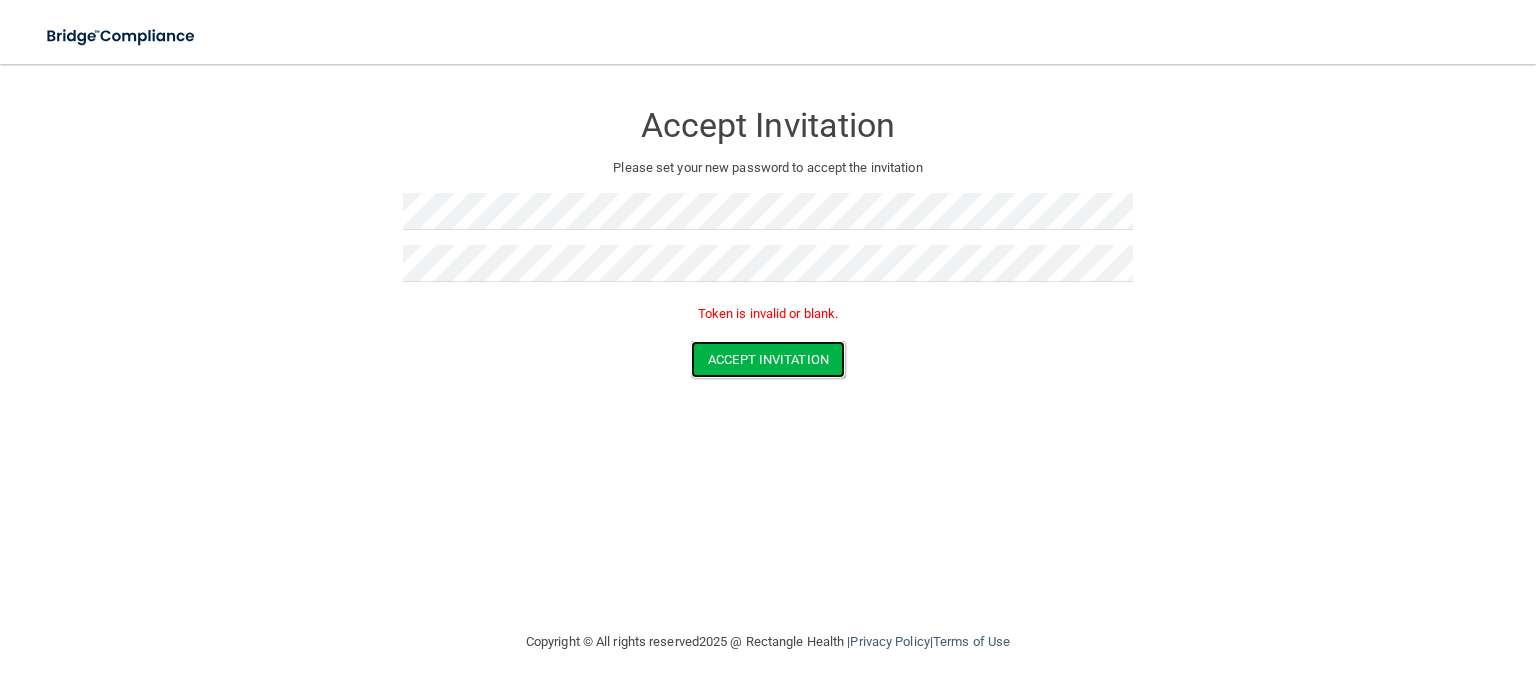 click on "Accept Invitation" at bounding box center (768, 359) 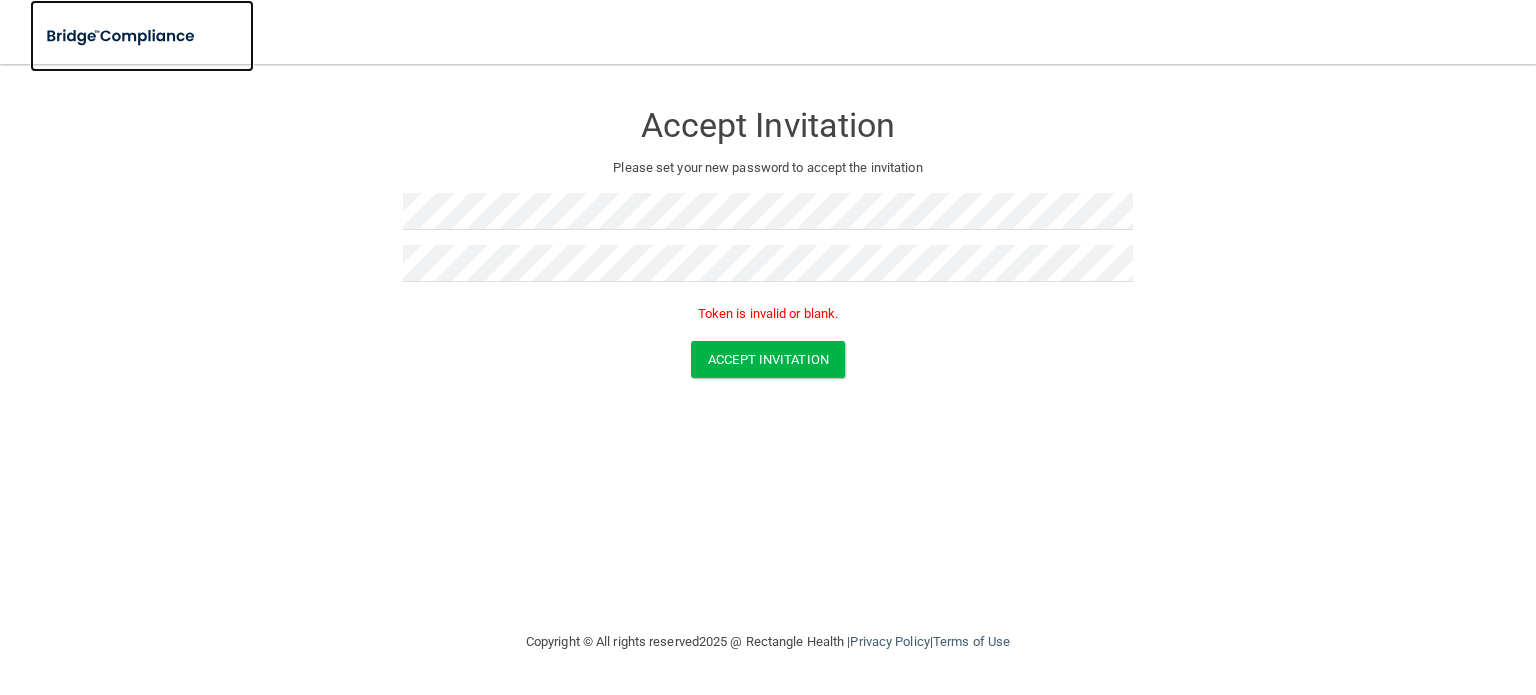 click at bounding box center (122, 36) 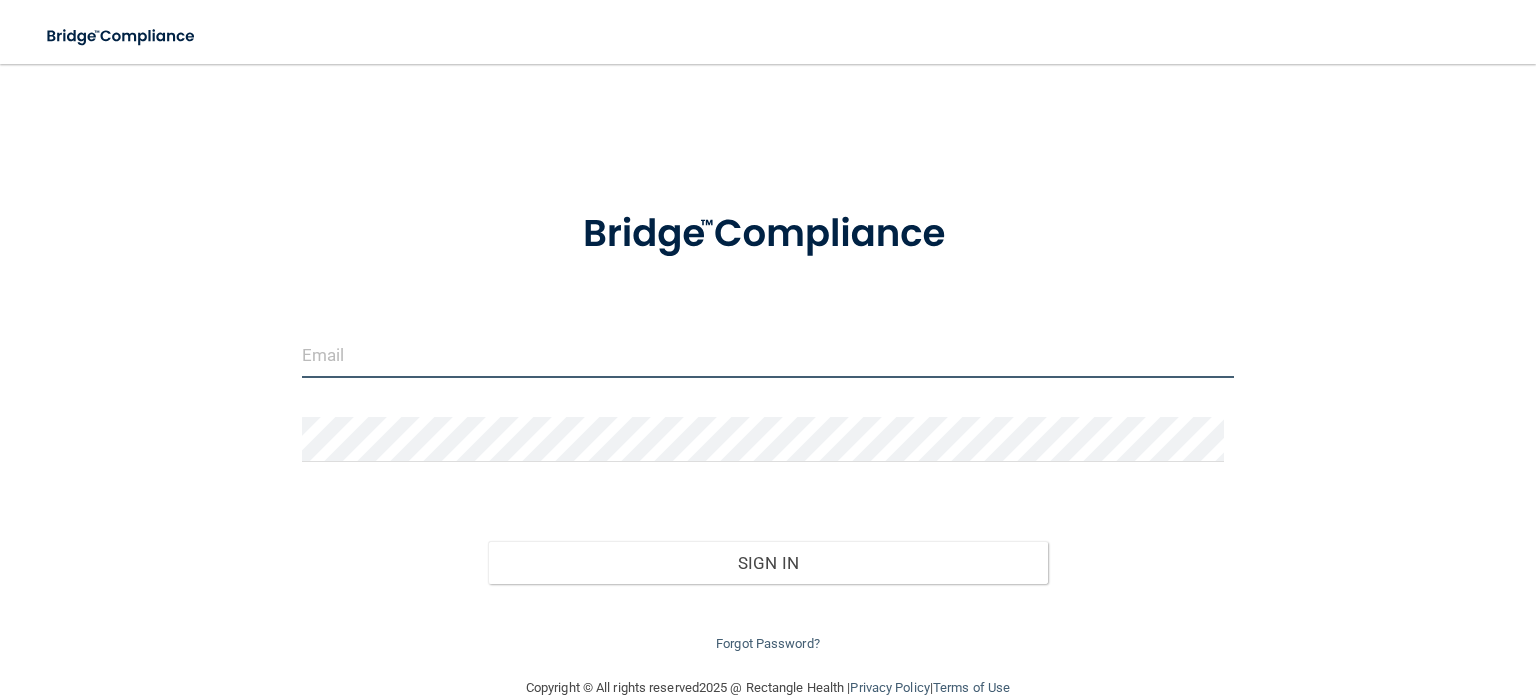 click at bounding box center (768, 355) 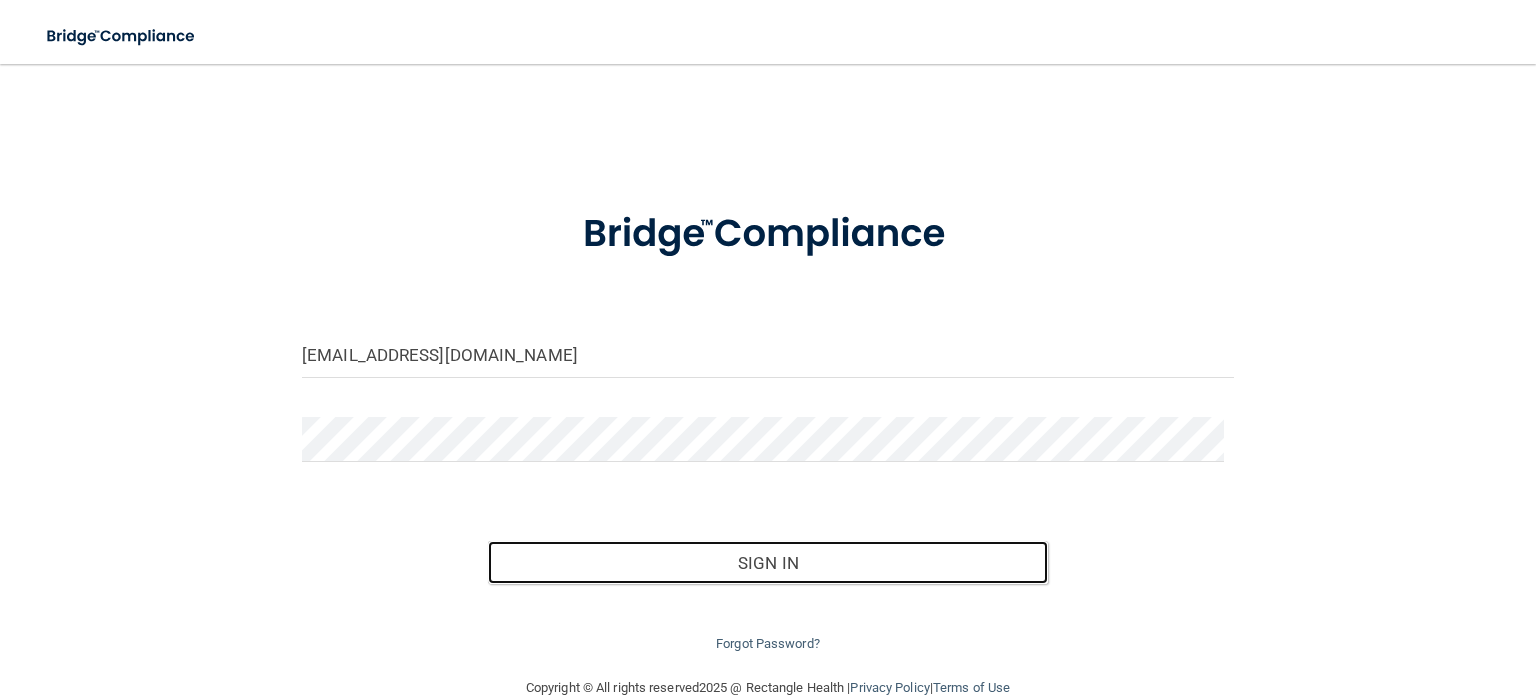 click on "Sign In" at bounding box center [767, 563] 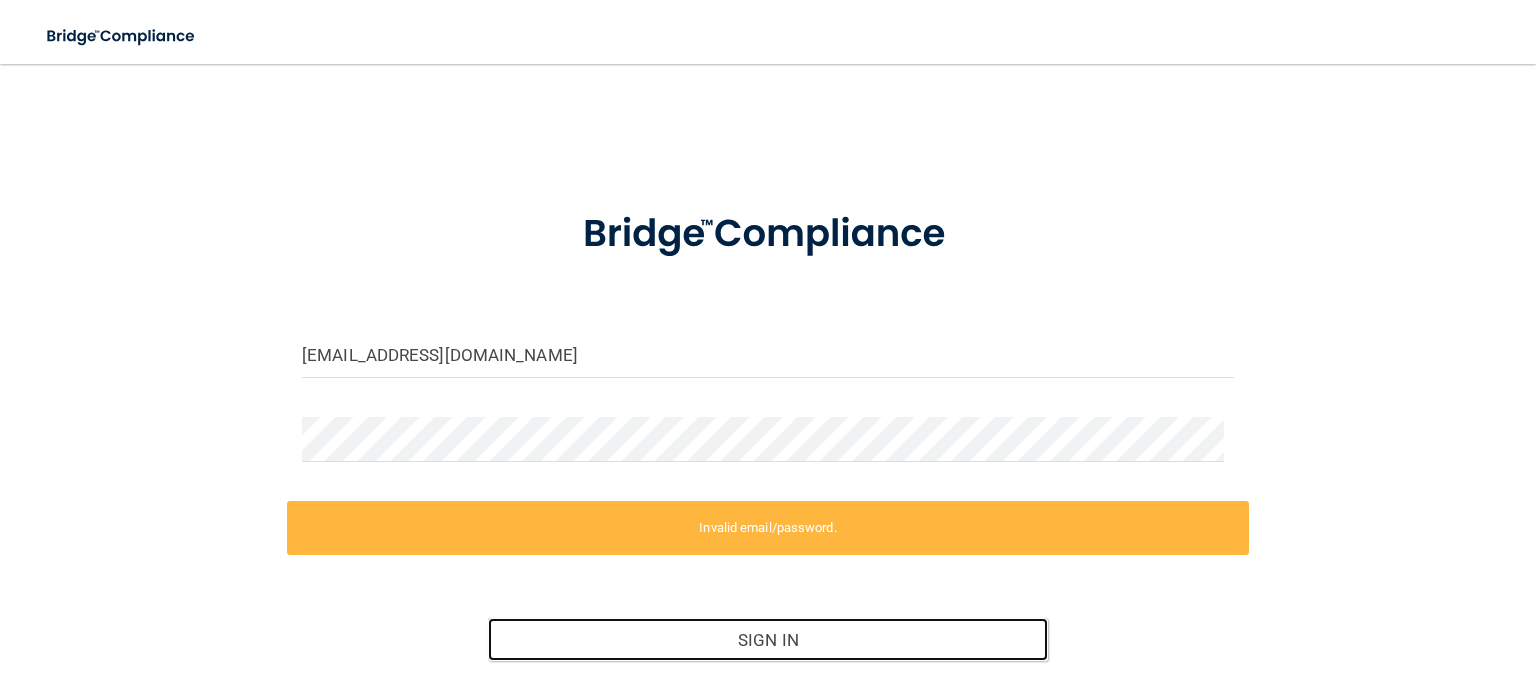 scroll, scrollTop: 116, scrollLeft: 0, axis: vertical 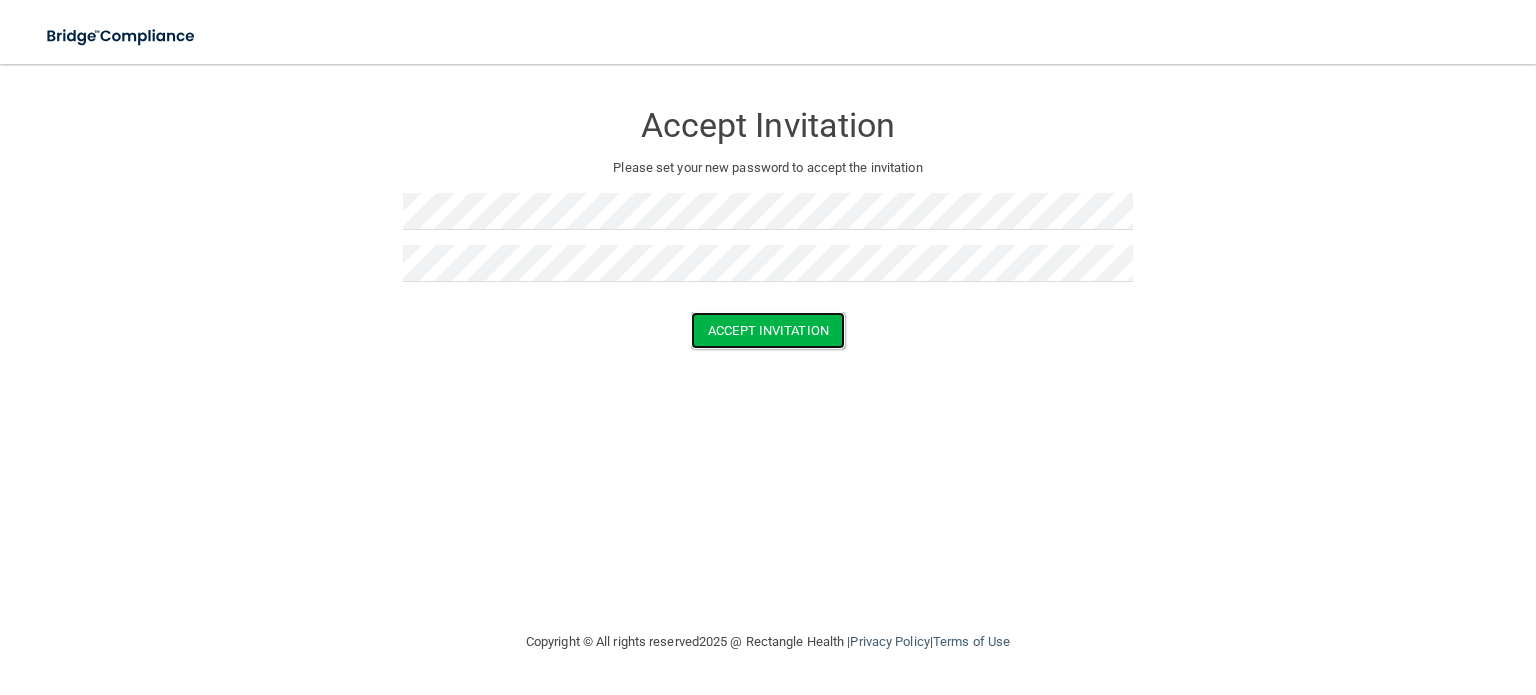 click on "Accept Invitation" at bounding box center [768, 330] 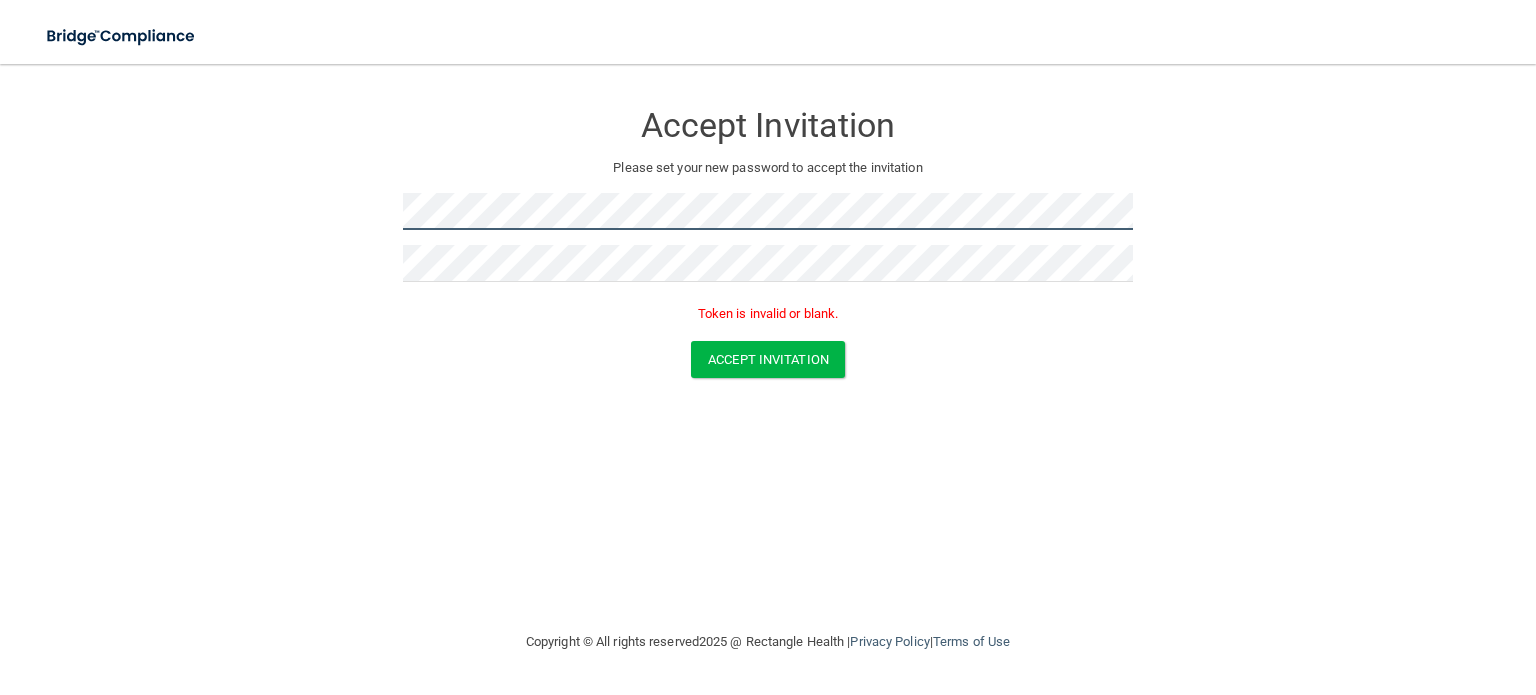 click on "Accept Invitation     Please set your new password to accept the invitation                                   Token is invalid or blank.               Accept Invitation              You have successfully accepted the invitation!   Click here to login ." at bounding box center [768, 243] 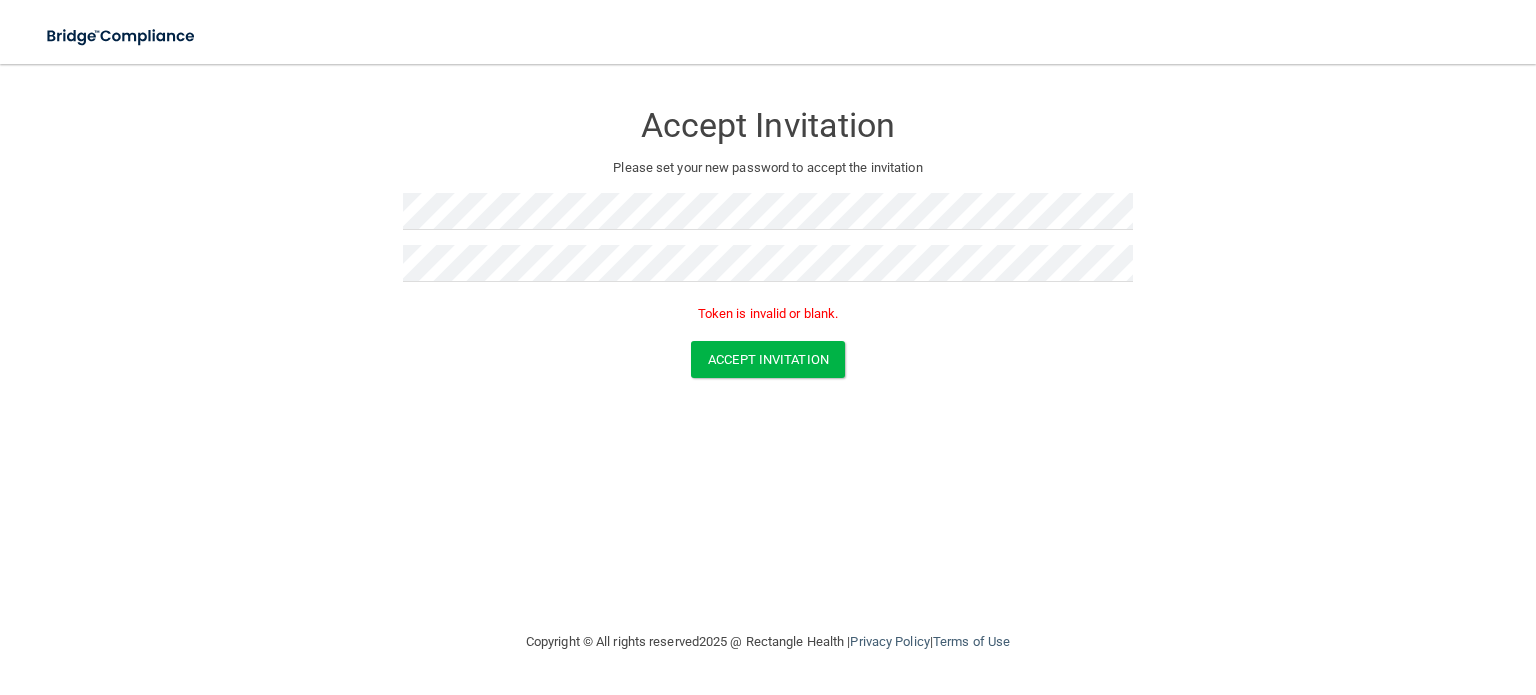 click on "Token is invalid or blank." at bounding box center [768, 314] 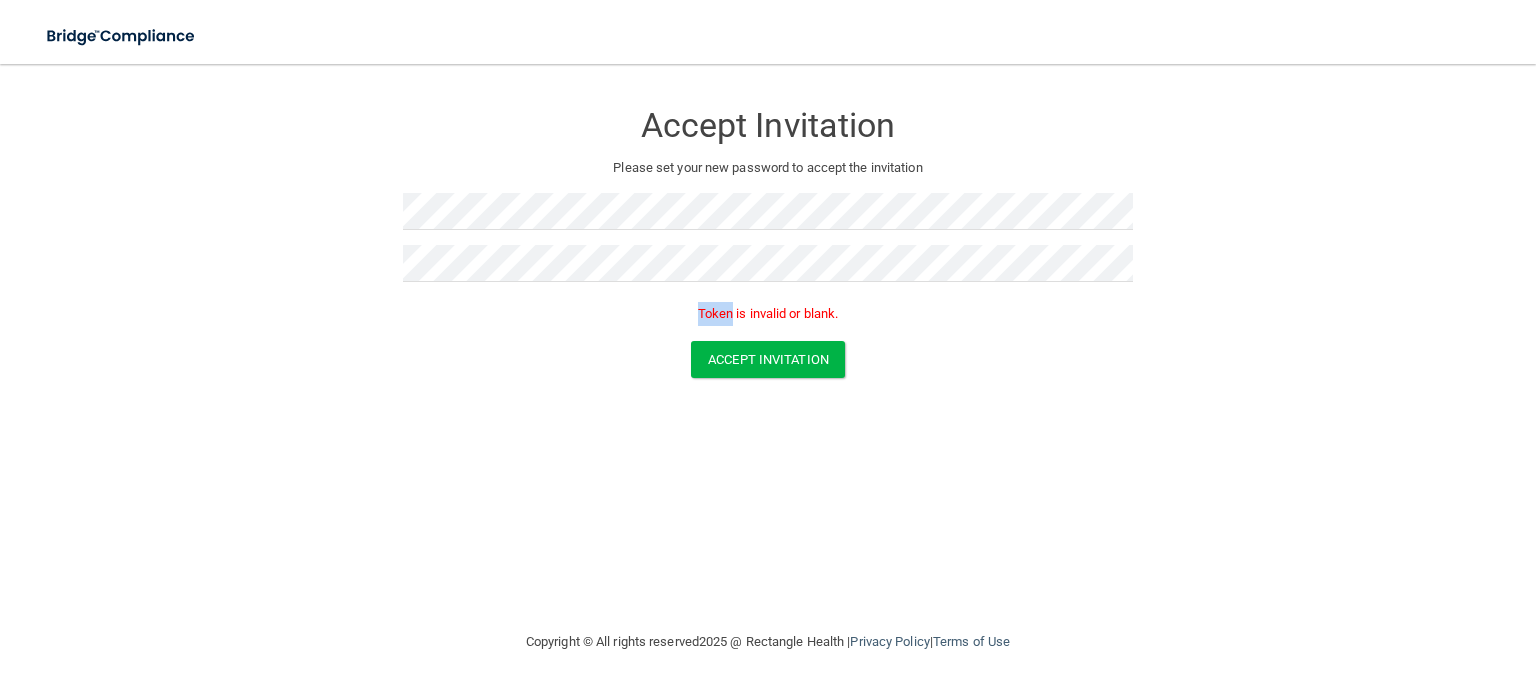 click on "Token is invalid or blank." at bounding box center [768, 314] 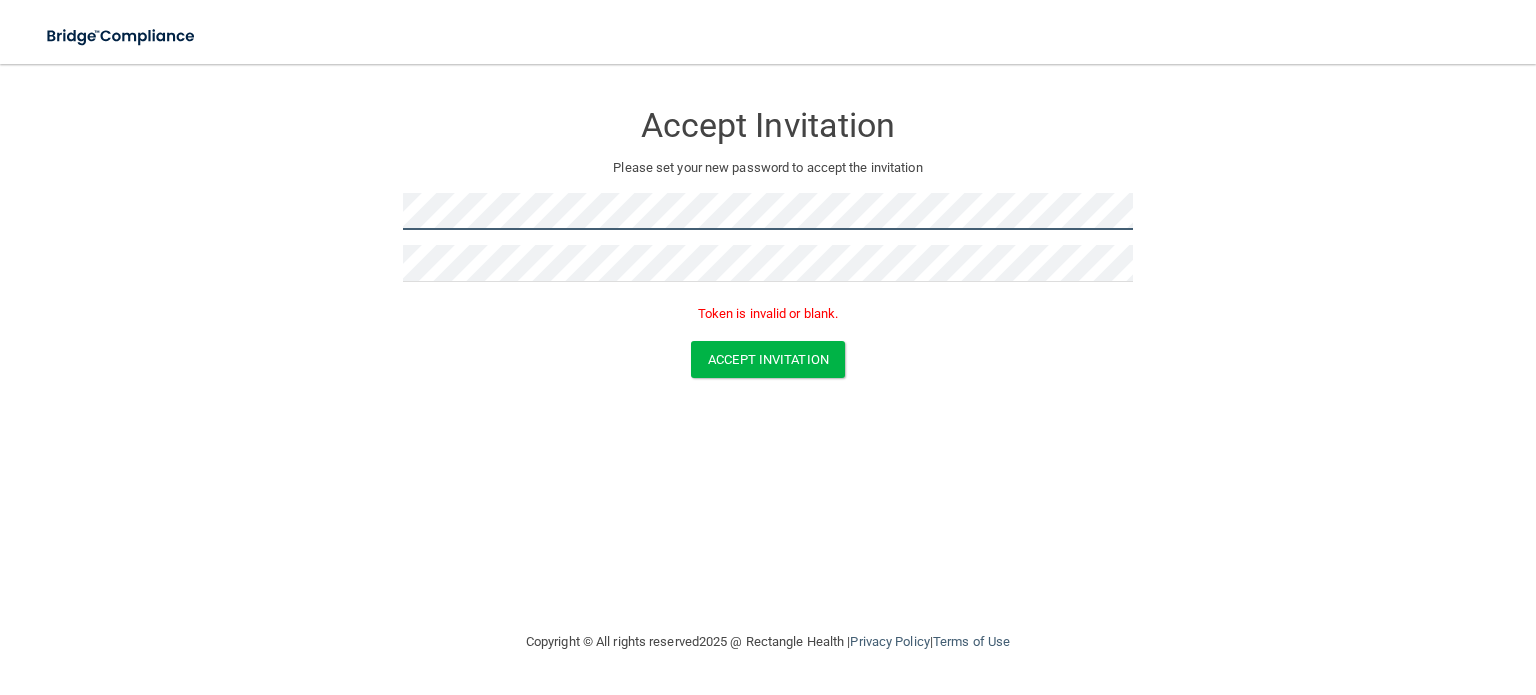 click on "Accept Invitation     Please set your new password to accept the invitation                                   Token is invalid or blank.               Accept Invitation              You have successfully accepted the invitation!   Click here to login ." at bounding box center [768, 243] 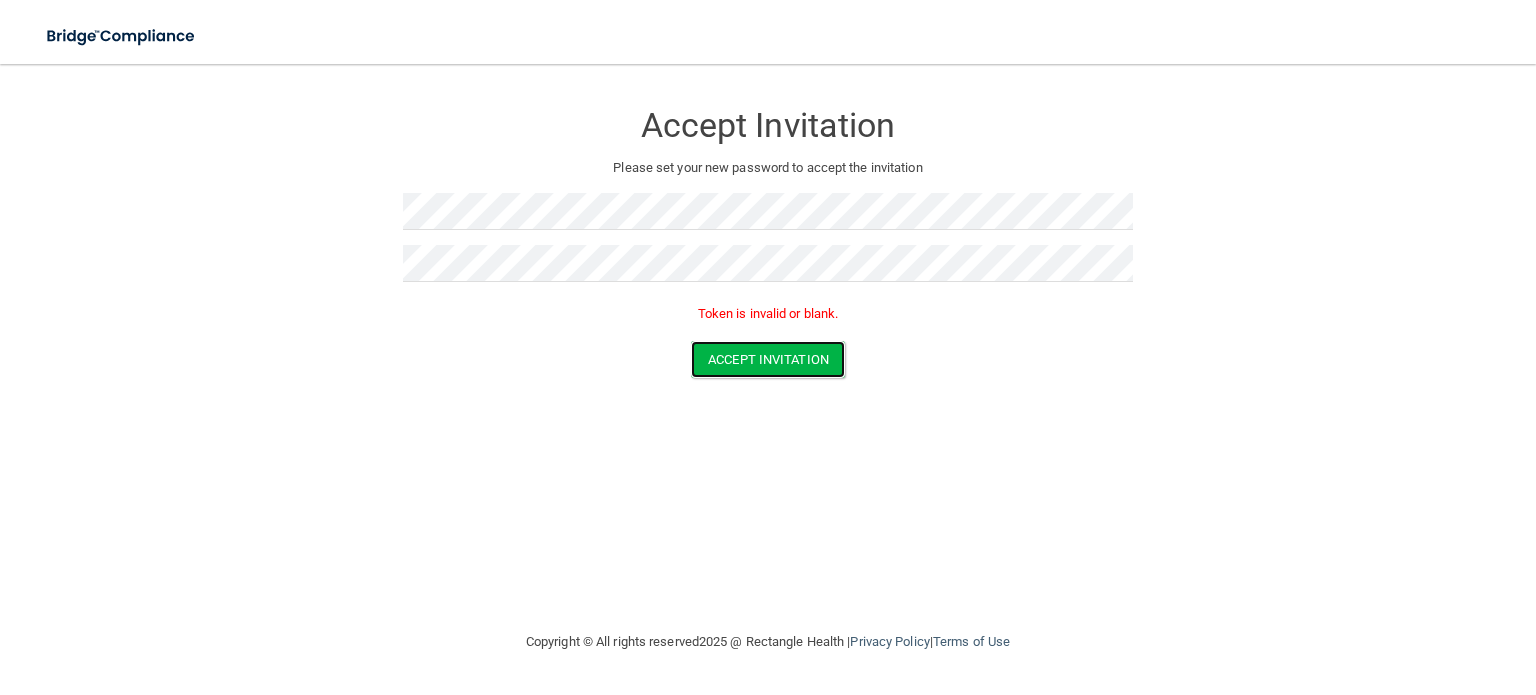 click on "Accept Invitation" at bounding box center (768, 359) 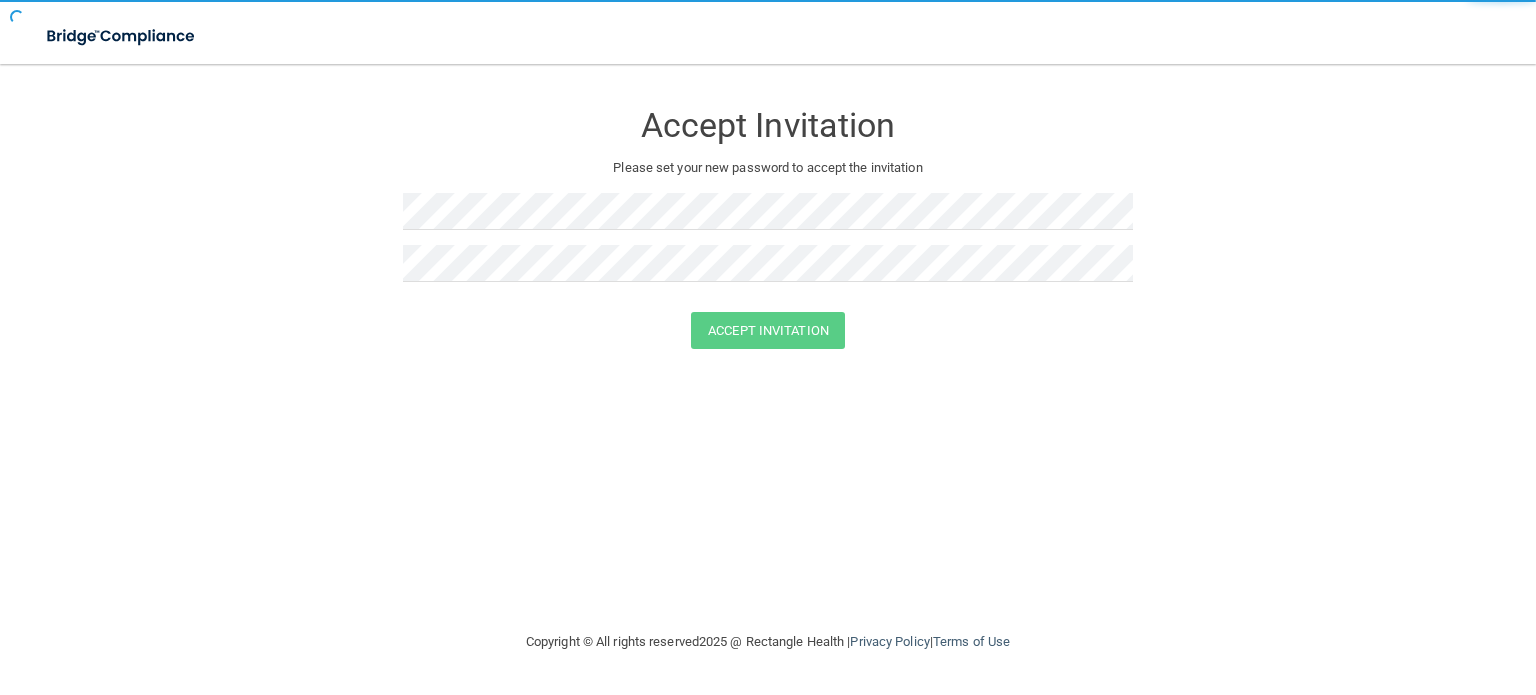 scroll, scrollTop: 0, scrollLeft: 0, axis: both 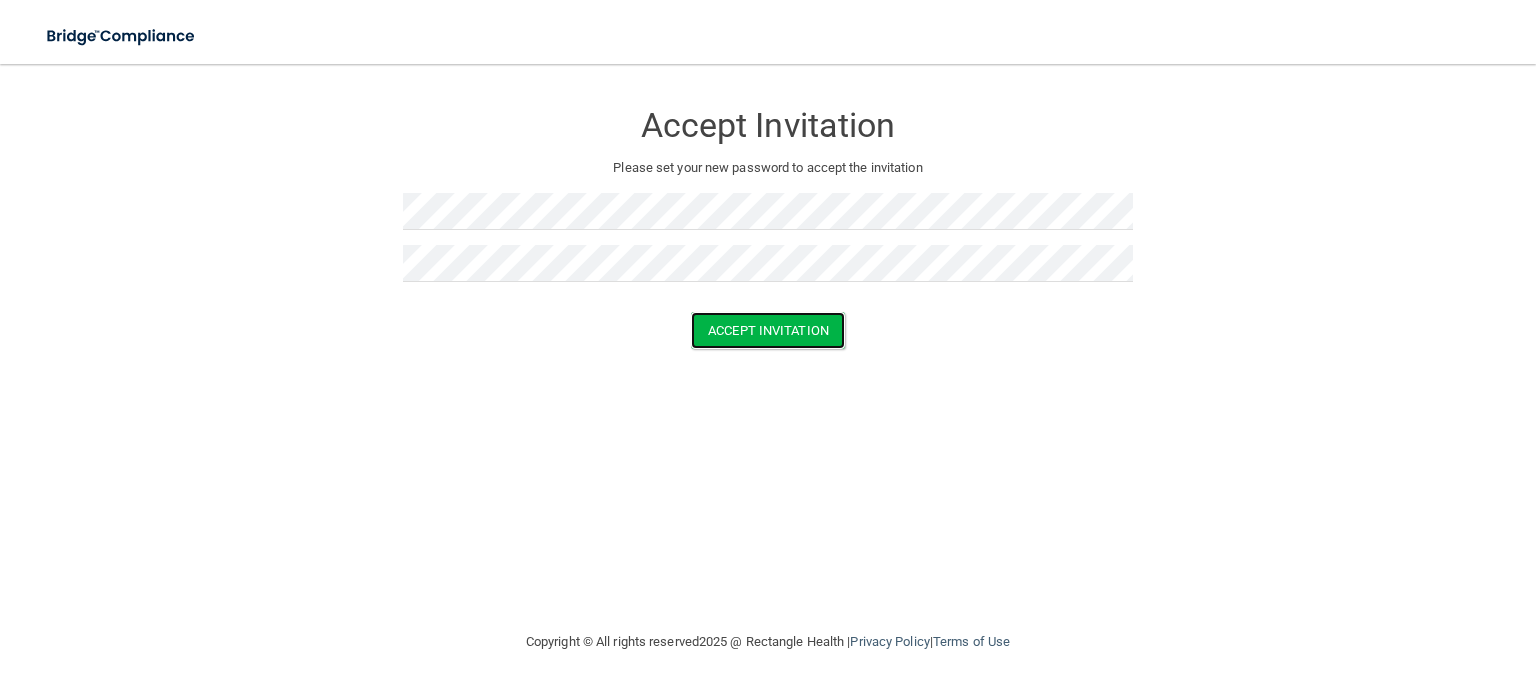 click on "Accept Invitation" at bounding box center (768, 330) 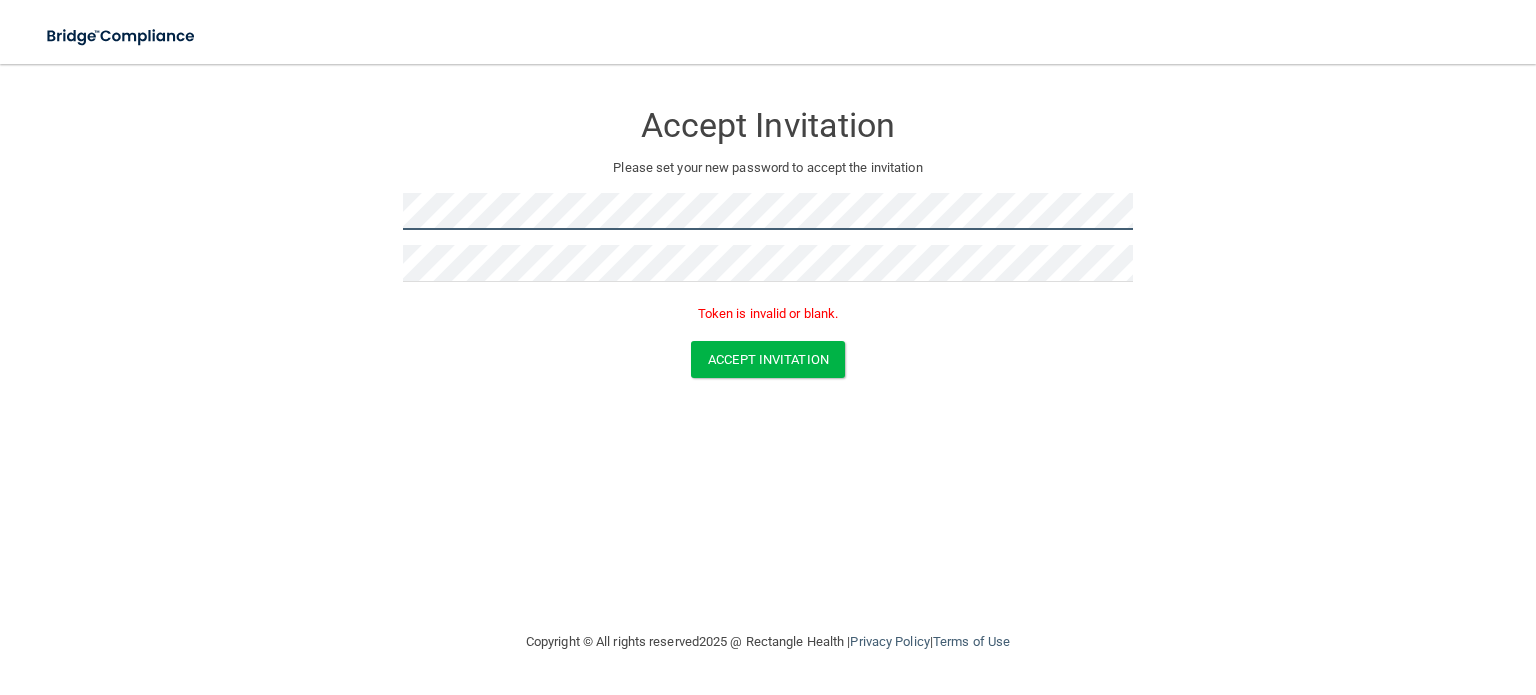 click on "Accept Invitation     Please set your new password to accept the invitation                                   Token is invalid or blank.               Accept Invitation              You have successfully accepted the invitation!   Click here to login ." at bounding box center (768, 243) 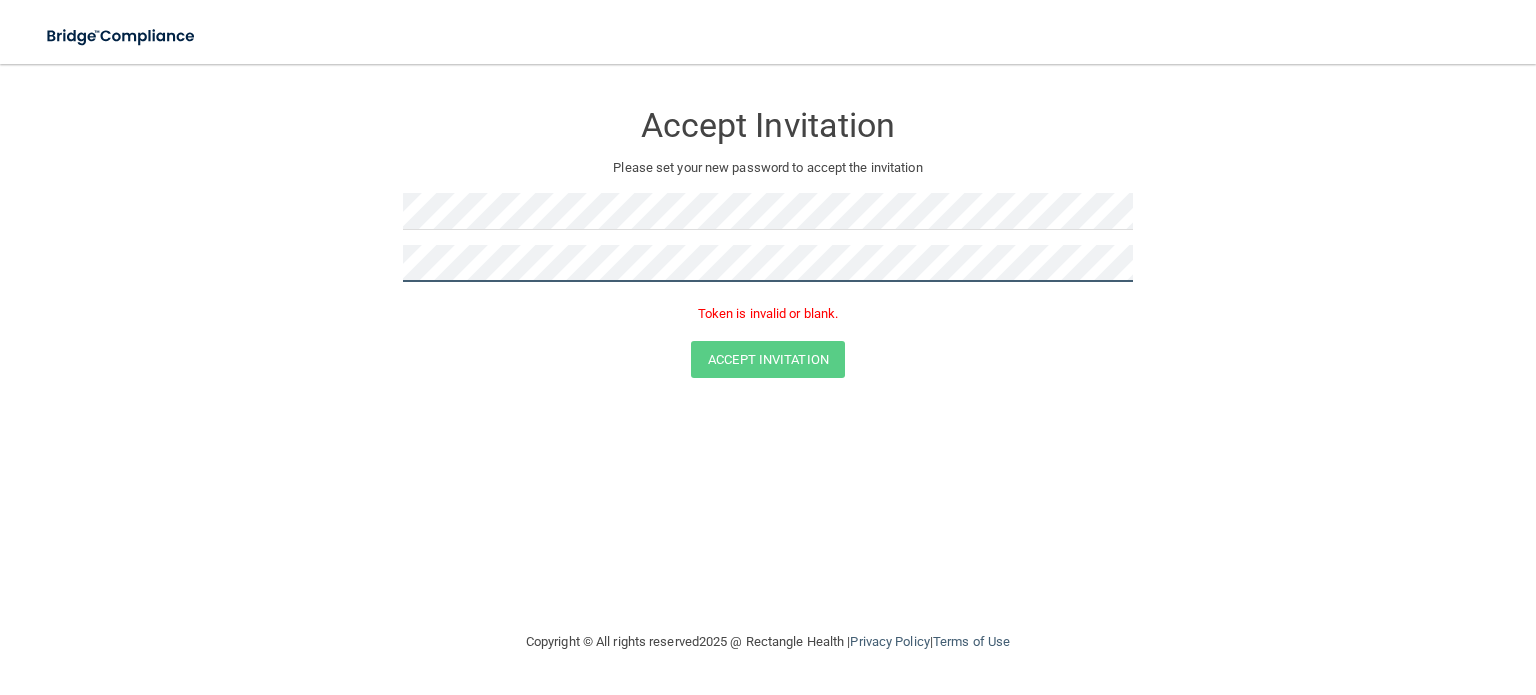 click on "Accept Invitation     Please set your new password to accept the invitation                                   Token is invalid or blank.               Accept Invitation              You have successfully accepted the invitation!   Click here to login ." at bounding box center (768, 243) 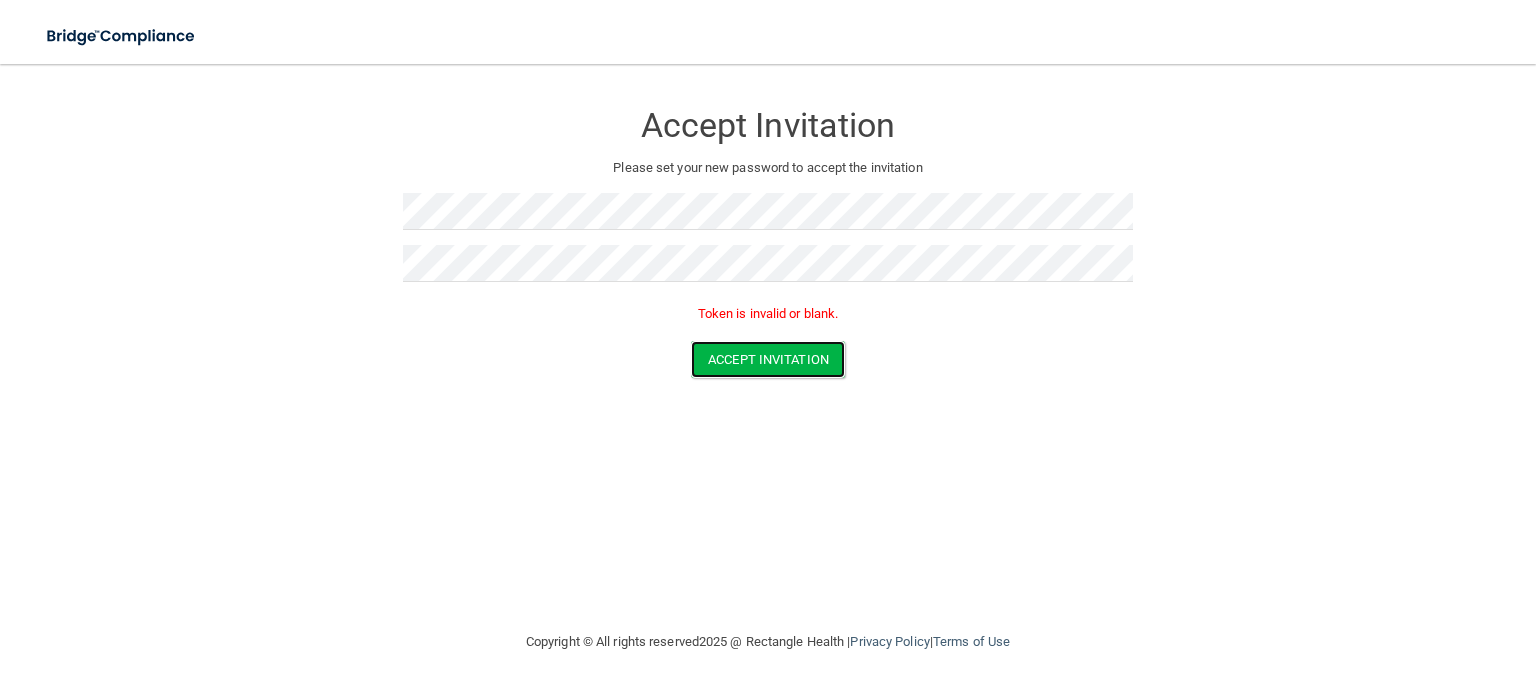 click on "Accept Invitation" at bounding box center [768, 359] 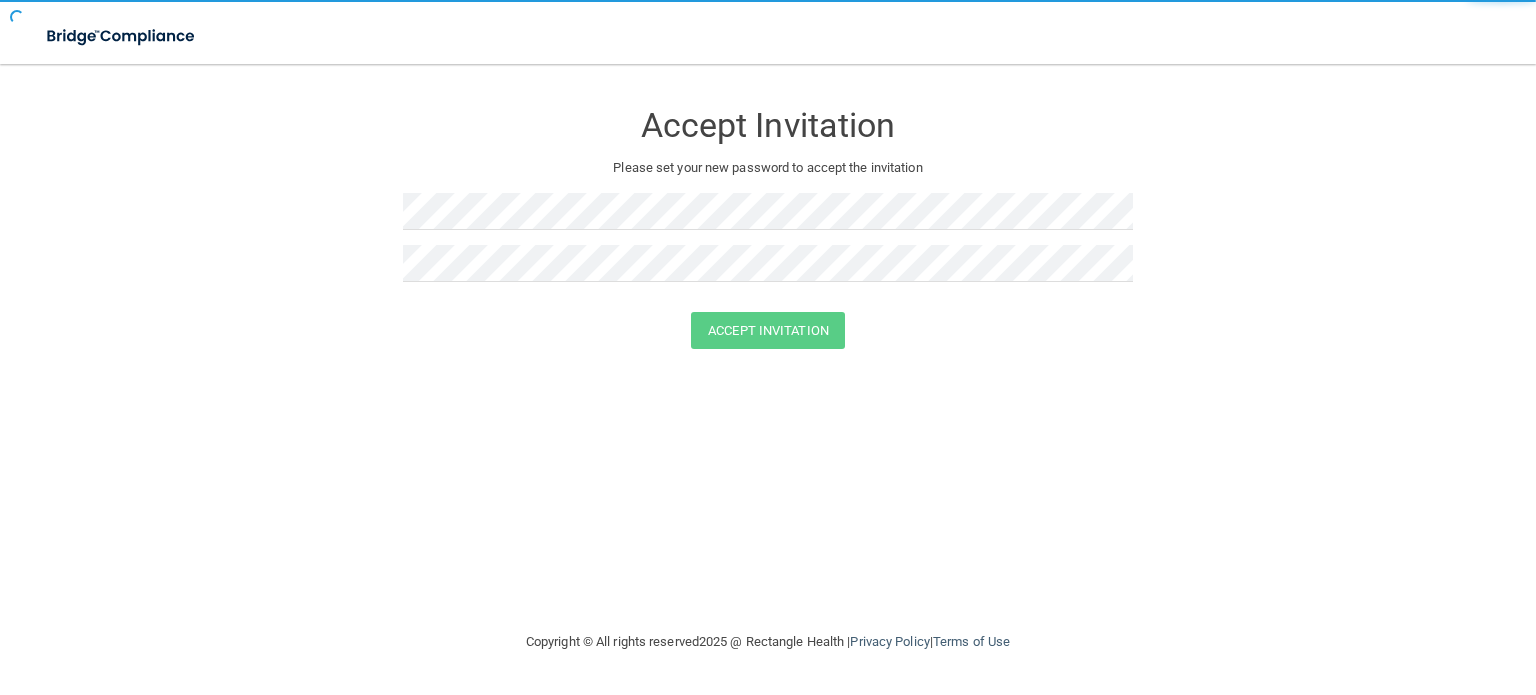 scroll, scrollTop: 0, scrollLeft: 0, axis: both 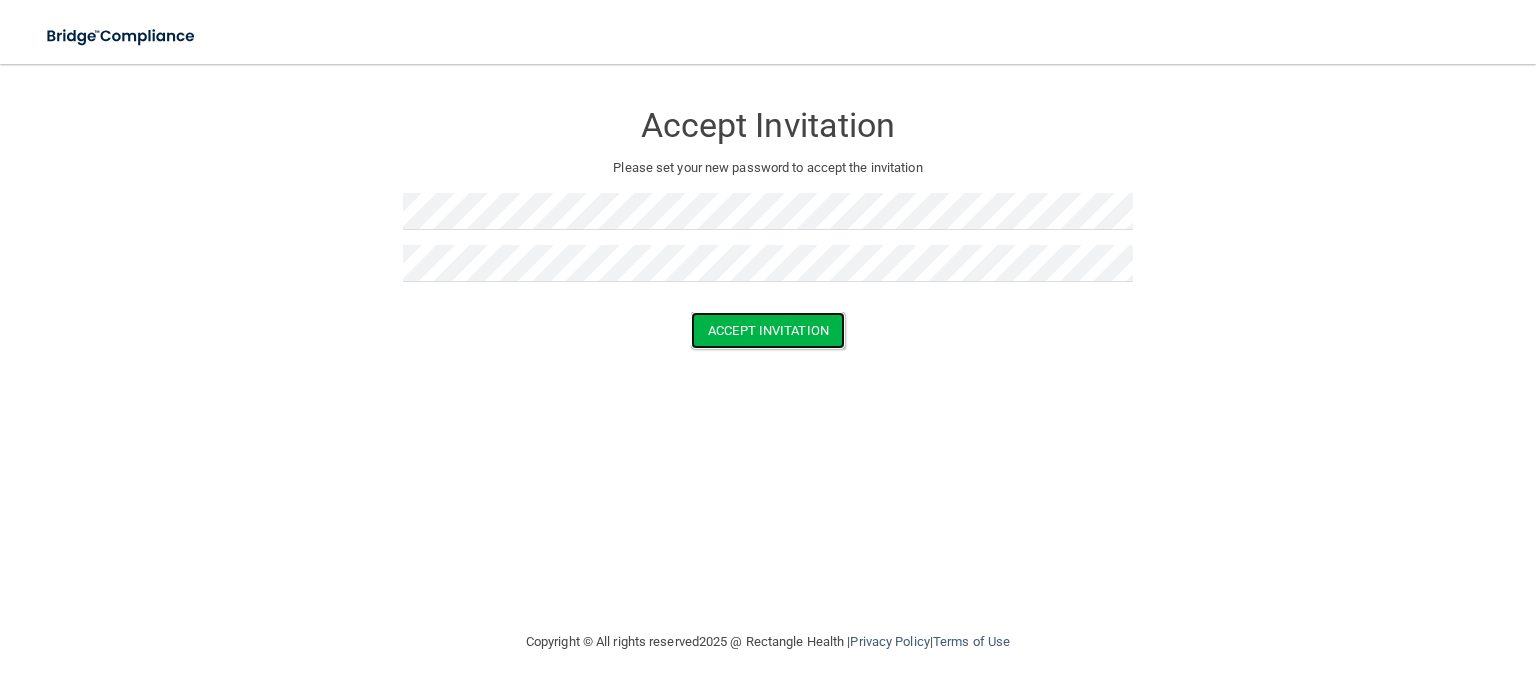 click on "Accept Invitation" at bounding box center (768, 330) 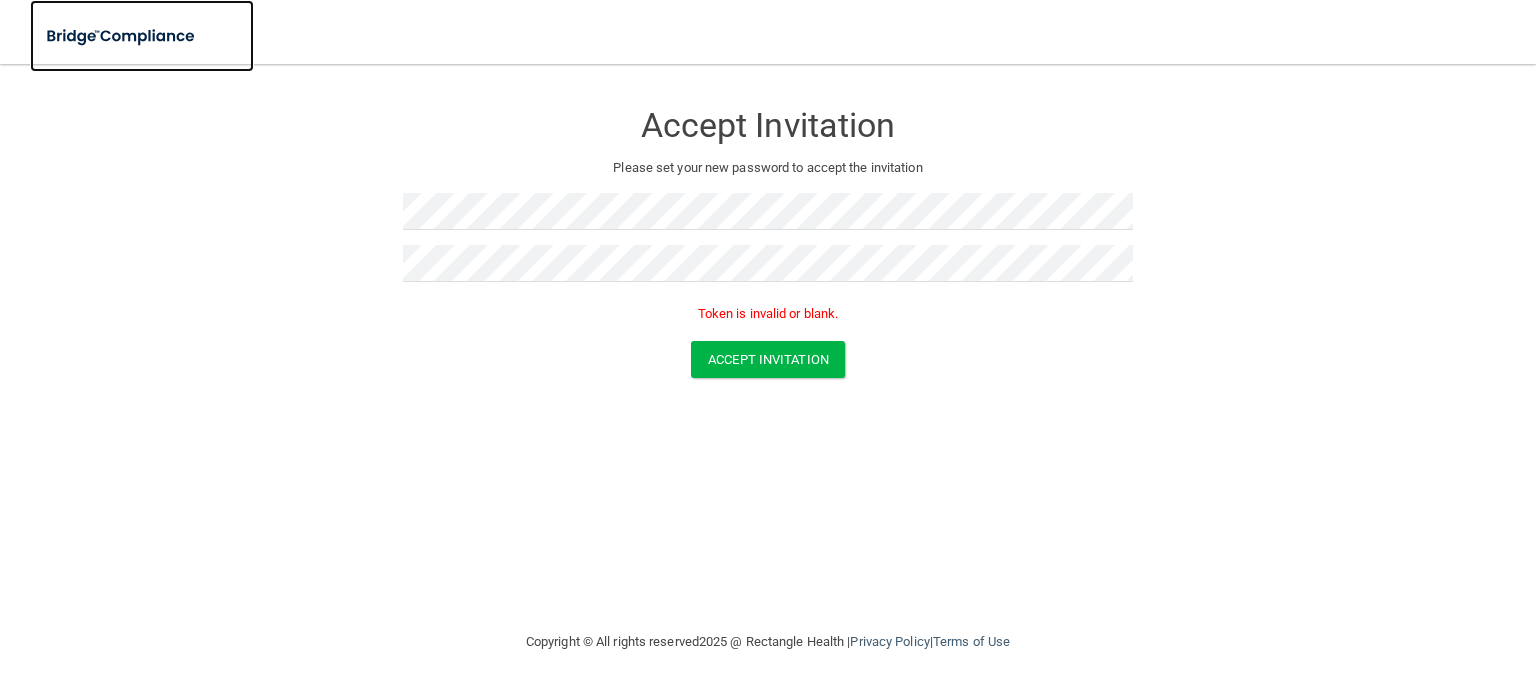 click at bounding box center (122, 36) 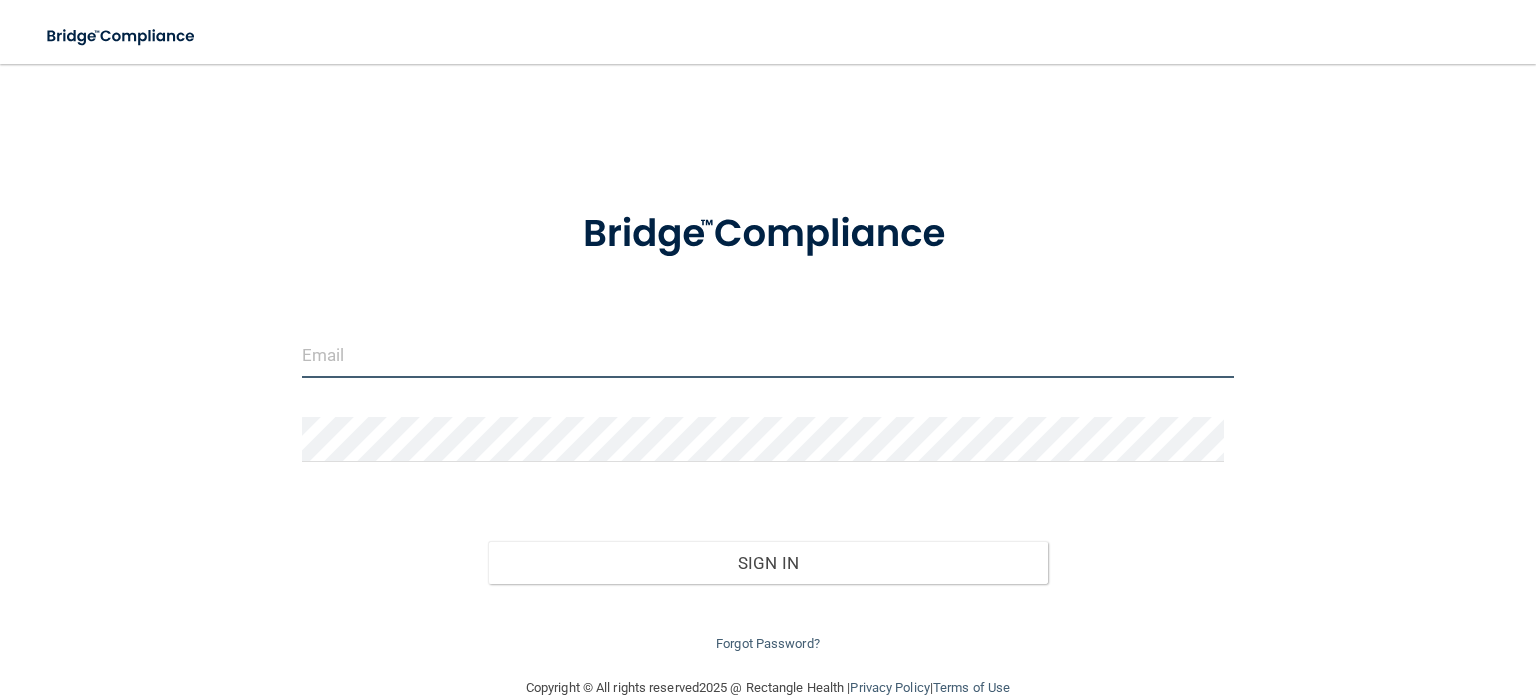 click at bounding box center [768, 355] 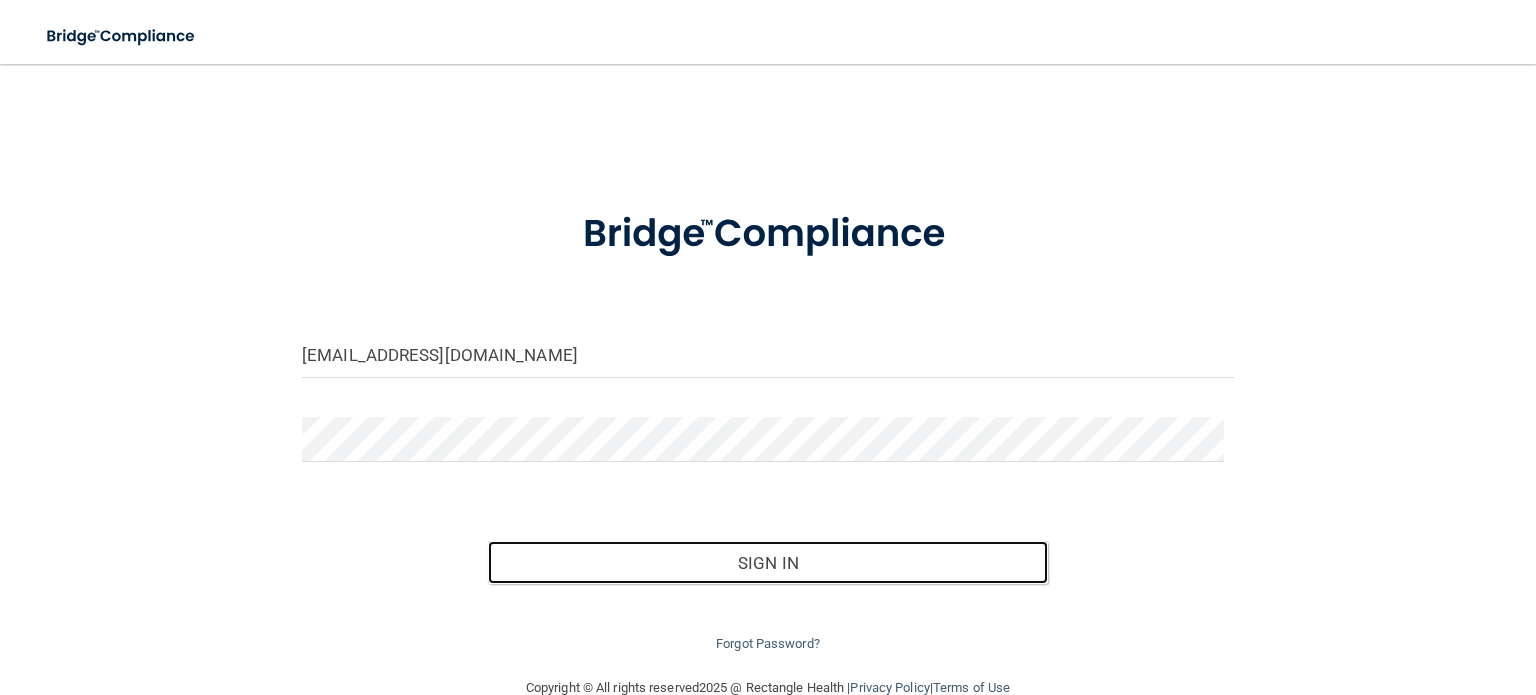 click on "Sign In" at bounding box center [767, 563] 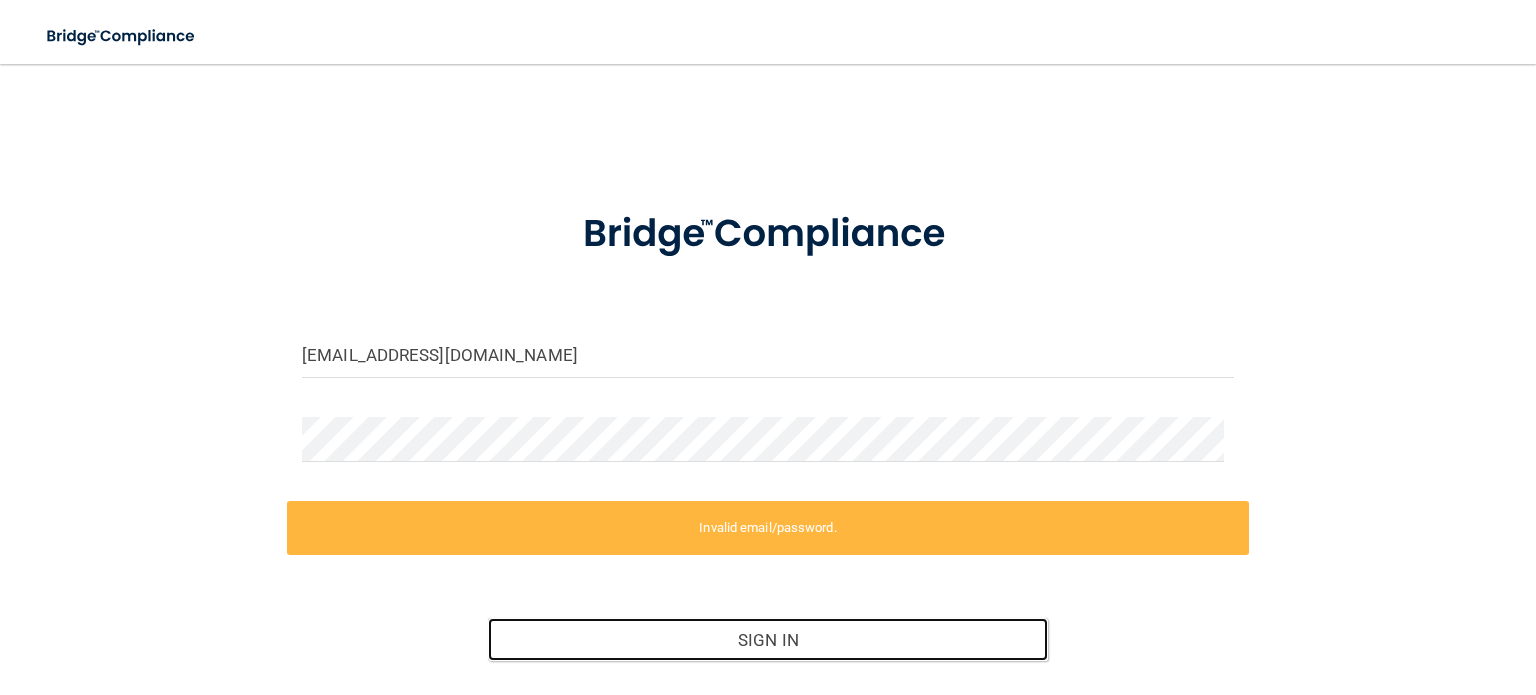 scroll, scrollTop: 116, scrollLeft: 0, axis: vertical 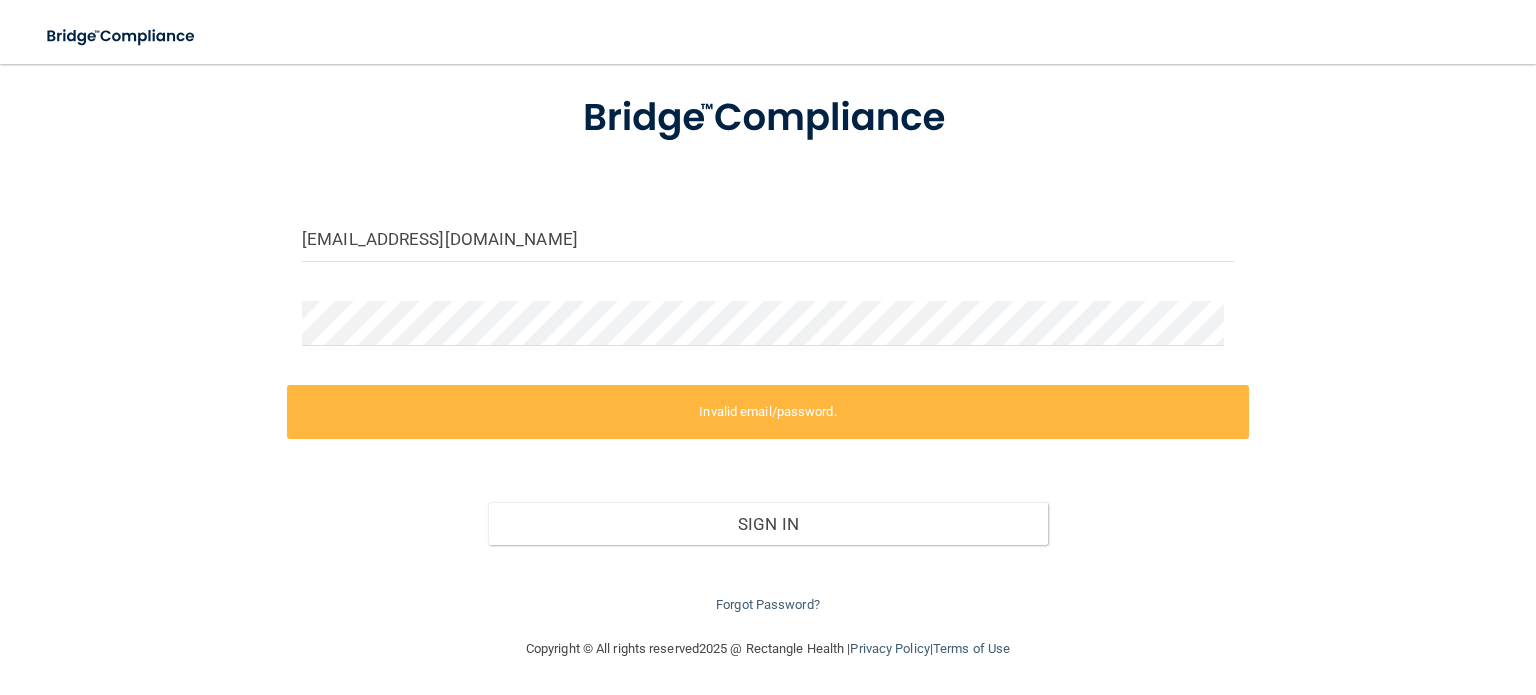 click on "Forgot Password?" at bounding box center (768, 604) 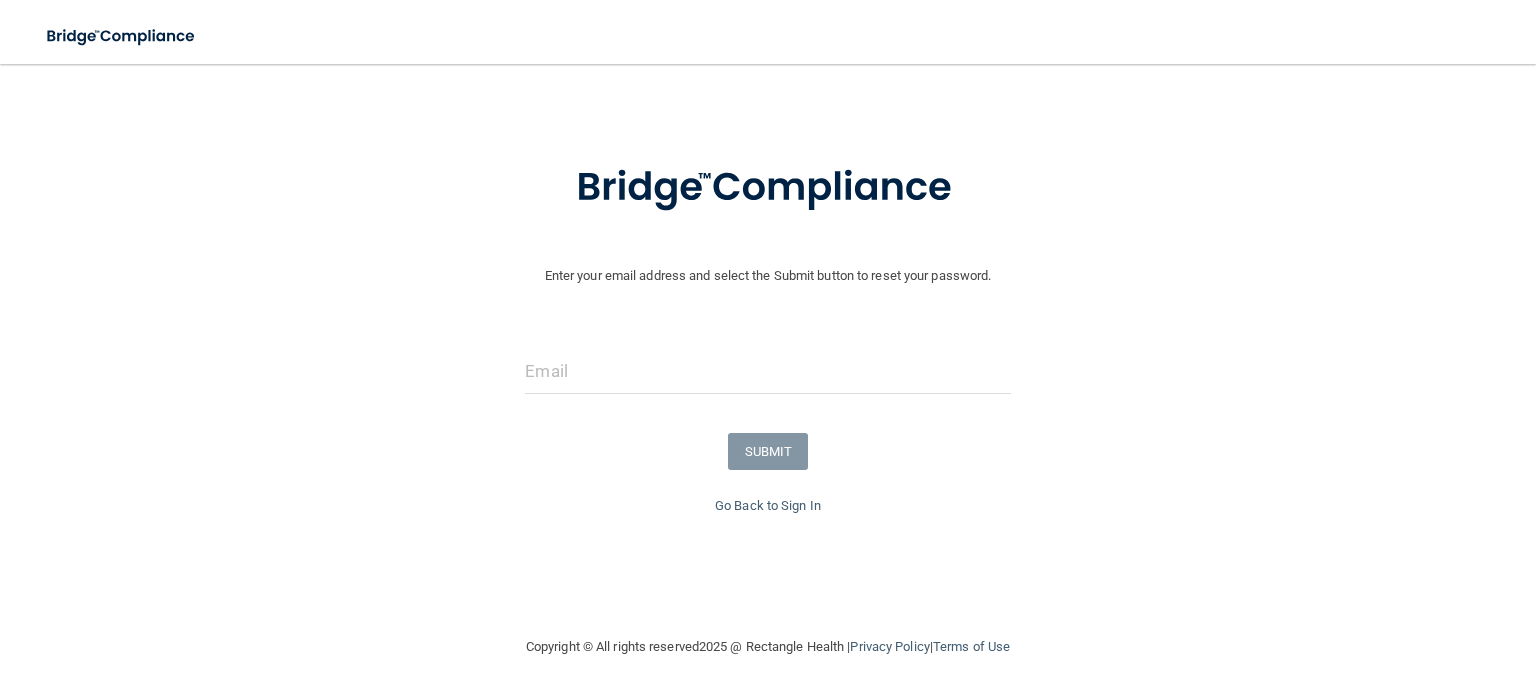 scroll, scrollTop: 47, scrollLeft: 0, axis: vertical 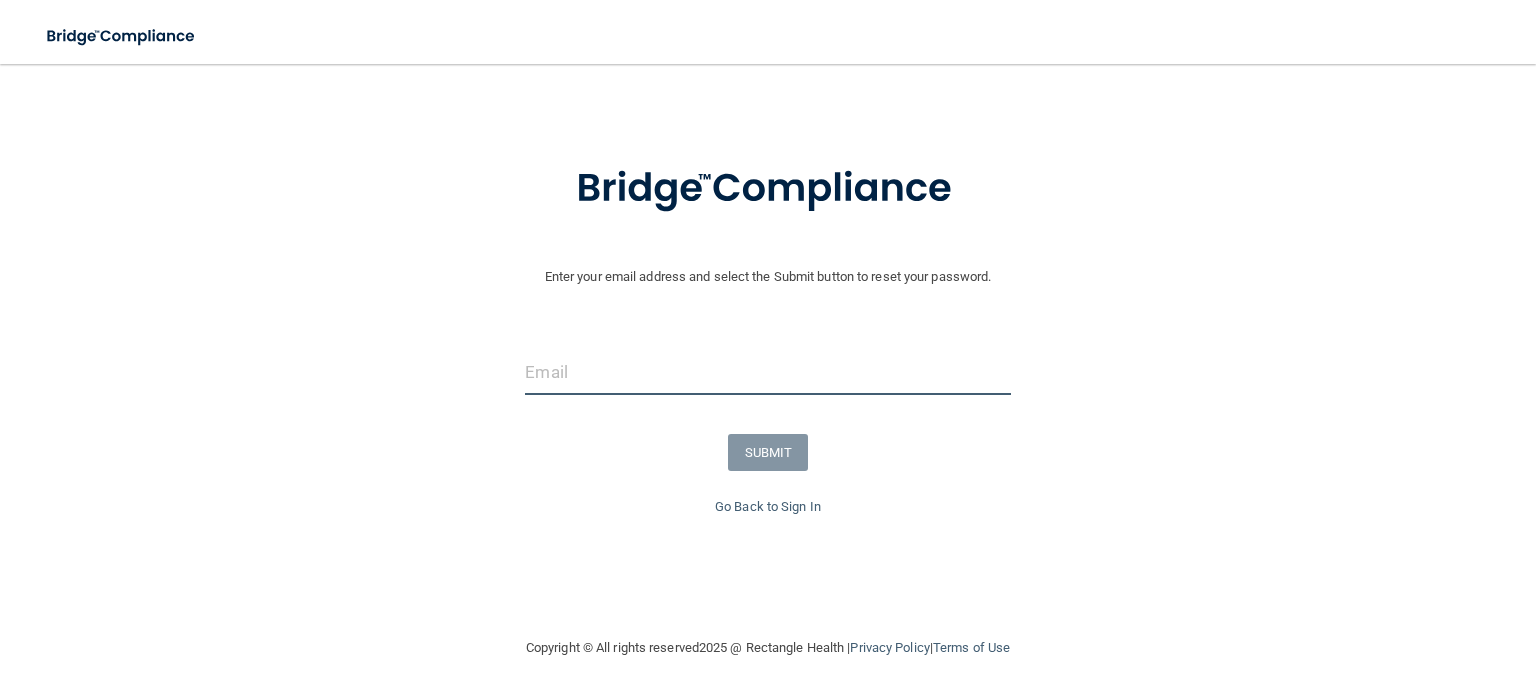 click at bounding box center (767, 372) 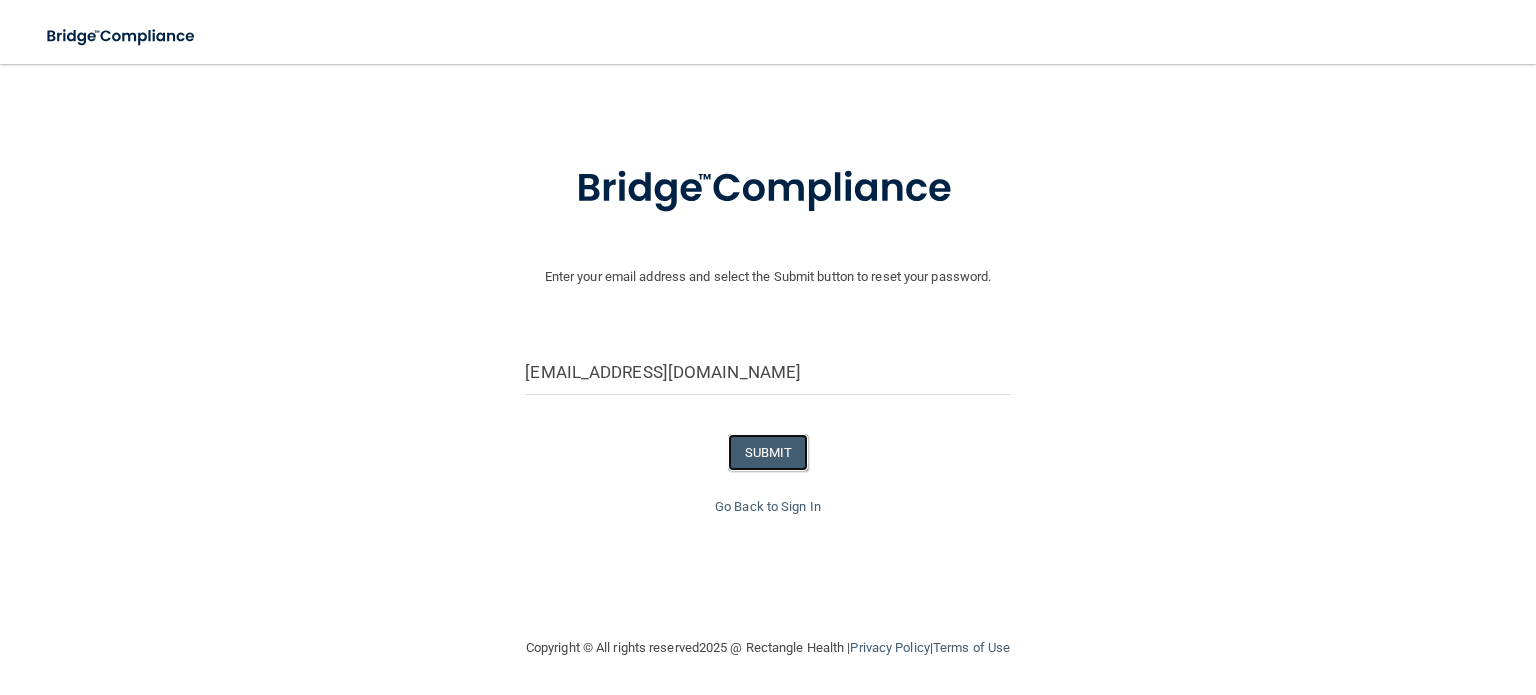 click on "SUBMIT" at bounding box center (768, 452) 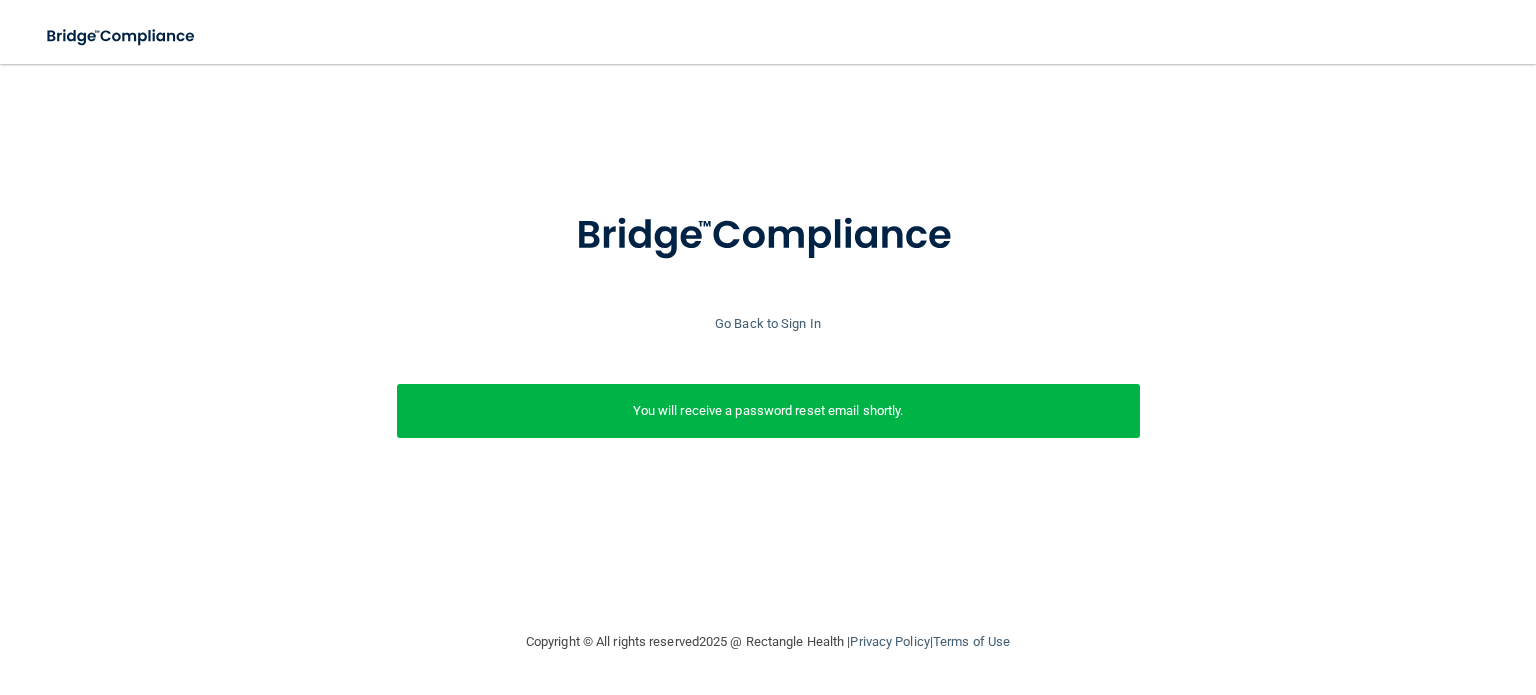 scroll, scrollTop: 0, scrollLeft: 0, axis: both 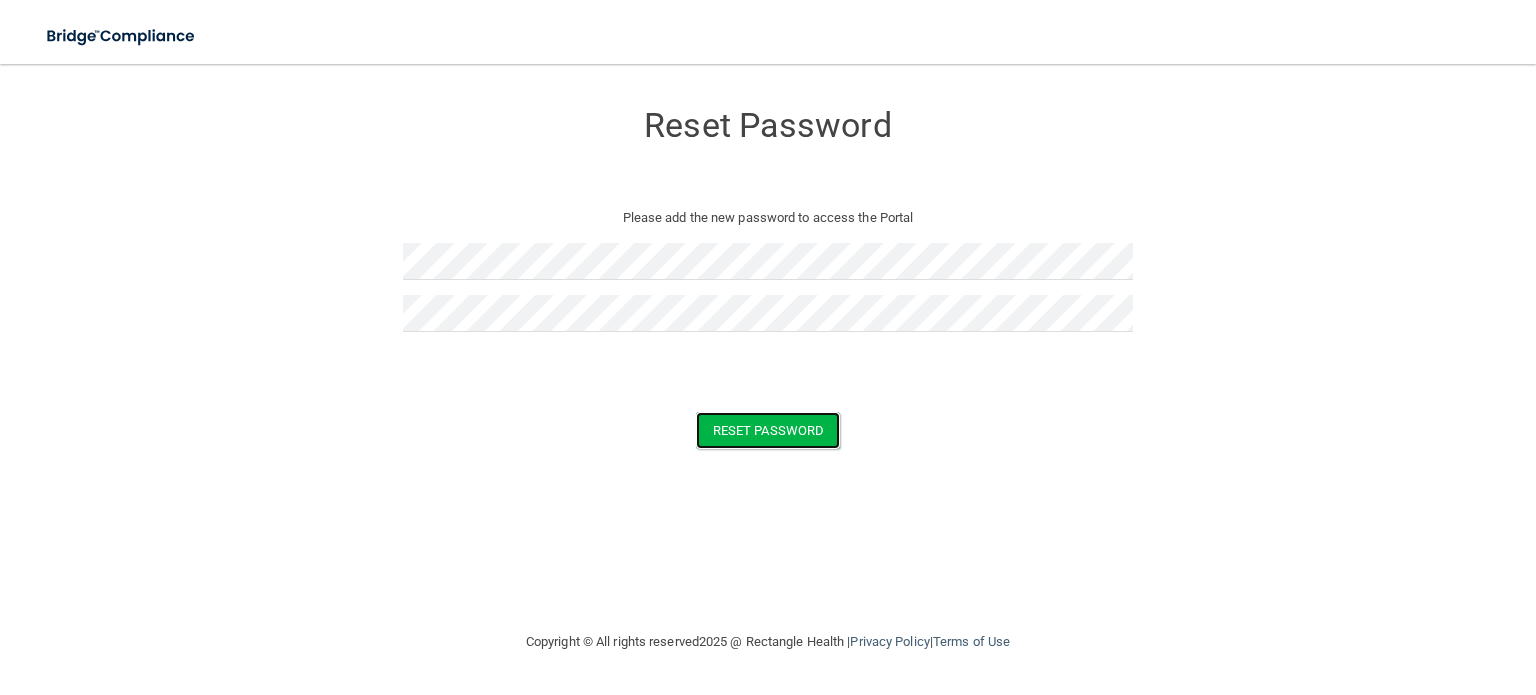 click on "Reset Password" at bounding box center (768, 430) 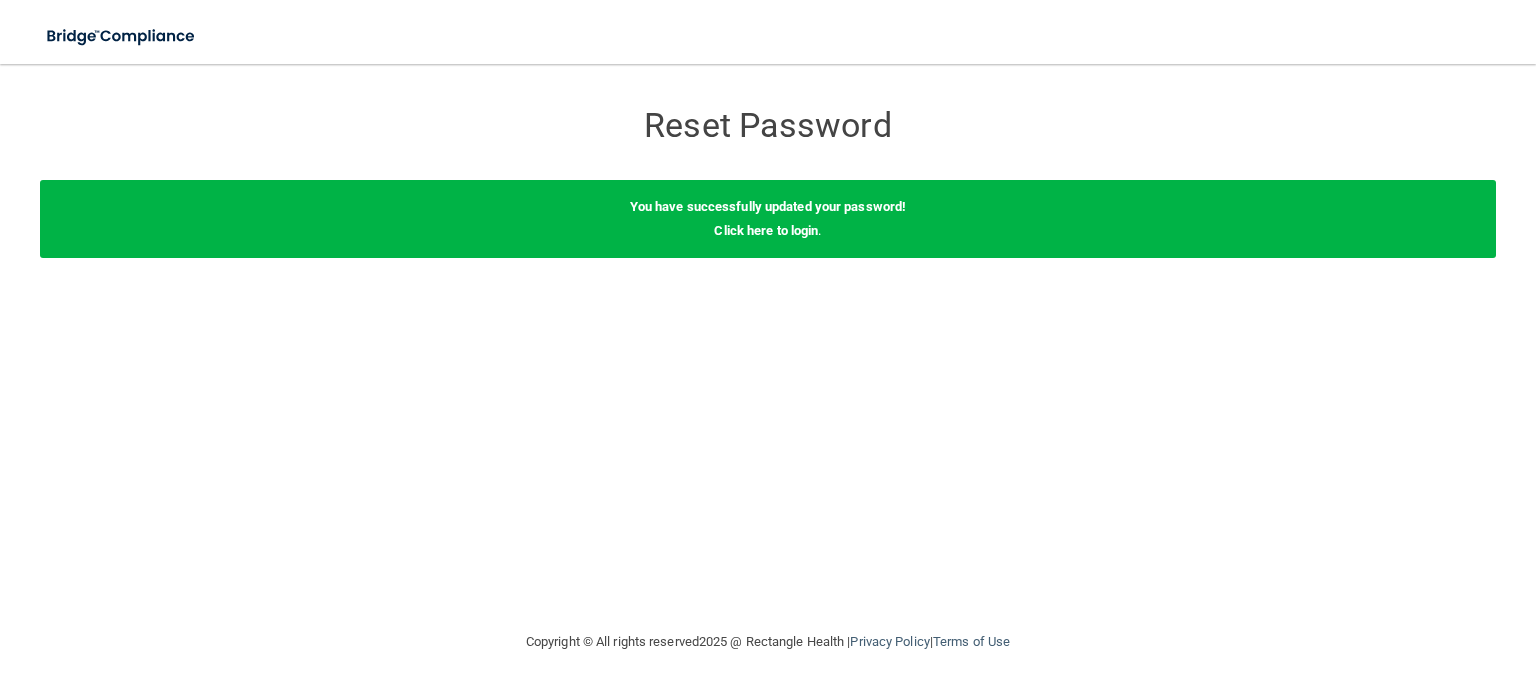 click on "Click here to login" at bounding box center [766, 230] 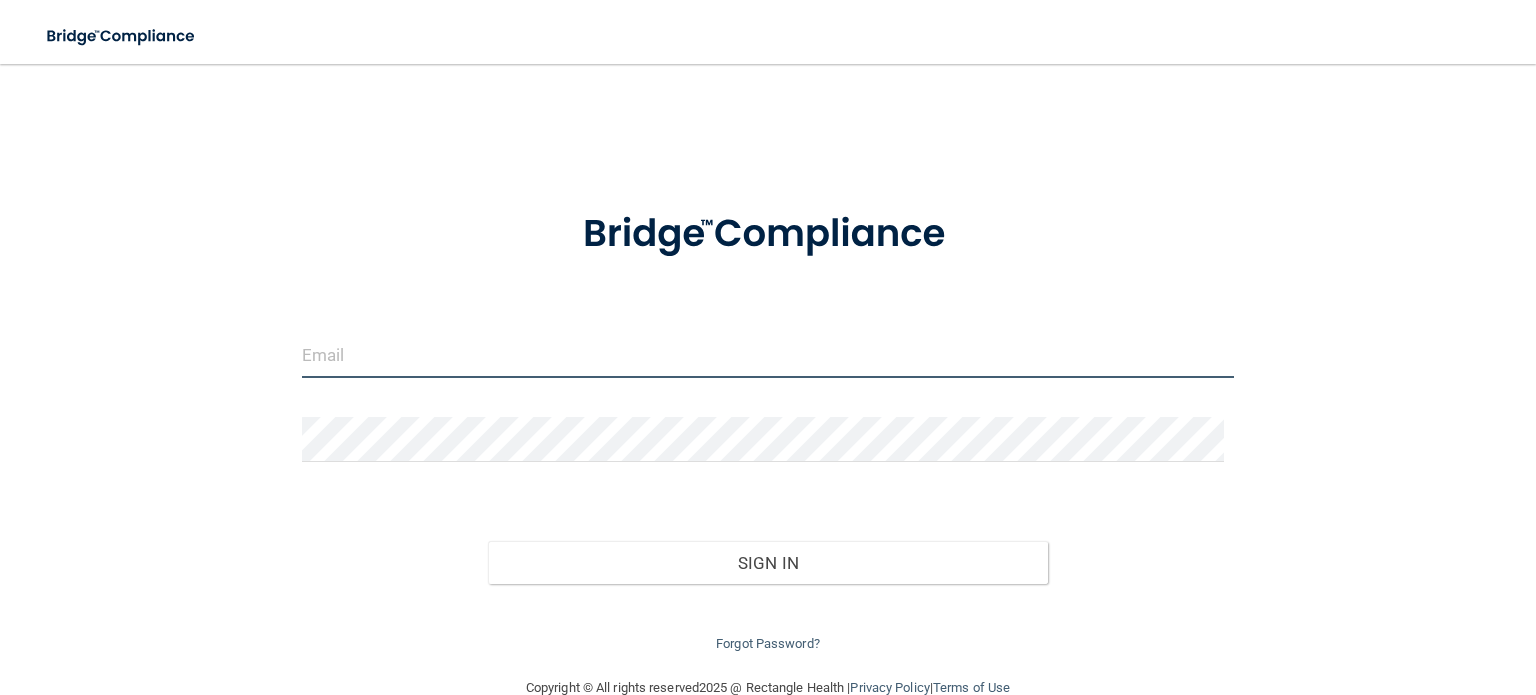 click at bounding box center (768, 355) 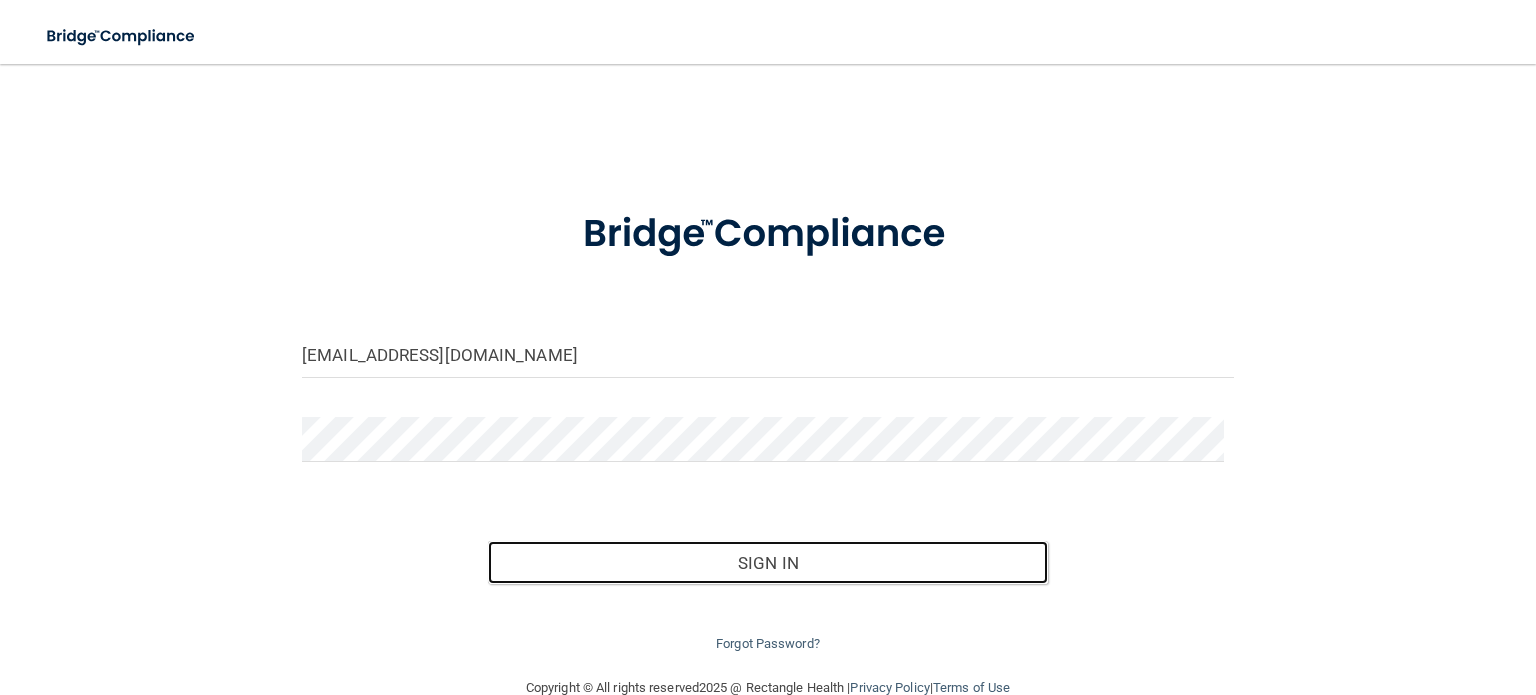 click on "Sign In" at bounding box center (767, 563) 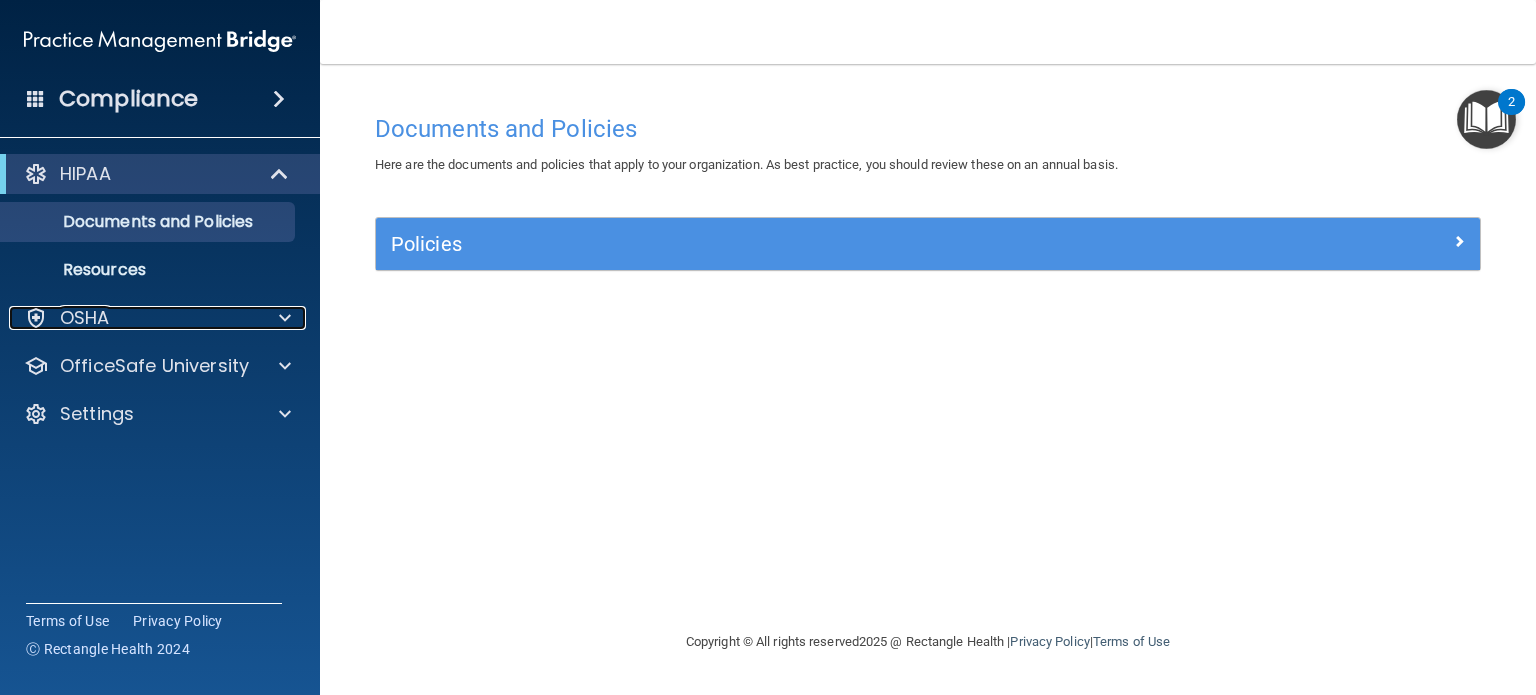click at bounding box center (282, 318) 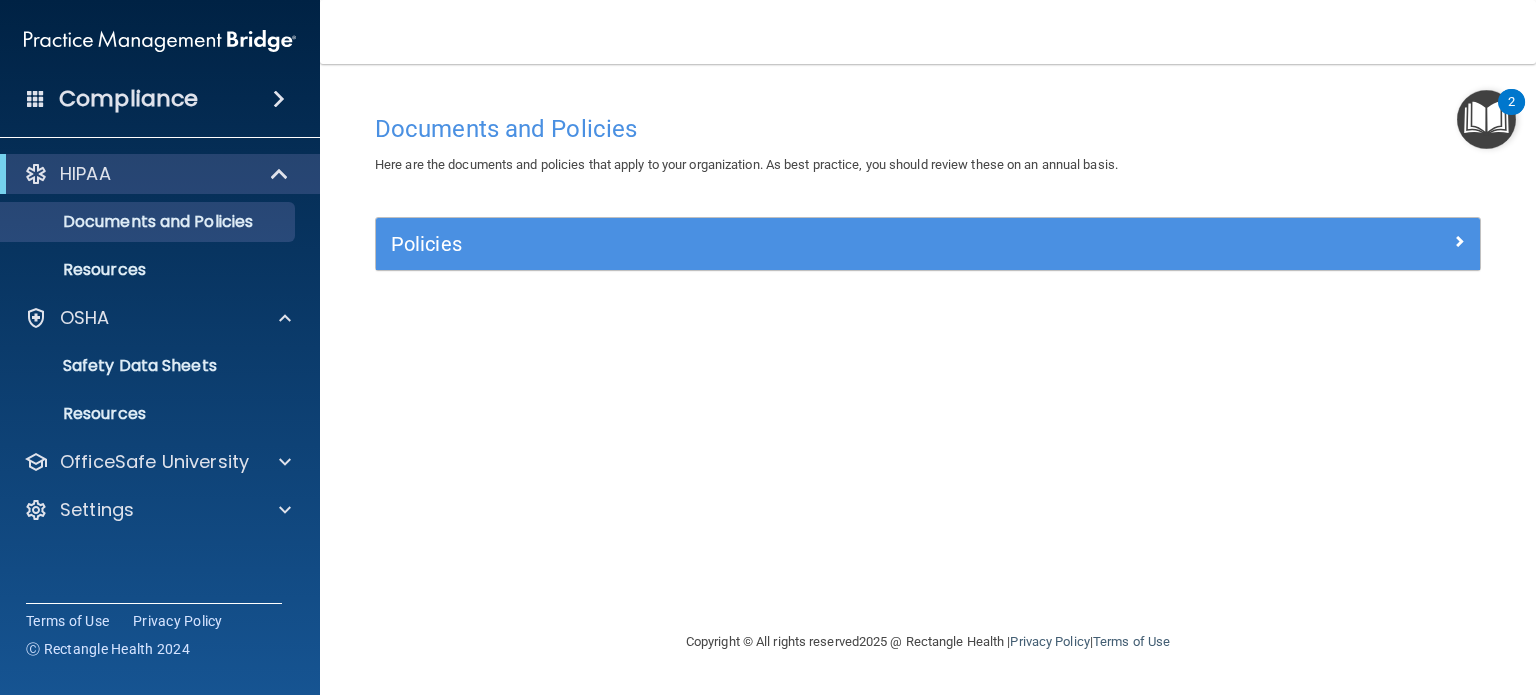 click on "Compliance" at bounding box center (160, 99) 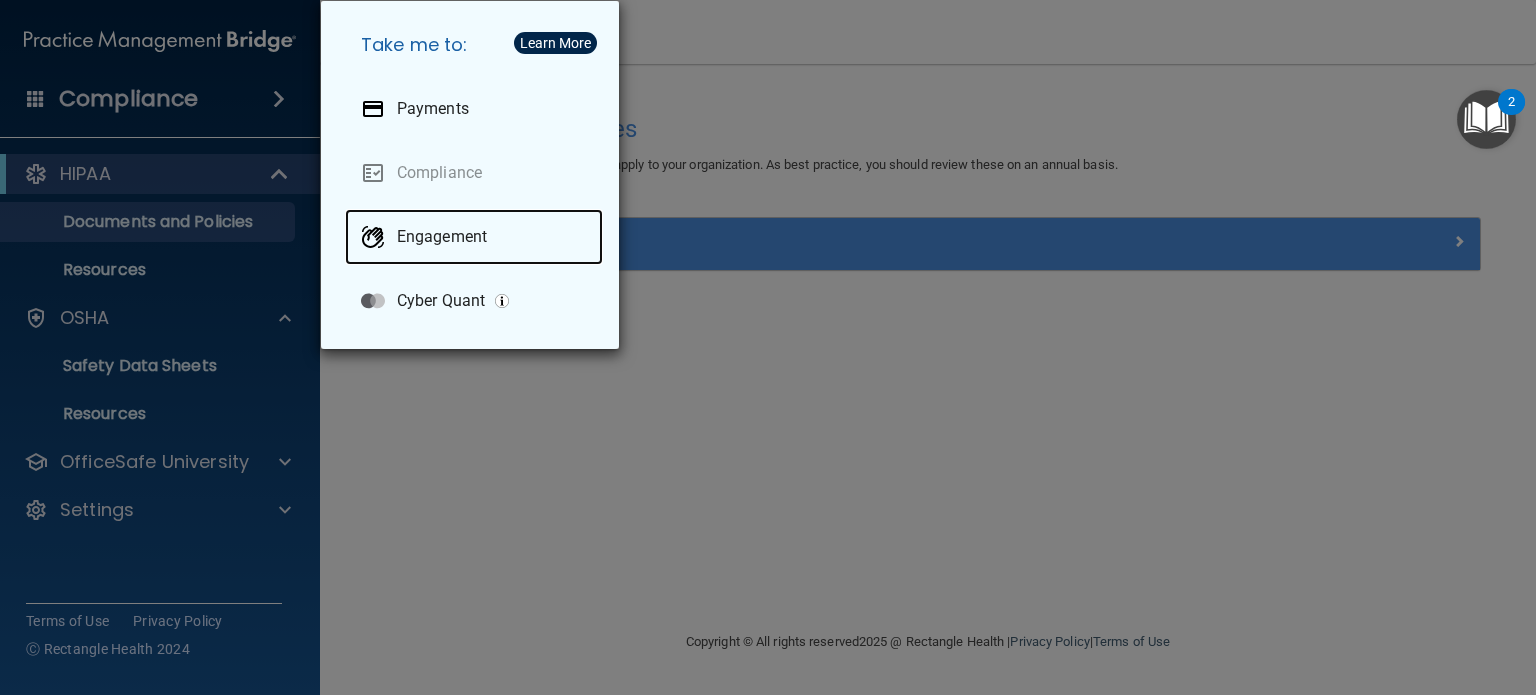 click on "Engagement" at bounding box center [474, 237] 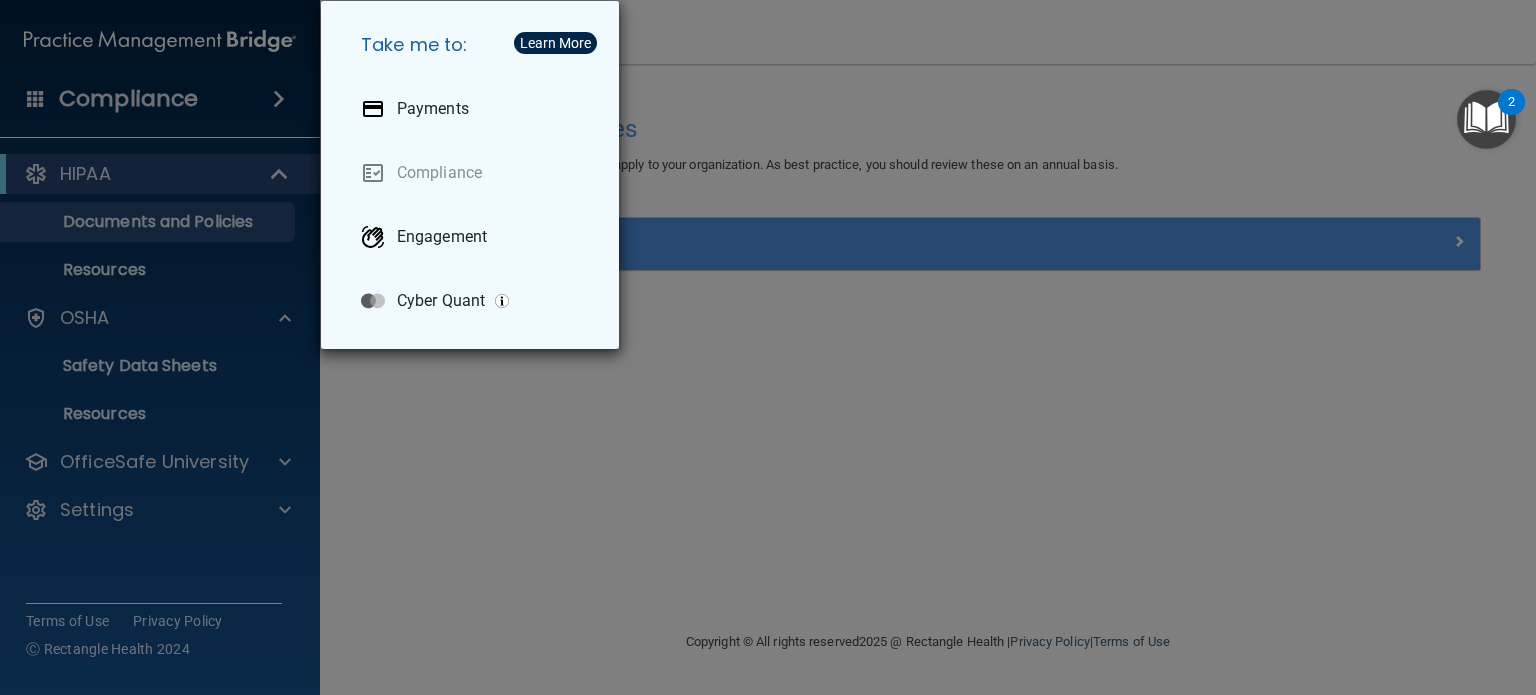 click on "Take me to:             Payments                   Compliance                     Engagement                     Cyber Quant" at bounding box center [768, 347] 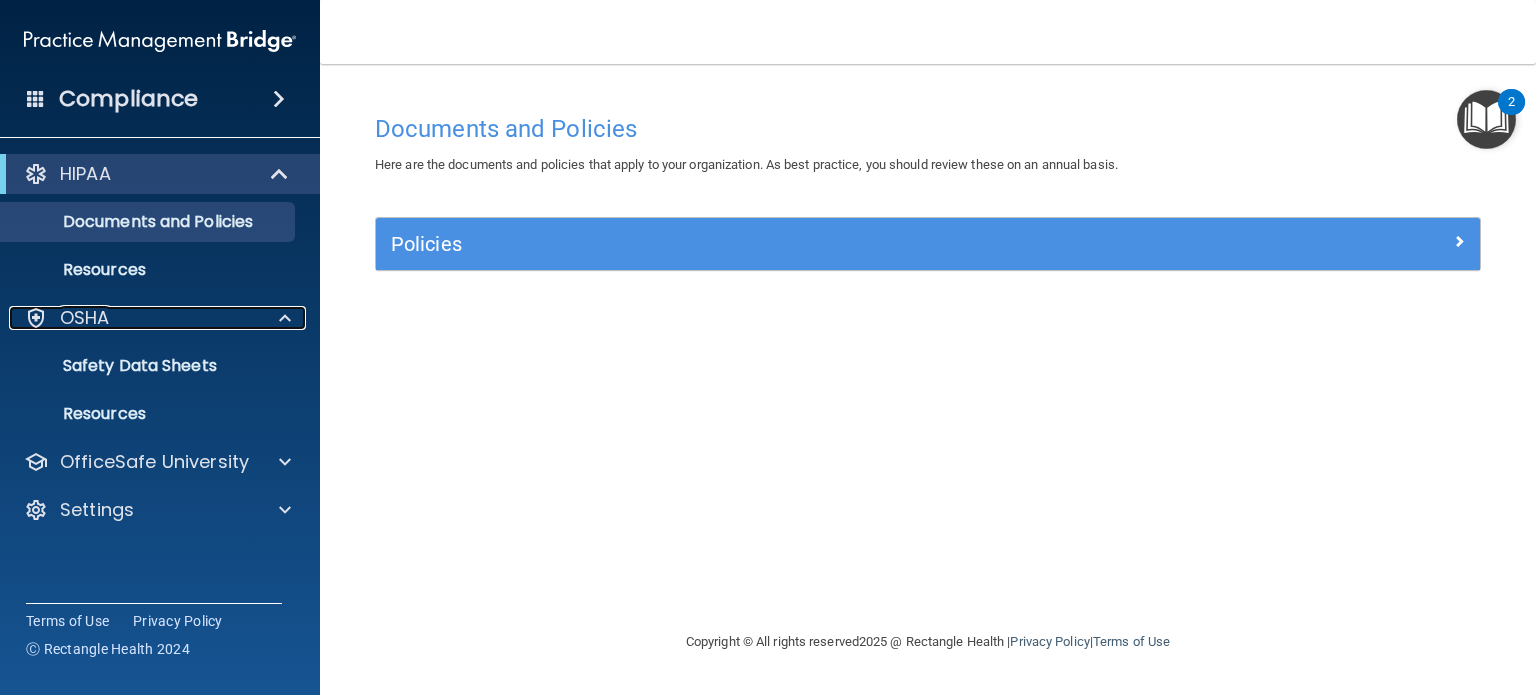 click at bounding box center (285, 318) 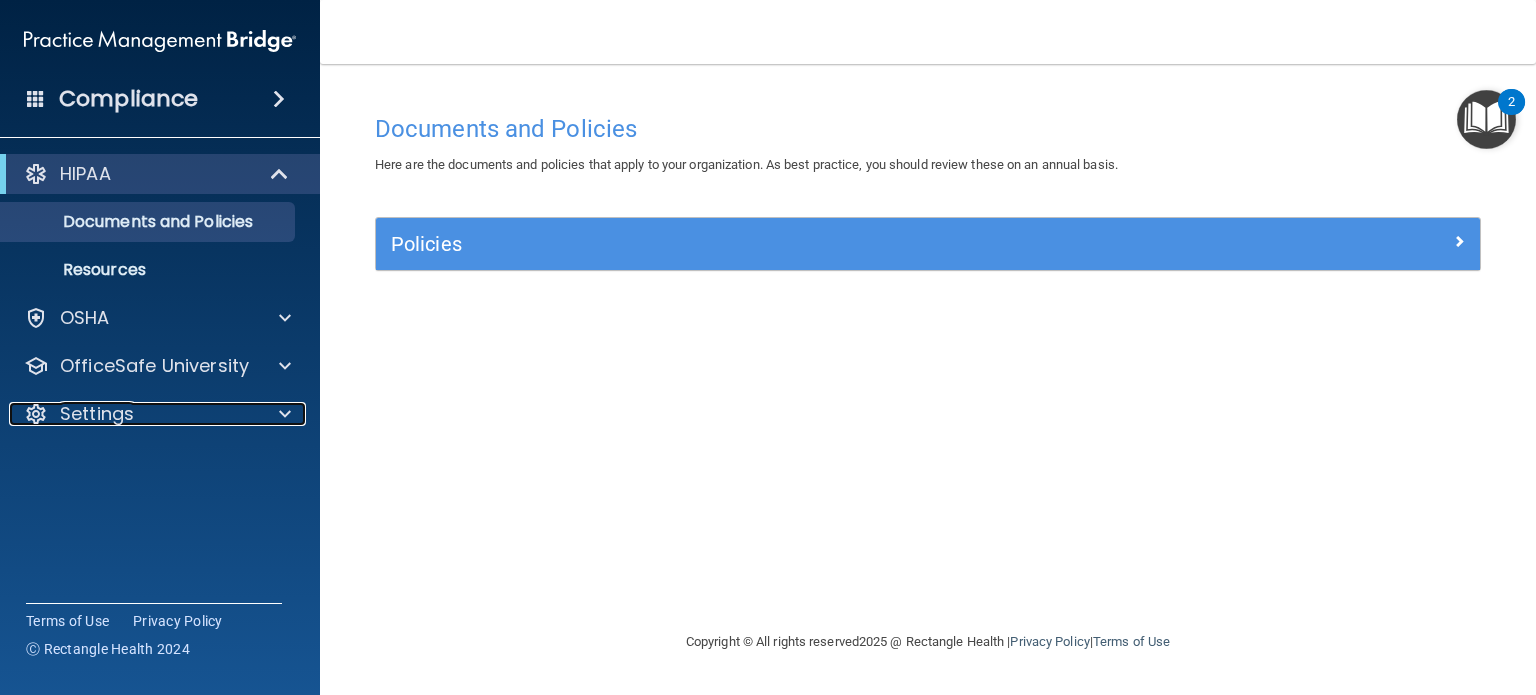click at bounding box center (285, 414) 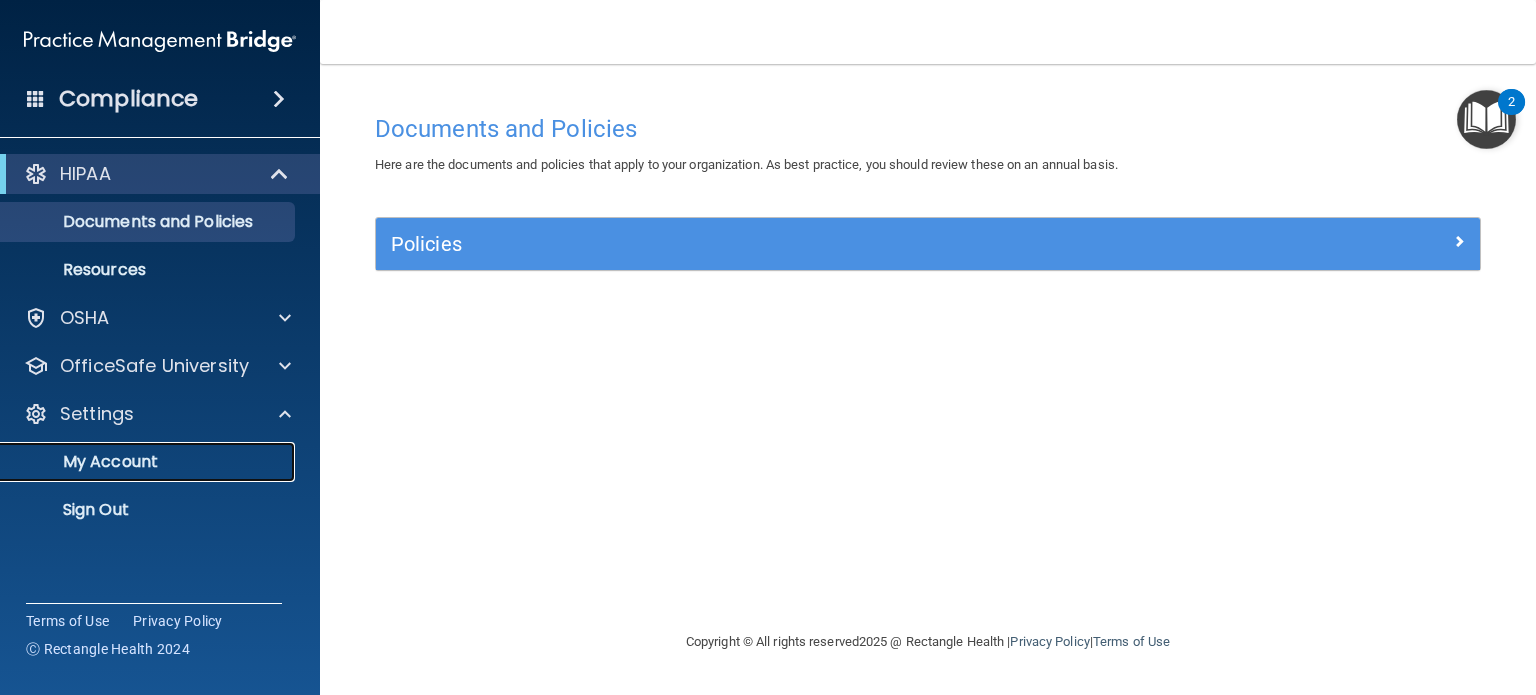 click on "My Account" at bounding box center [149, 462] 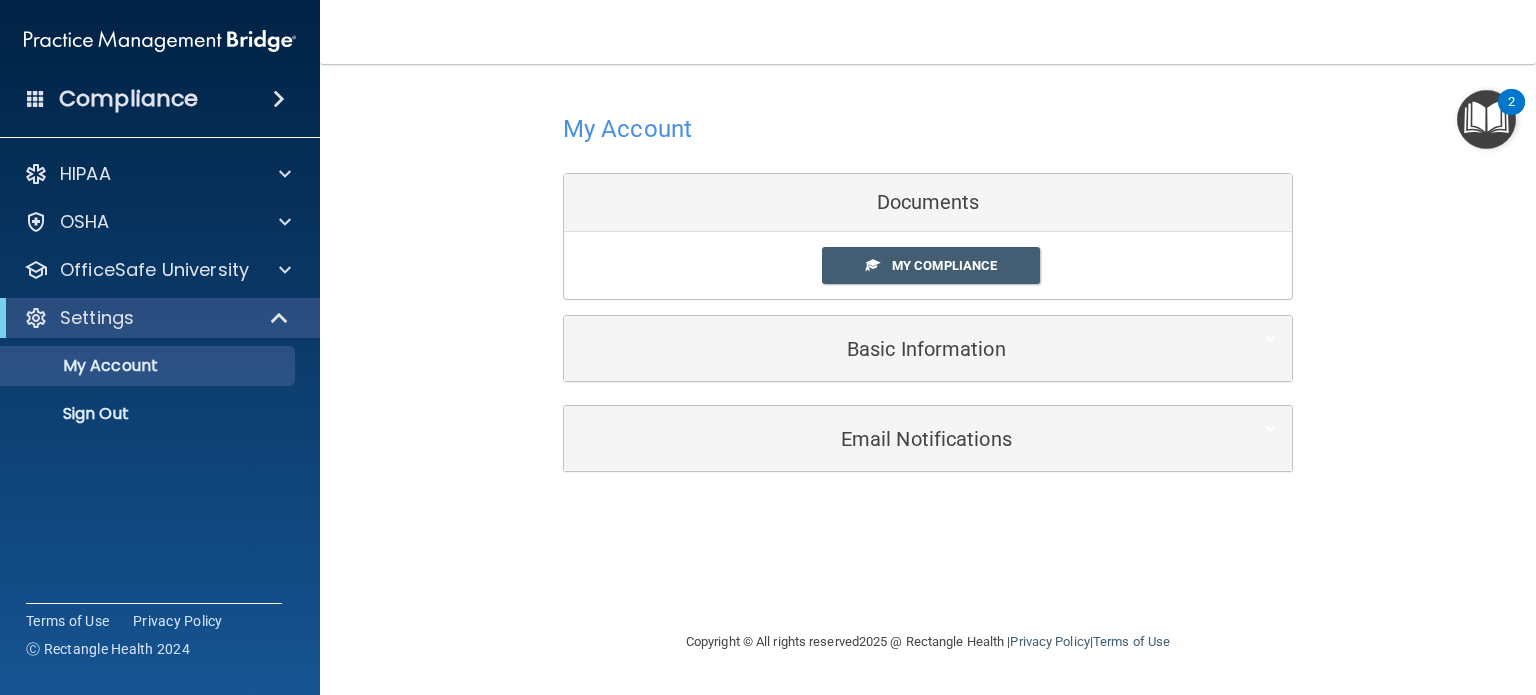 click on "My Compliance" at bounding box center (944, 265) 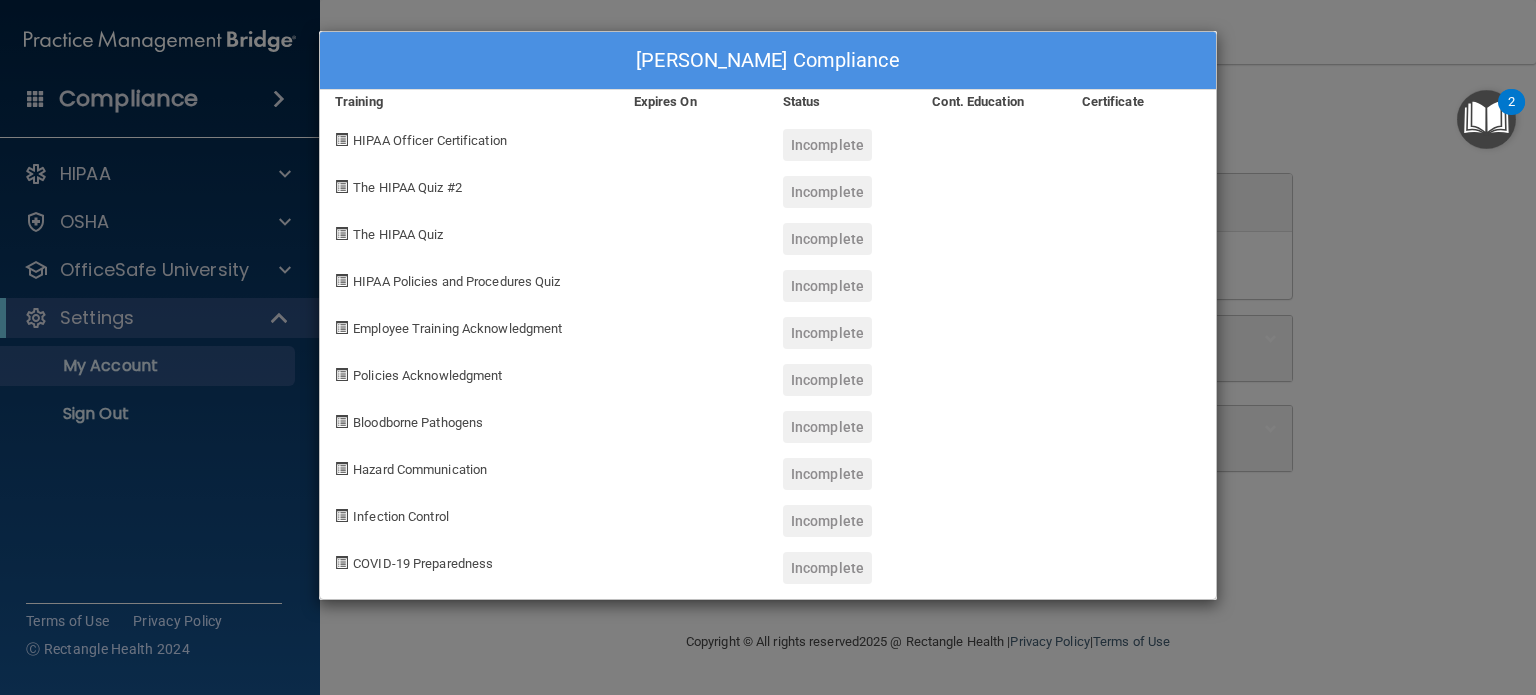 click at bounding box center (341, 139) 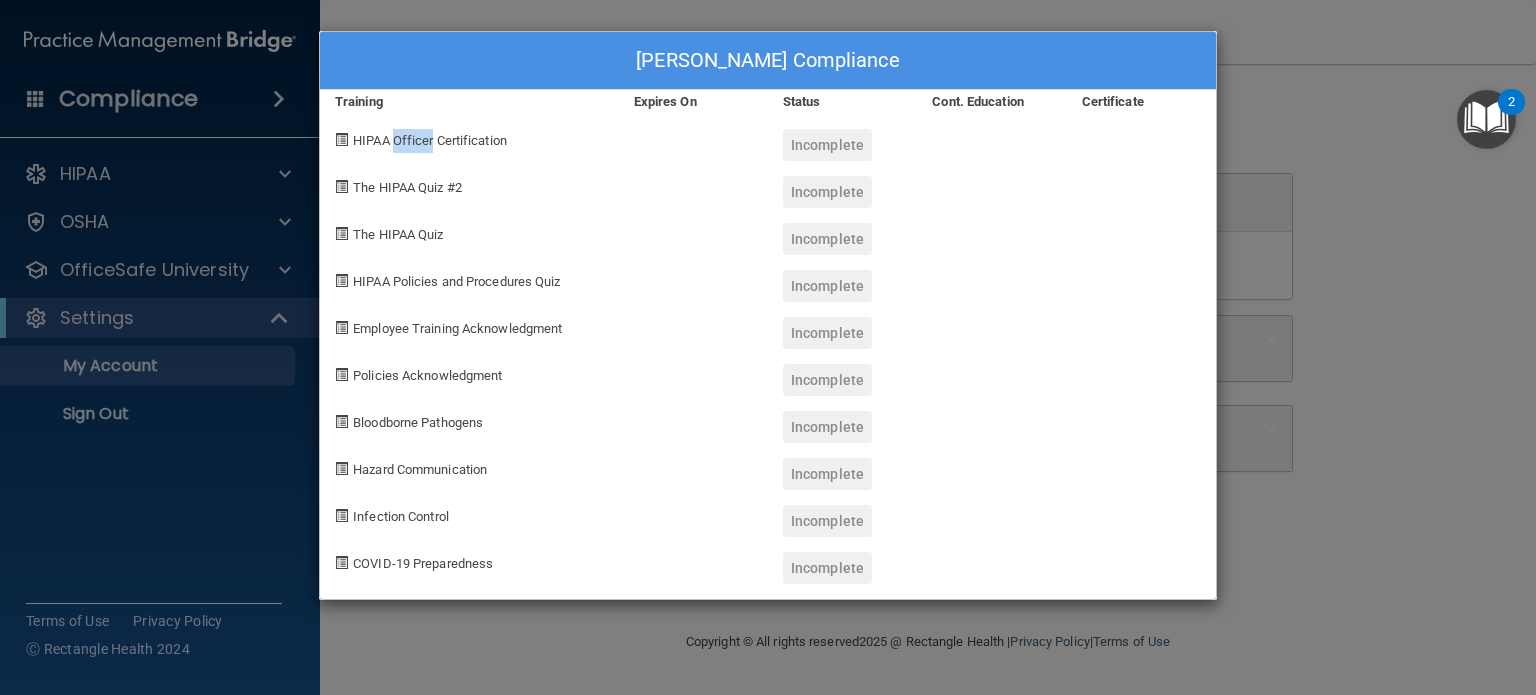 click on "HIPAA Officer Certification" at bounding box center [430, 140] 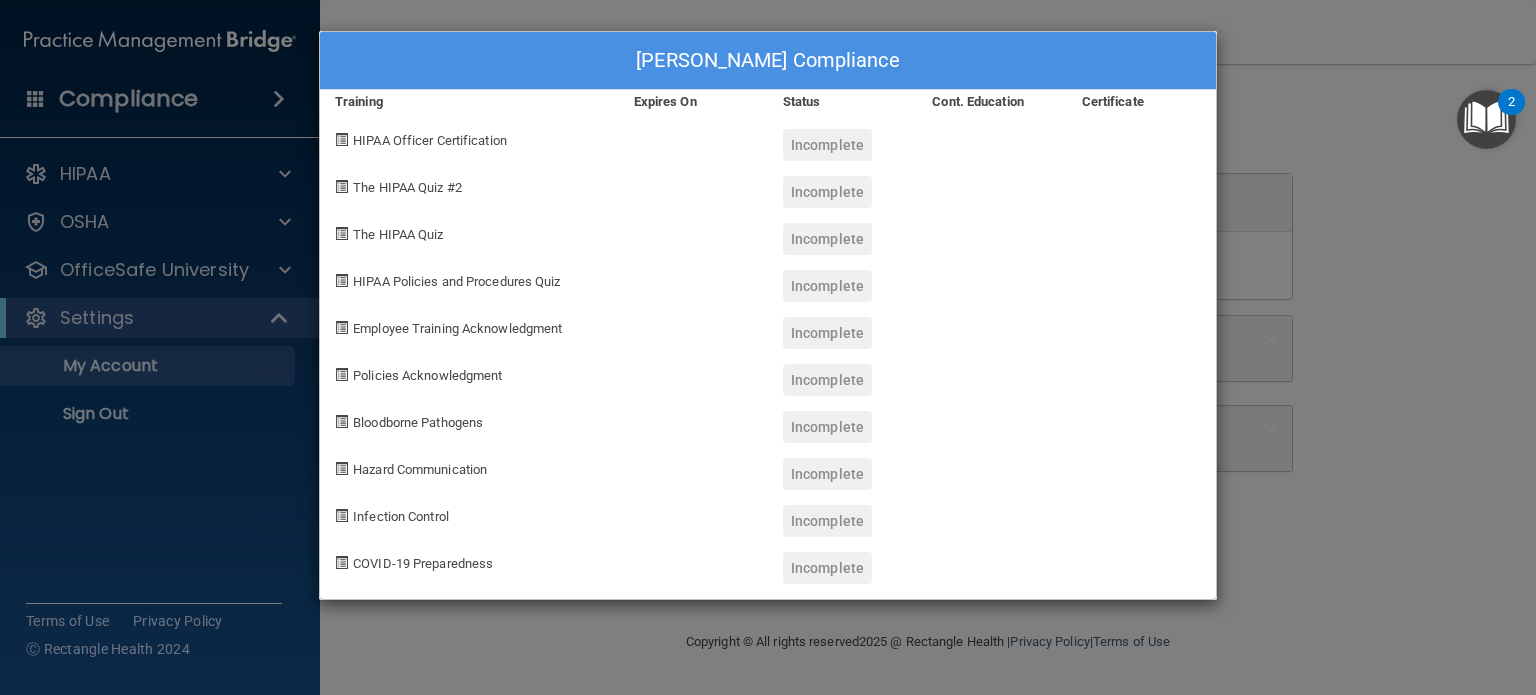 click on "The HIPAA Quiz" at bounding box center [469, 231] 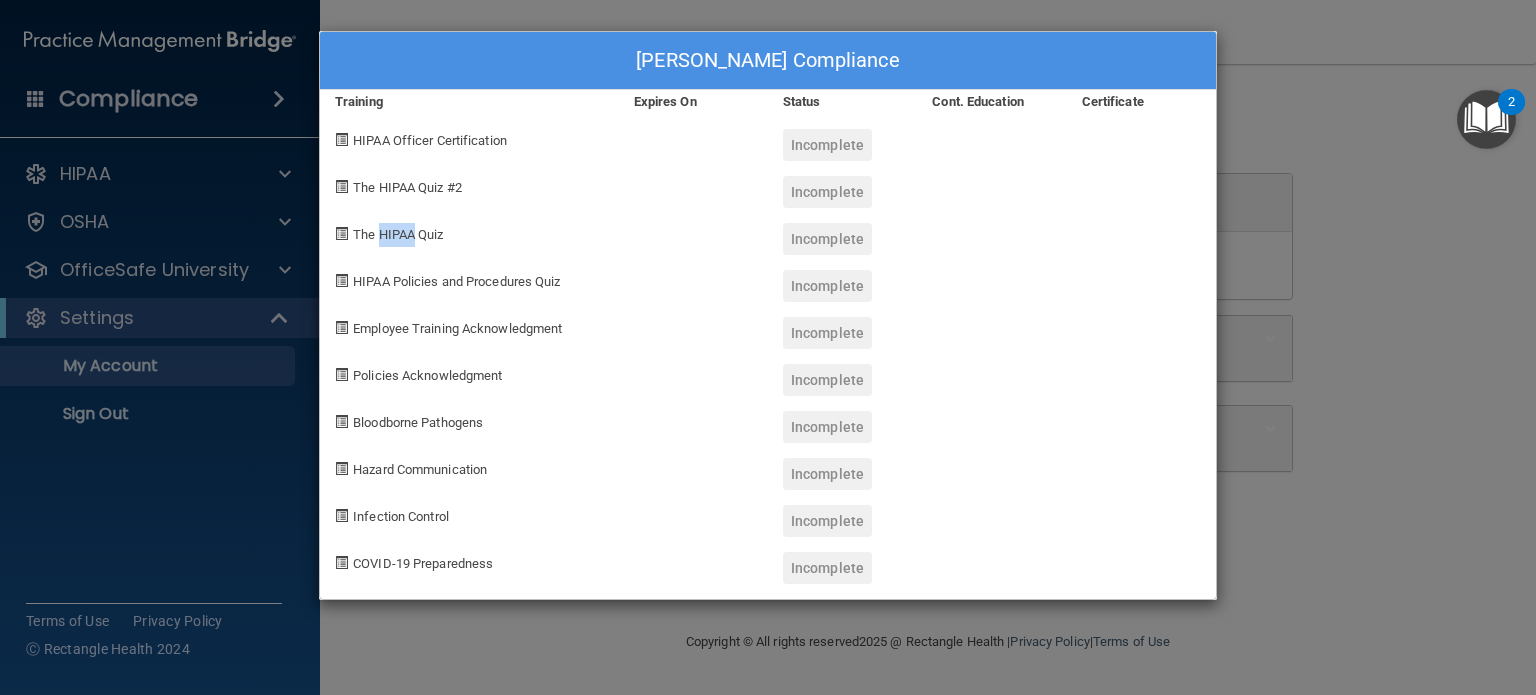 click on "The HIPAA Quiz" at bounding box center (469, 231) 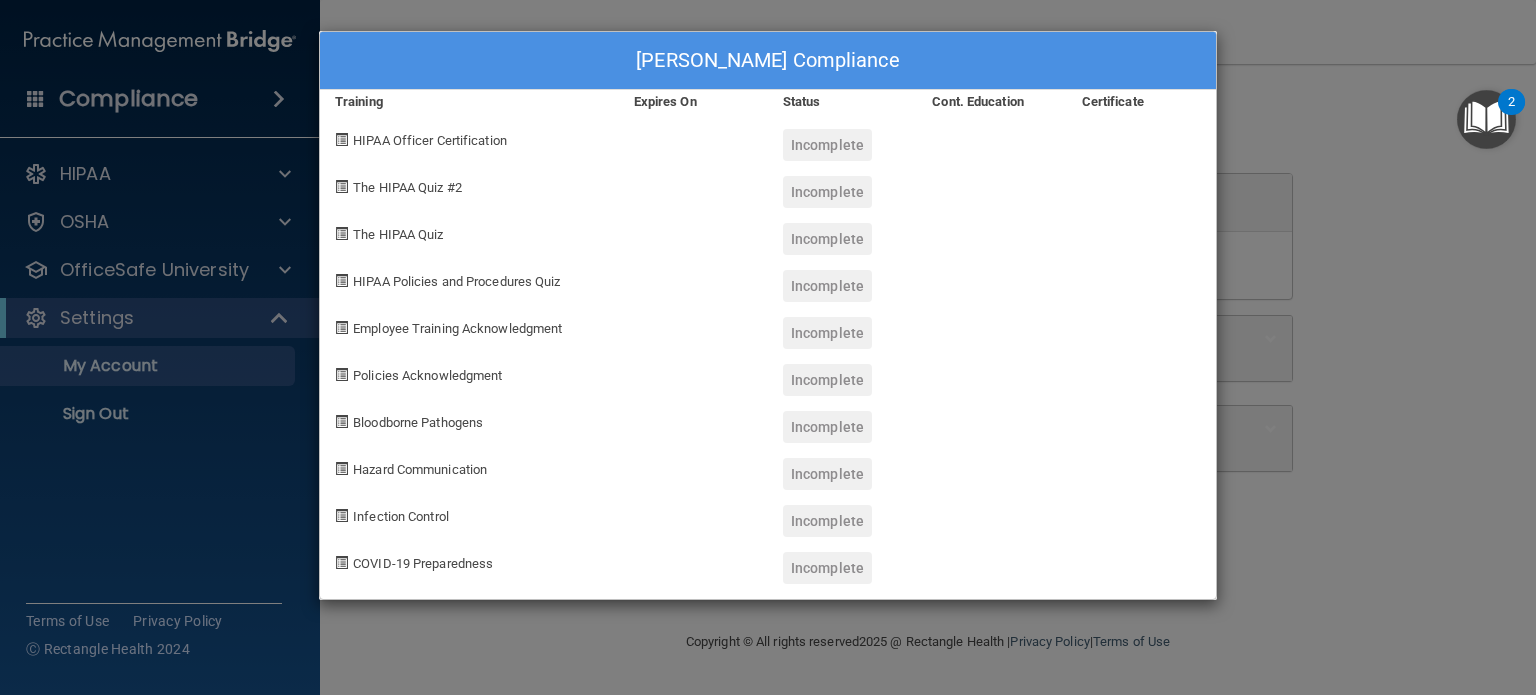 click on "Lea-Ellen Garner's Compliance      Training   Expires On   Status   Cont. Education   Certificate         HIPAA Officer Certification             Incomplete                      The HIPAA Quiz #2             Incomplete                      The HIPAA Quiz             Incomplete                      HIPAA Policies and Procedures Quiz             Incomplete                      Employee Training Acknowledgment             Incomplete                      Policies Acknowledgment             Incomplete                      Bloodborne Pathogens             Incomplete                      Hazard Communication             Incomplete                      Infection Control             Incomplete                      COVID-19 Preparedness             Incomplete" at bounding box center [768, 347] 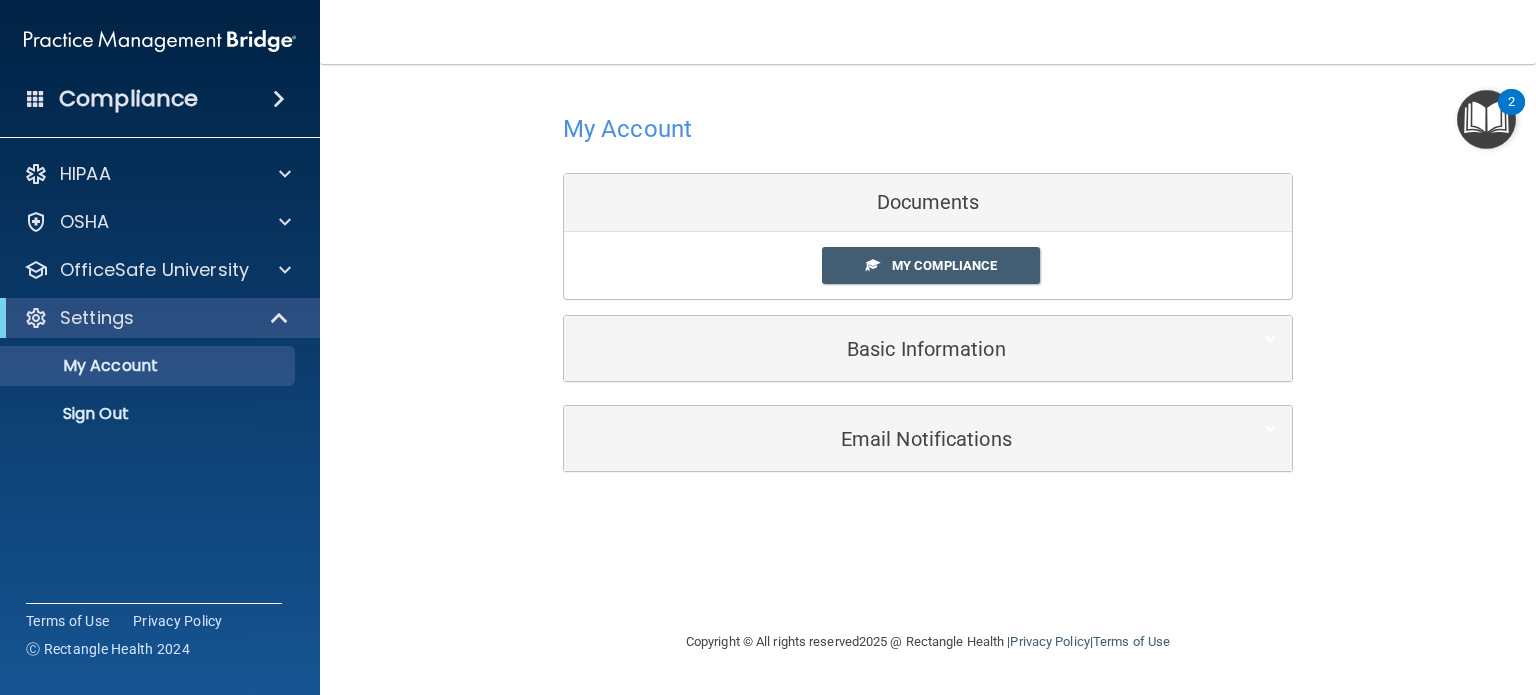 click on "Documents" at bounding box center (928, 203) 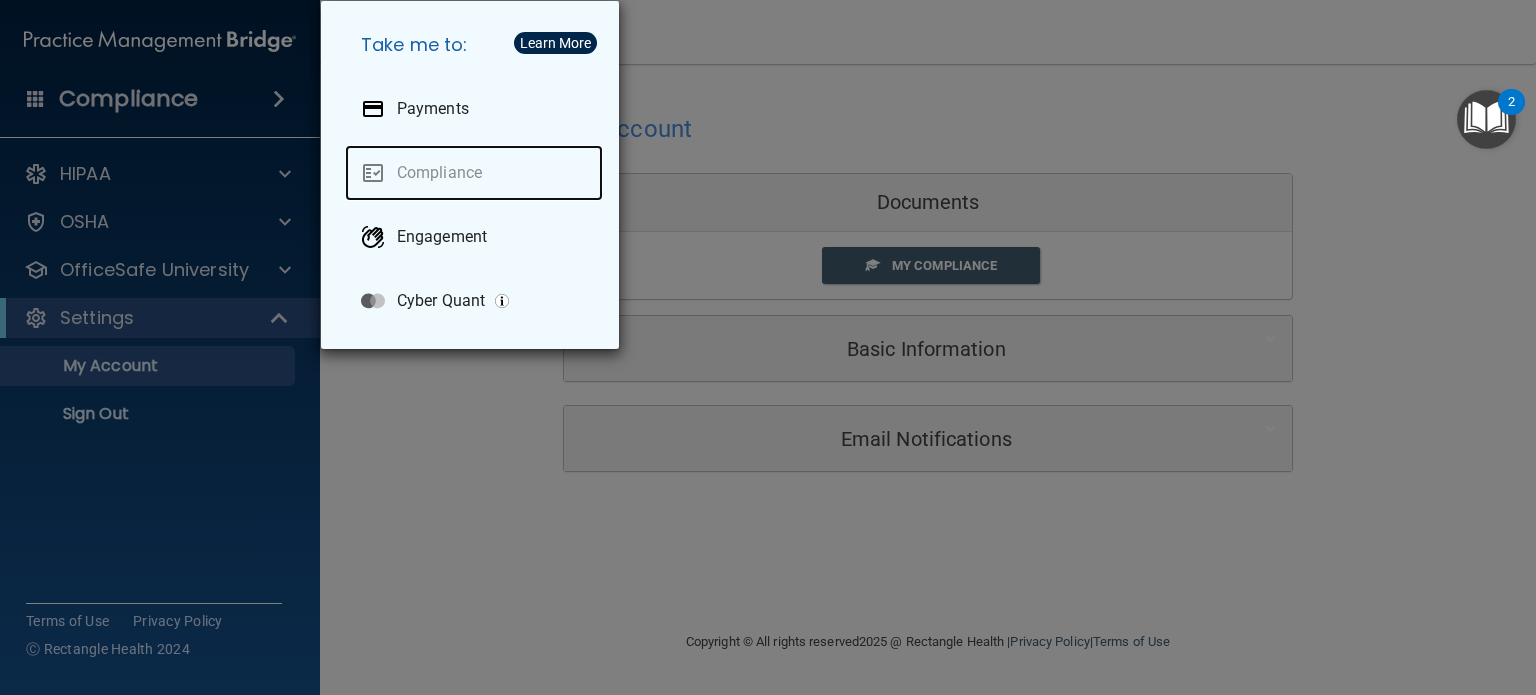 click on "Compliance" at bounding box center (474, 173) 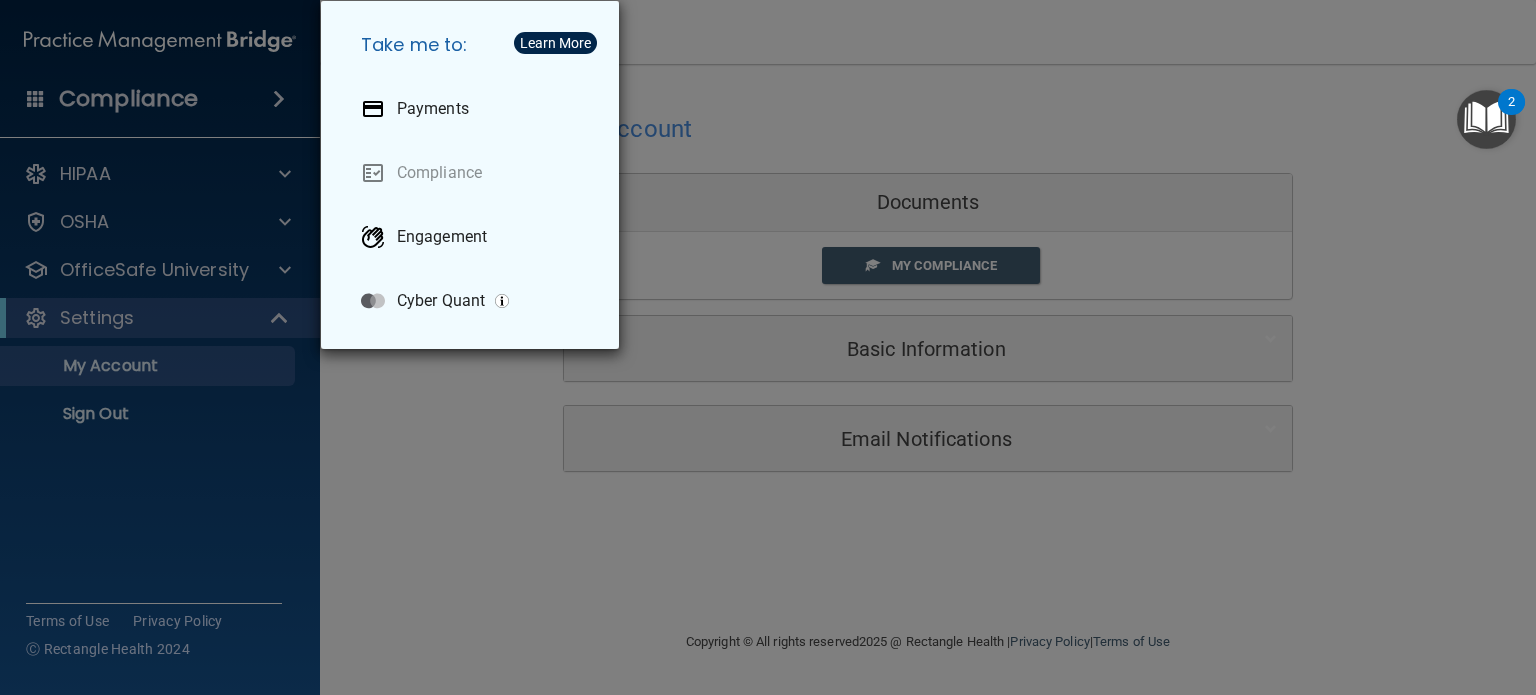 click on "Take me to:             Payments                   Compliance                     Engagement                     Cyber Quant" at bounding box center [768, 347] 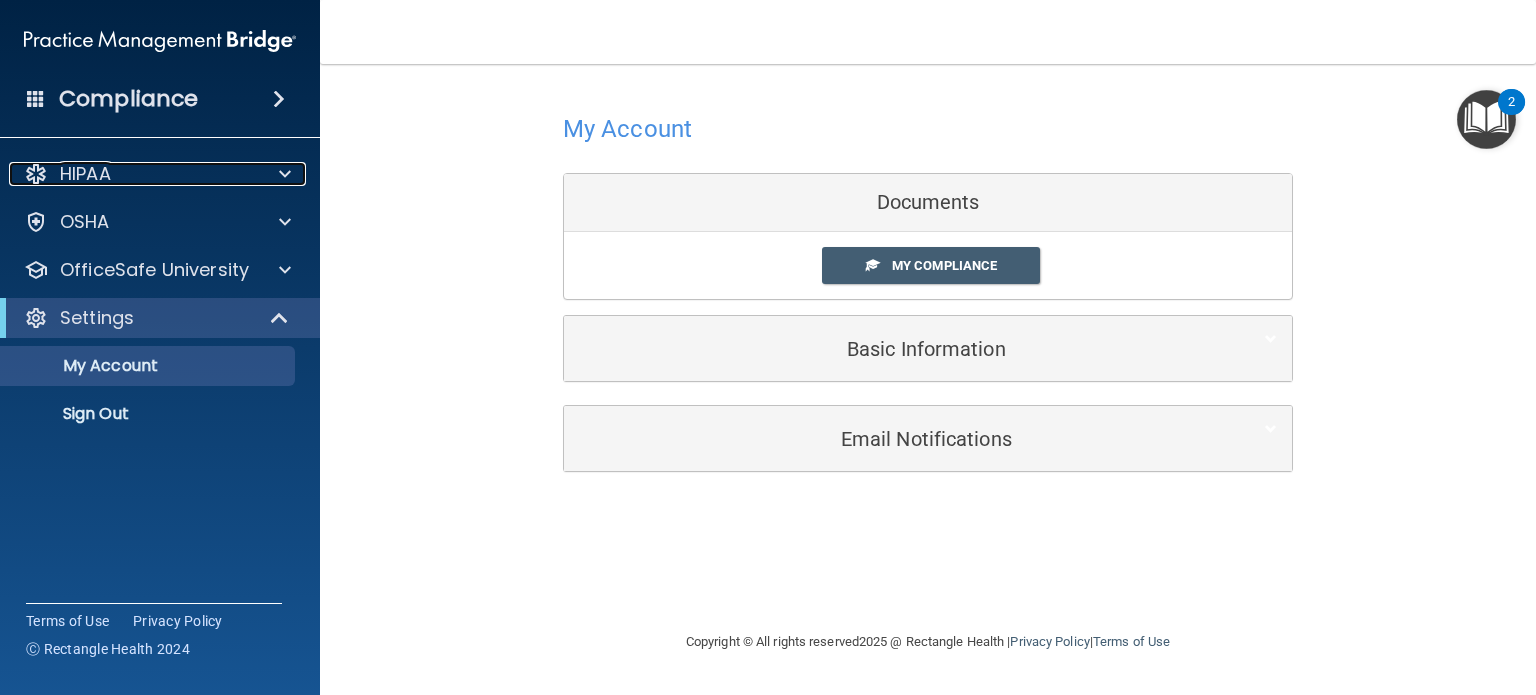 click on "HIPAA" at bounding box center (133, 174) 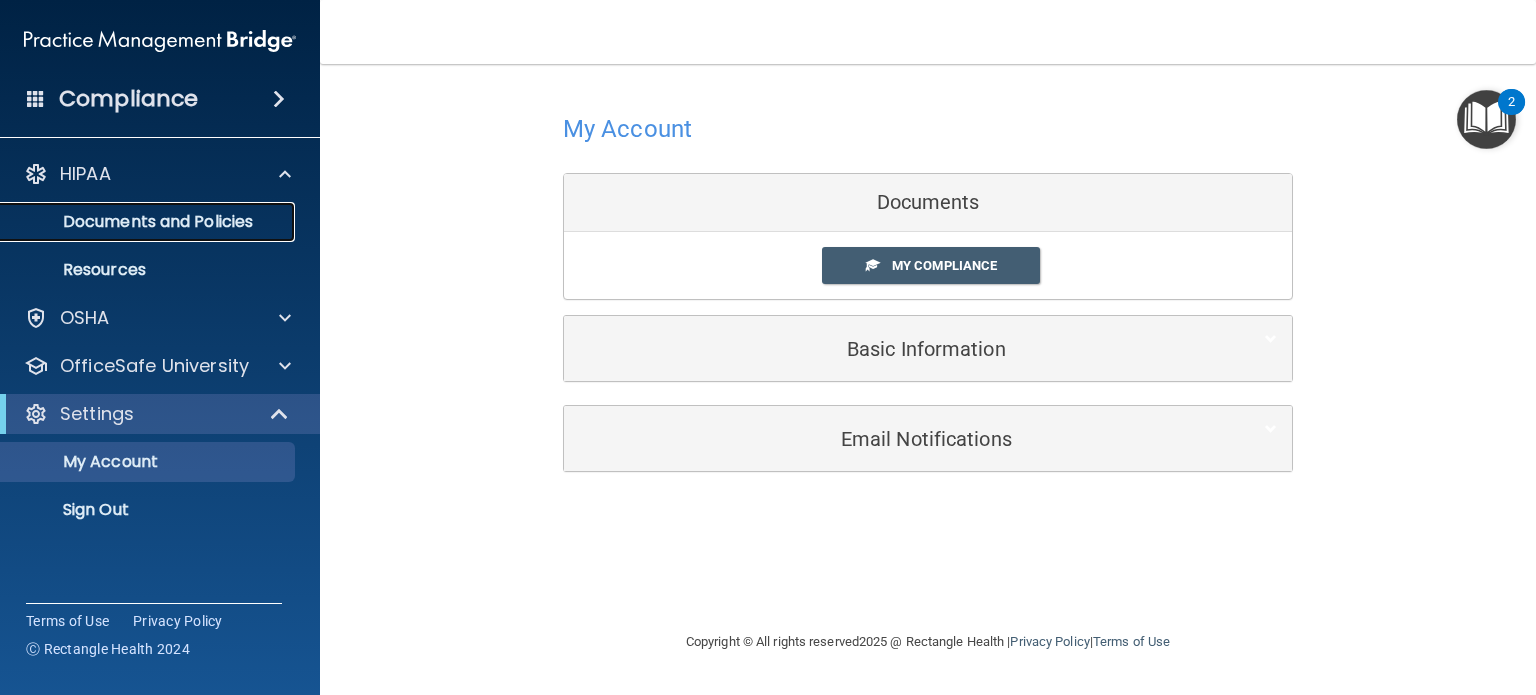click on "Documents and Policies" at bounding box center (149, 222) 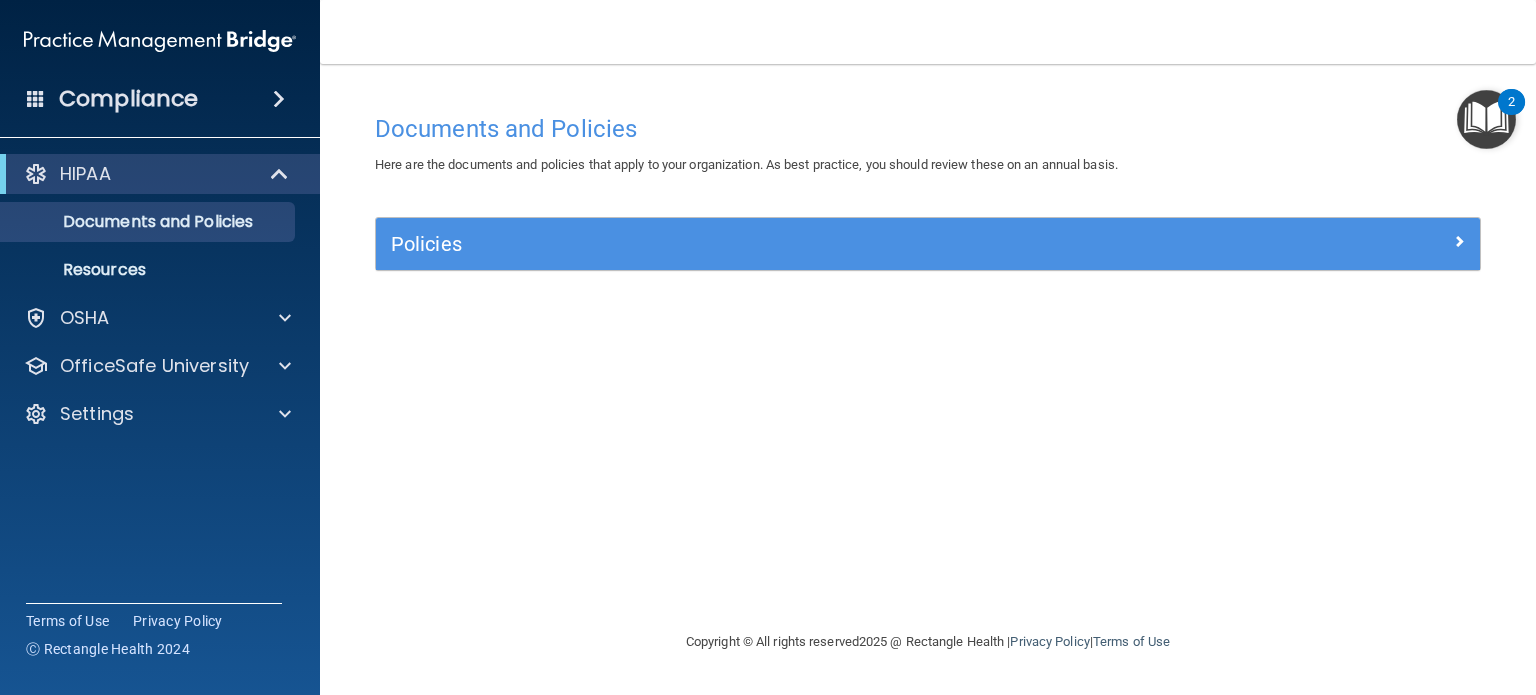 click at bounding box center (1486, 119) 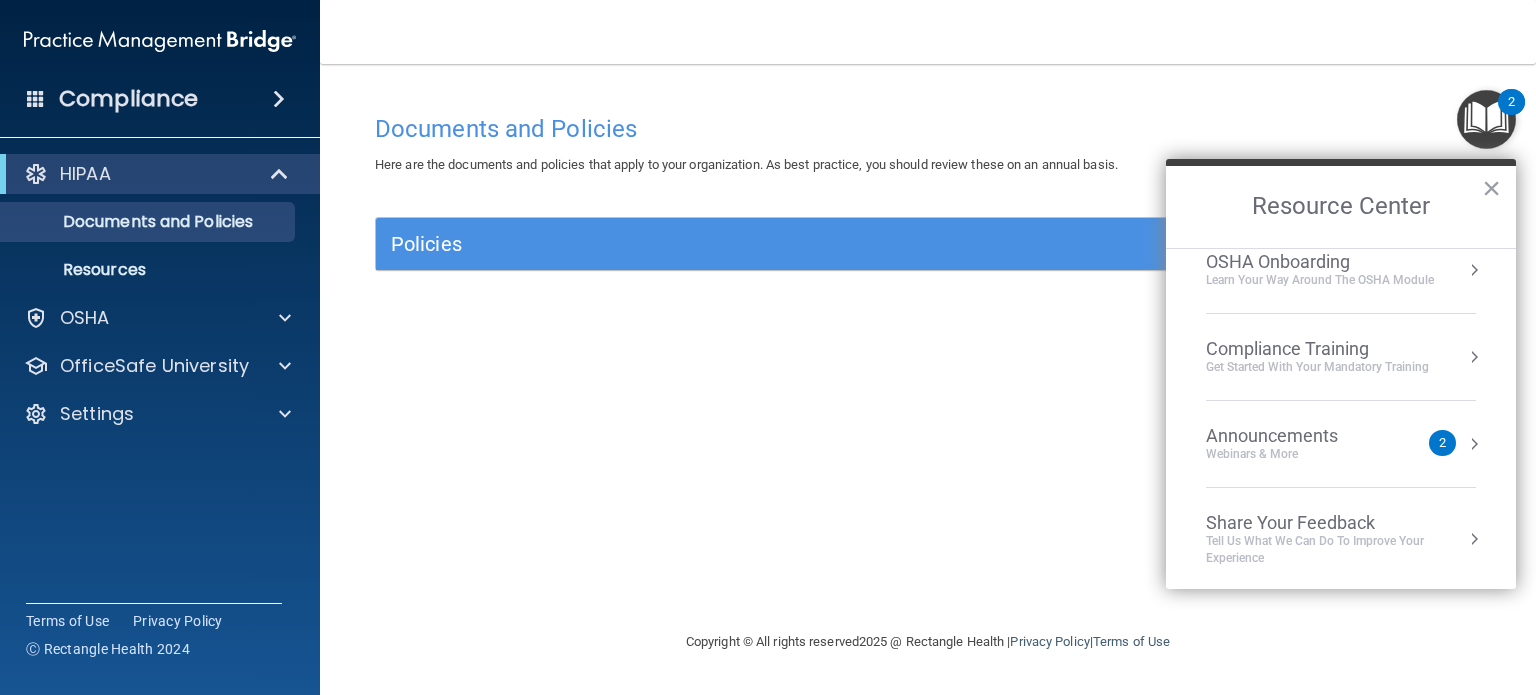 scroll, scrollTop: 0, scrollLeft: 0, axis: both 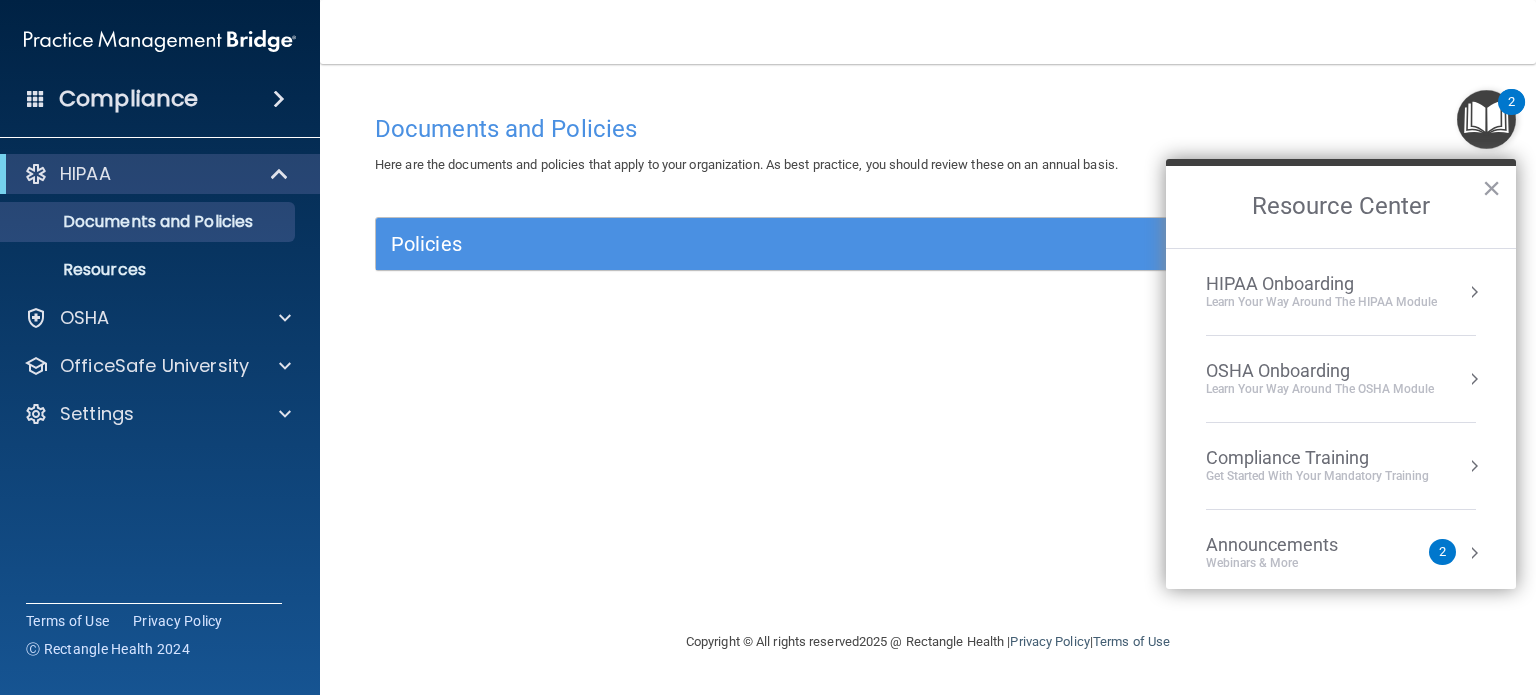 click on "Learn Your Way around the HIPAA module" at bounding box center (1321, 302) 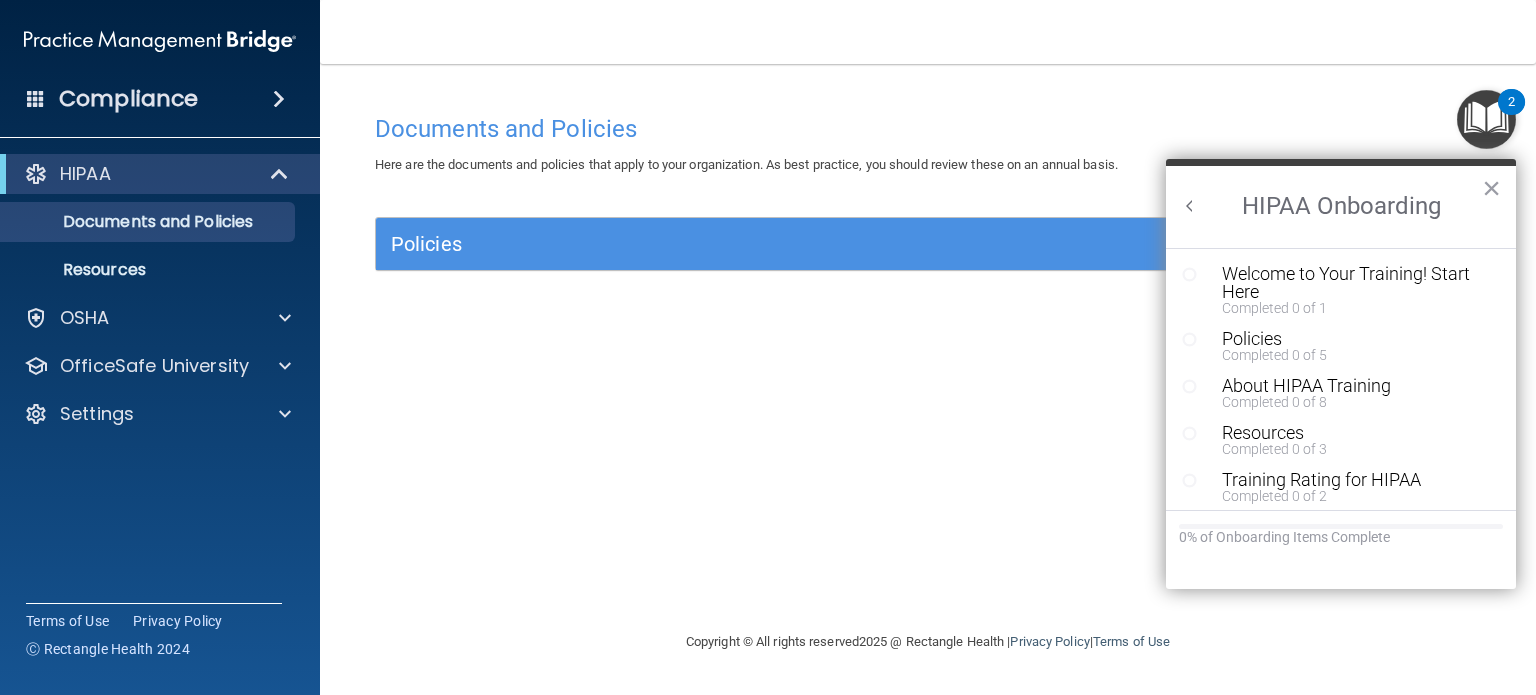 scroll, scrollTop: 0, scrollLeft: 0, axis: both 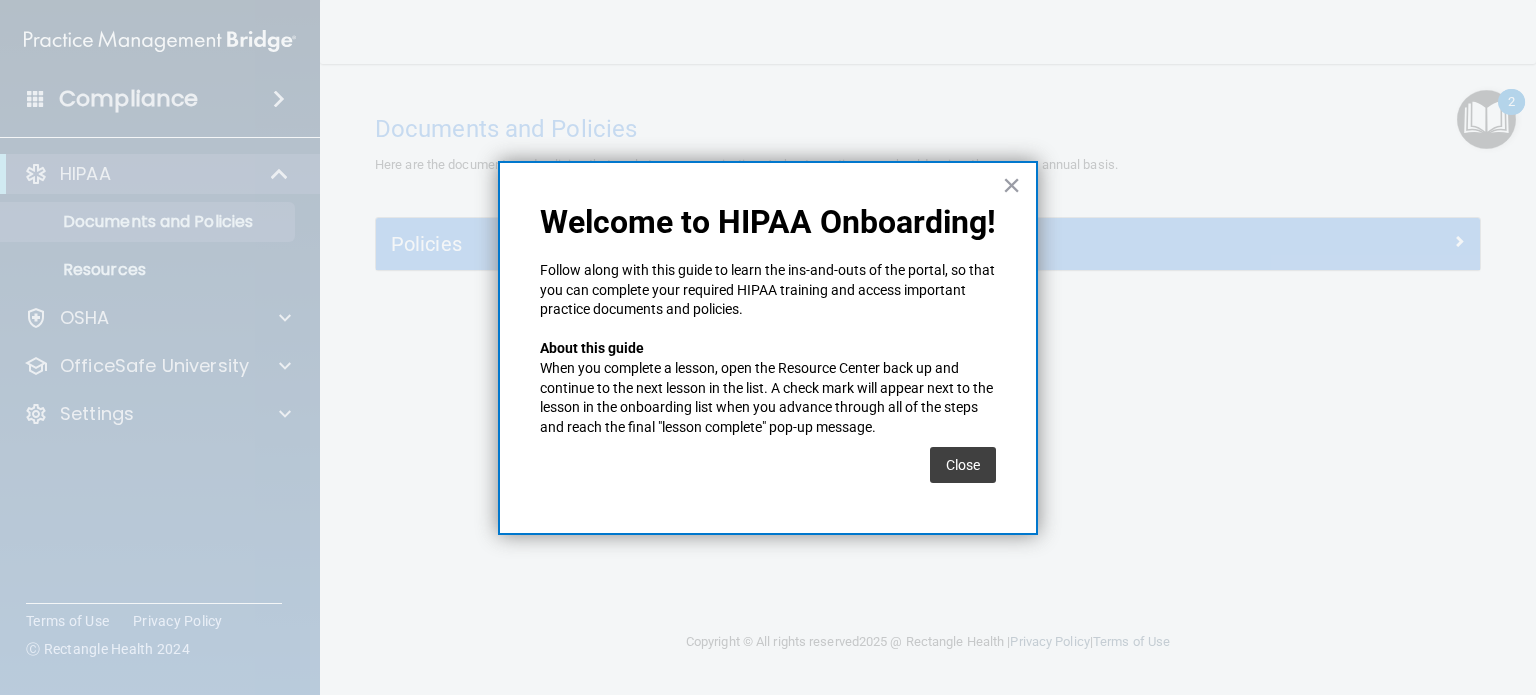 click on "Close" at bounding box center [963, 465] 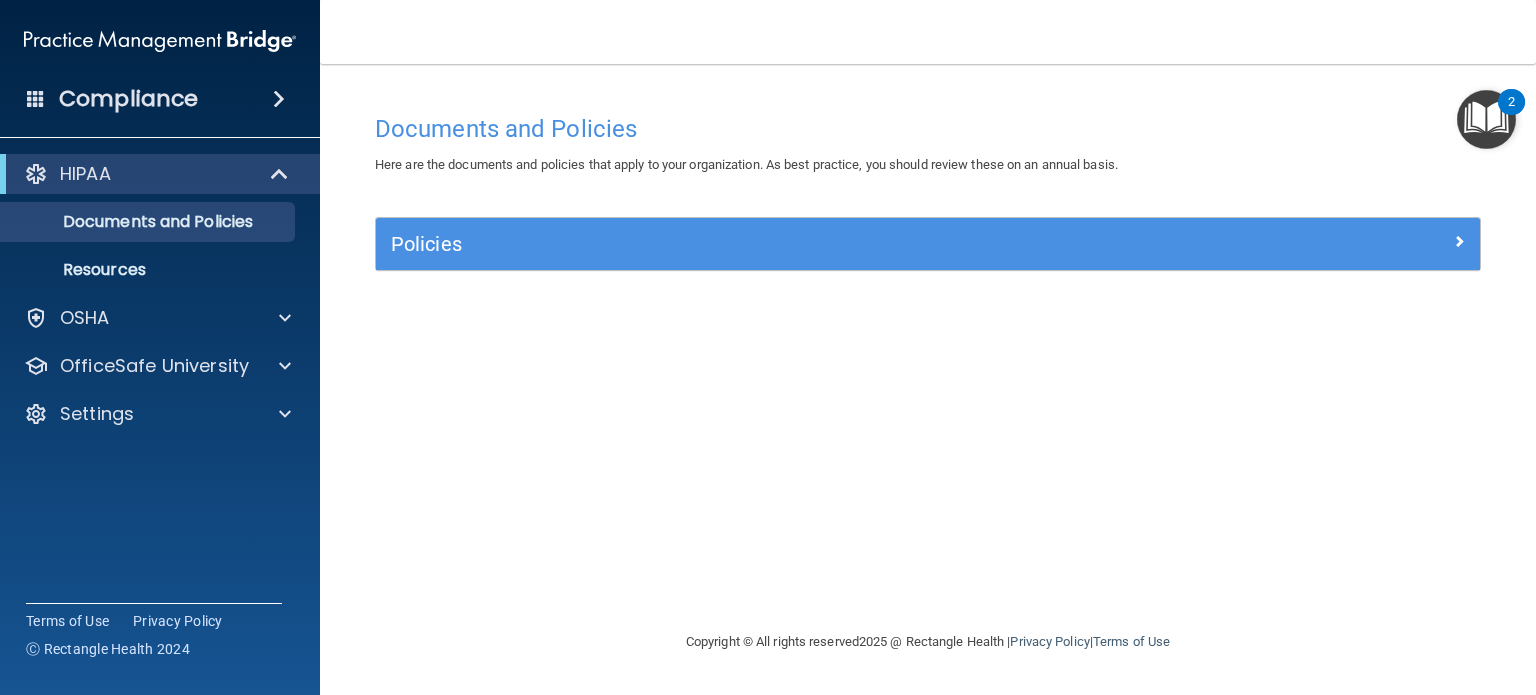 click at bounding box center (1486, 119) 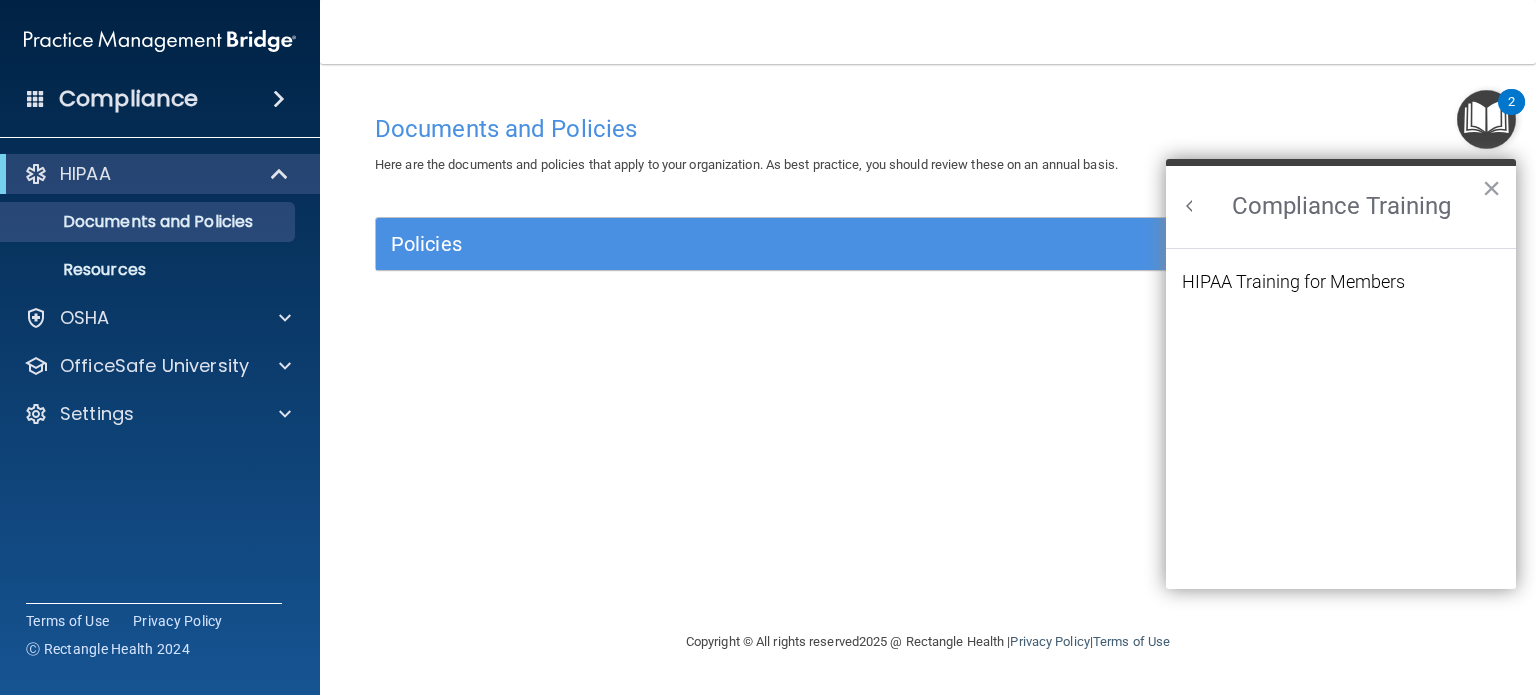scroll, scrollTop: 0, scrollLeft: 0, axis: both 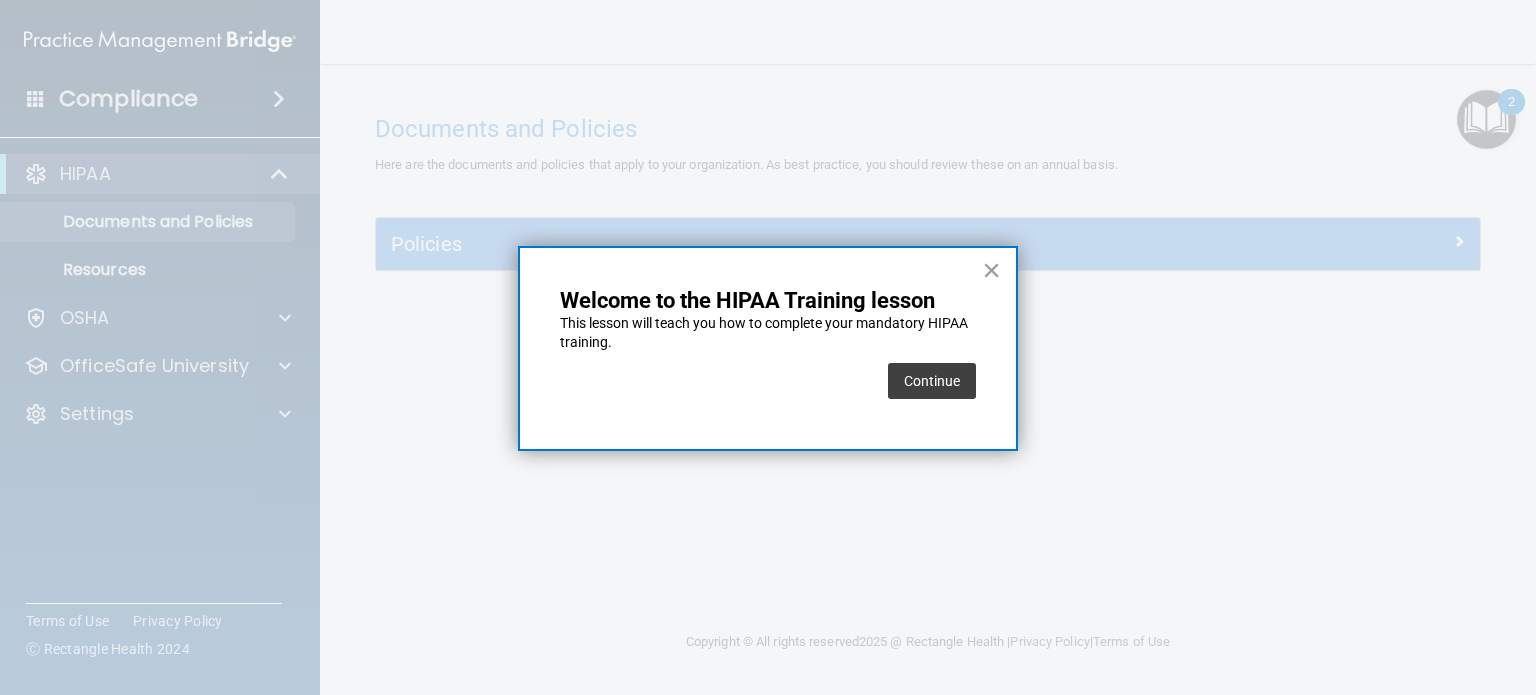 click on "Continue" at bounding box center [932, 381] 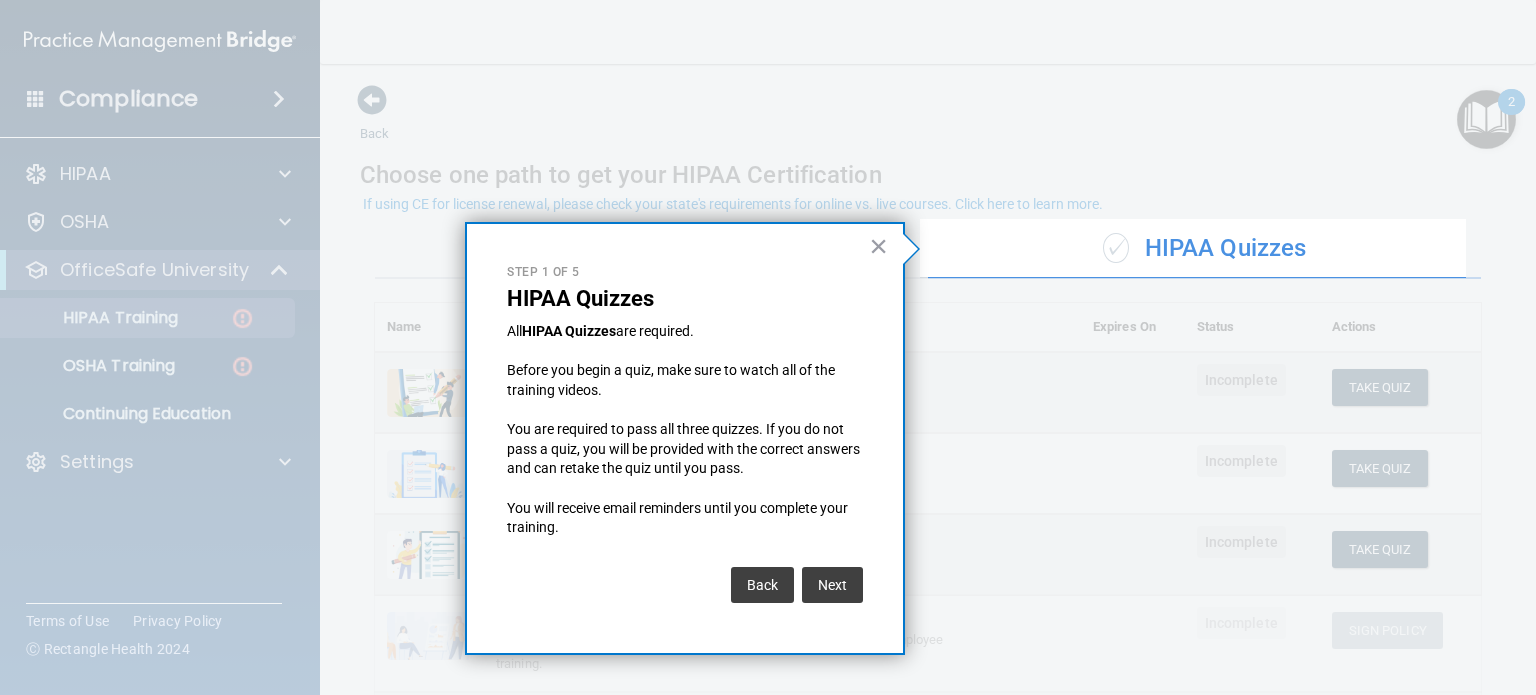 click on "Next" at bounding box center [832, 585] 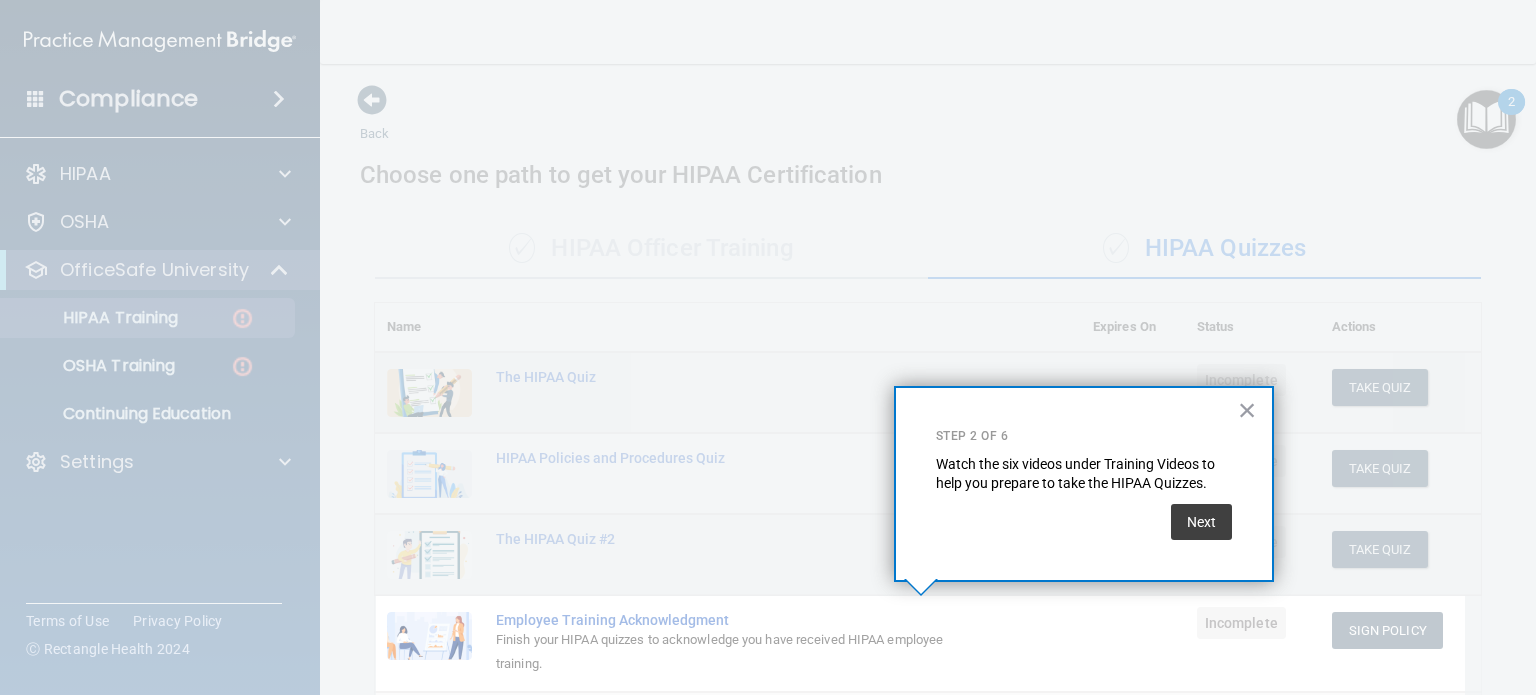 scroll, scrollTop: 216, scrollLeft: 0, axis: vertical 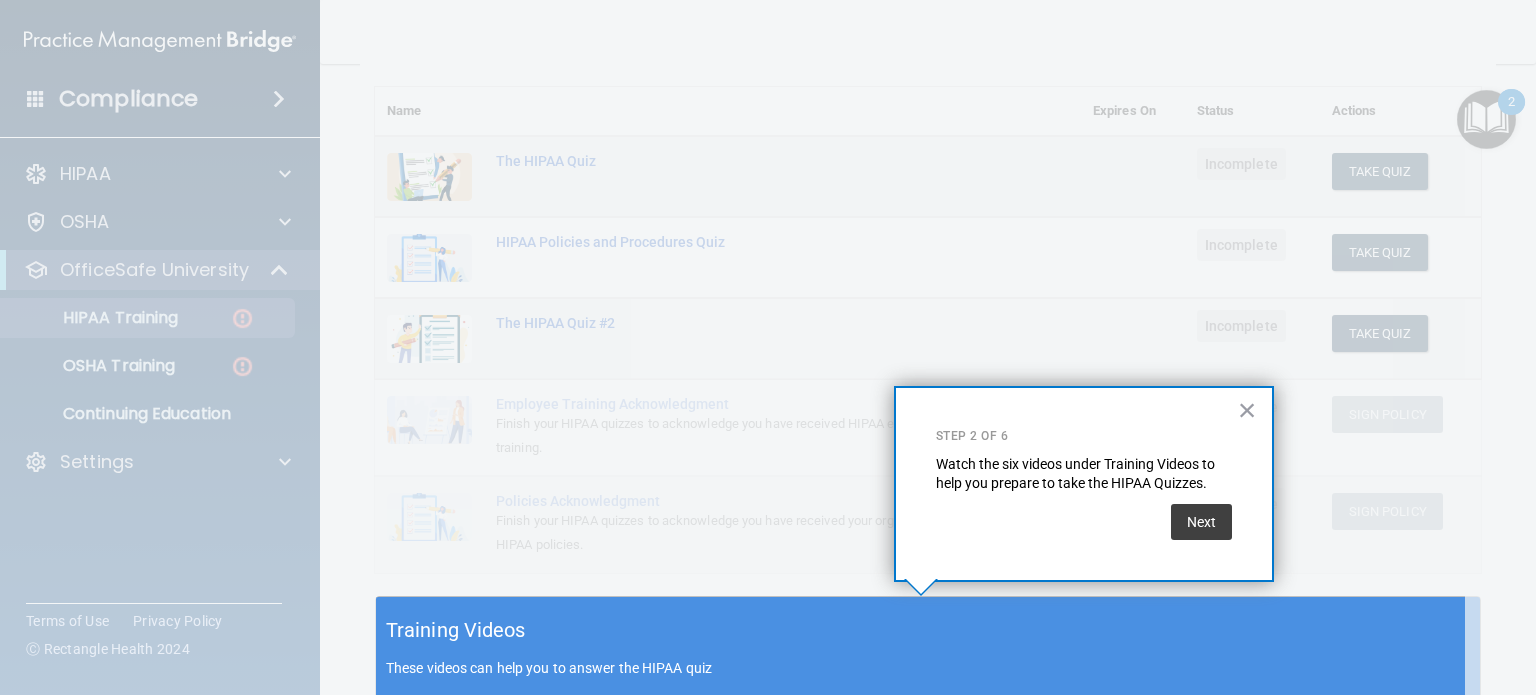 click on "Next" at bounding box center (1201, 522) 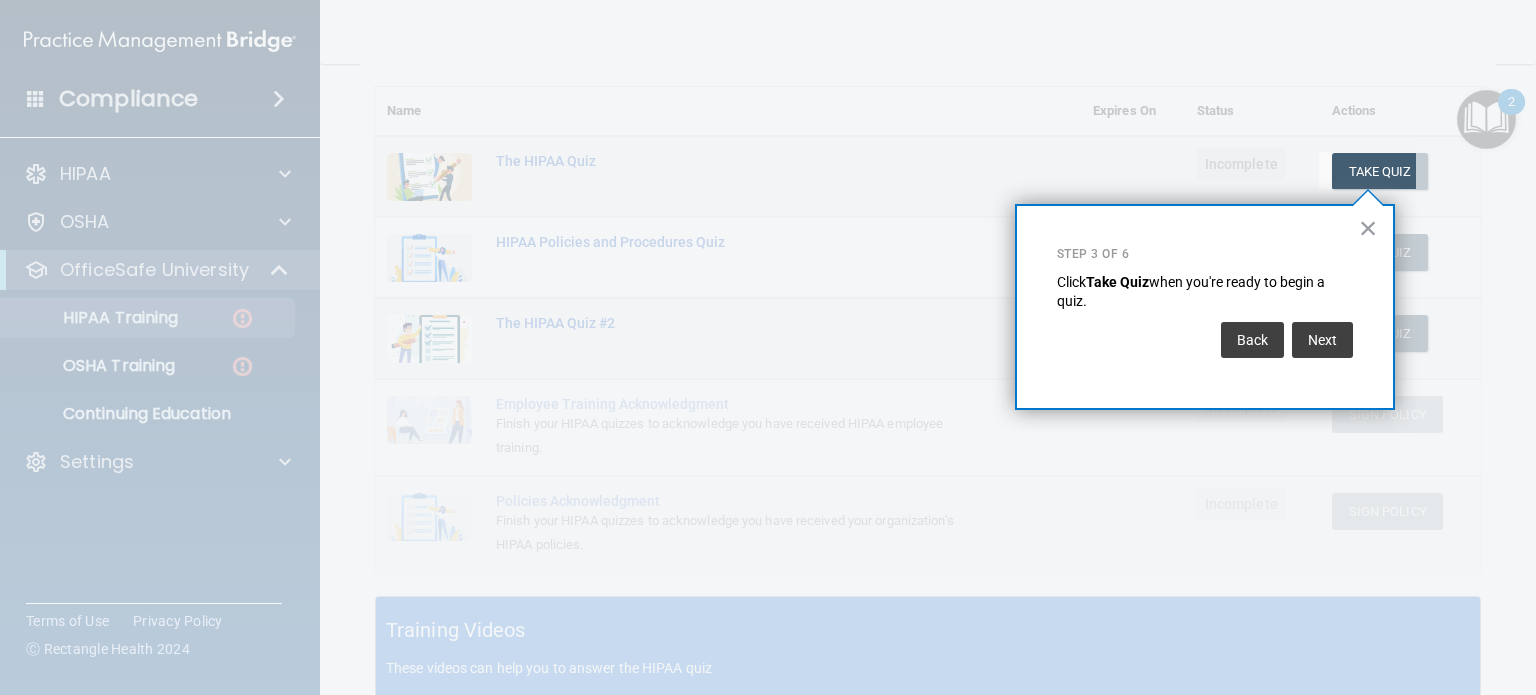 drag, startPoint x: 1327, startPoint y: 328, endPoint x: 1339, endPoint y: 339, distance: 16.27882 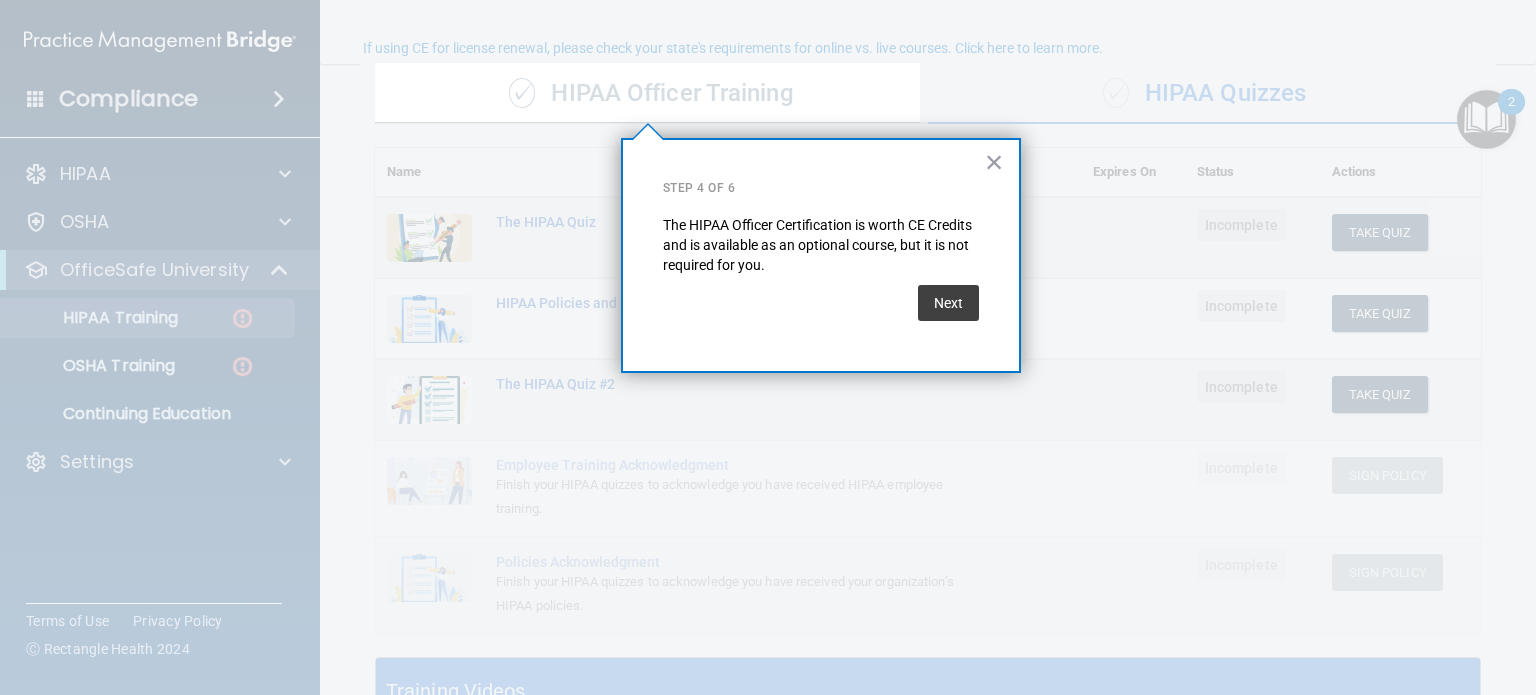 click on "Next" at bounding box center [948, 303] 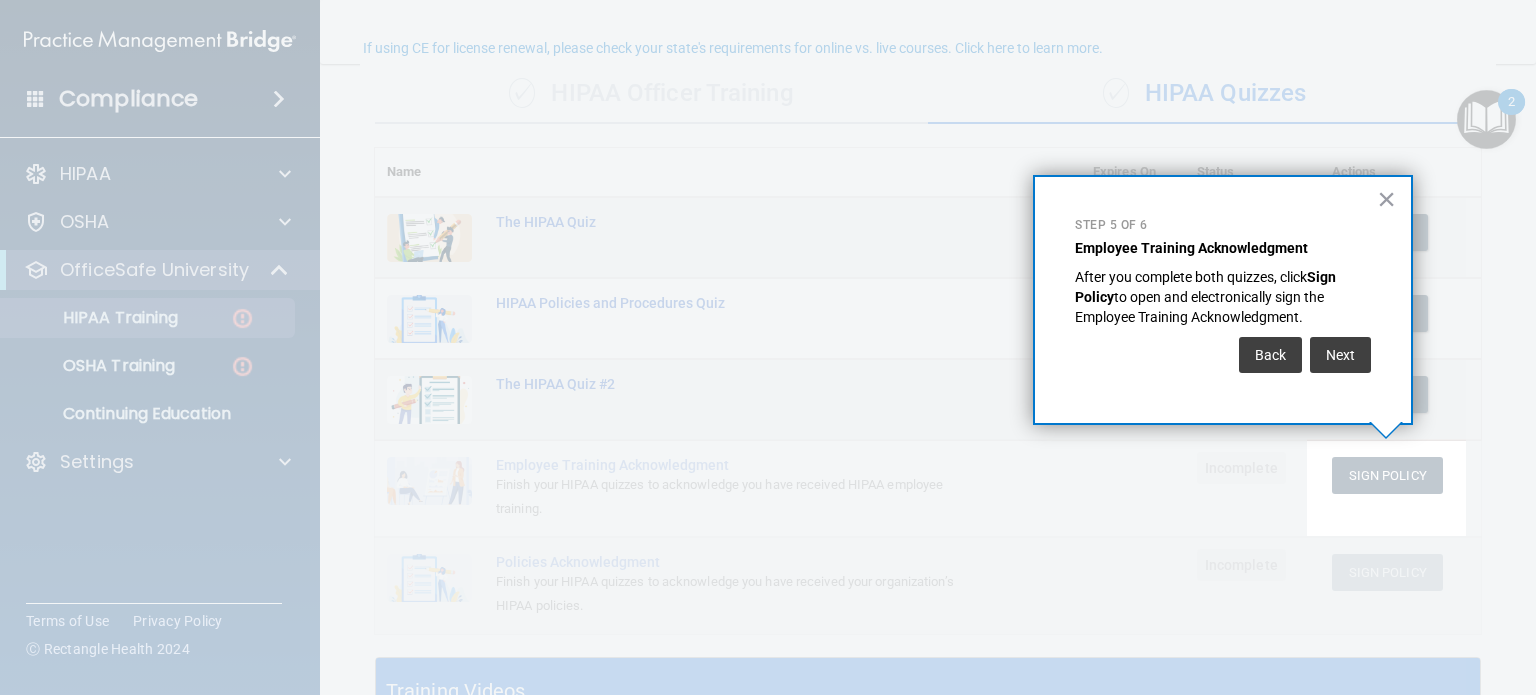 click on "Next" at bounding box center [1340, 355] 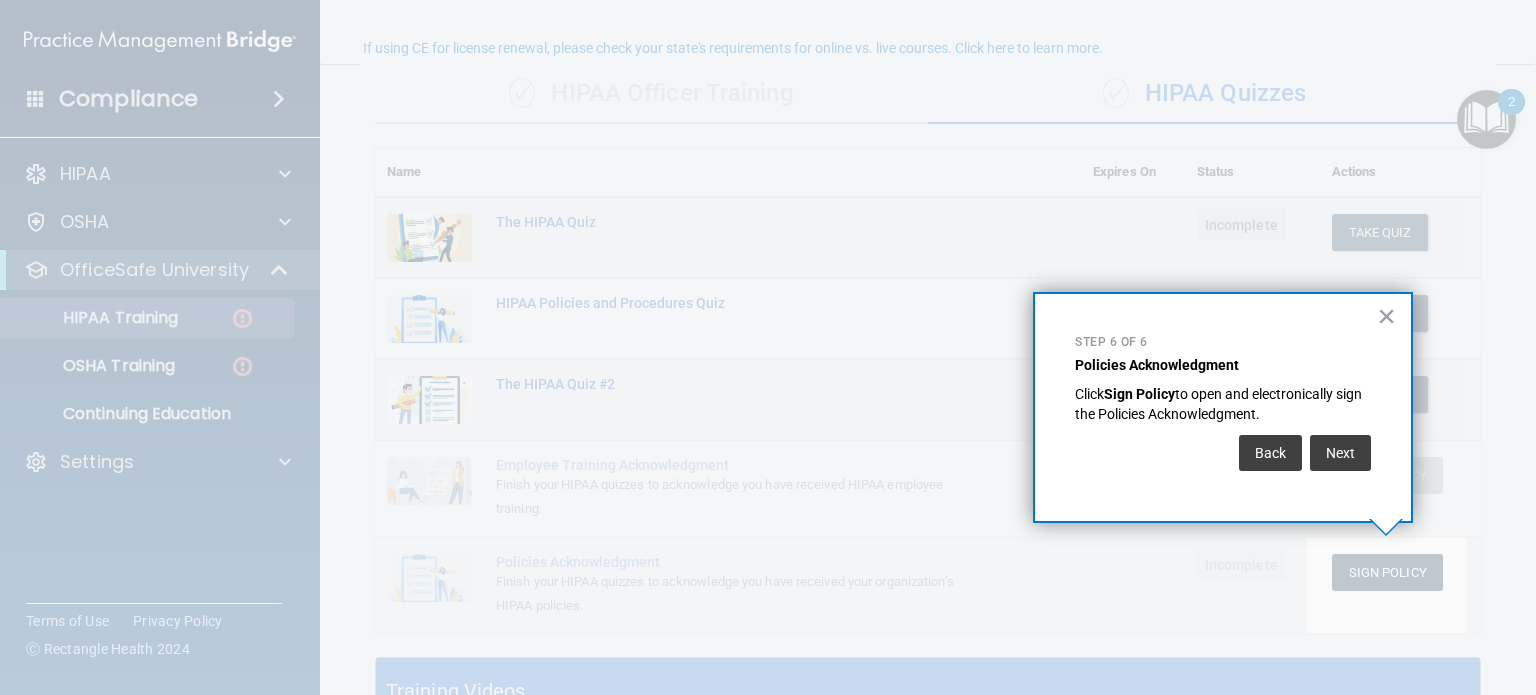 click on "Next" at bounding box center [1340, 453] 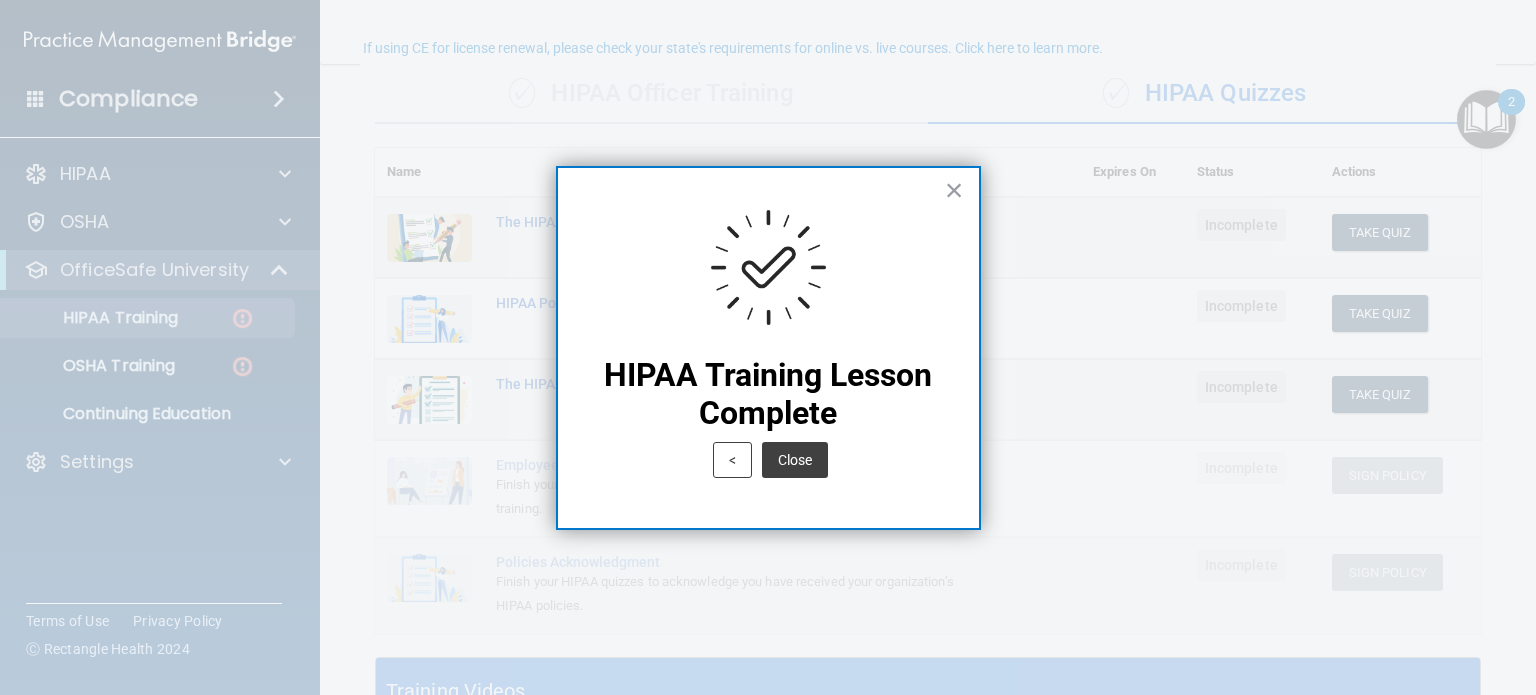 click on "Close" at bounding box center (795, 460) 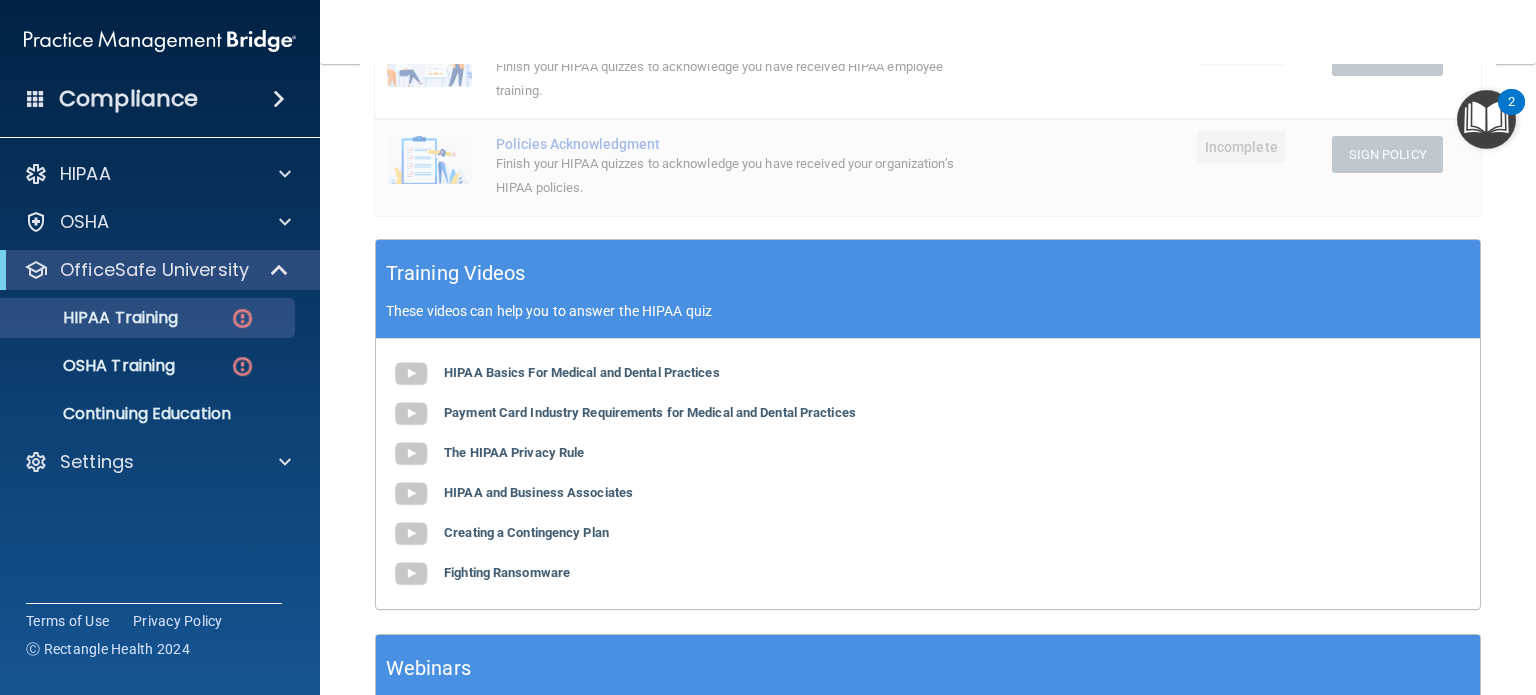 scroll, scrollTop: 579, scrollLeft: 0, axis: vertical 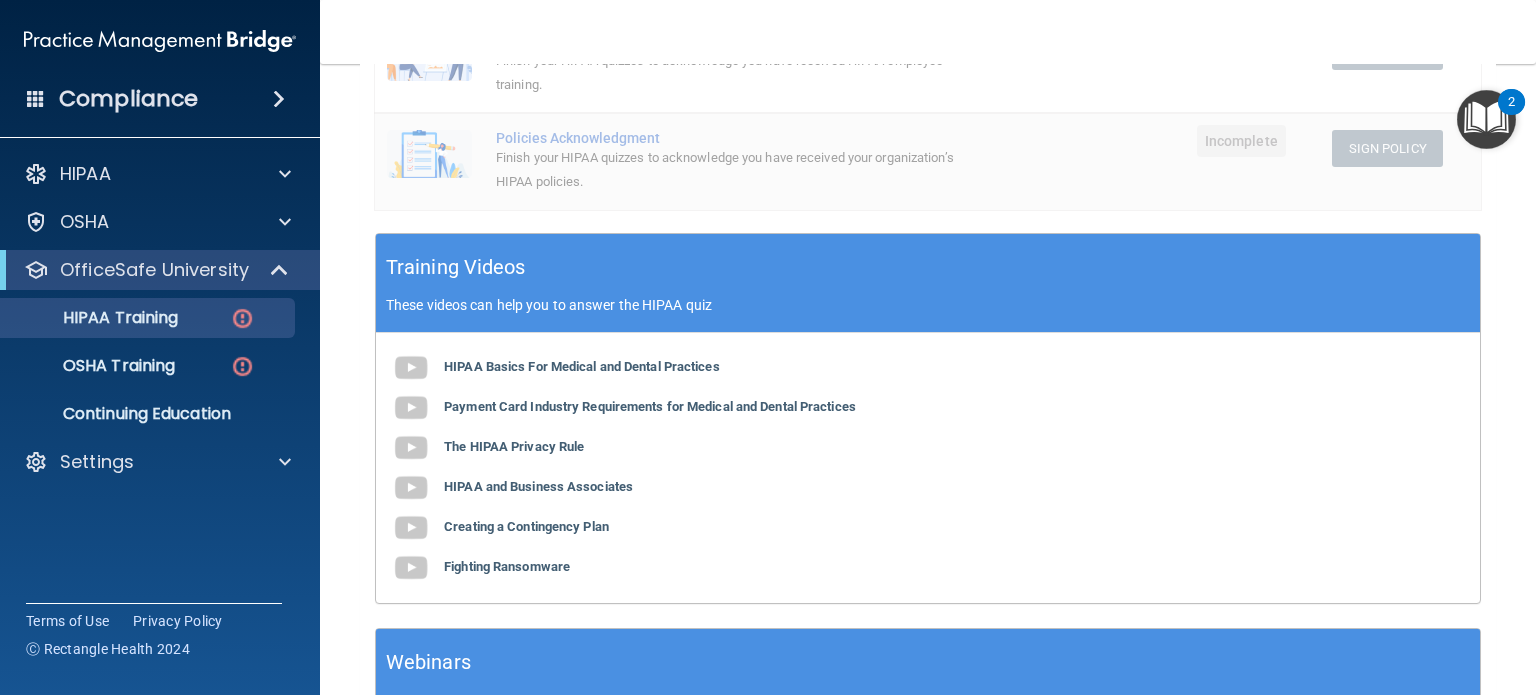 click at bounding box center [411, 368] 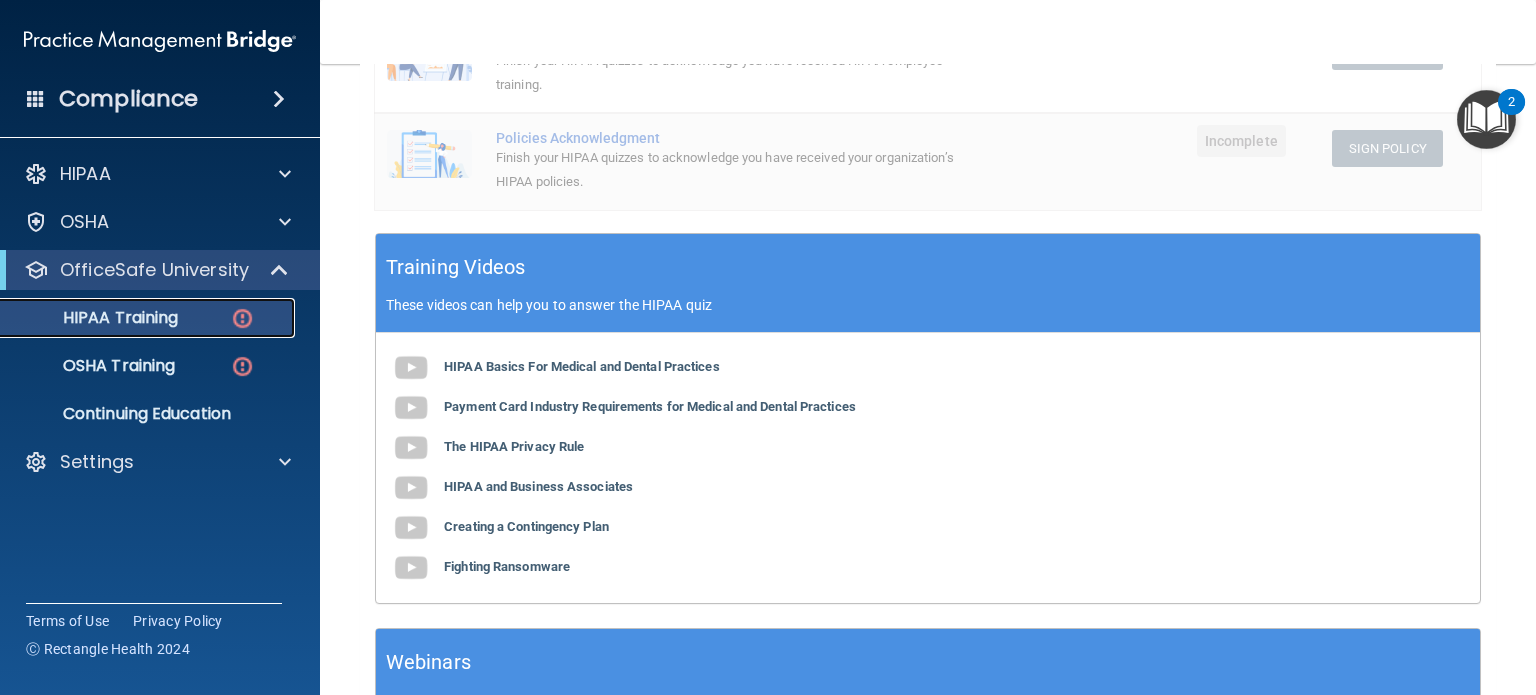 click on "HIPAA Training" at bounding box center [137, 318] 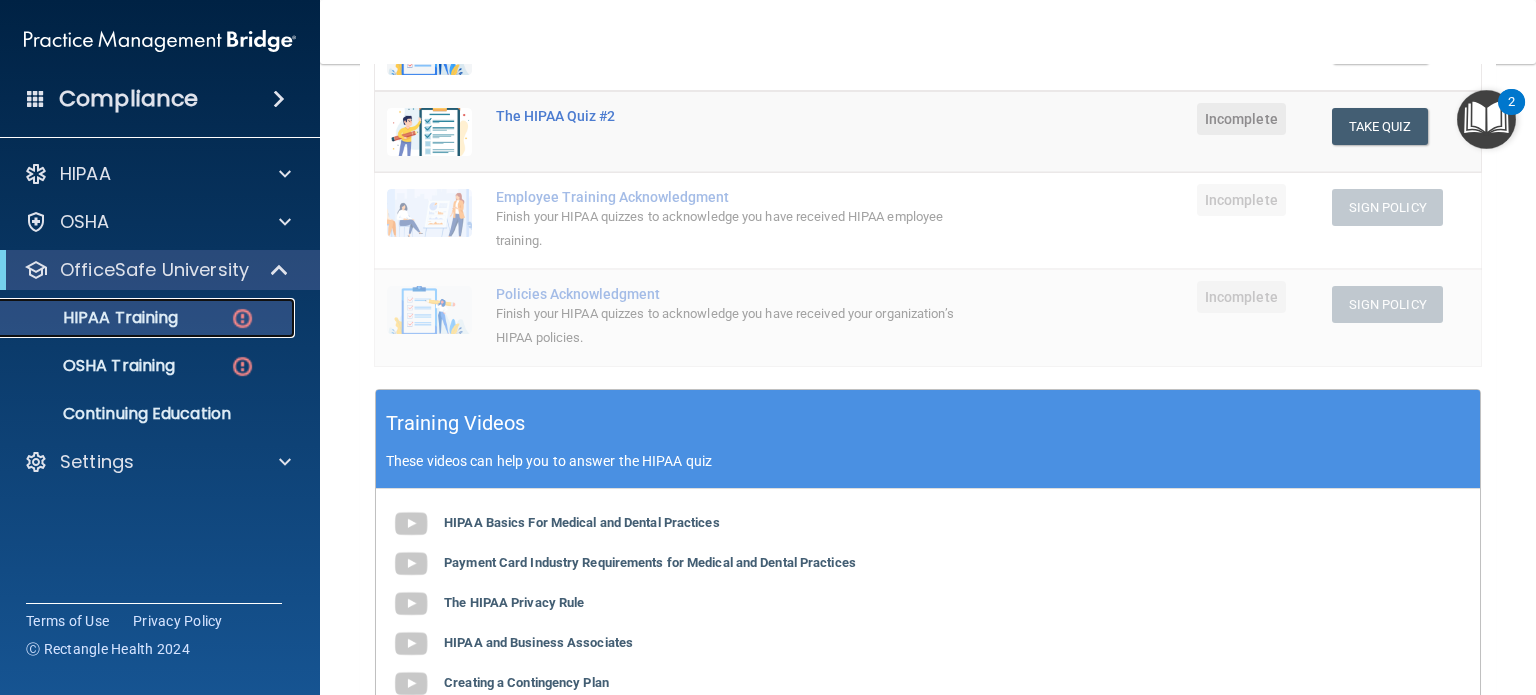 scroll, scrollTop: 340, scrollLeft: 0, axis: vertical 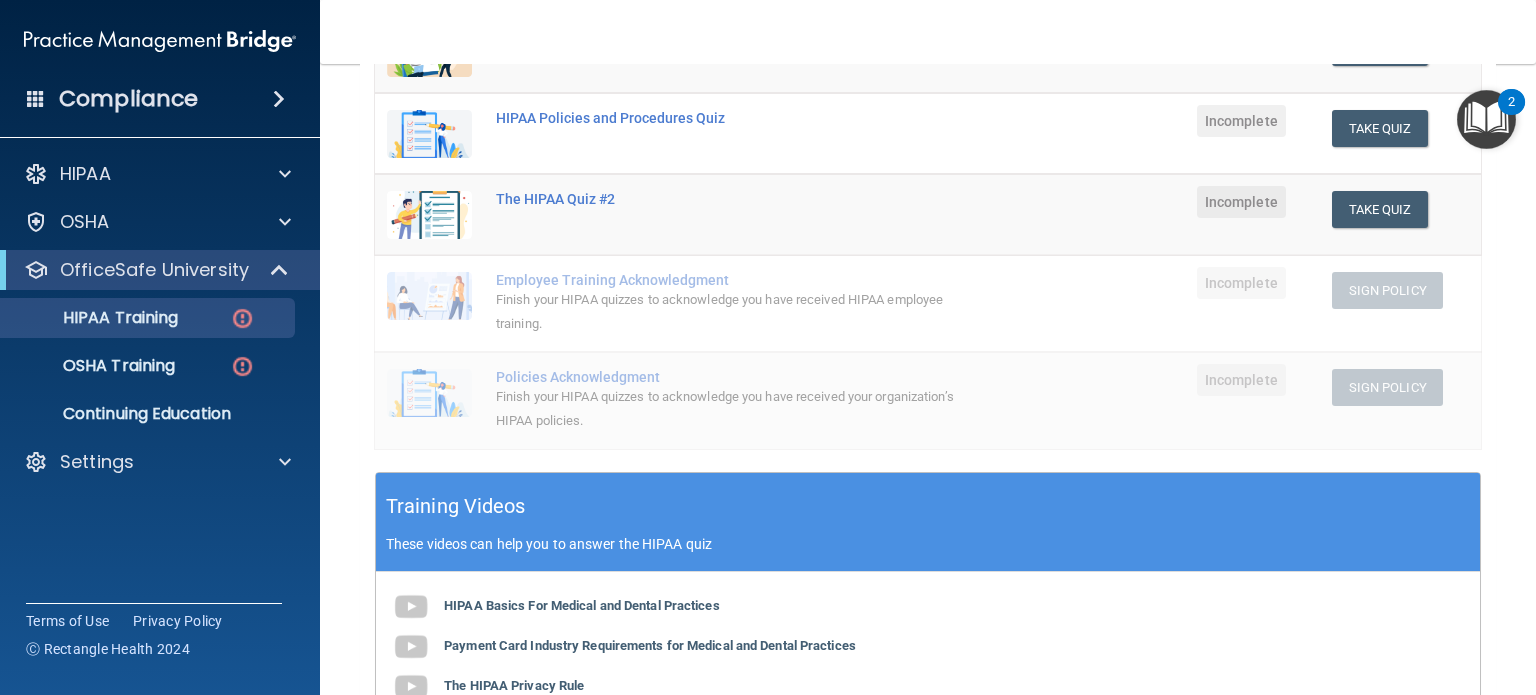 click on "Back     Choose one path to get your HIPAA Certification               ✓   HIPAA Officer Training       ✓   HIPAA Quizzes                      Name    Expires On  Status  Actions                     The HIPAA Quiz             Incomplete              Take Quiz       Download Certificate                        HIPAA Policies and Procedures Quiz             Incomplete              Take Quiz       Download Certificate                        The HIPAA Quiz #2             Incomplete              Take Quiz       Download Certificate                Employee Training Acknowledgment   Finish your HIPAA quizzes to acknowledge you have received HIPAA employee training.        Incomplete              Sign Policy       Sign Policy       Download Policy            Policies Acknowledgment   Finish your HIPAA quizzes to acknowledge you have received your organization’s HIPAA policies.        Incomplete              Sign Policy       Sign Policy       Download Policy                 Training Videos" at bounding box center [928, 379] 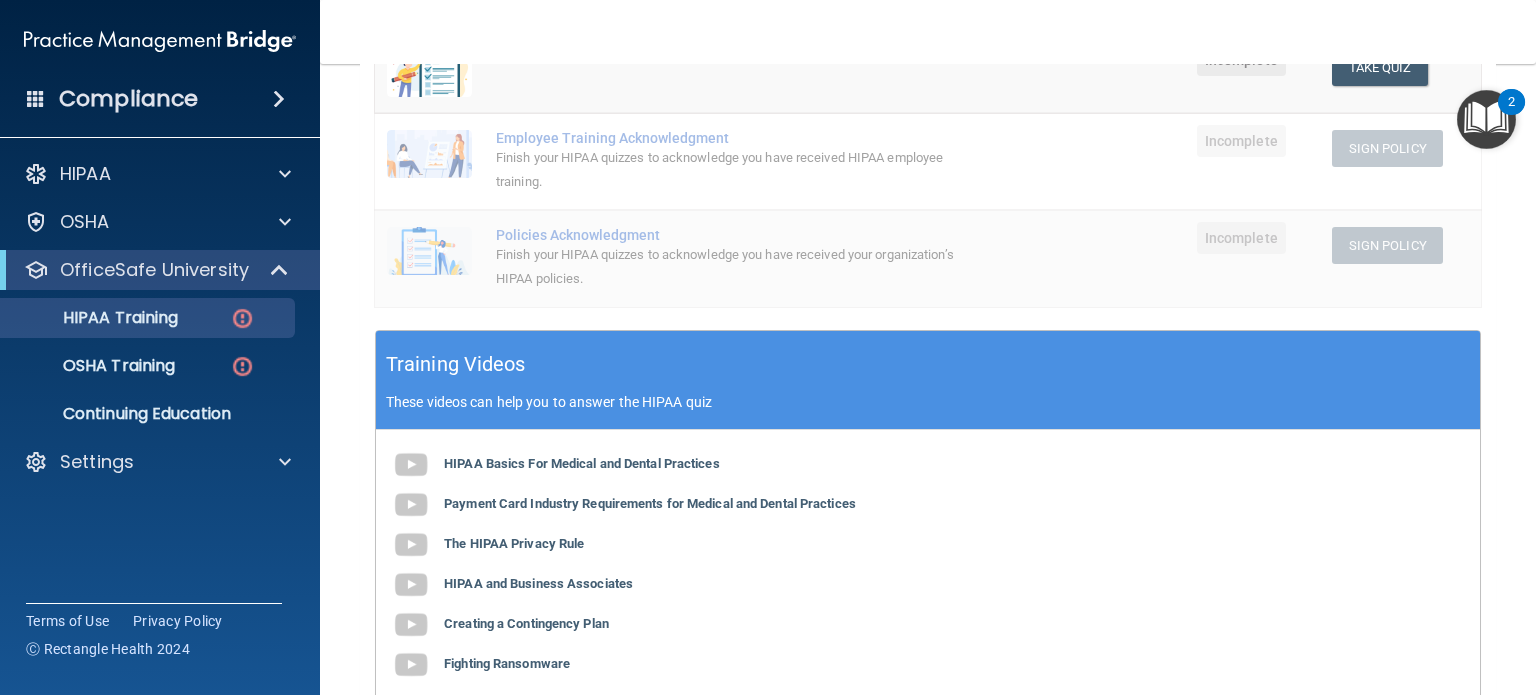 scroll, scrollTop: 496, scrollLeft: 0, axis: vertical 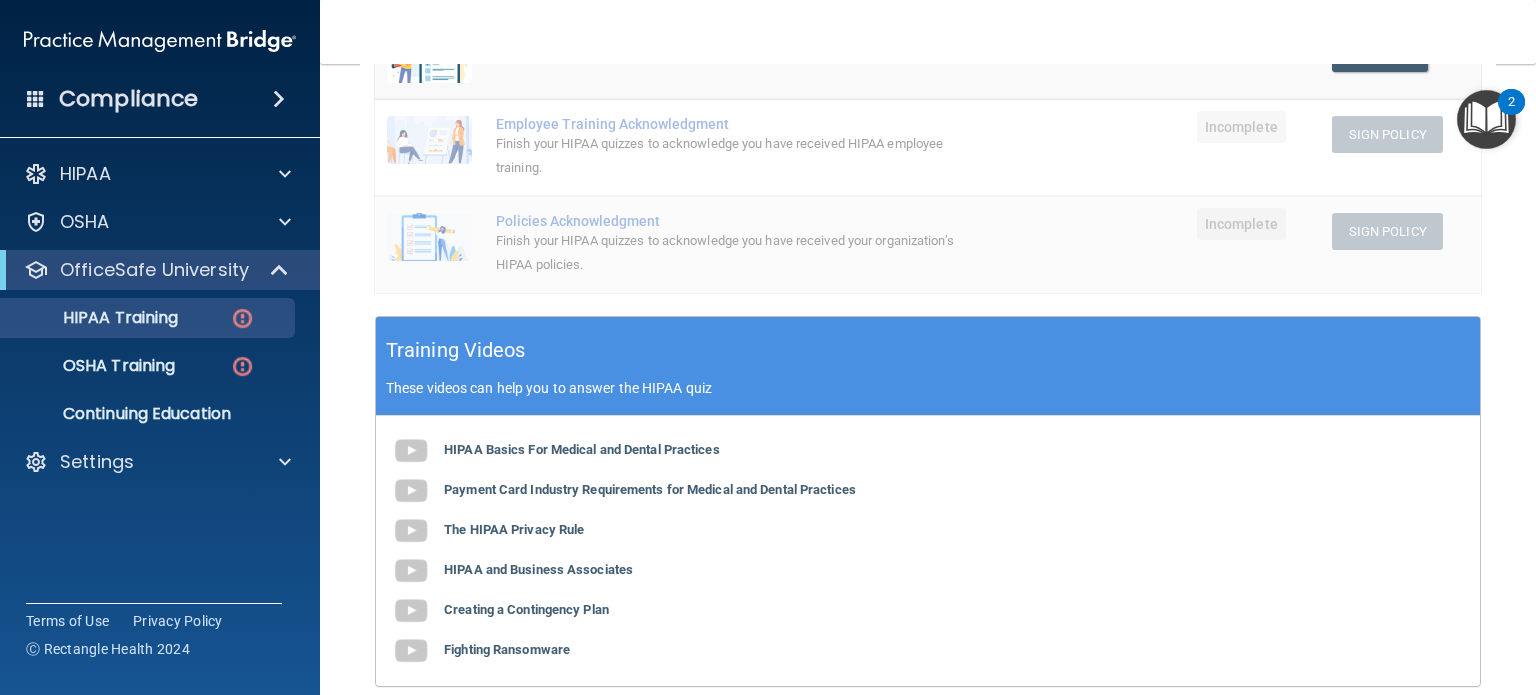 click at bounding box center [411, 491] 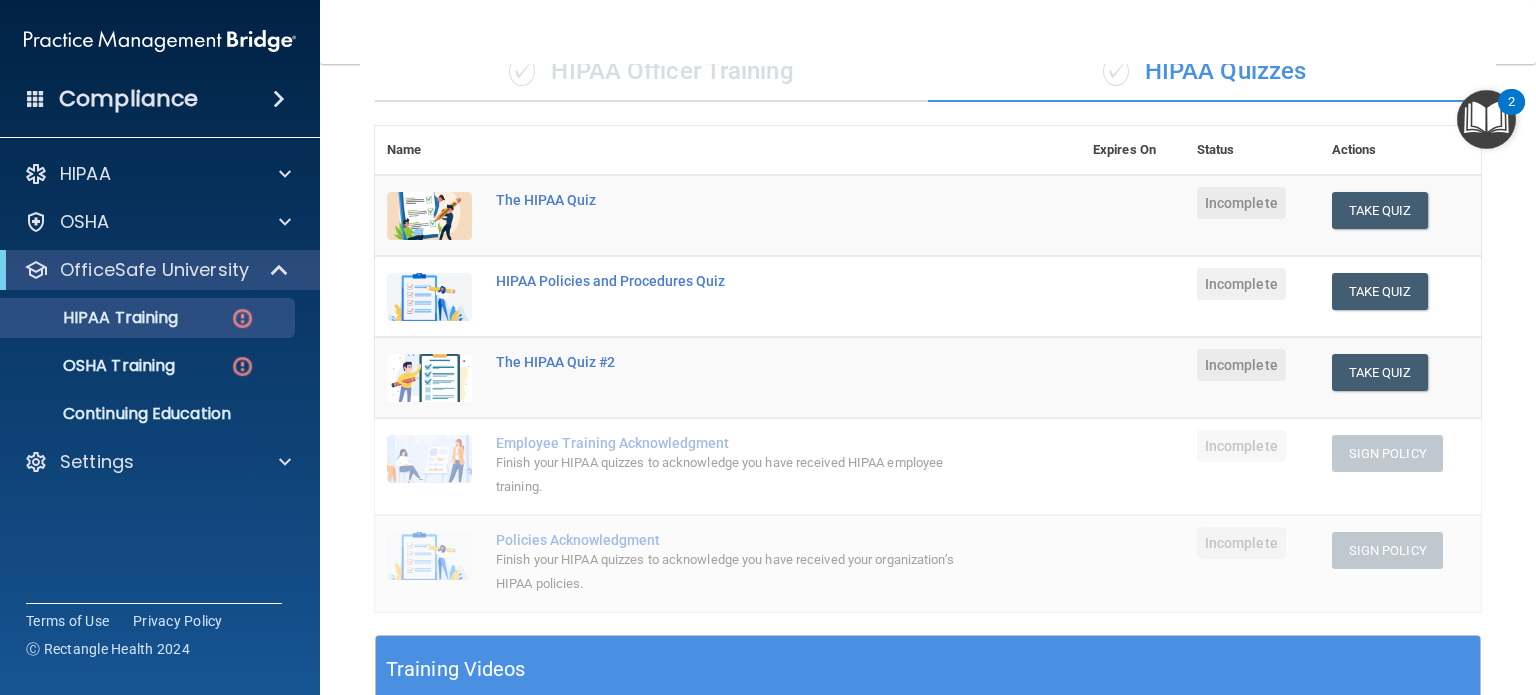 scroll, scrollTop: 182, scrollLeft: 0, axis: vertical 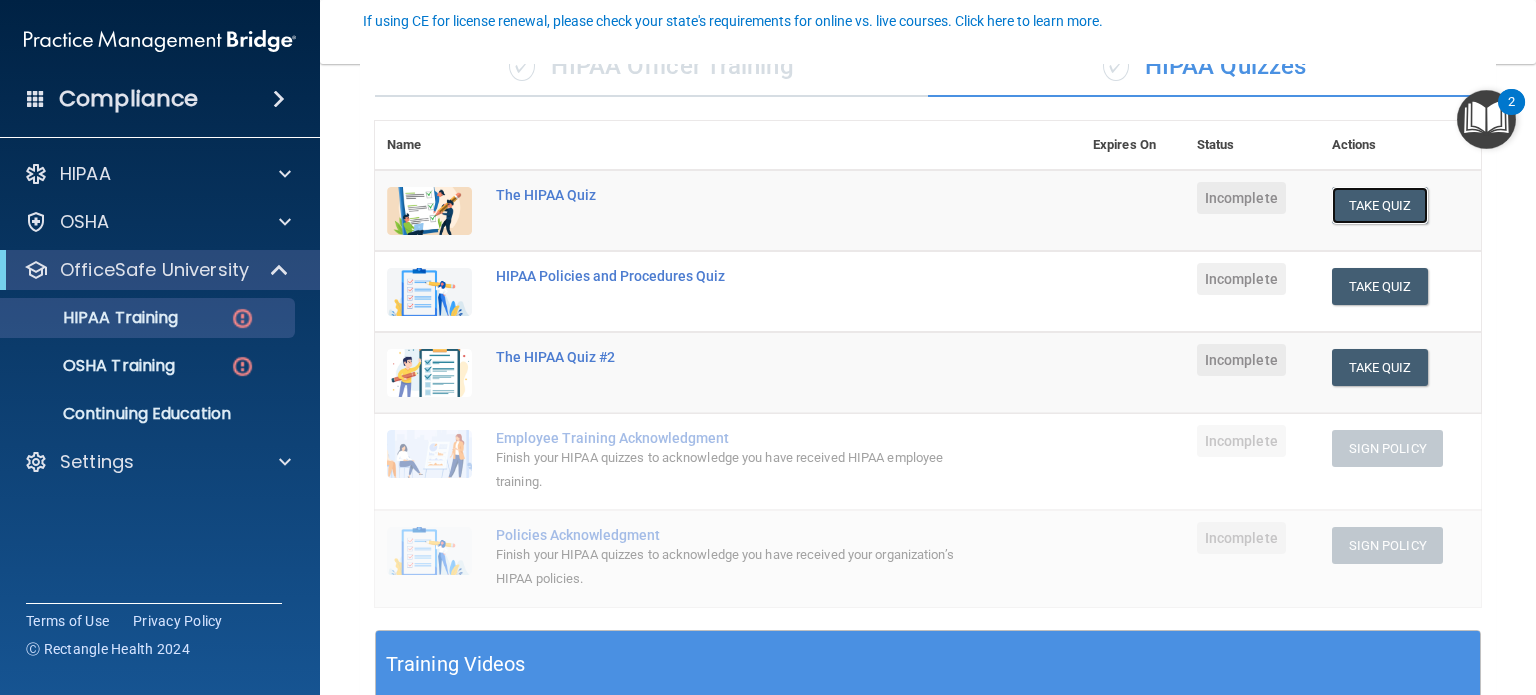 click on "Take Quiz" at bounding box center (1380, 205) 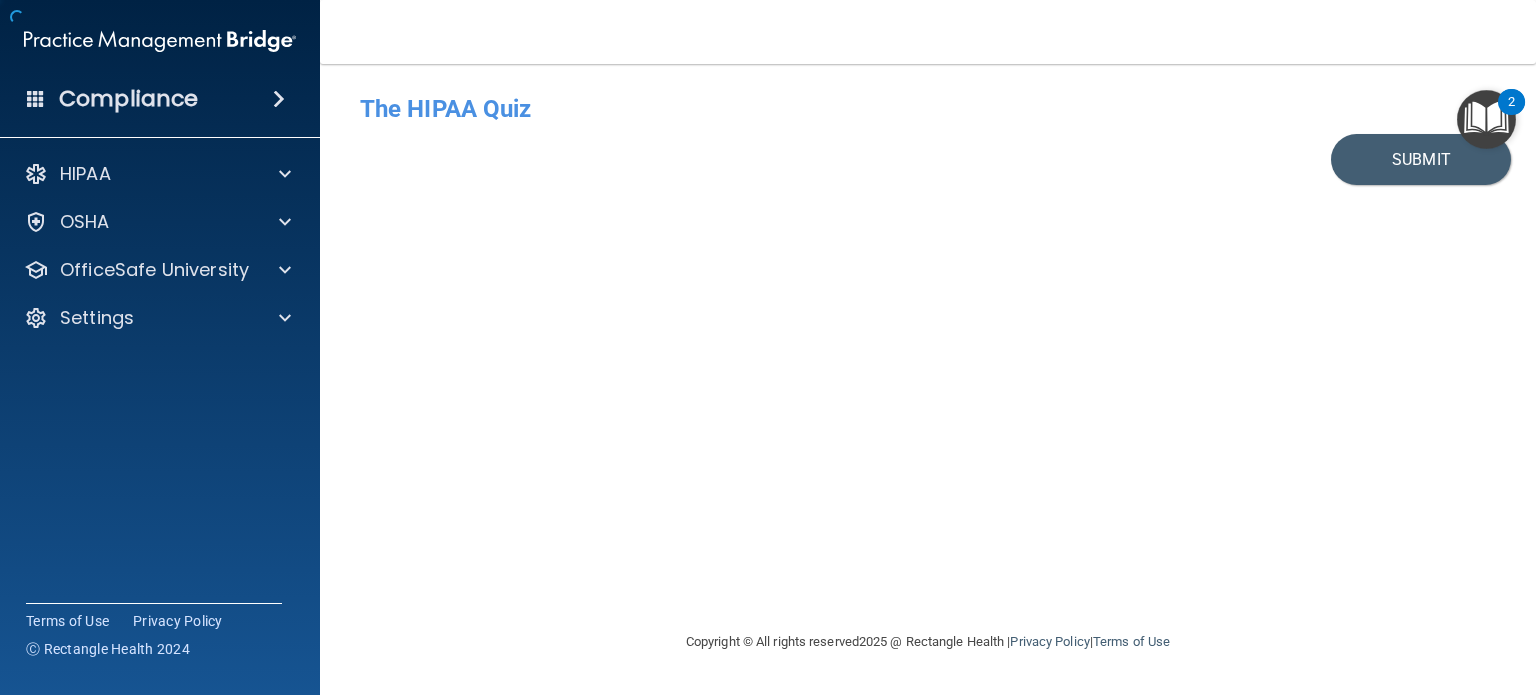 scroll, scrollTop: 0, scrollLeft: 0, axis: both 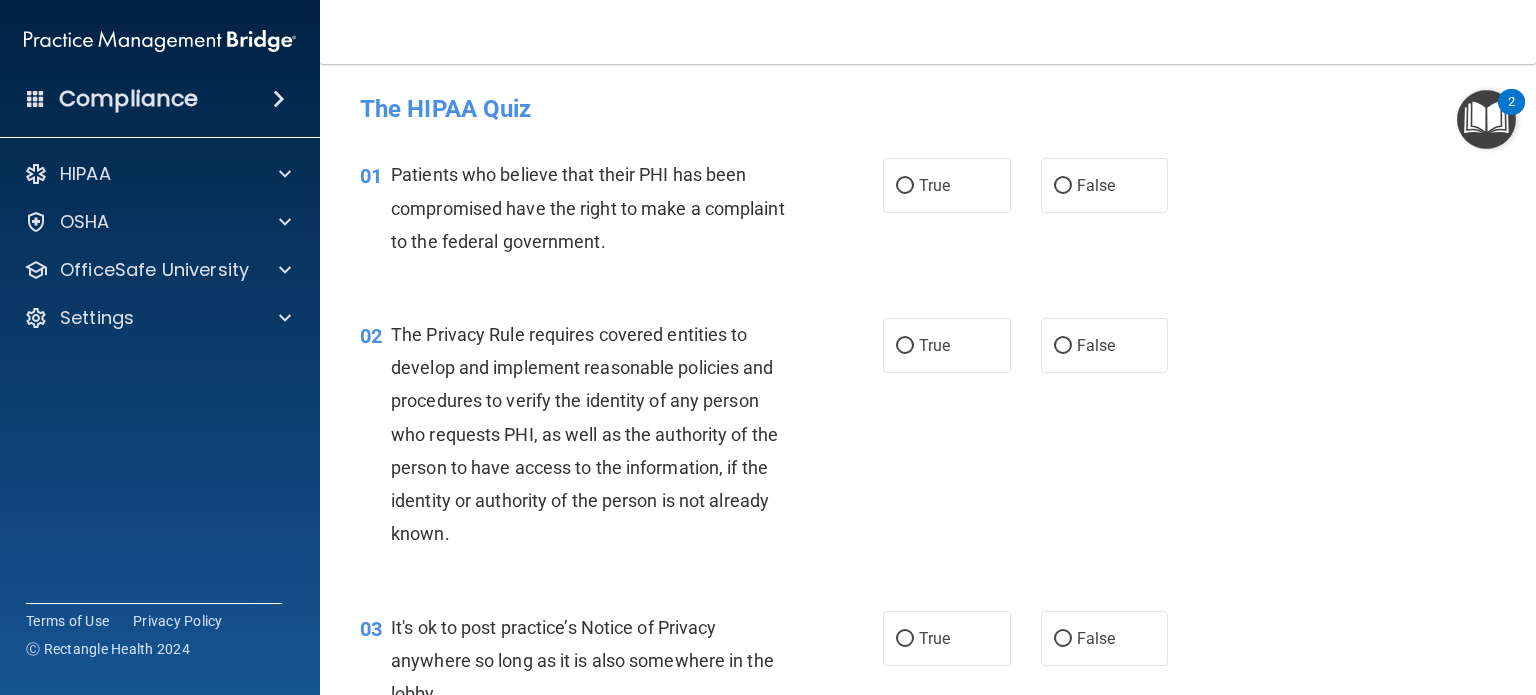 click on "True" at bounding box center [947, 185] 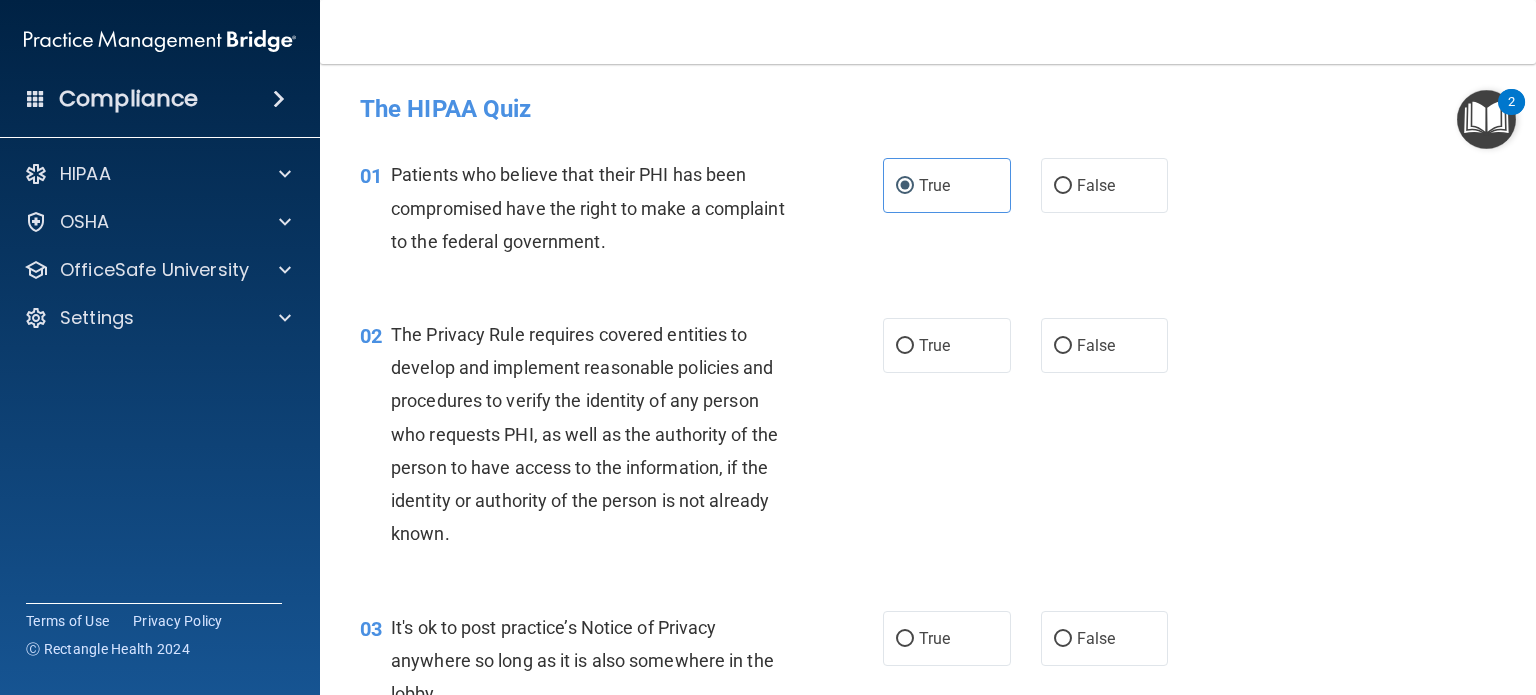 click on "True" at bounding box center [905, 346] 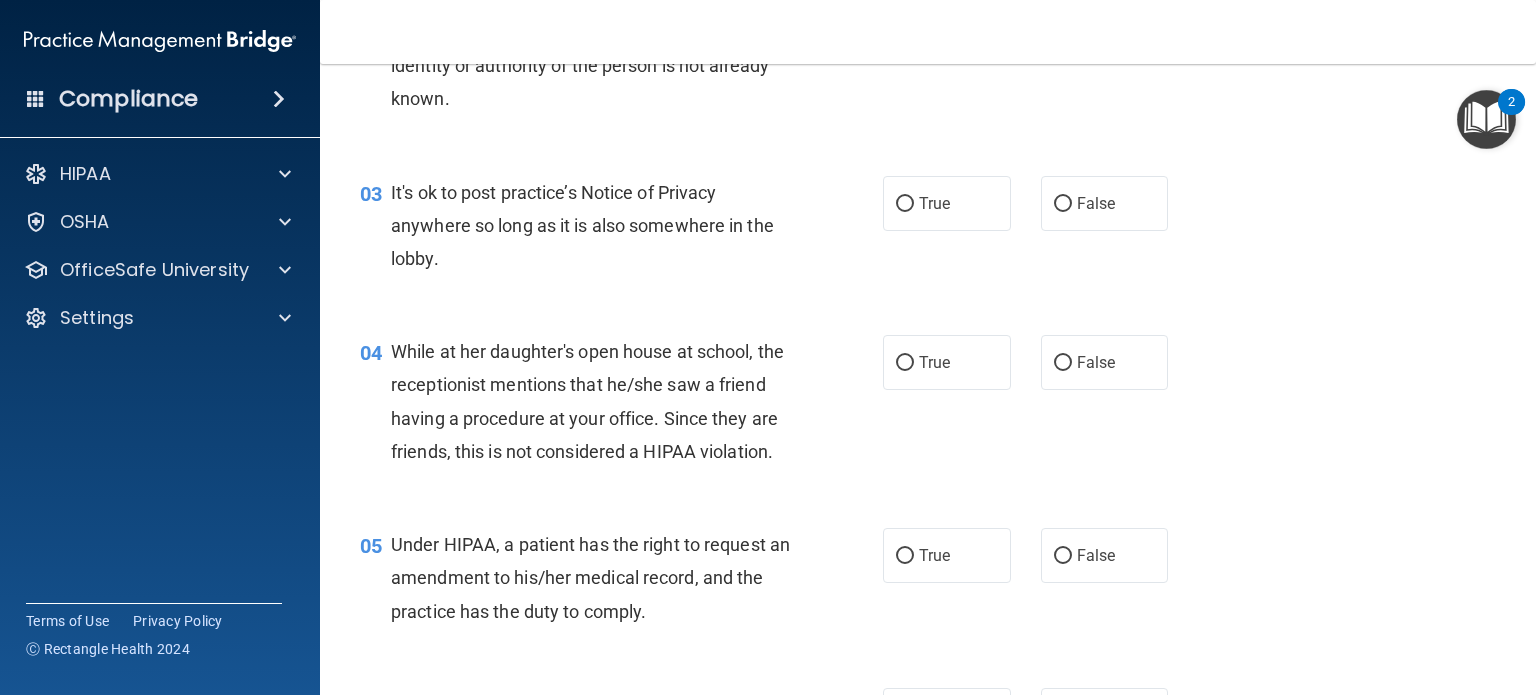 scroll, scrollTop: 361, scrollLeft: 0, axis: vertical 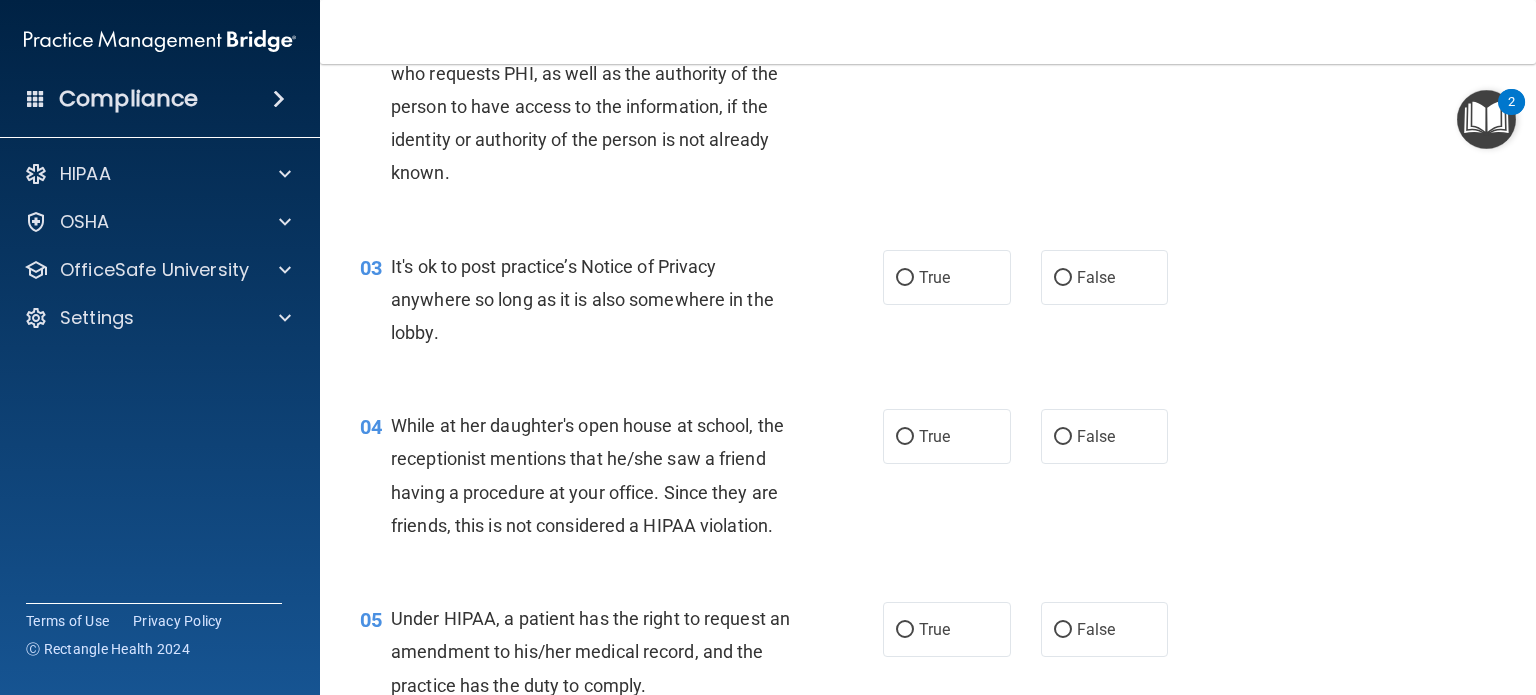 click on "False" at bounding box center (1063, 437) 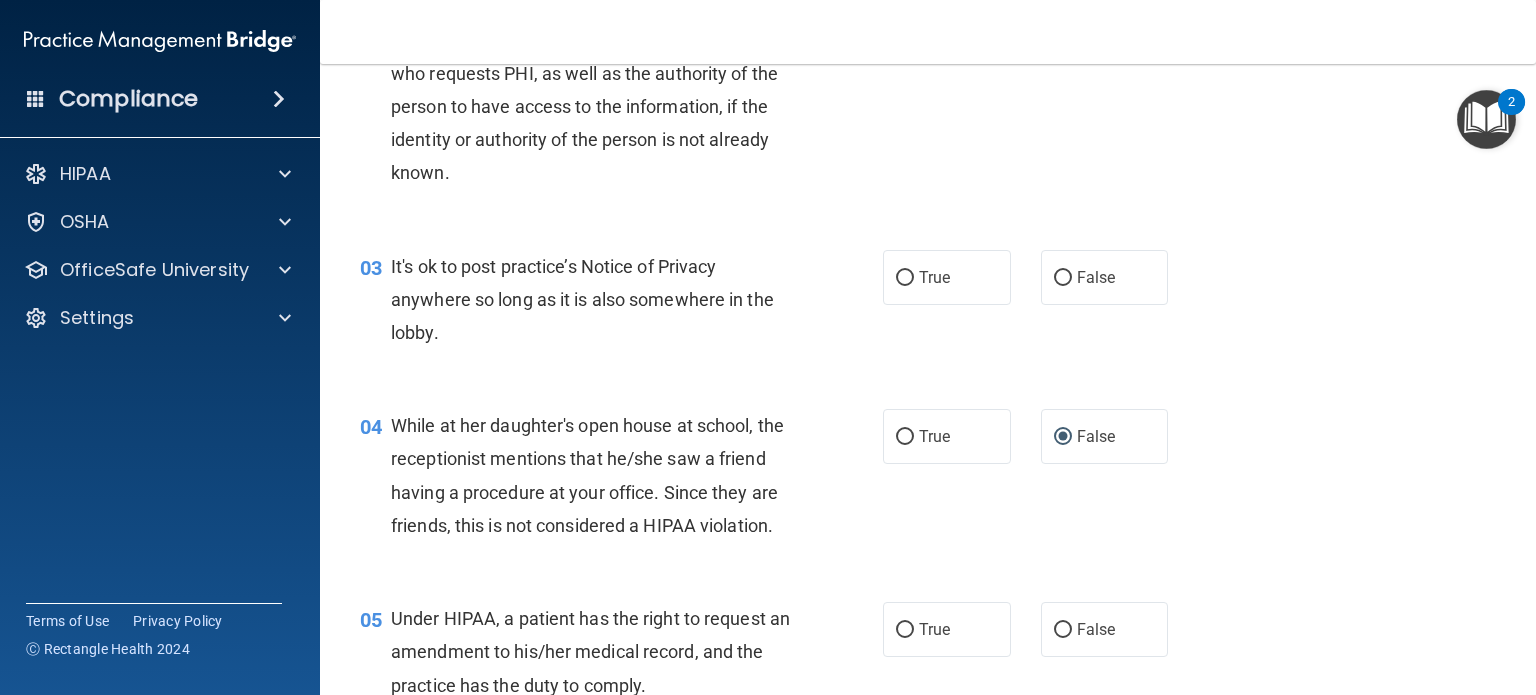 click on "True" at bounding box center (905, 278) 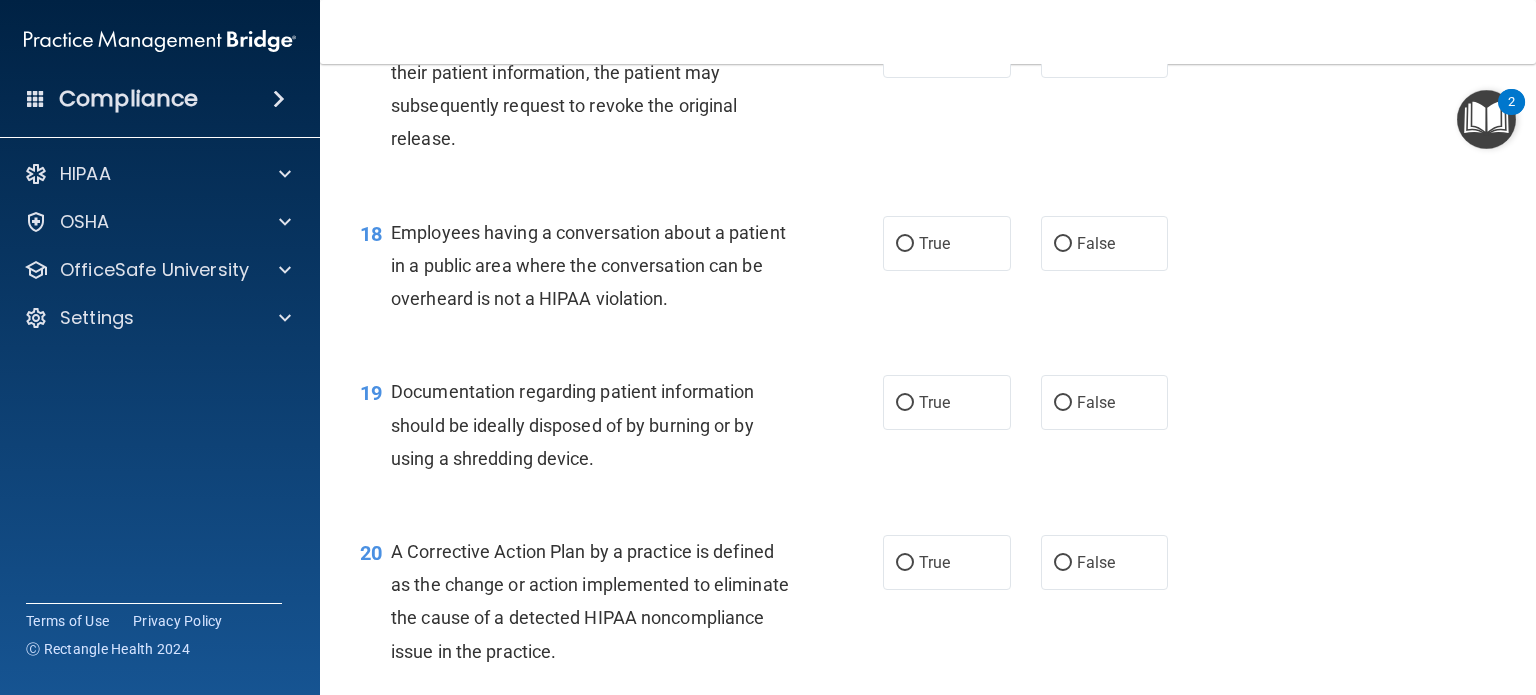 scroll, scrollTop: 3095, scrollLeft: 0, axis: vertical 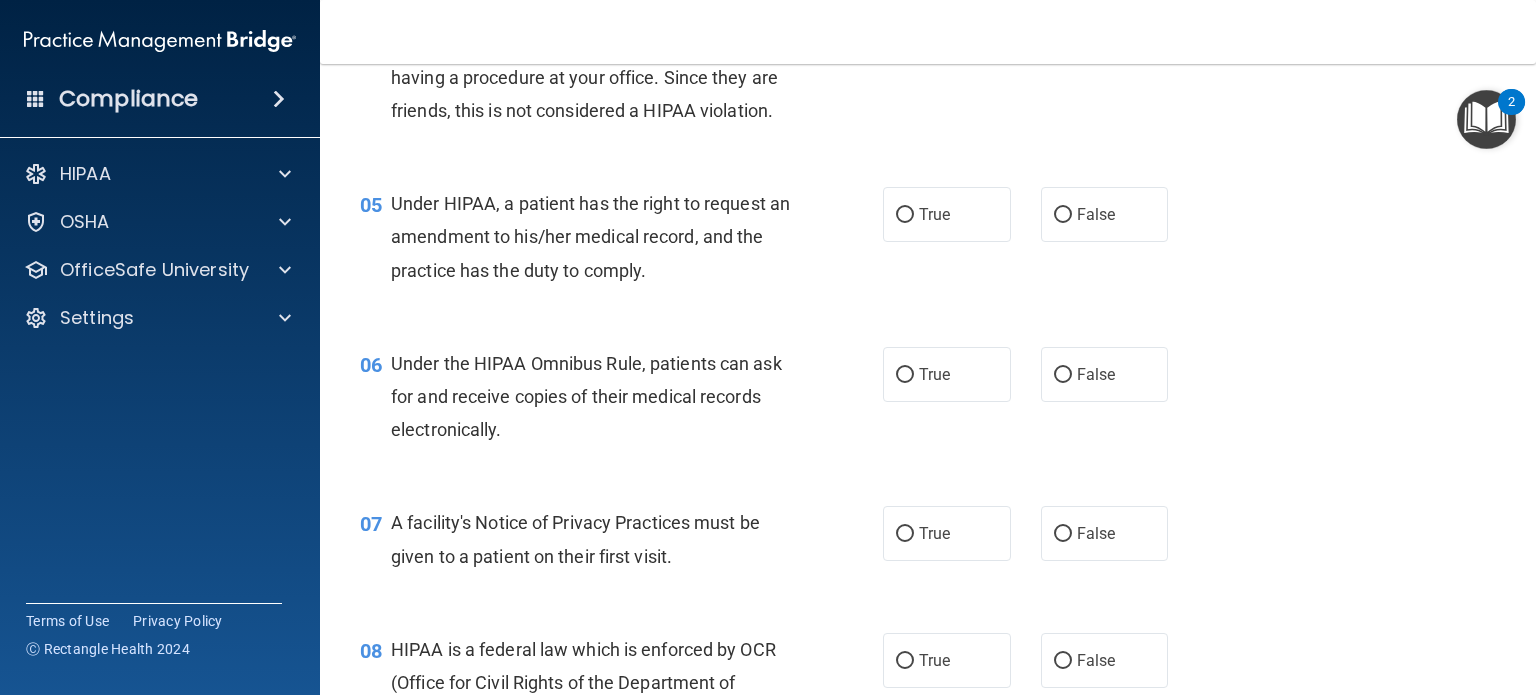 click on "True" at bounding box center [905, 375] 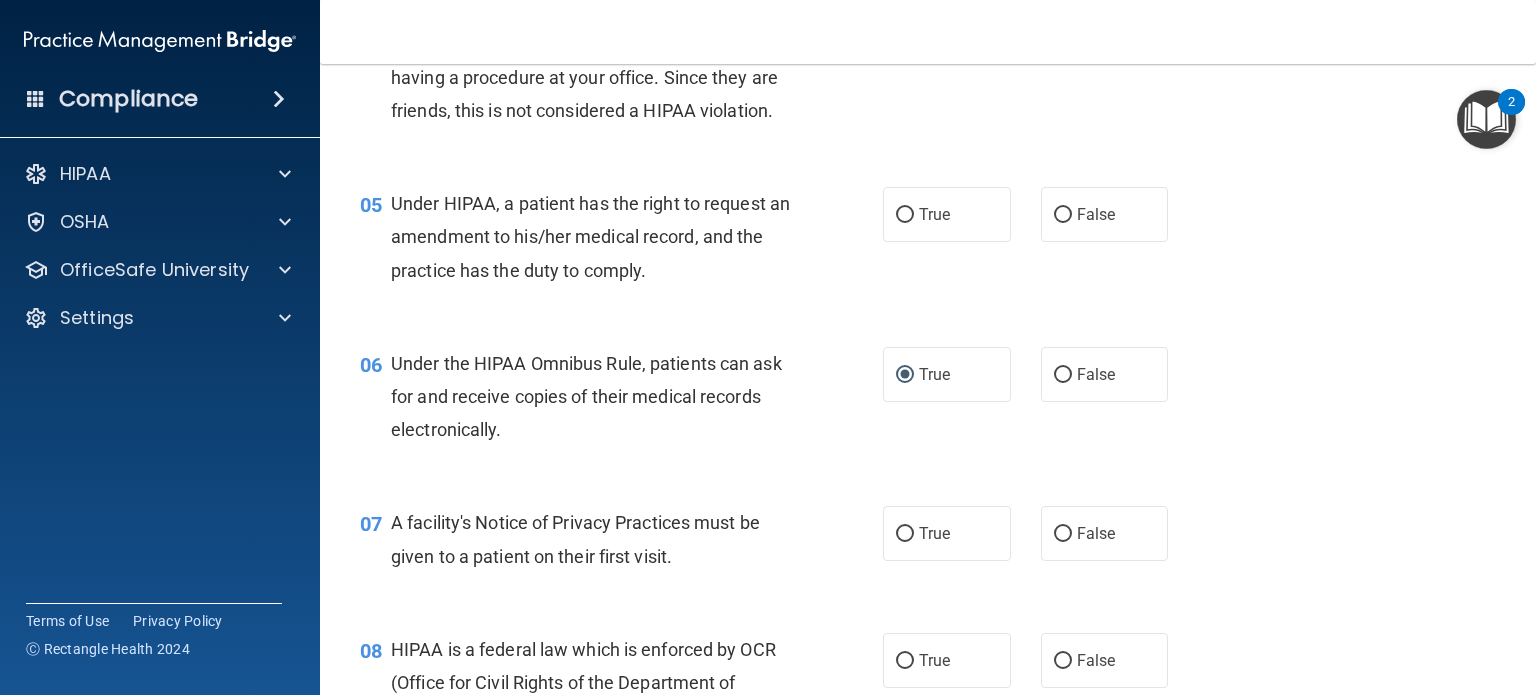click on "True" at bounding box center (905, 534) 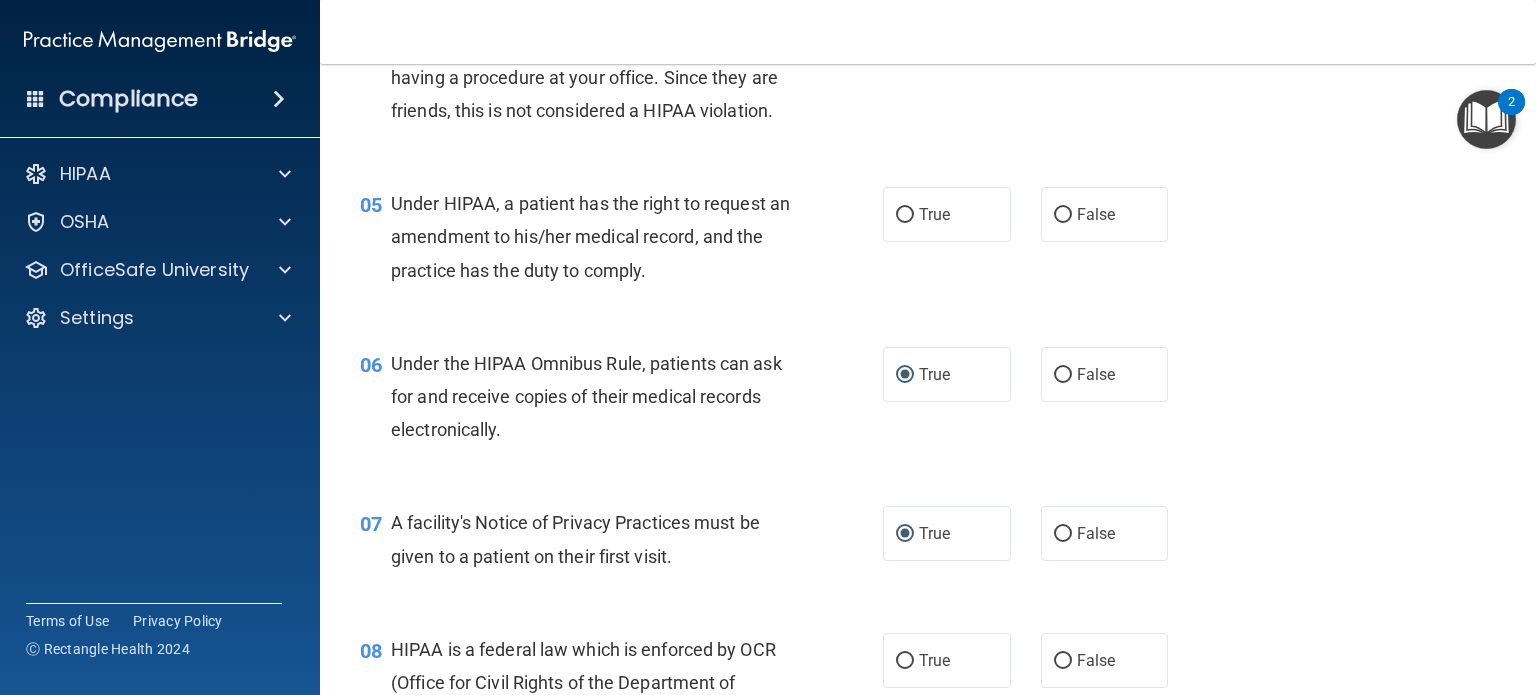 click on "False" at bounding box center [1063, 215] 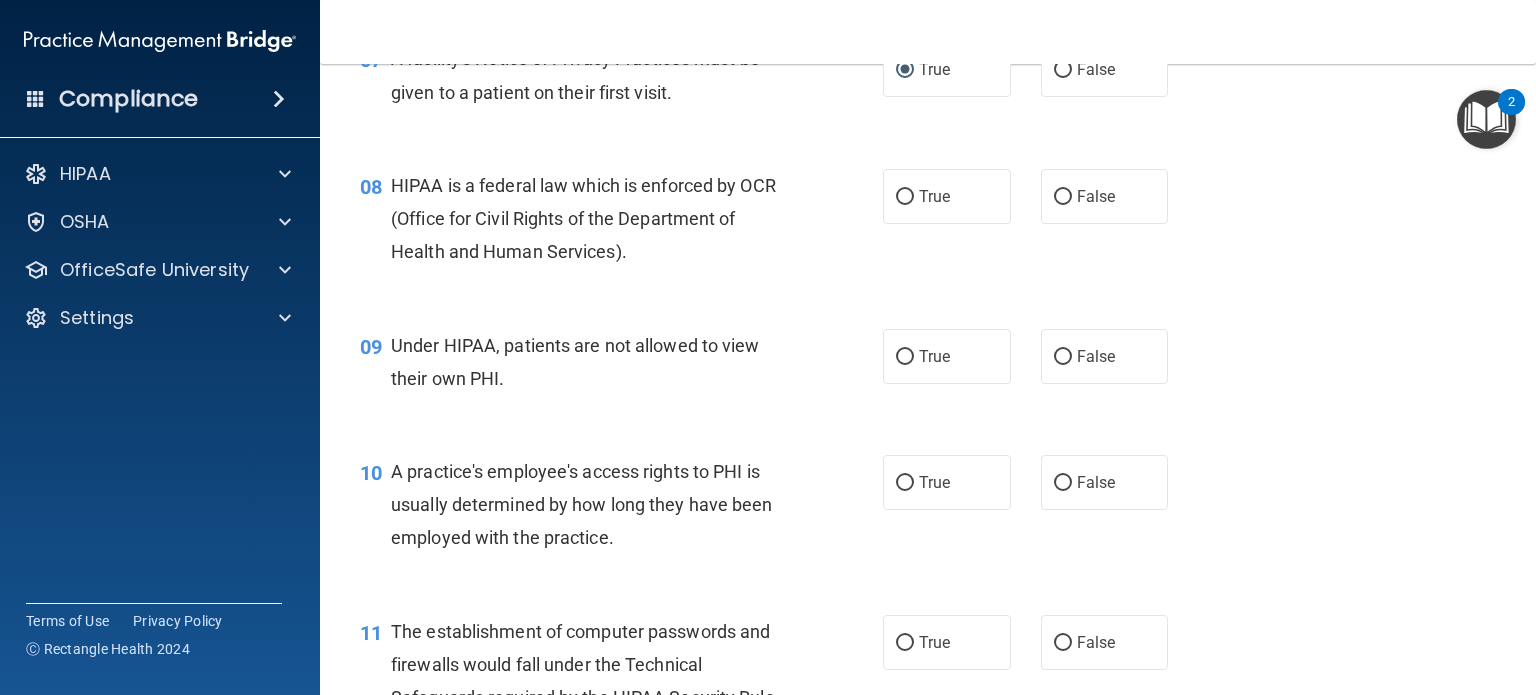 scroll, scrollTop: 1270, scrollLeft: 0, axis: vertical 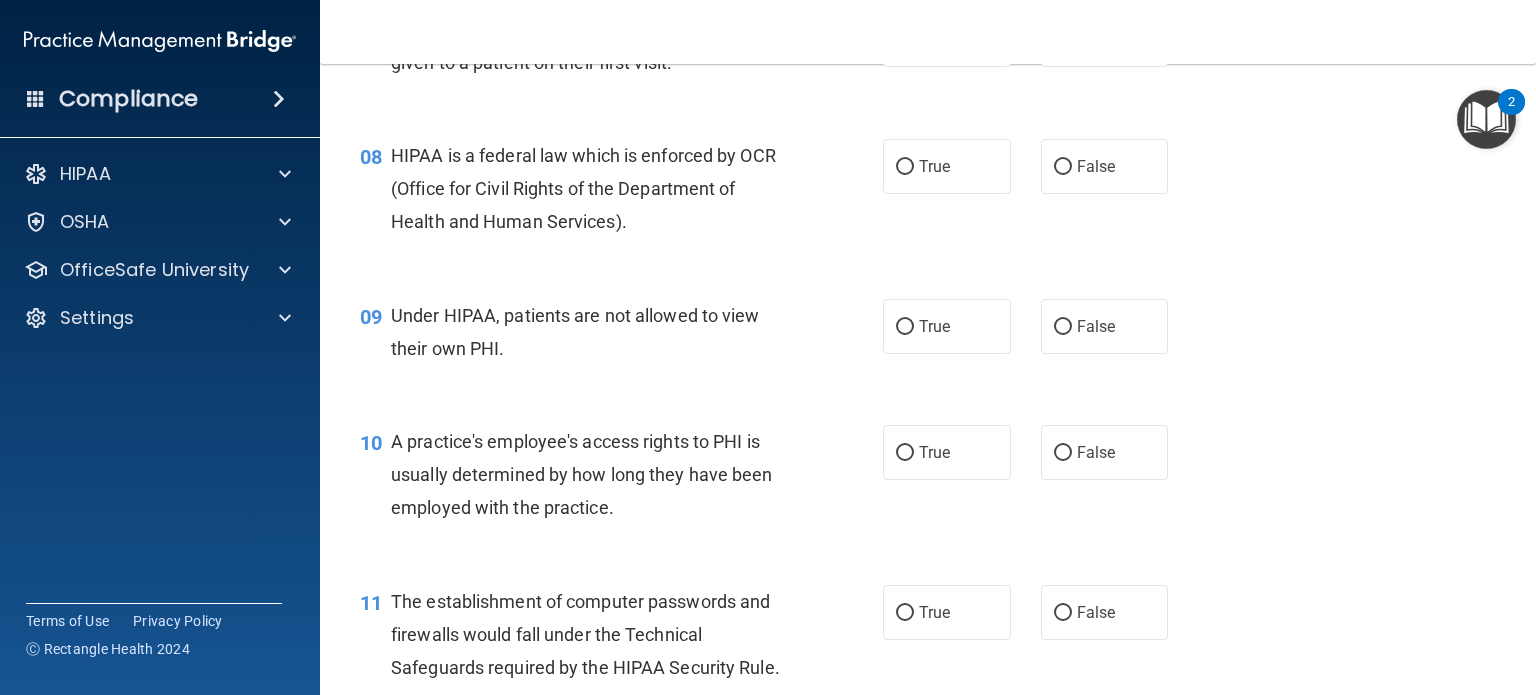 click on "True" at bounding box center (905, 167) 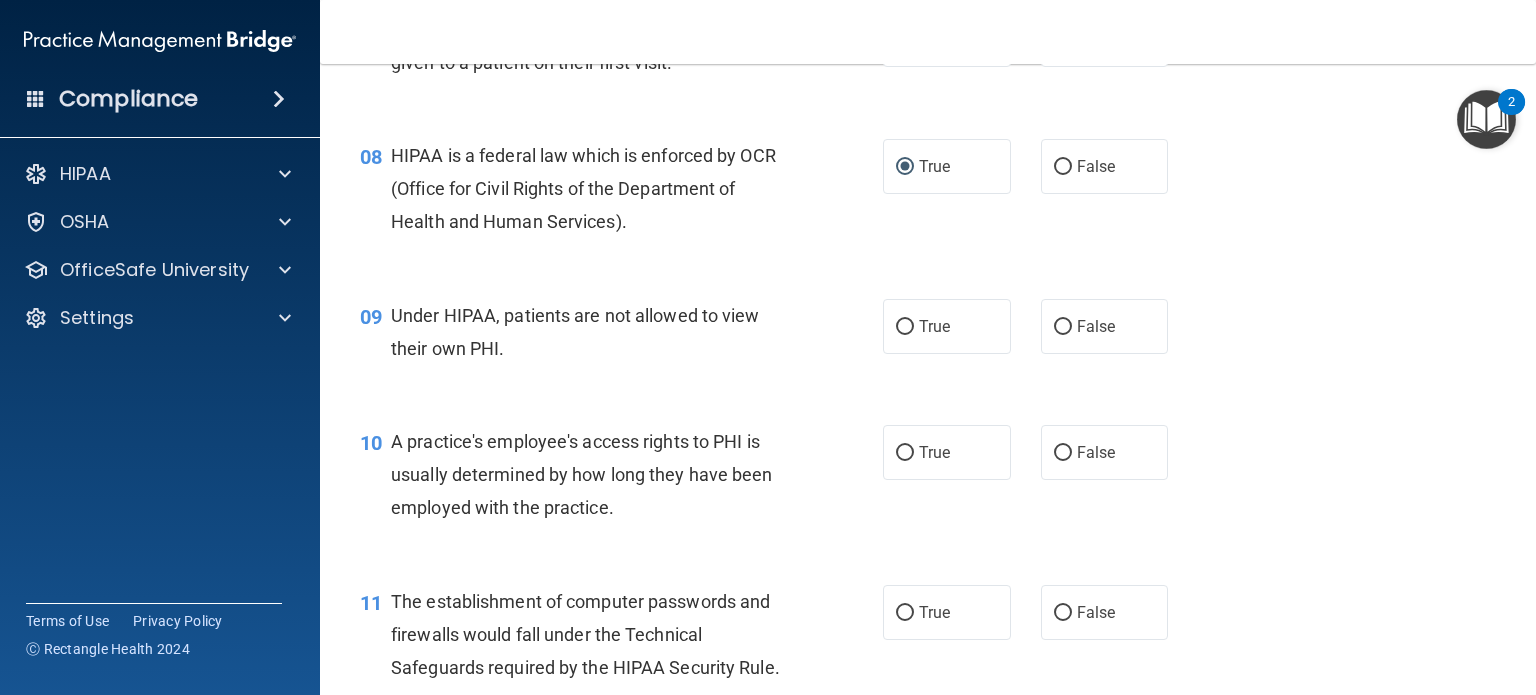 click on "False" at bounding box center [1063, 327] 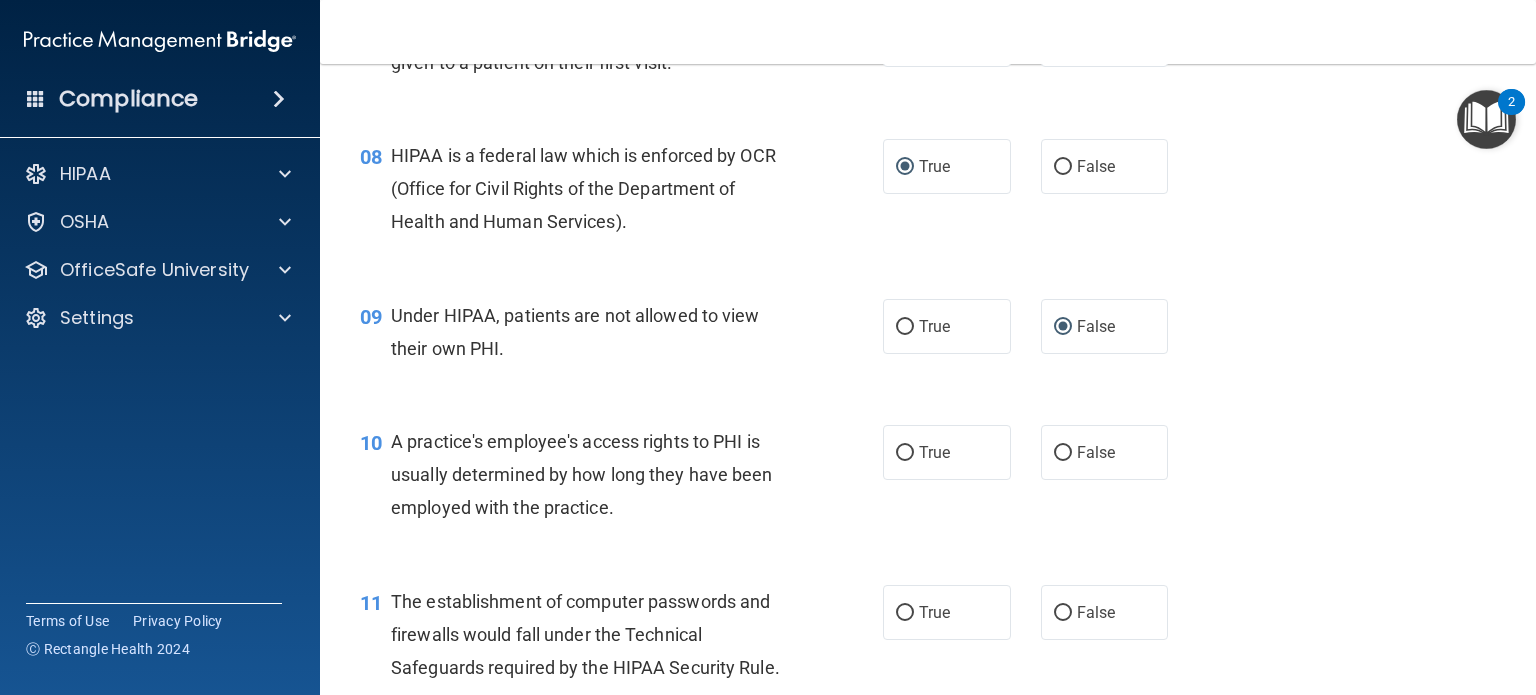 click on "False" at bounding box center (1063, 453) 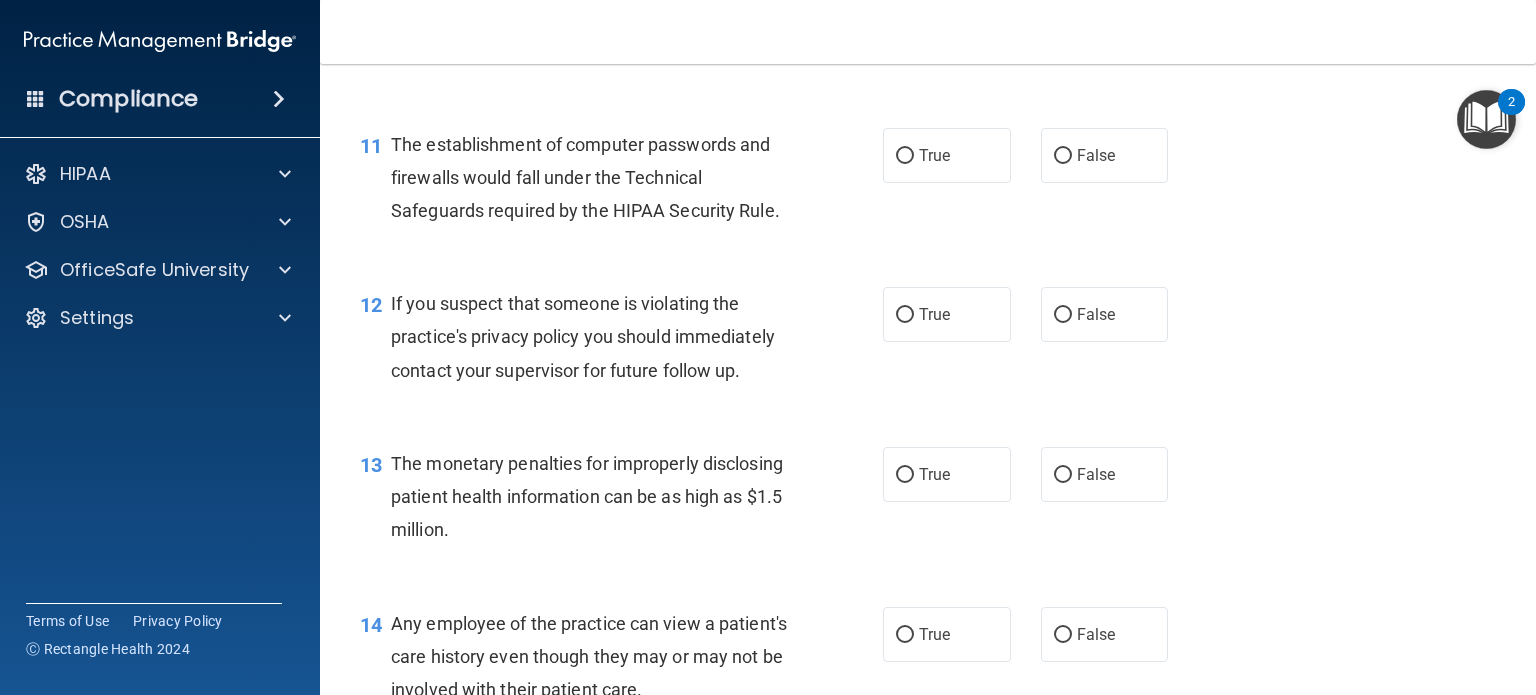 scroll, scrollTop: 1749, scrollLeft: 0, axis: vertical 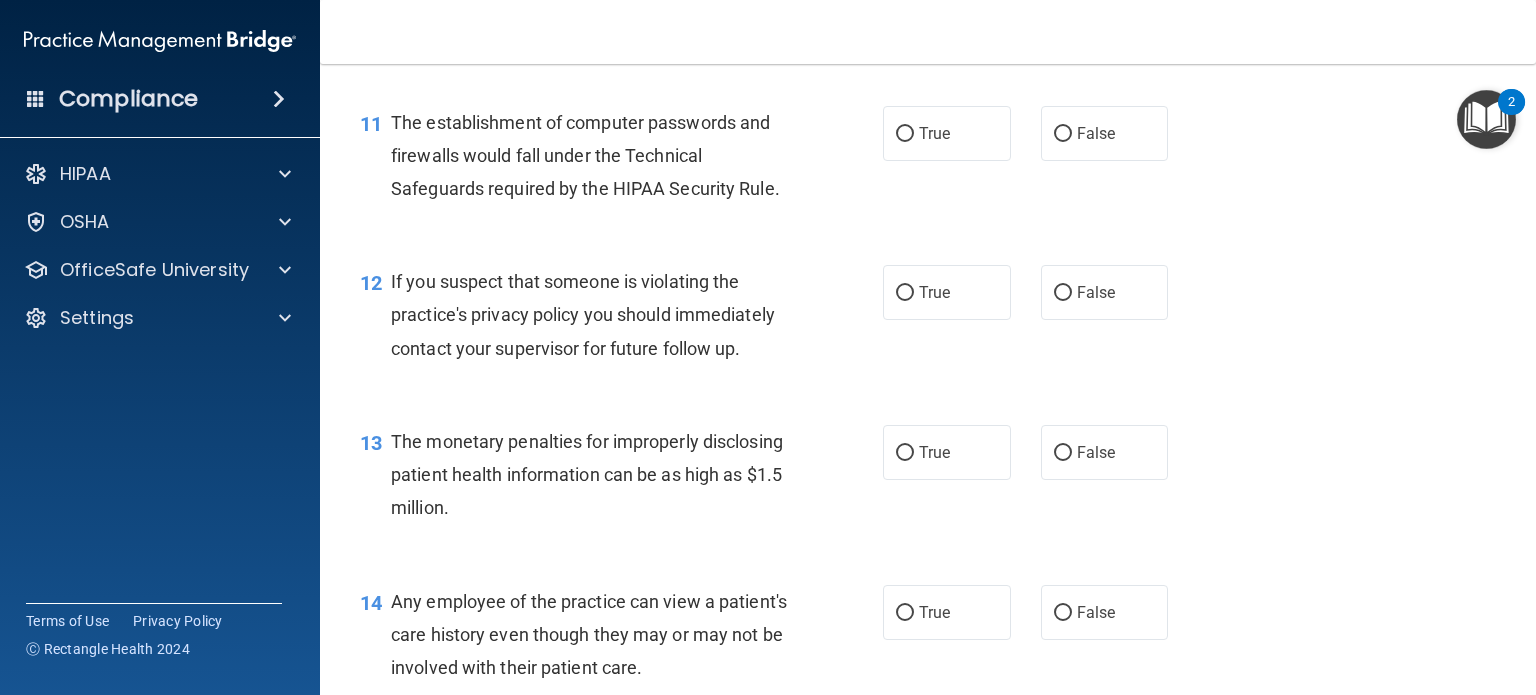 click on "True" at bounding box center (905, 134) 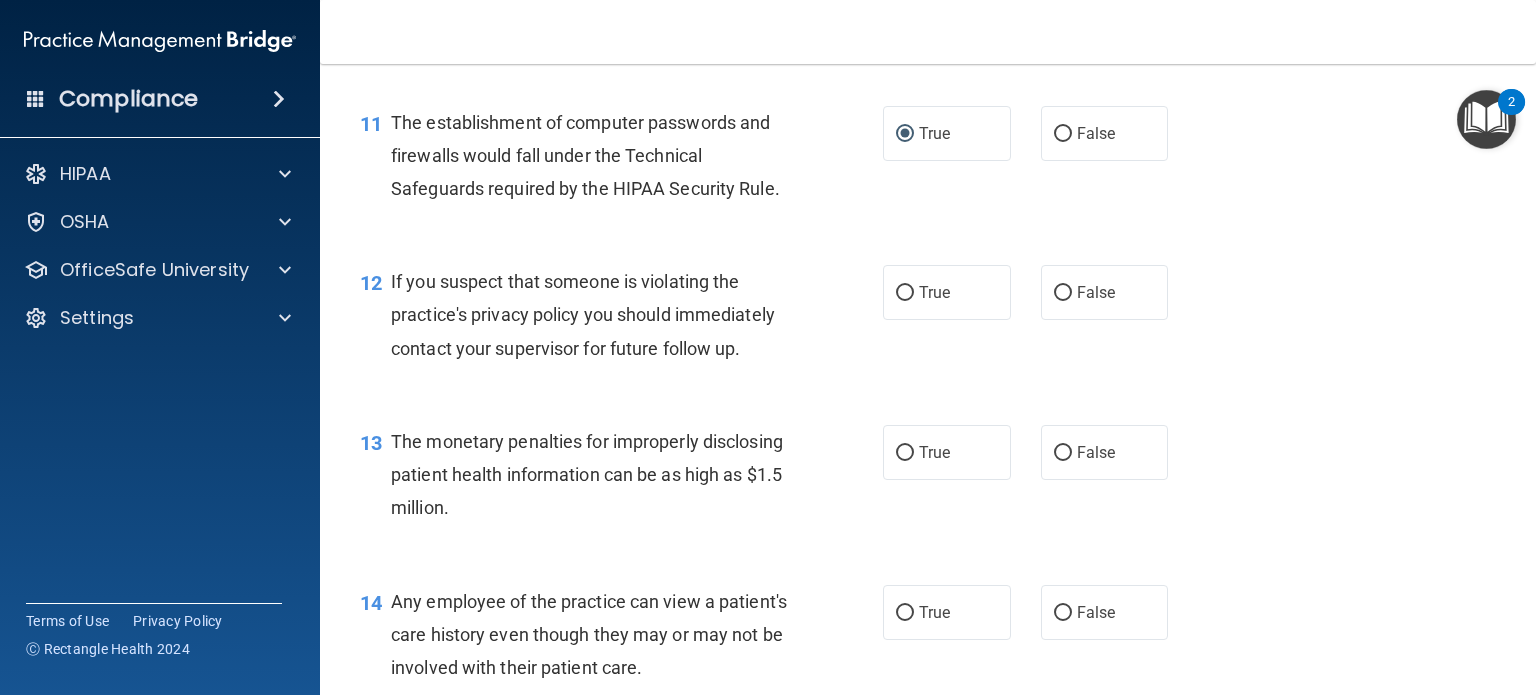 click on "True" at bounding box center (905, 293) 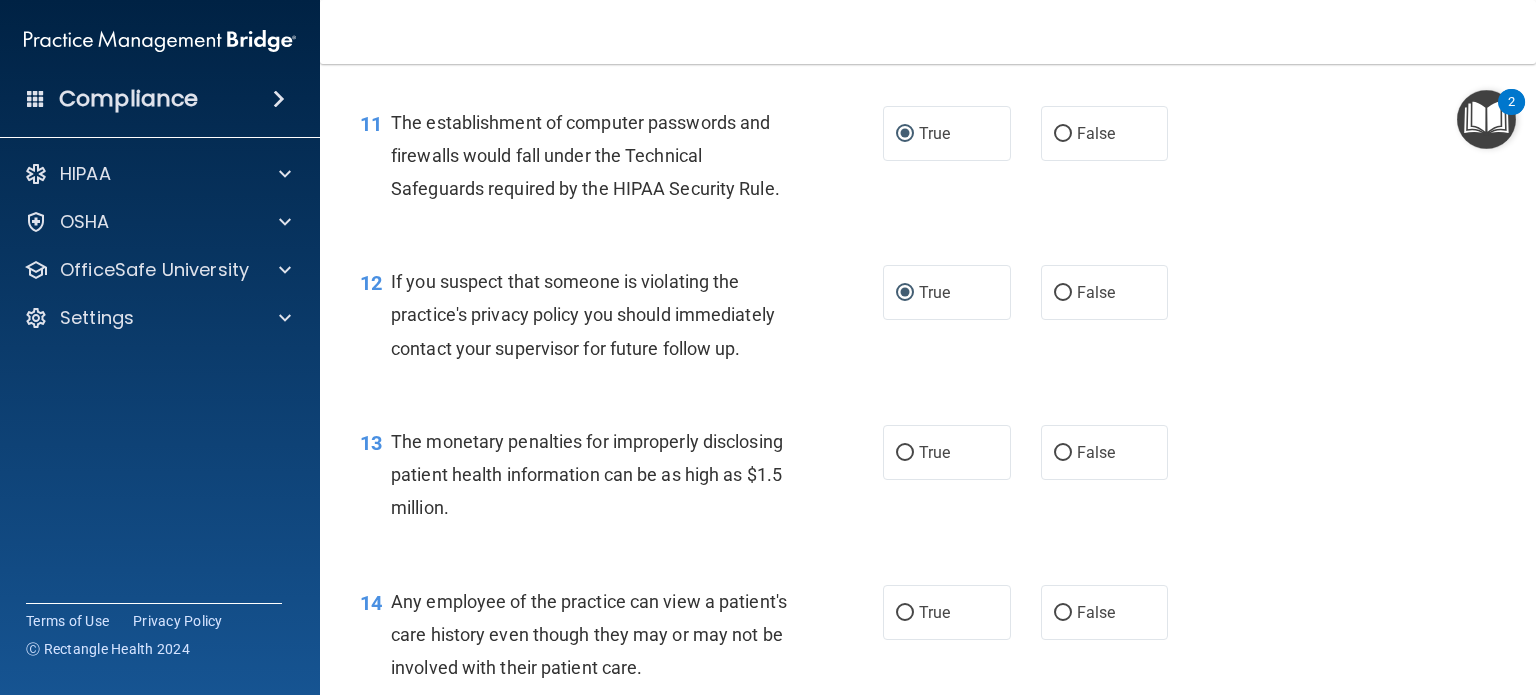 click on "True" at bounding box center [905, 453] 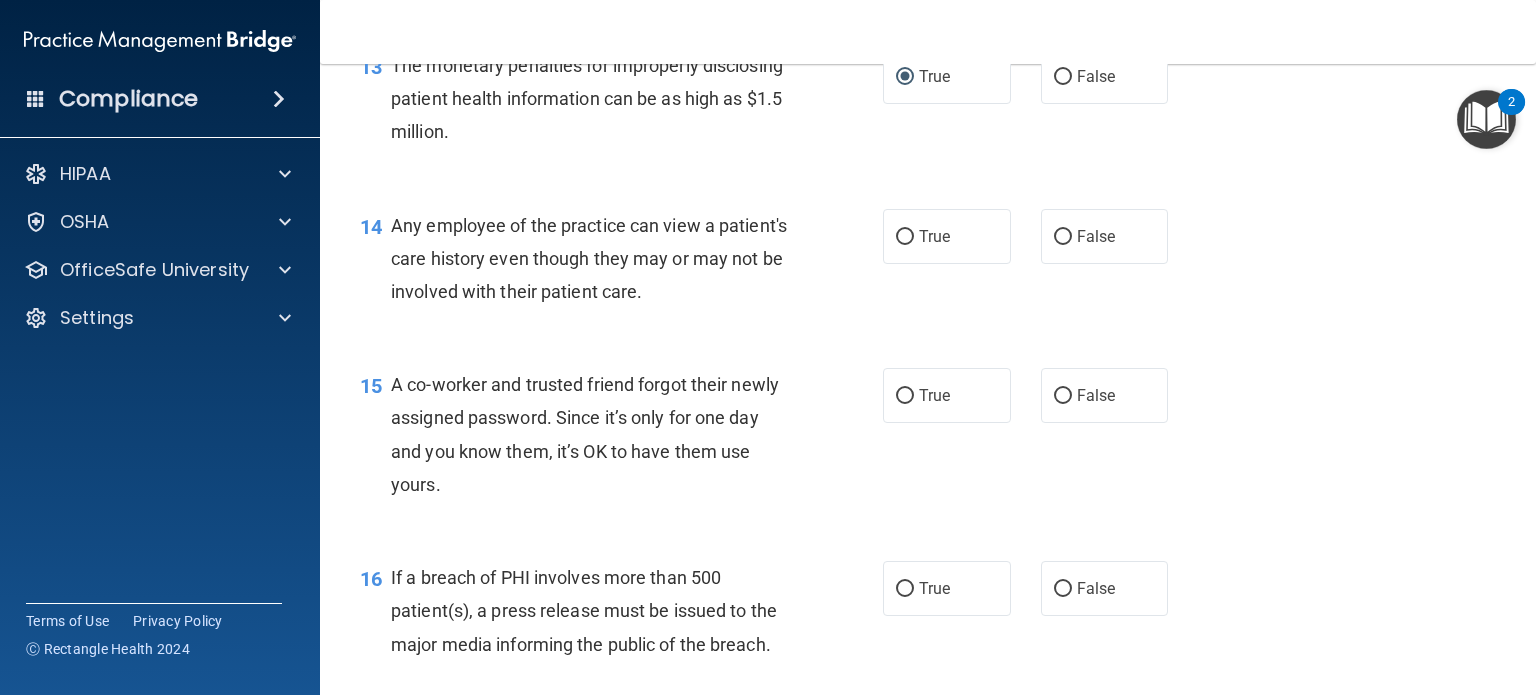 scroll, scrollTop: 2148, scrollLeft: 0, axis: vertical 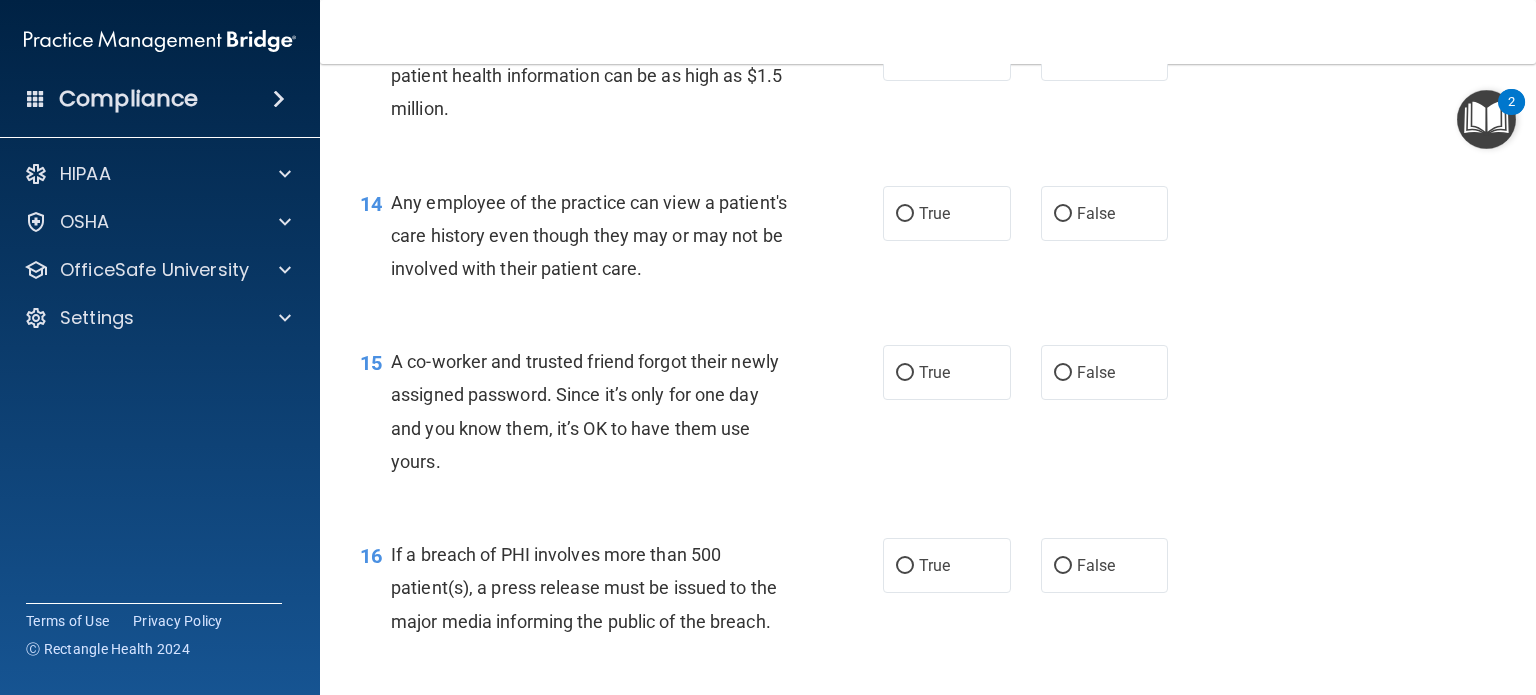 click on "False" at bounding box center (1063, 214) 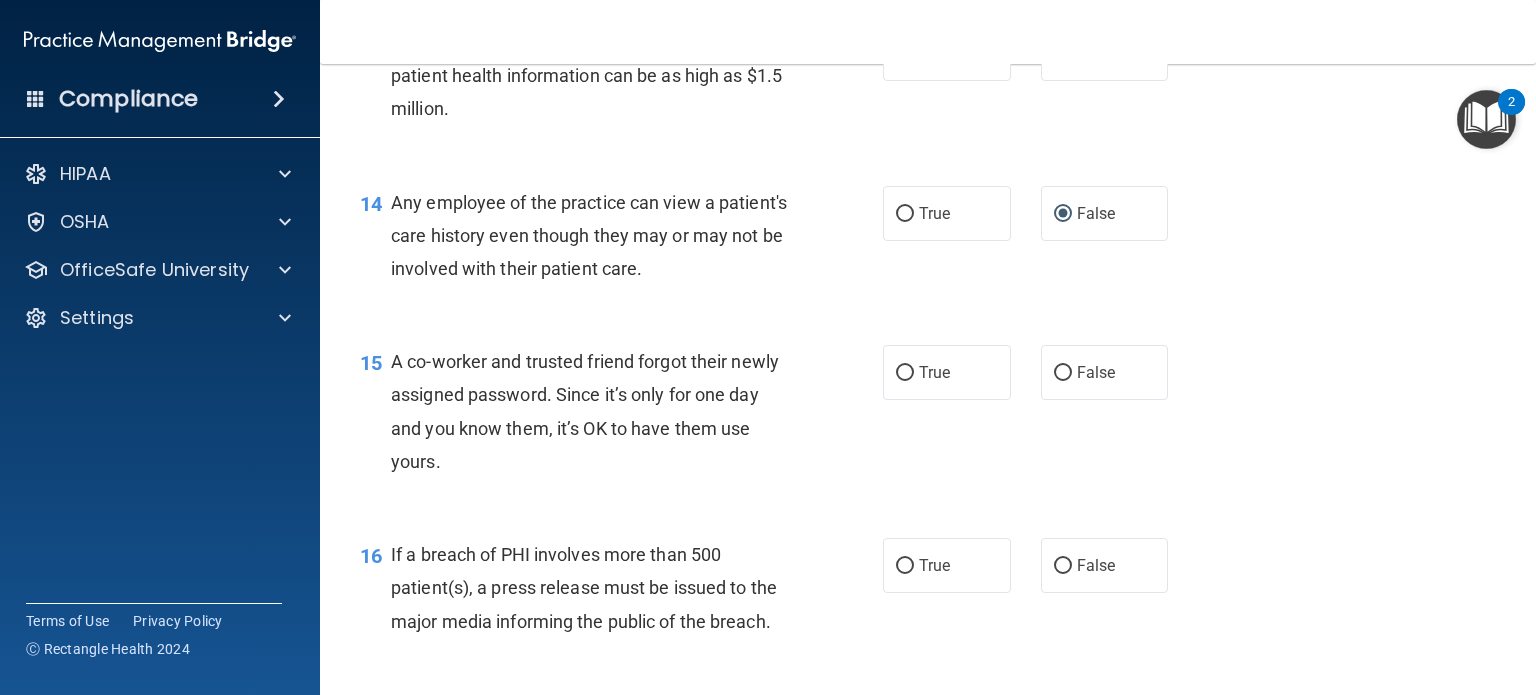 click on "False" at bounding box center (1063, 373) 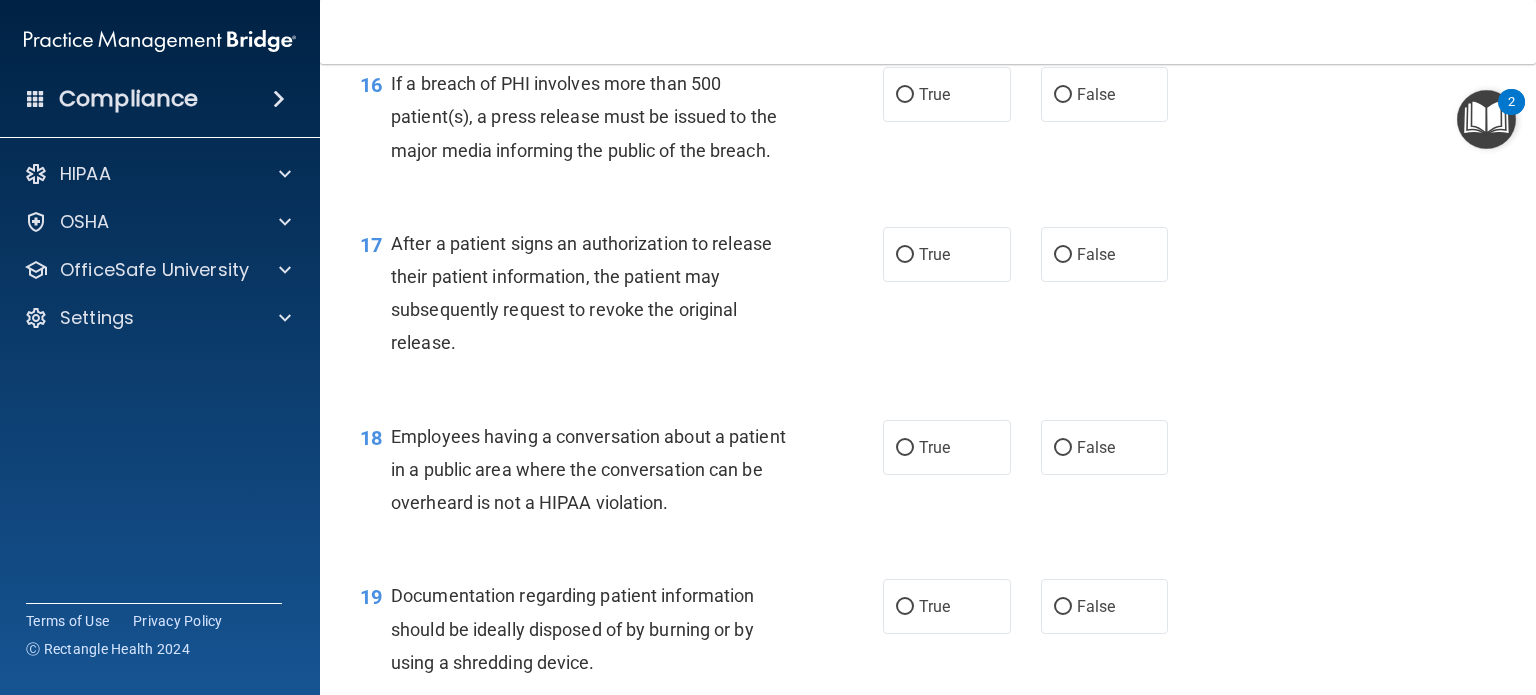scroll, scrollTop: 2582, scrollLeft: 0, axis: vertical 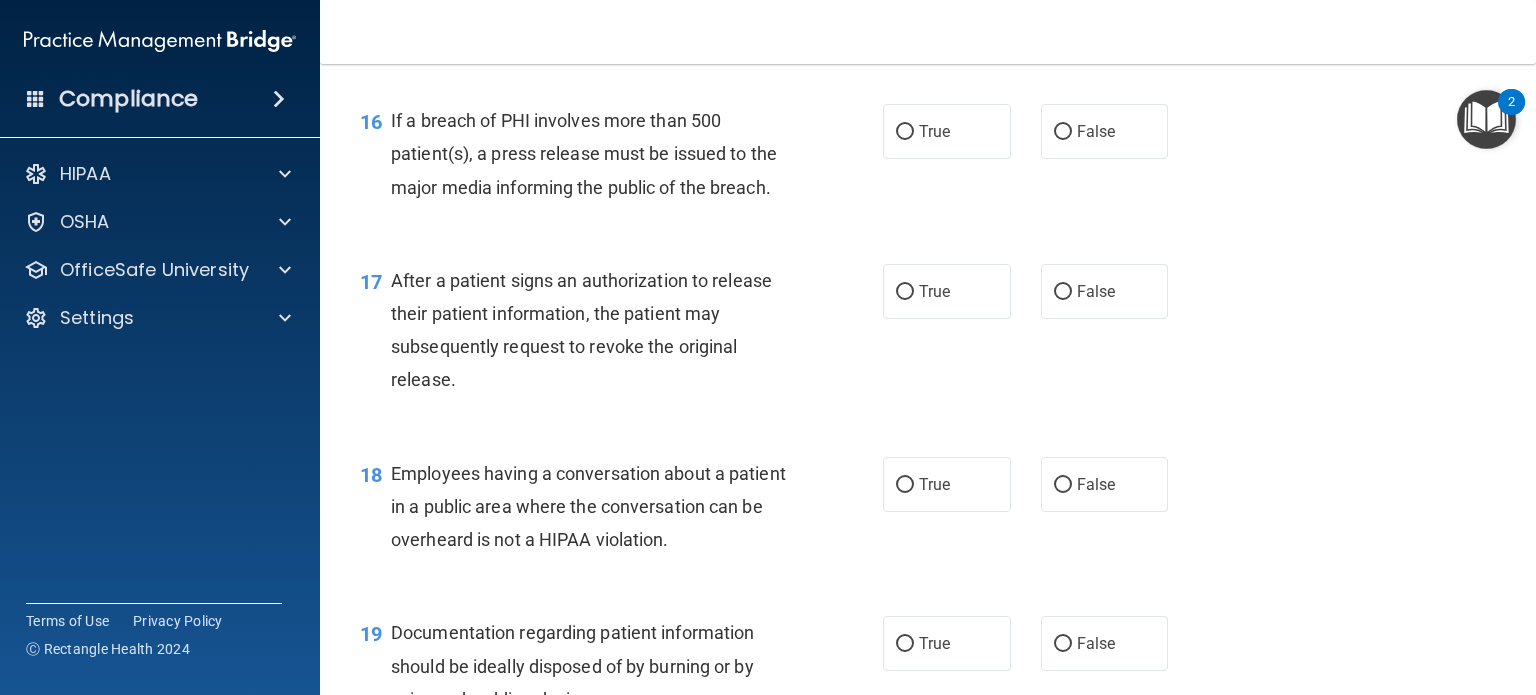 click on "True" at bounding box center [905, 132] 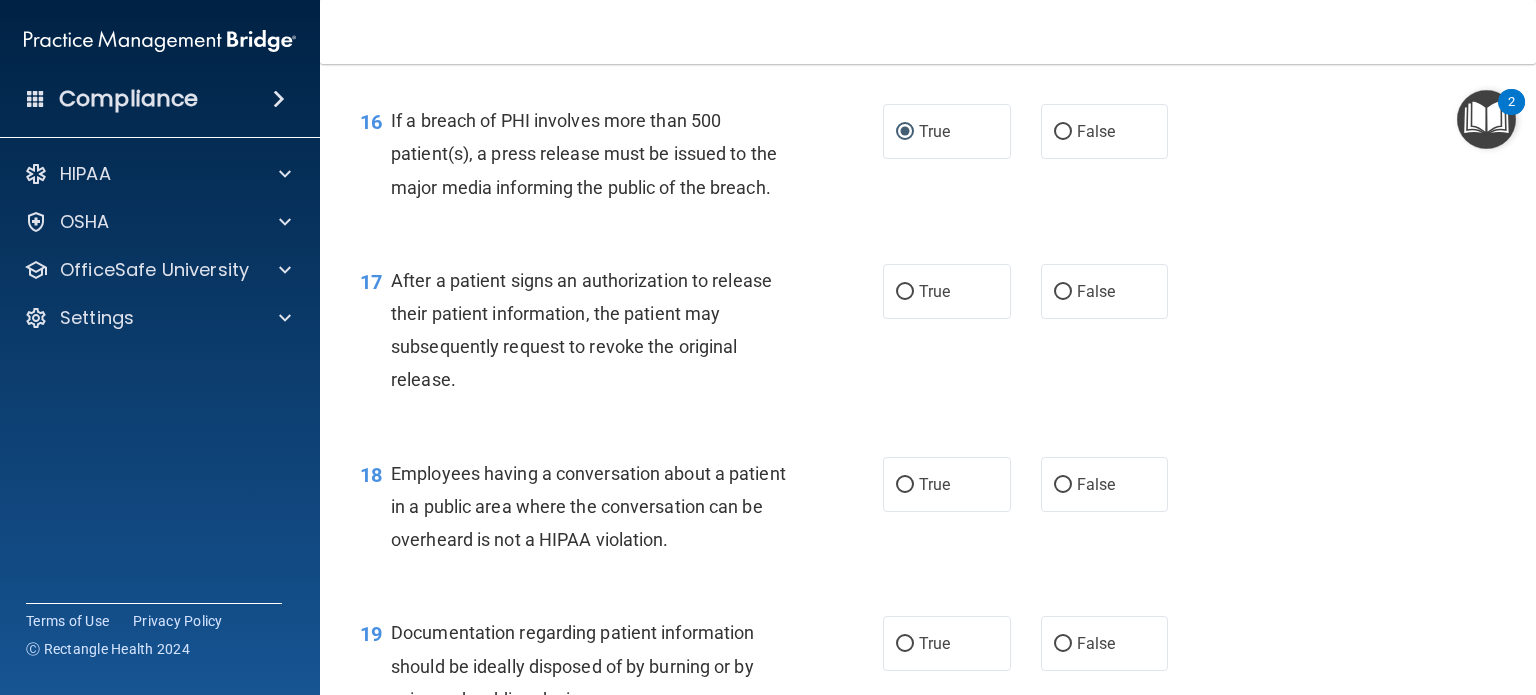 click on "True" at bounding box center [905, 292] 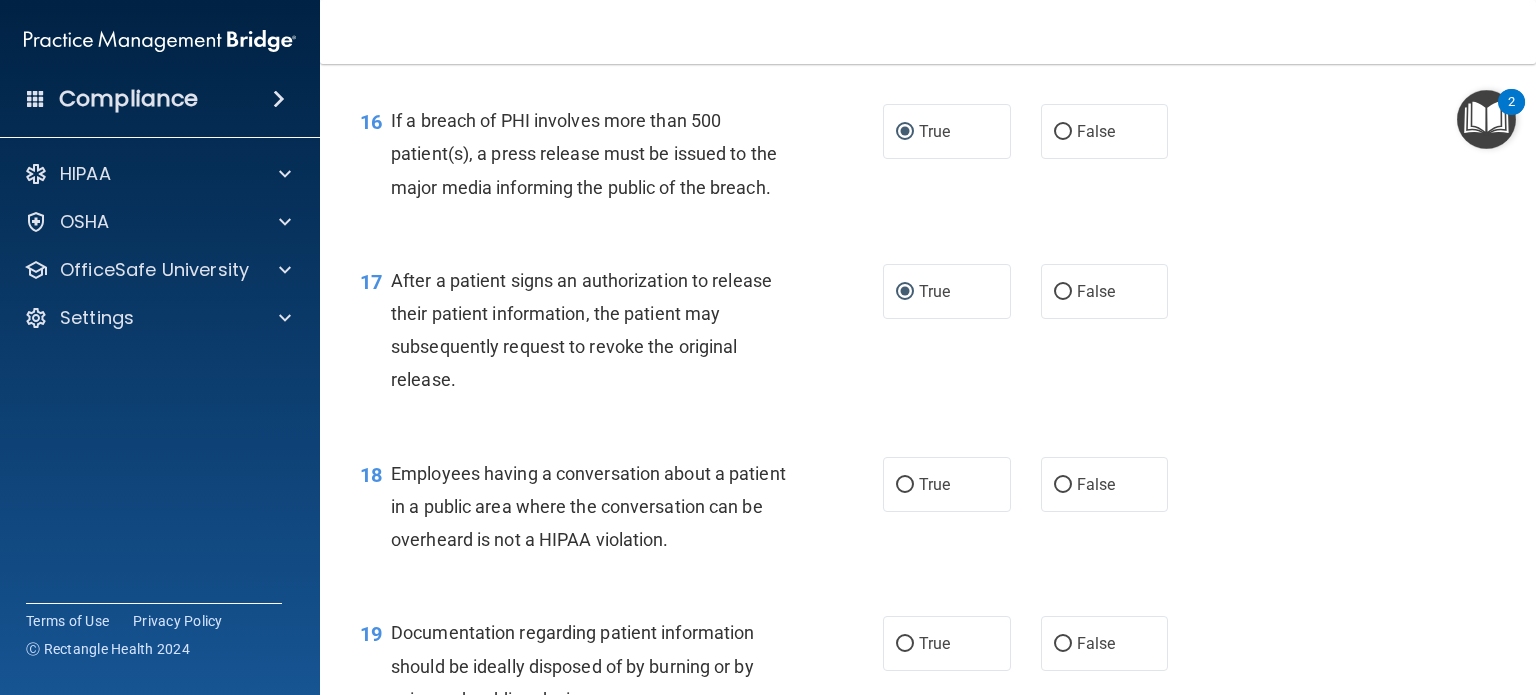 click on "False" at bounding box center [1063, 485] 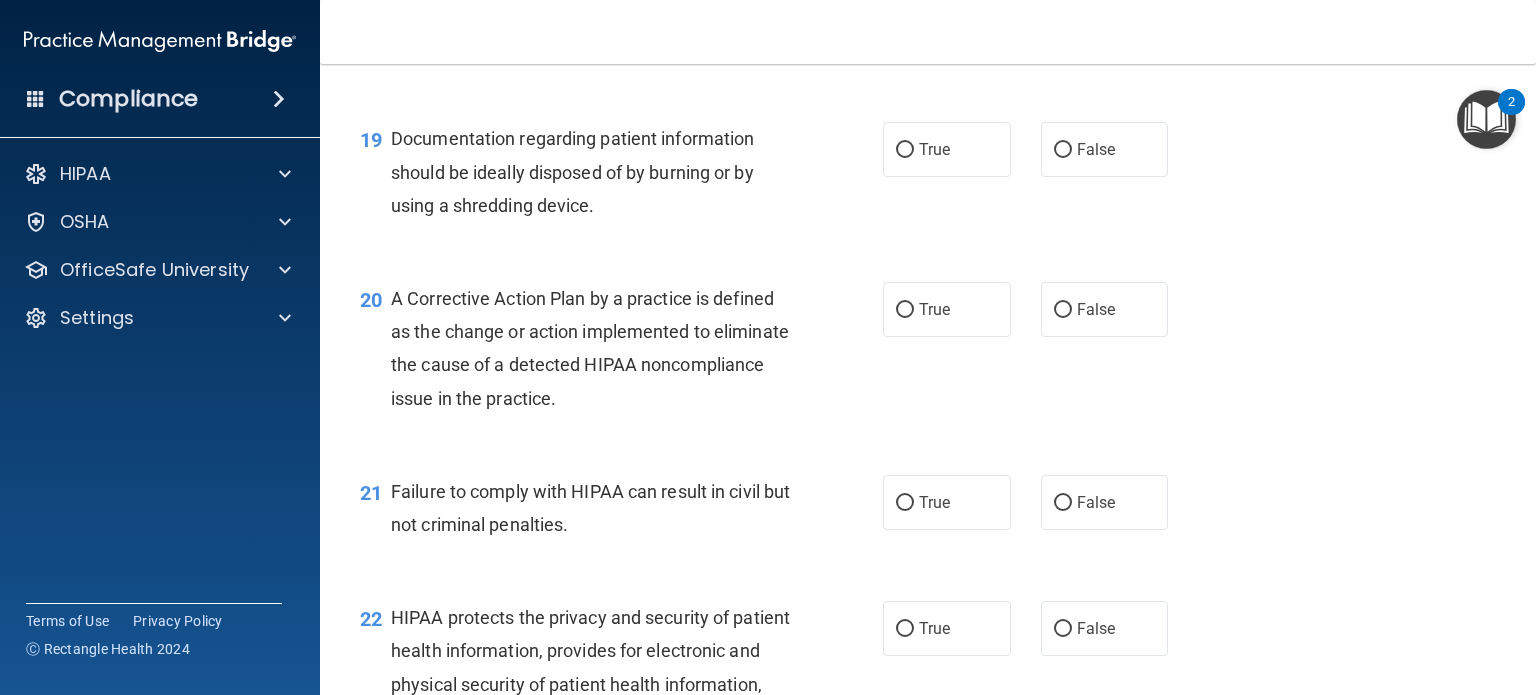 scroll, scrollTop: 3105, scrollLeft: 0, axis: vertical 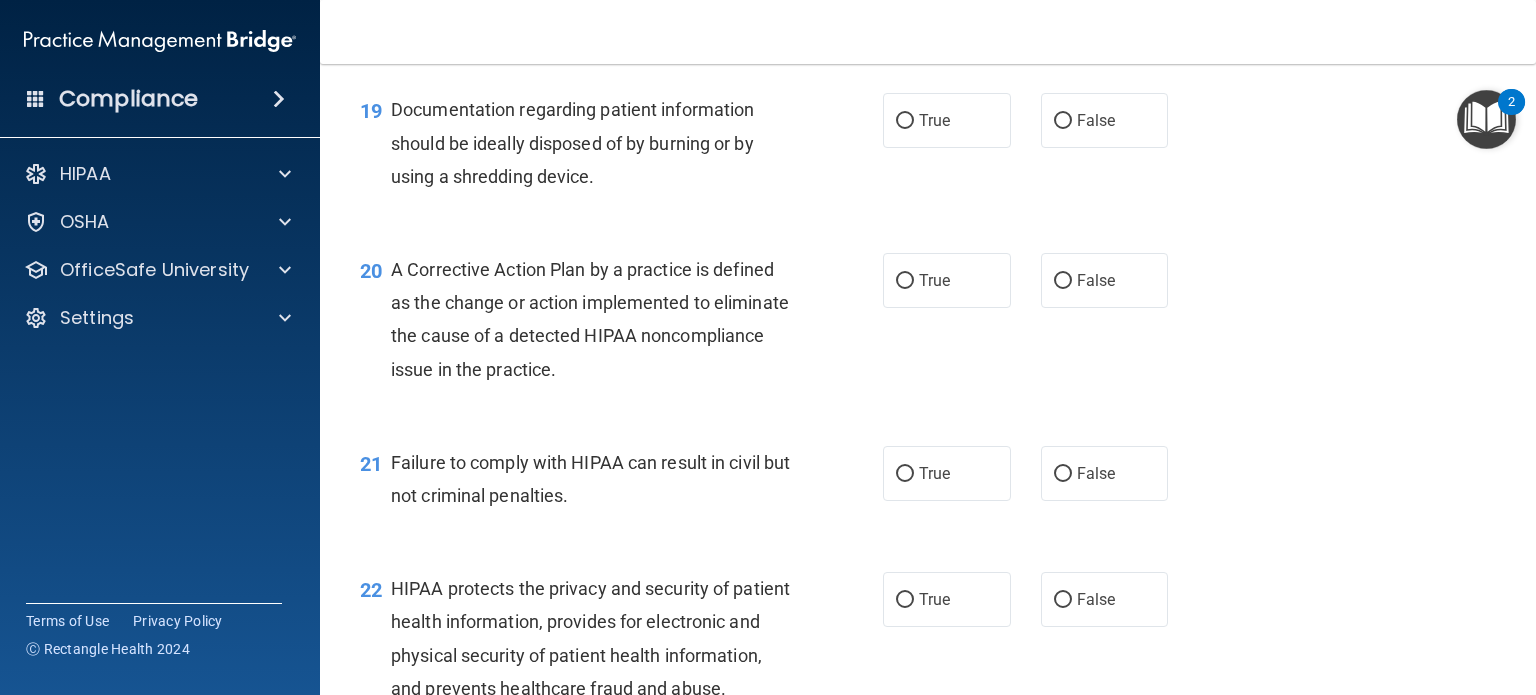 click on "True" at bounding box center [905, 121] 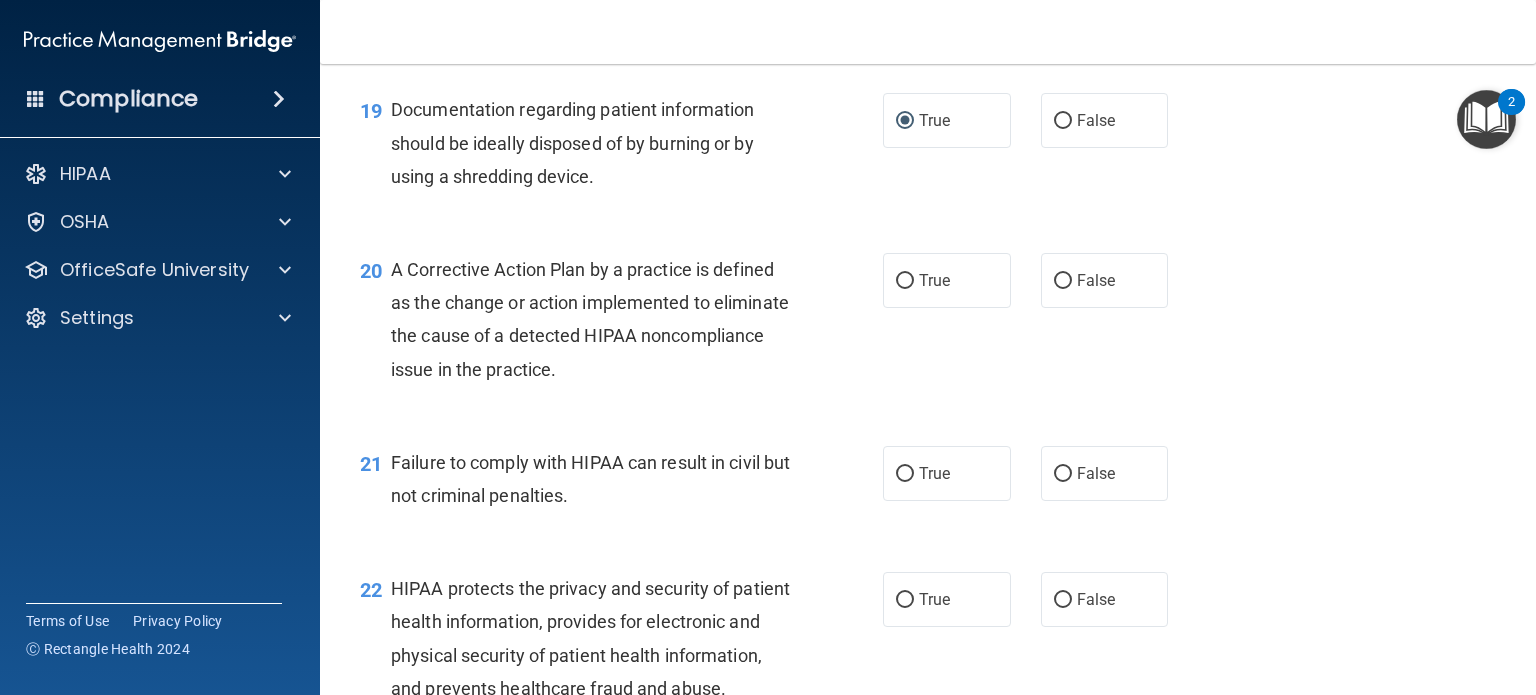 click on "True" at bounding box center (947, 280) 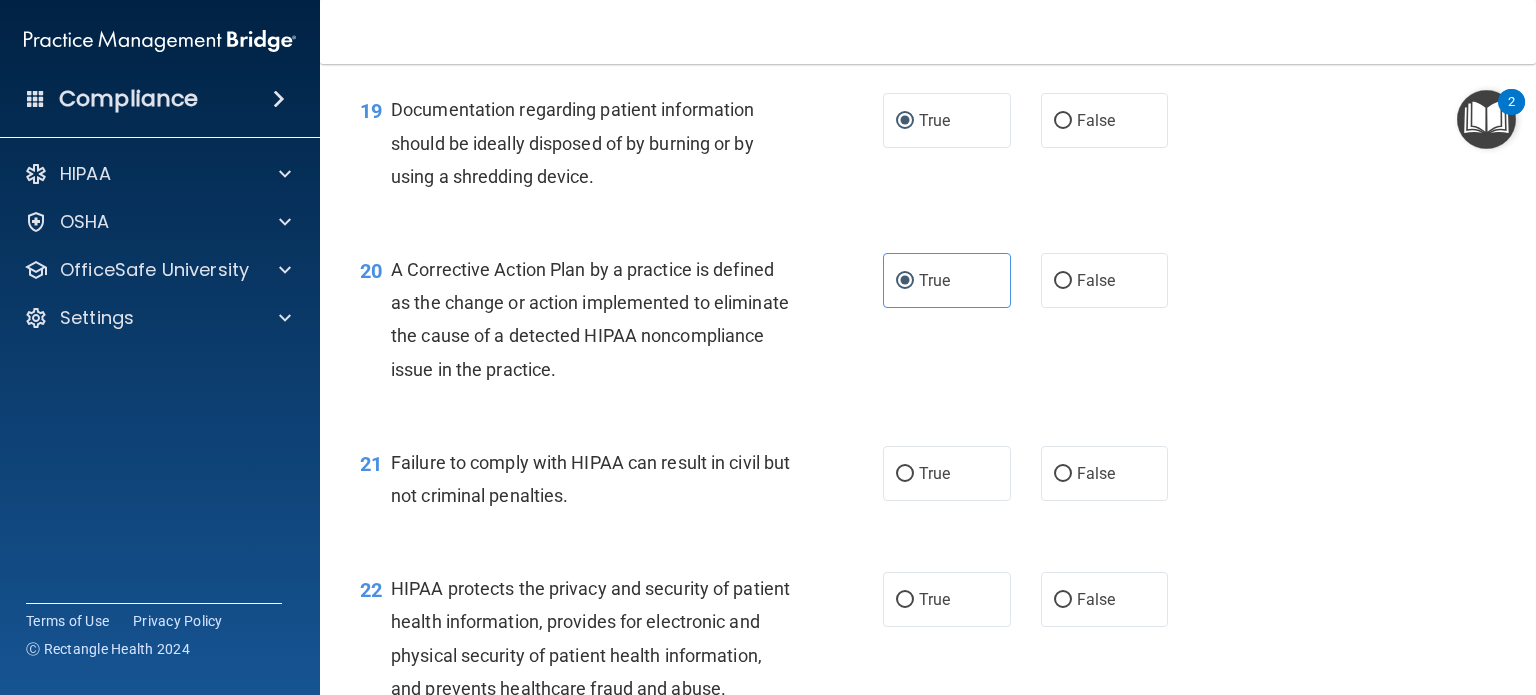 click on "False" at bounding box center [1063, 474] 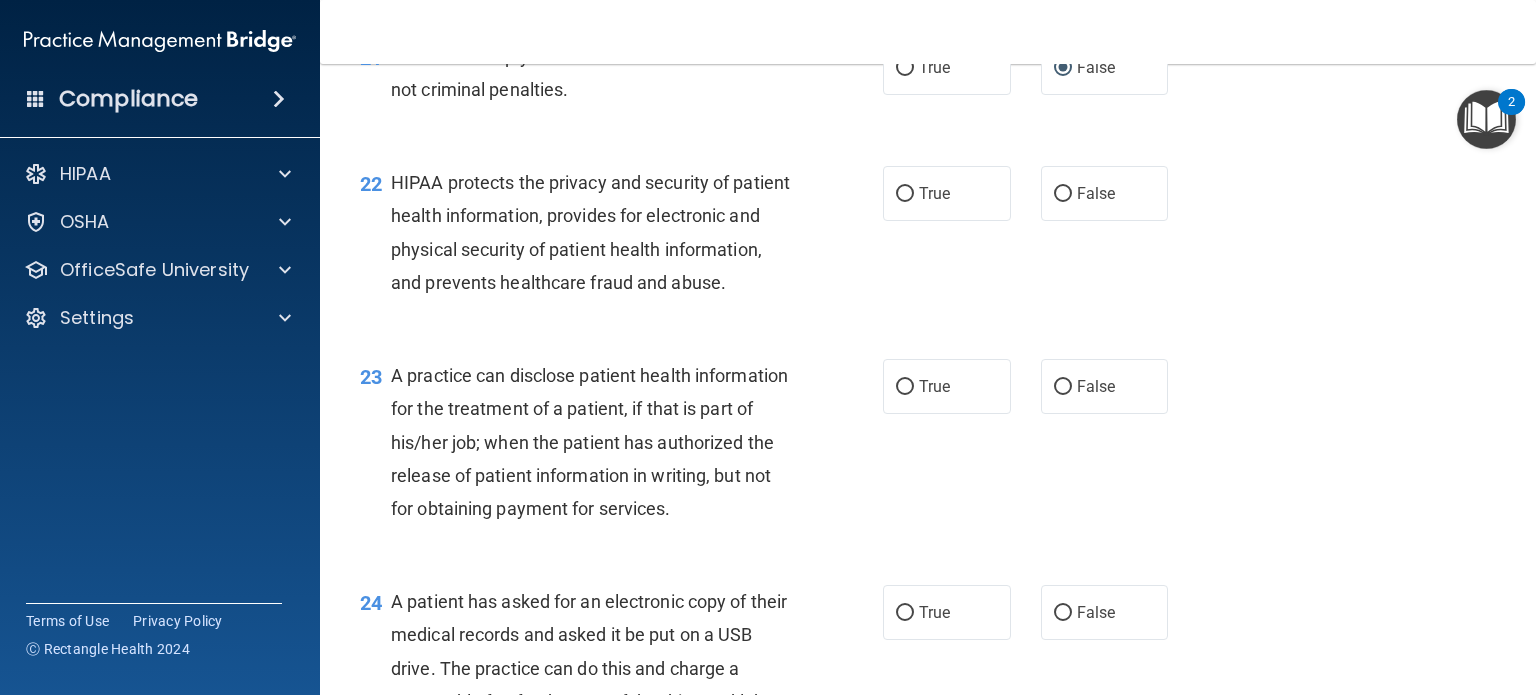 scroll, scrollTop: 3519, scrollLeft: 0, axis: vertical 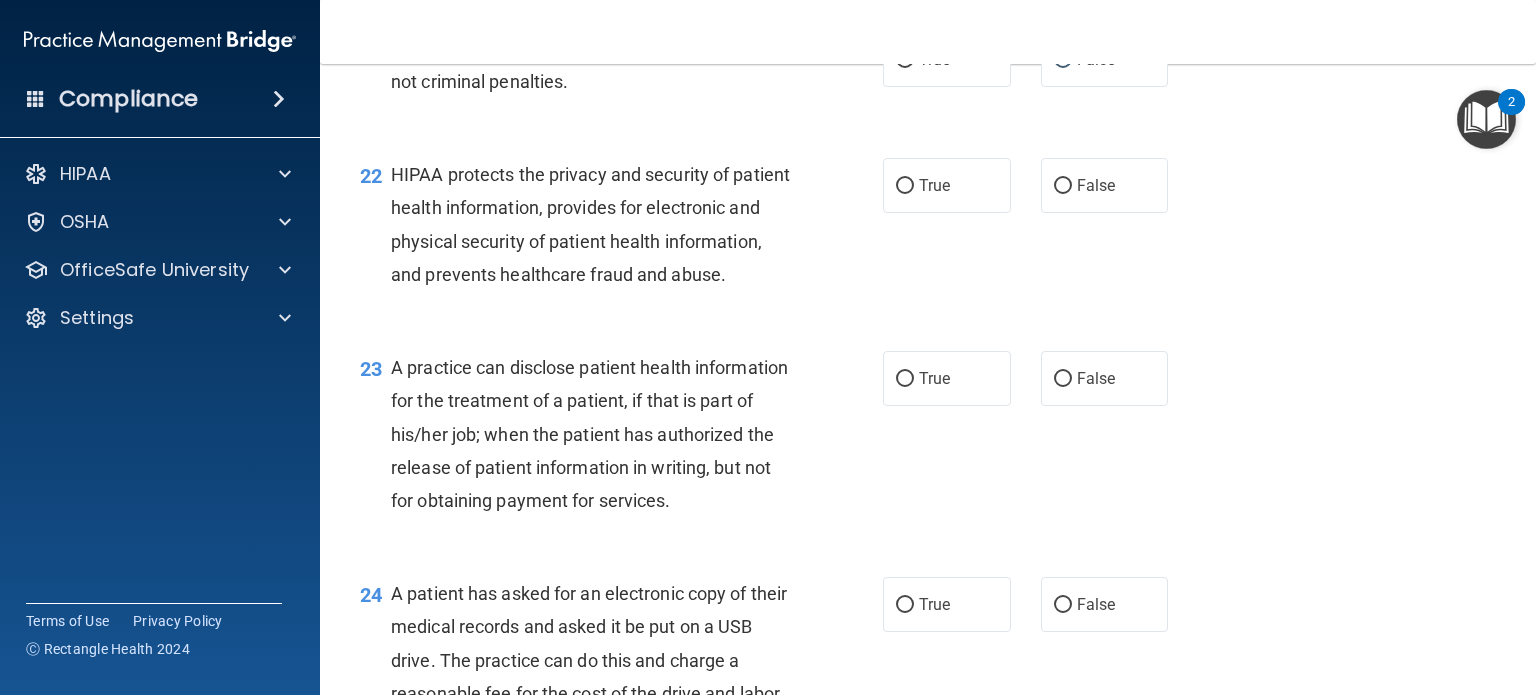 click on "True" at bounding box center (905, 186) 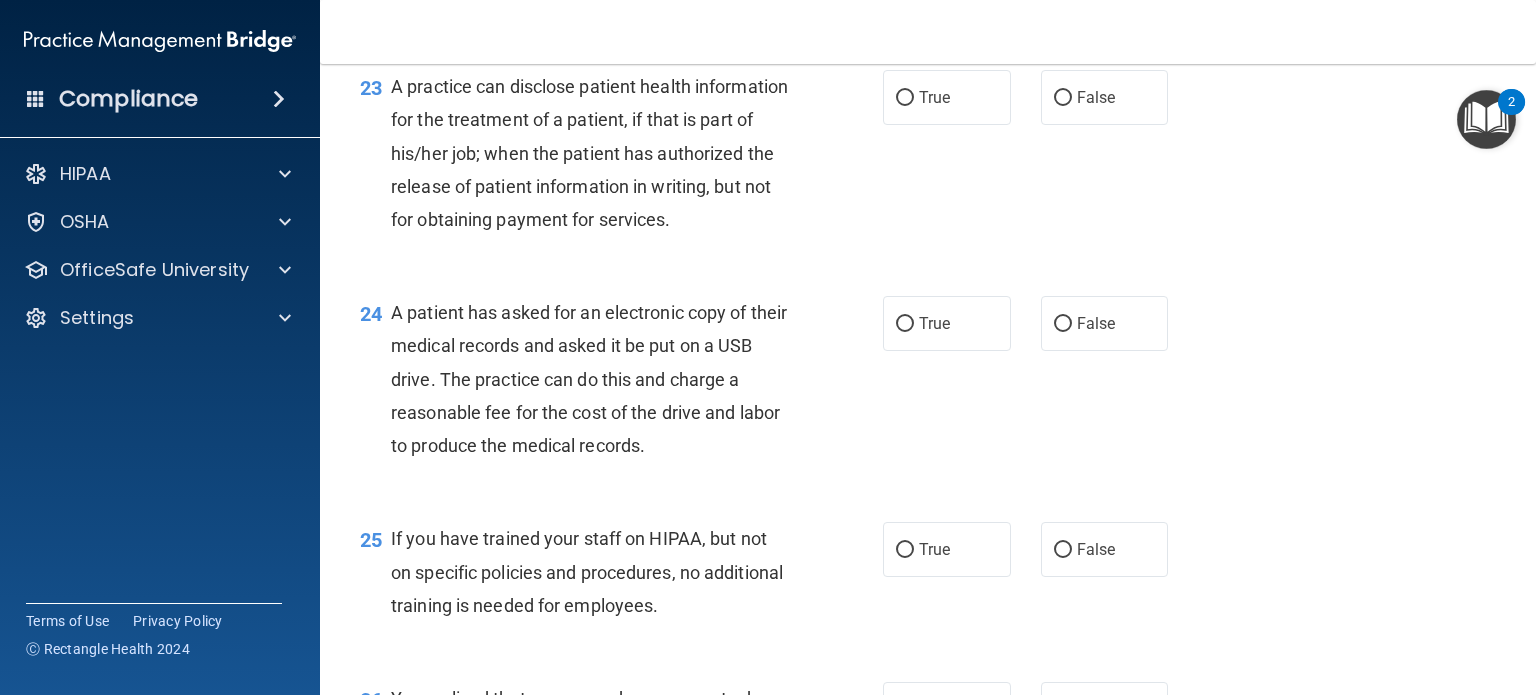 scroll, scrollTop: 3807, scrollLeft: 0, axis: vertical 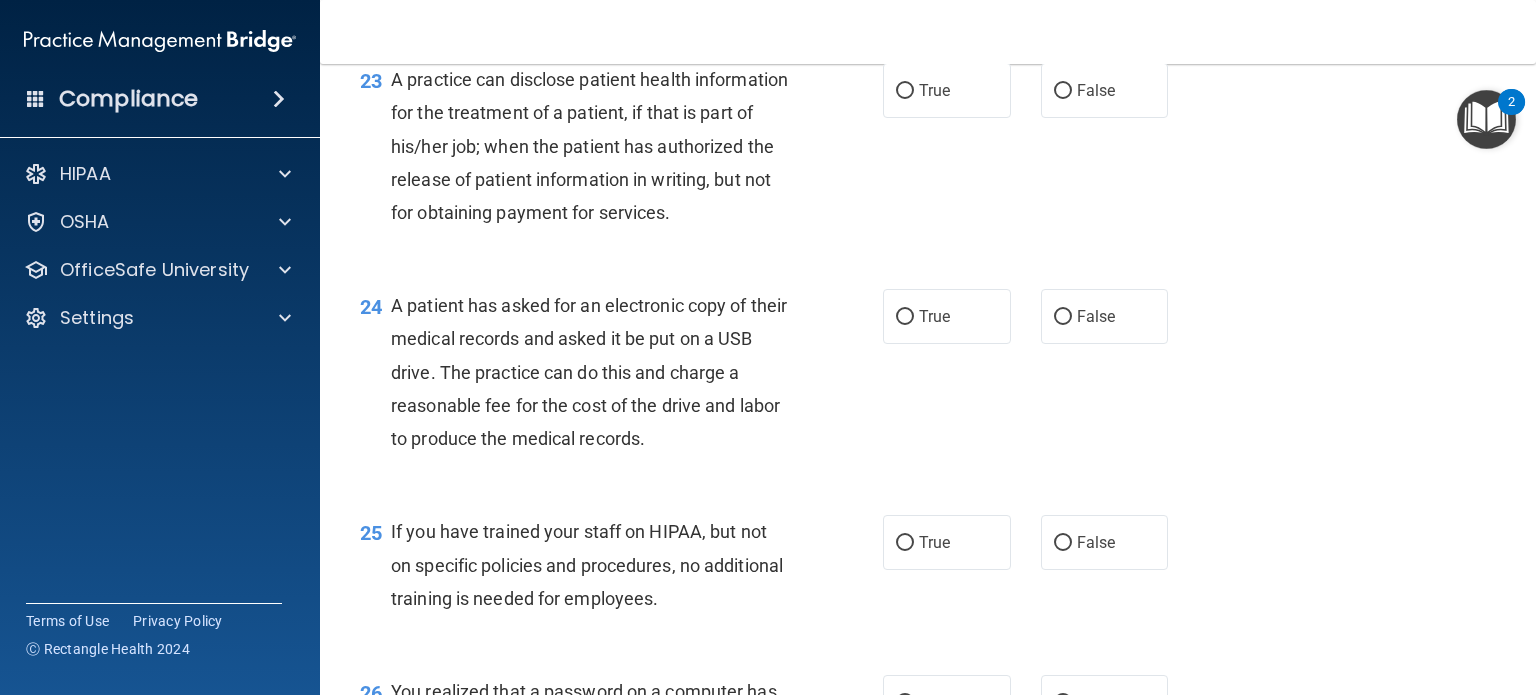 click on "False" at bounding box center (1063, 91) 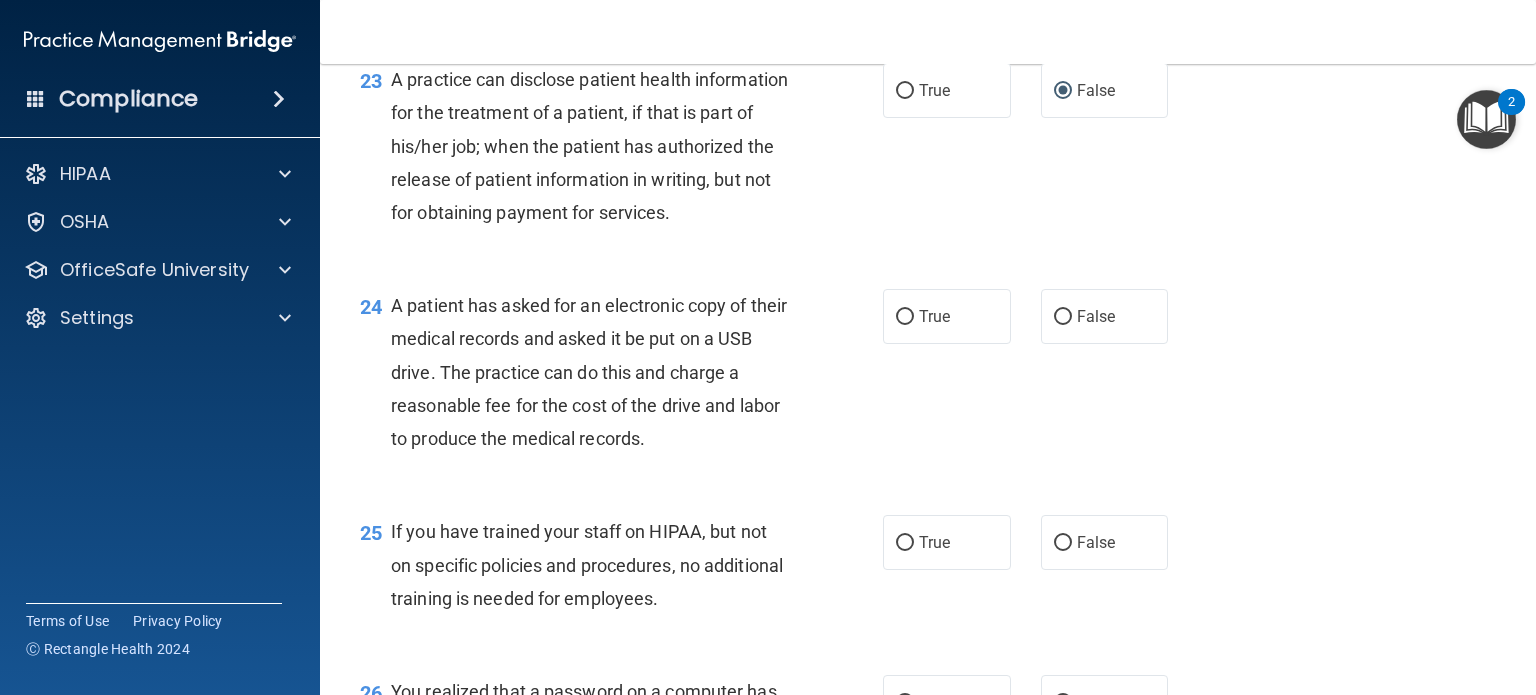 click on "True" at bounding box center (947, 316) 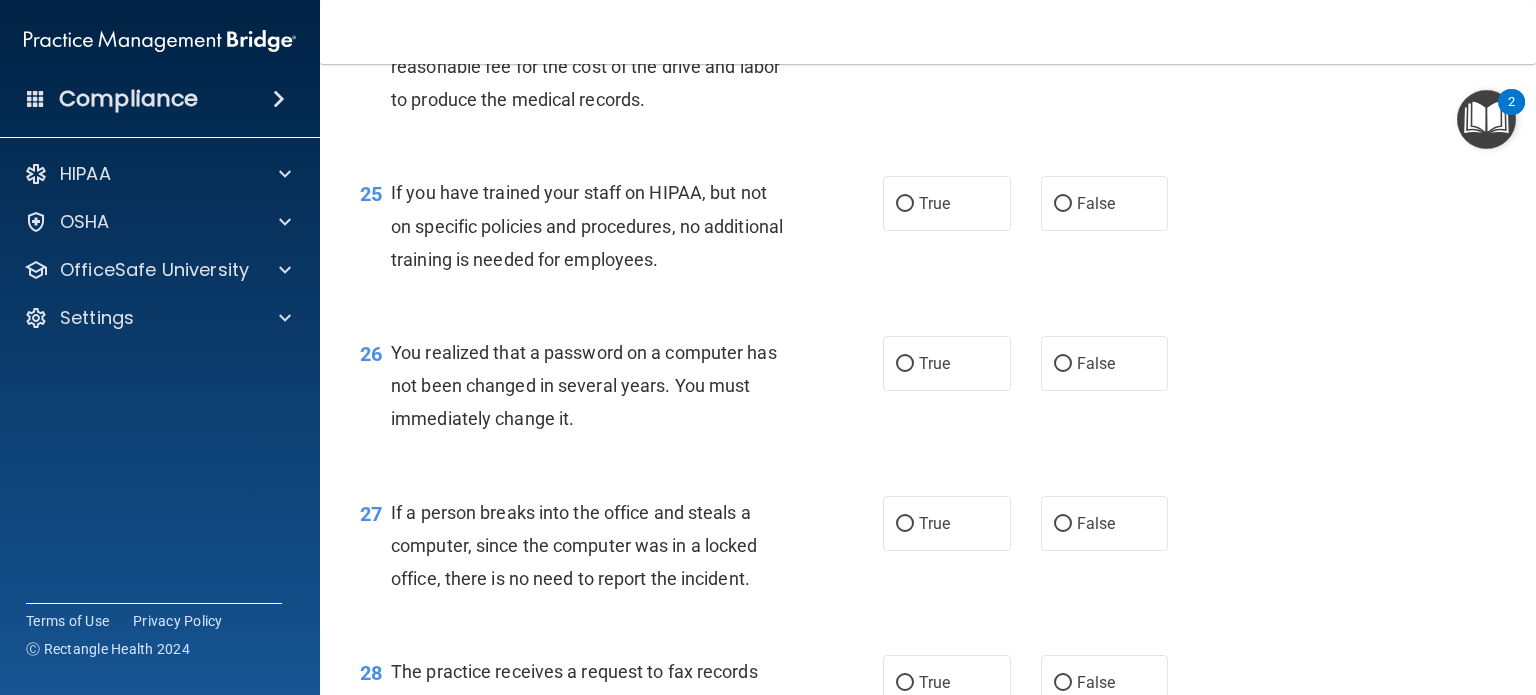 scroll, scrollTop: 4279, scrollLeft: 0, axis: vertical 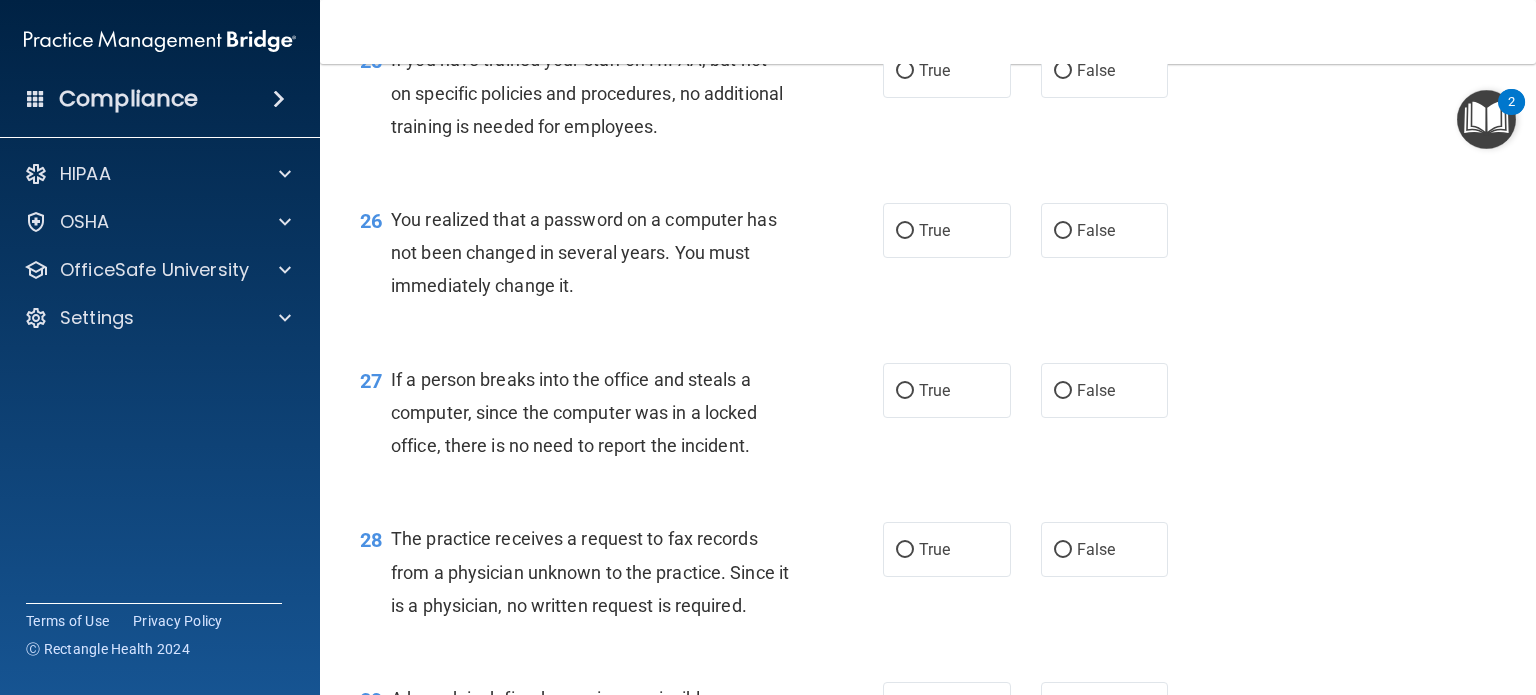click on "False" at bounding box center [1063, 71] 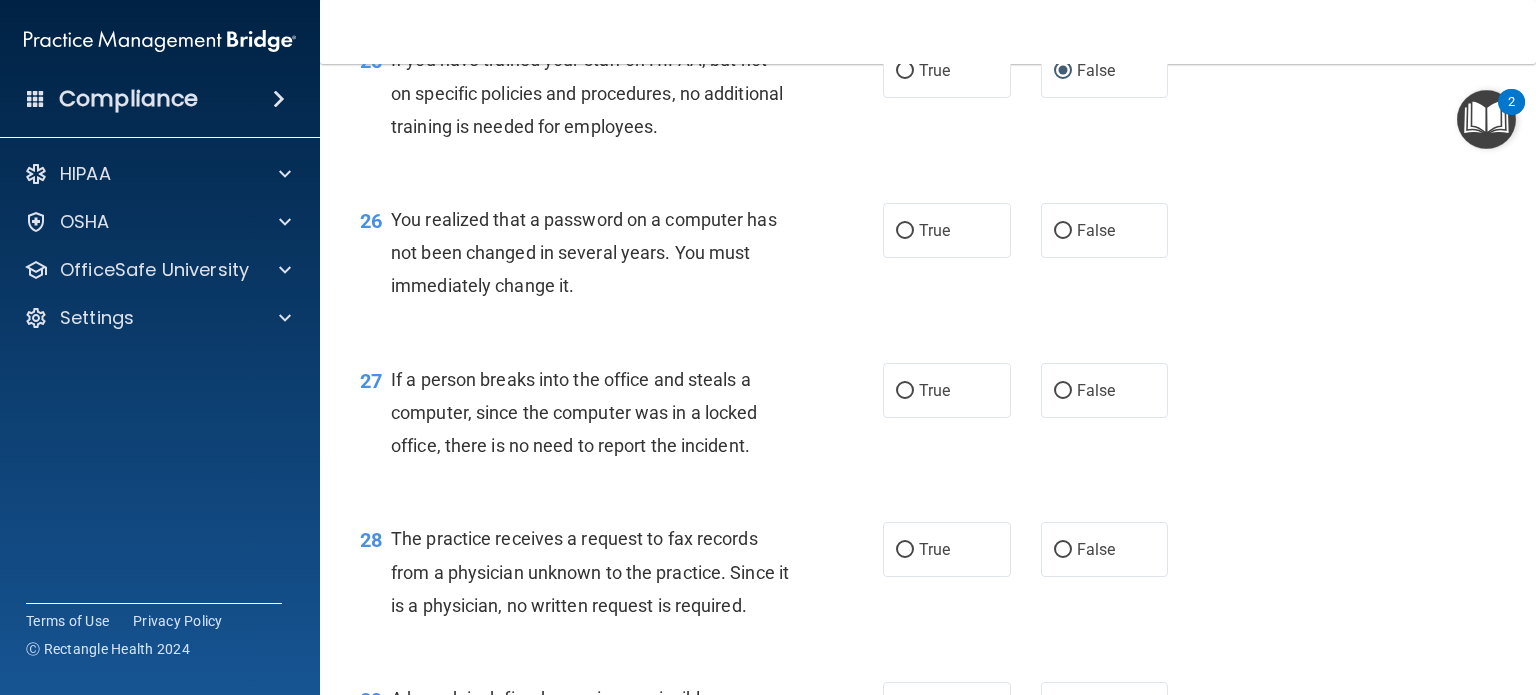 click on "True" at bounding box center [905, 231] 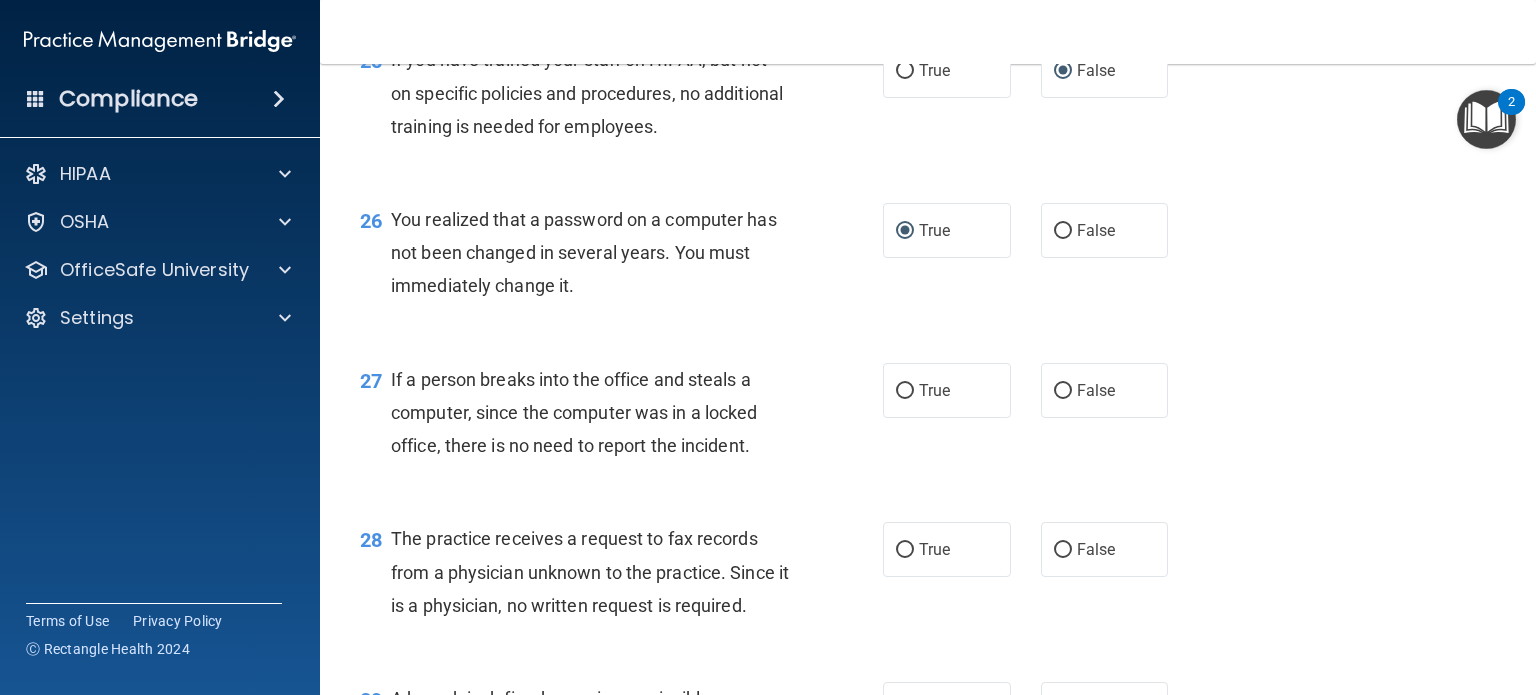 click on "False" at bounding box center (1063, 391) 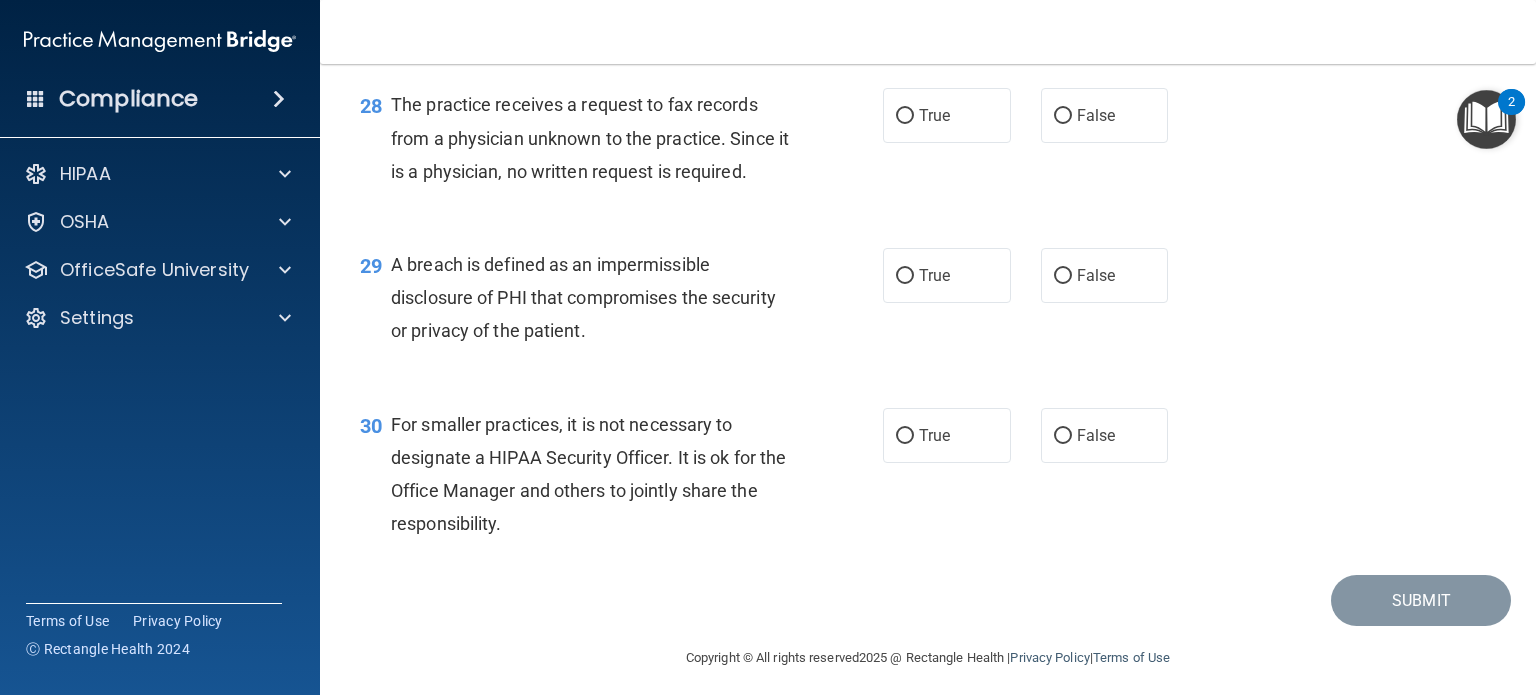 scroll, scrollTop: 4780, scrollLeft: 0, axis: vertical 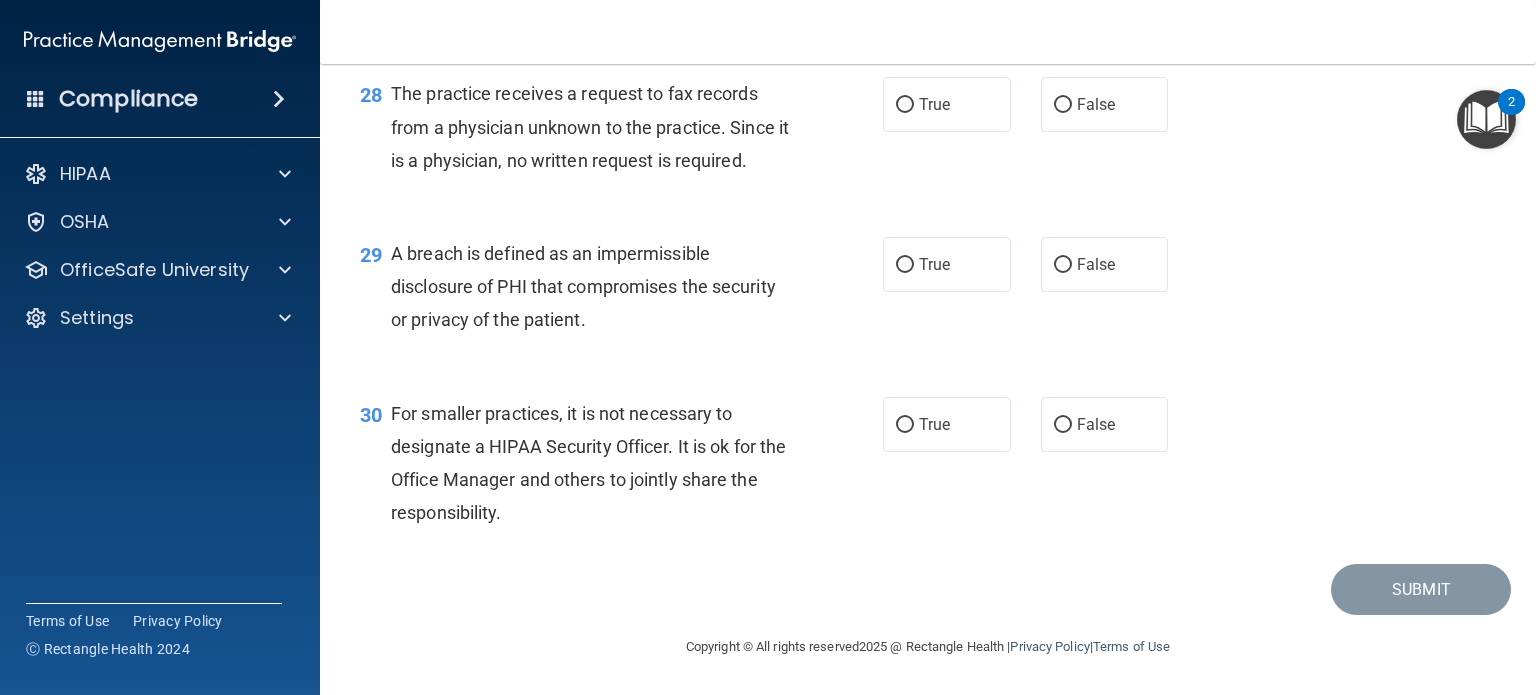 click on "False" at bounding box center [1105, 104] 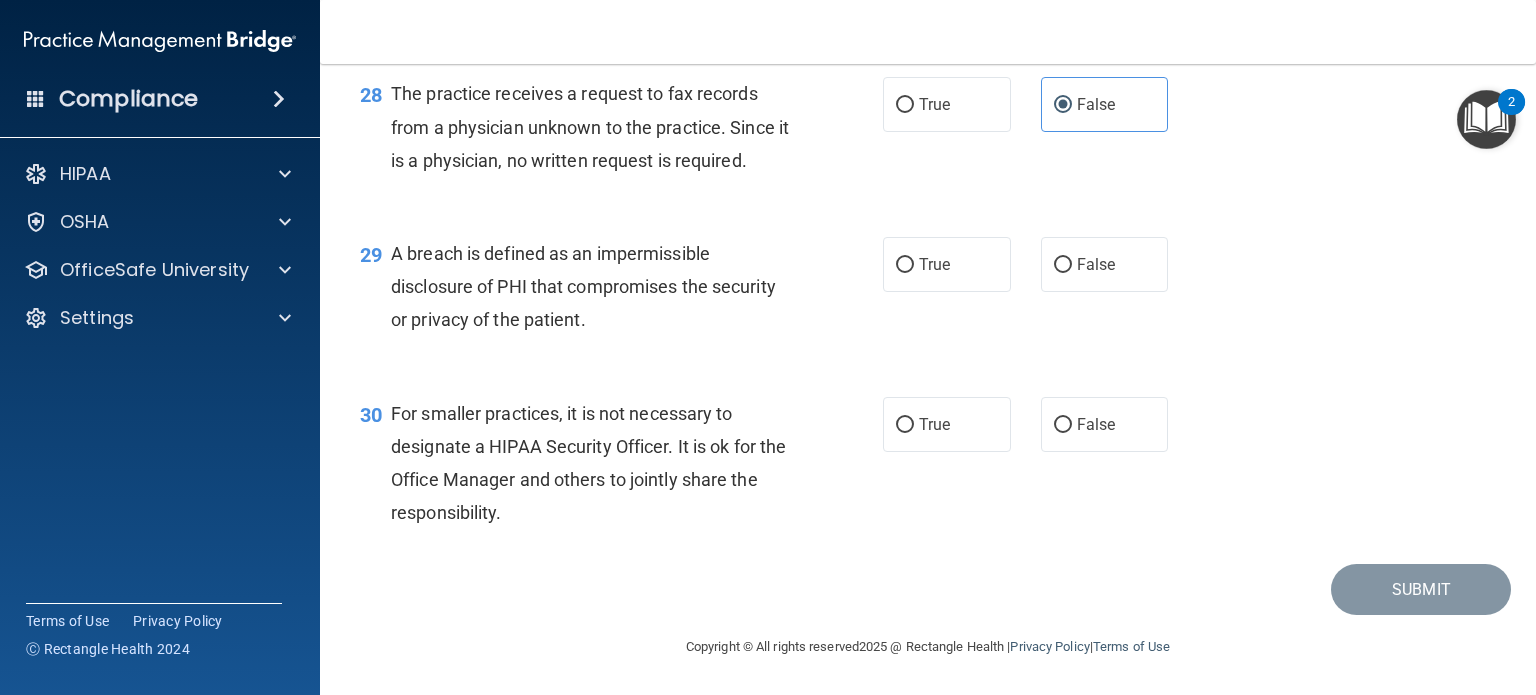 click on "True" at bounding box center (905, 265) 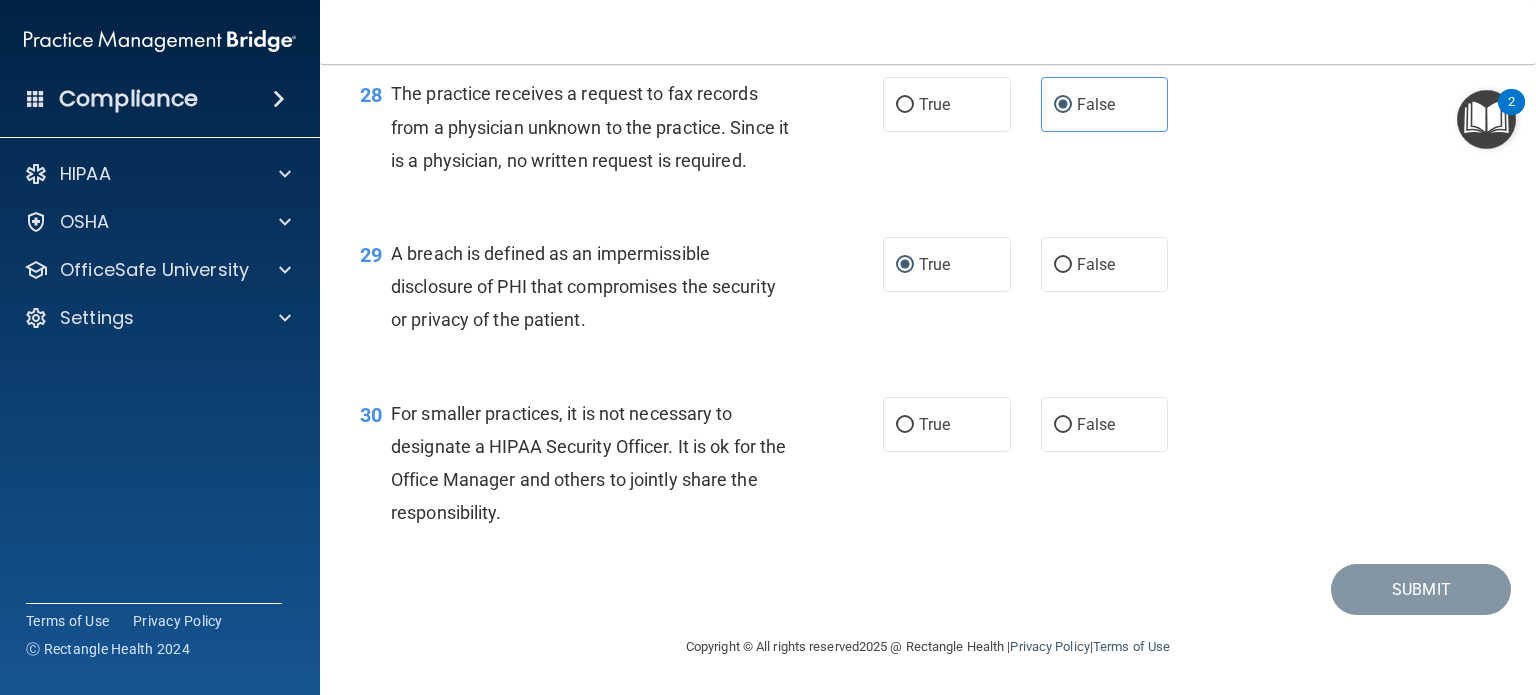 click on "False" at bounding box center [1063, 425] 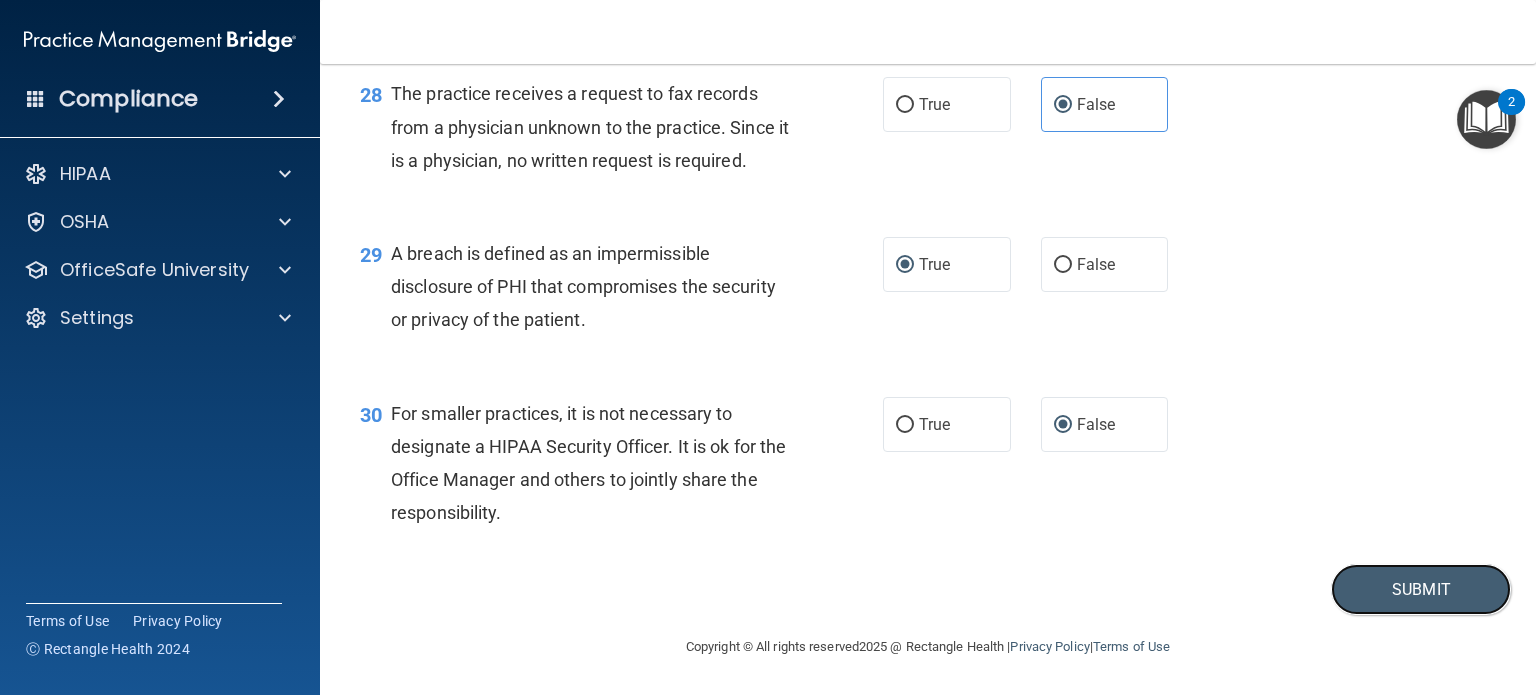 click on "Submit" at bounding box center [1421, 589] 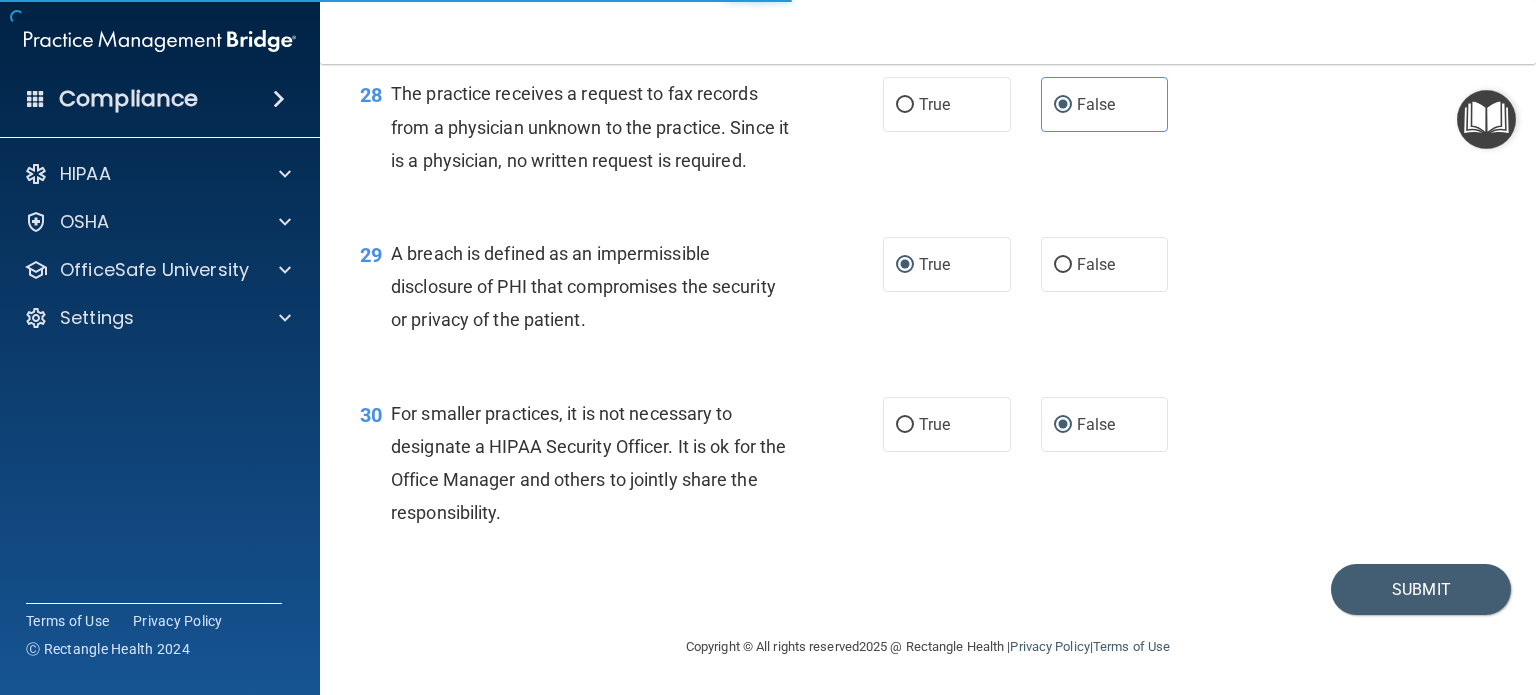scroll, scrollTop: 0, scrollLeft: 0, axis: both 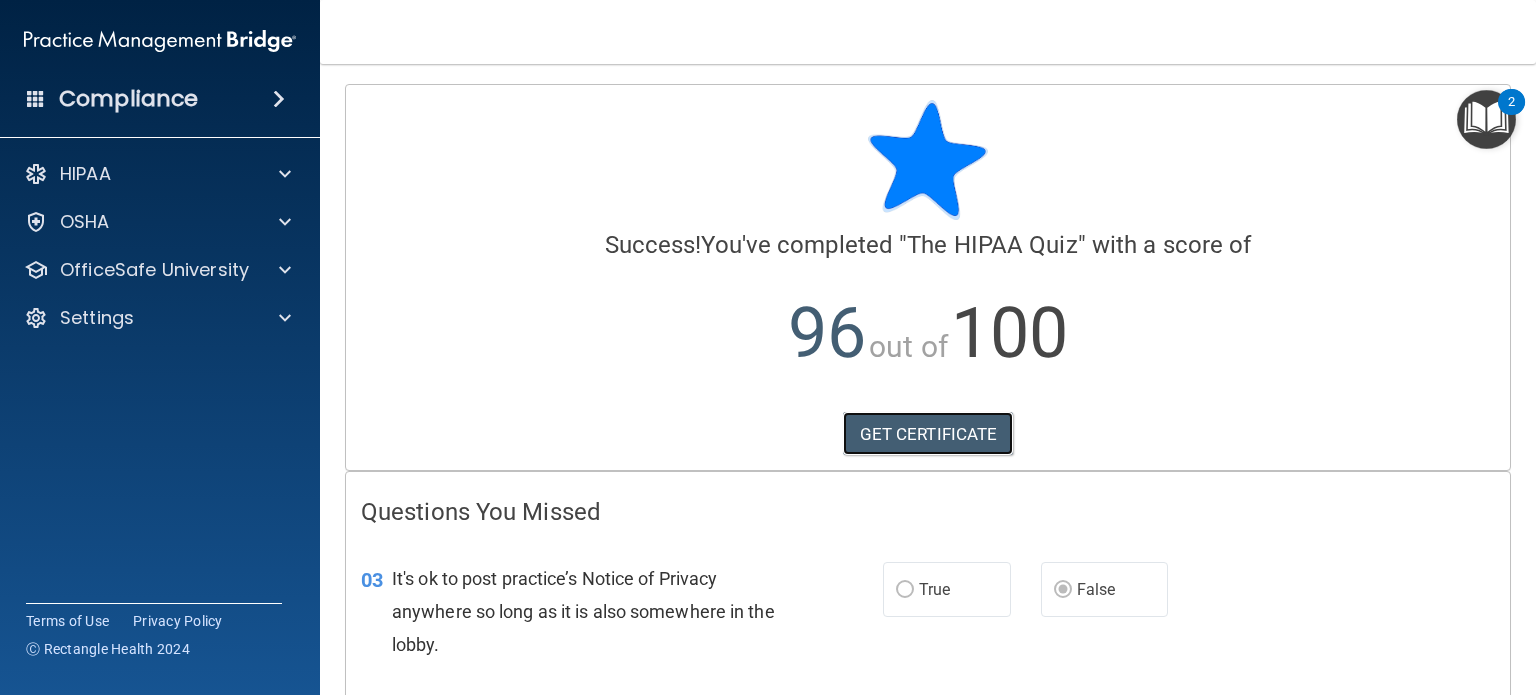click on "GET CERTIFICATE" at bounding box center (928, 434) 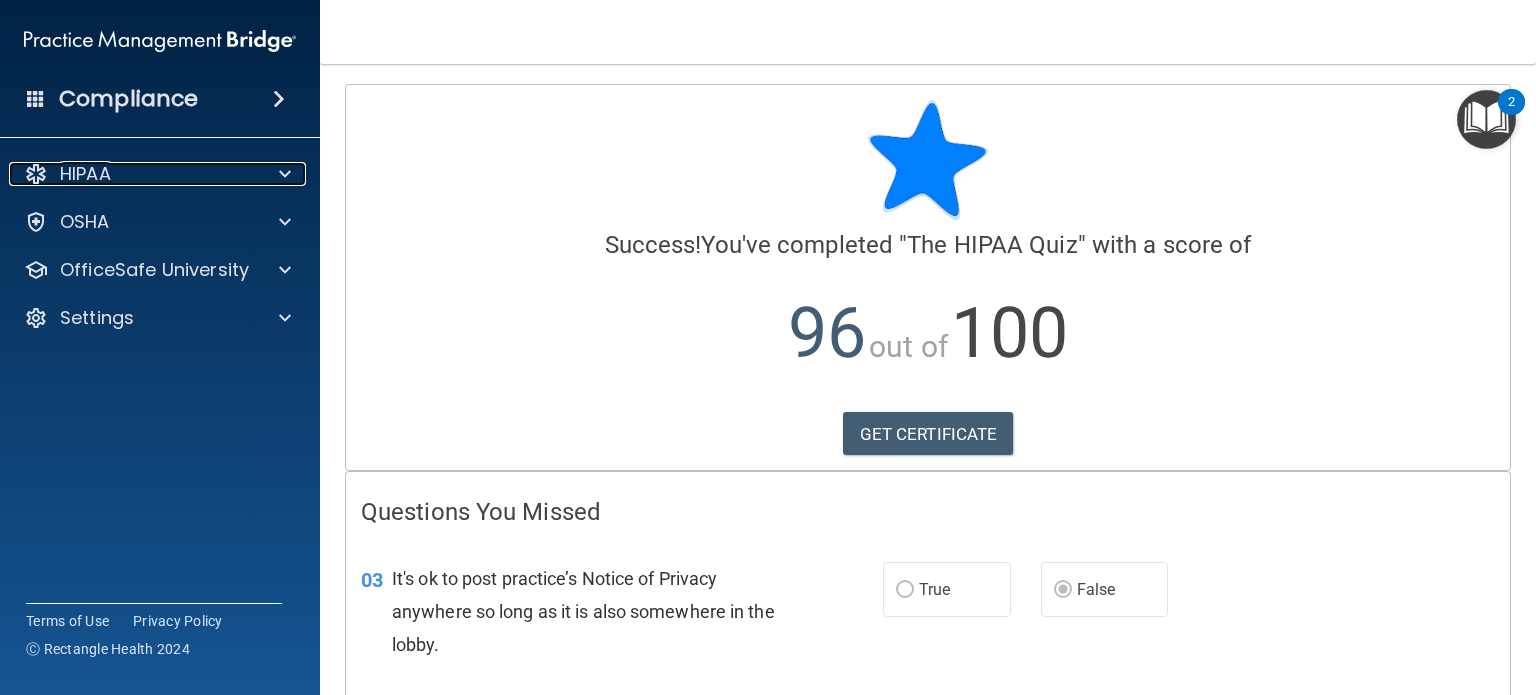 click on "HIPAA" at bounding box center [133, 174] 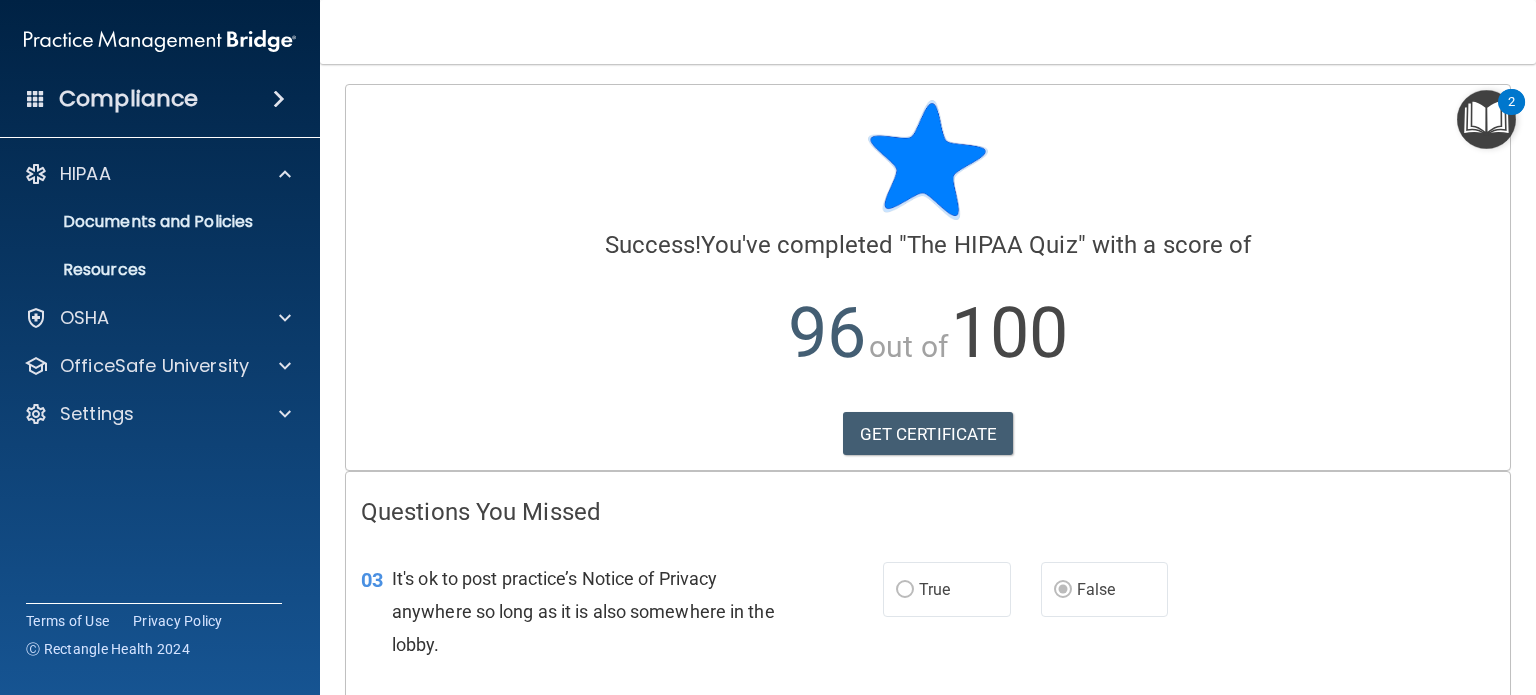 click at bounding box center (1486, 119) 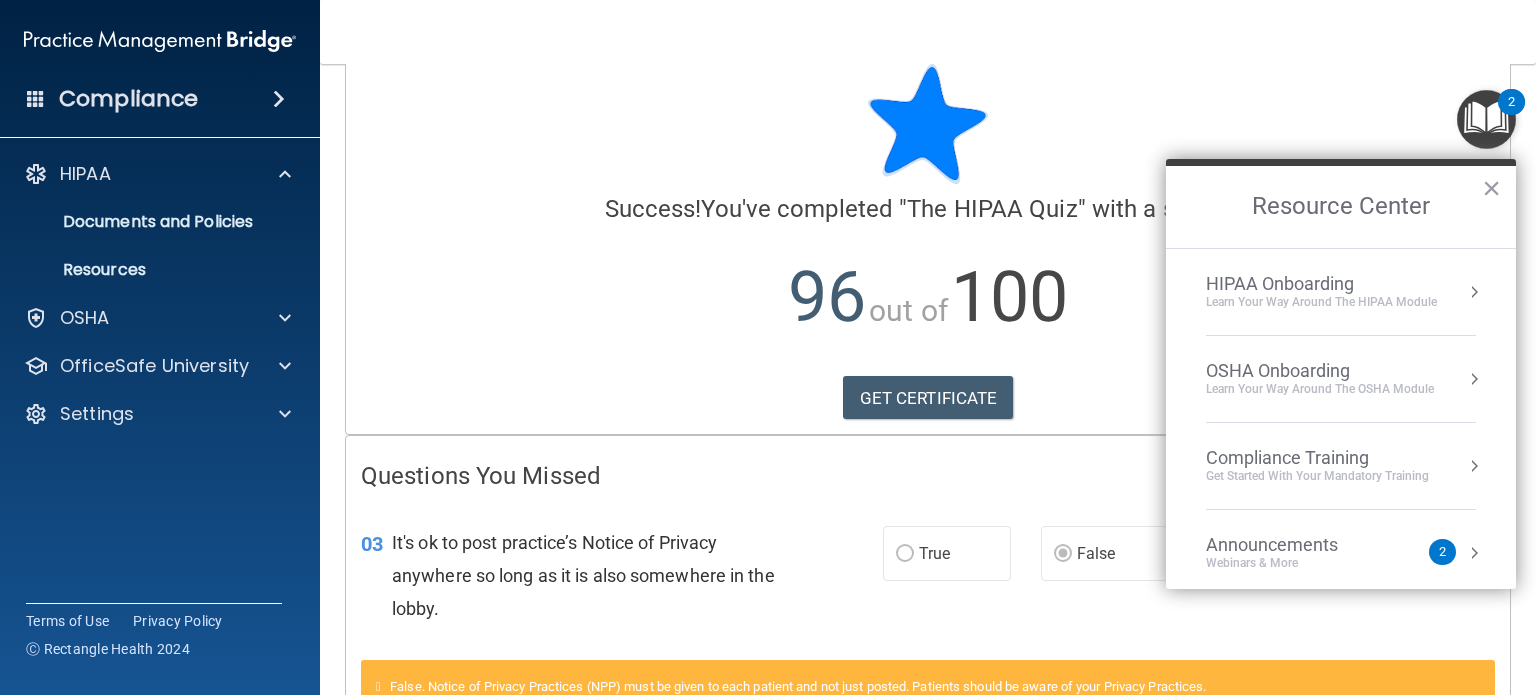 scroll, scrollTop: 0, scrollLeft: 0, axis: both 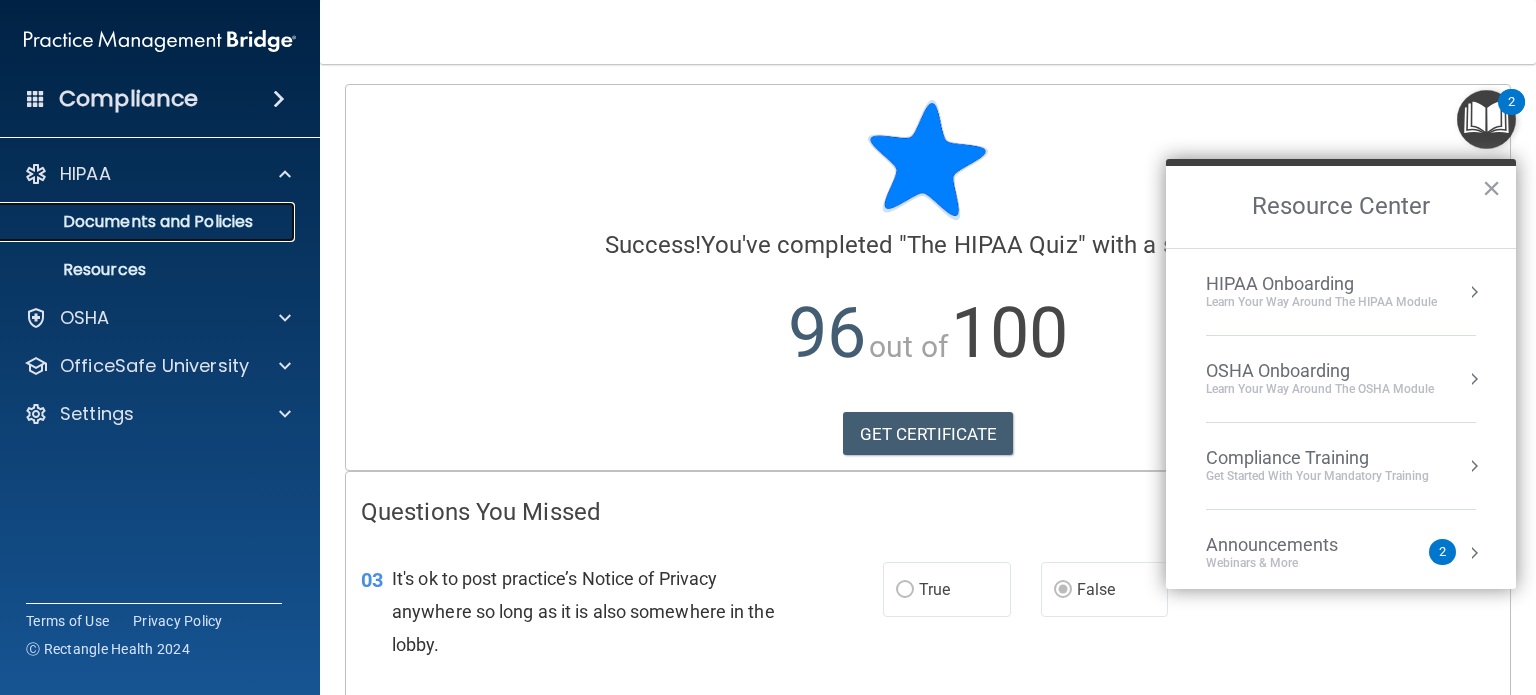 click on "Documents and Policies" at bounding box center (149, 222) 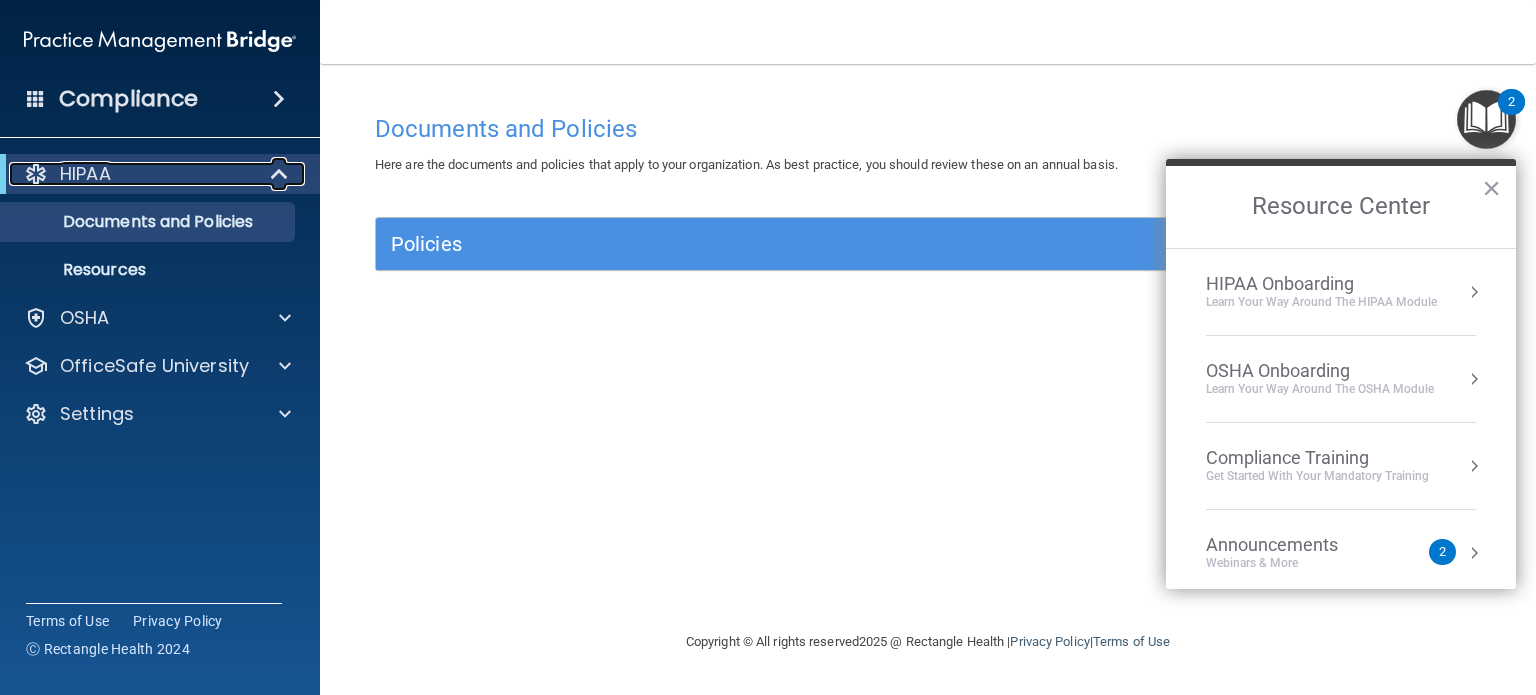 click on "HIPAA" at bounding box center [132, 174] 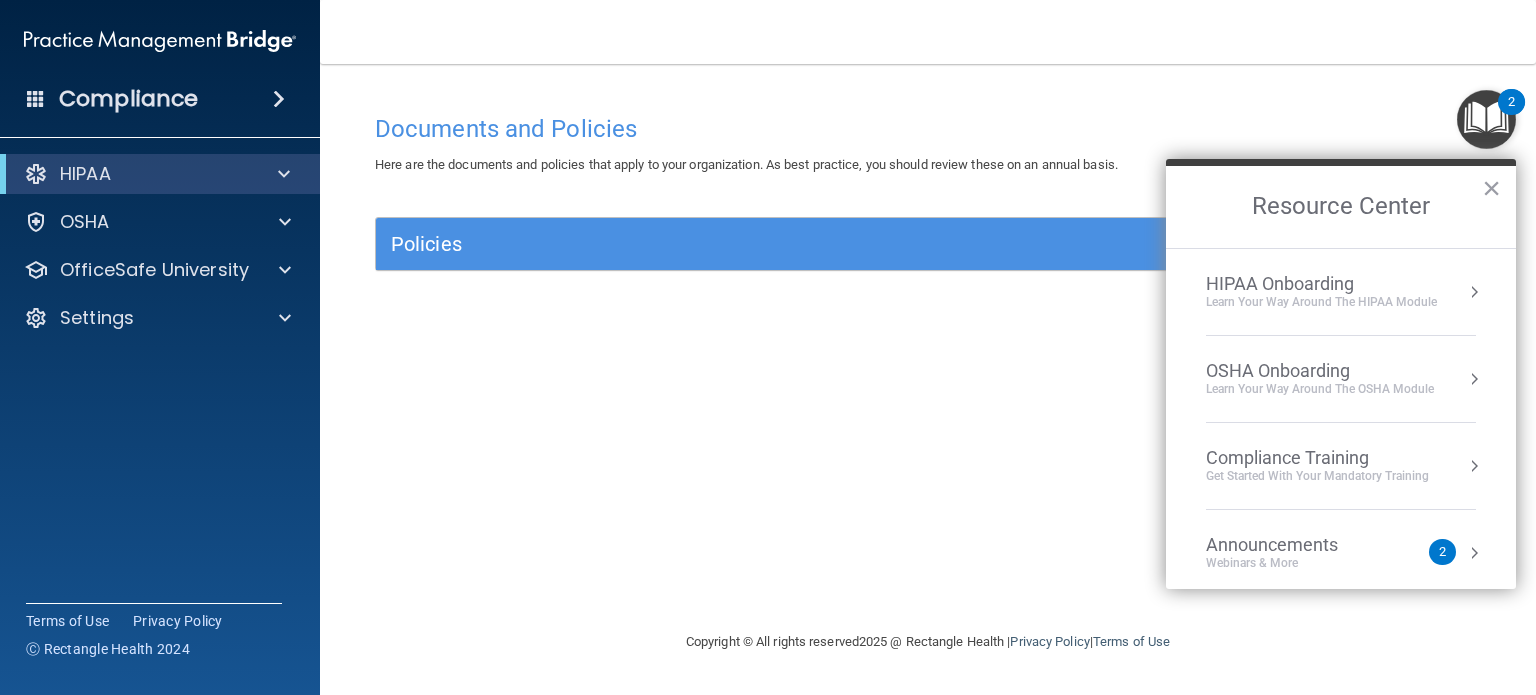 click on "×" at bounding box center (1491, 188) 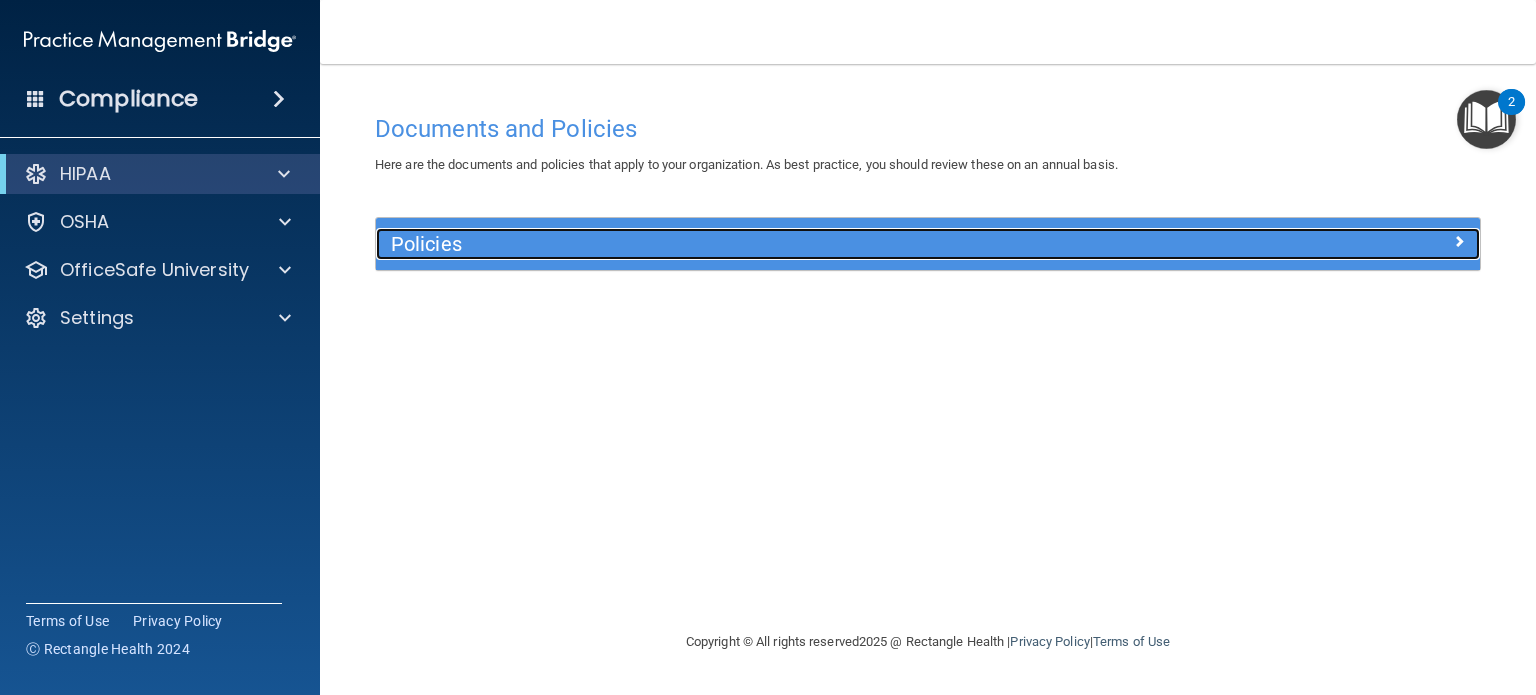 click at bounding box center [1342, 240] 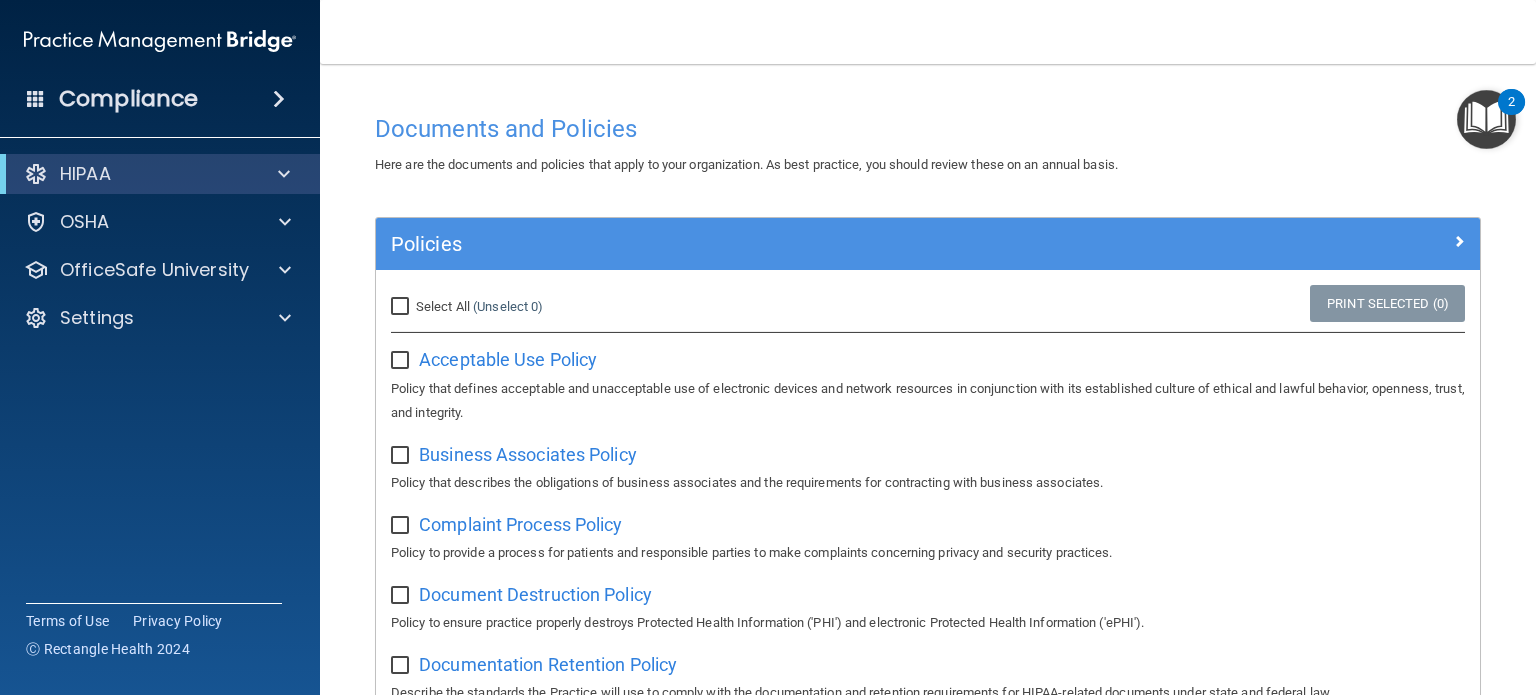 click at bounding box center [160, 41] 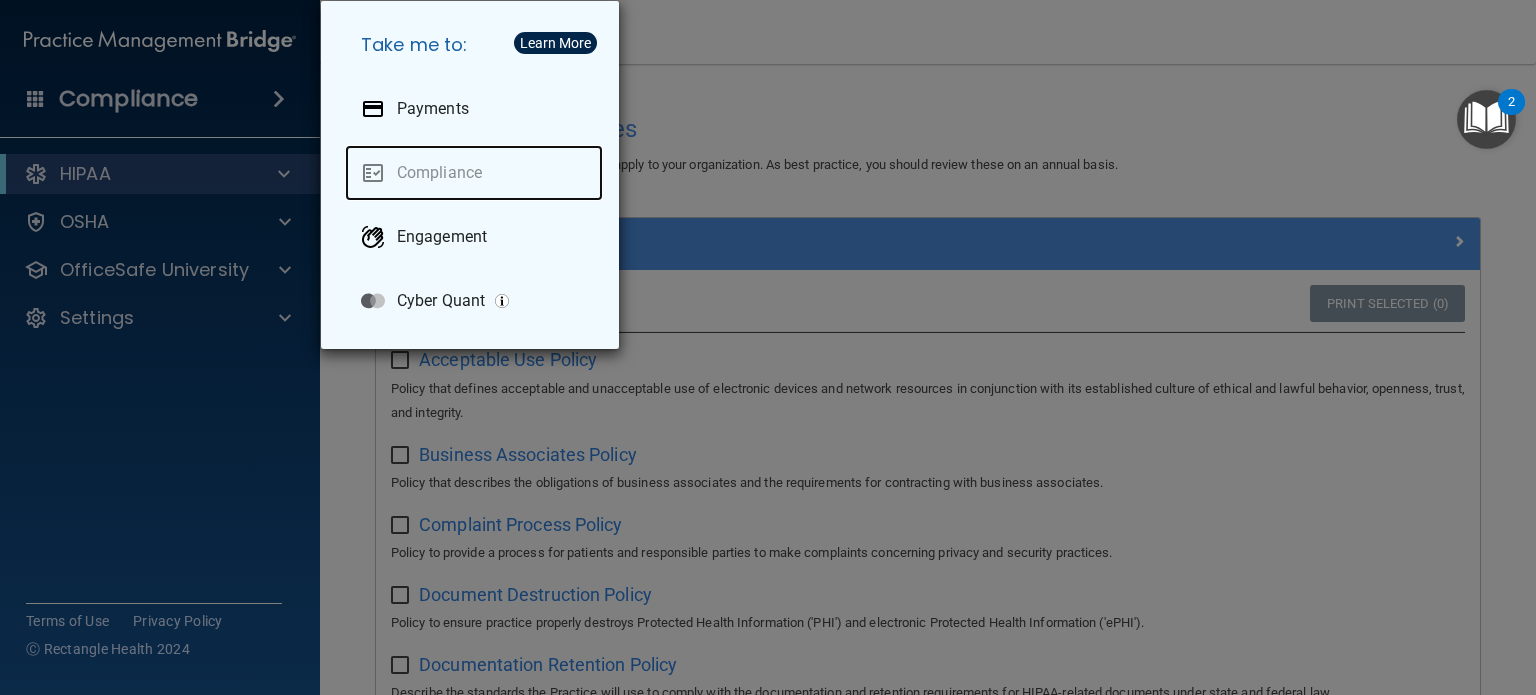 click on "Compliance" at bounding box center [474, 173] 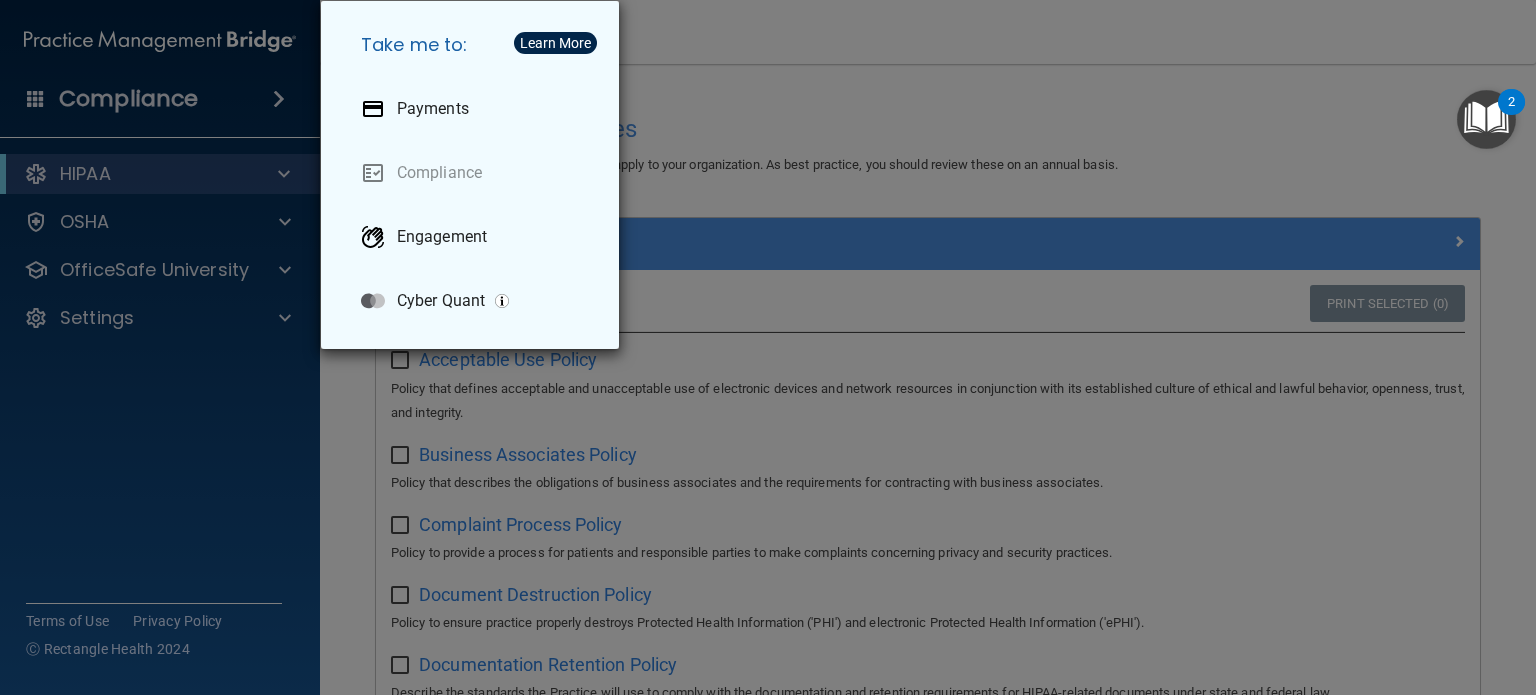 click on "Take me to:             Payments                   Compliance                     Engagement                     Cyber Quant" at bounding box center (768, 347) 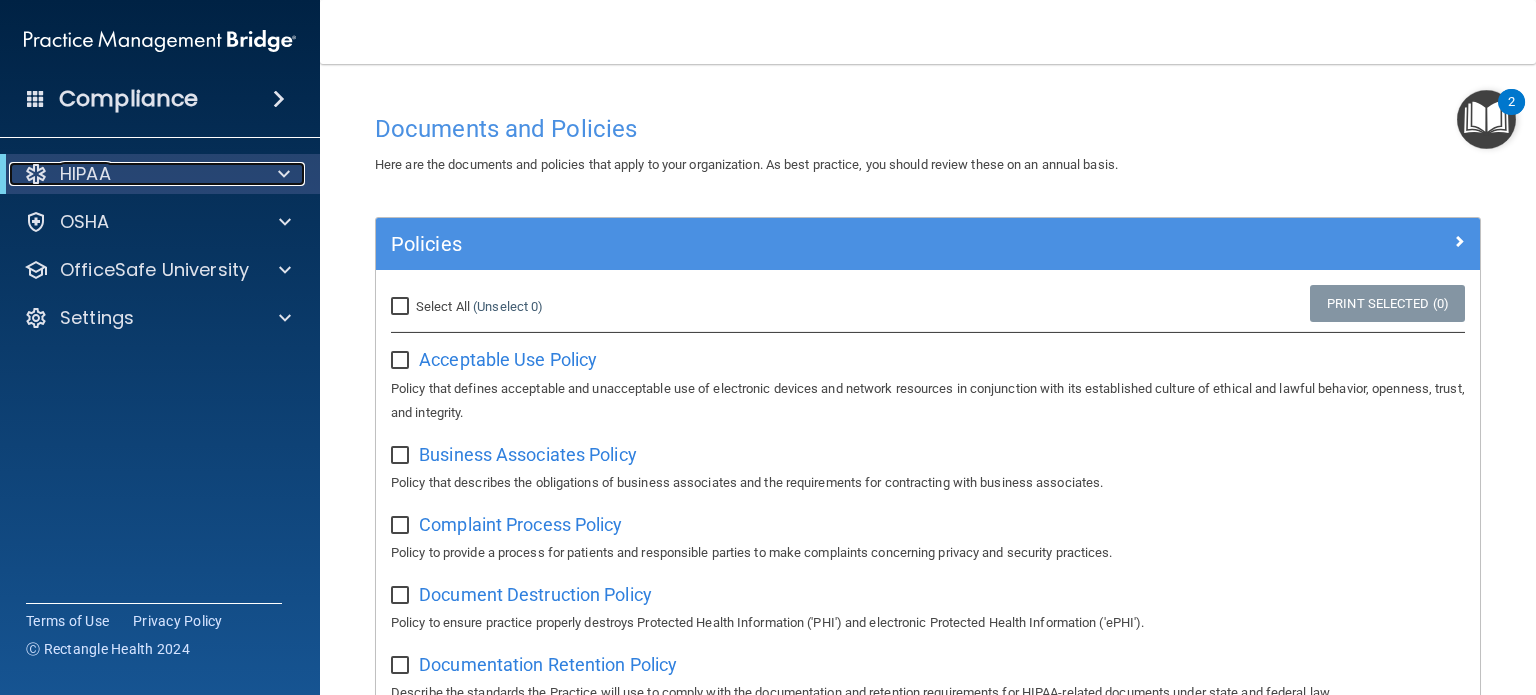 click on "HIPAA" at bounding box center [132, 174] 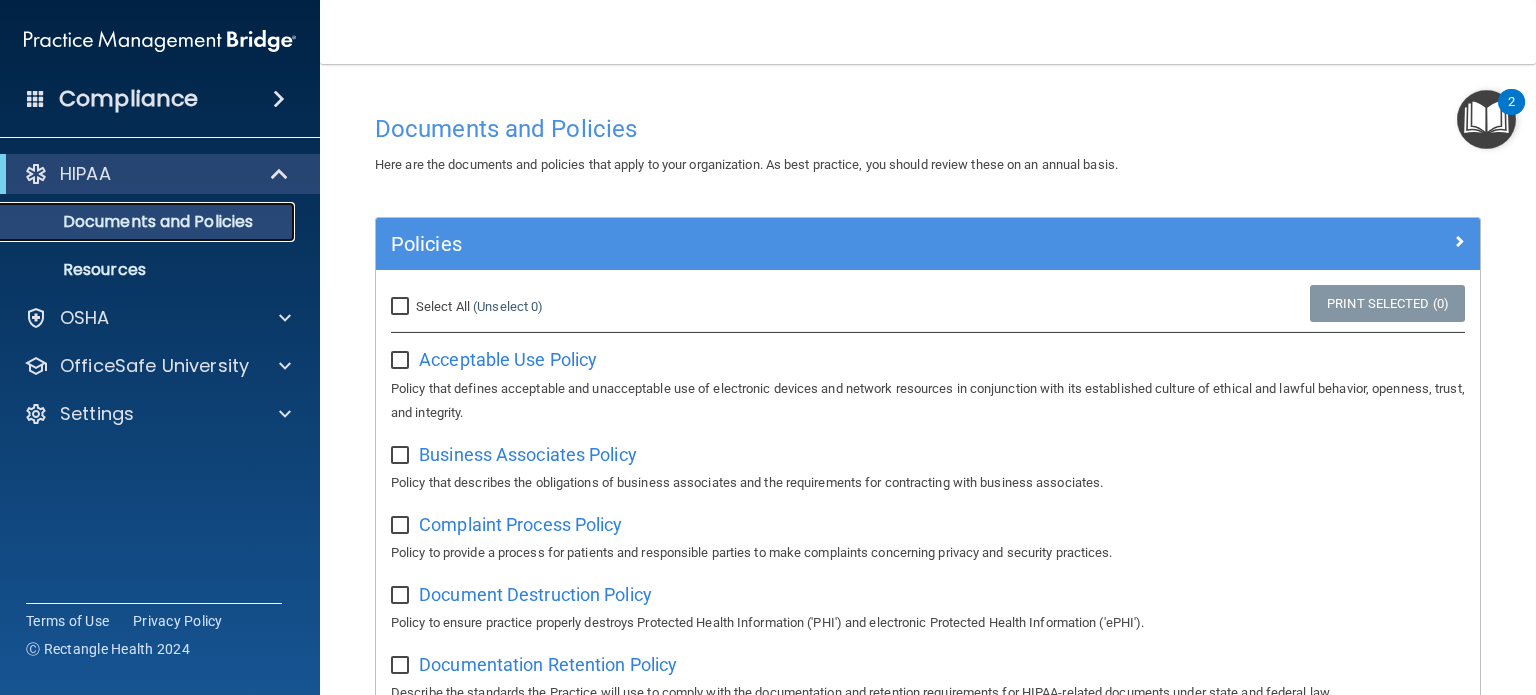 click on "Documents and Policies" at bounding box center (149, 222) 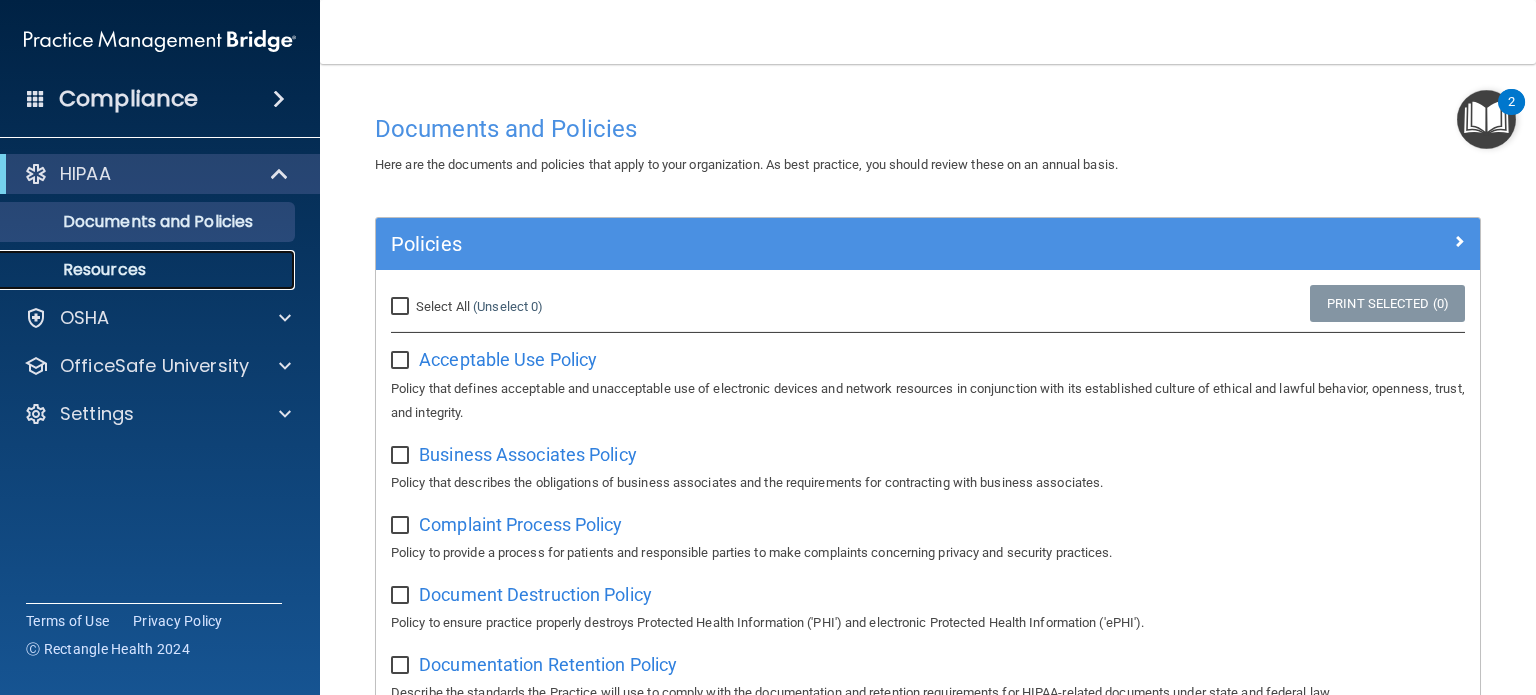 click on "Resources" at bounding box center (149, 270) 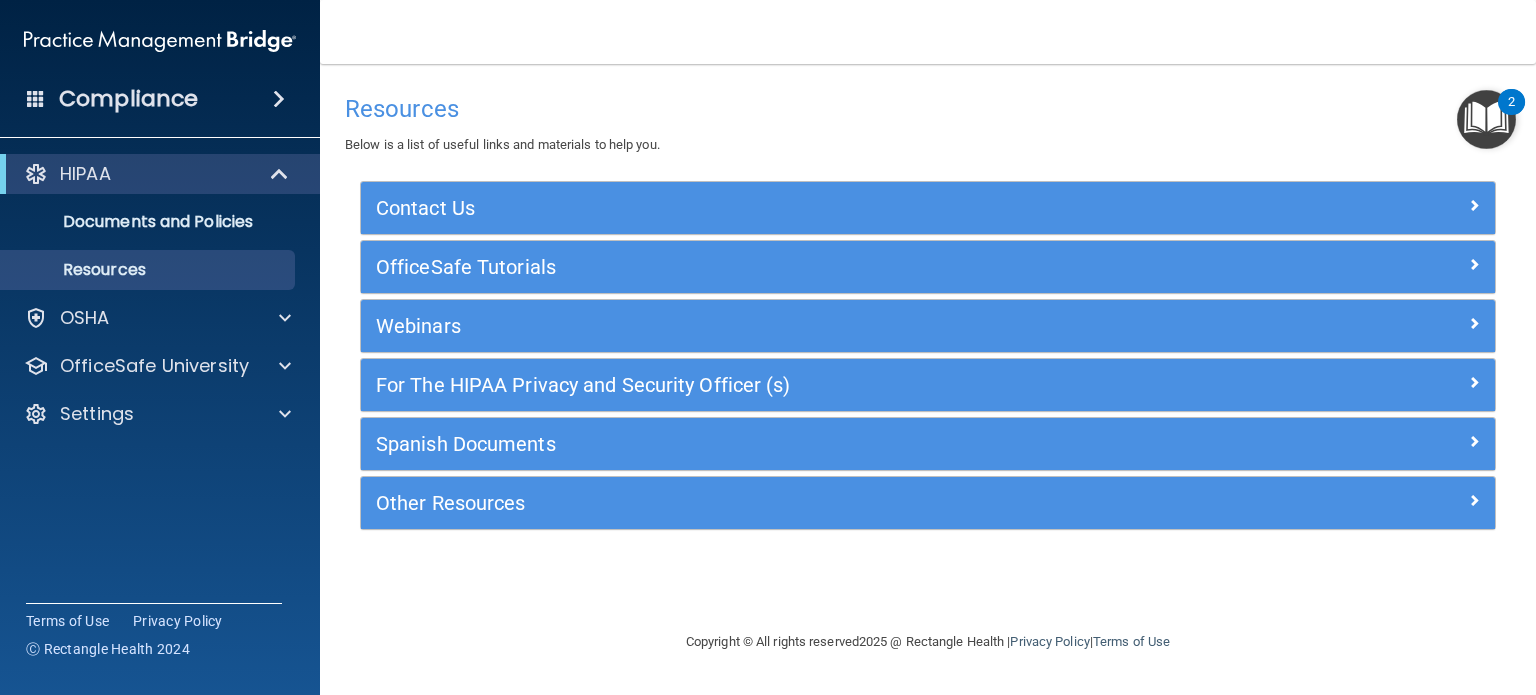 drag, startPoint x: 183, startPoint y: 60, endPoint x: 162, endPoint y: 105, distance: 49.658836 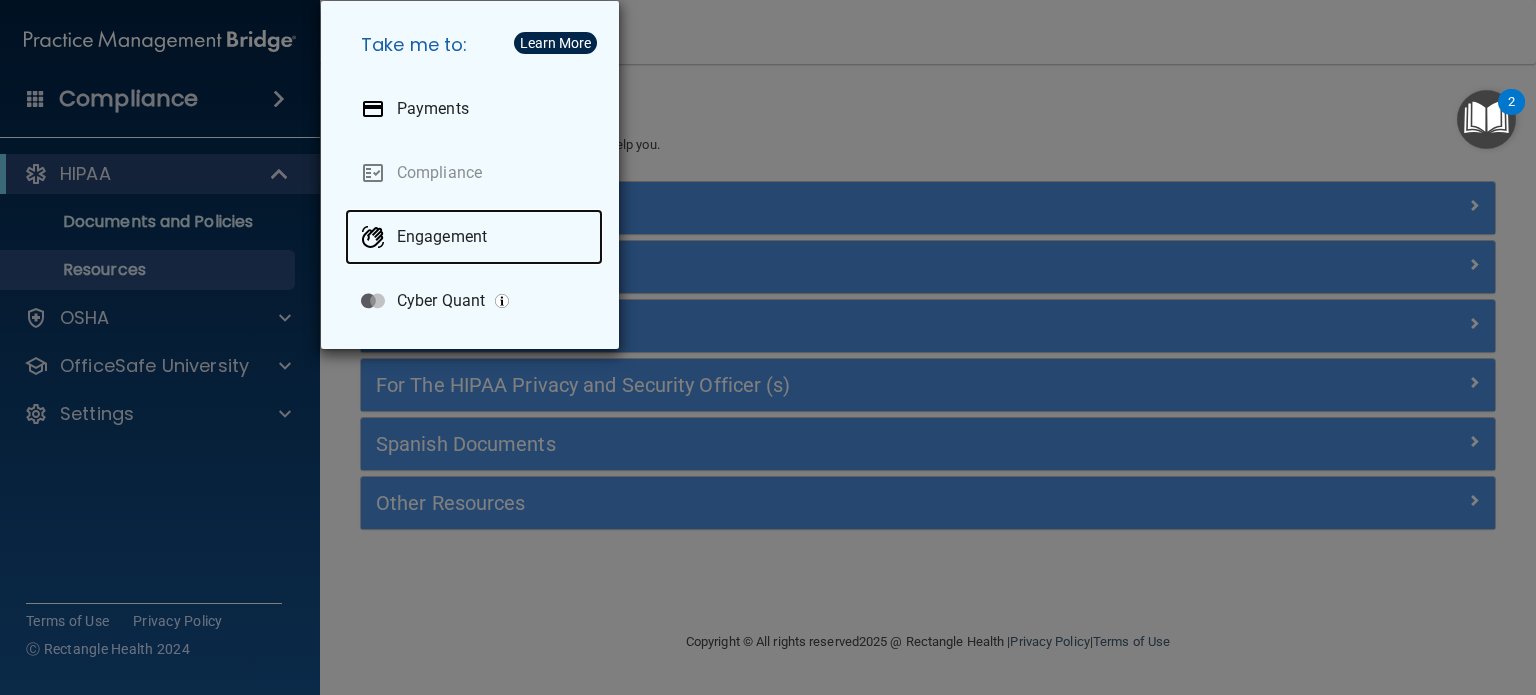 click on "Engagement" at bounding box center (442, 237) 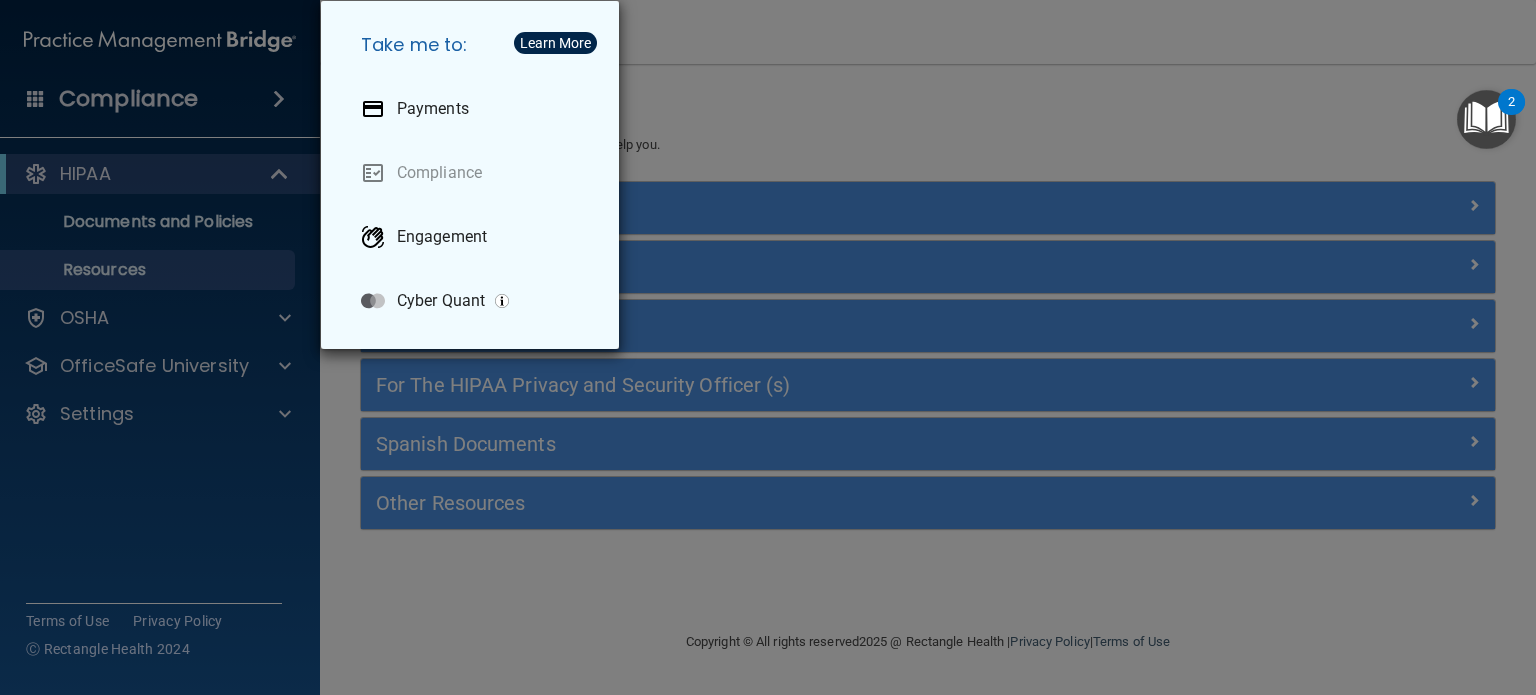 click on "Take me to:             Payments                   Compliance                     Engagement                     Cyber Quant" at bounding box center [768, 347] 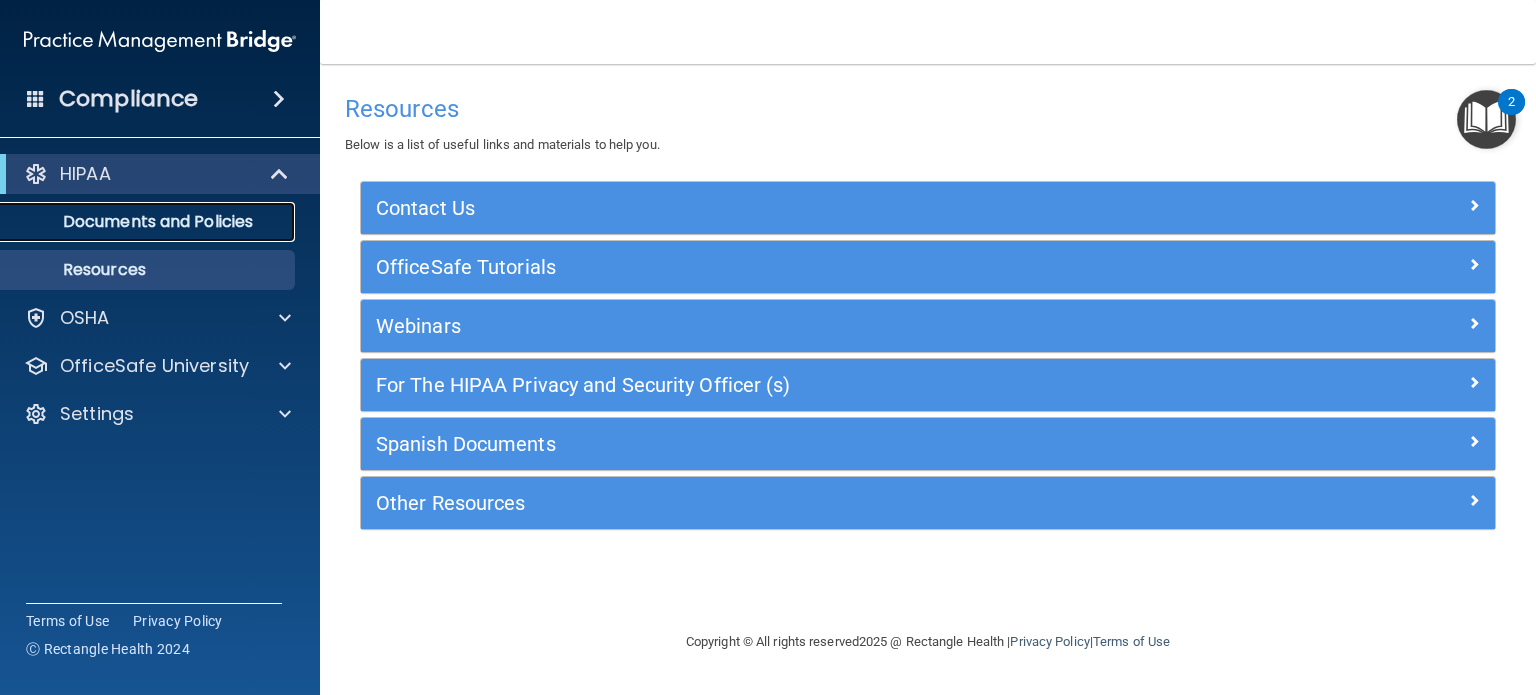 click on "Documents and Policies" at bounding box center (149, 222) 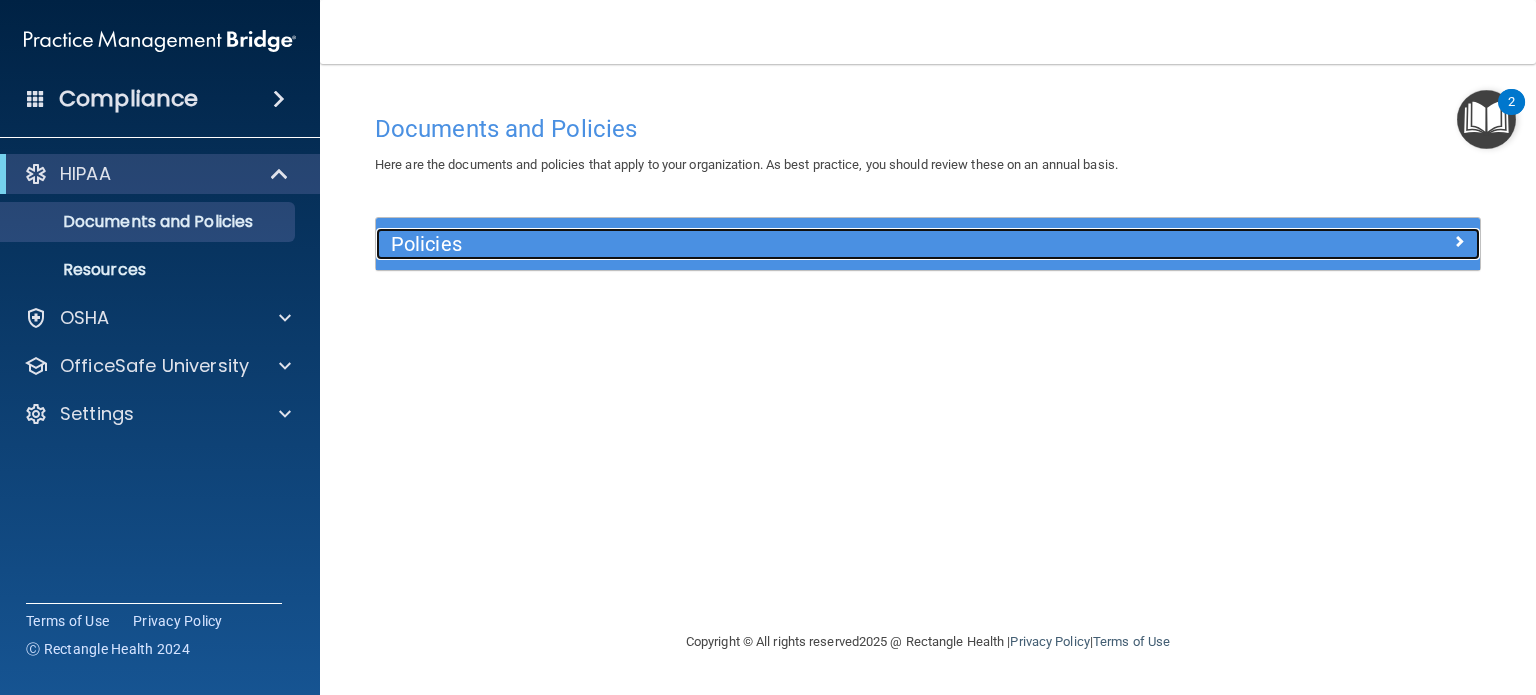 click at bounding box center (1342, 240) 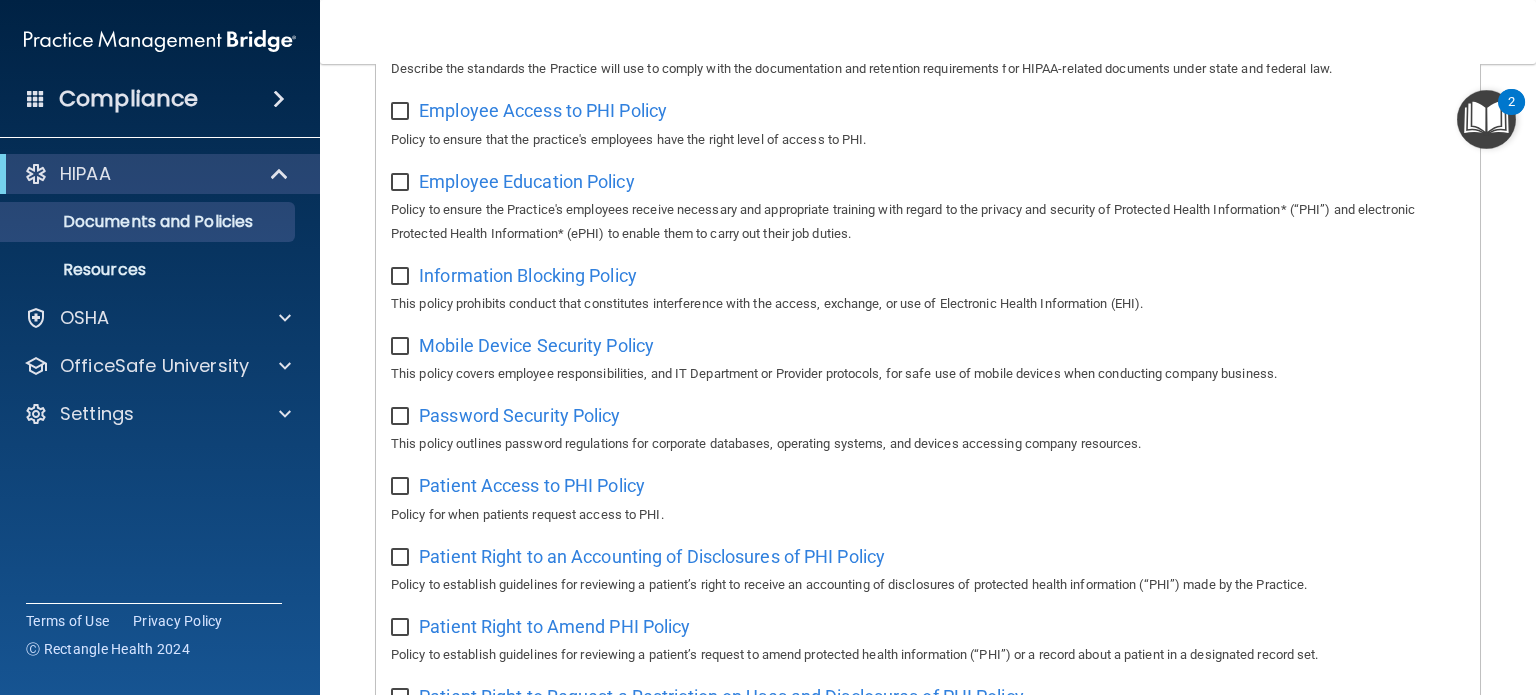 scroll, scrollTop: 0, scrollLeft: 0, axis: both 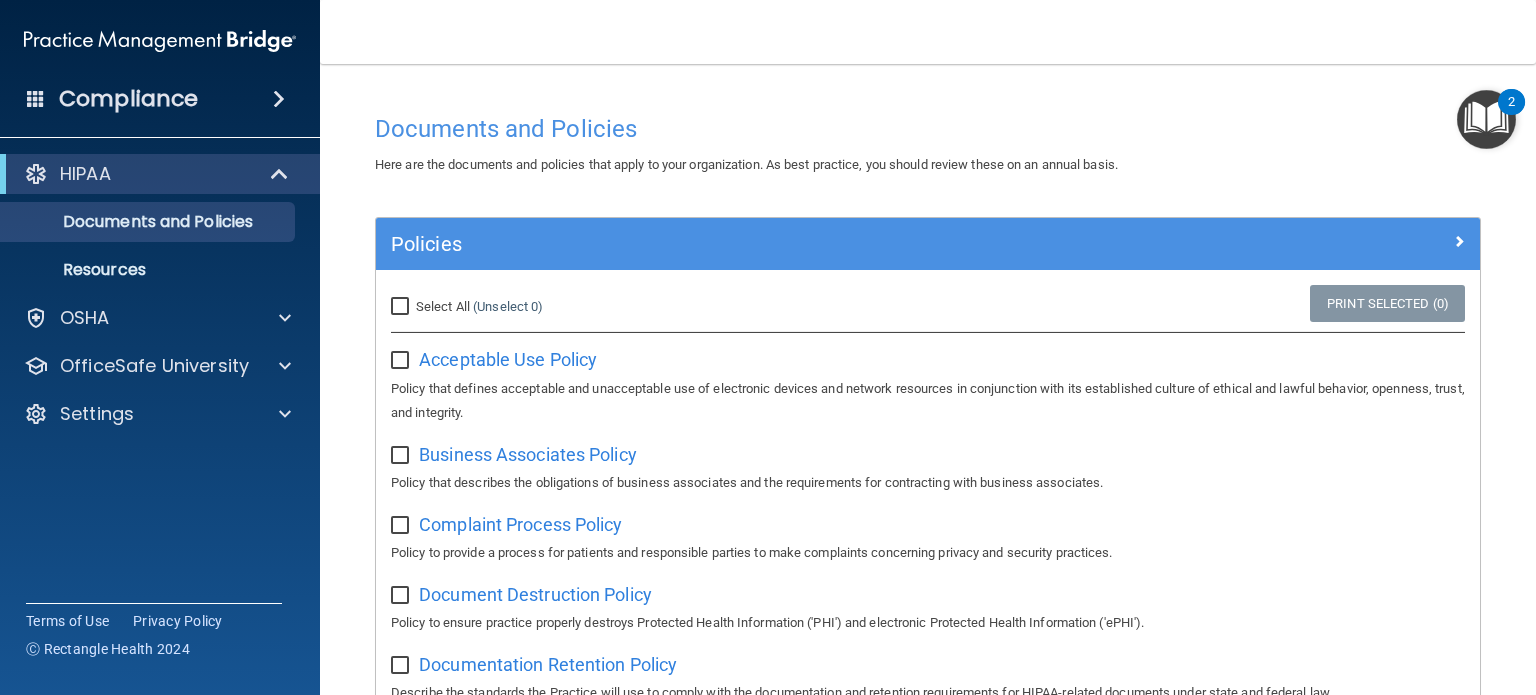 click at bounding box center [1486, 119] 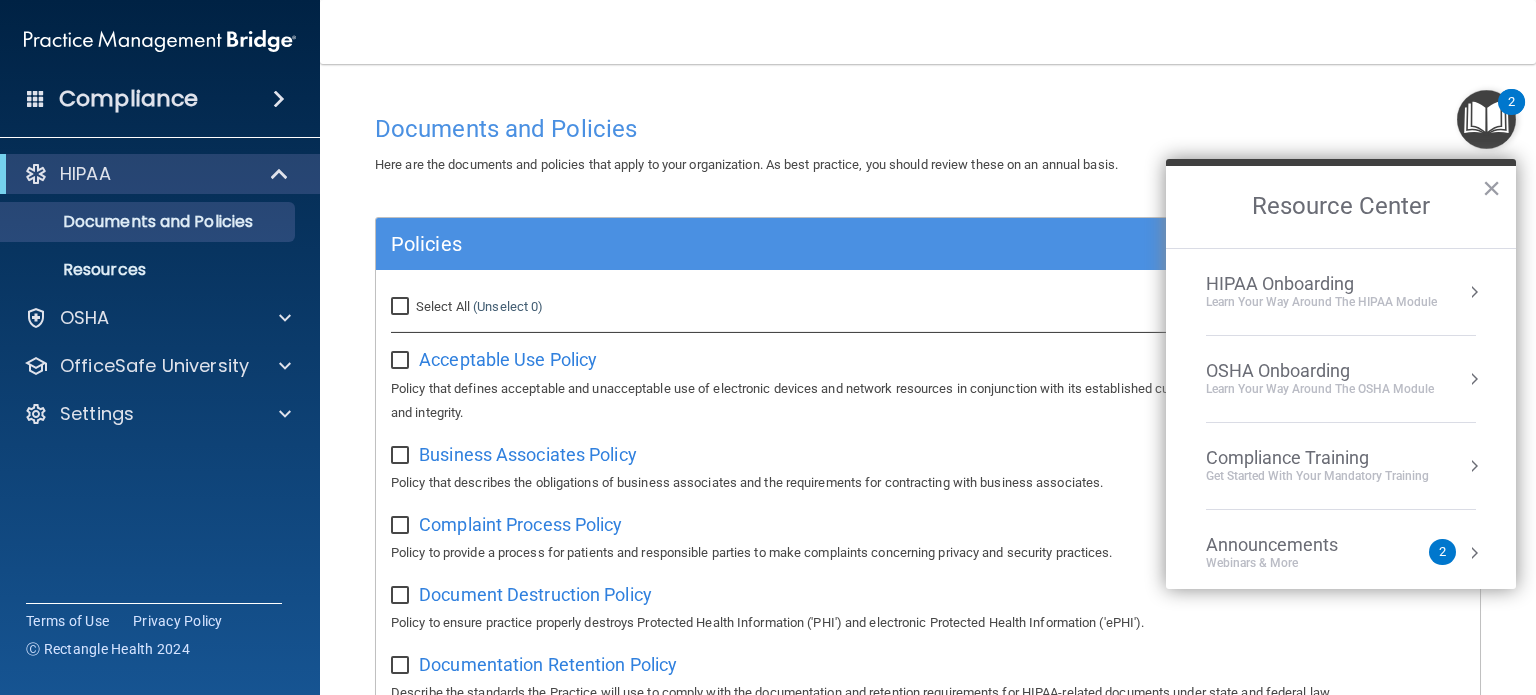 click on "HIPAA Onboarding" at bounding box center (1321, 284) 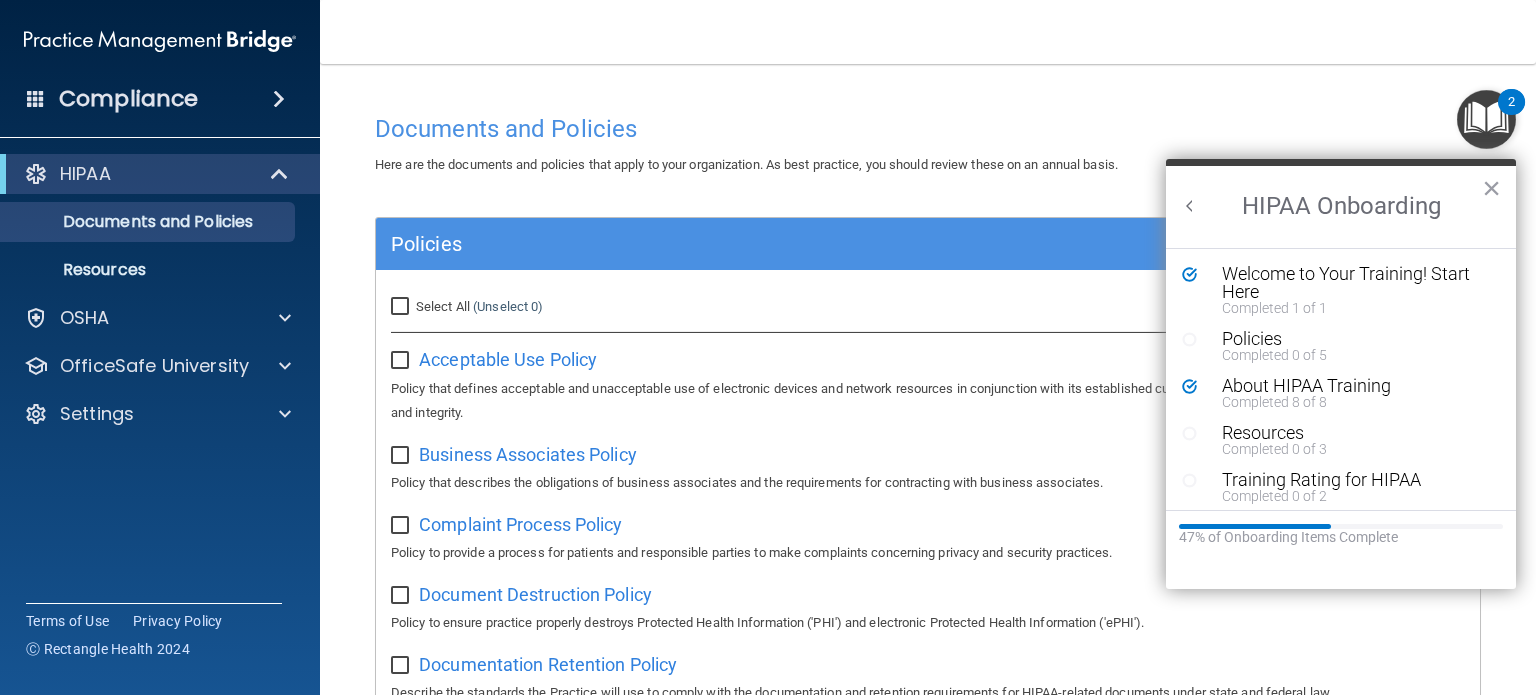 scroll, scrollTop: 0, scrollLeft: 0, axis: both 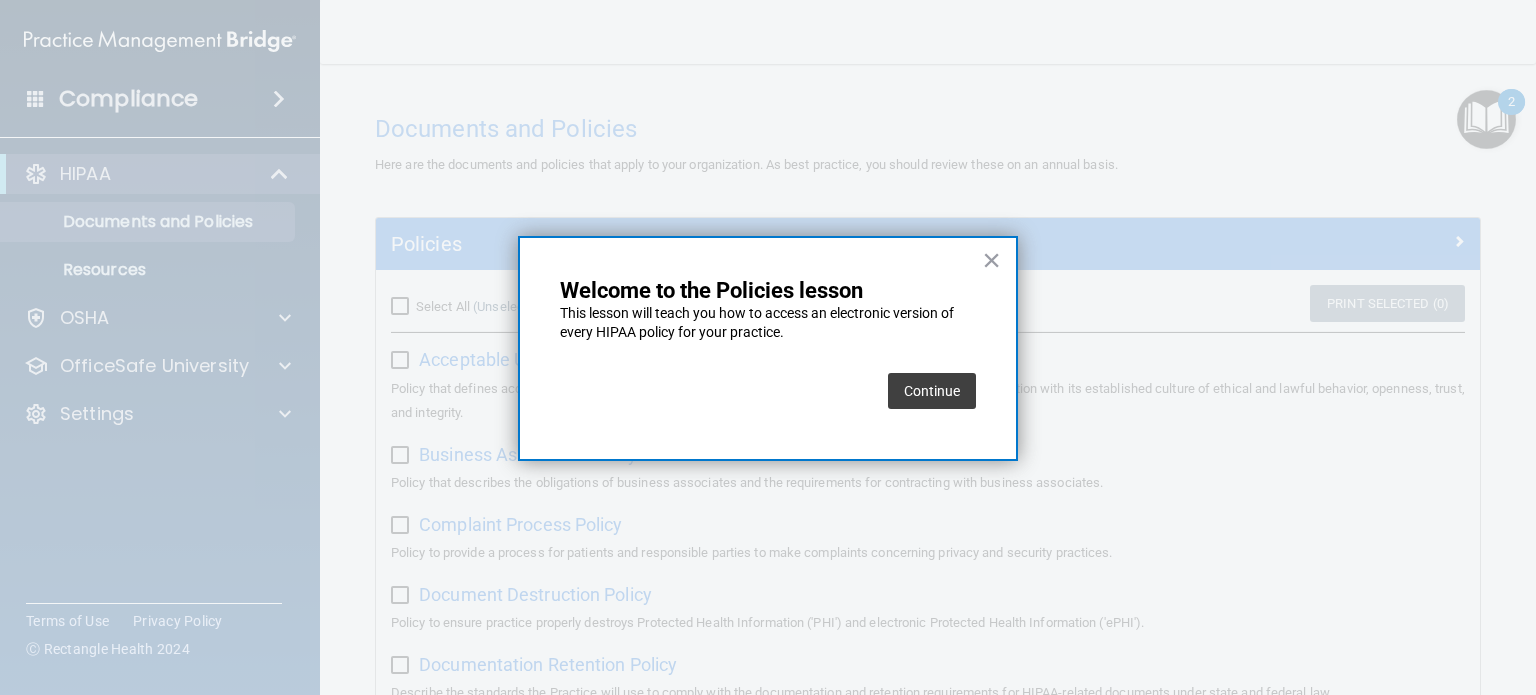 click on "Continue" at bounding box center (932, 391) 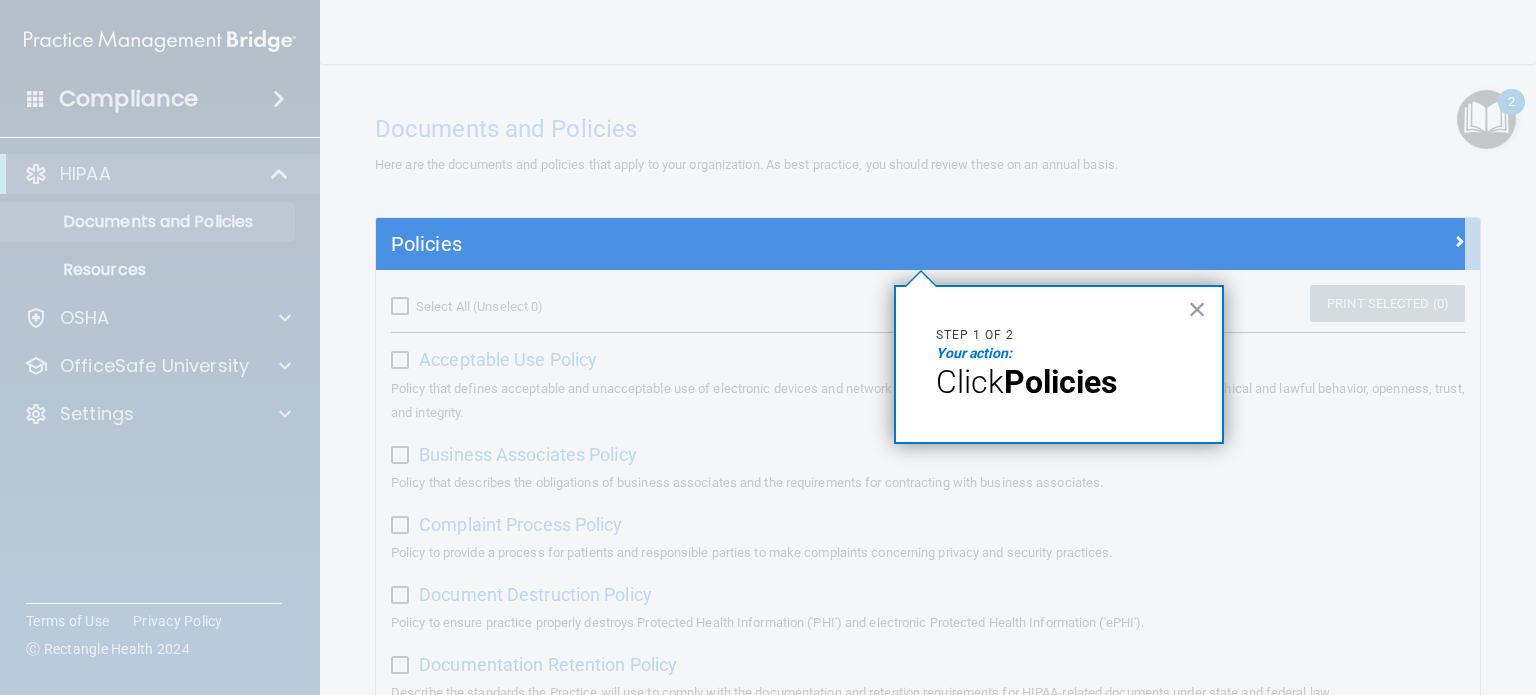 click on "×" at bounding box center [1197, 309] 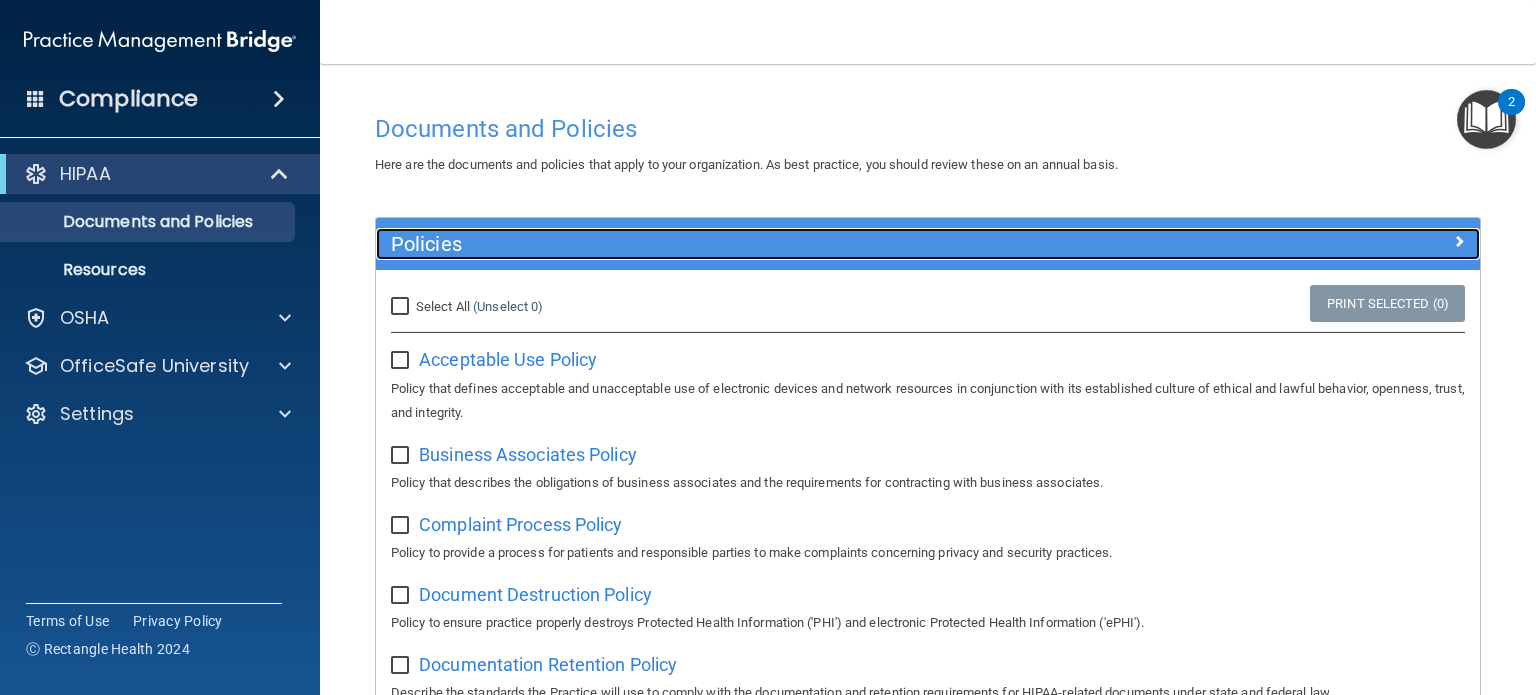 click on "Policies" at bounding box center (790, 244) 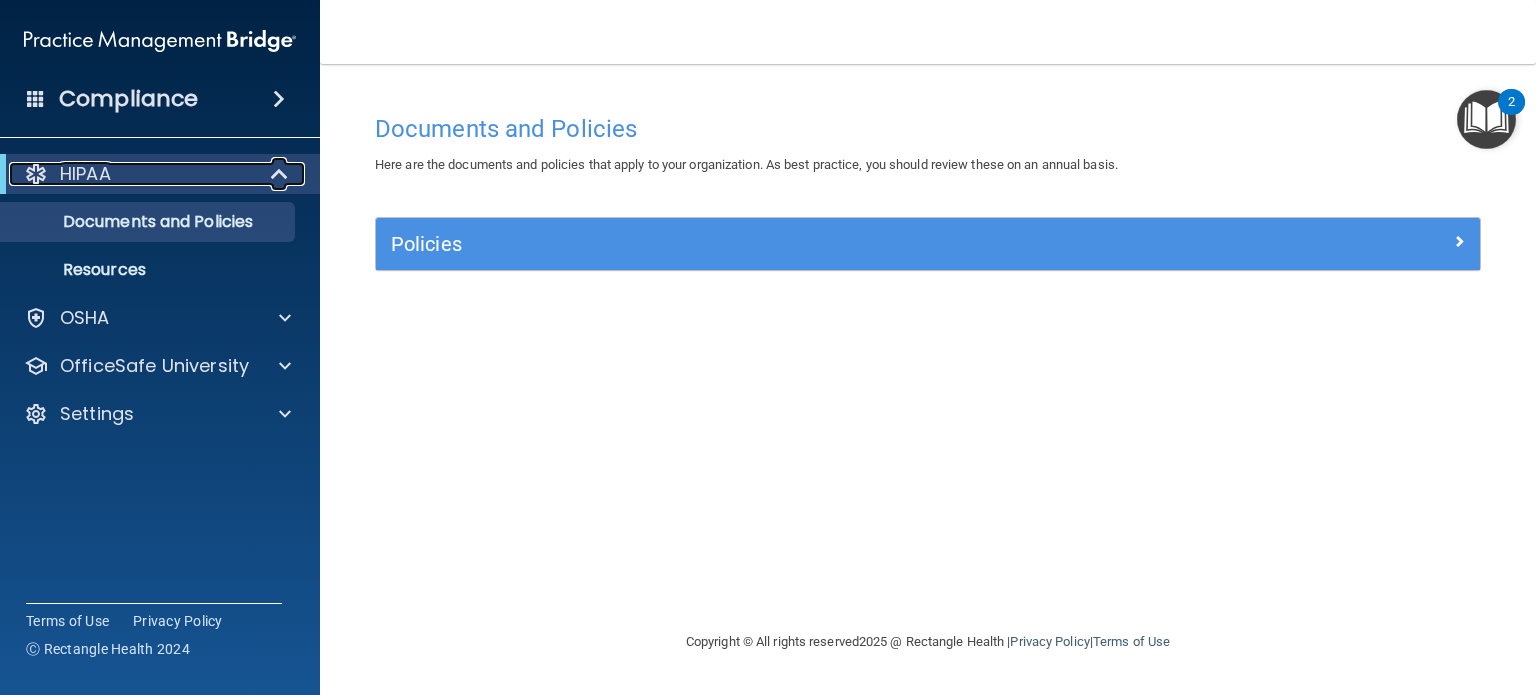 click on "HIPAA" at bounding box center [132, 174] 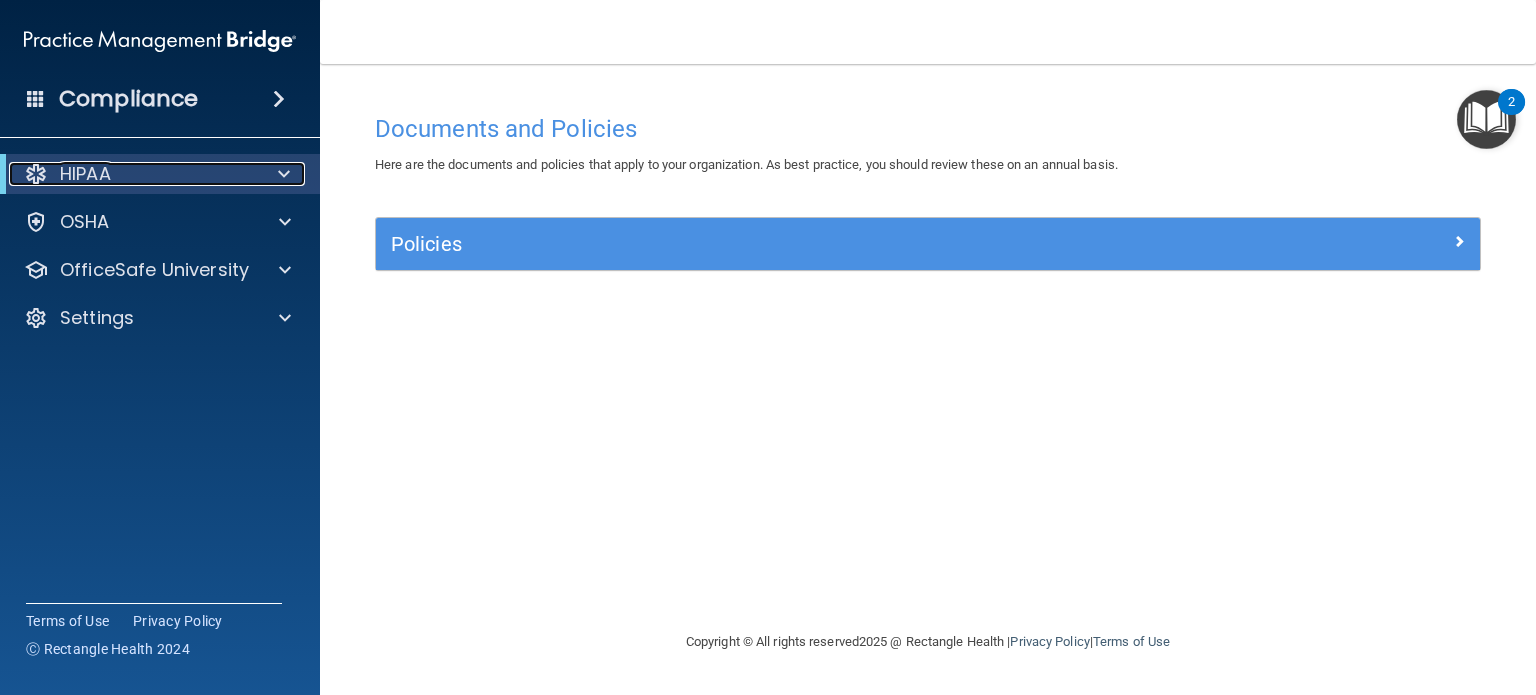 click on "HIPAA" at bounding box center [132, 174] 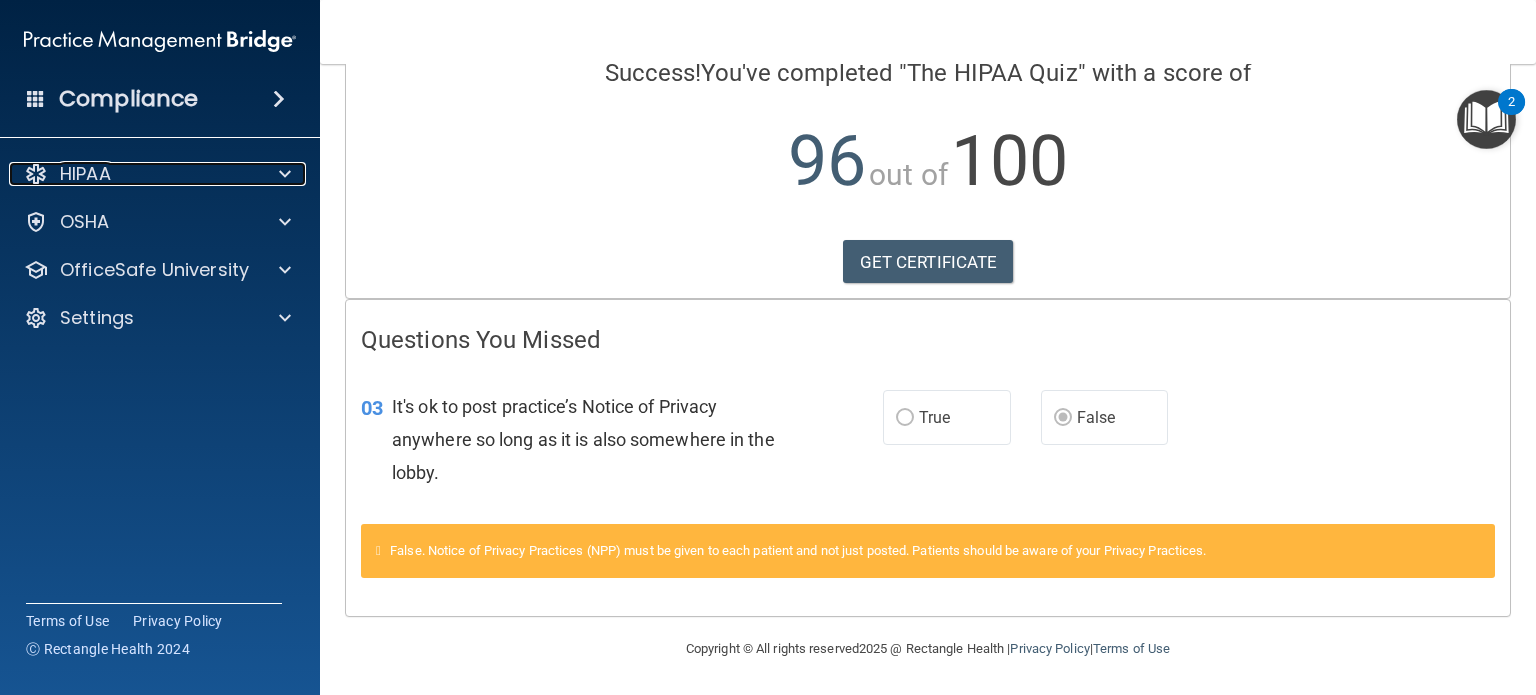 scroll, scrollTop: 0, scrollLeft: 0, axis: both 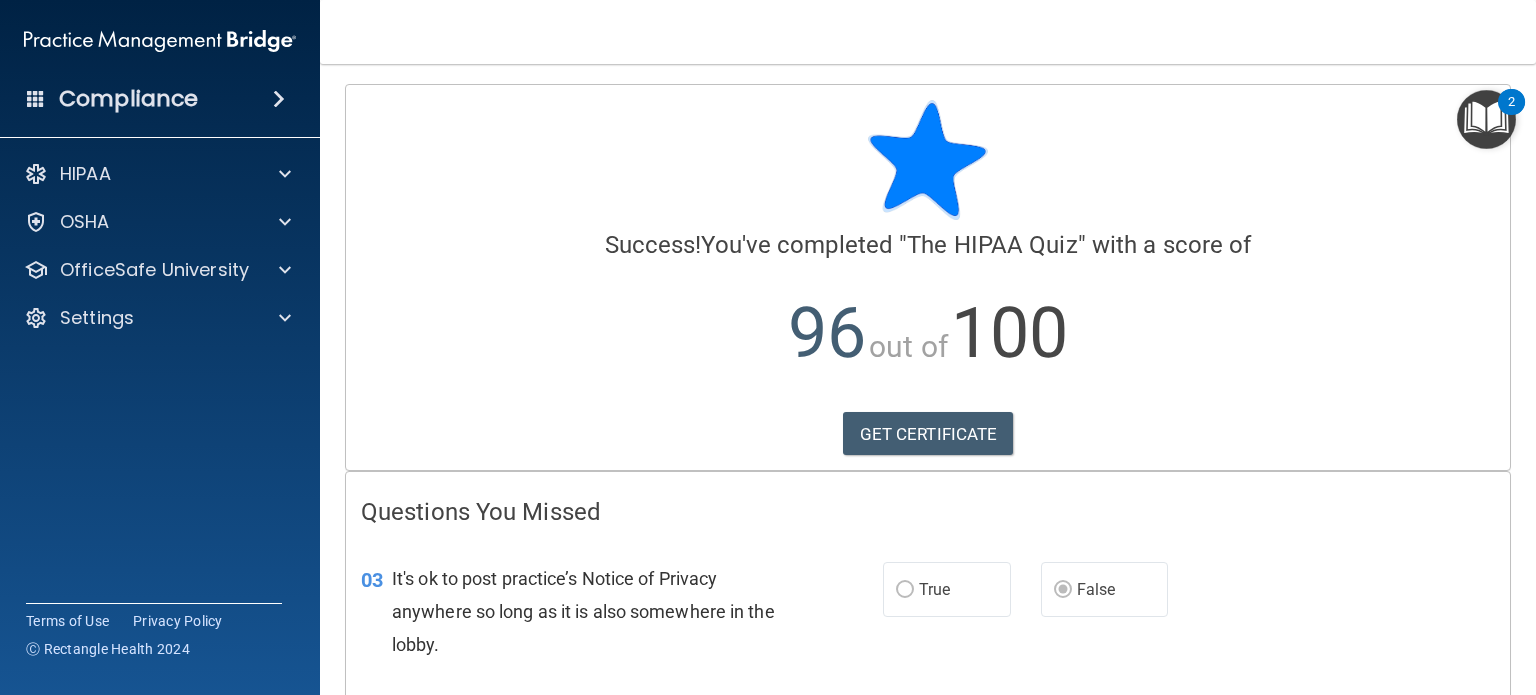 click at bounding box center [36, 98] 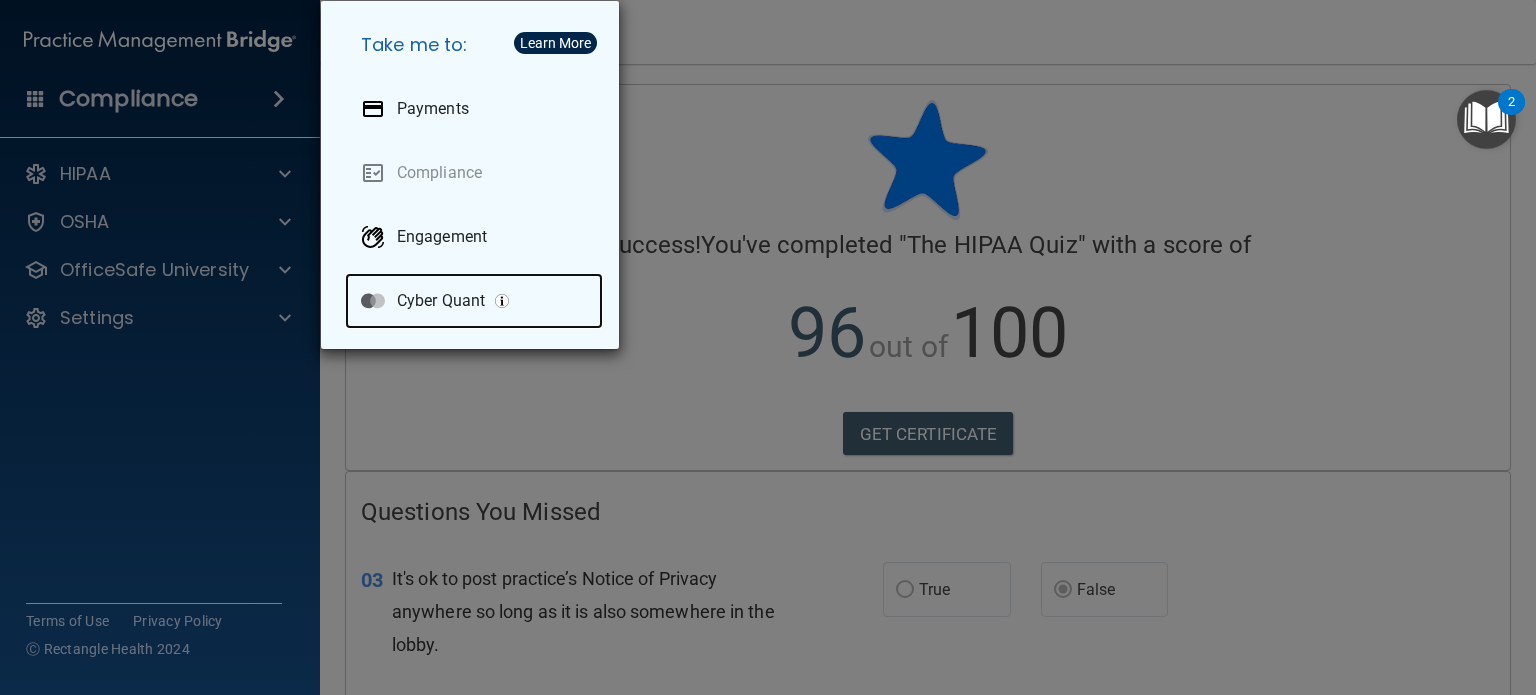 click on "Cyber Quant" at bounding box center [441, 301] 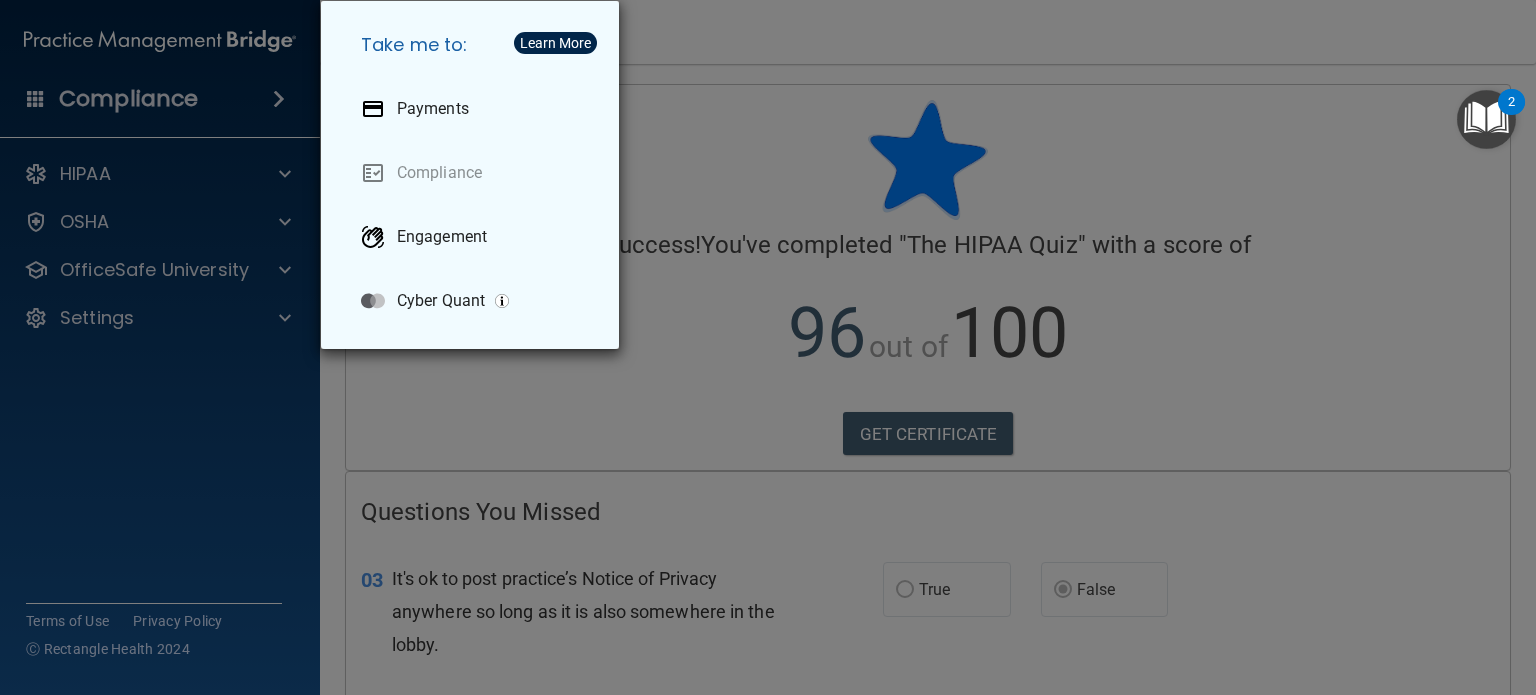 click on "Take me to:             Payments                   Compliance                     Engagement                     Cyber Quant" at bounding box center (768, 347) 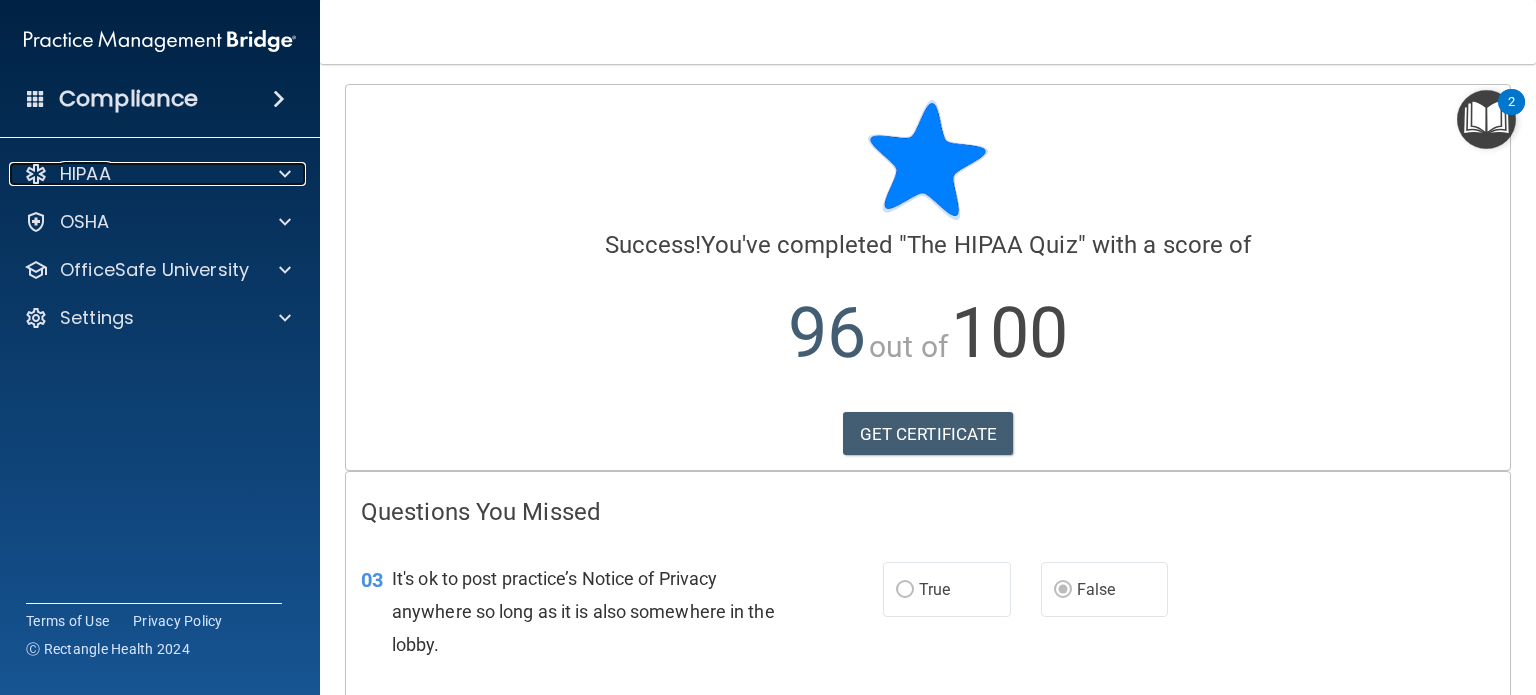click on "HIPAA" at bounding box center (133, 174) 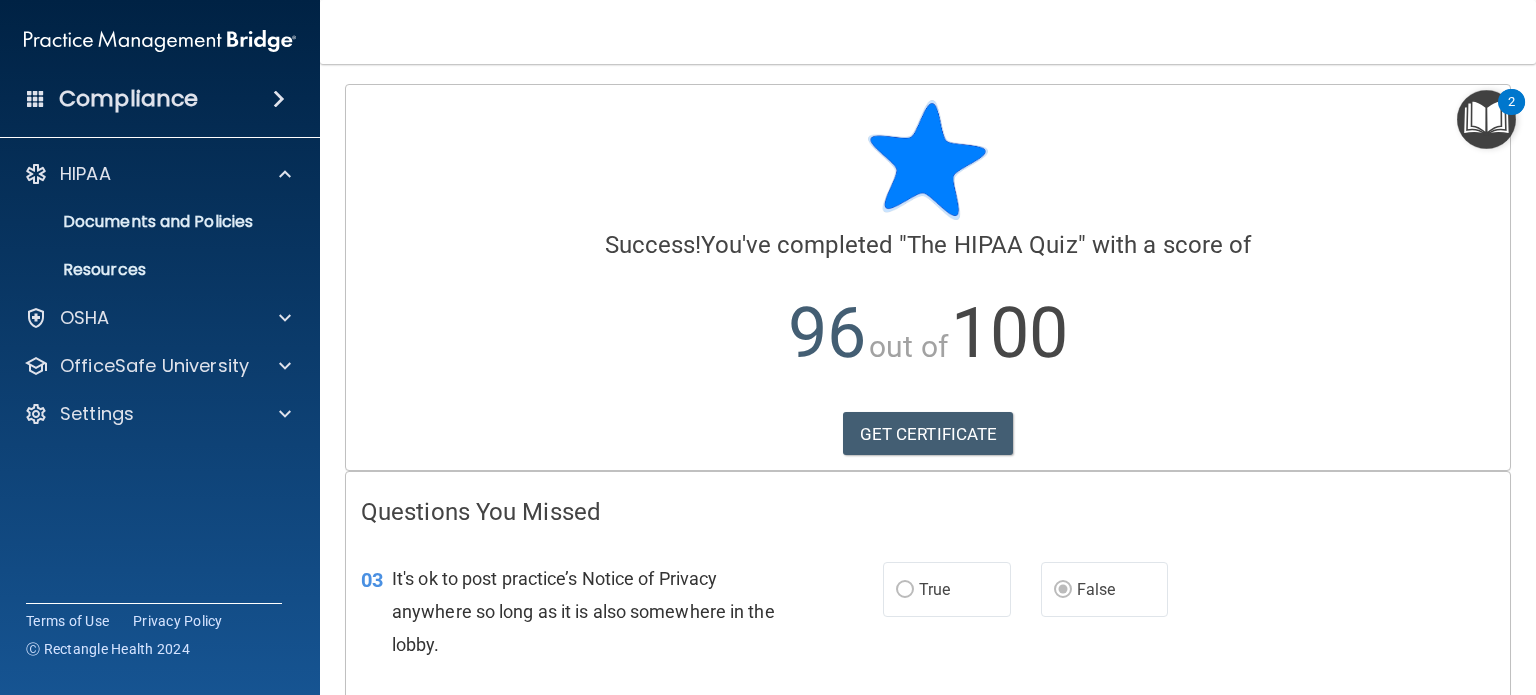 click on "Compliance" at bounding box center (160, 99) 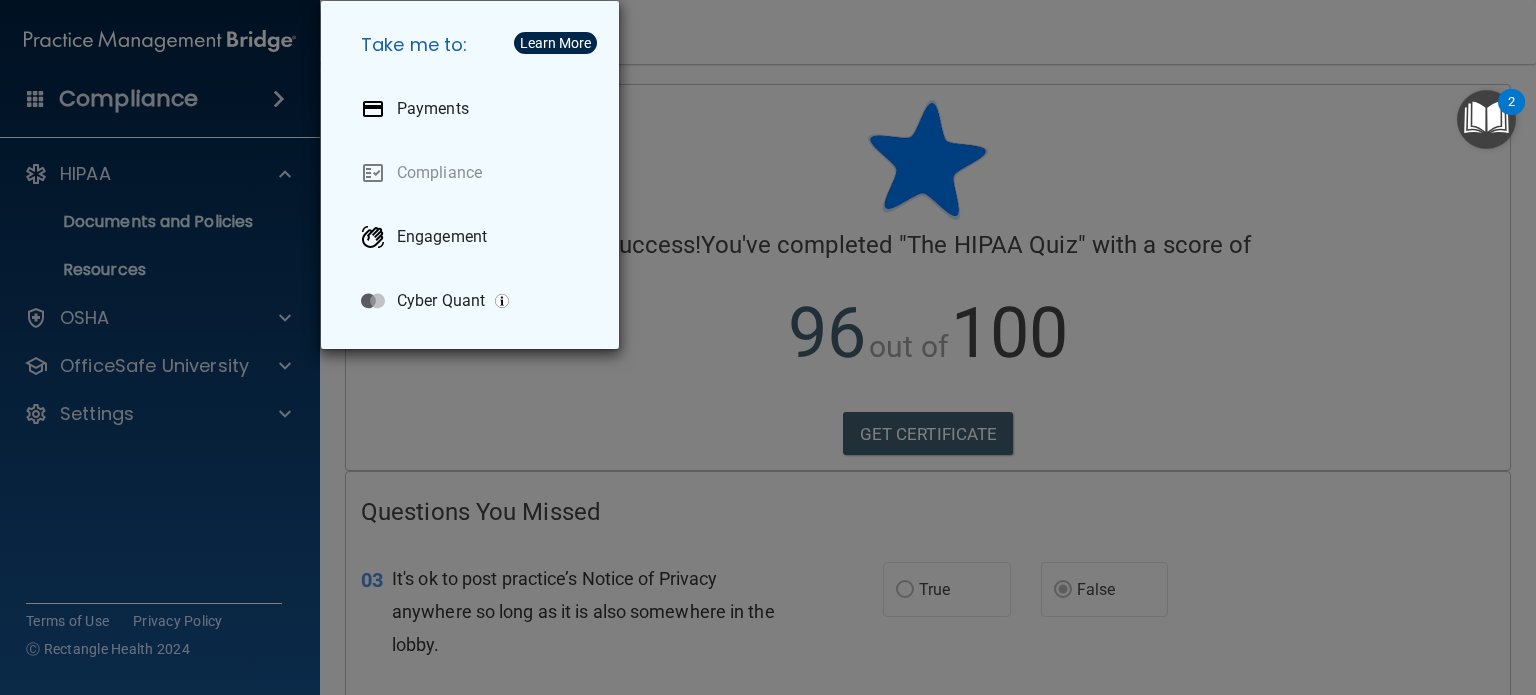 click on "Take me to:             Payments                   Compliance                     Engagement                     Cyber Quant" at bounding box center [768, 347] 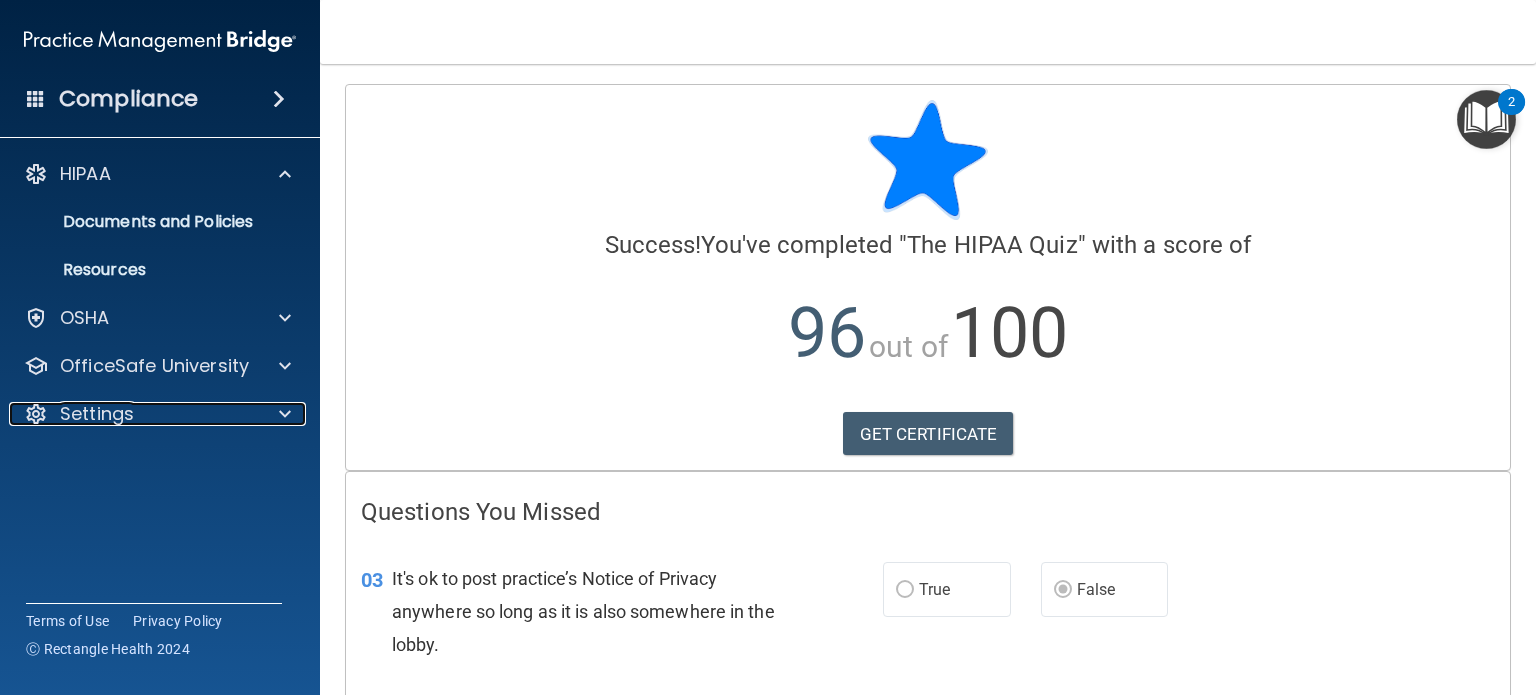 click on "Settings" at bounding box center (133, 414) 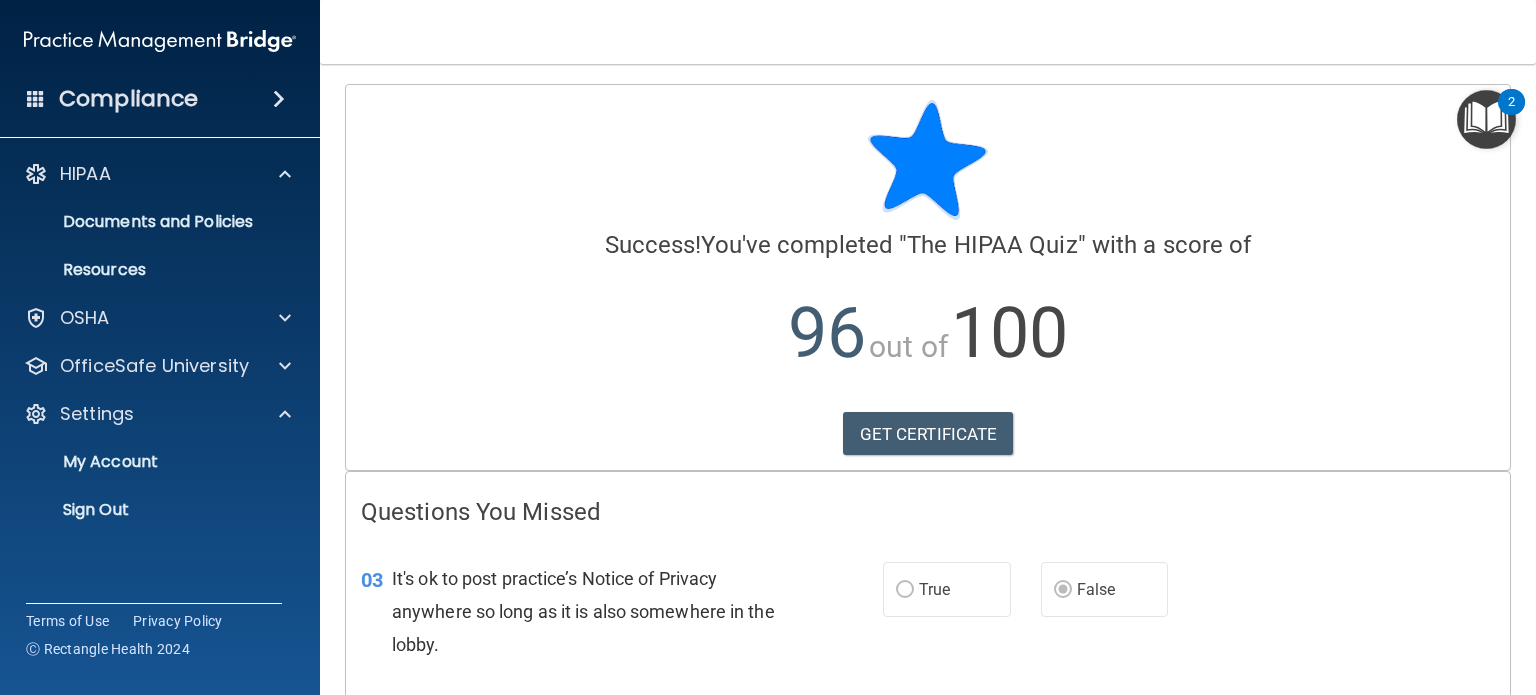 click on "My Account               My Users               Services                 Sign Out" at bounding box center [161, 482] 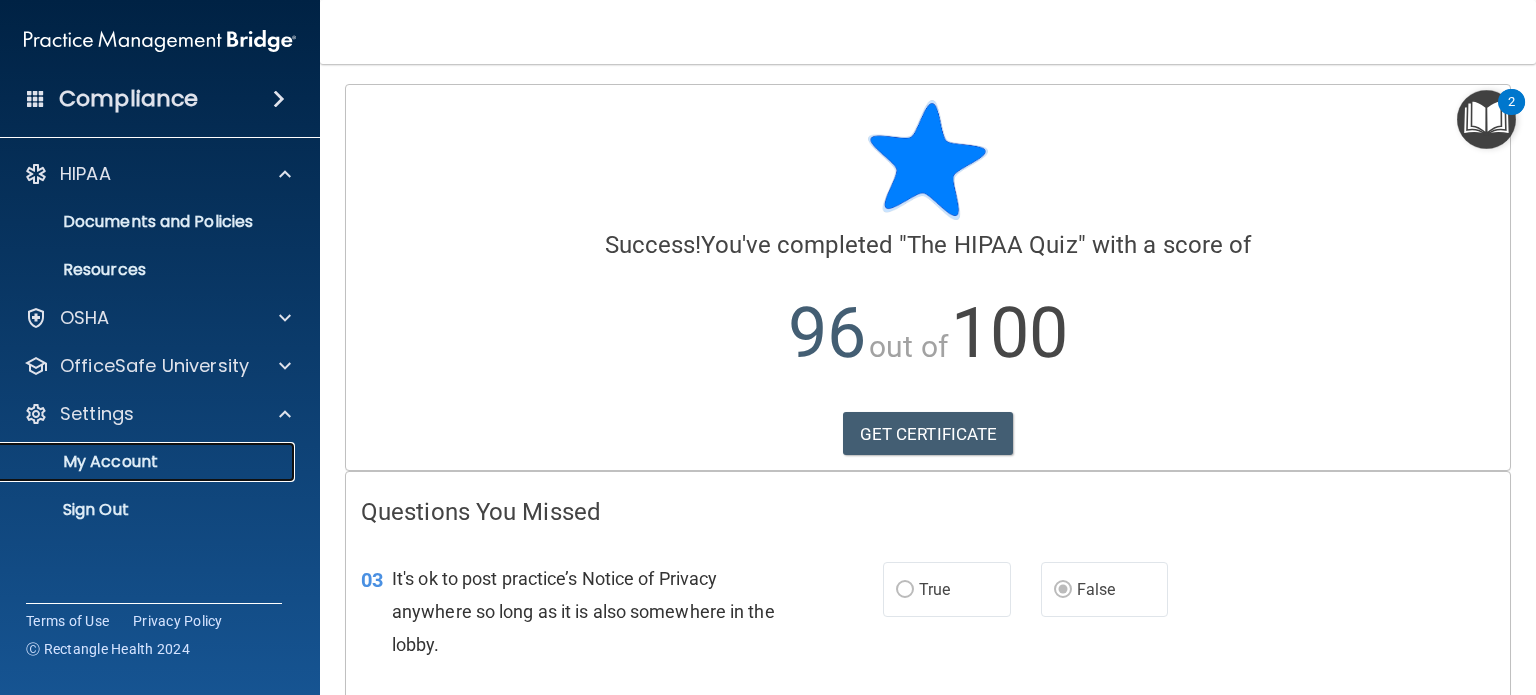 click on "My Account" at bounding box center (149, 462) 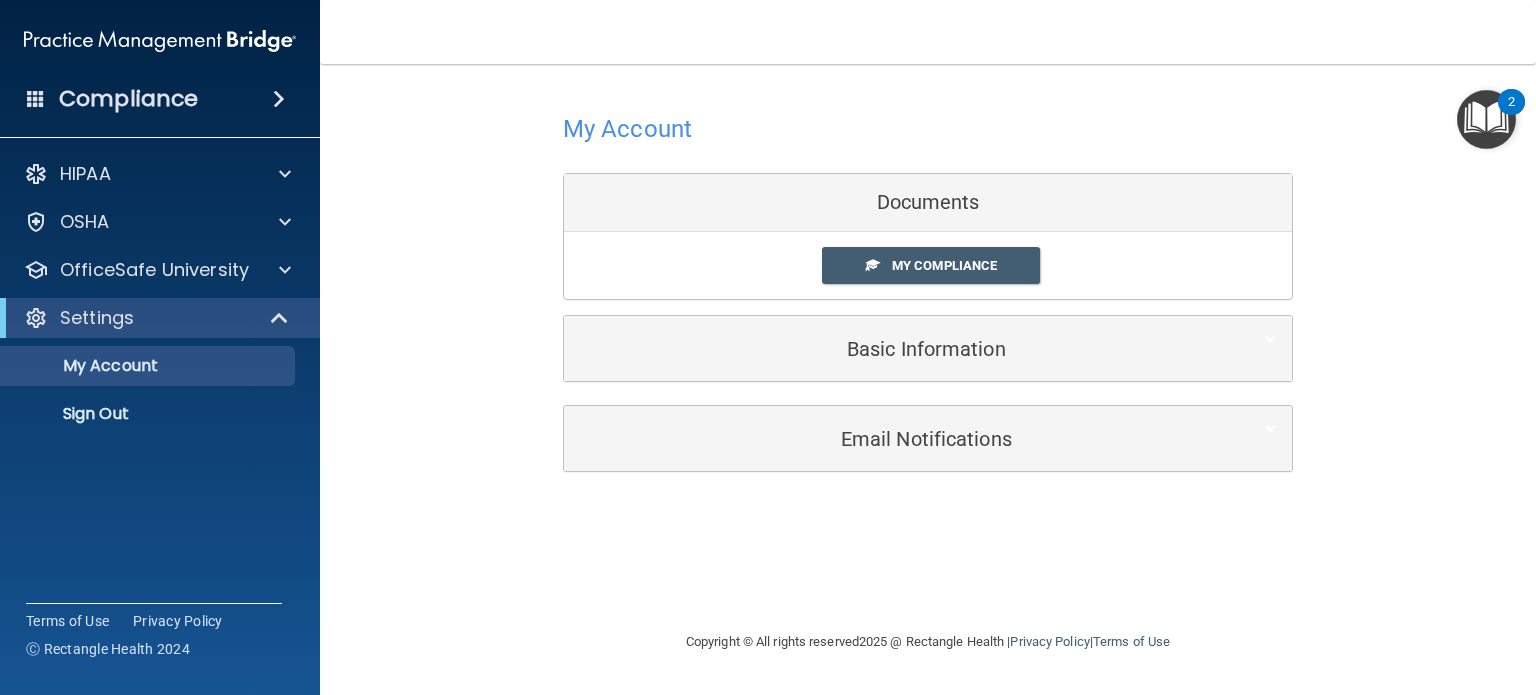 click on "My Compliance" at bounding box center [944, 265] 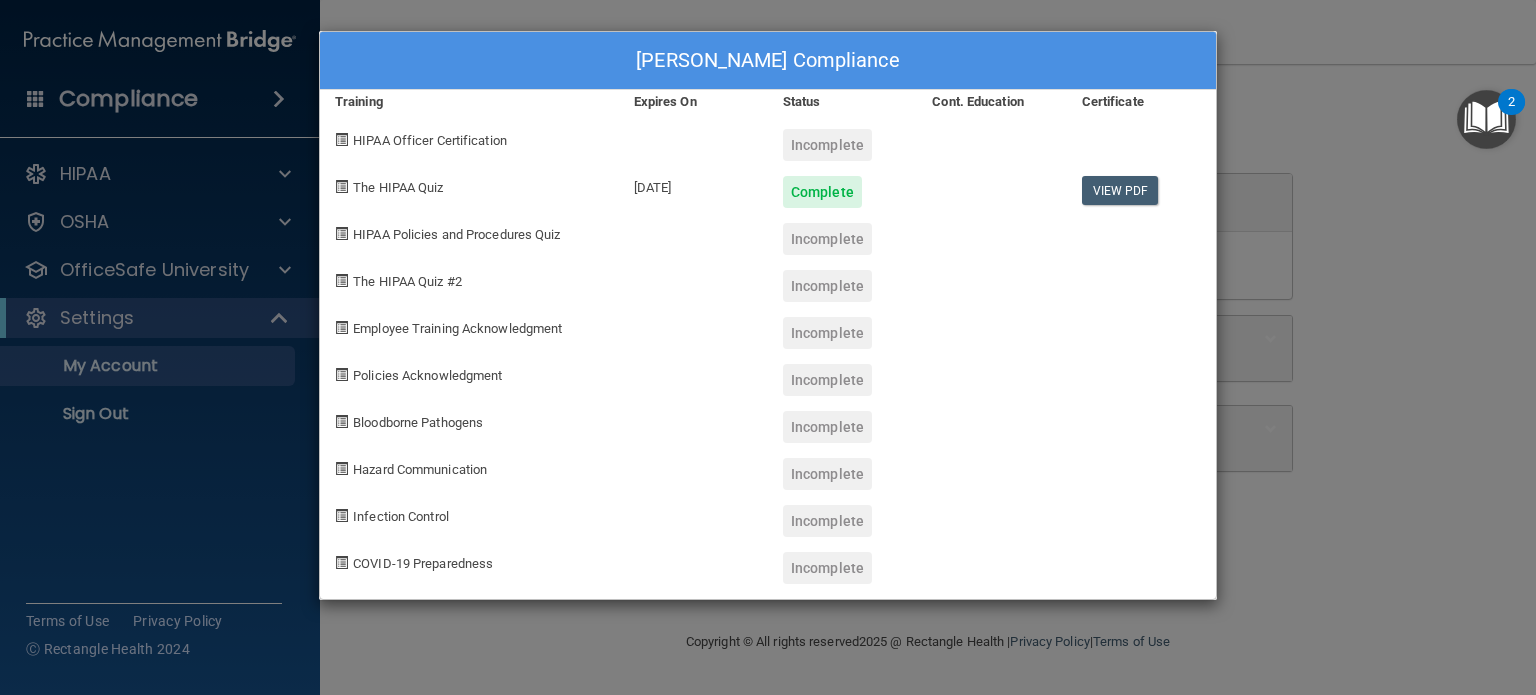click on "HIPAA Policies and Procedures Quiz" at bounding box center [456, 234] 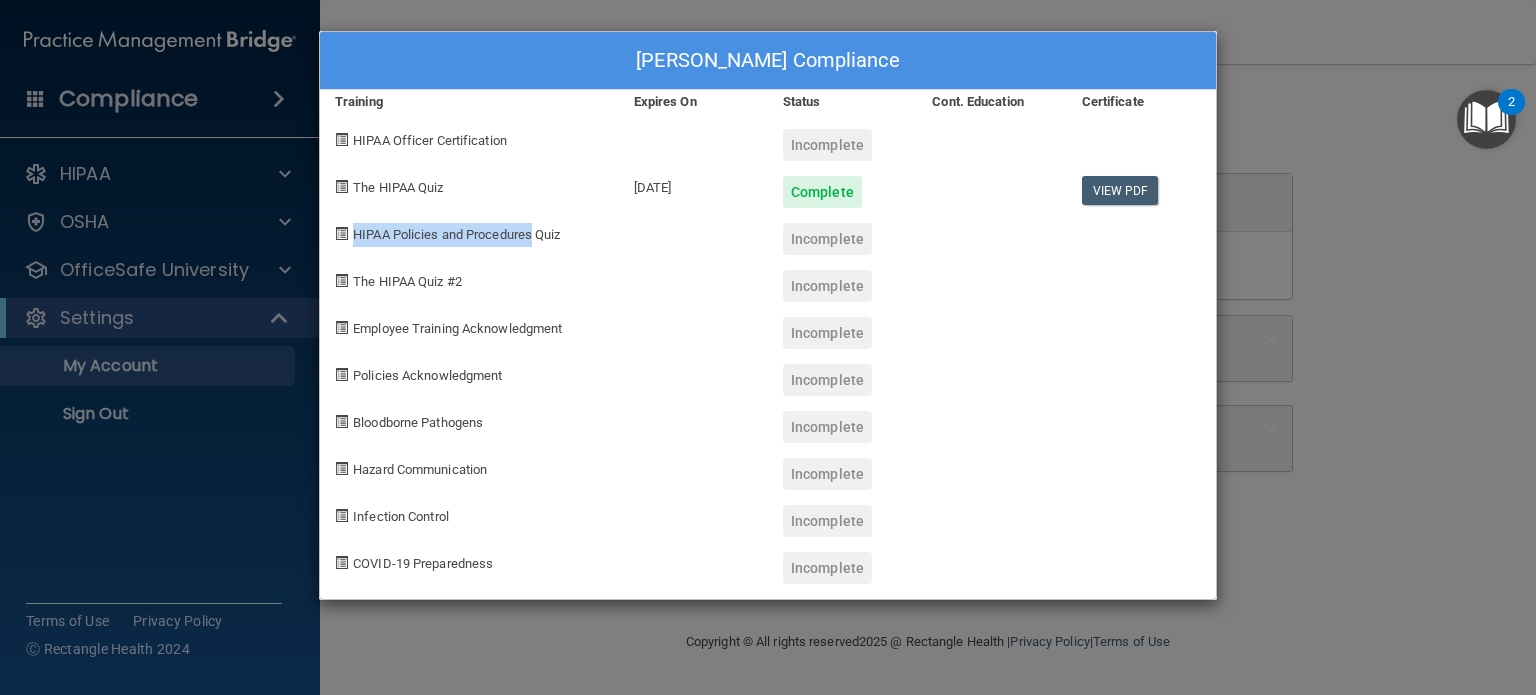 drag, startPoint x: 511, startPoint y: 235, endPoint x: 340, endPoint y: 237, distance: 171.01169 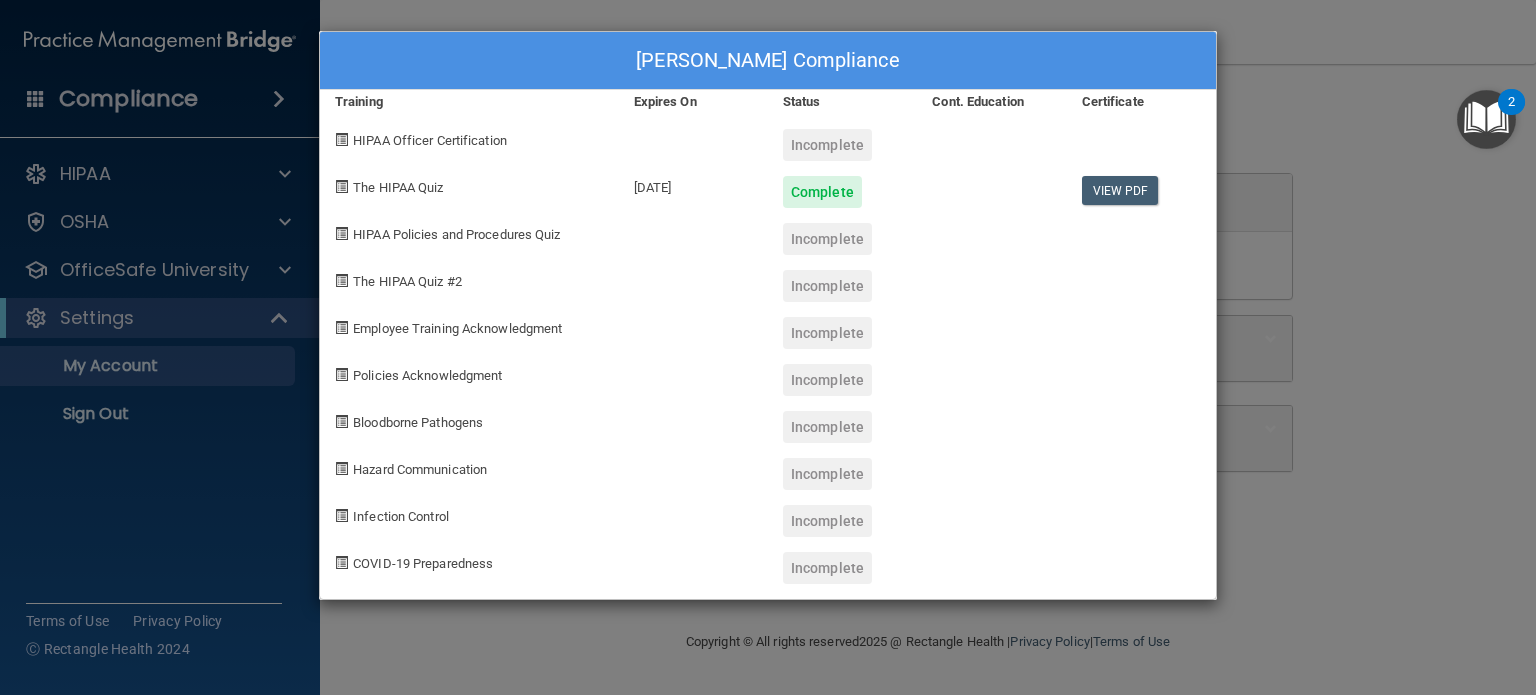 click at bounding box center [341, 233] 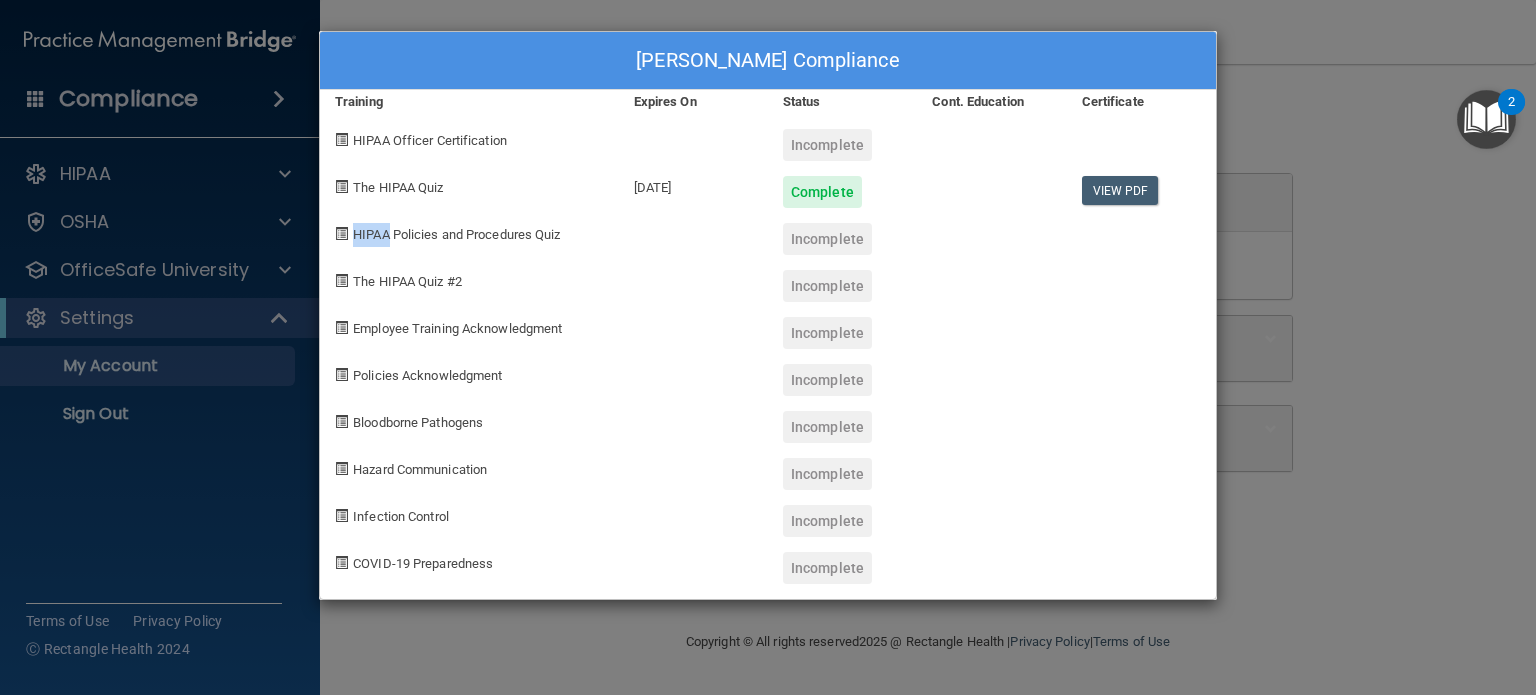 click at bounding box center [341, 233] 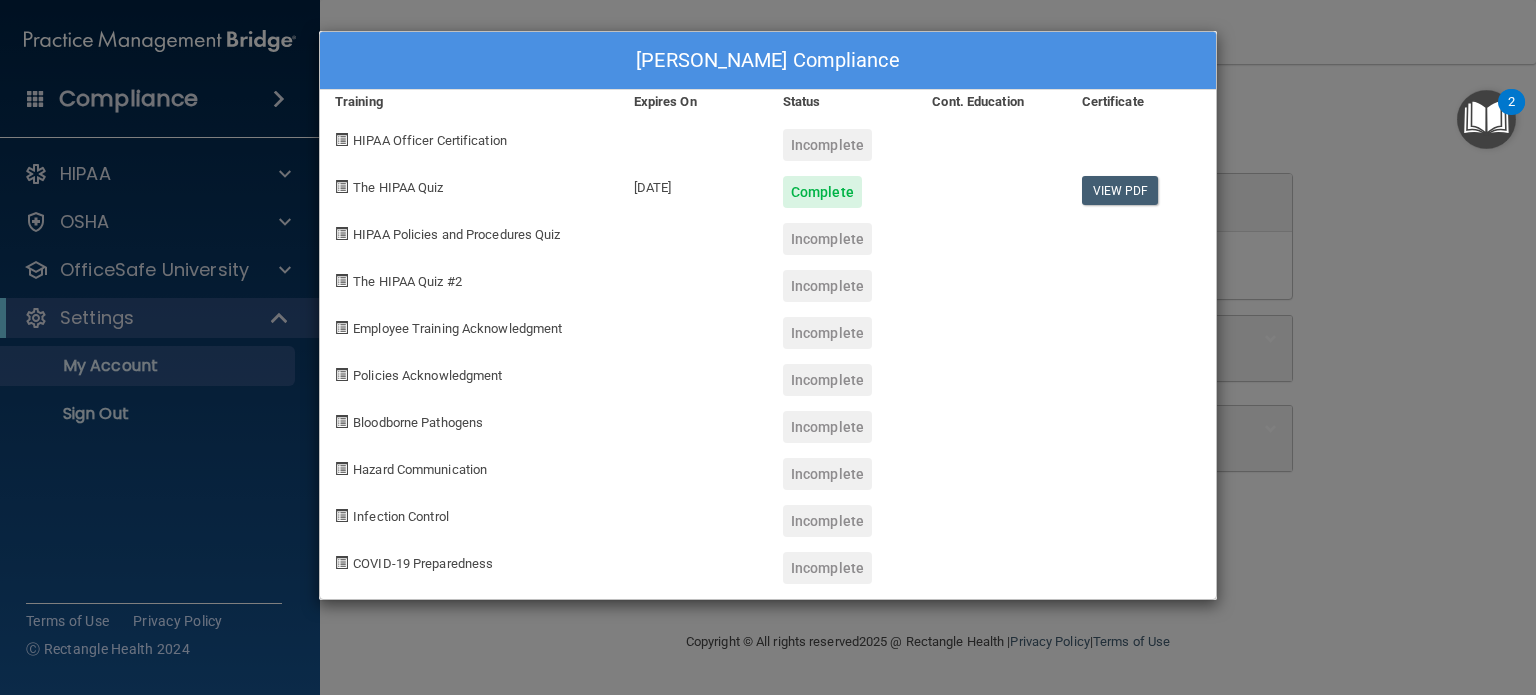 click on "HIPAA Officer Certification" at bounding box center (469, 137) 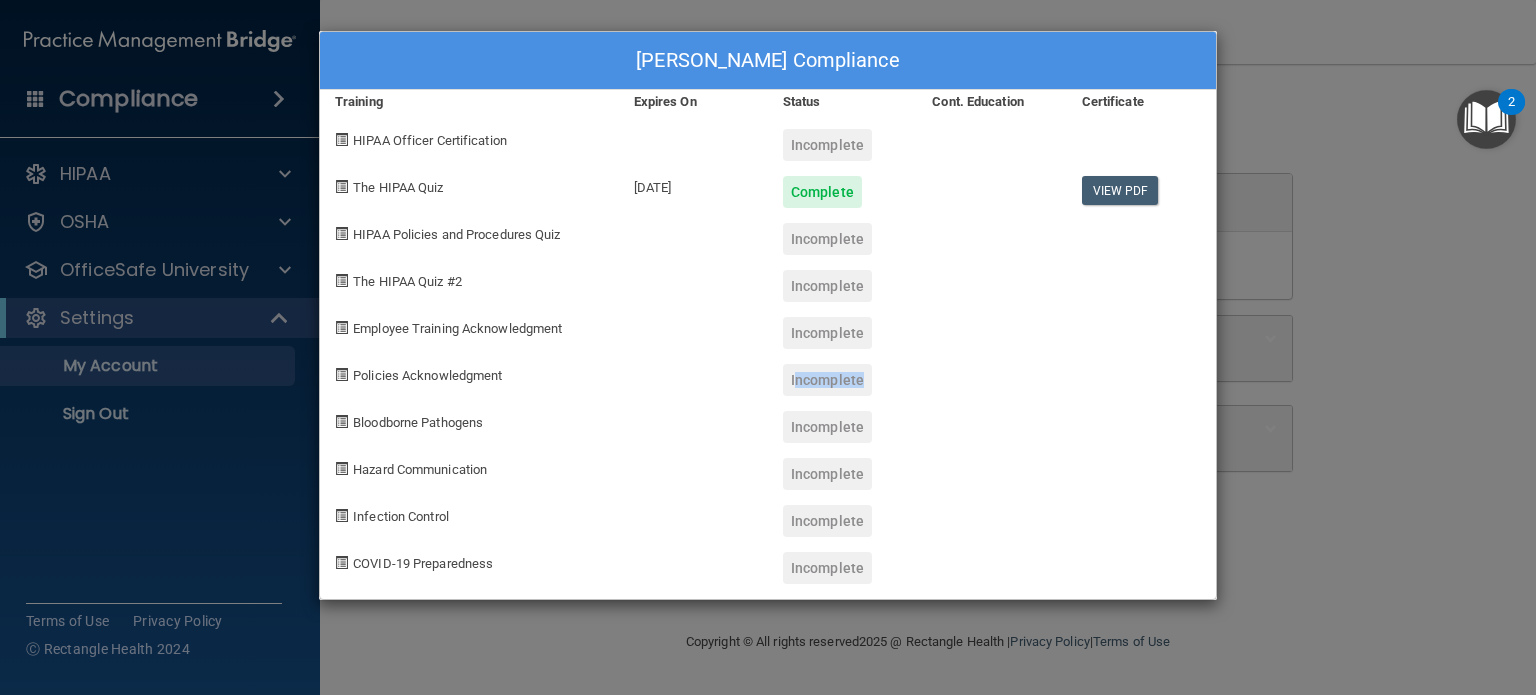 drag, startPoint x: 1023, startPoint y: 359, endPoint x: 853, endPoint y: 350, distance: 170.23807 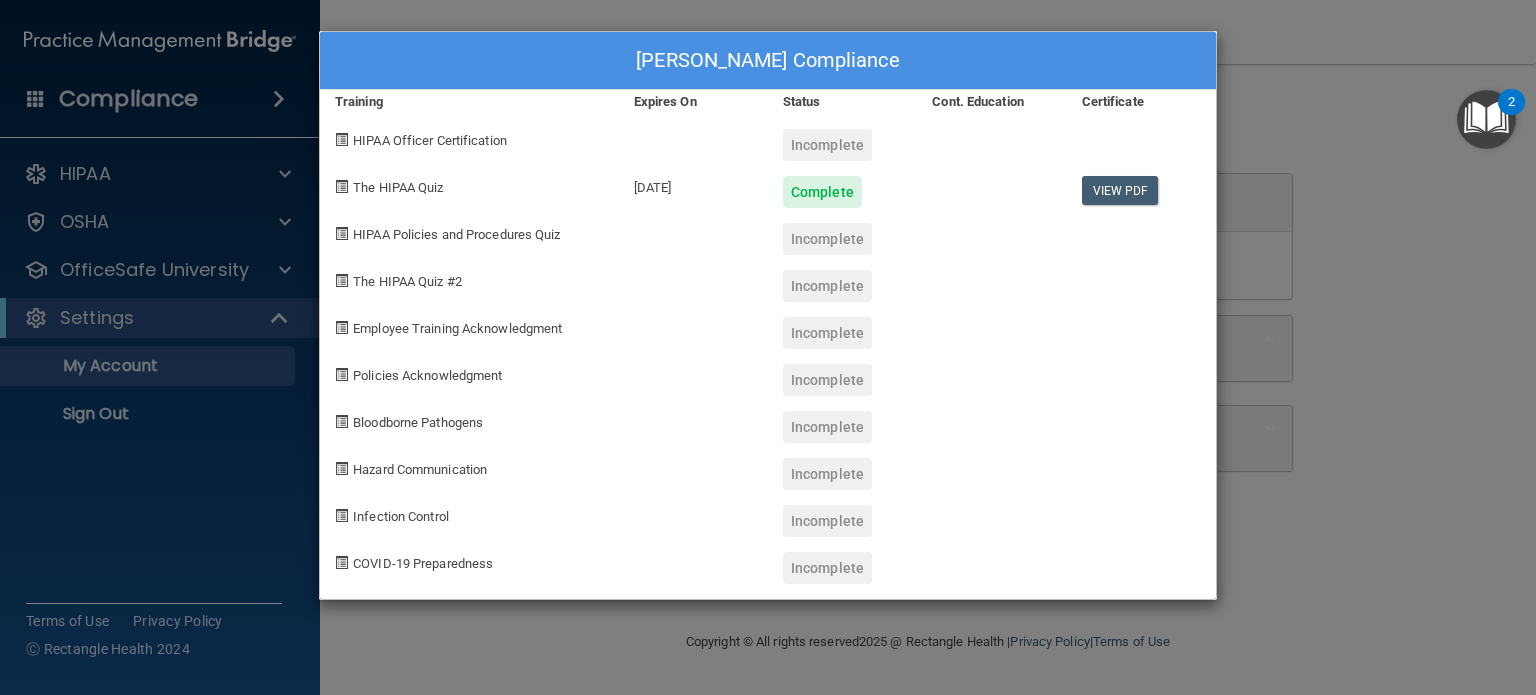 click on "The HIPAA Quiz #2" at bounding box center [407, 281] 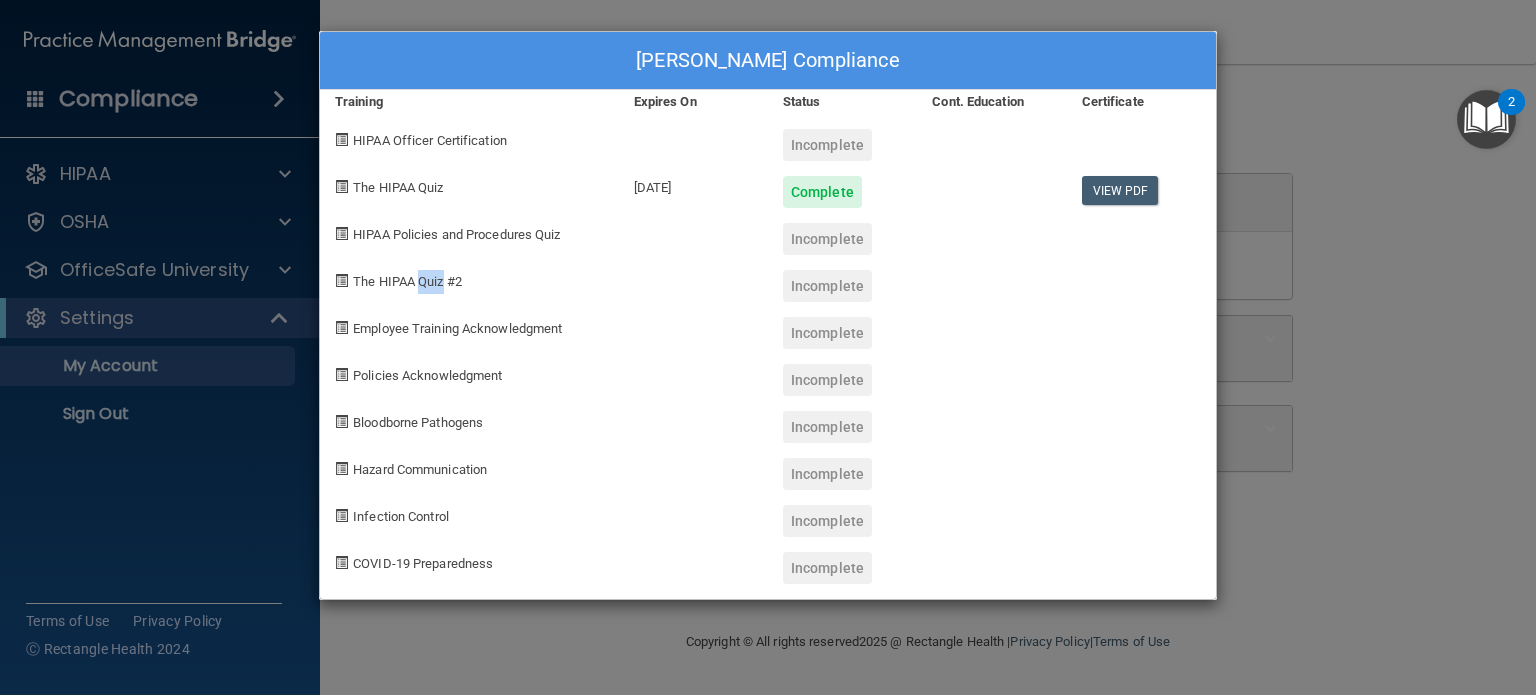 click on "The HIPAA Quiz #2" at bounding box center [407, 281] 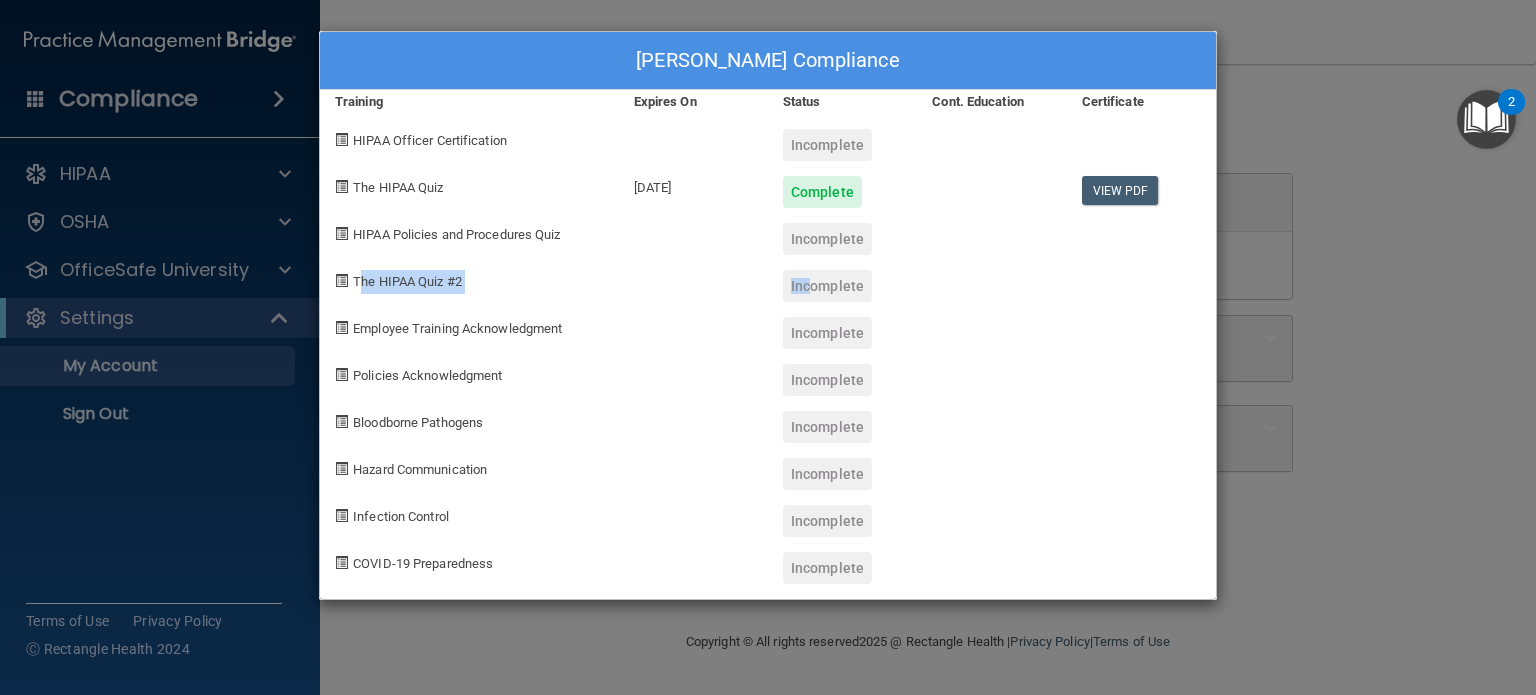 drag, startPoint x: 356, startPoint y: 275, endPoint x: 802, endPoint y: 284, distance: 446.0908 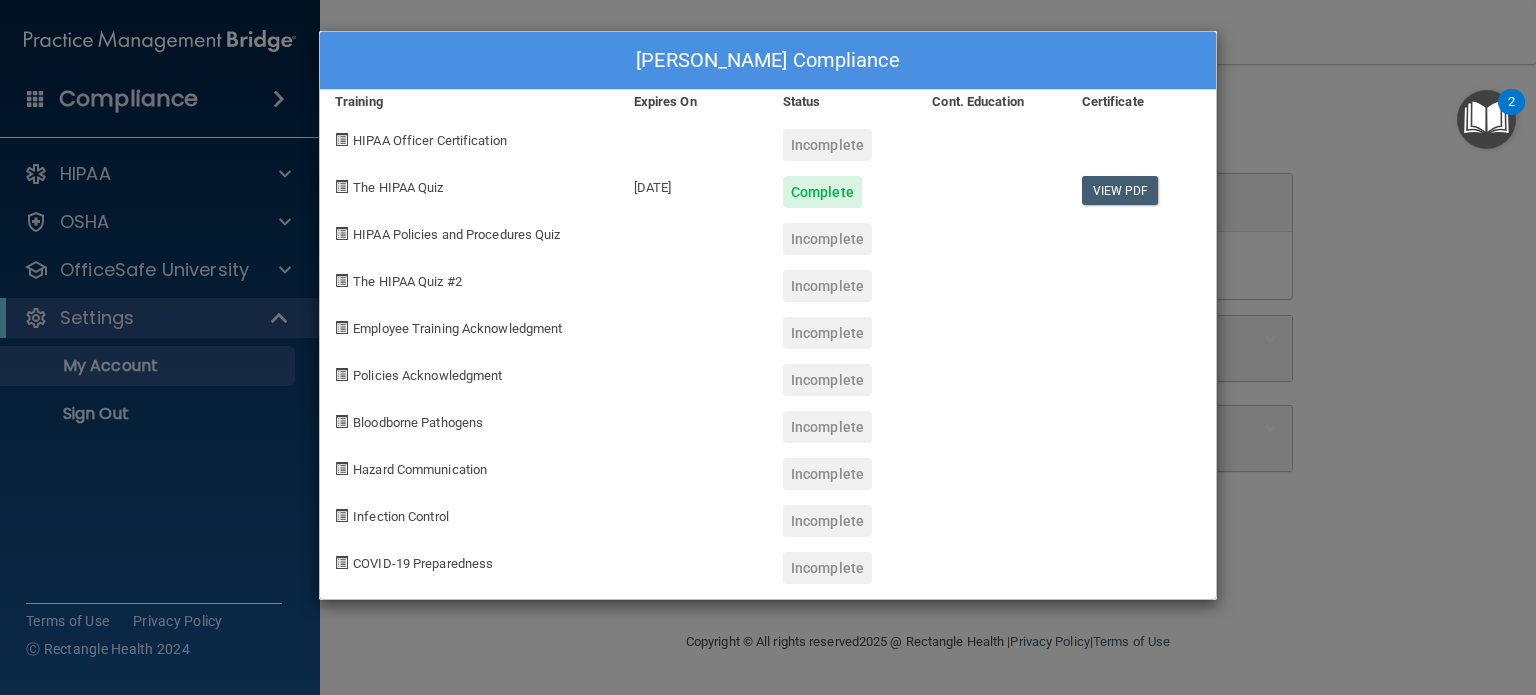 click on "Lea-Ellen Garner's Compliance      Training   Expires On   Status   Cont. Education   Certificate         HIPAA Officer Certification             Incomplete                      The HIPAA Quiz      07/11/2026       Complete              View PDF         HIPAA Policies and Procedures Quiz             Incomplete                      The HIPAA Quiz #2             Incomplete                      Employee Training Acknowledgment             Incomplete                      Policies Acknowledgment             Incomplete                      Bloodborne Pathogens             Incomplete                      Hazard Communication             Incomplete                      Infection Control             Incomplete                      COVID-19 Preparedness             Incomplete" at bounding box center [768, 347] 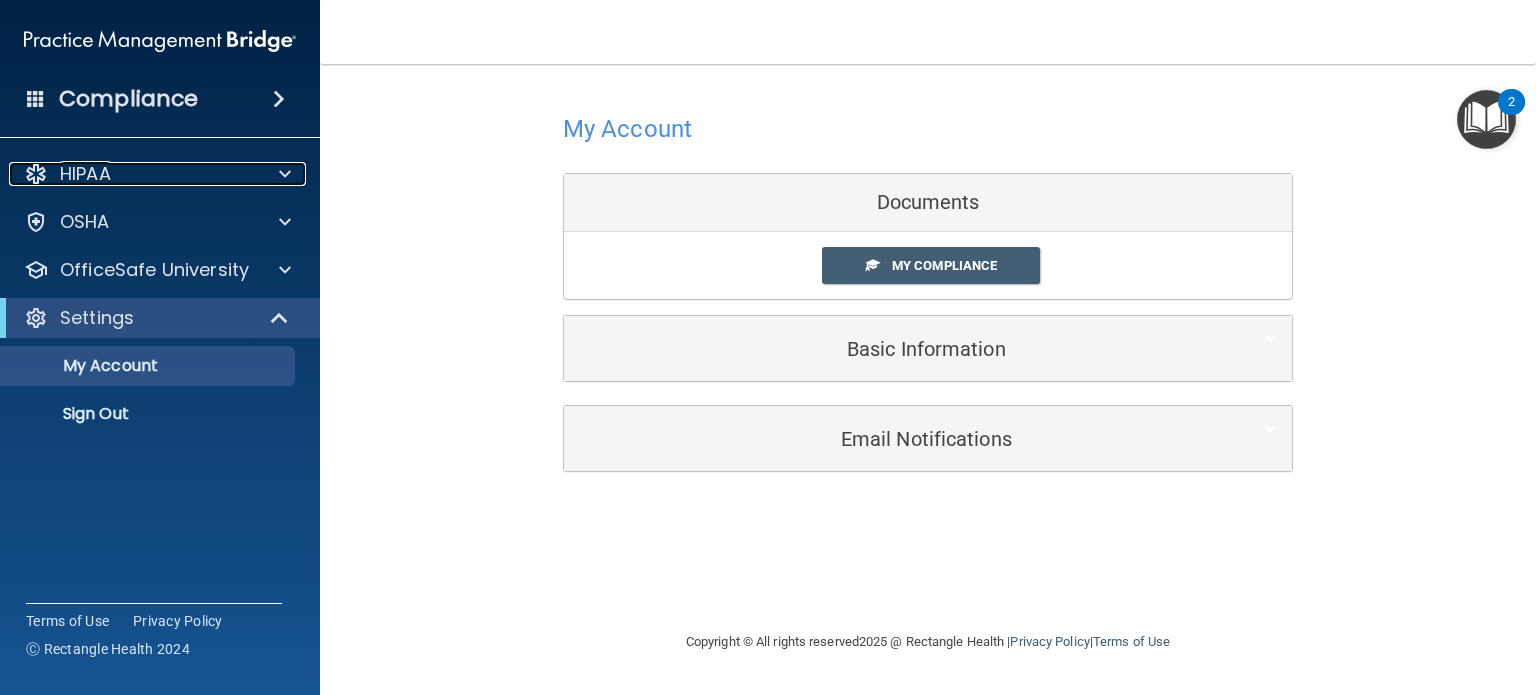 click on "HIPAA" at bounding box center [133, 174] 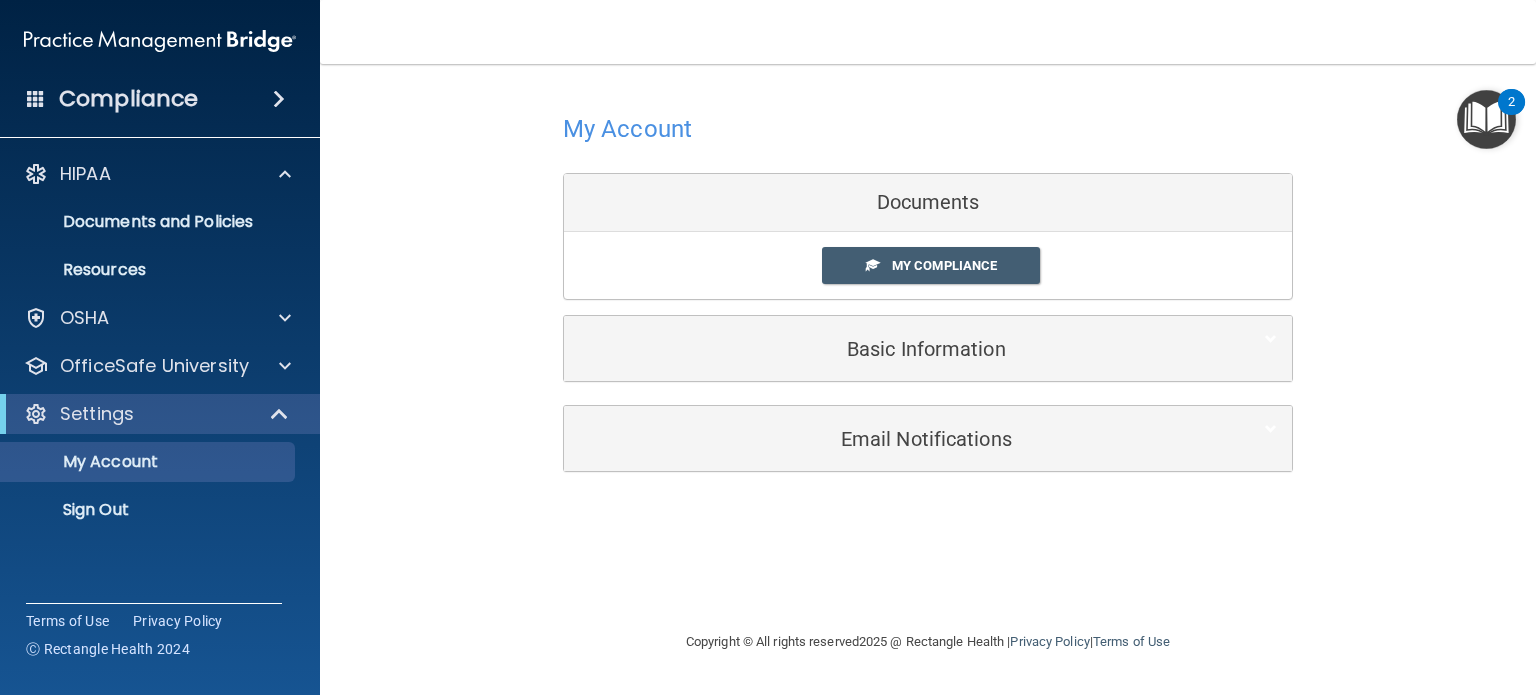click on "Documents" at bounding box center [928, 203] 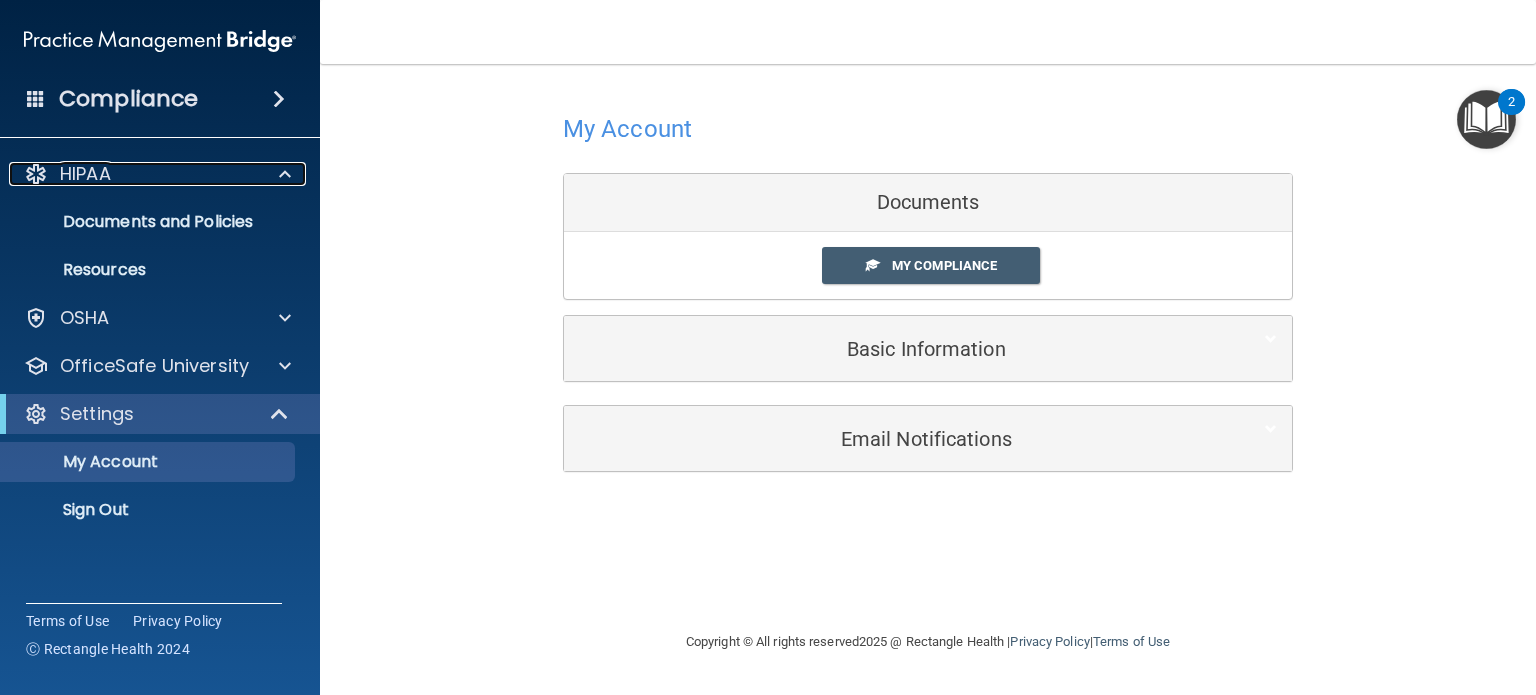 click on "HIPAA" at bounding box center [133, 174] 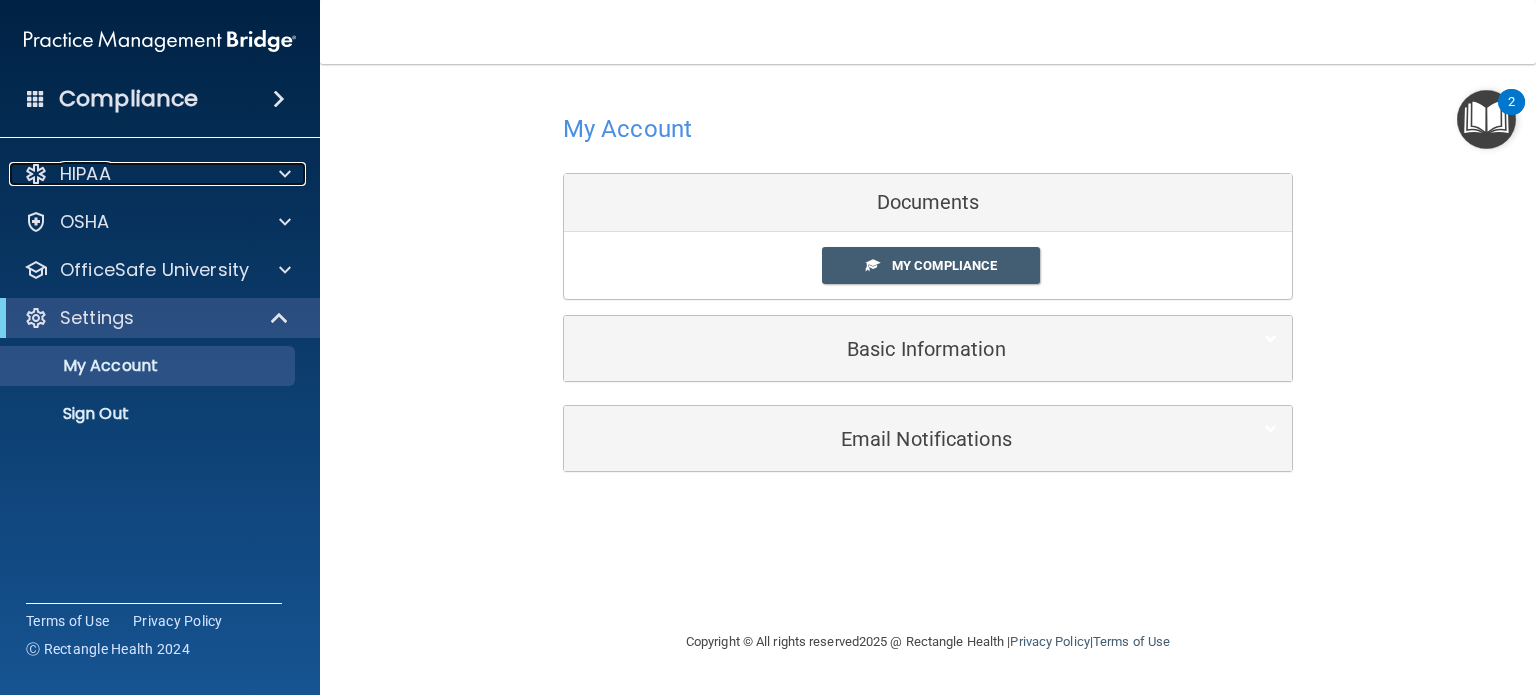 click on "HIPAA" at bounding box center (133, 174) 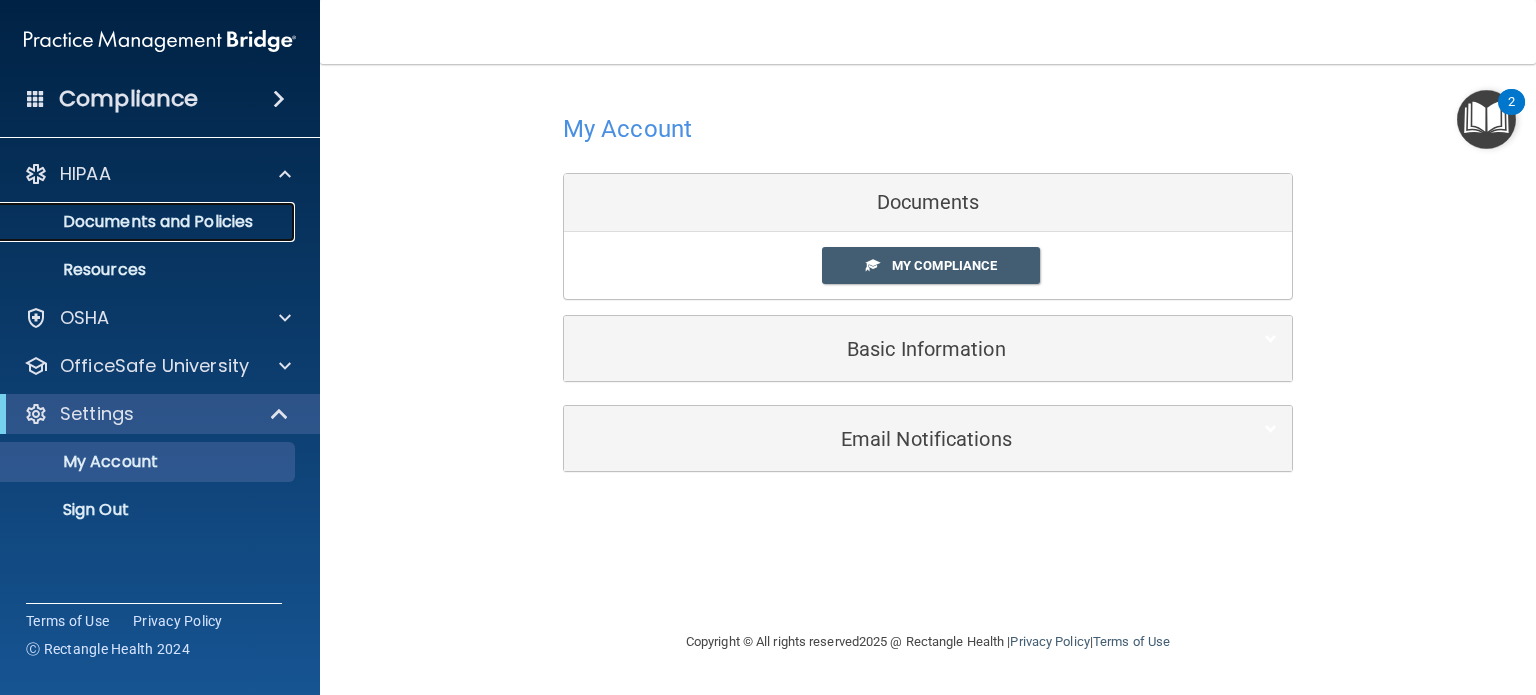 click on "Documents and Policies" at bounding box center [137, 222] 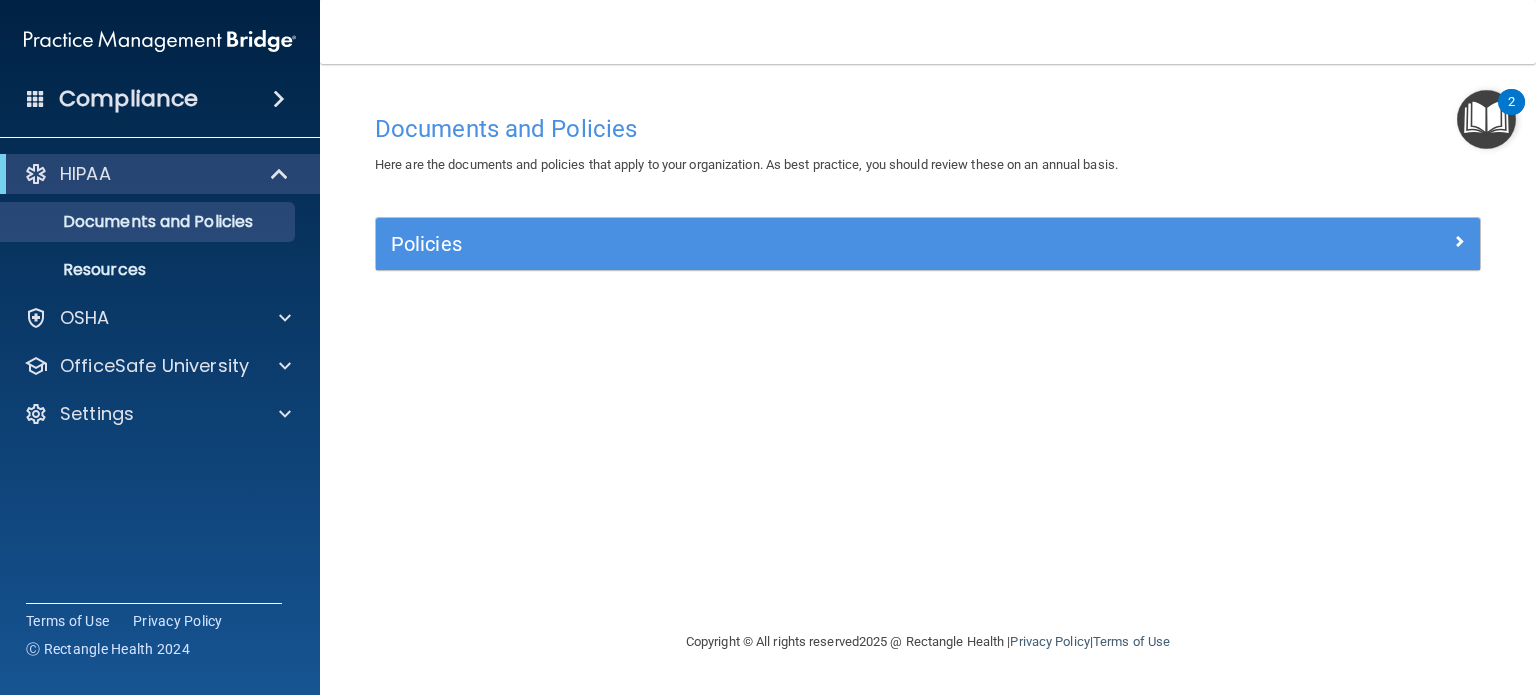 click at bounding box center [160, 41] 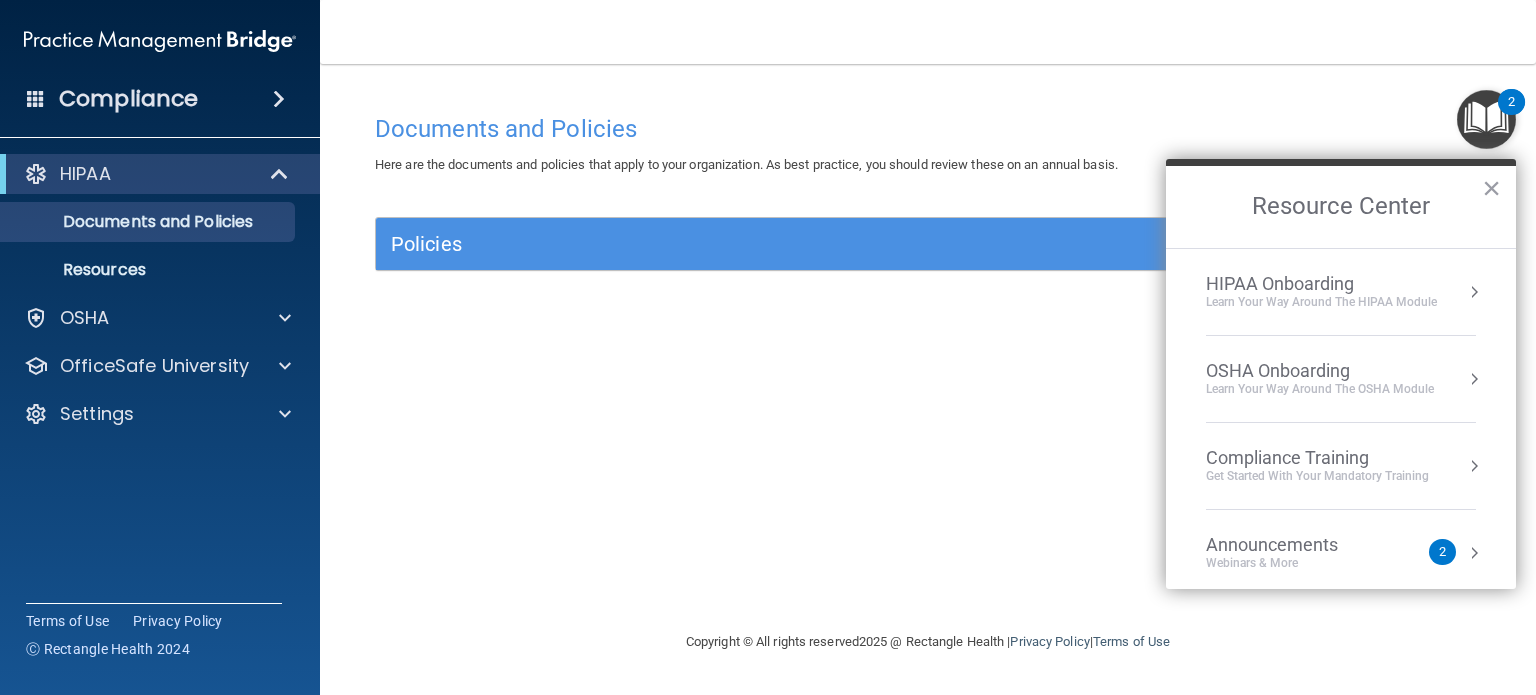 click on "Get Started with your mandatory training" at bounding box center [1317, 476] 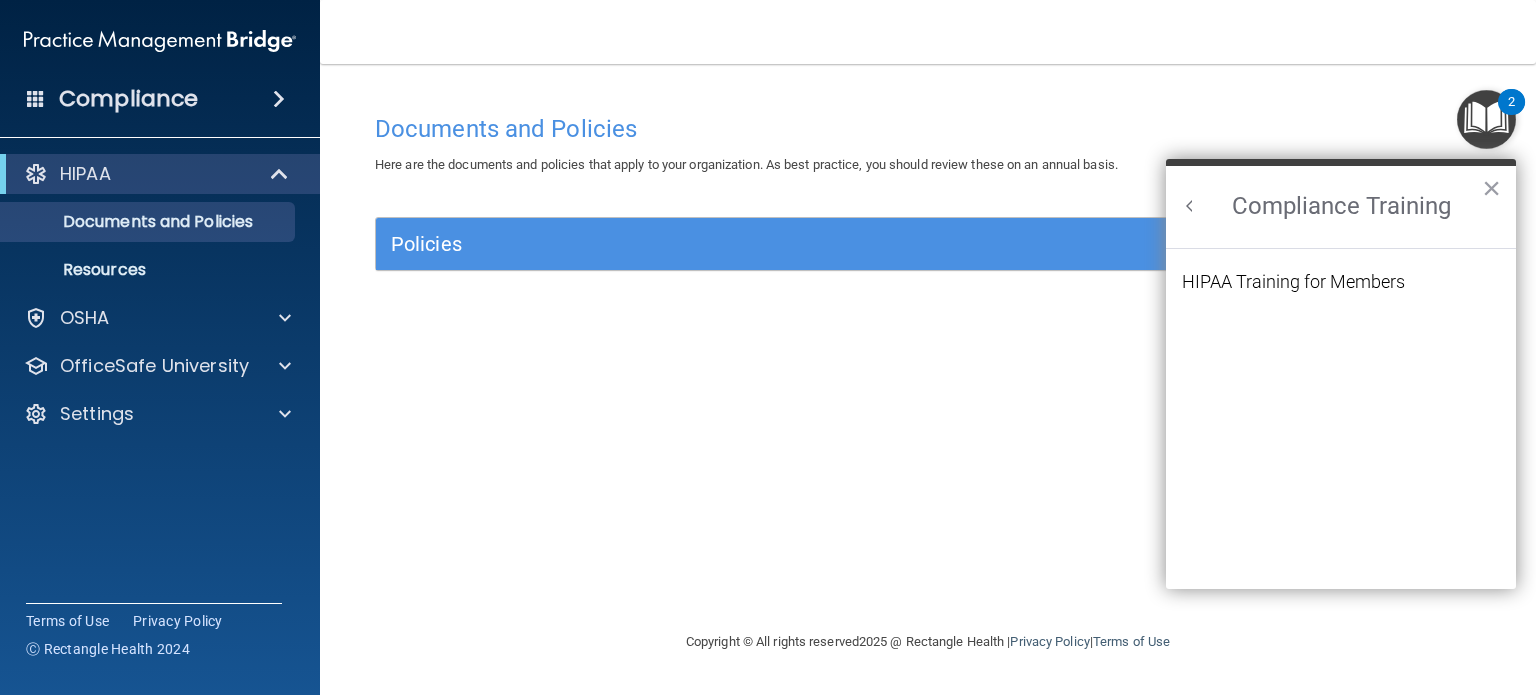 scroll, scrollTop: 0, scrollLeft: 0, axis: both 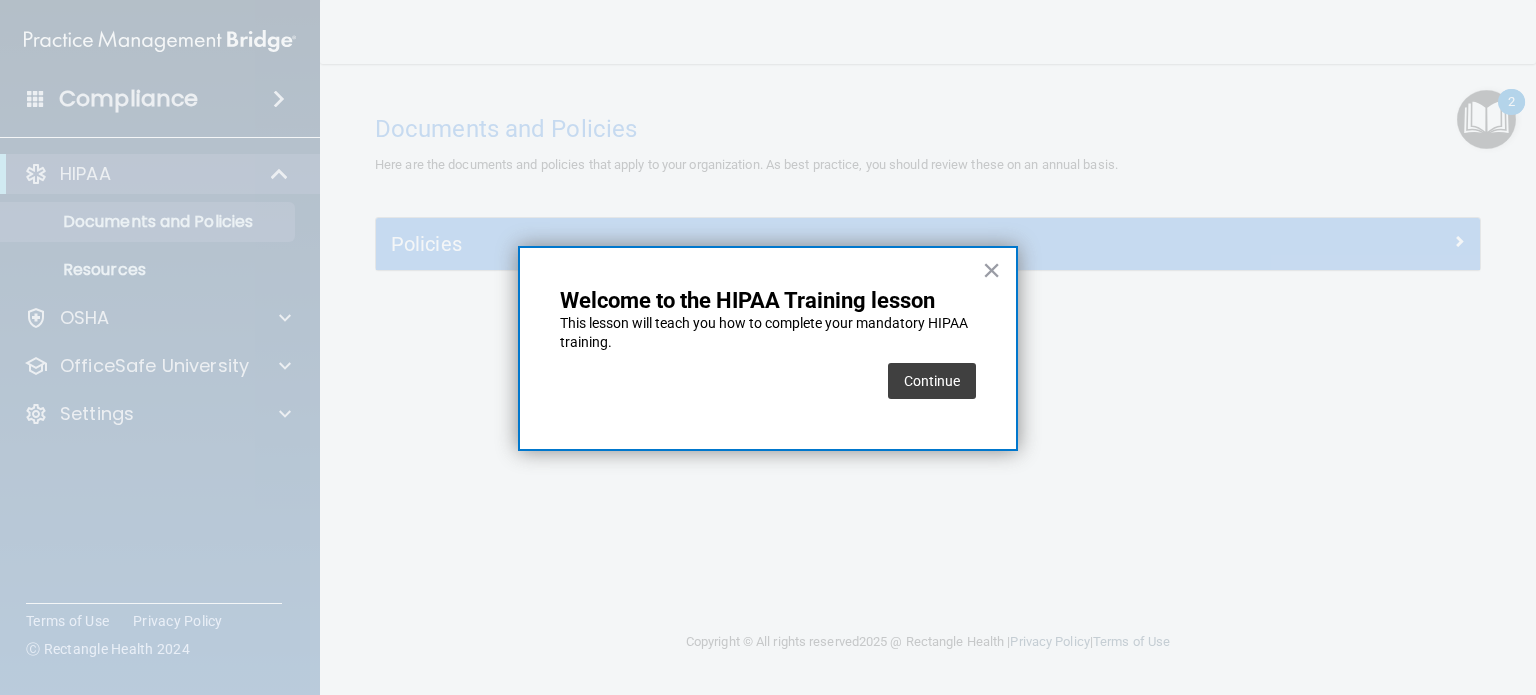 click on "Continue" at bounding box center (932, 381) 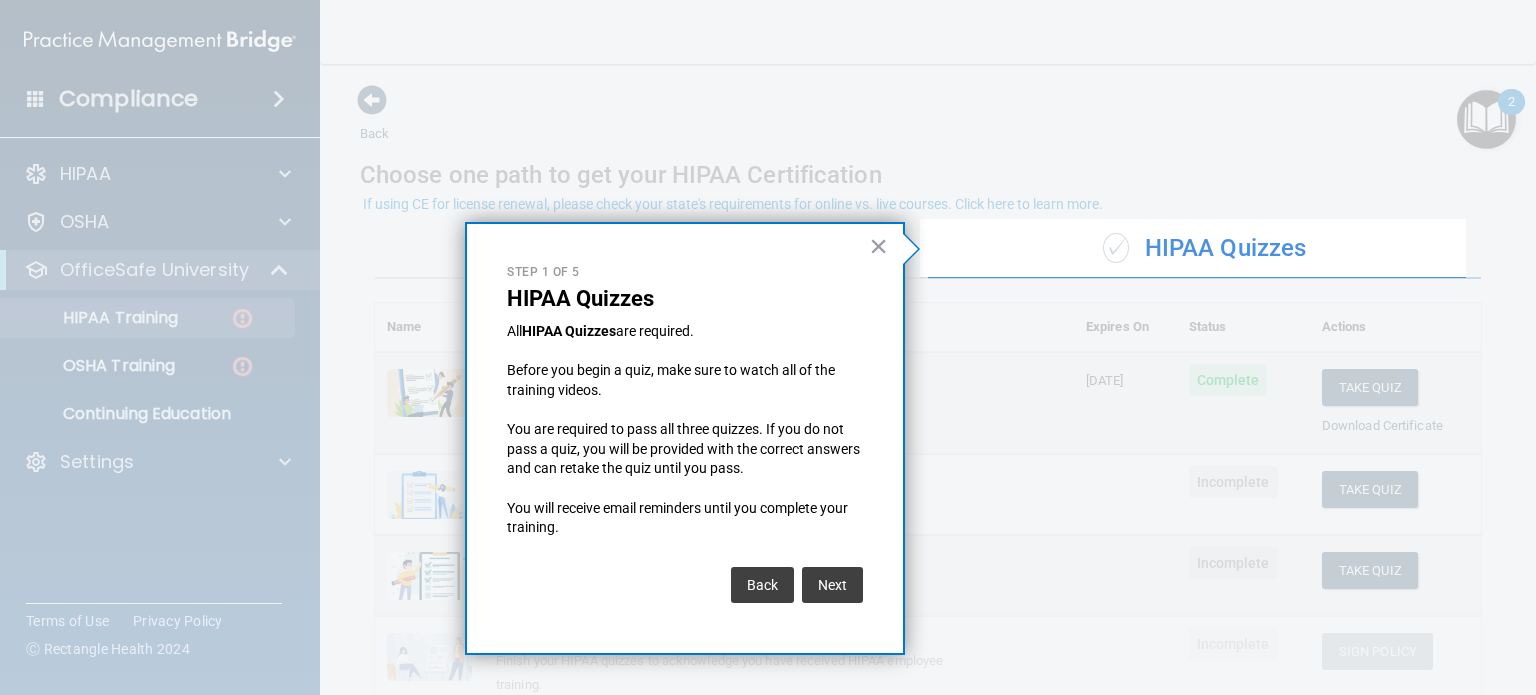 click on "×" at bounding box center (878, 246) 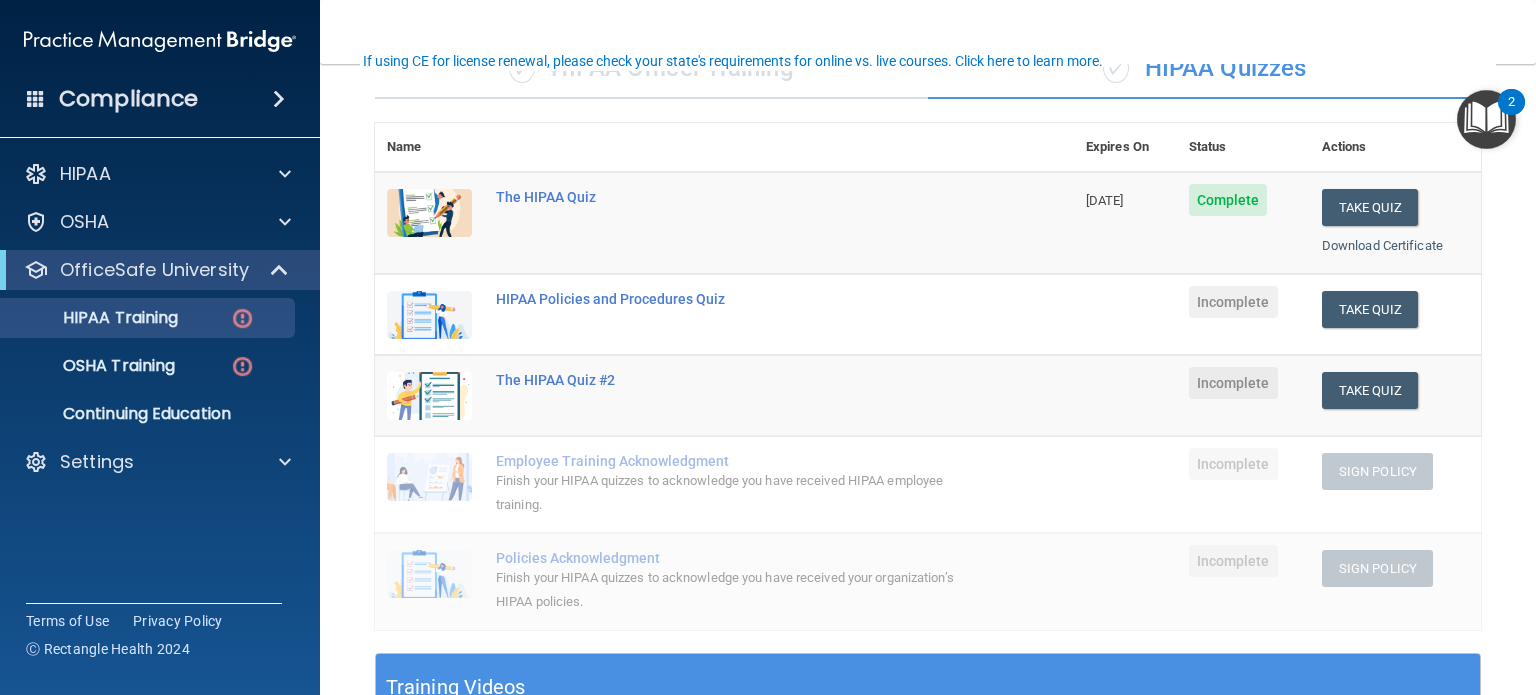 scroll, scrollTop: 195, scrollLeft: 0, axis: vertical 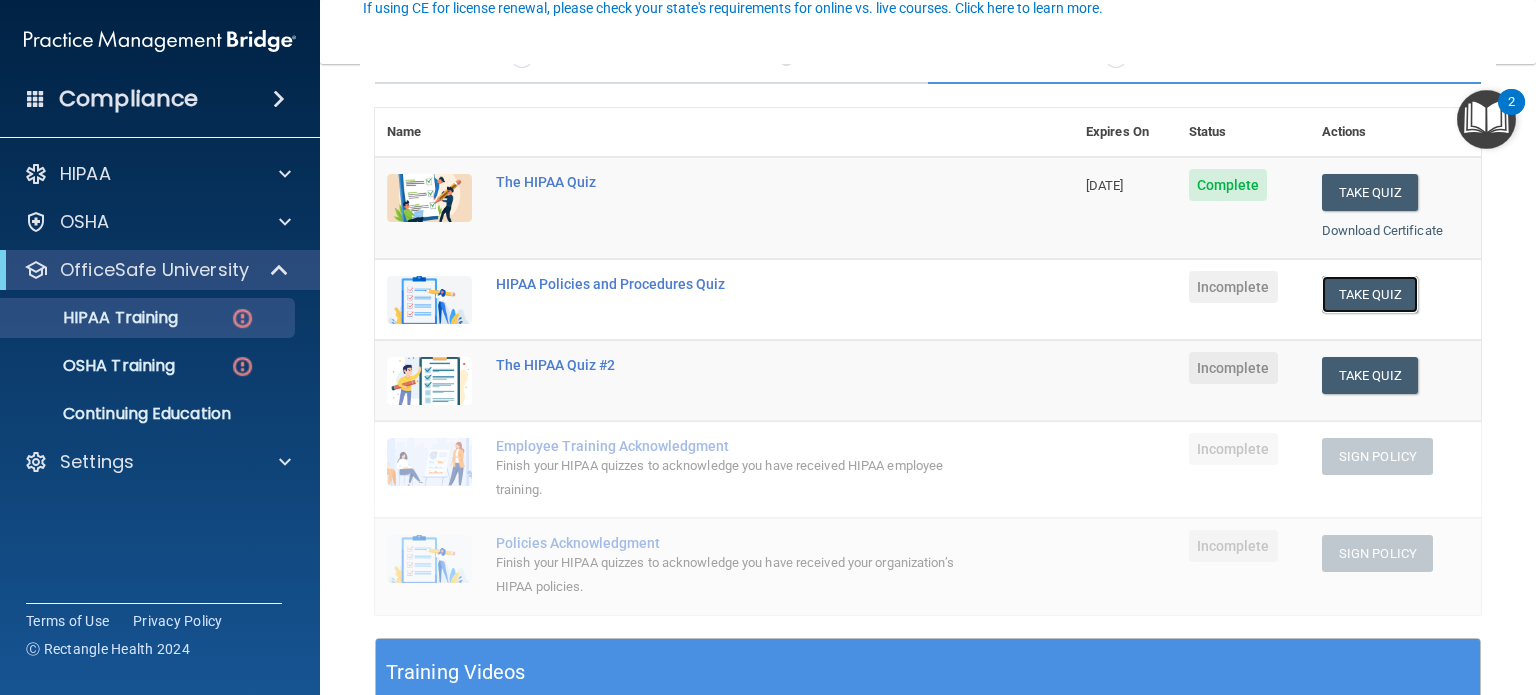 click on "Take Quiz" at bounding box center [1370, 294] 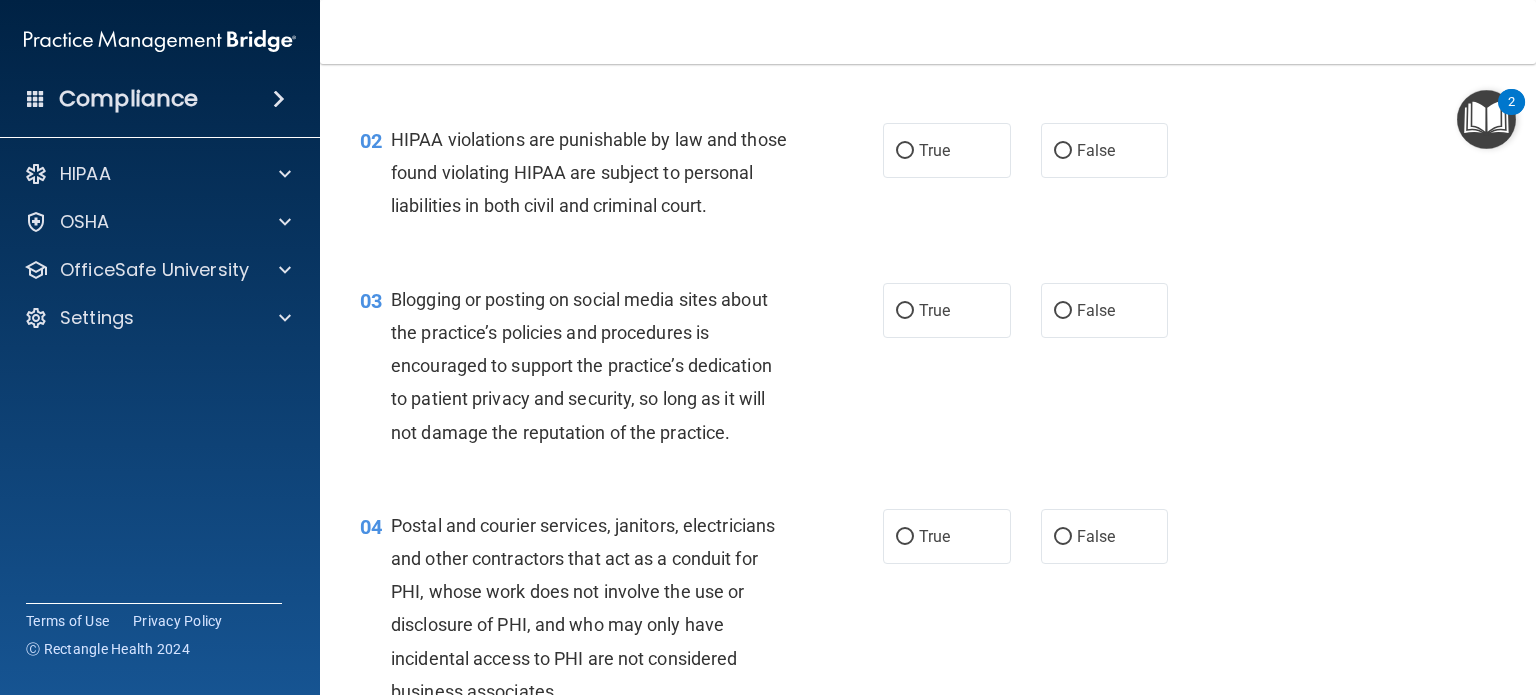 click on "True" at bounding box center [905, 151] 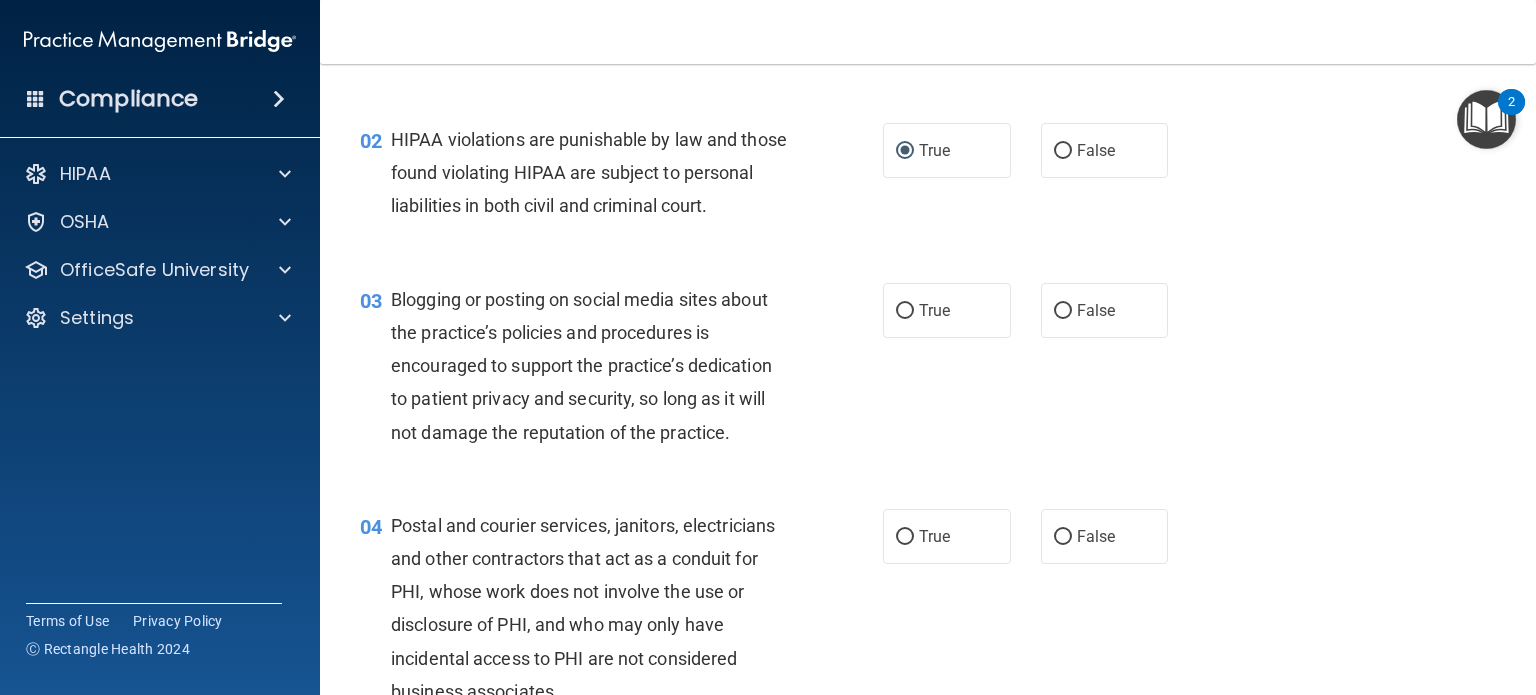 click on "False" at bounding box center (1063, 311) 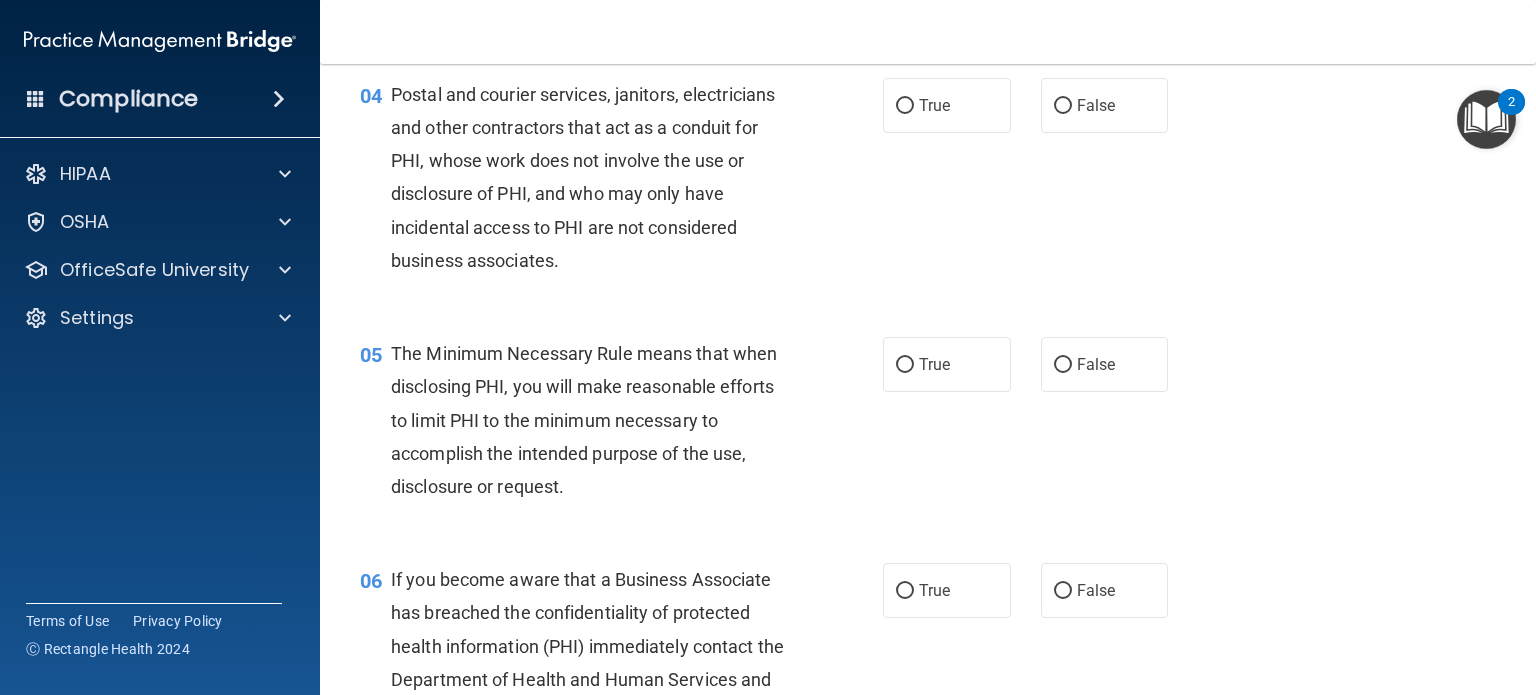 scroll, scrollTop: 634, scrollLeft: 0, axis: vertical 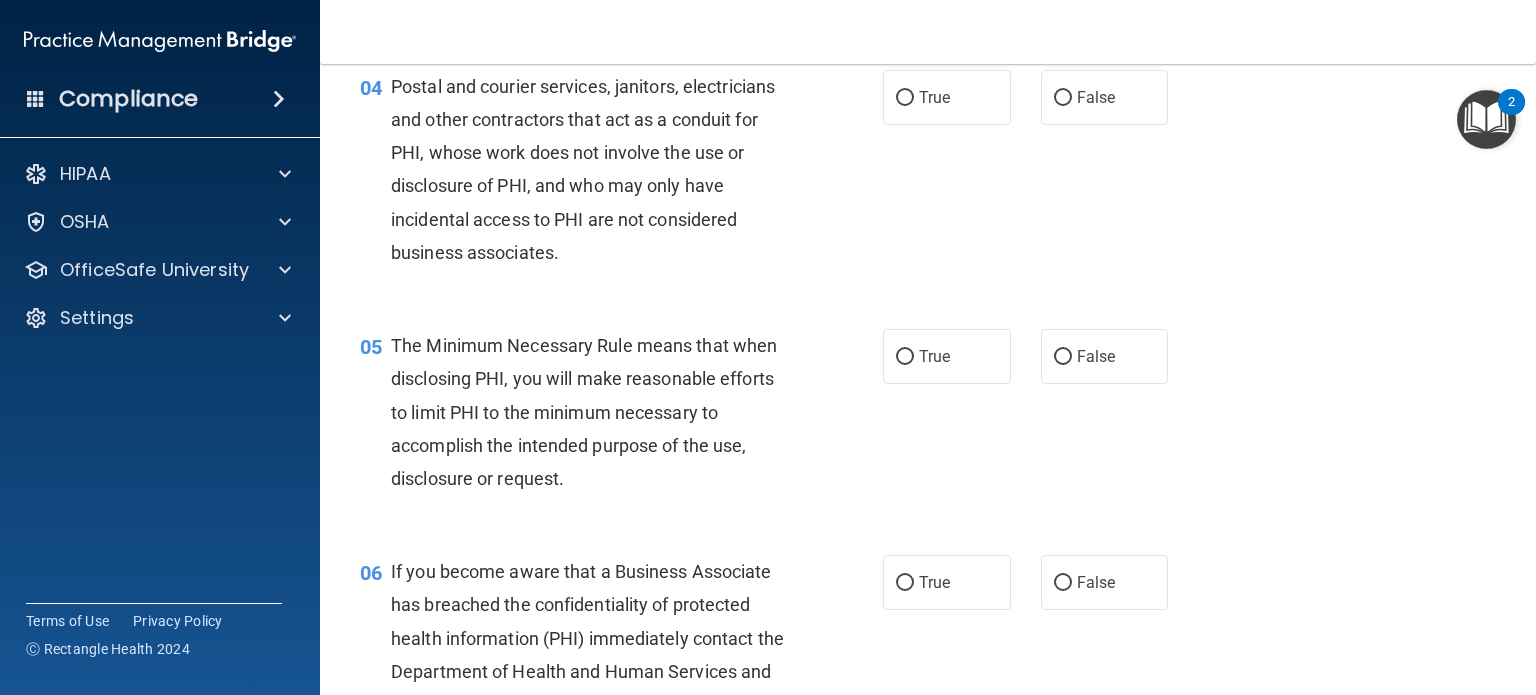 click on "True" at bounding box center (905, 98) 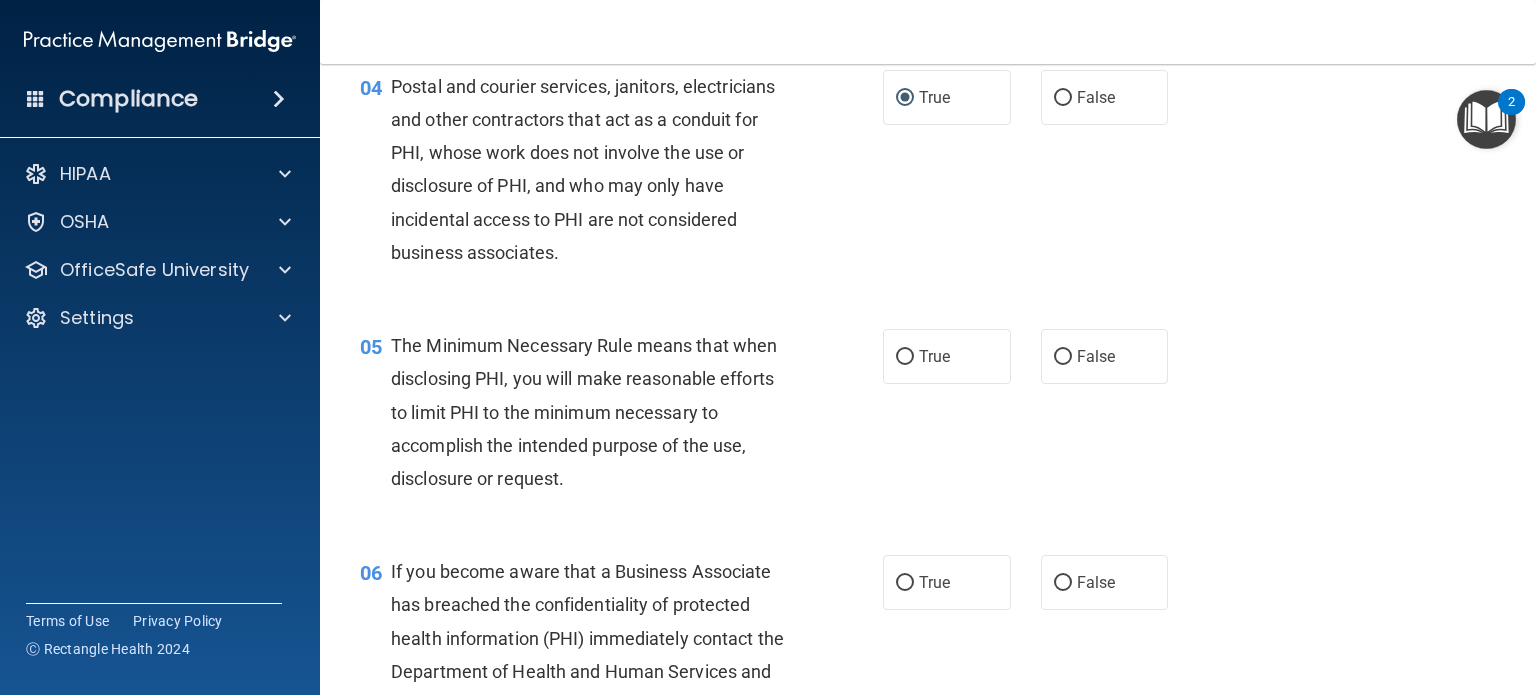 click on "True" at bounding box center [905, 357] 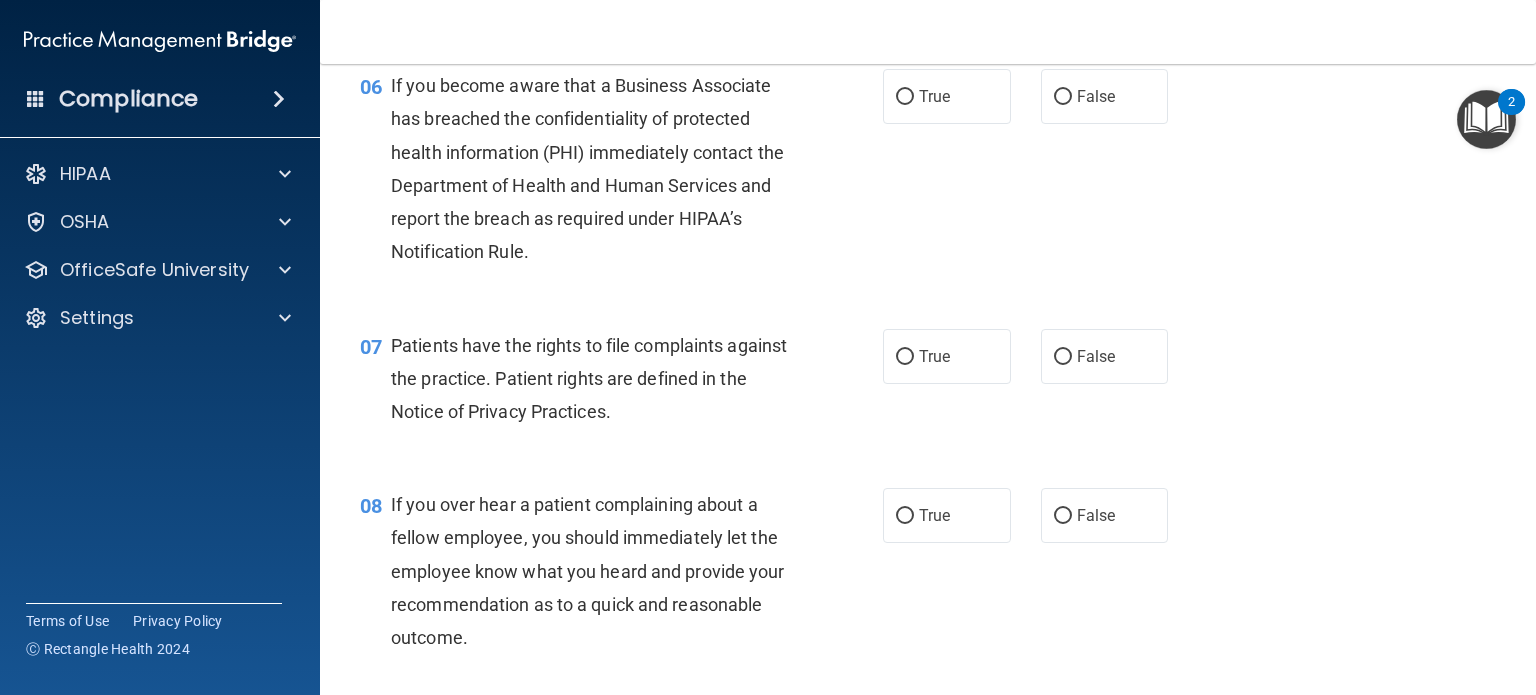 scroll, scrollTop: 1159, scrollLeft: 0, axis: vertical 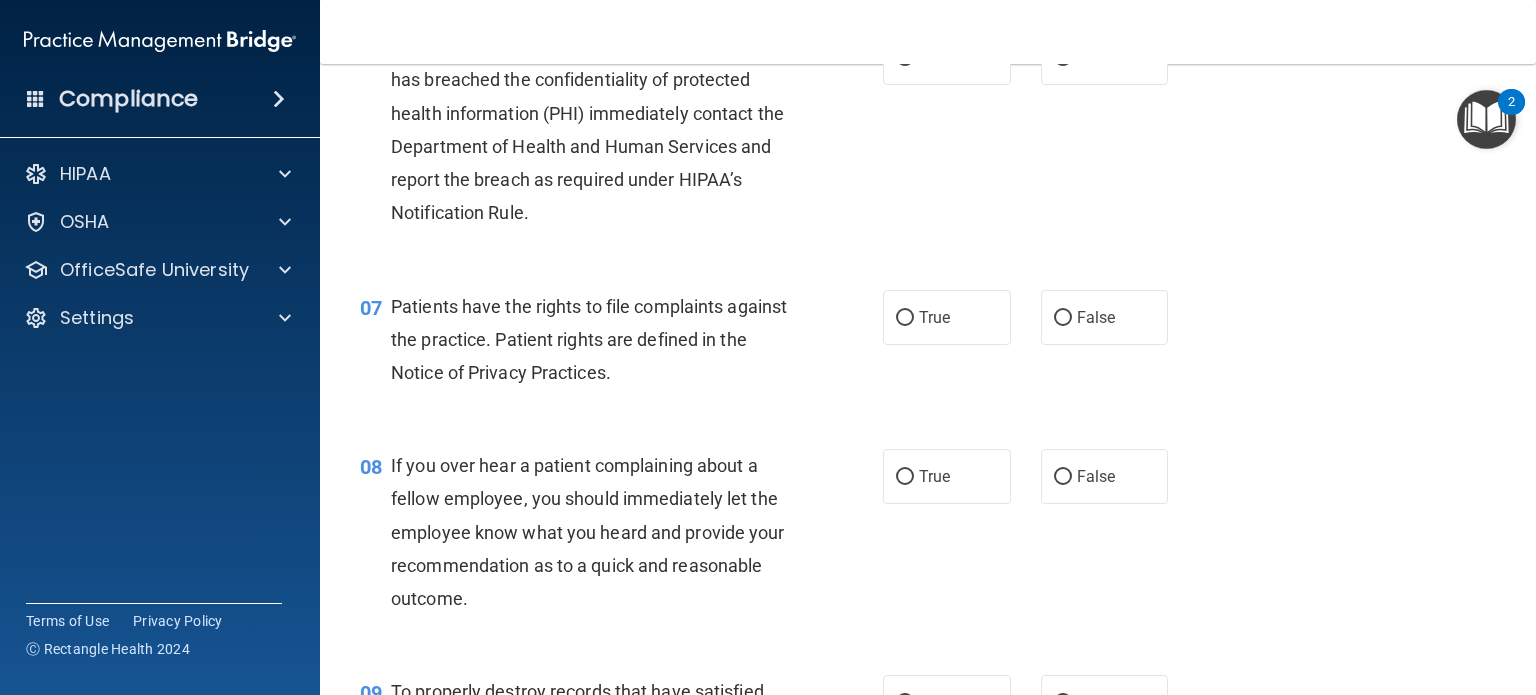 click on "True" at bounding box center [905, 58] 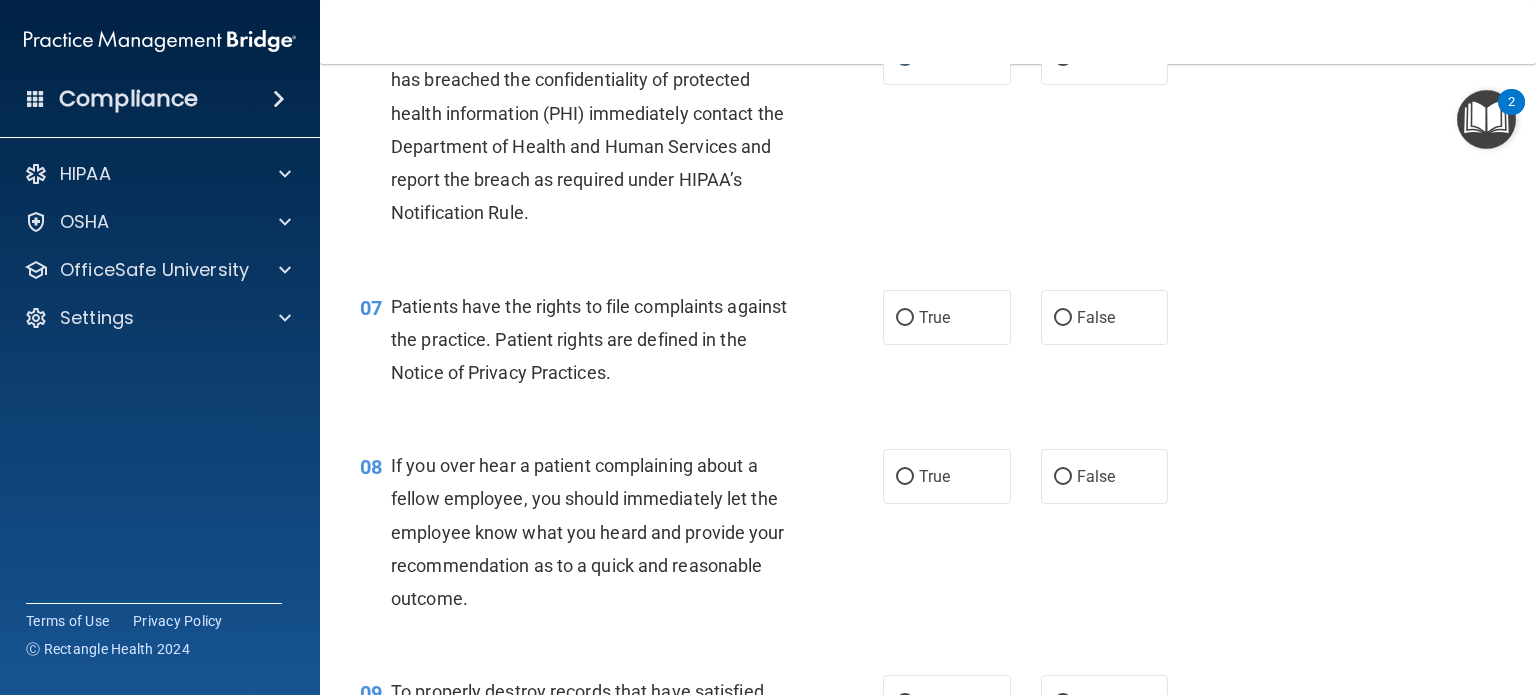 click on "True" at bounding box center (905, 318) 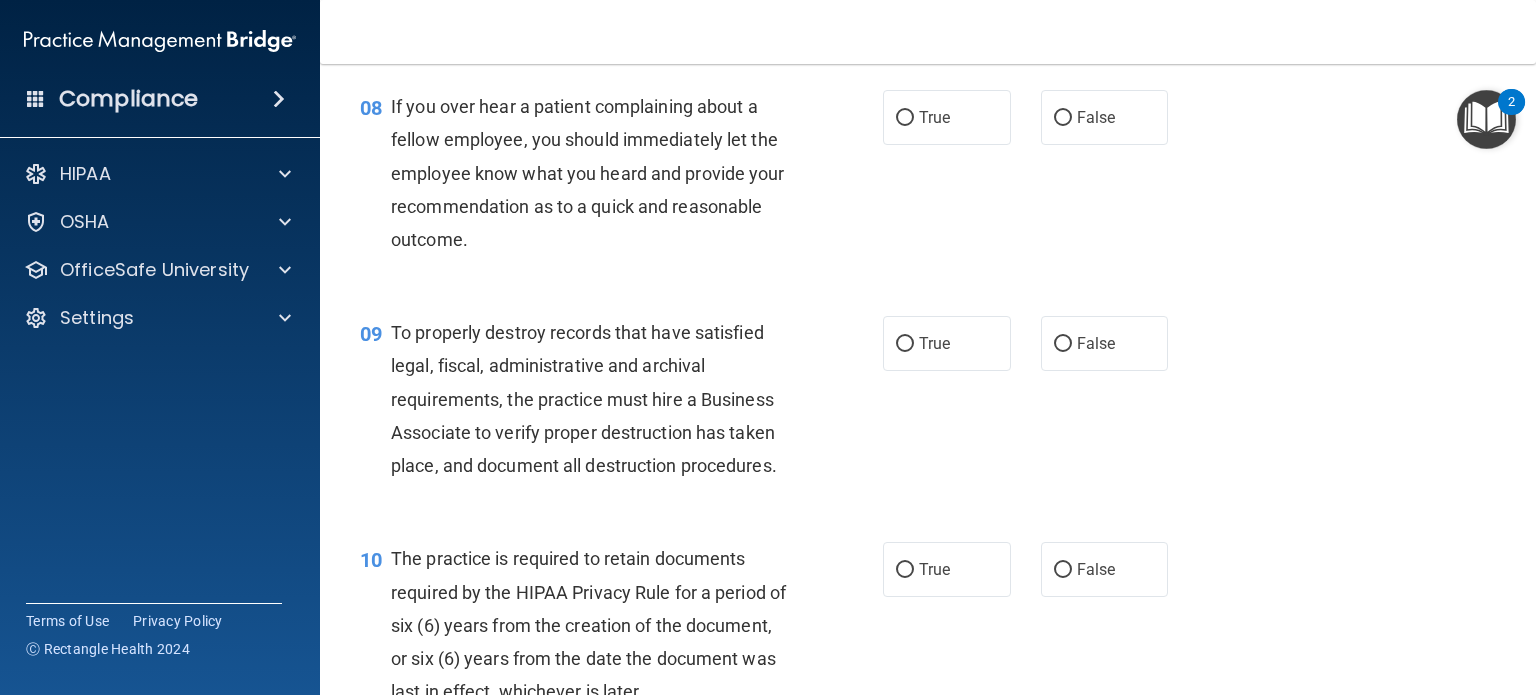 scroll, scrollTop: 1541, scrollLeft: 0, axis: vertical 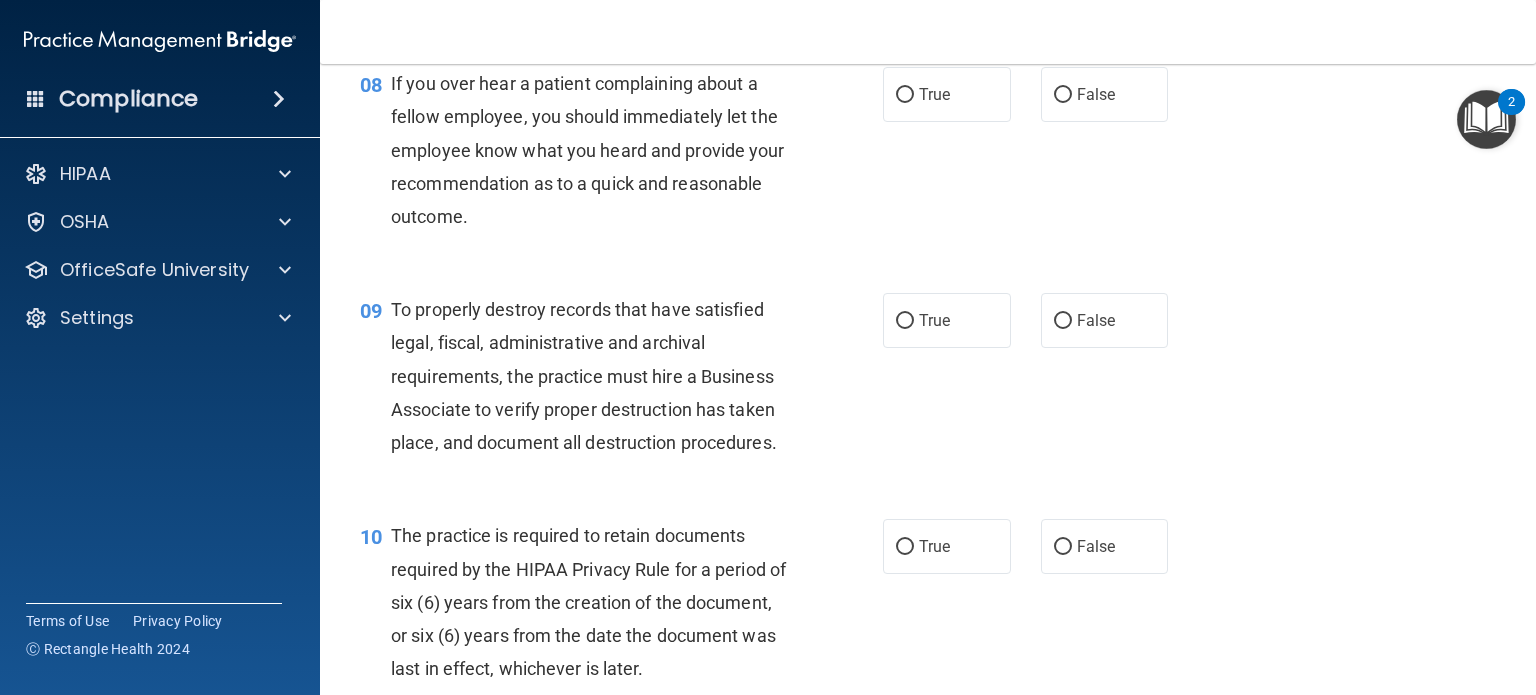click on "False" at bounding box center [1063, 95] 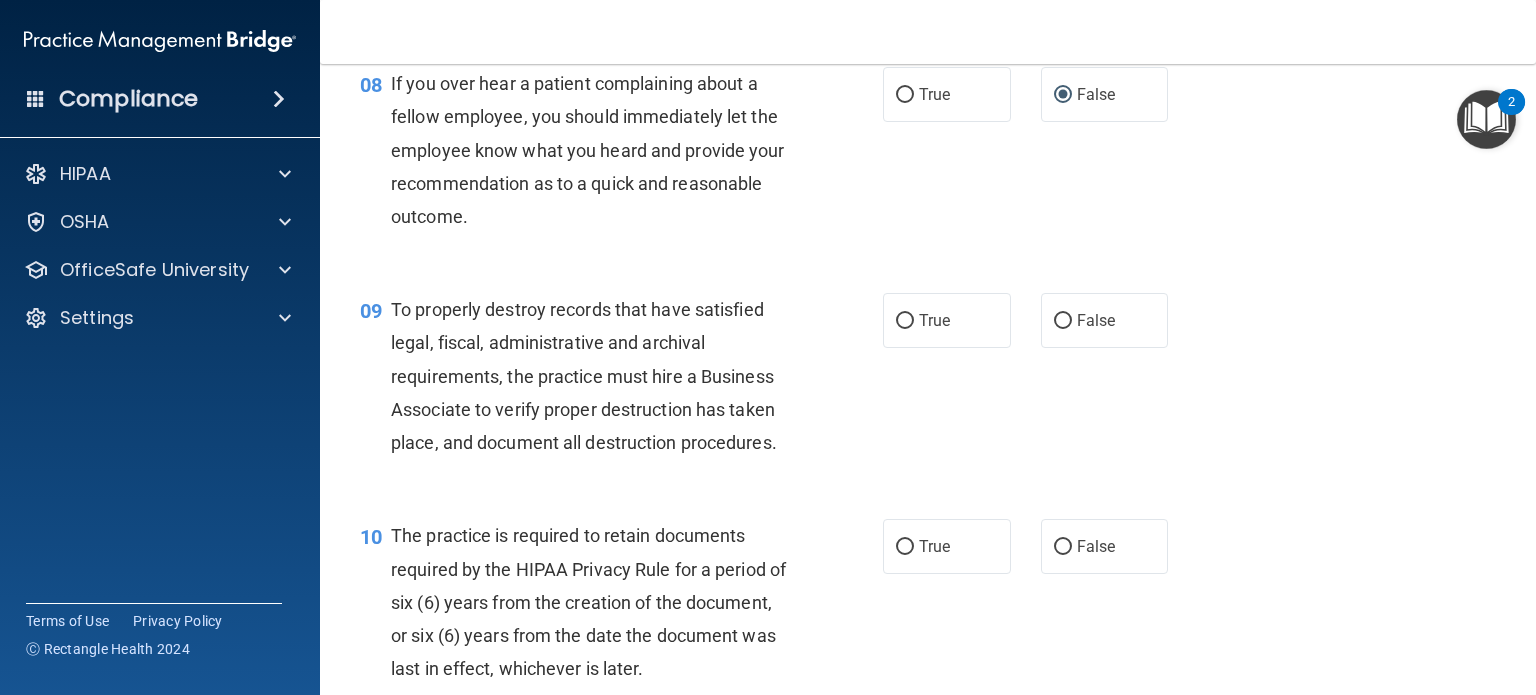 click on "True" at bounding box center [905, 321] 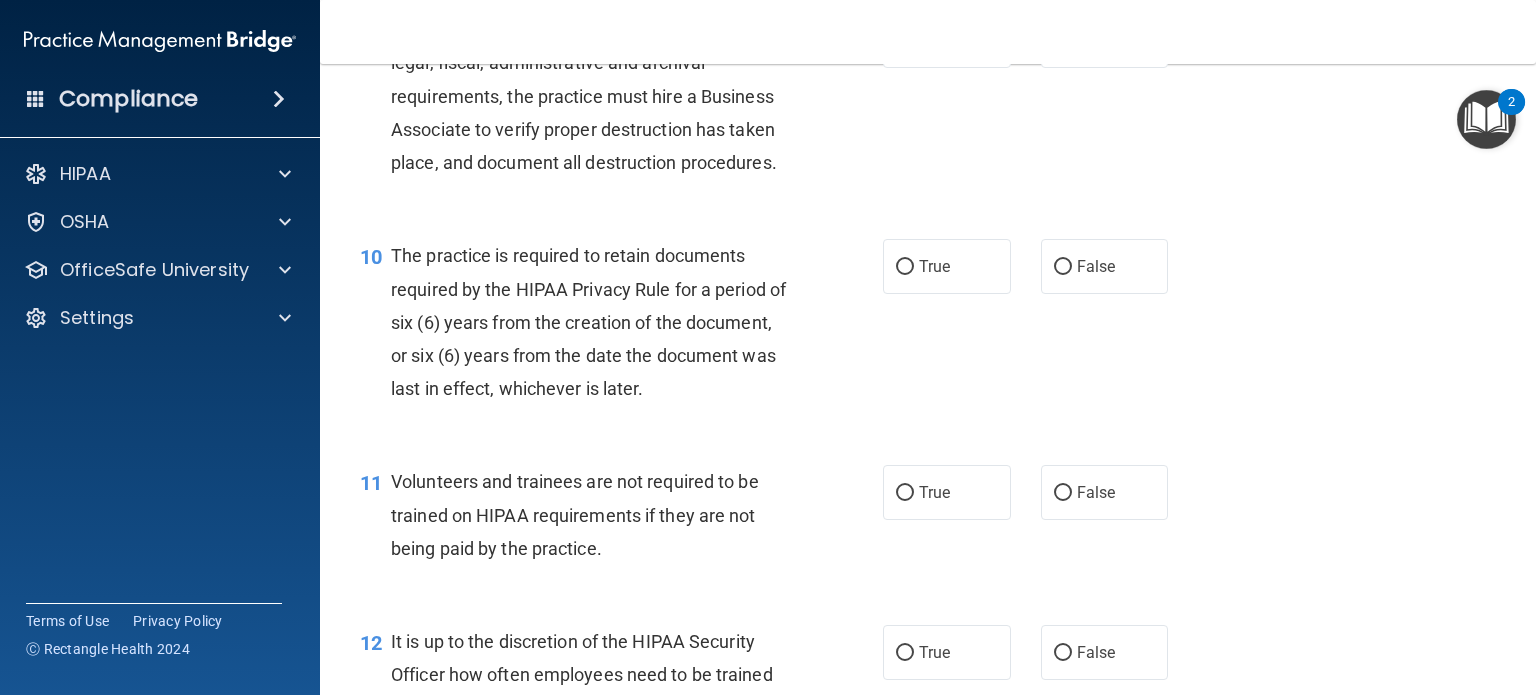 scroll, scrollTop: 1836, scrollLeft: 0, axis: vertical 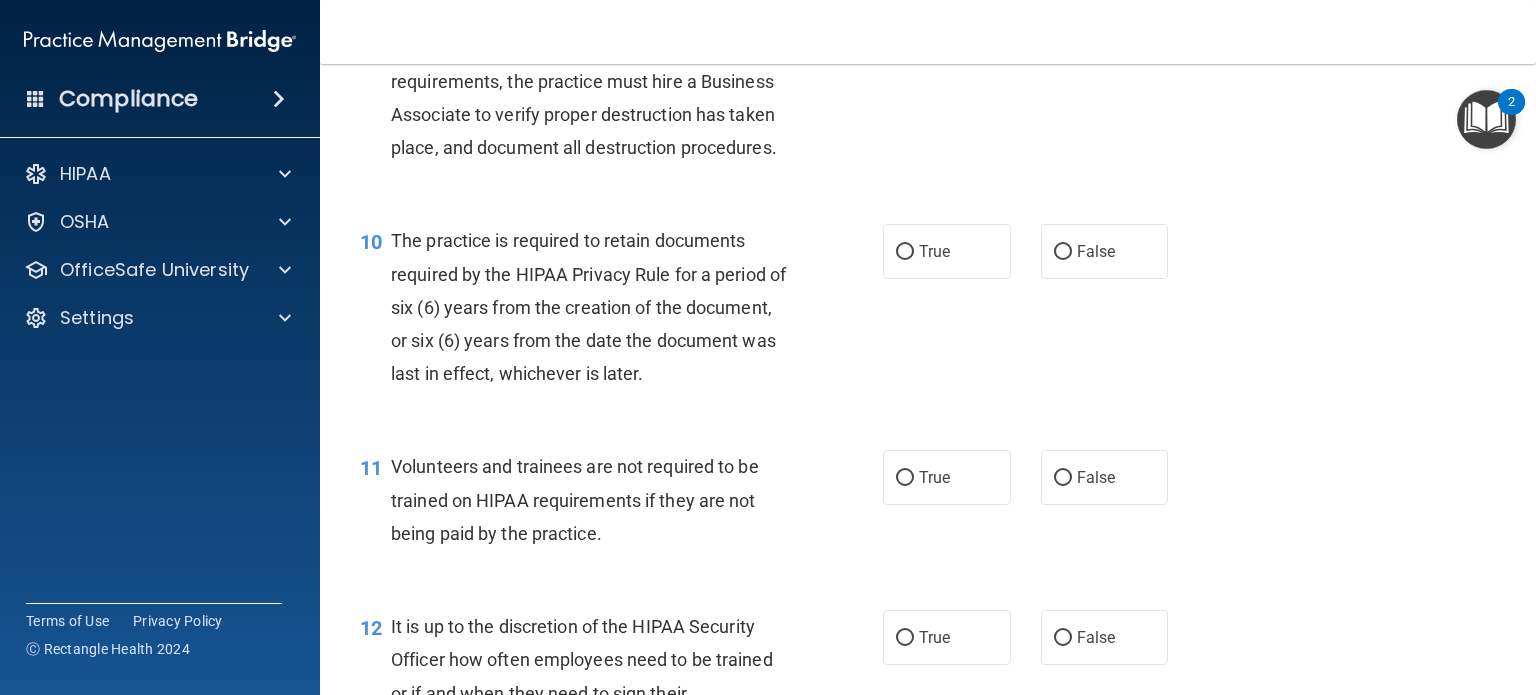 click on "True" at bounding box center [905, 252] 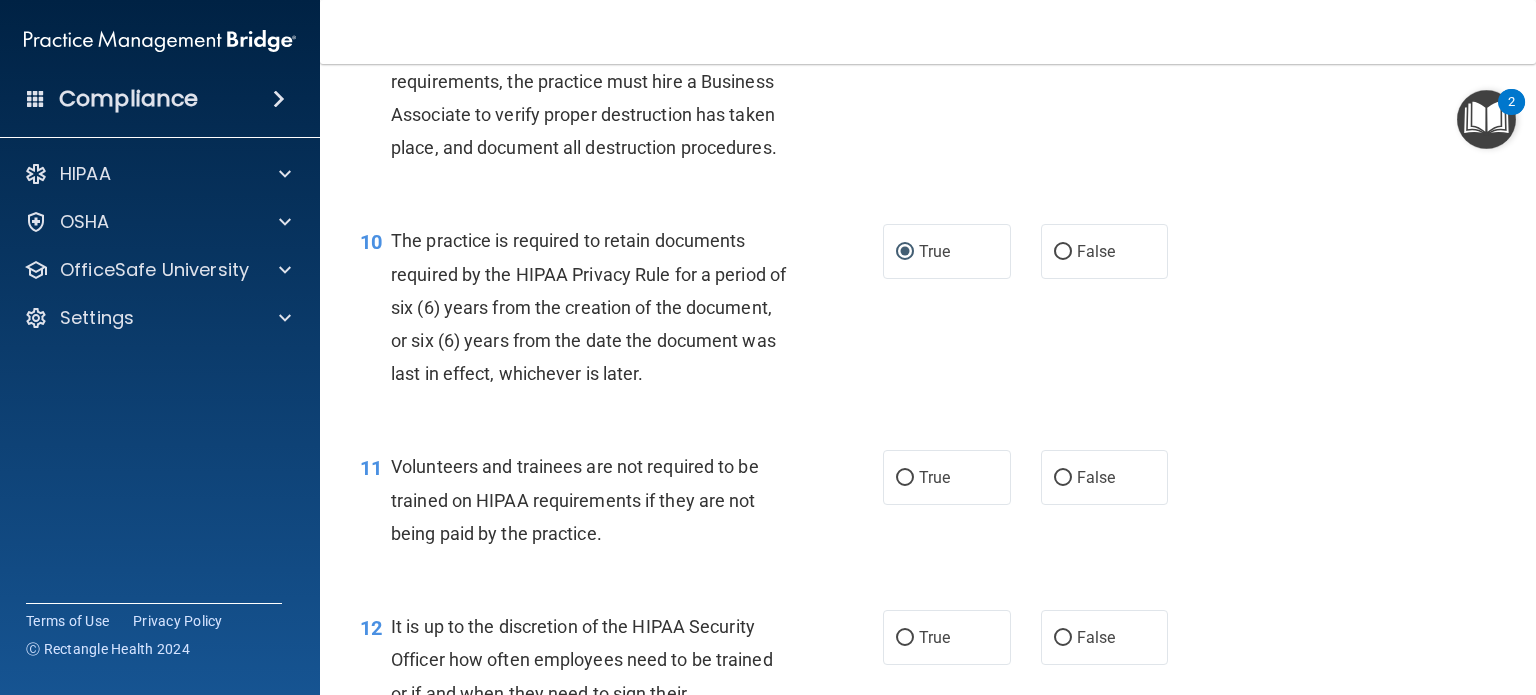 click on "False" at bounding box center [1105, 477] 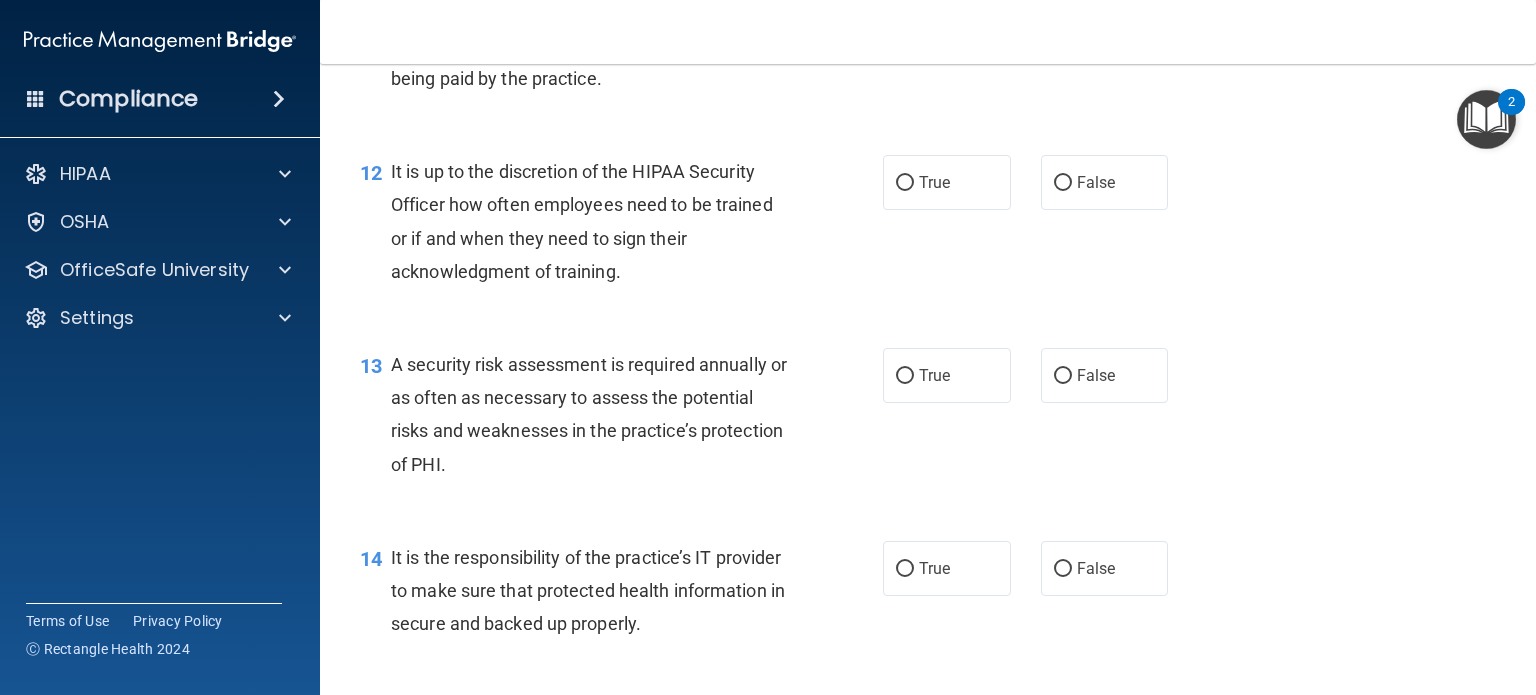 scroll, scrollTop: 2394, scrollLeft: 0, axis: vertical 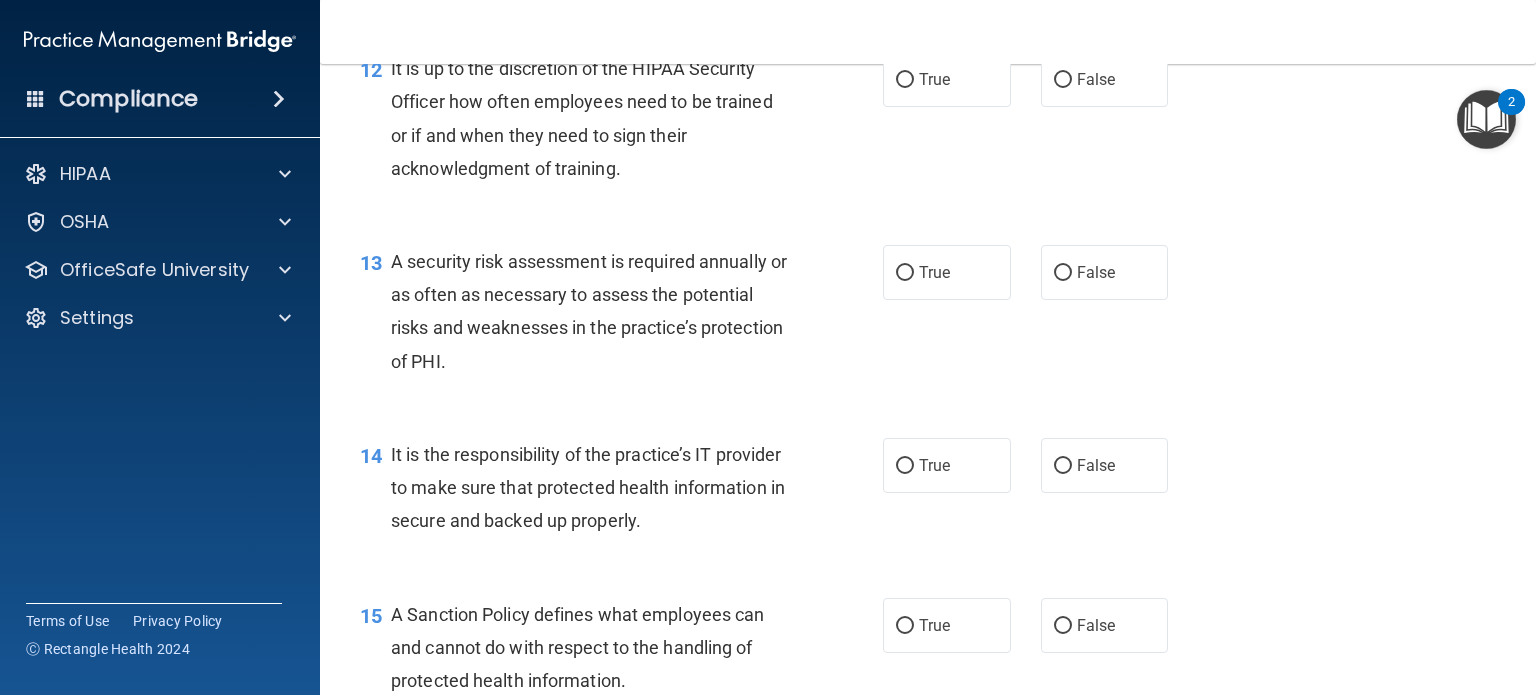 click on "True" at bounding box center (905, 80) 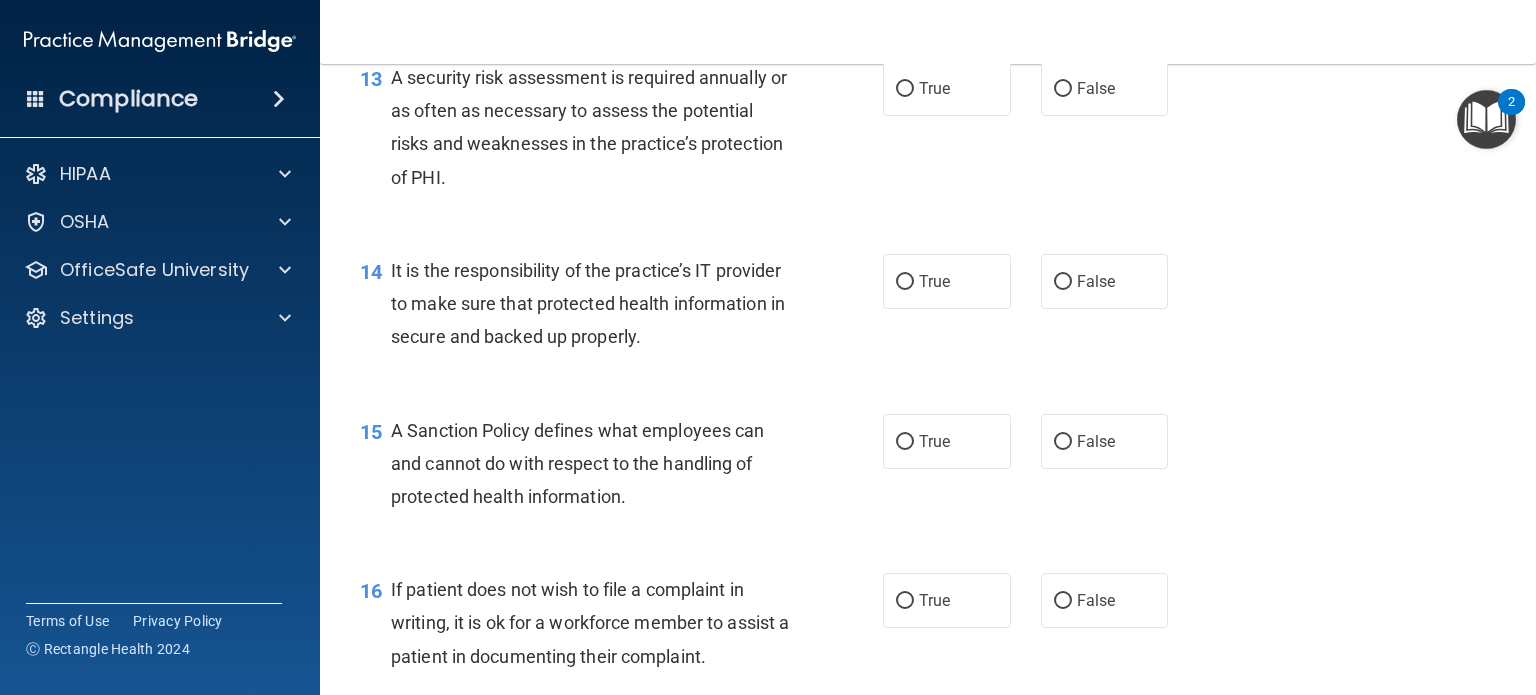 scroll, scrollTop: 2594, scrollLeft: 0, axis: vertical 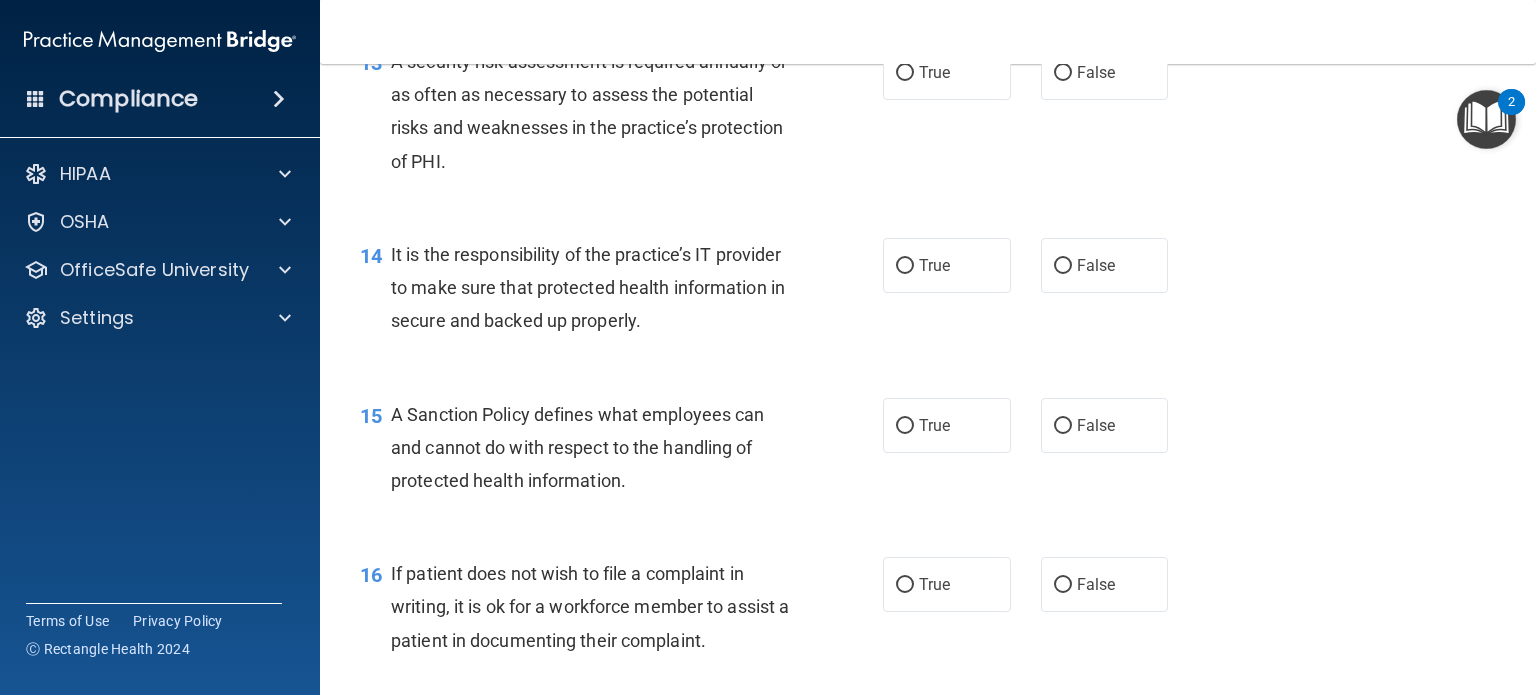 click on "True" at bounding box center (905, 73) 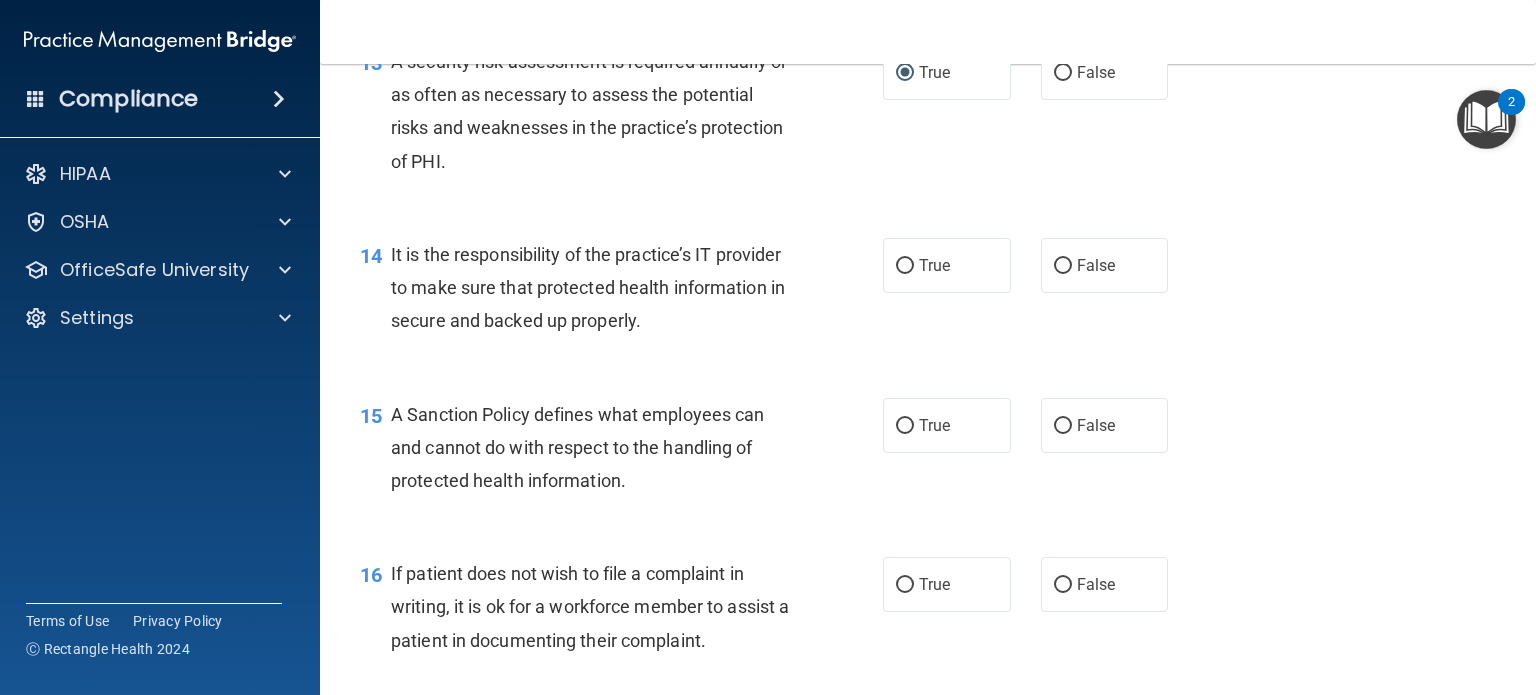 click on "True" at bounding box center [947, 265] 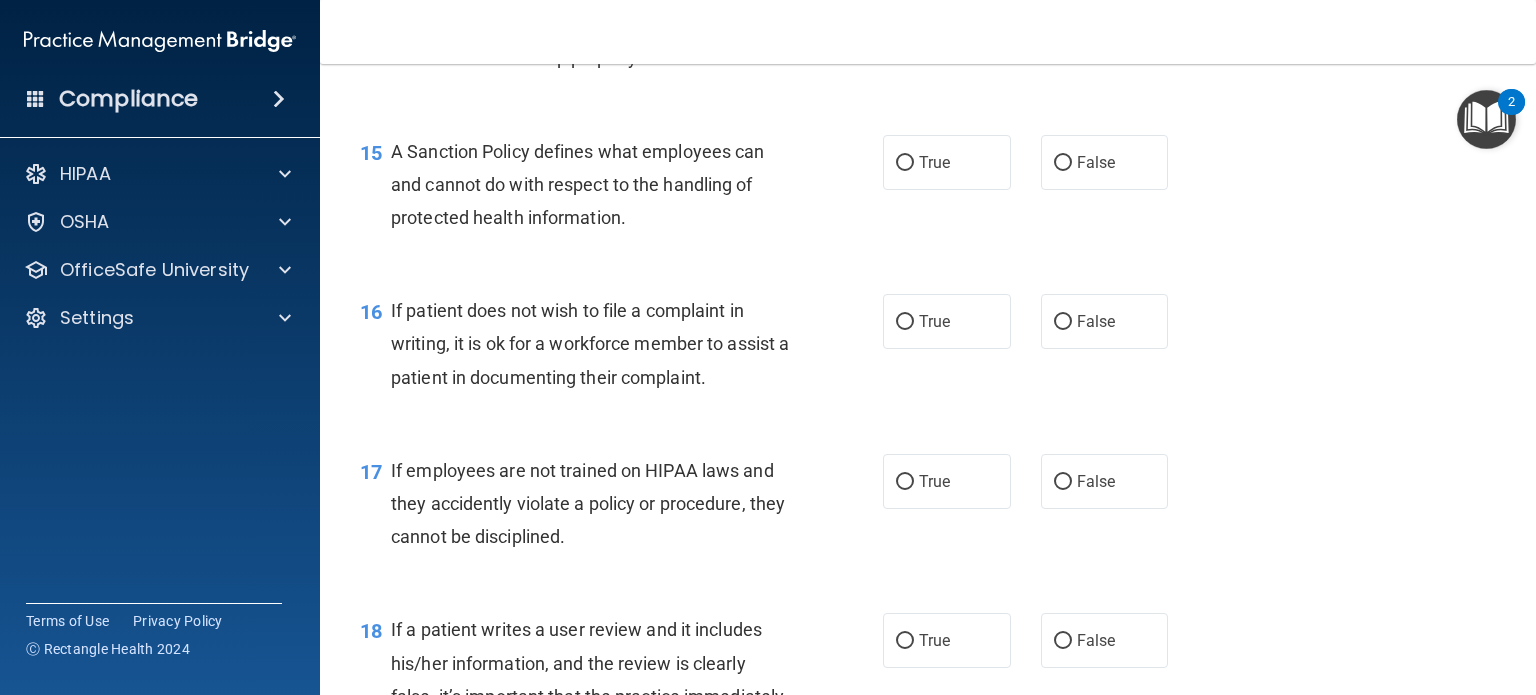 scroll, scrollTop: 2881, scrollLeft: 0, axis: vertical 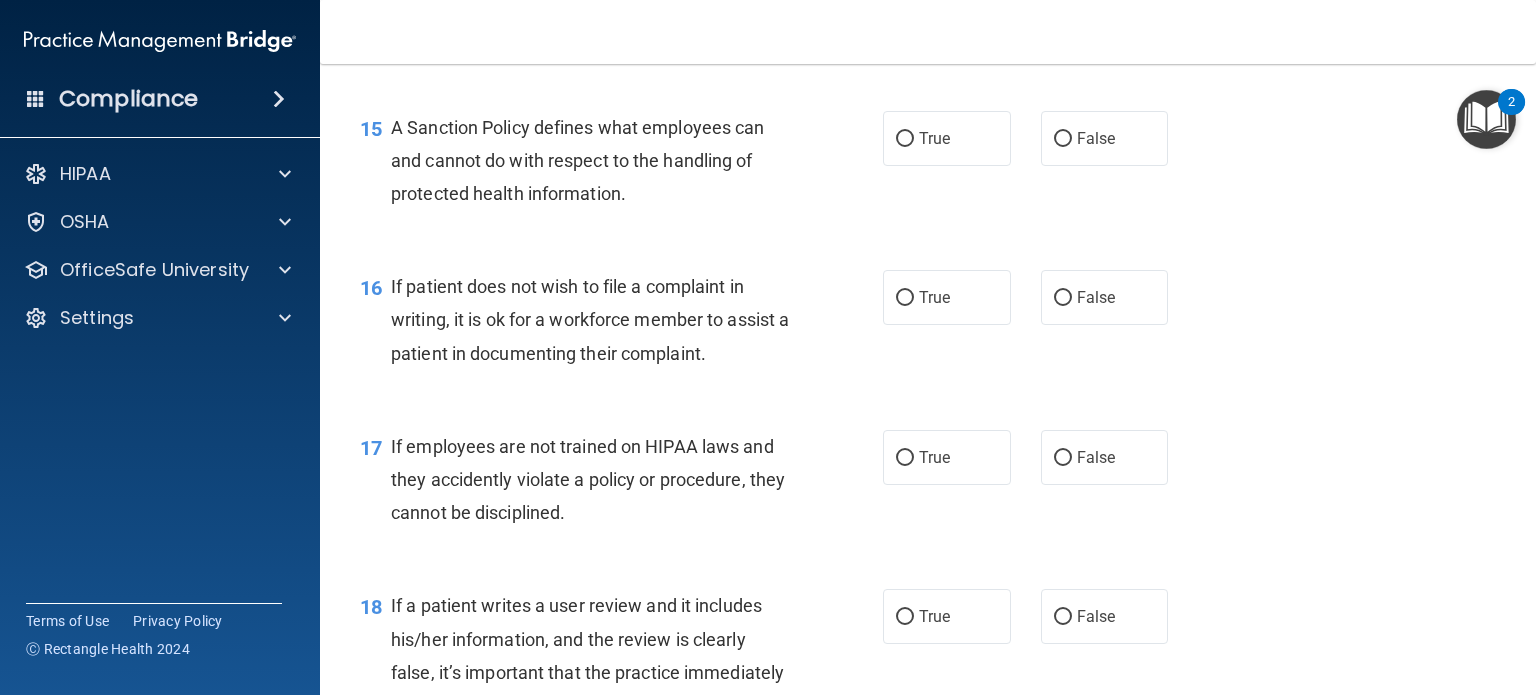 click on "True" at bounding box center [905, 139] 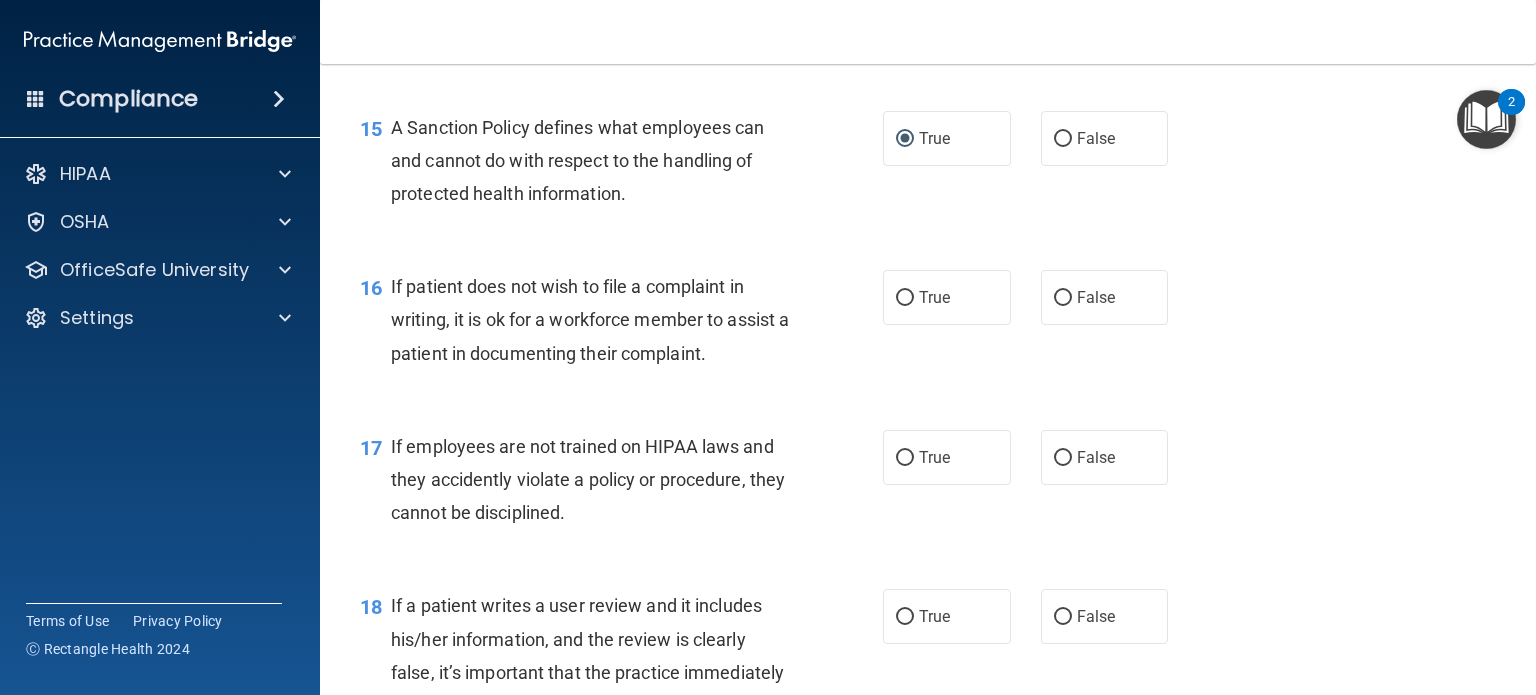 click on "True" at bounding box center (905, 298) 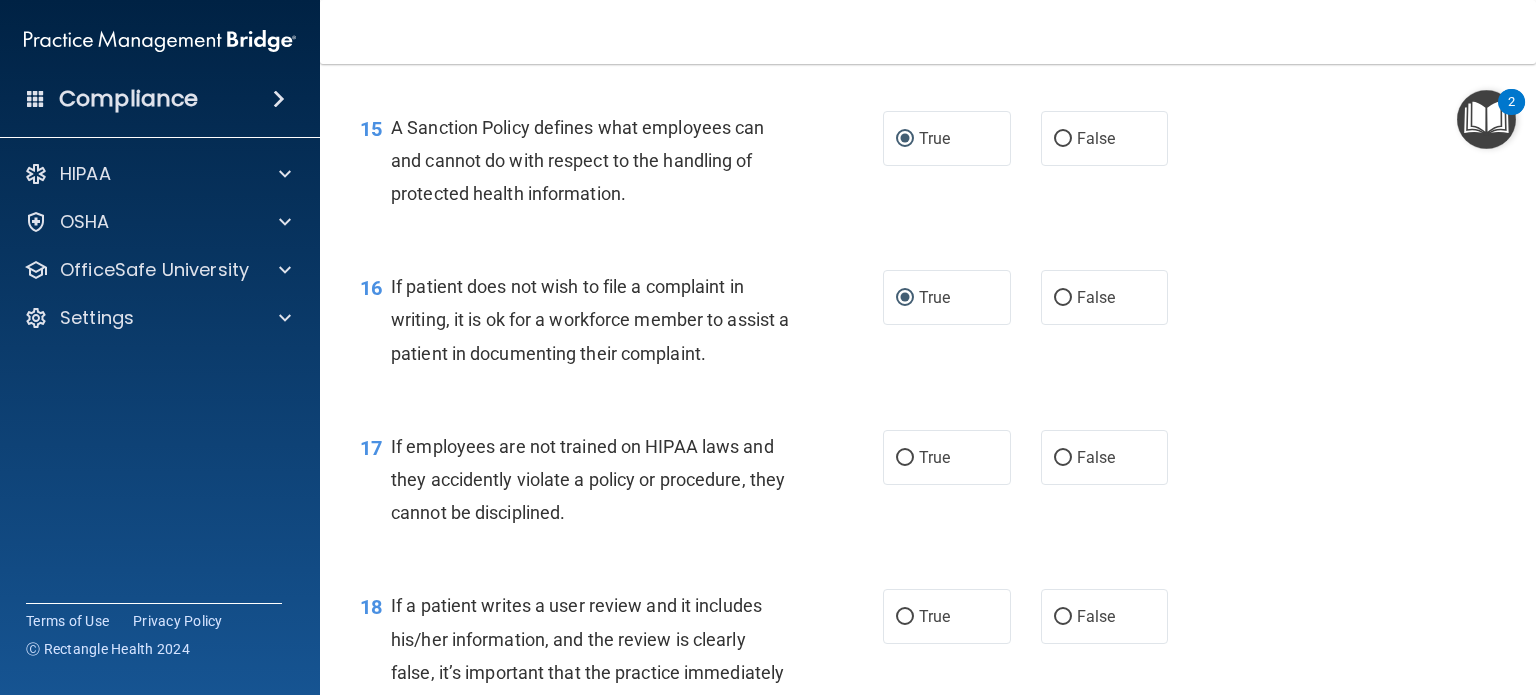 click on "False" at bounding box center [1063, 458] 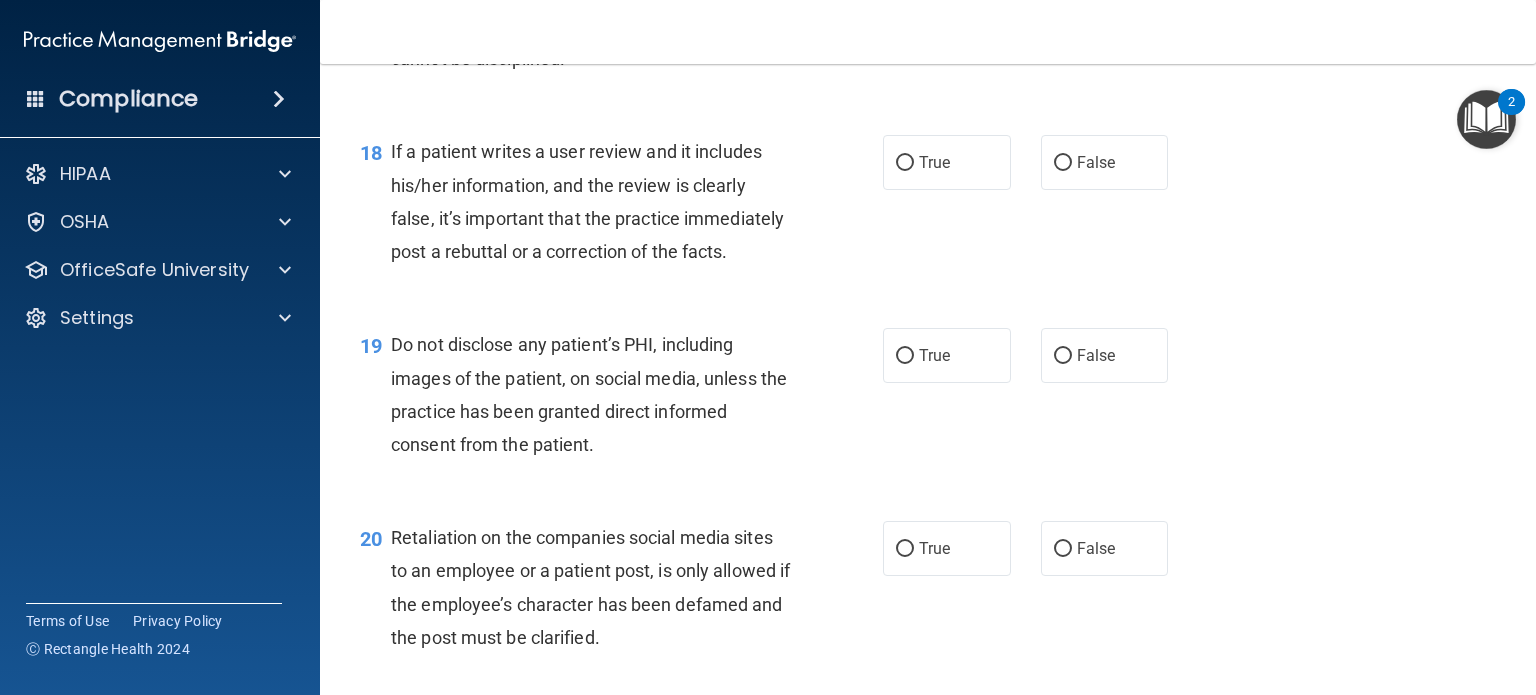 scroll, scrollTop: 3327, scrollLeft: 0, axis: vertical 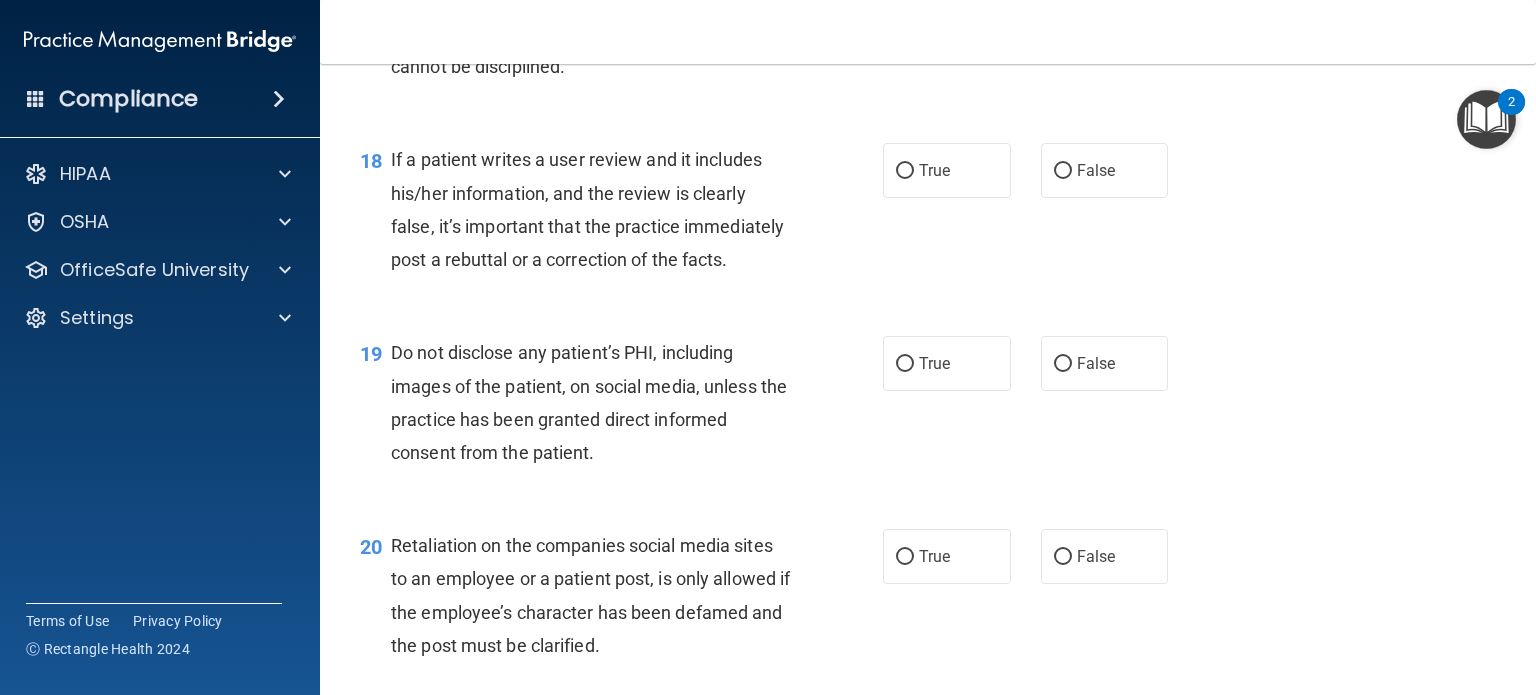 click on "False" at bounding box center [1063, 171] 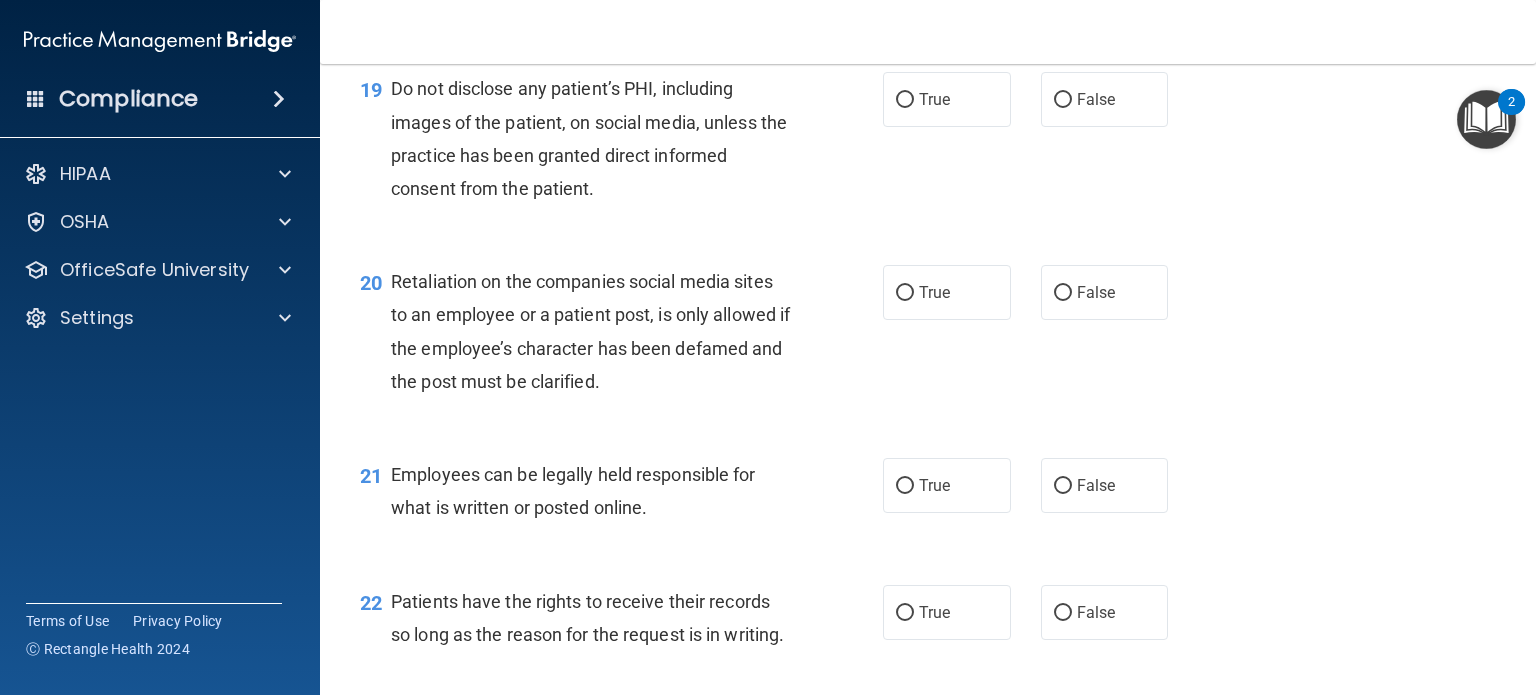 scroll, scrollTop: 3615, scrollLeft: 0, axis: vertical 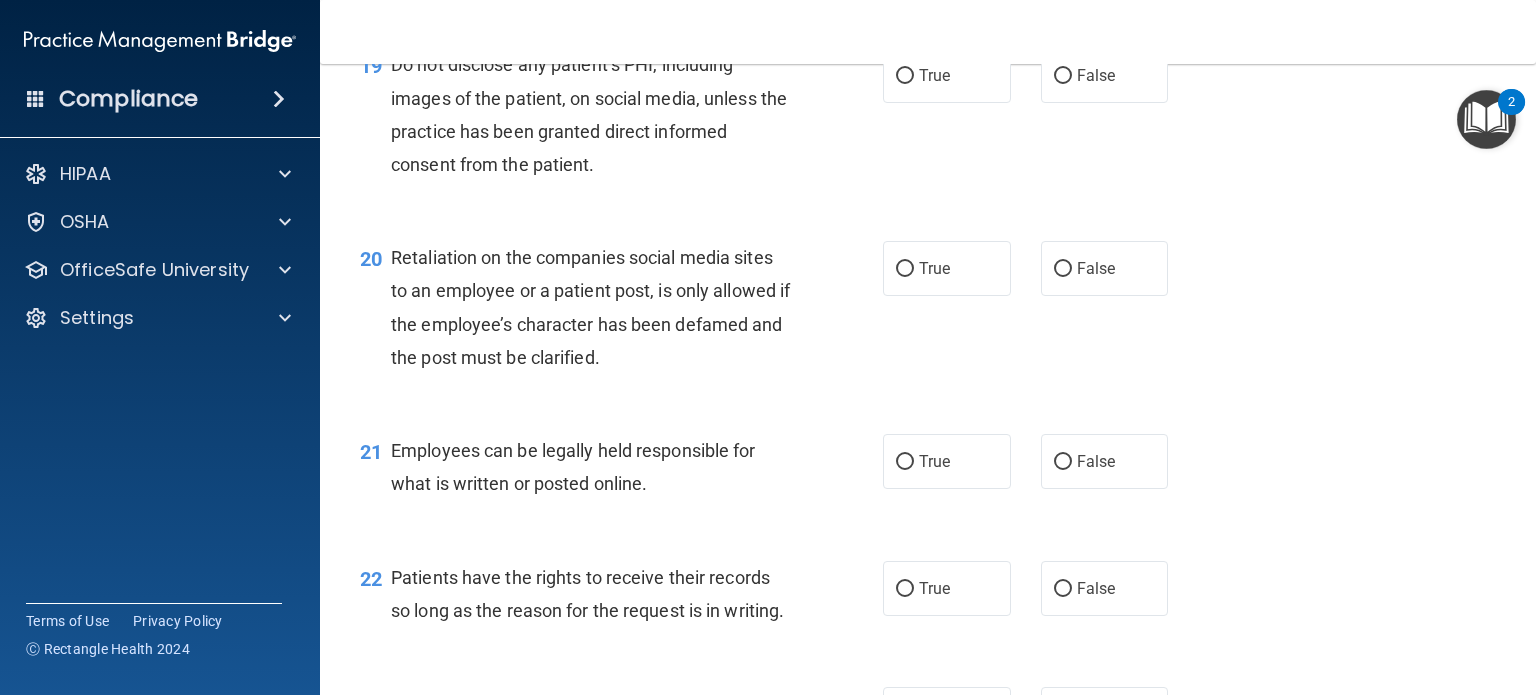 click on "True" at bounding box center [905, 76] 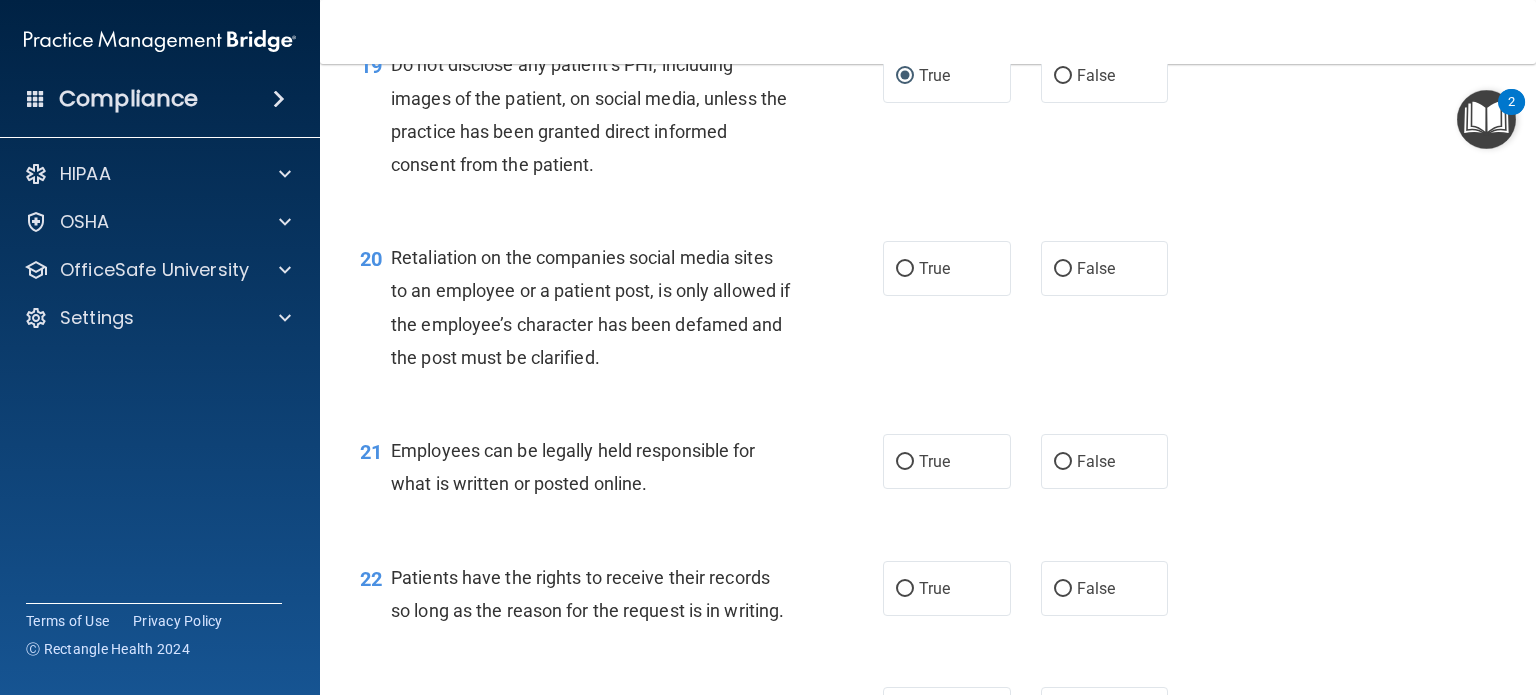click on "False" at bounding box center [1063, 269] 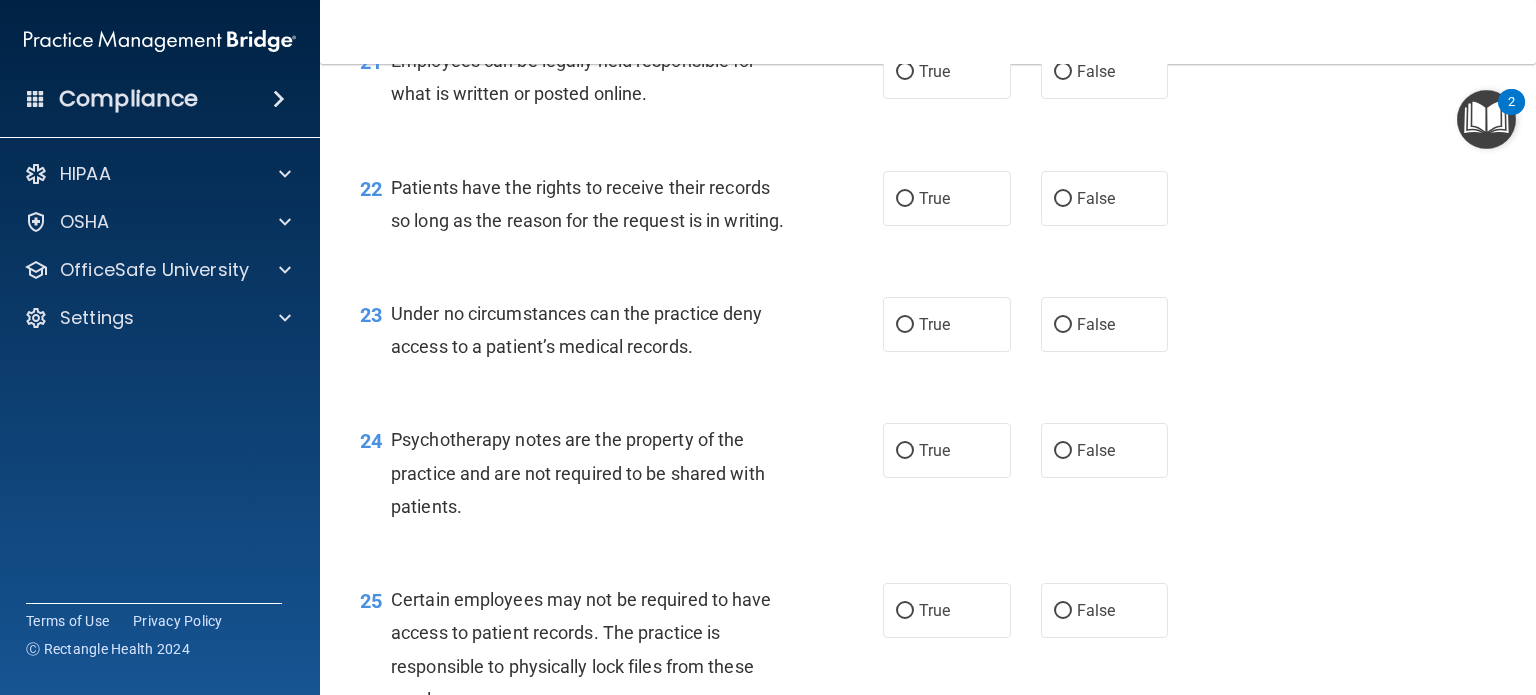 scroll, scrollTop: 4013, scrollLeft: 0, axis: vertical 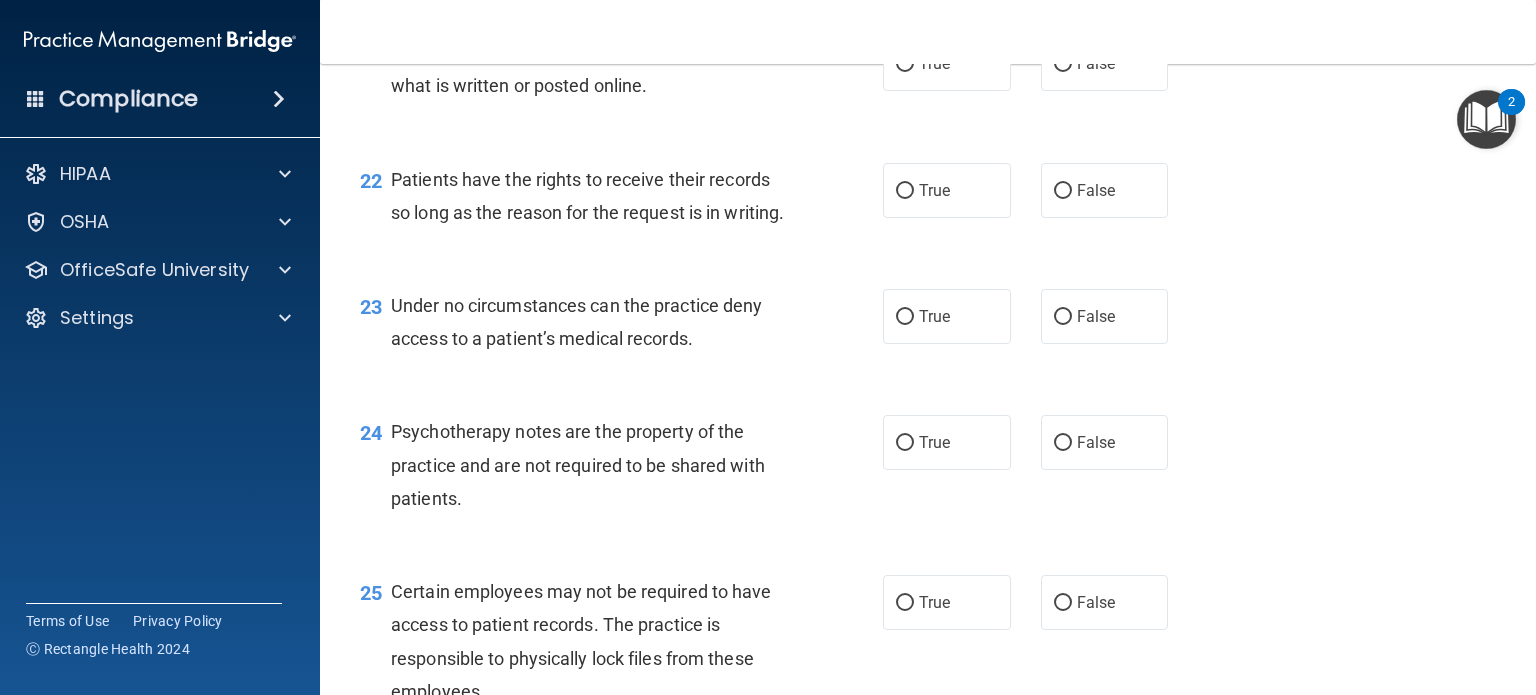 click on "True" at bounding box center [905, 64] 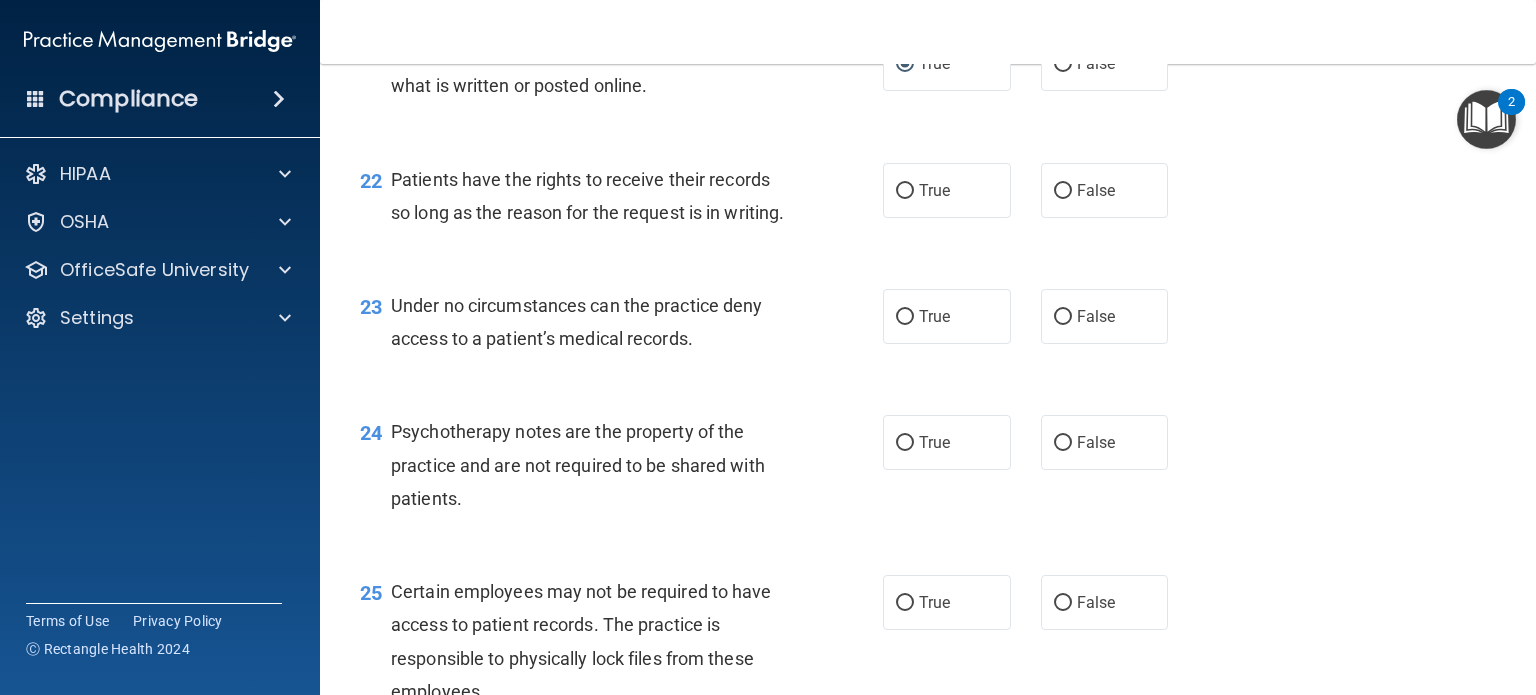 click on "False" at bounding box center (1063, 191) 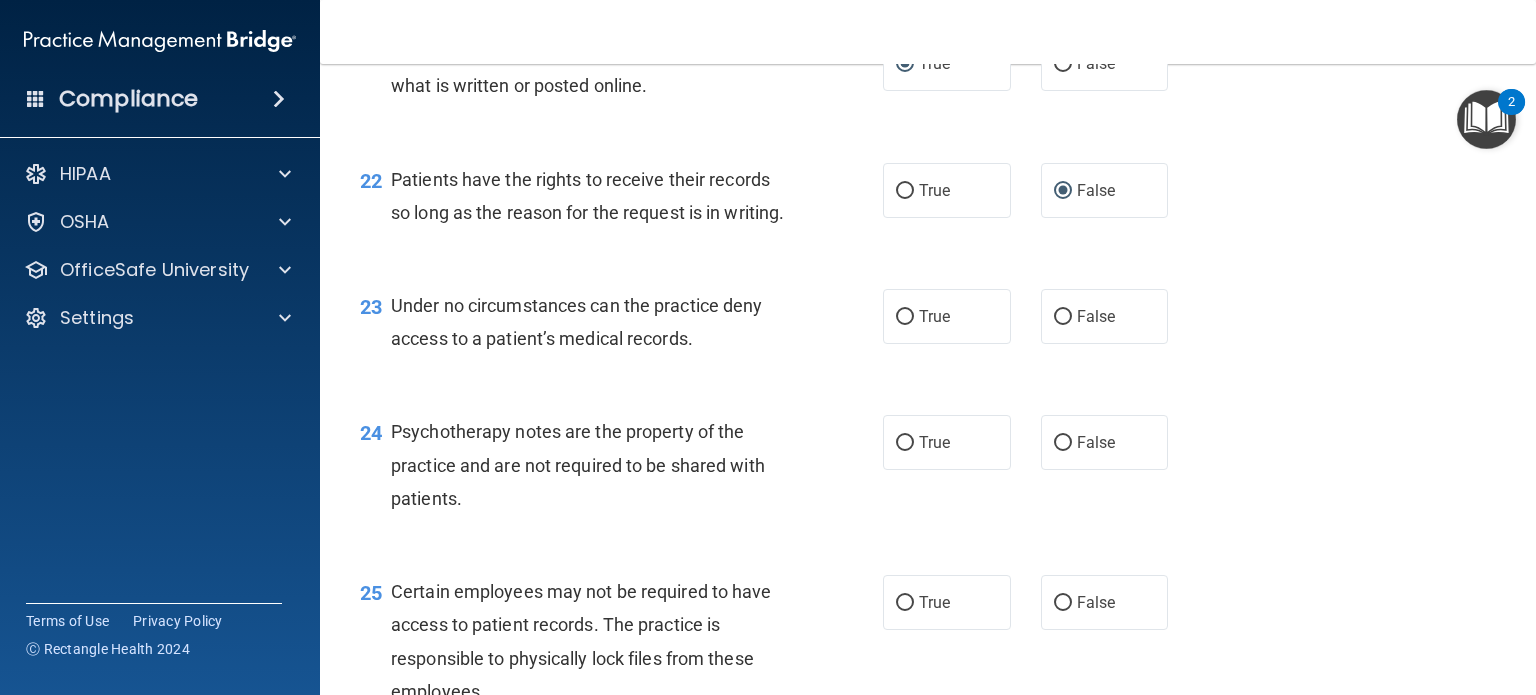 click on "False" at bounding box center (1063, 317) 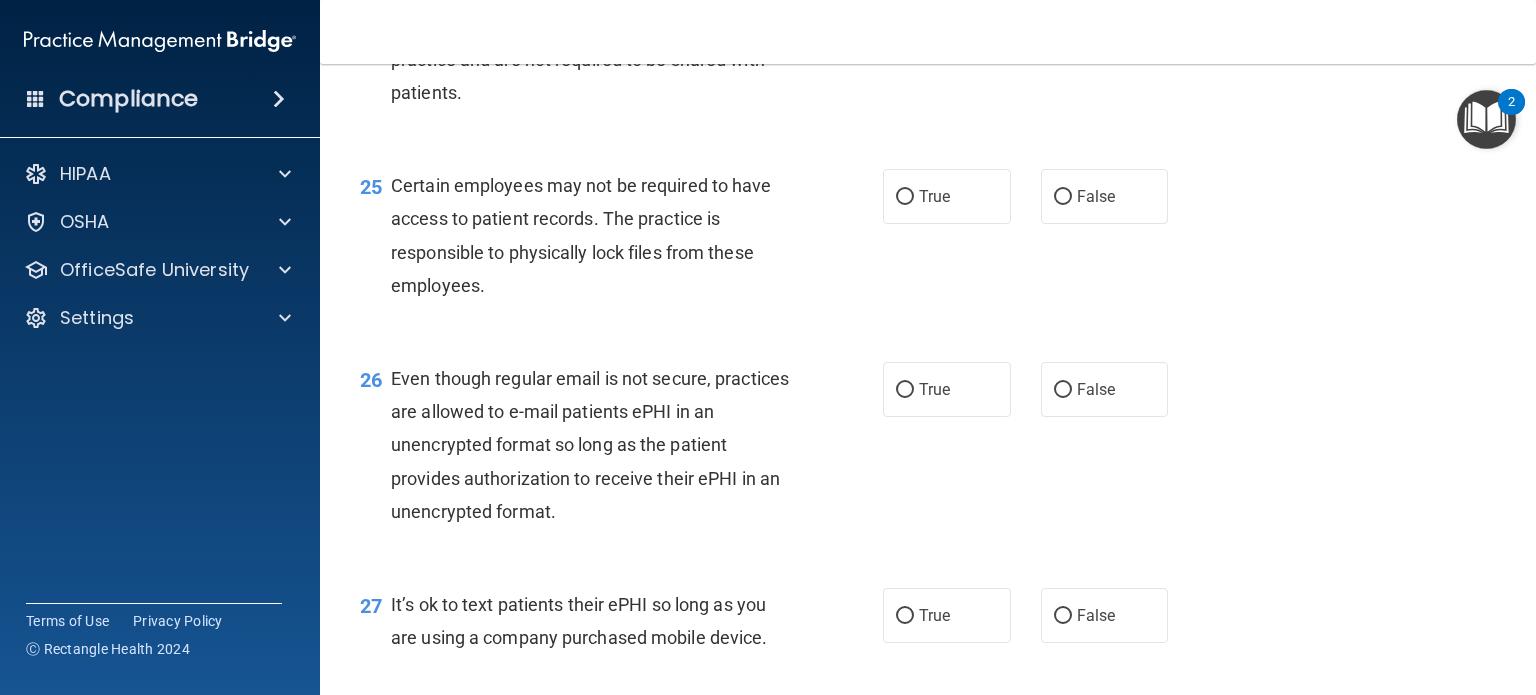 scroll, scrollTop: 4427, scrollLeft: 0, axis: vertical 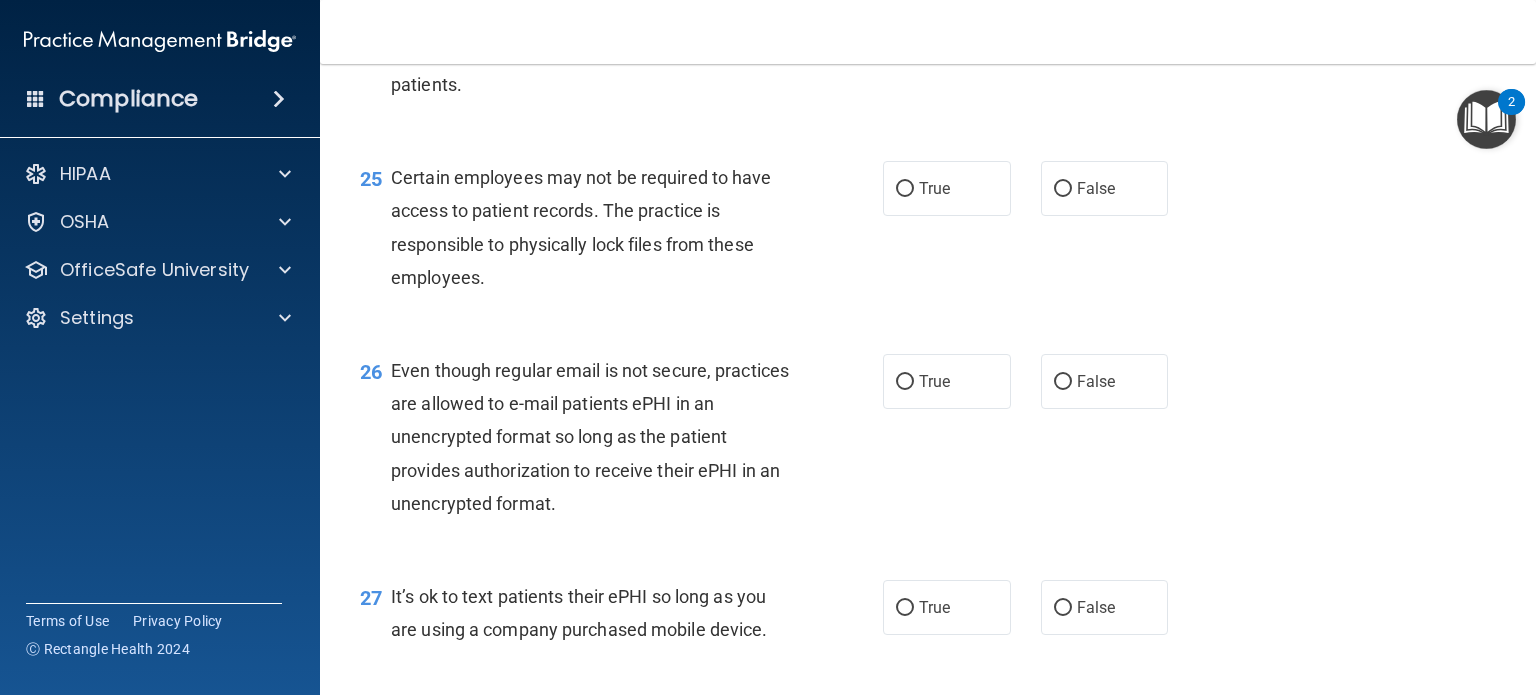 click on "True" at bounding box center [905, 29] 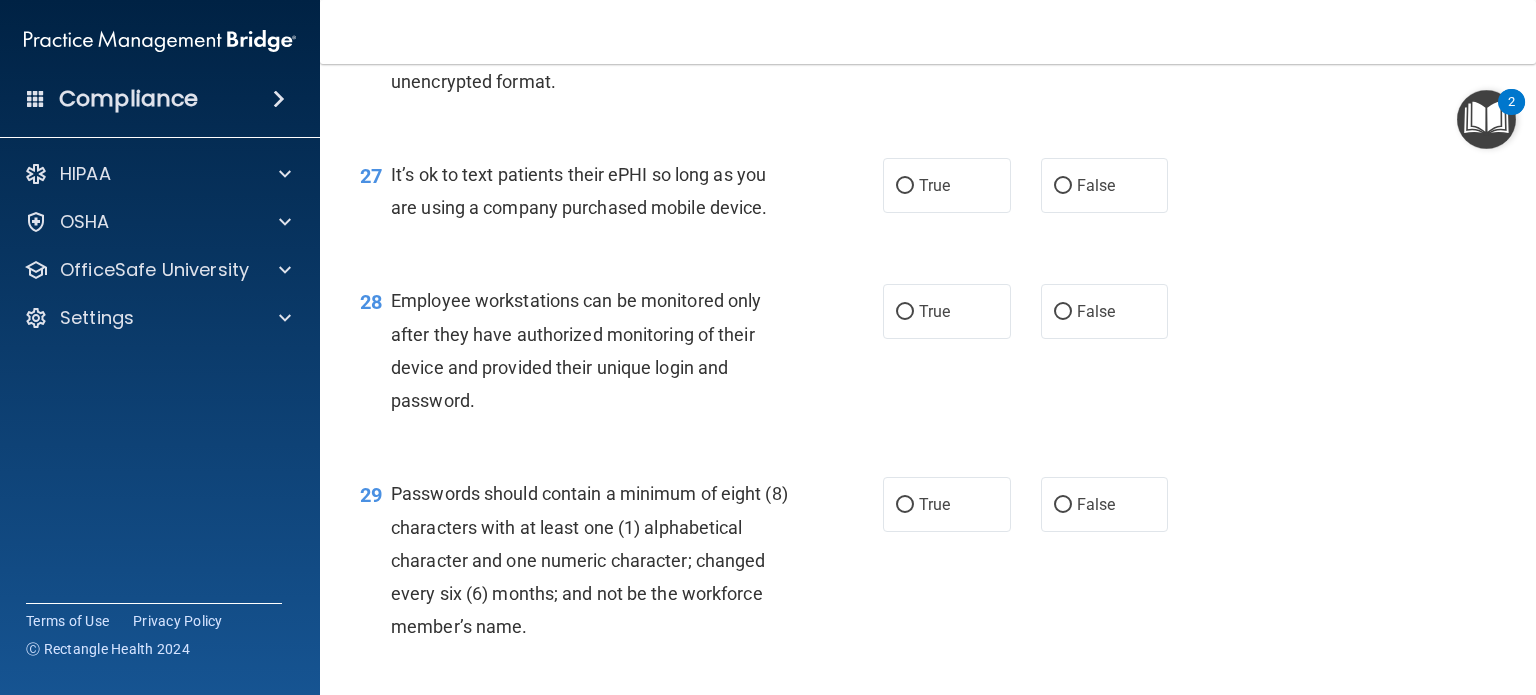 scroll, scrollTop: 4770, scrollLeft: 0, axis: vertical 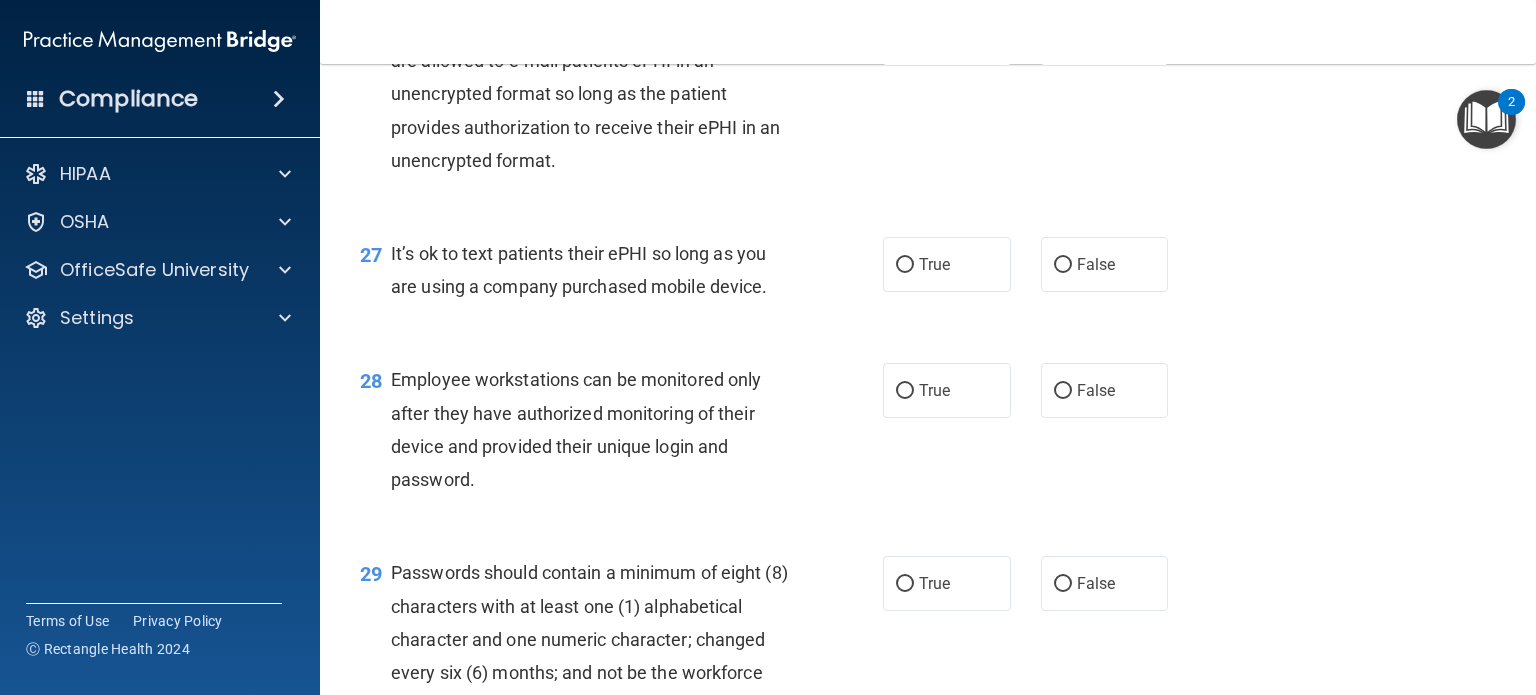 click on "False" at bounding box center (1063, 39) 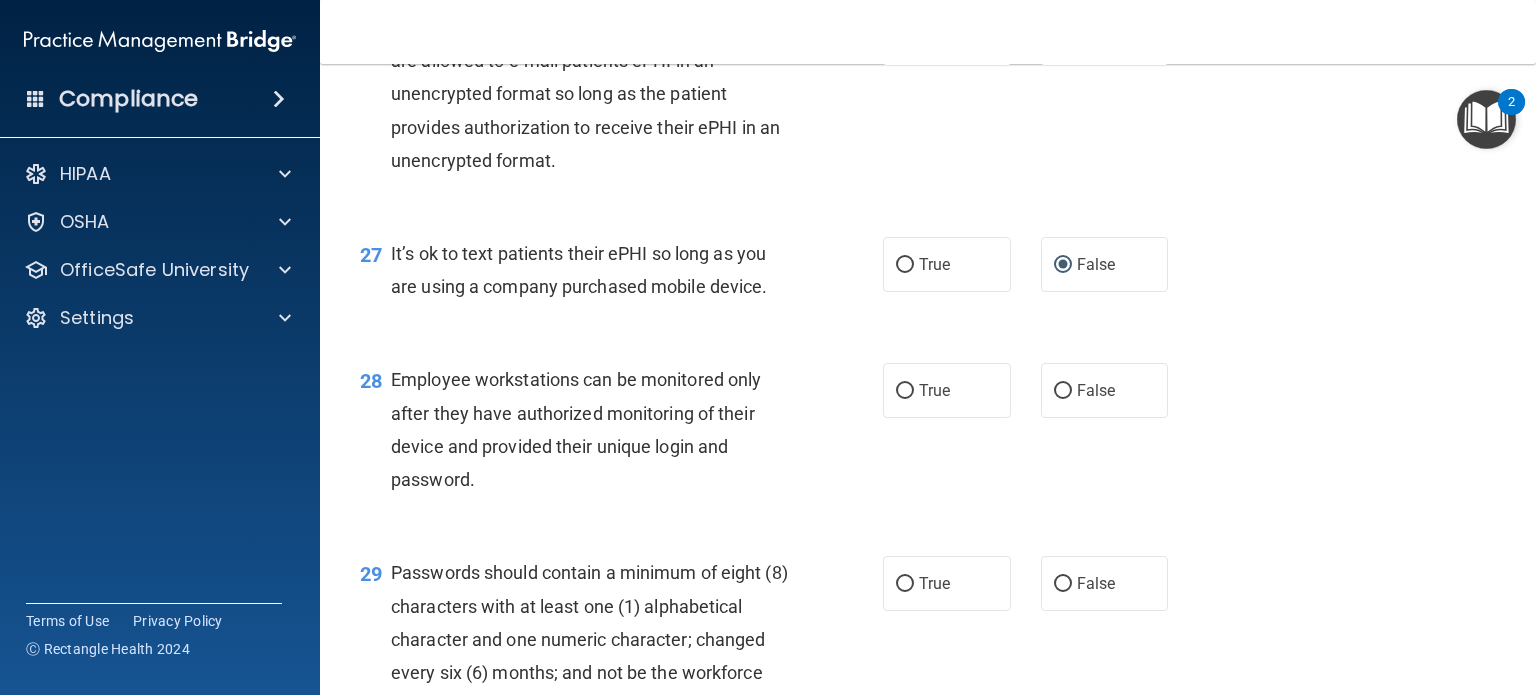 click on "False" at bounding box center (1063, 391) 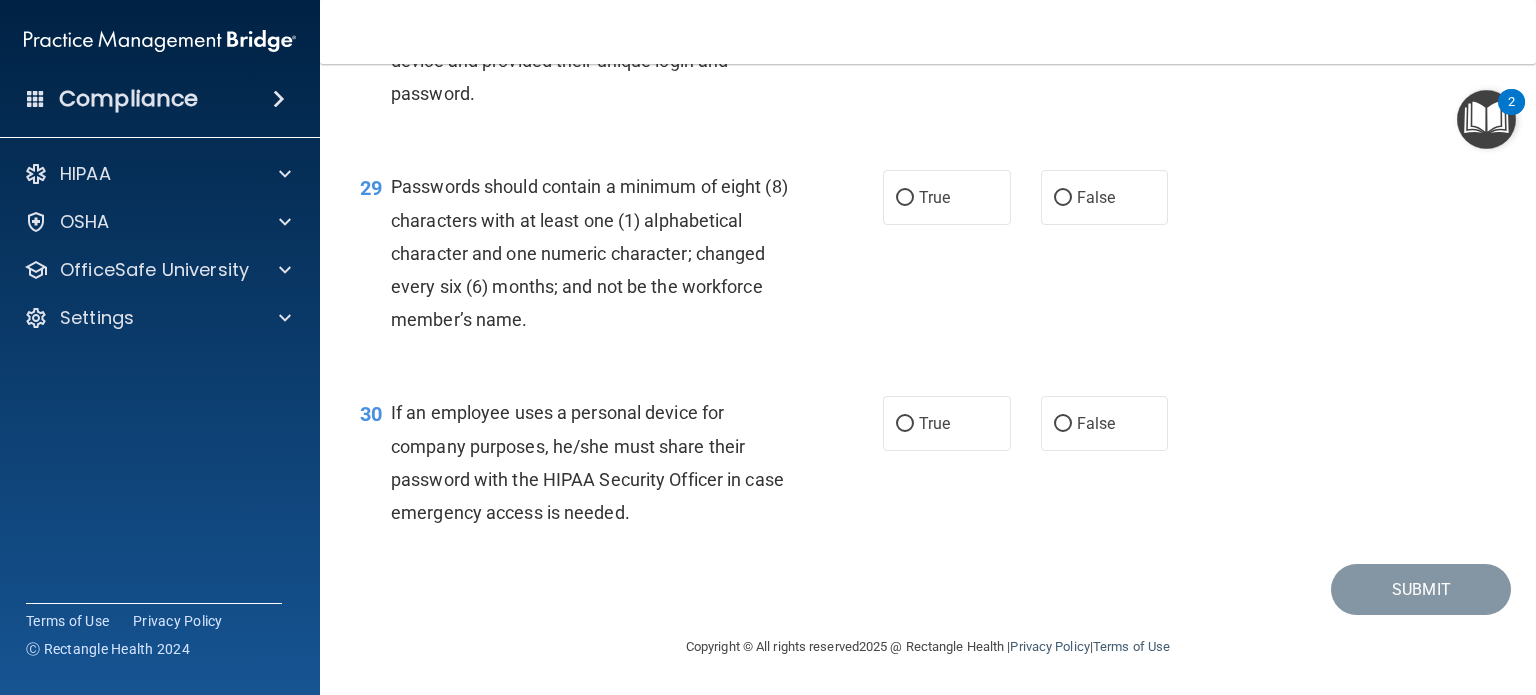 scroll, scrollTop: 5176, scrollLeft: 0, axis: vertical 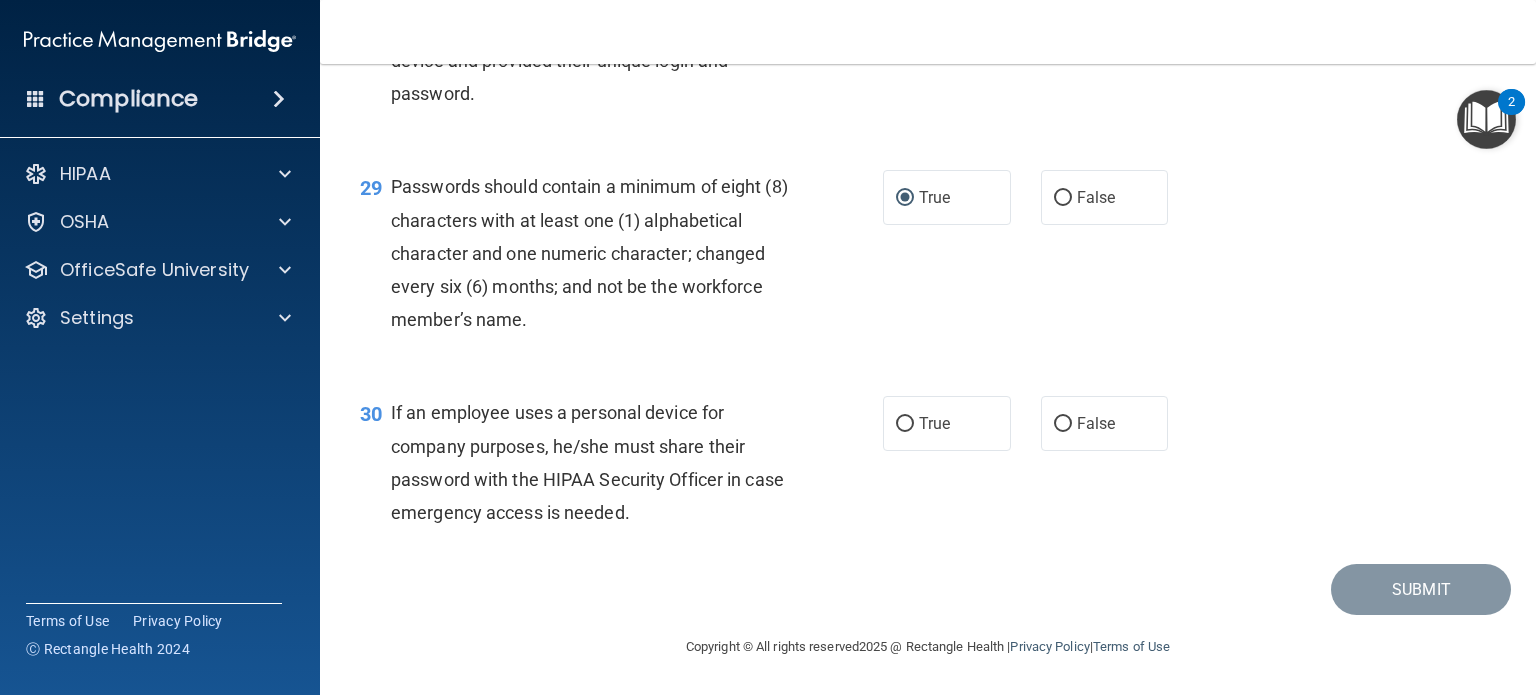 click on "False" at bounding box center (1063, 424) 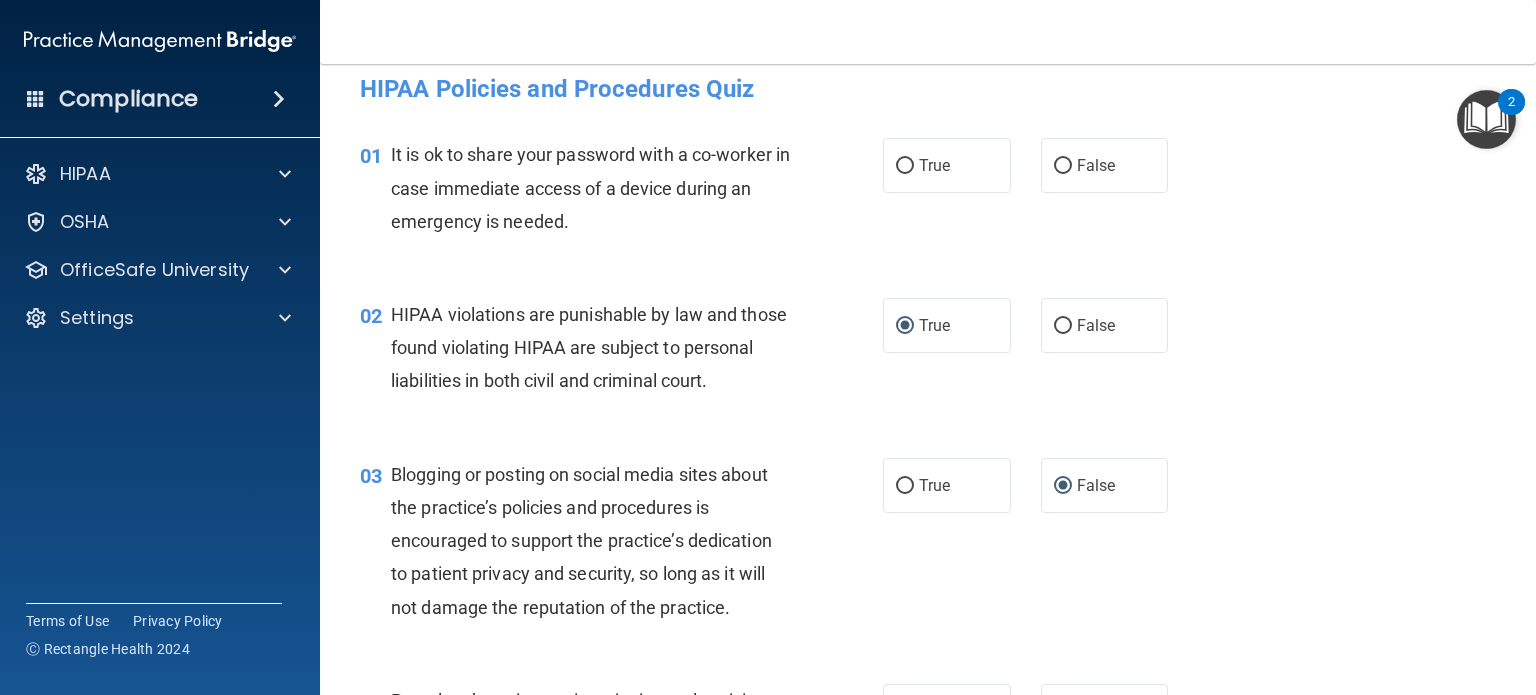 scroll, scrollTop: 0, scrollLeft: 0, axis: both 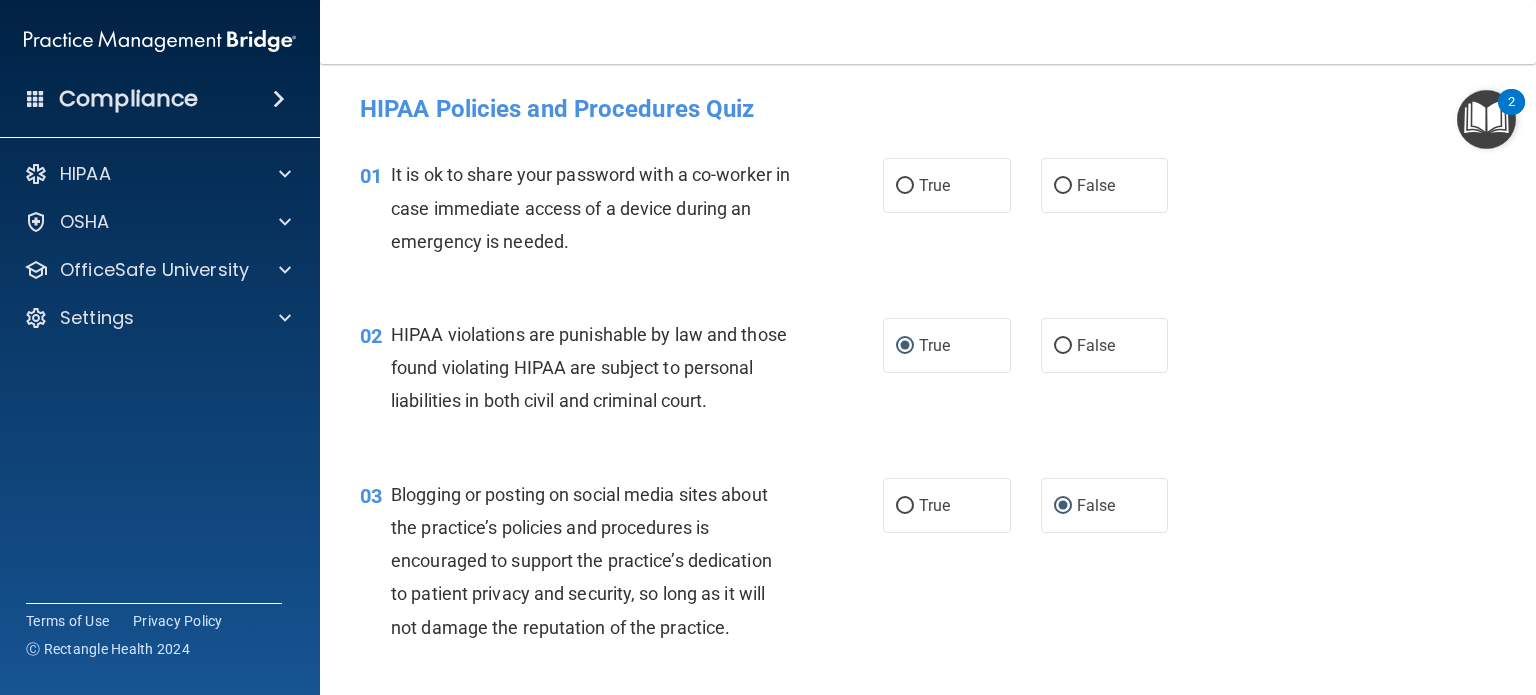click on "False" at bounding box center (1063, 186) 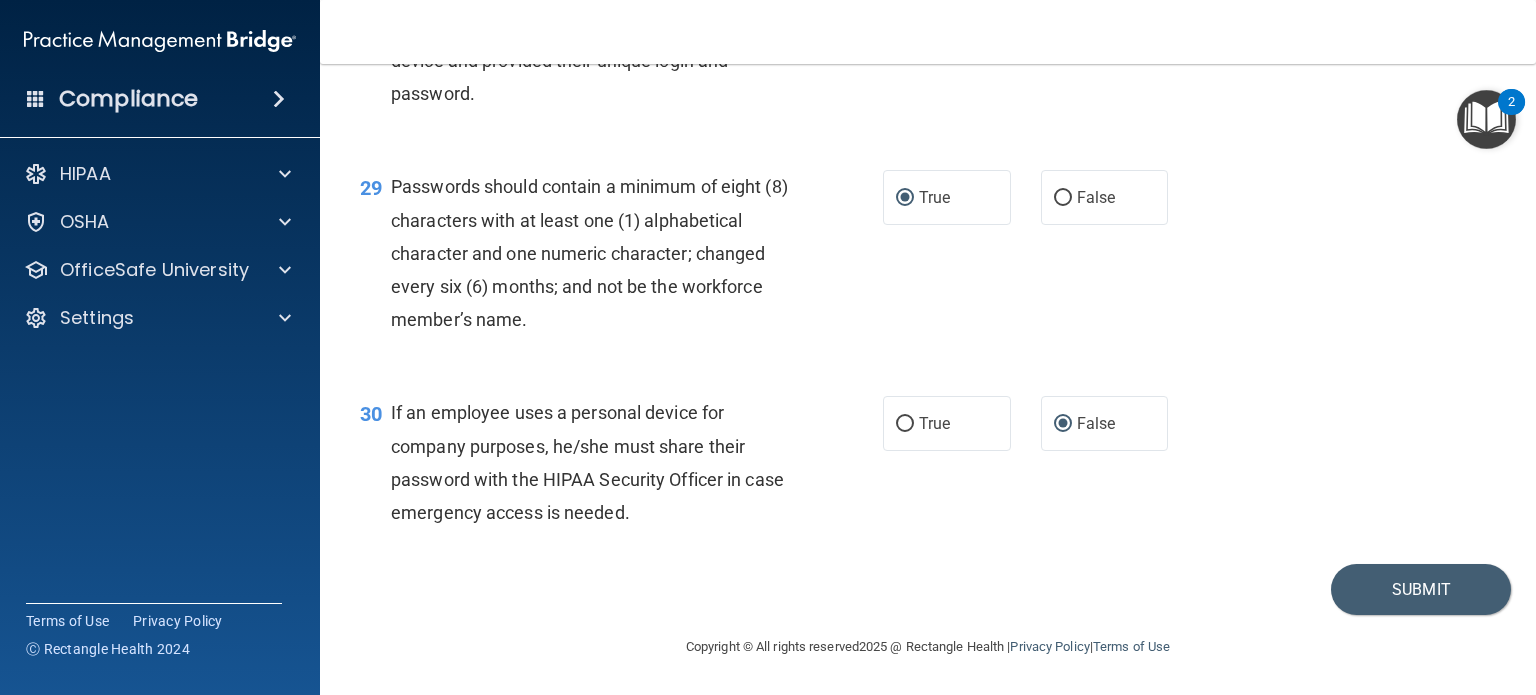 scroll, scrollTop: 5256, scrollLeft: 0, axis: vertical 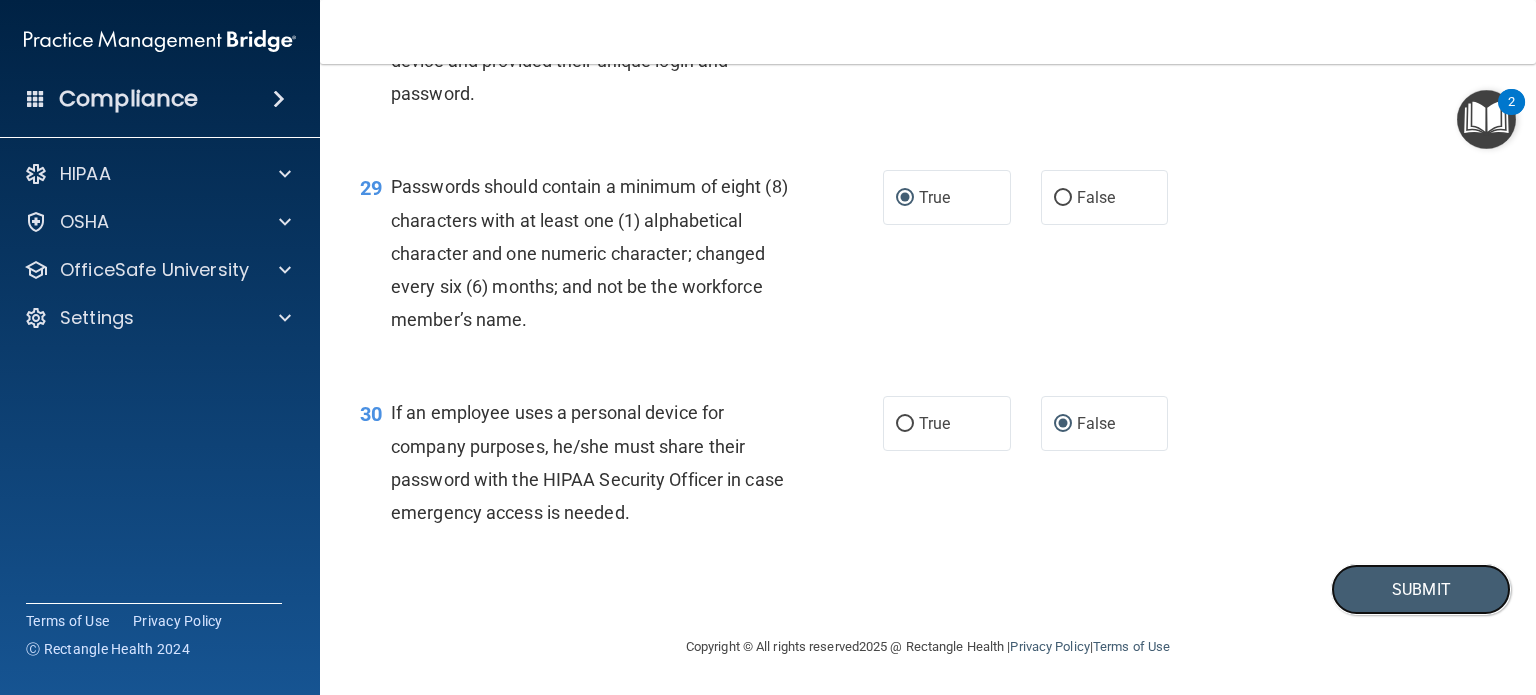 click on "Submit" at bounding box center [1421, 589] 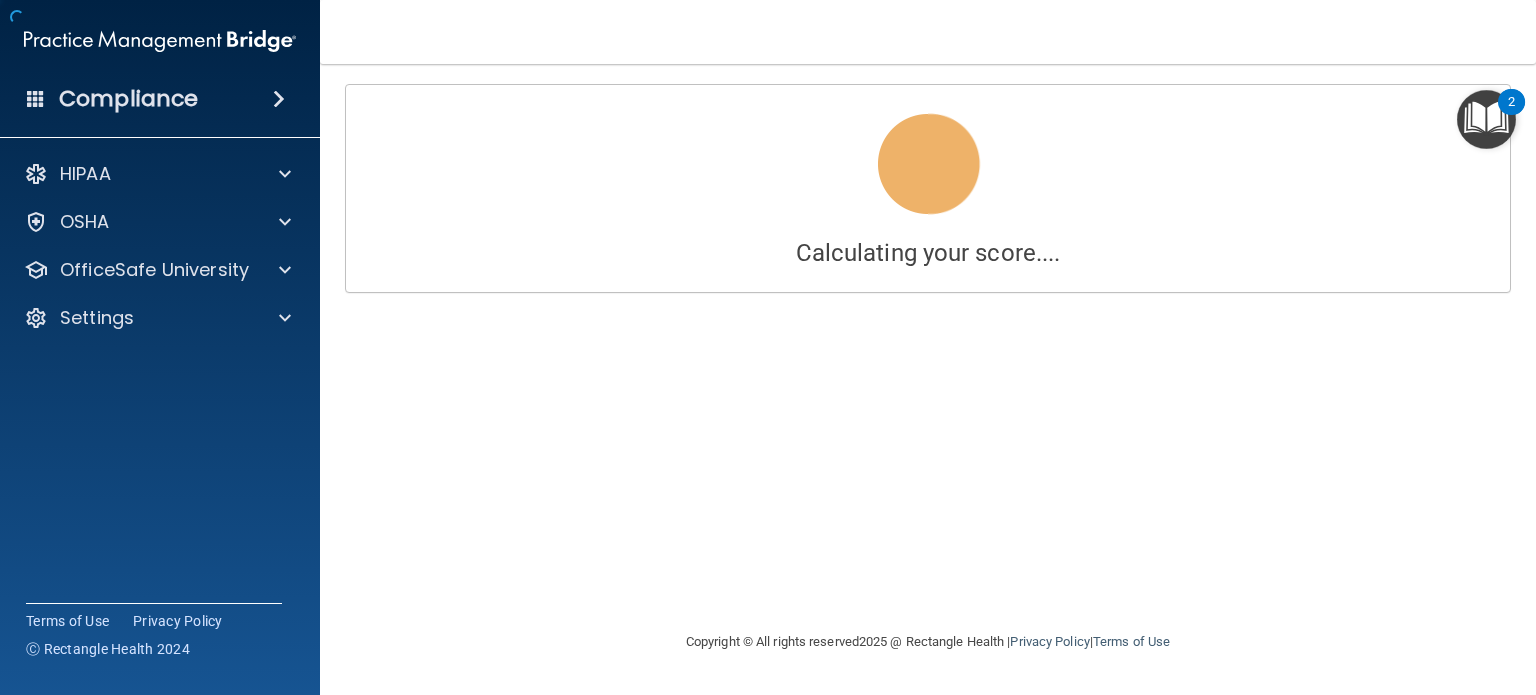 scroll, scrollTop: 0, scrollLeft: 0, axis: both 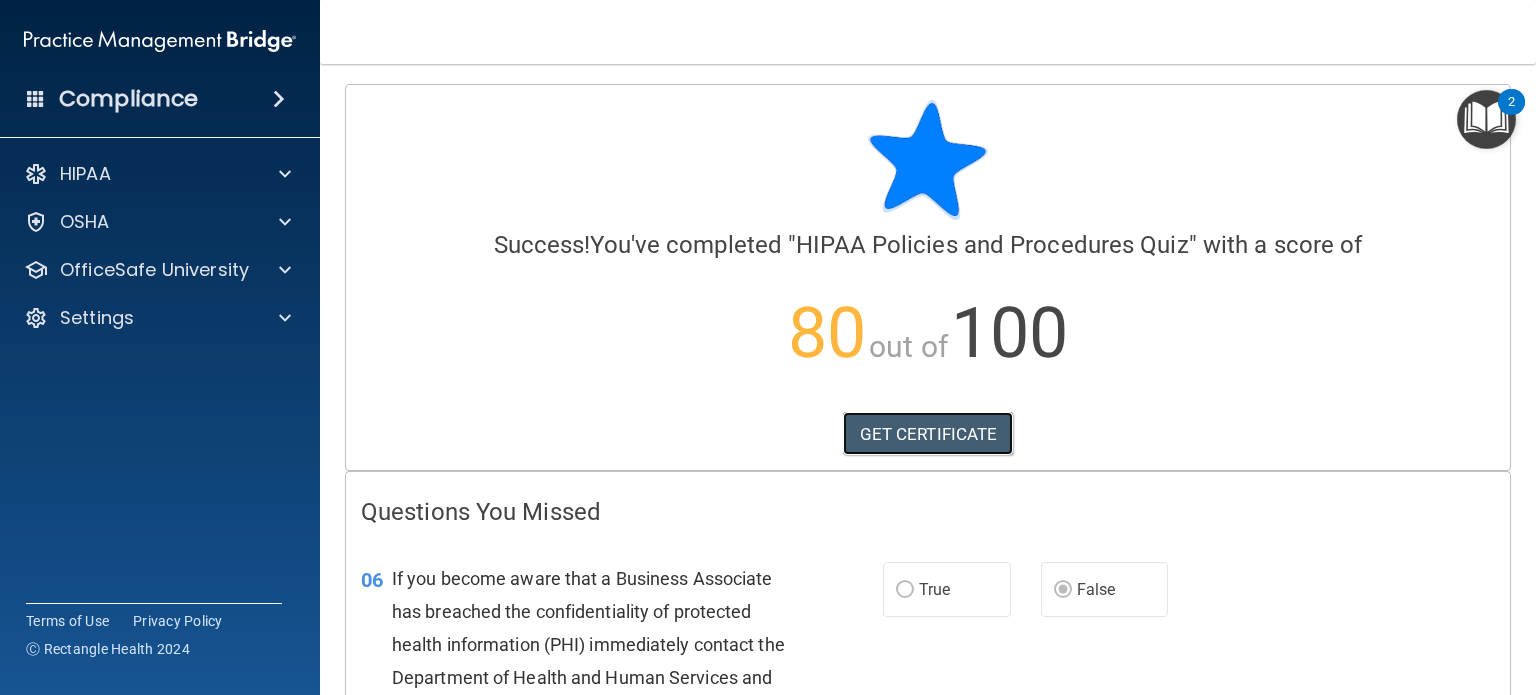 click on "GET CERTIFICATE" at bounding box center [928, 434] 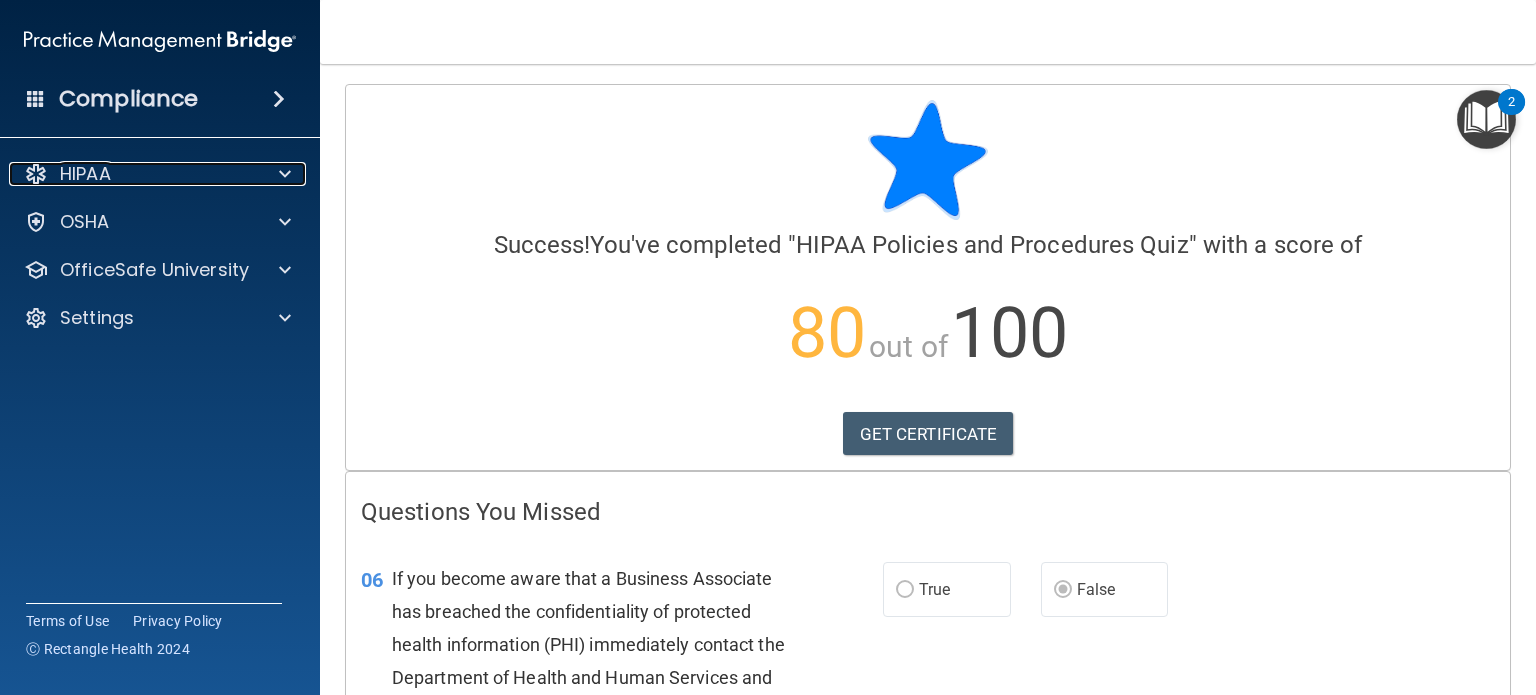 click on "HIPAA" at bounding box center [133, 174] 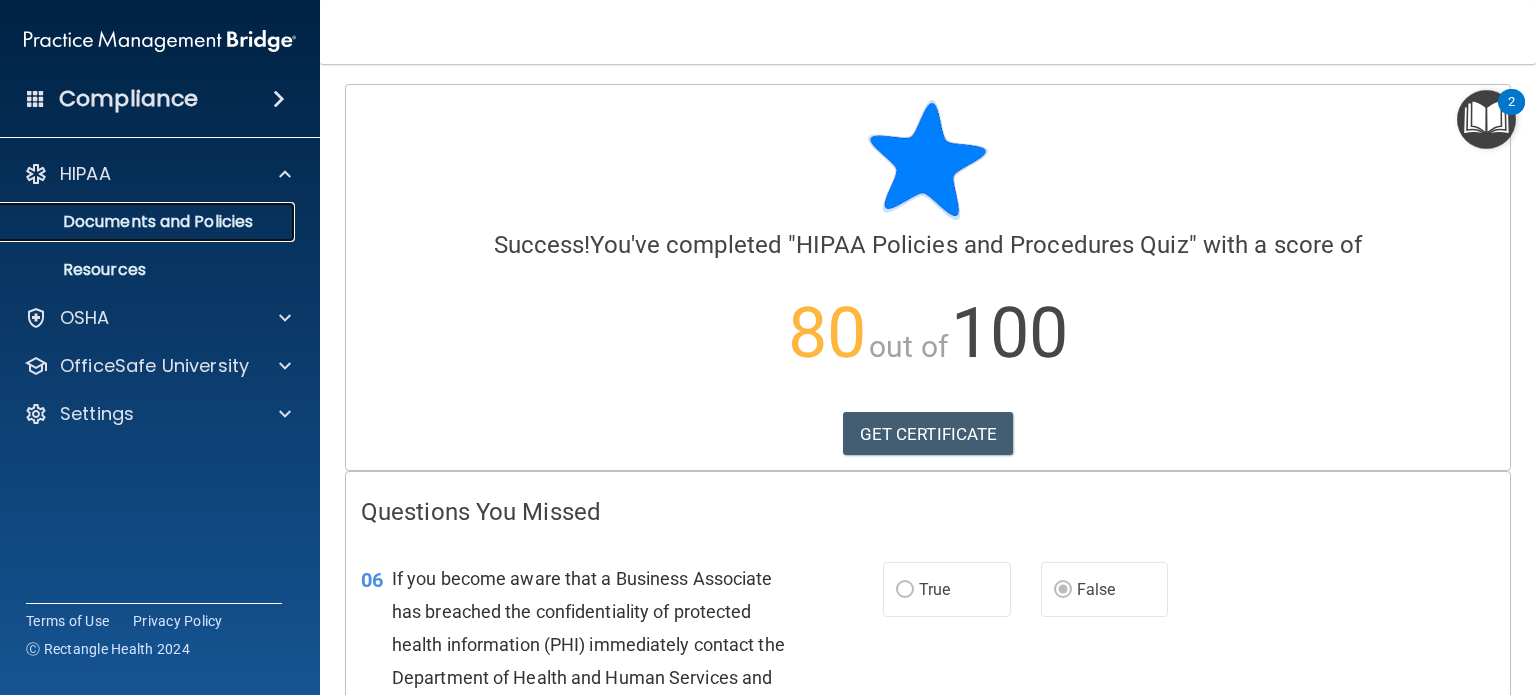 click on "Documents and Policies" at bounding box center (149, 222) 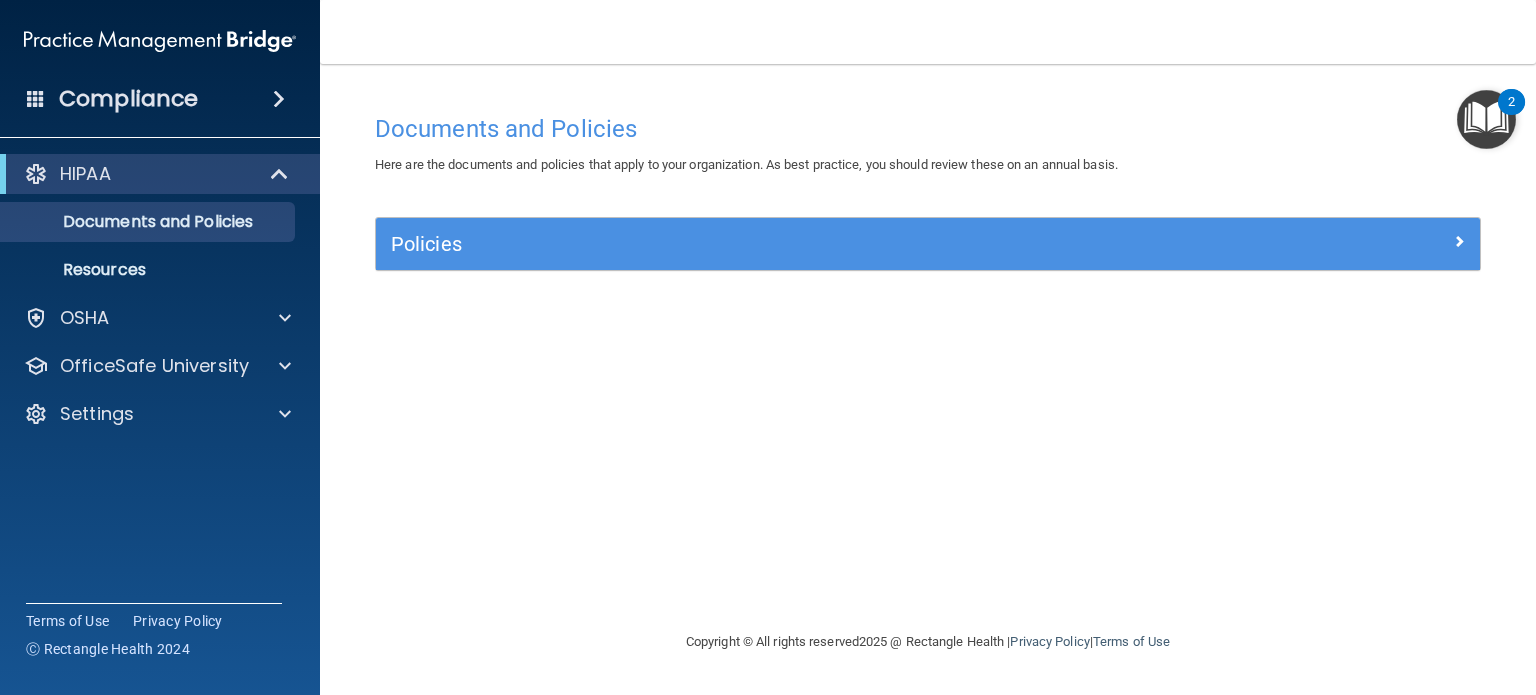 click at bounding box center [1486, 119] 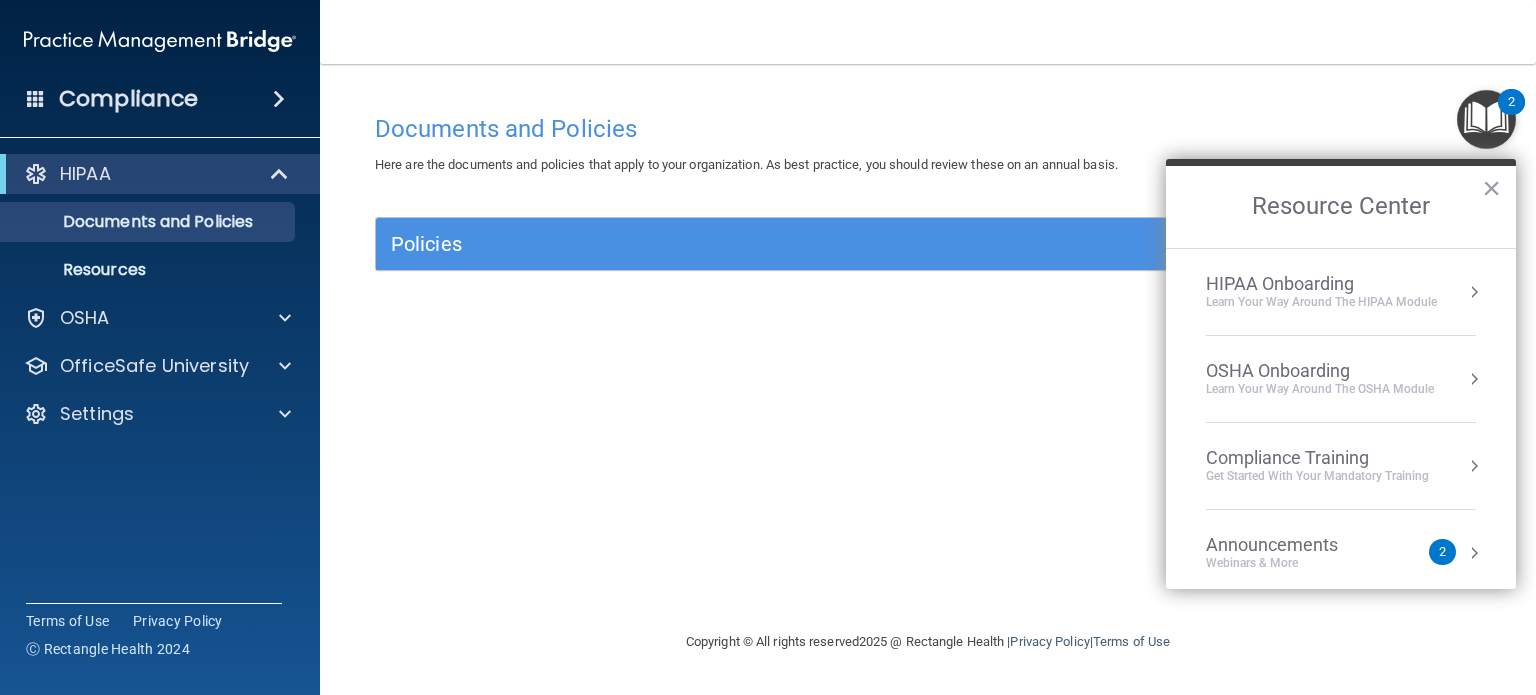 click on "HIPAA Onboarding" at bounding box center (1321, 284) 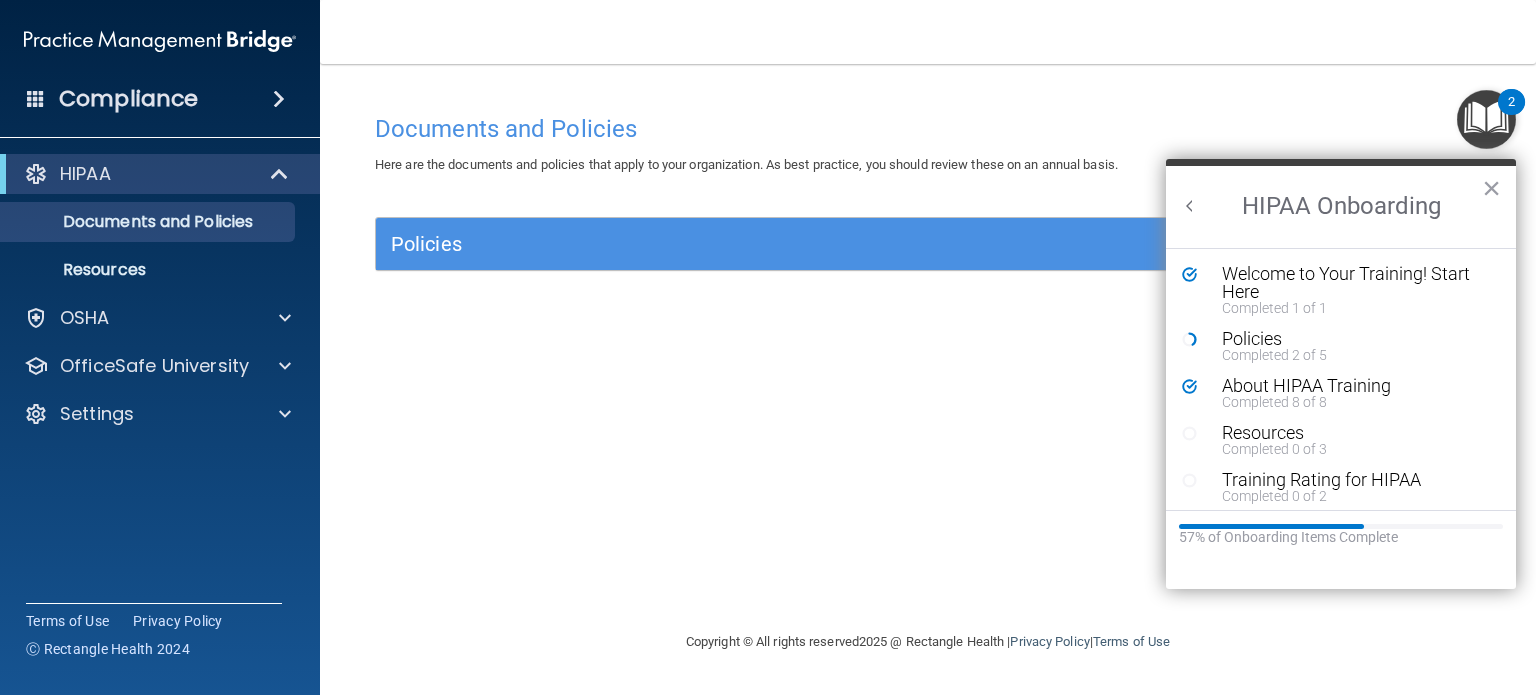 scroll, scrollTop: 0, scrollLeft: 0, axis: both 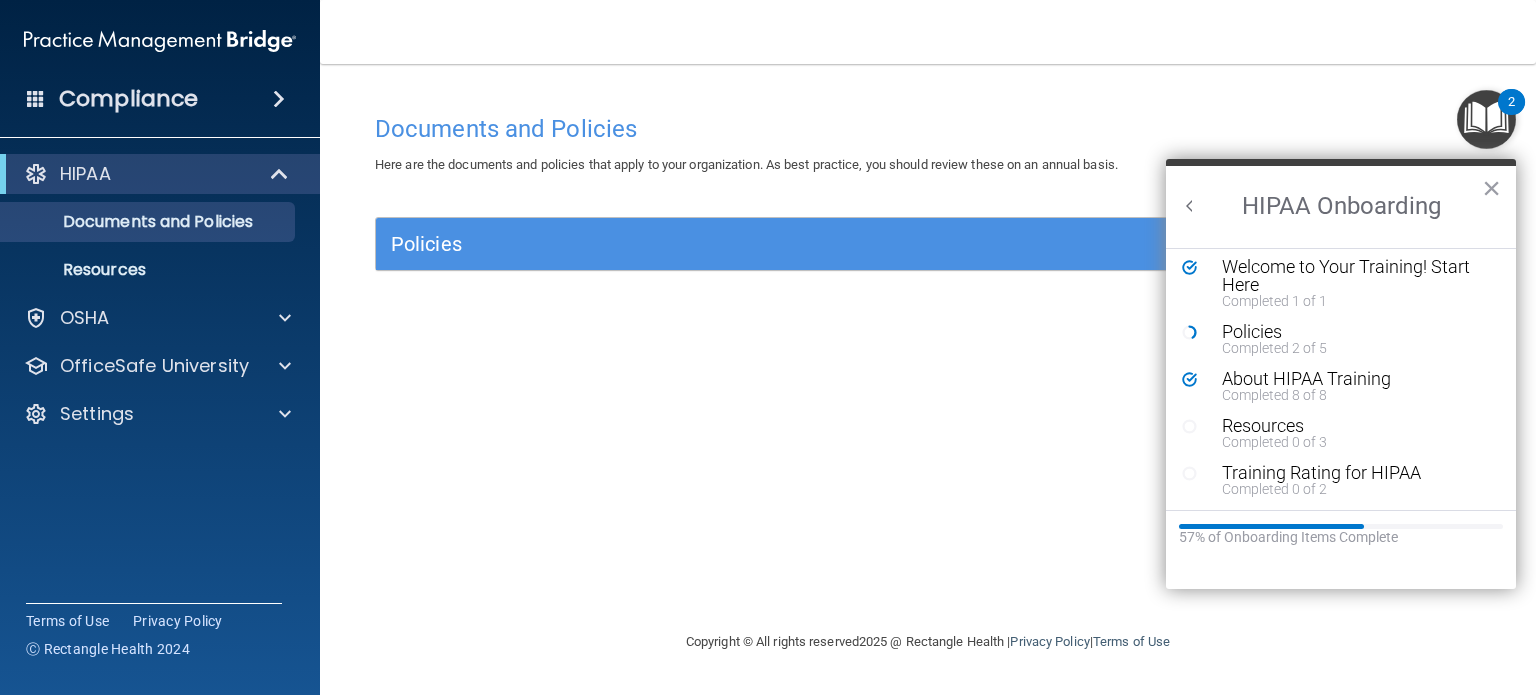 click on "Policies" at bounding box center [1348, 332] 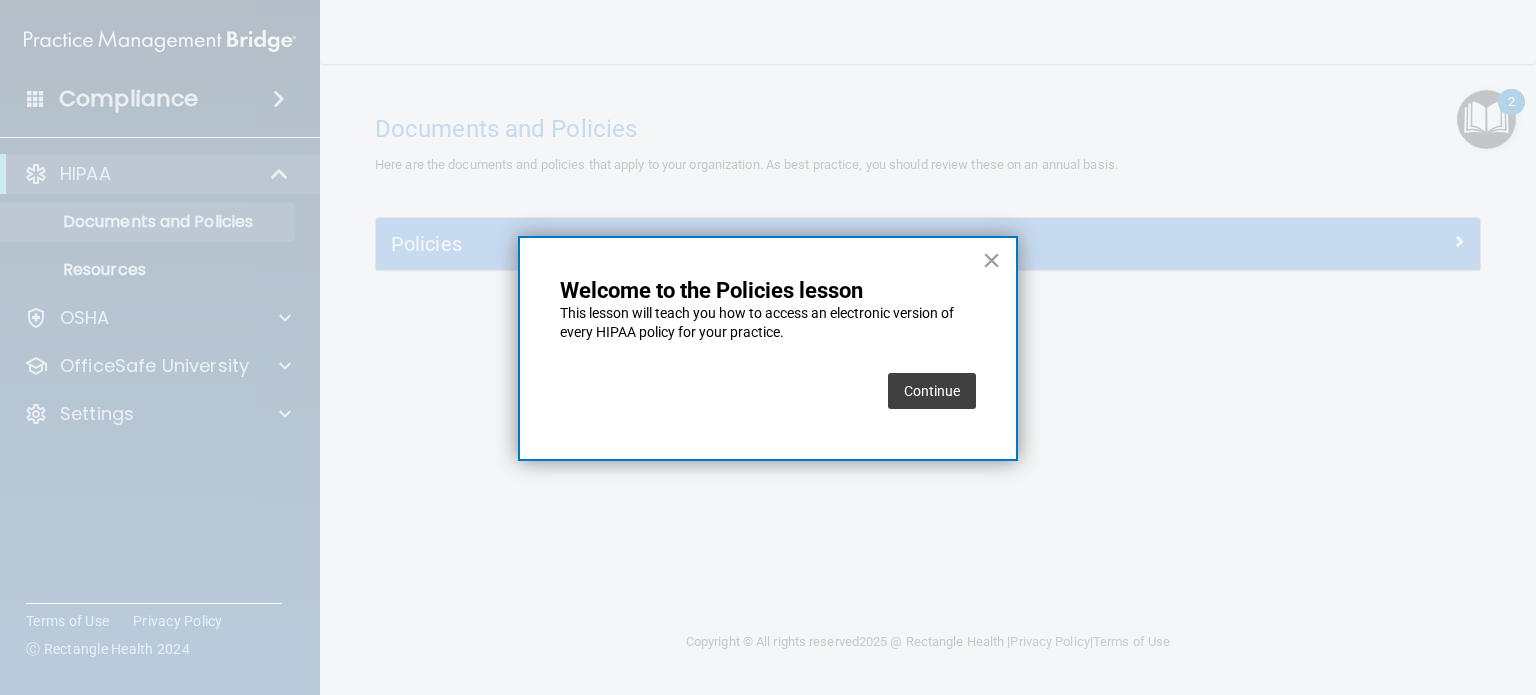 click on "Continue" at bounding box center [932, 391] 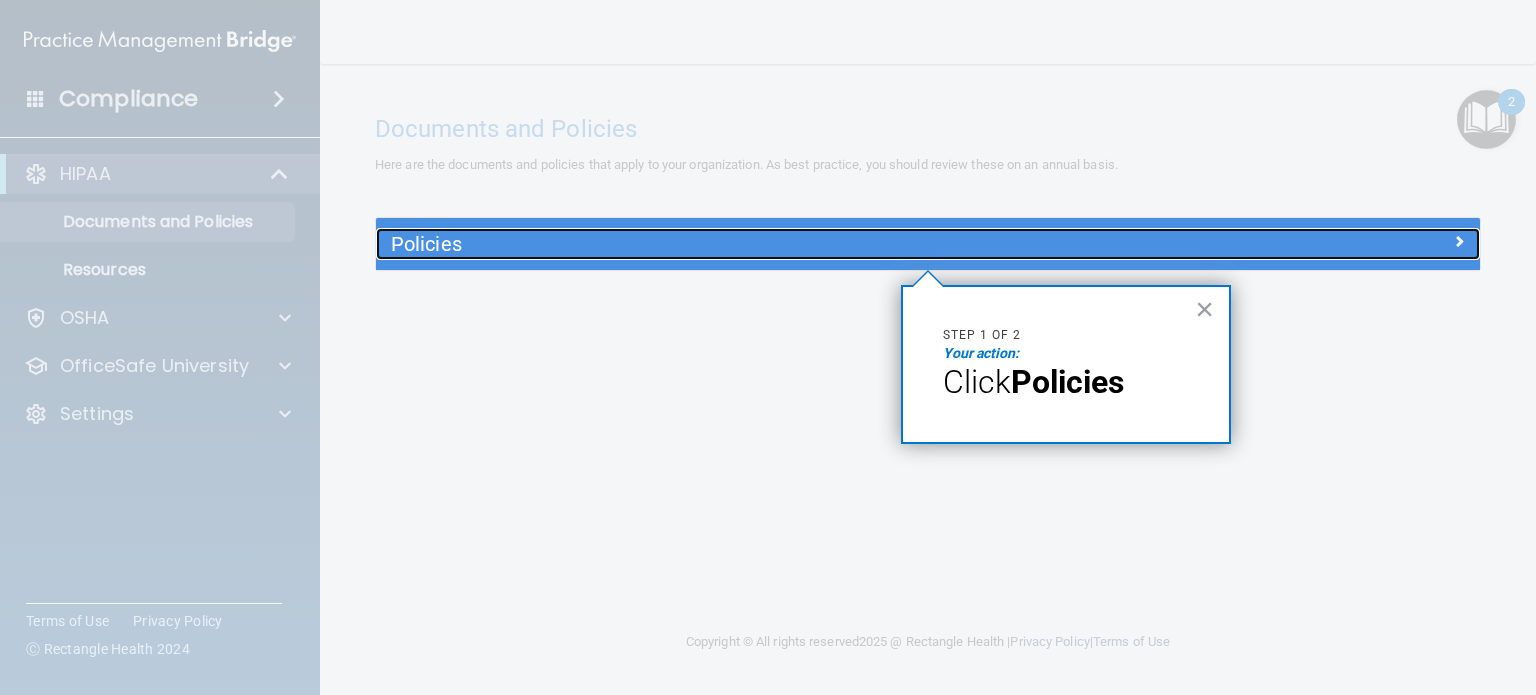 click on "Policies" at bounding box center (790, 244) 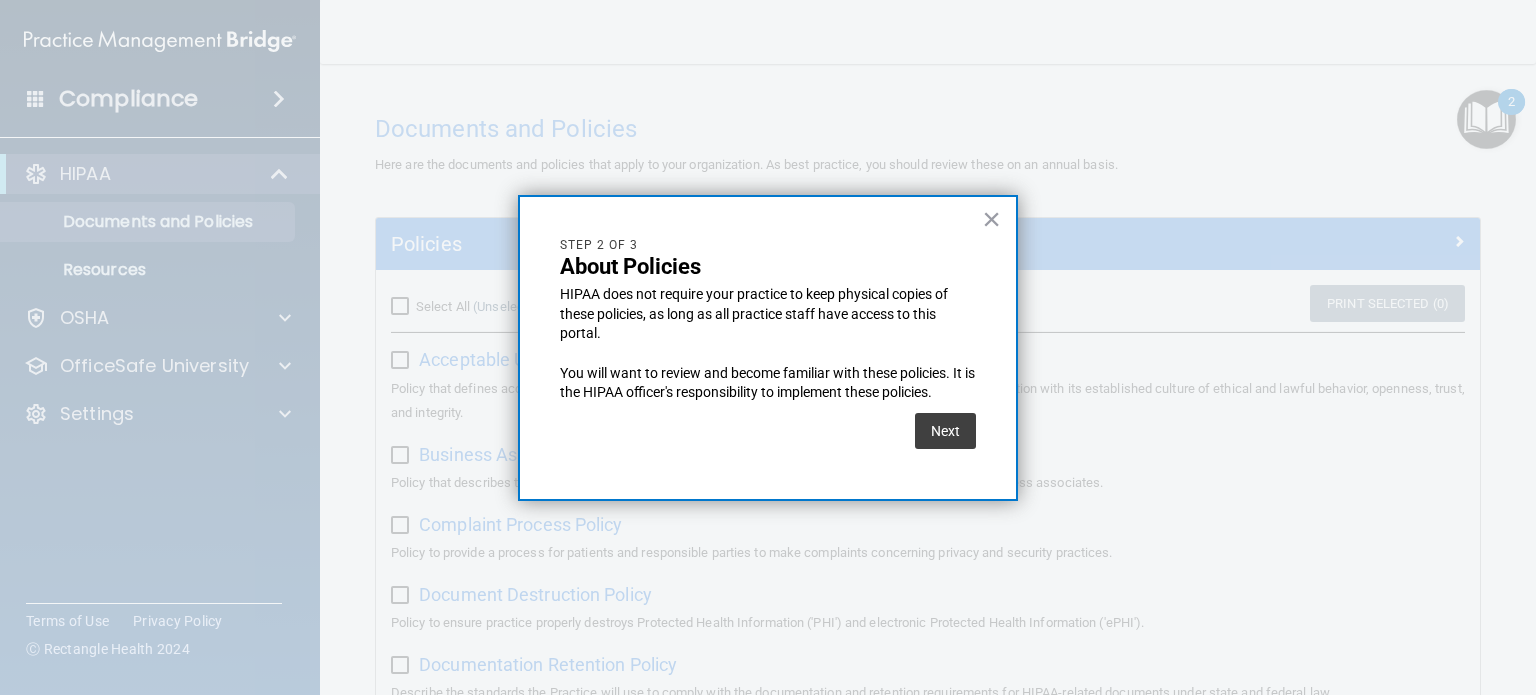 click on "Next" at bounding box center [945, 431] 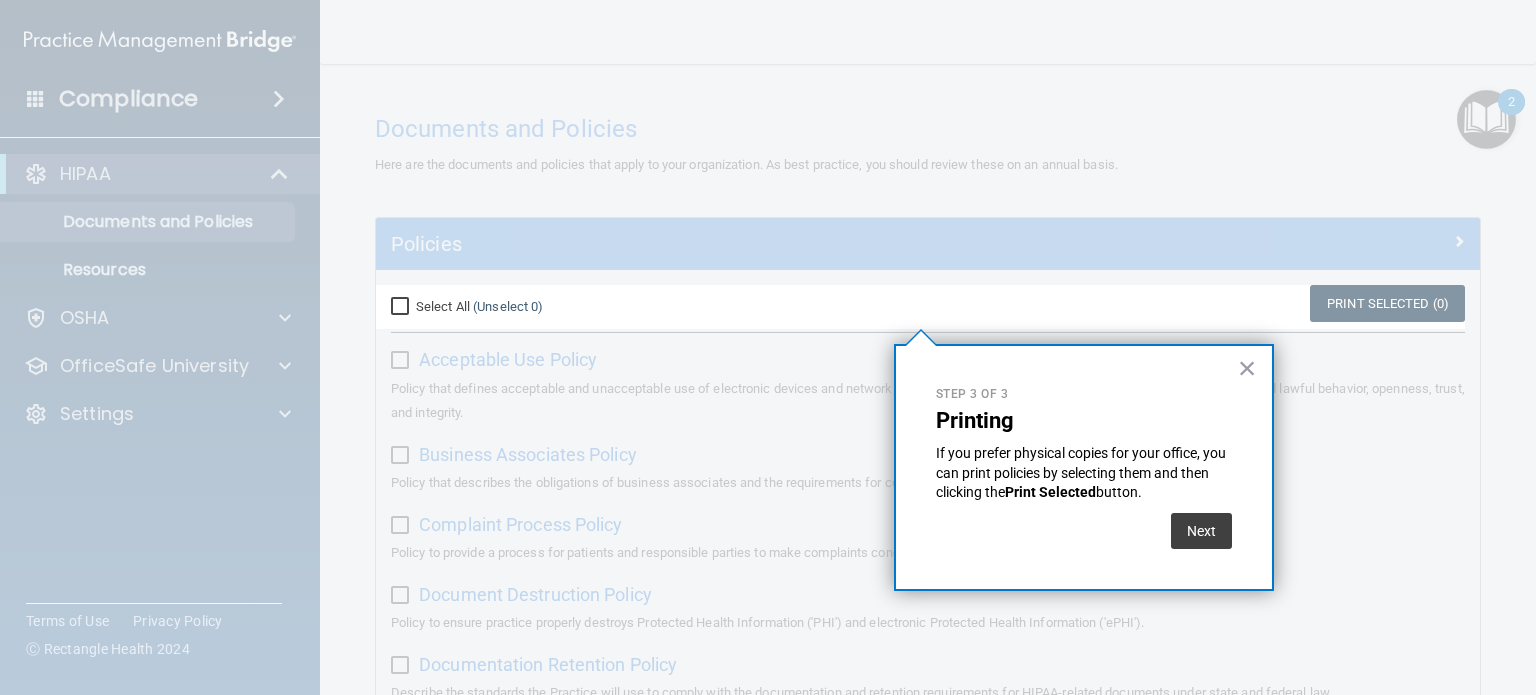 click on "×" at bounding box center [1247, 368] 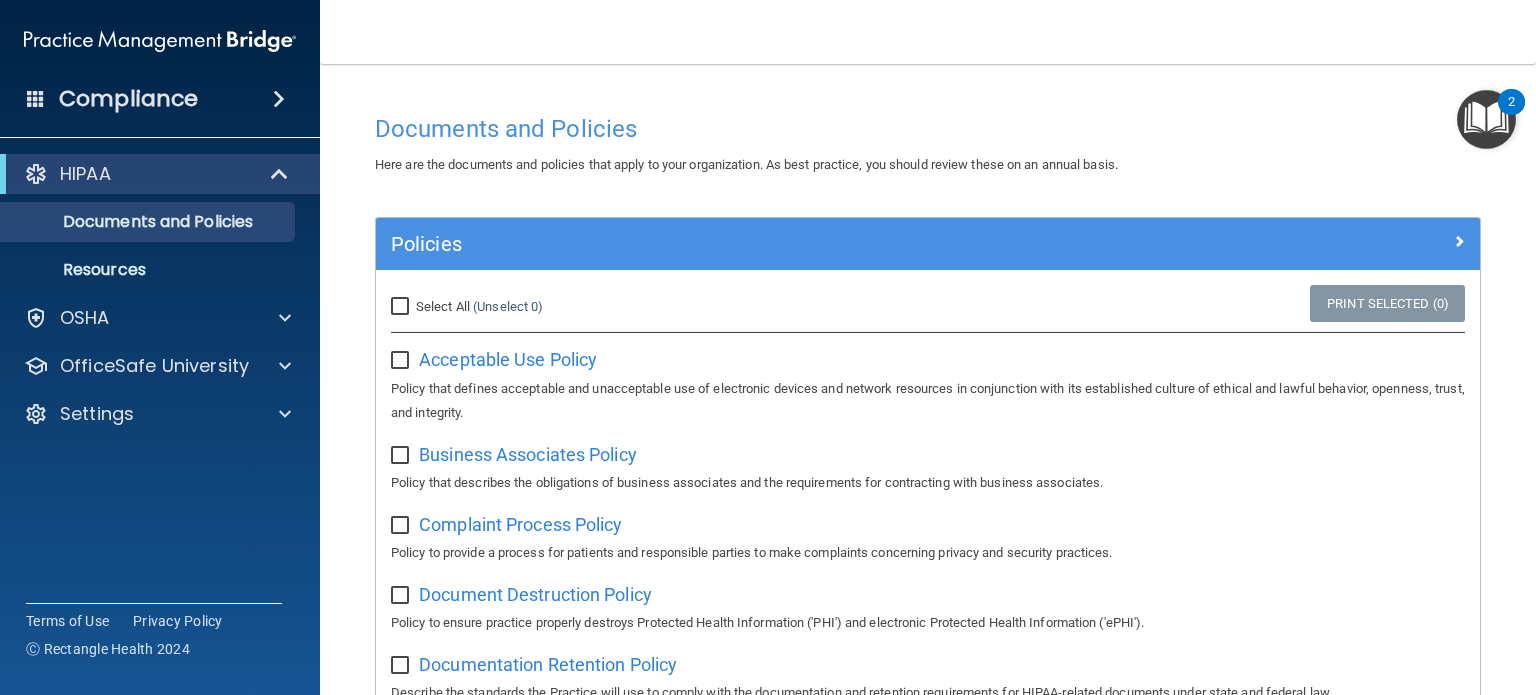 click on "Select All   (Unselect 0)    Unselect All" at bounding box center [402, 307] 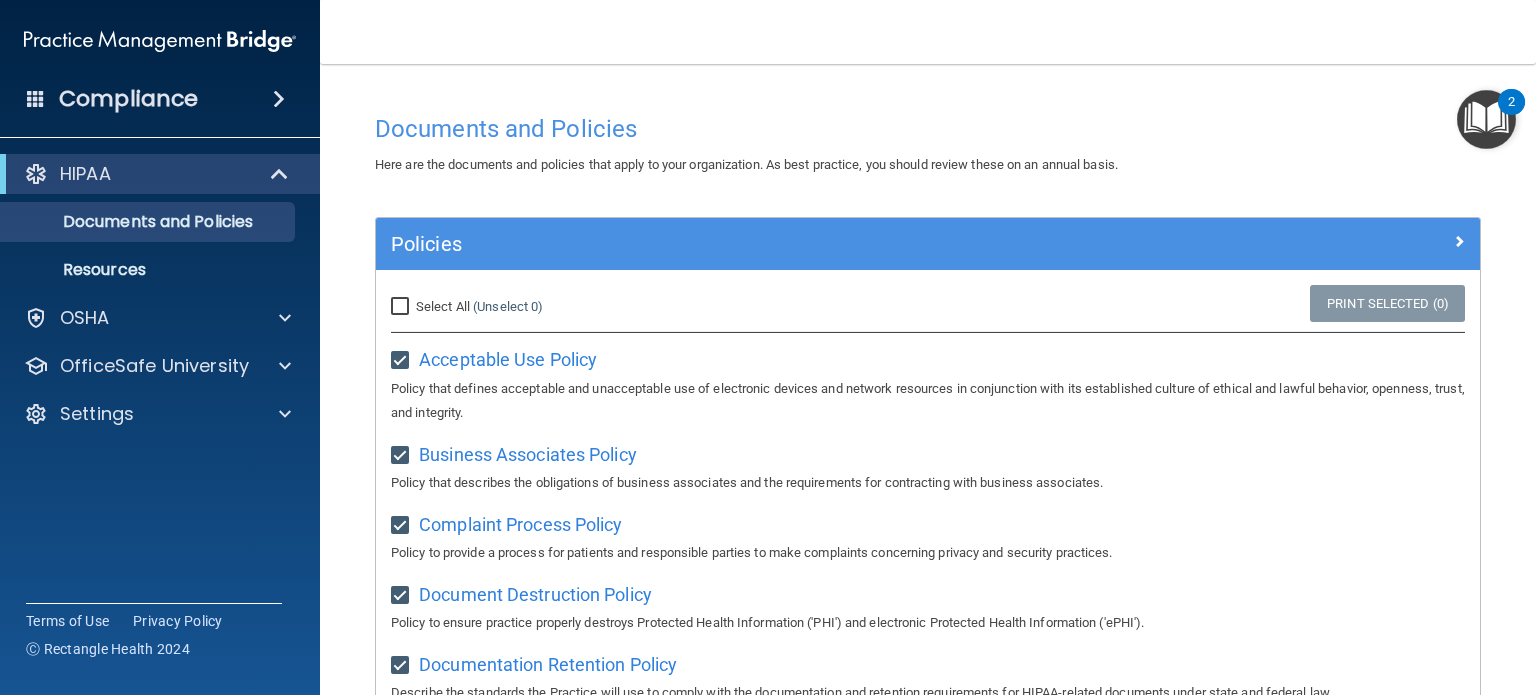 checkbox on "true" 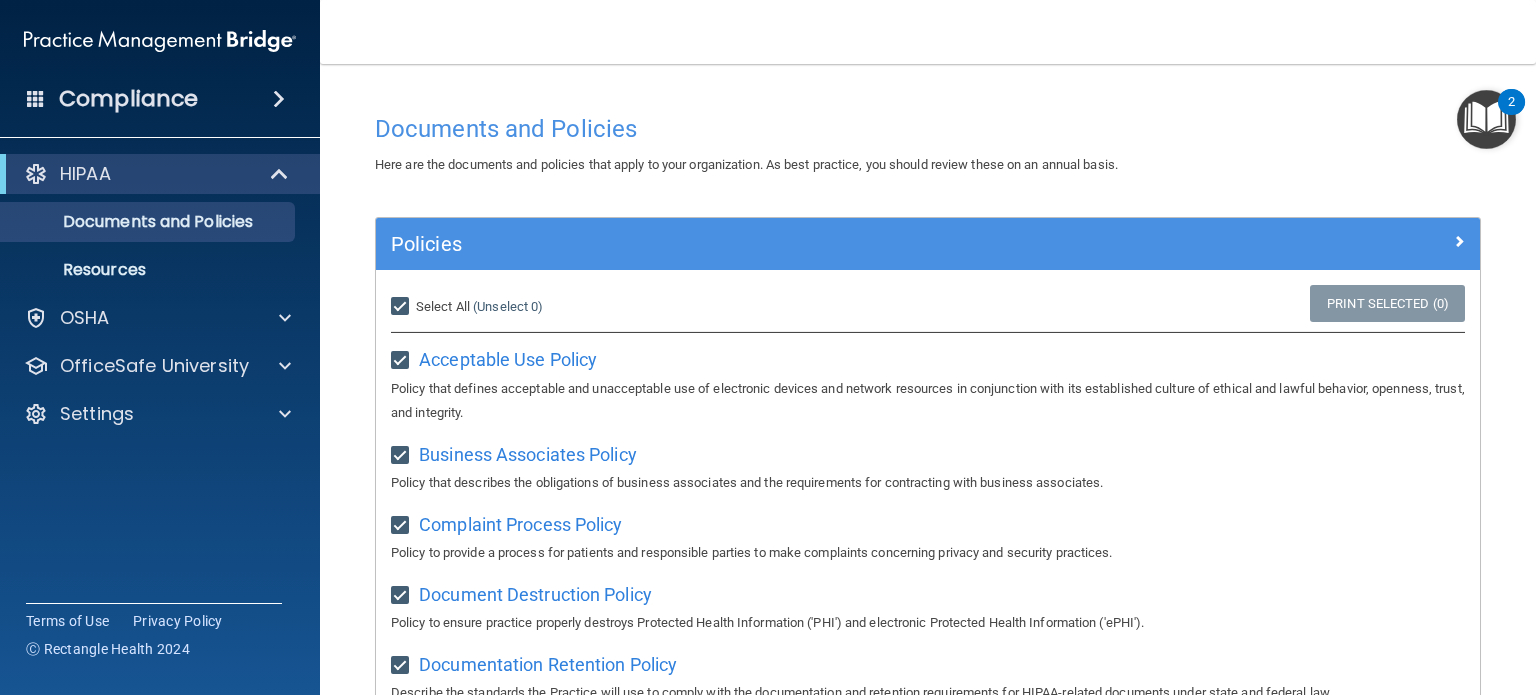 checkbox on "true" 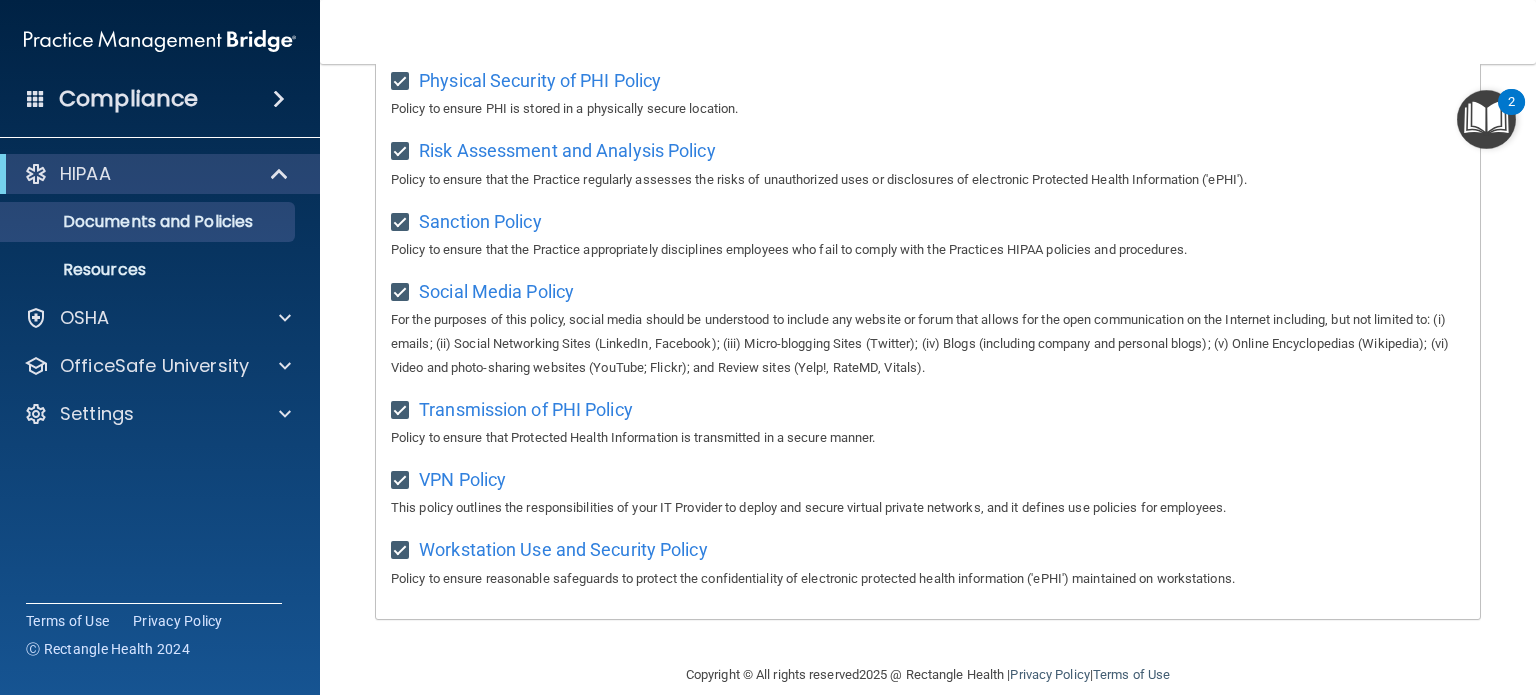 scroll, scrollTop: 1323, scrollLeft: 0, axis: vertical 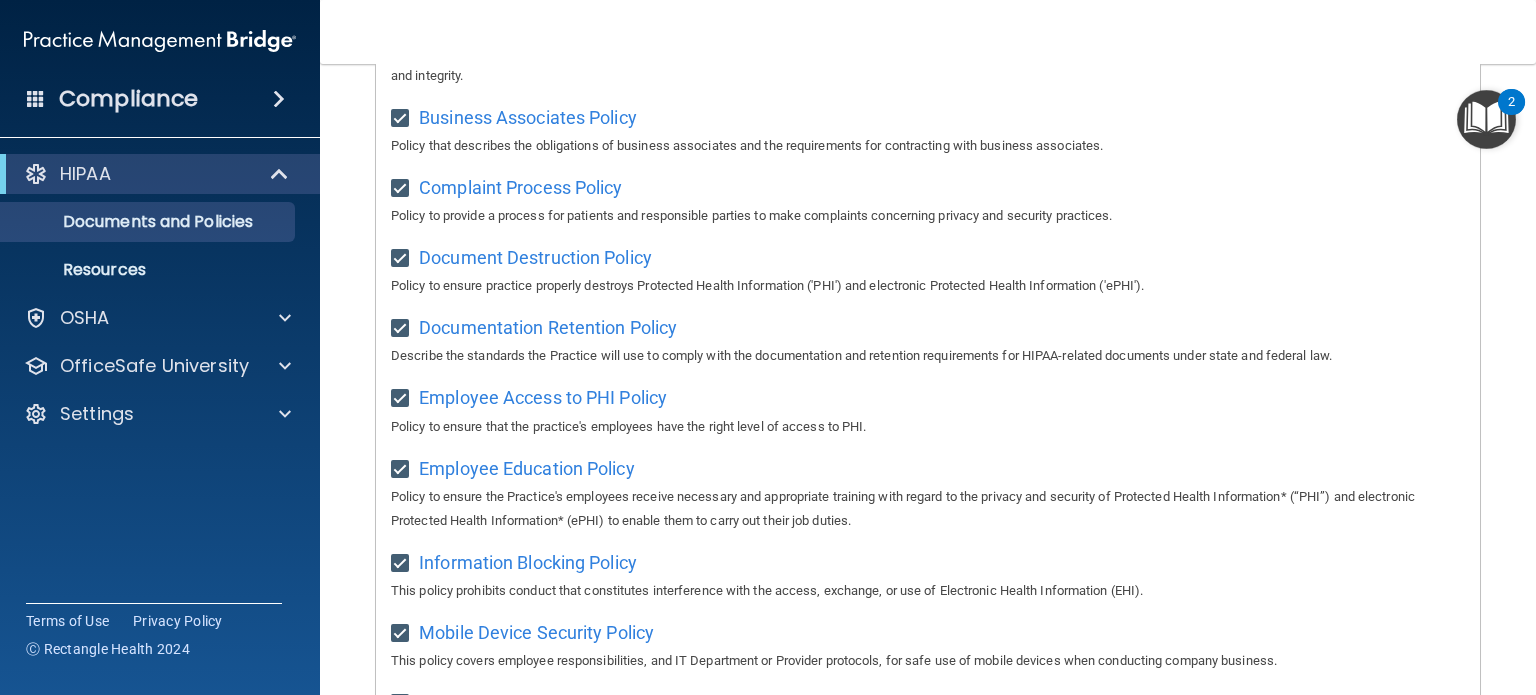 click on "Business Associates Policy" at bounding box center [528, 117] 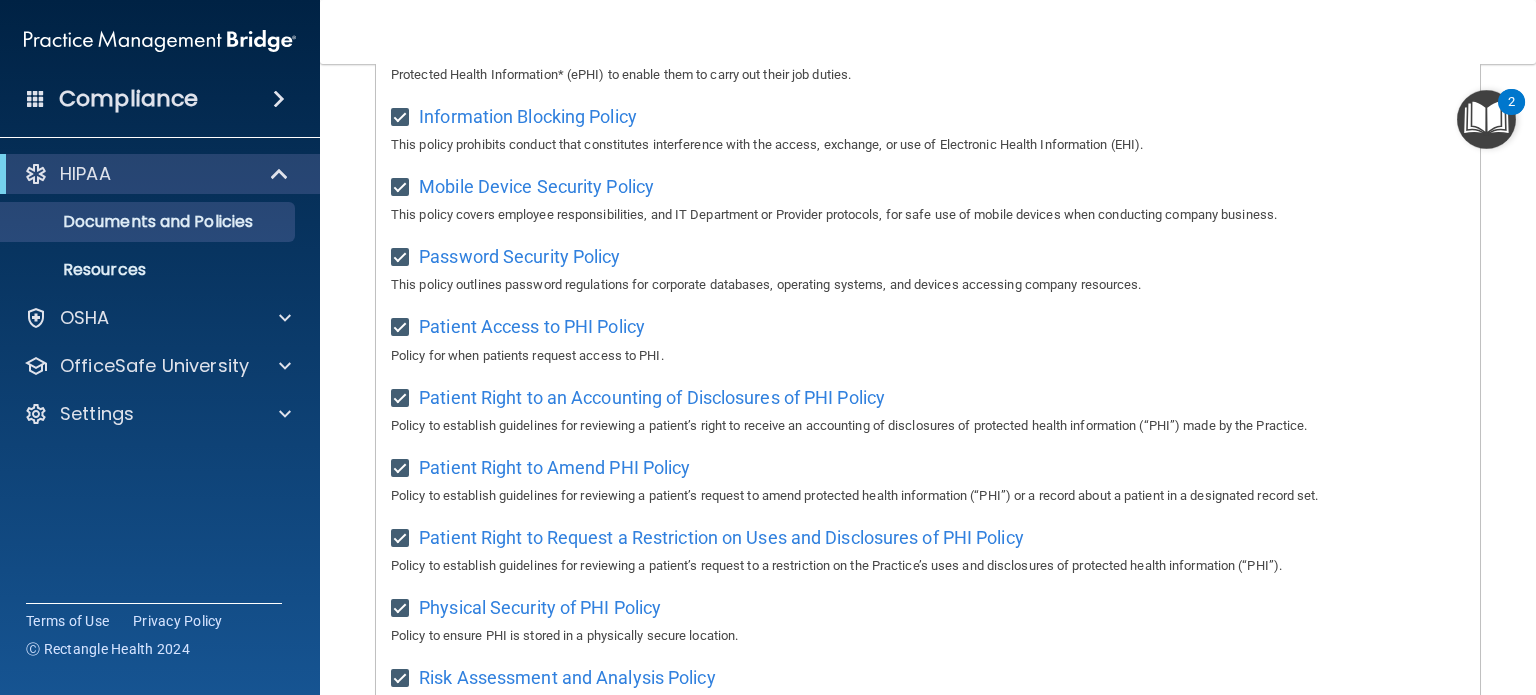 scroll, scrollTop: 850, scrollLeft: 0, axis: vertical 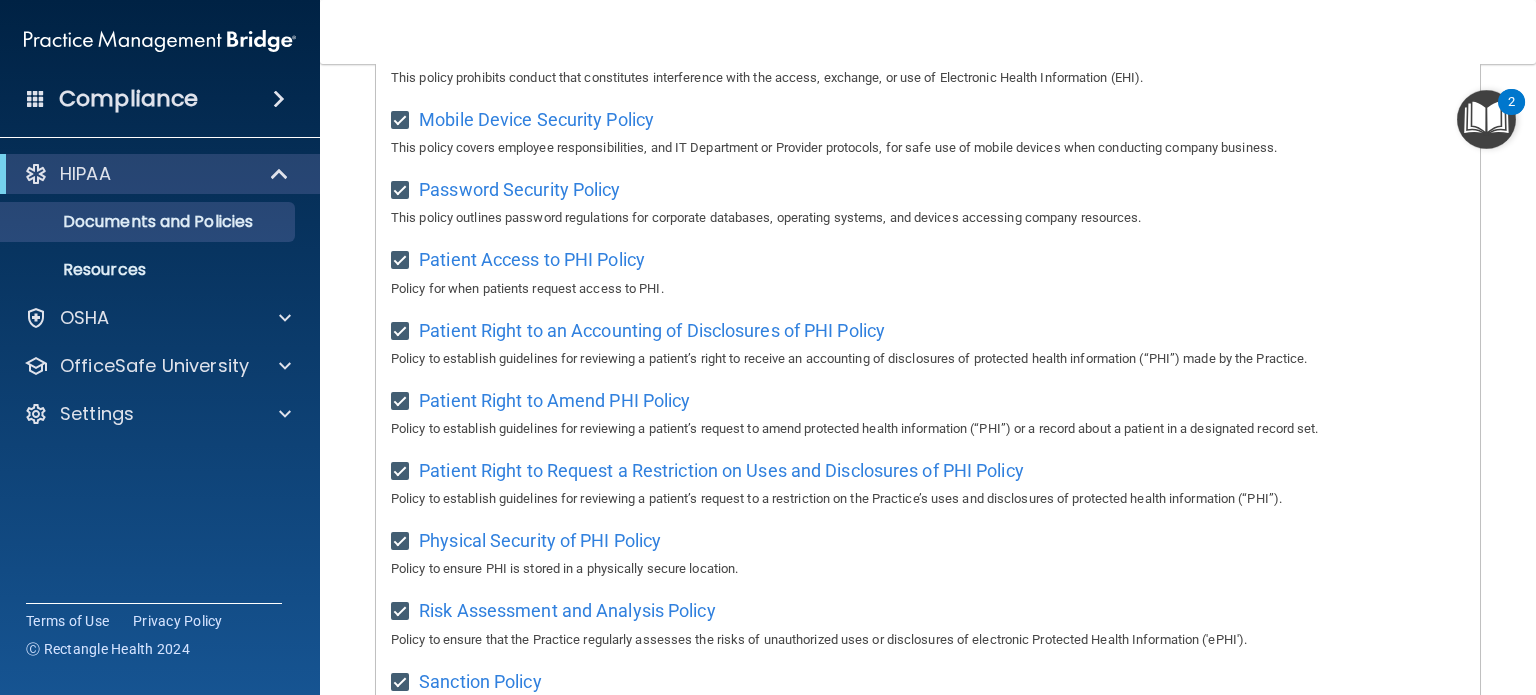 click on "Patient Access to PHI Policy" at bounding box center (532, 259) 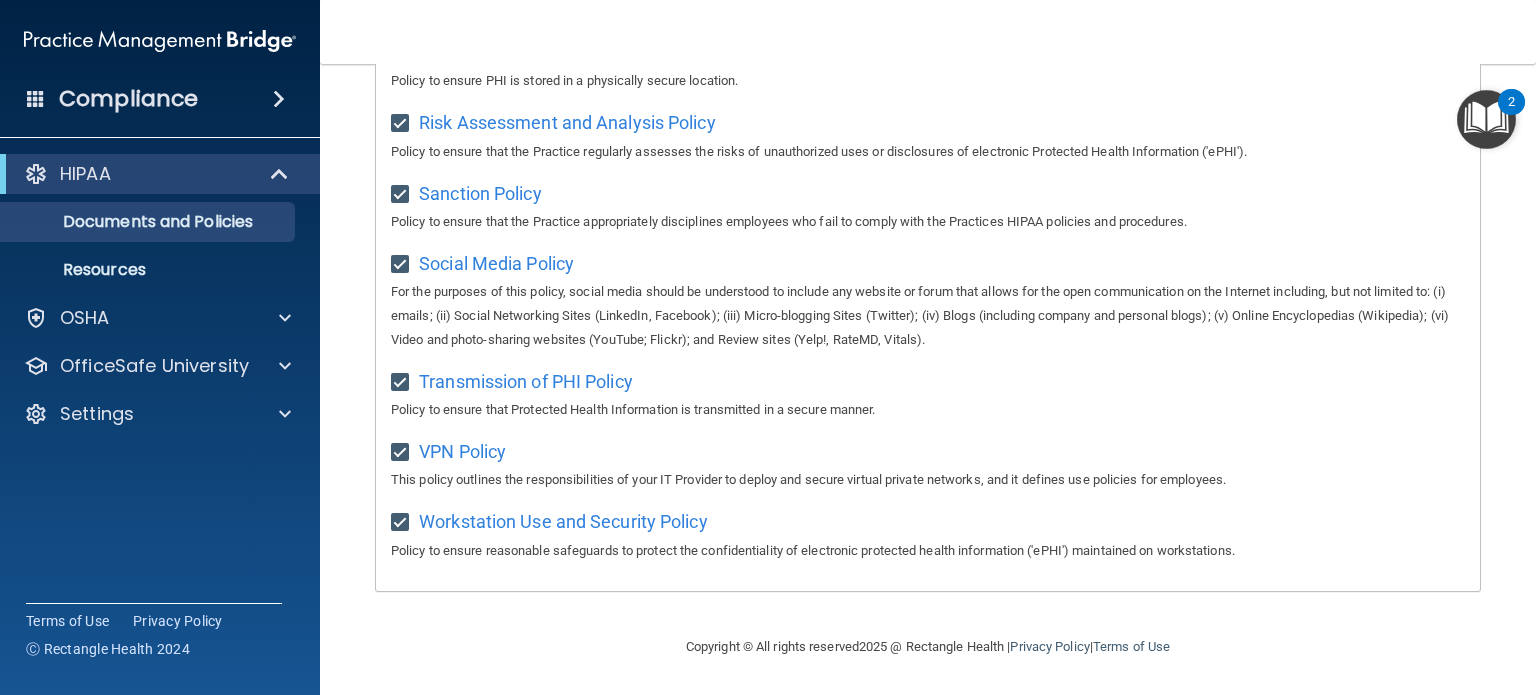 scroll, scrollTop: 1349, scrollLeft: 0, axis: vertical 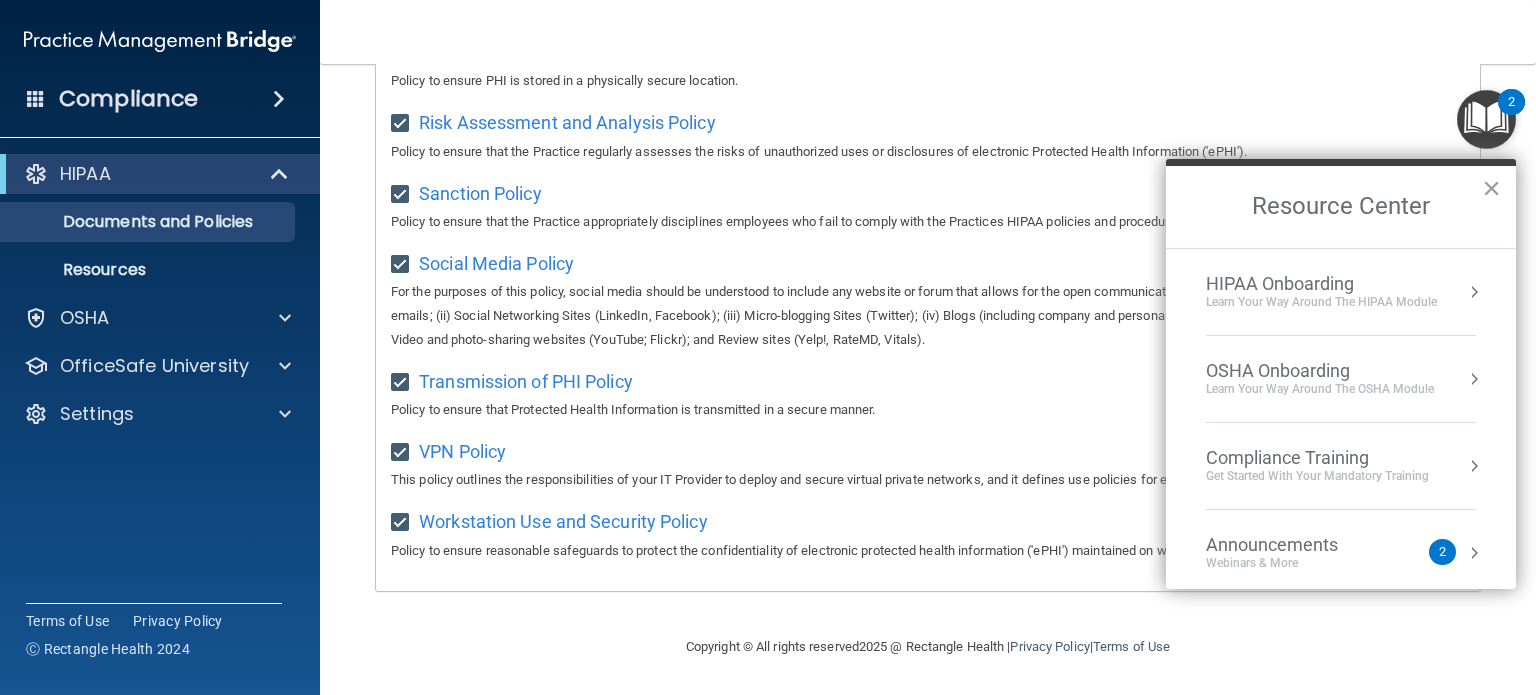 click on "HIPAA Onboarding" at bounding box center [1321, 284] 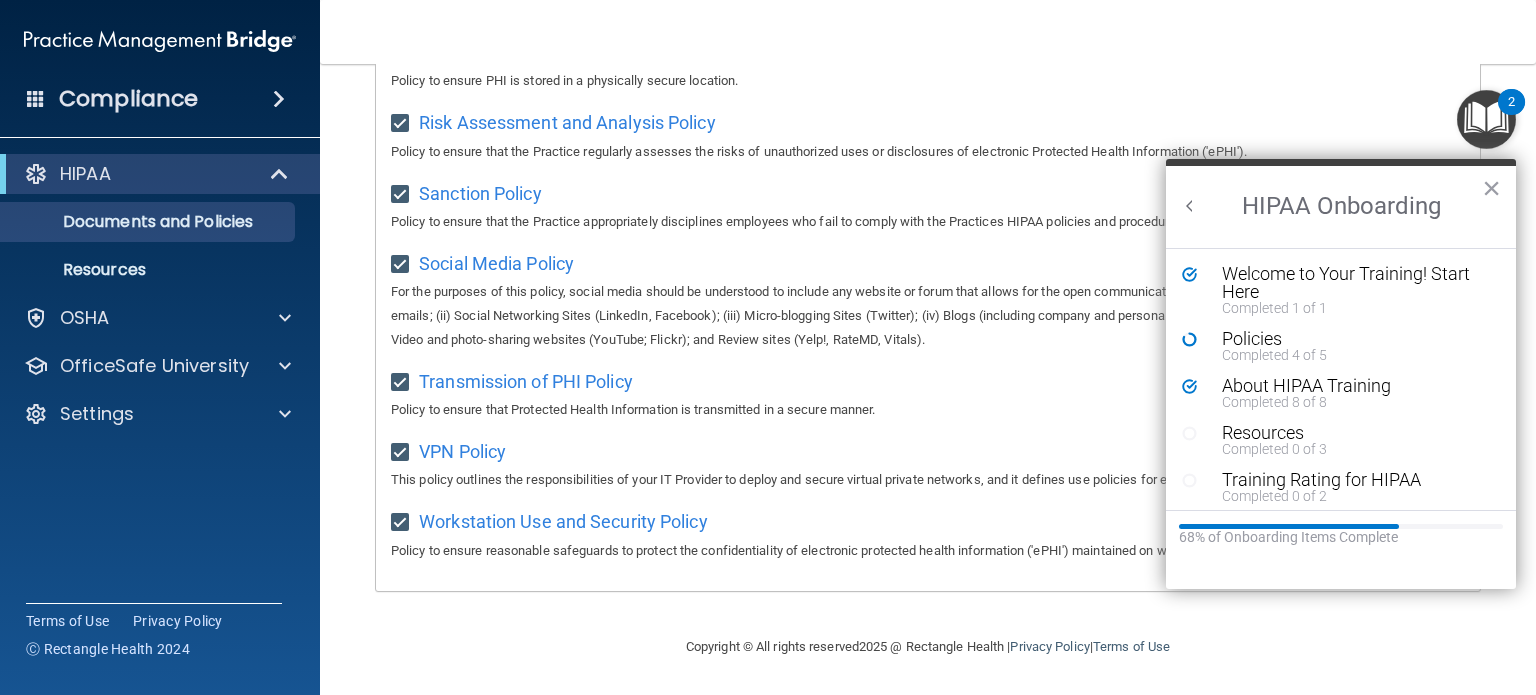 scroll, scrollTop: 0, scrollLeft: 0, axis: both 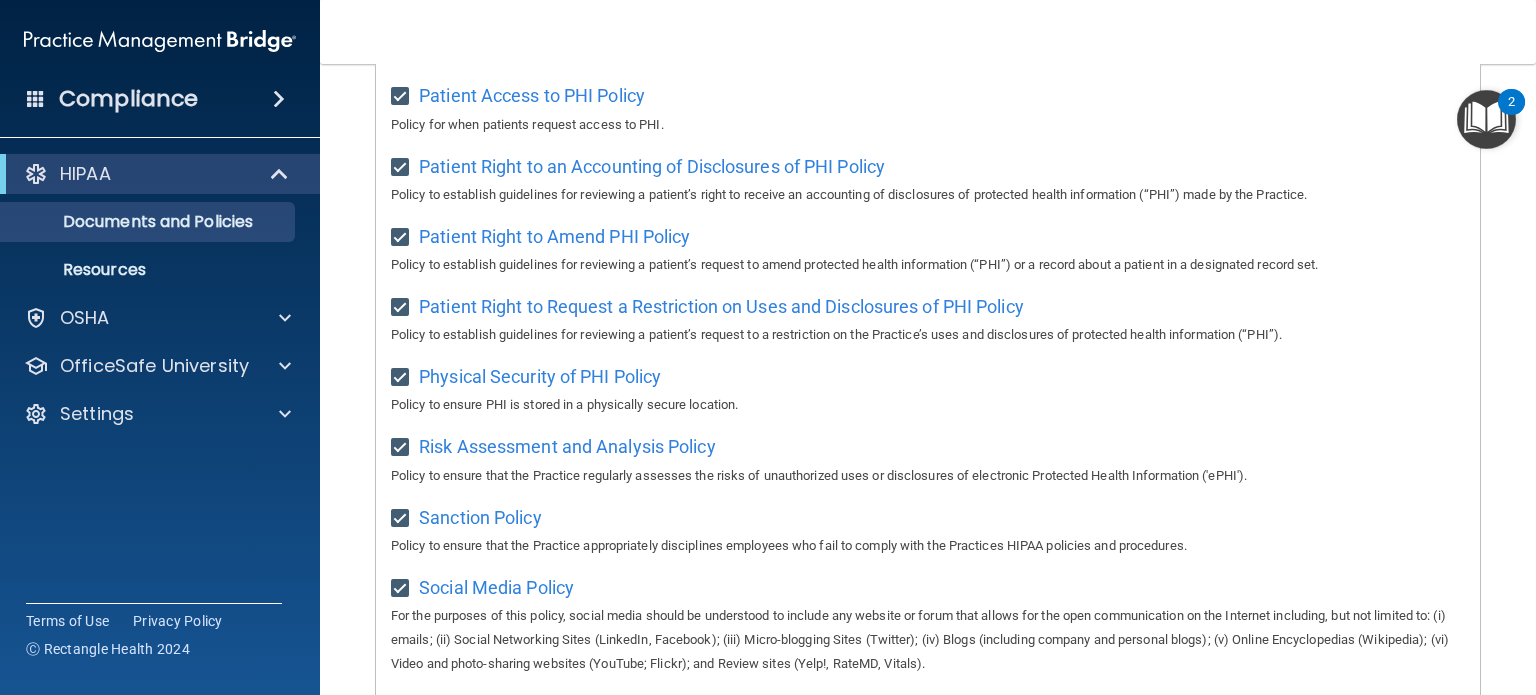 click on "Patient Right to Request a Restriction on Uses and Disclosures of PHI Policy" at bounding box center (721, 306) 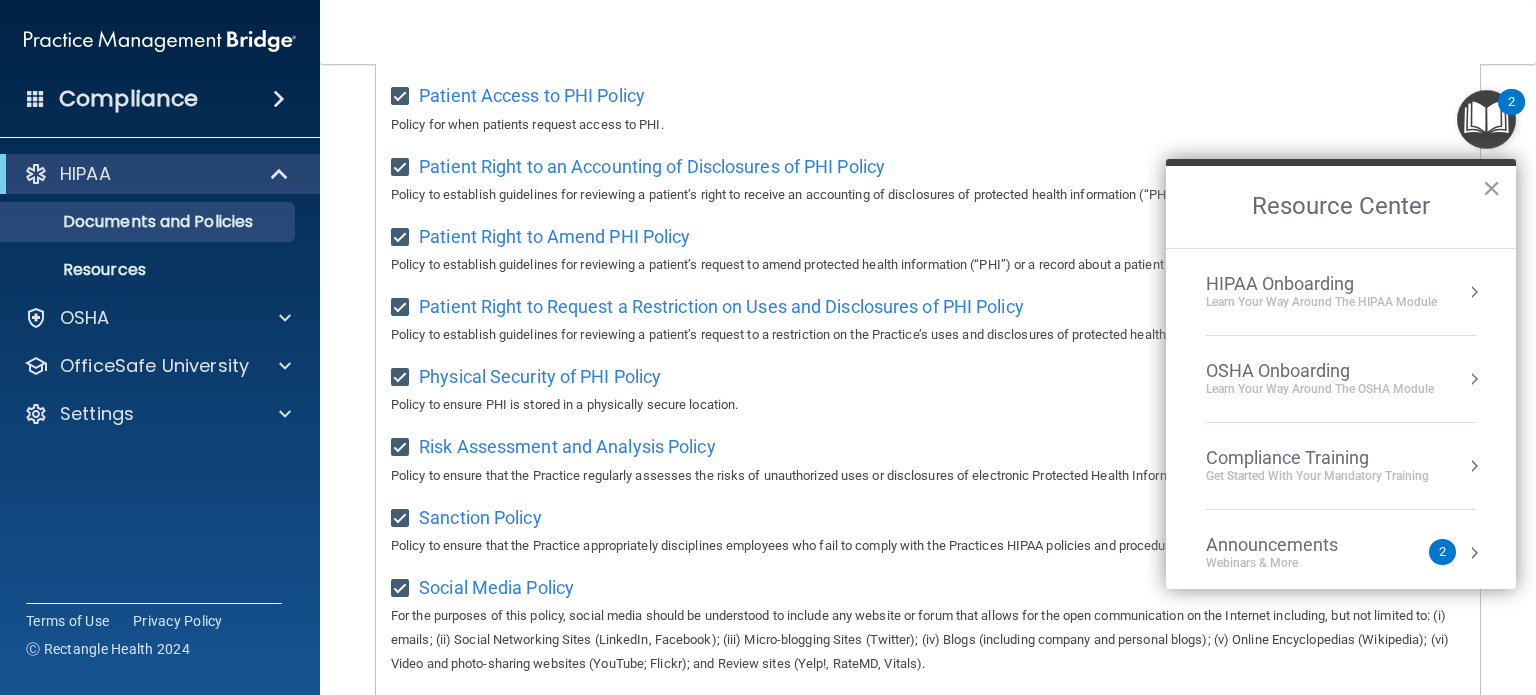 click on "HIPAA Onboarding" at bounding box center (1321, 284) 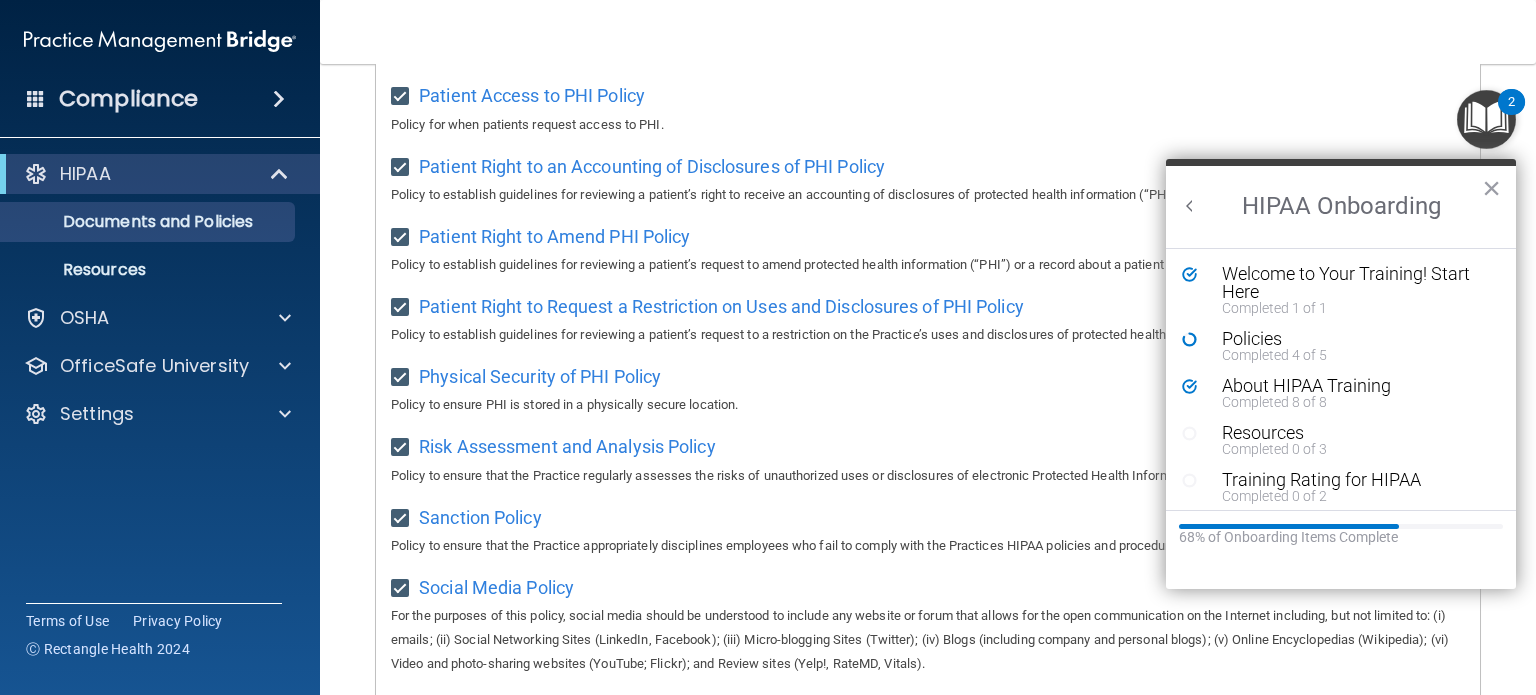 scroll, scrollTop: 0, scrollLeft: 0, axis: both 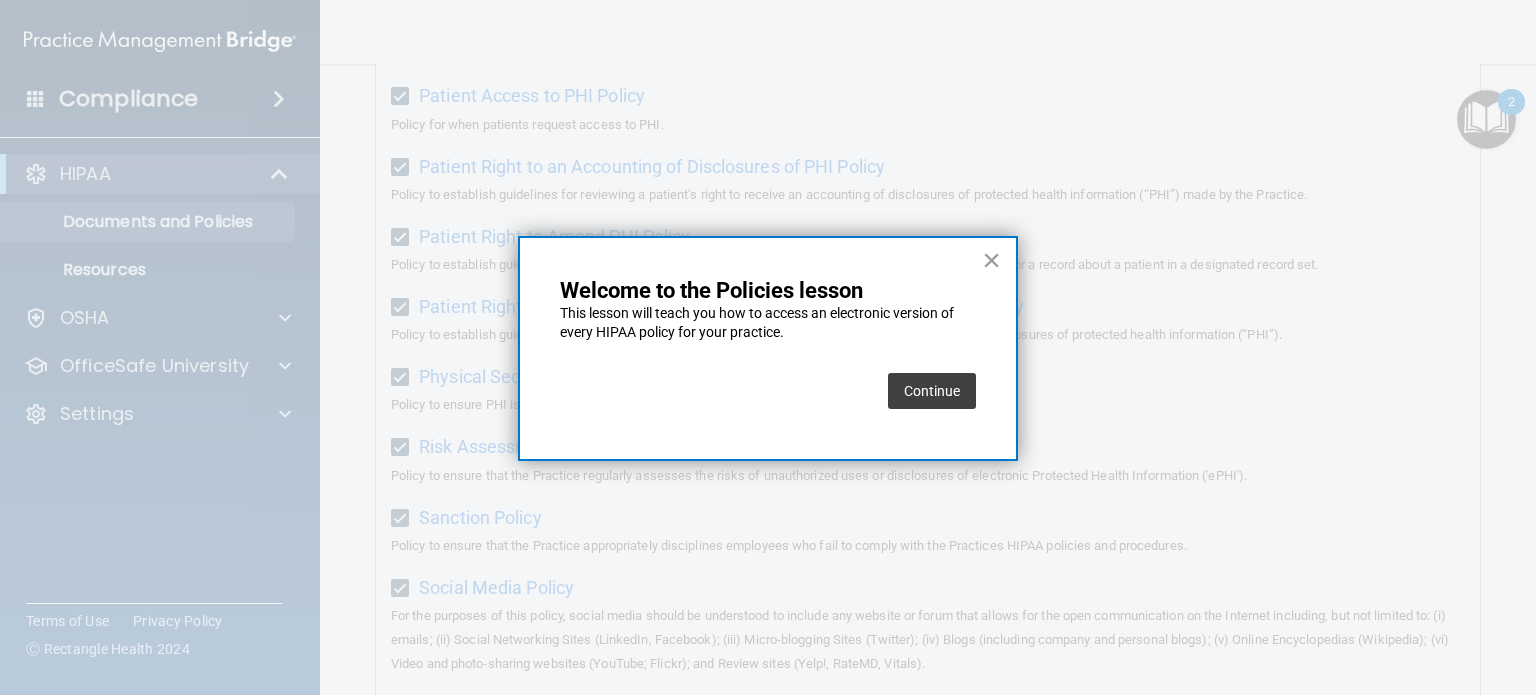 click on "Continue" at bounding box center [932, 391] 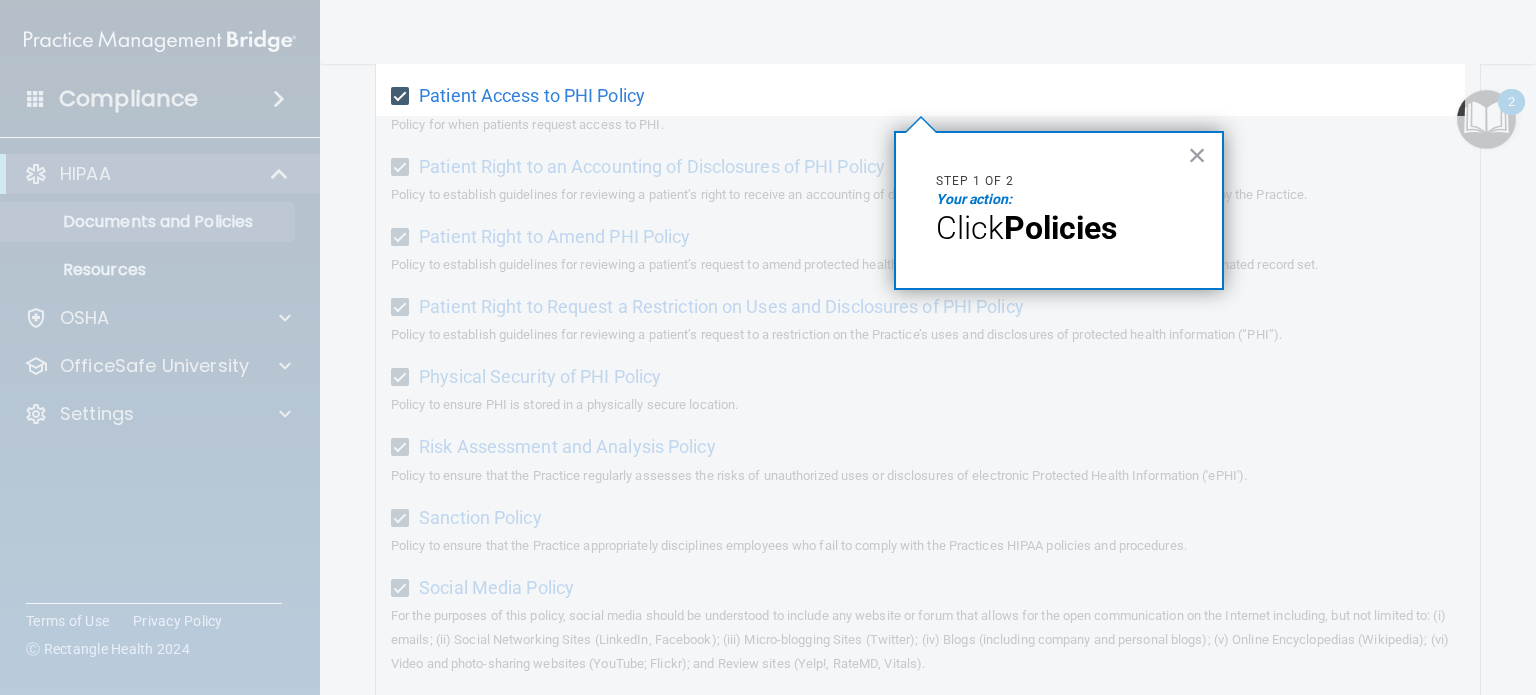 scroll, scrollTop: 154, scrollLeft: 0, axis: vertical 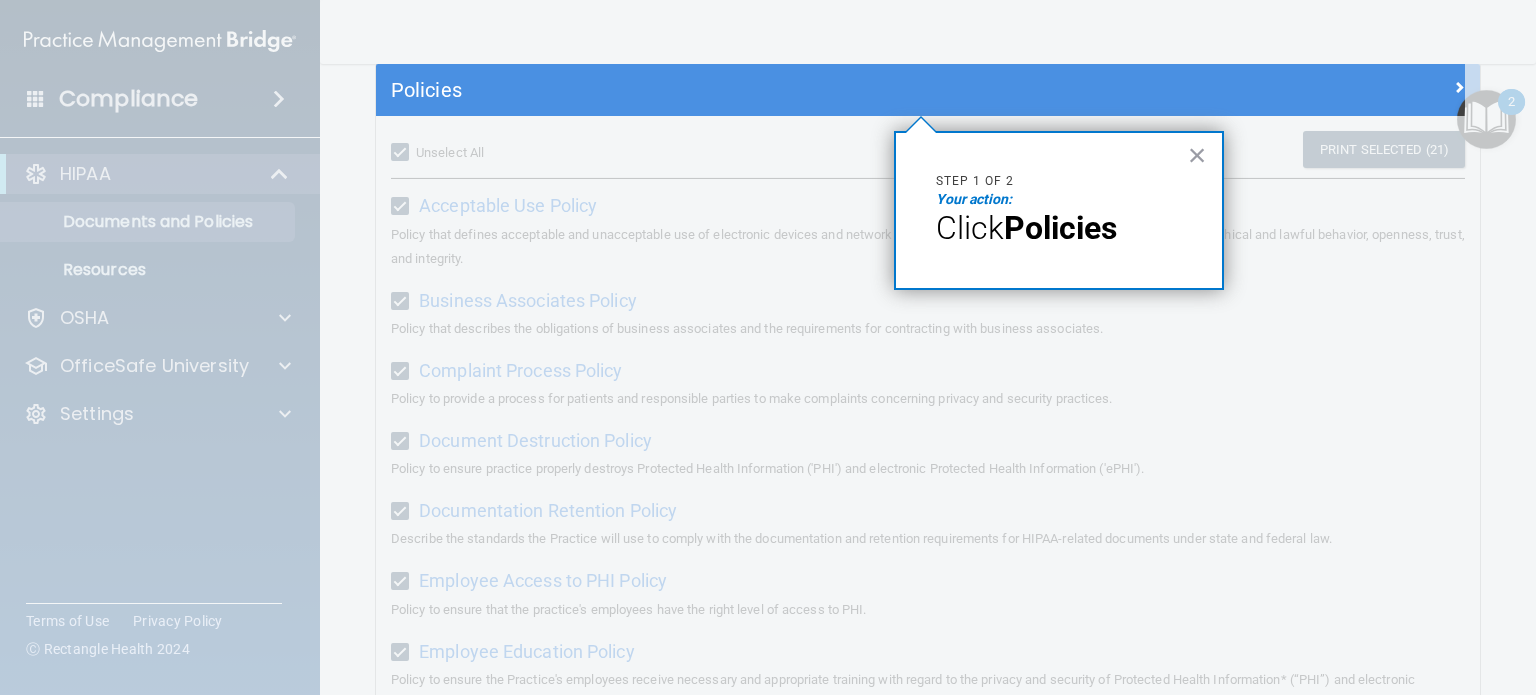 click on "Policies" at bounding box center [1060, 228] 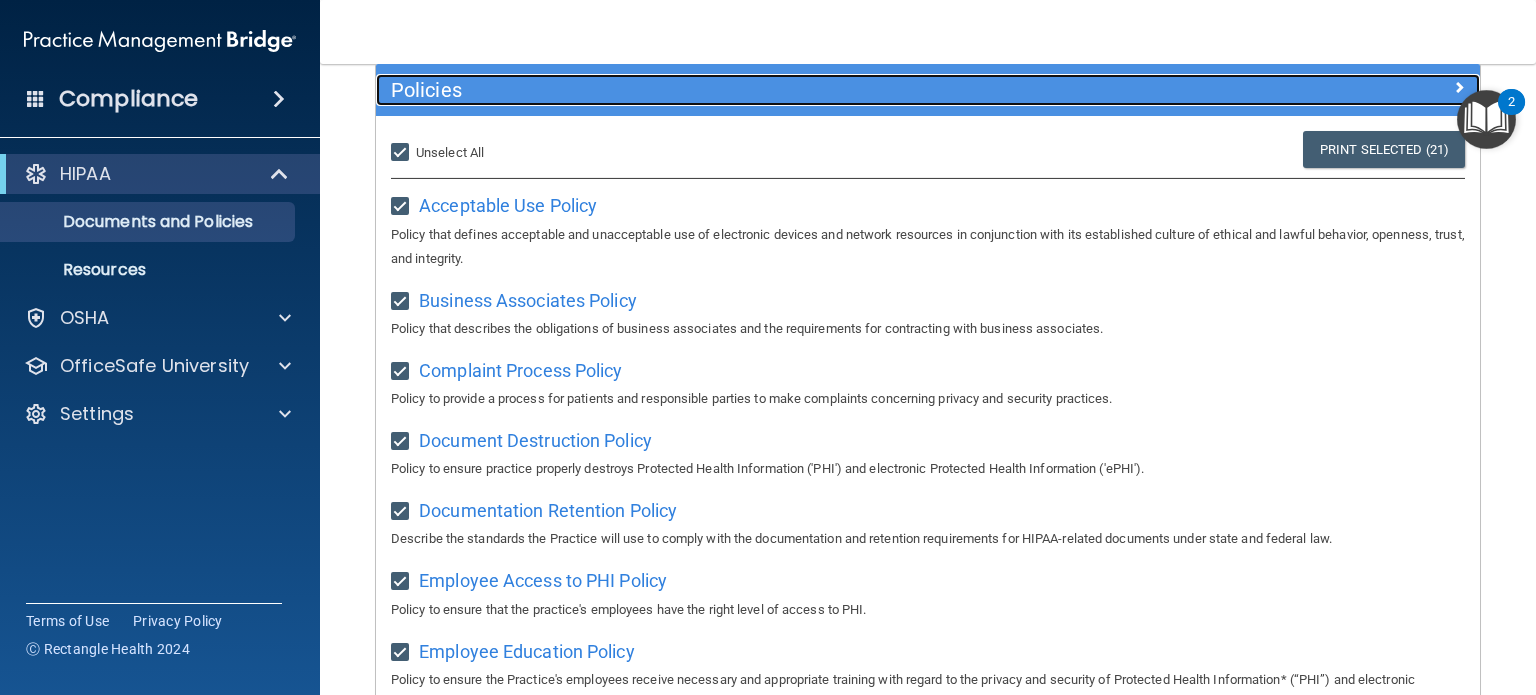 click at bounding box center [1342, 86] 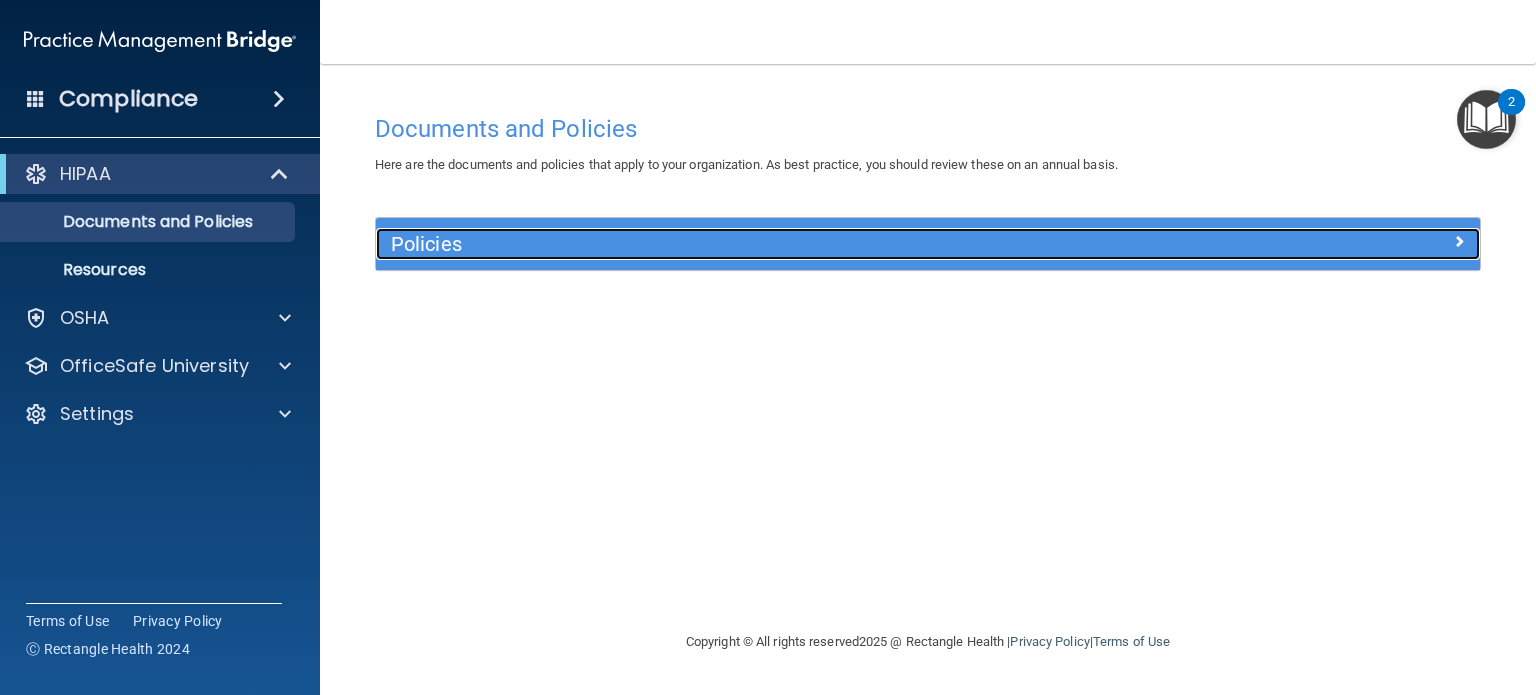scroll, scrollTop: 0, scrollLeft: 0, axis: both 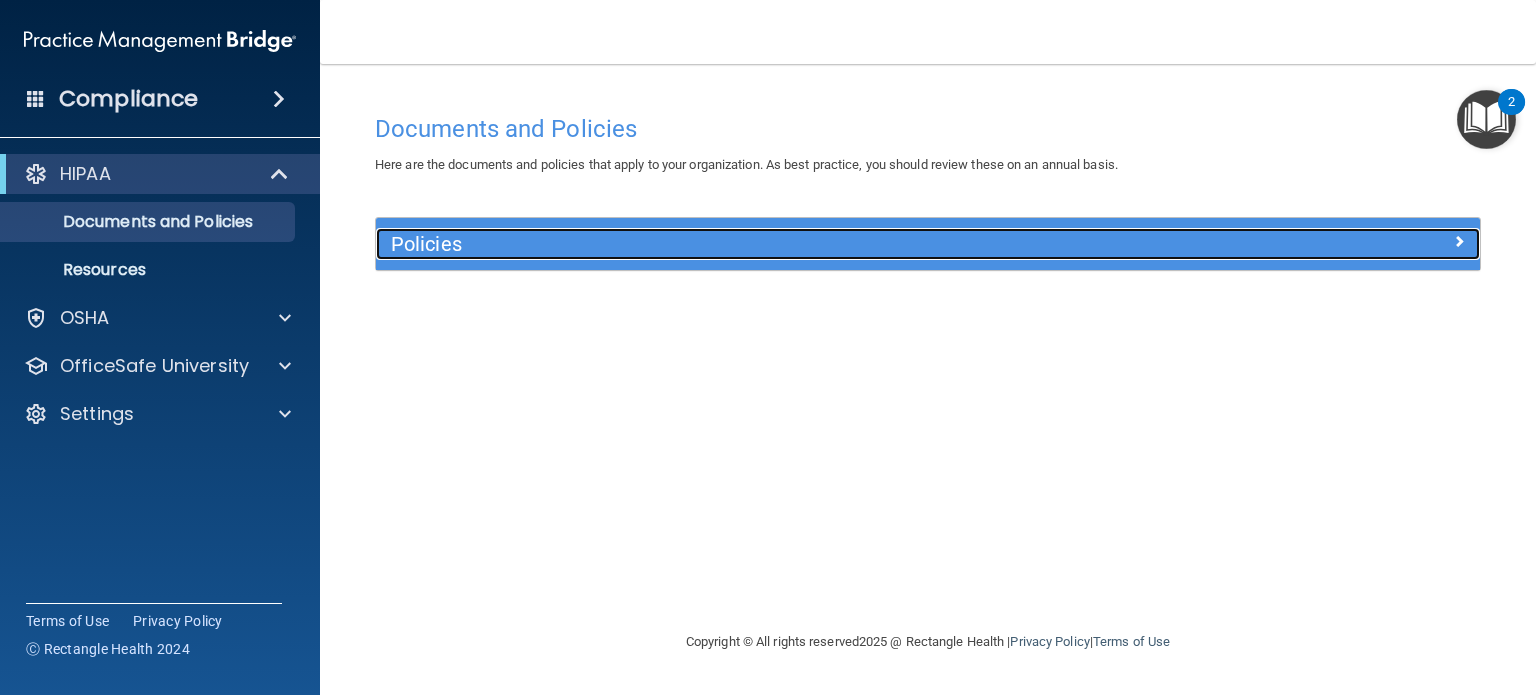 click on "Policies" at bounding box center (790, 244) 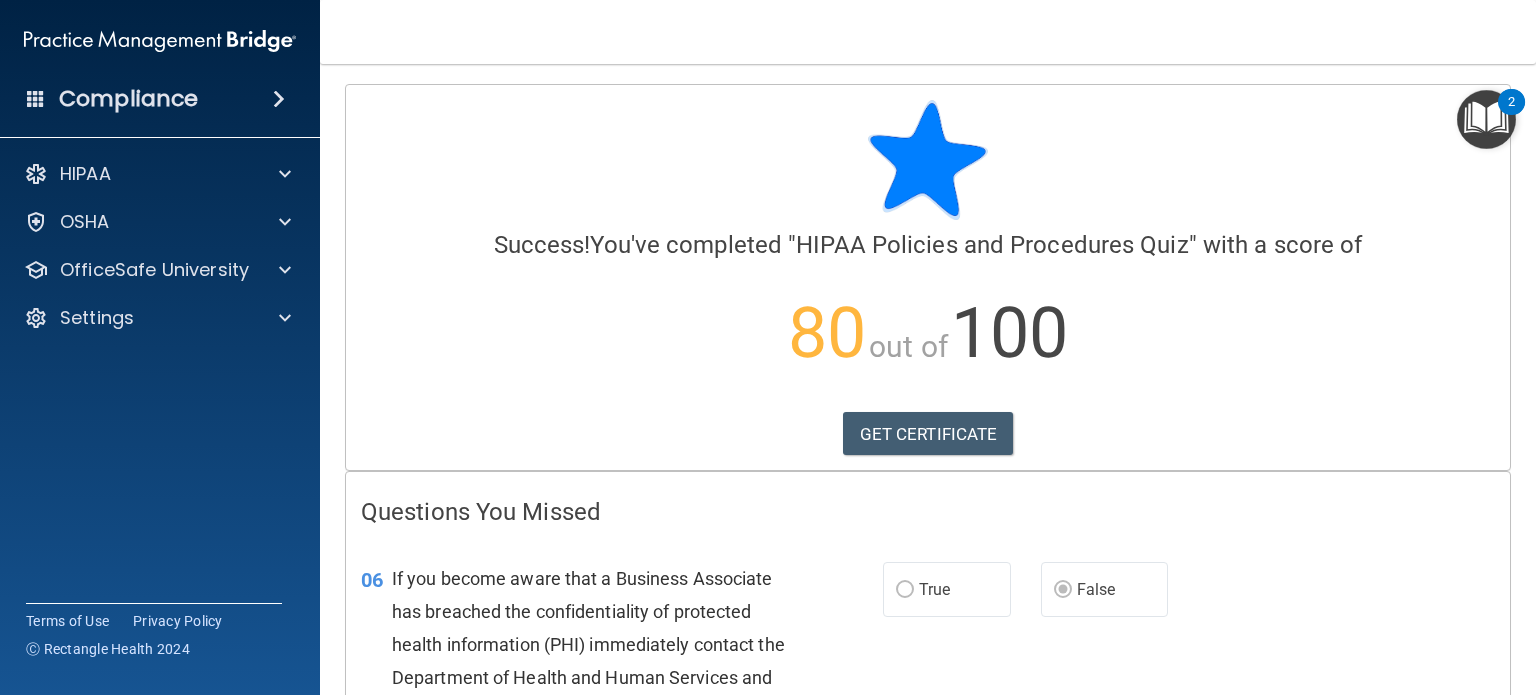 click at bounding box center [1486, 119] 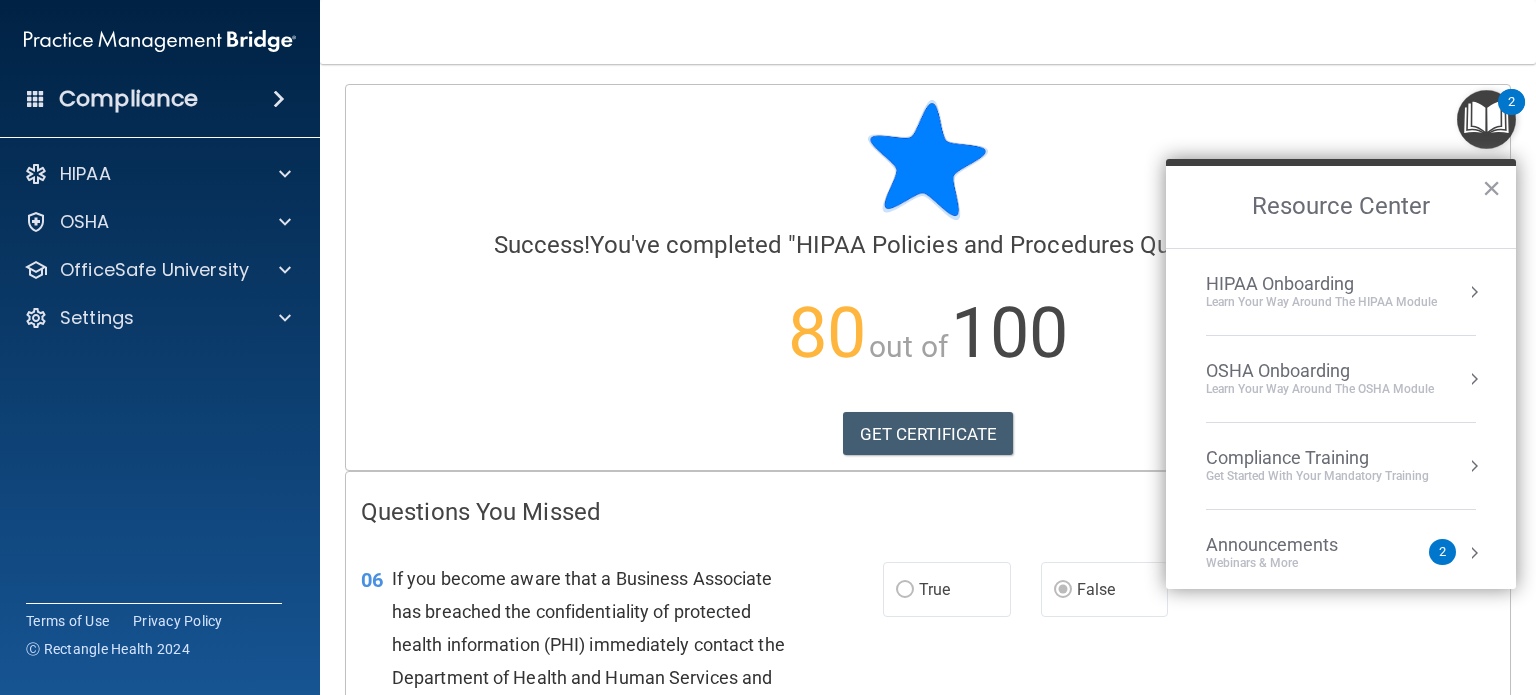 click on "HIPAA Onboarding" at bounding box center (1321, 284) 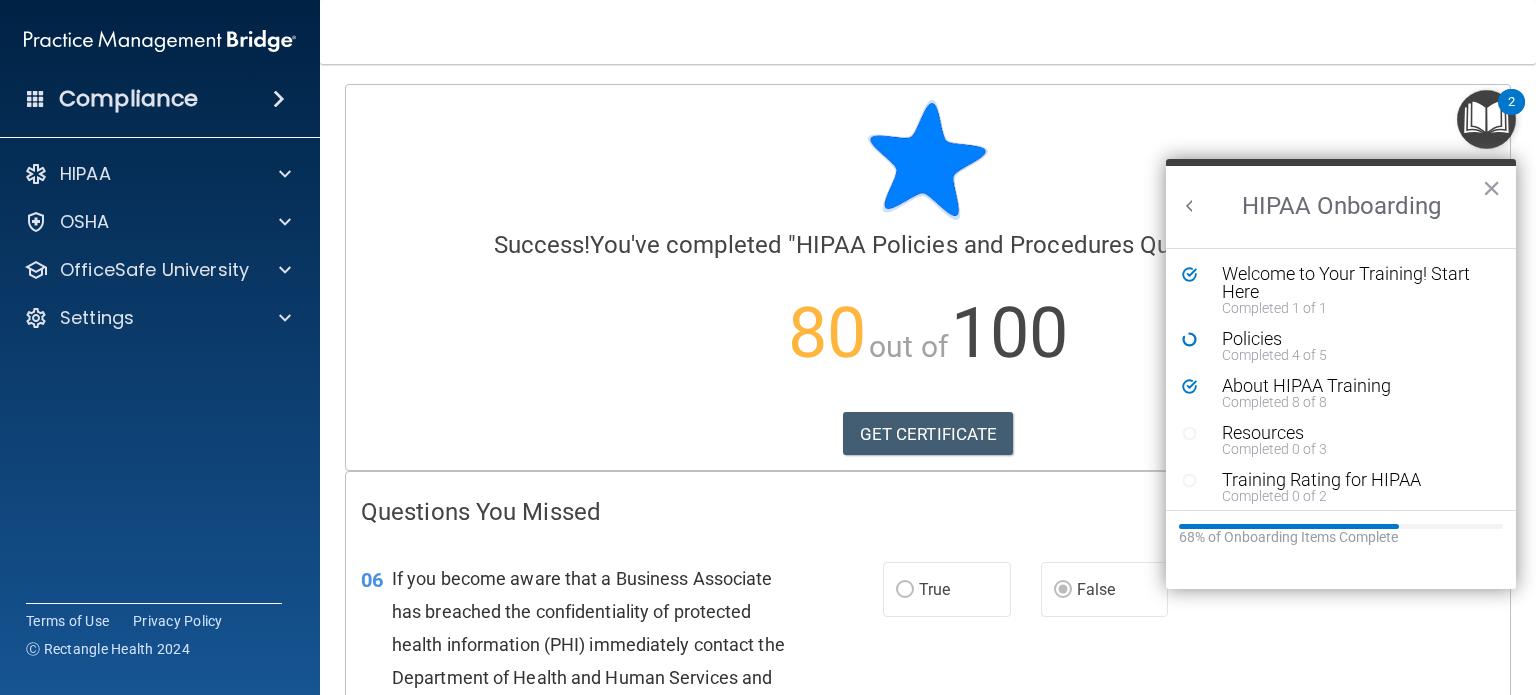 scroll, scrollTop: 0, scrollLeft: 0, axis: both 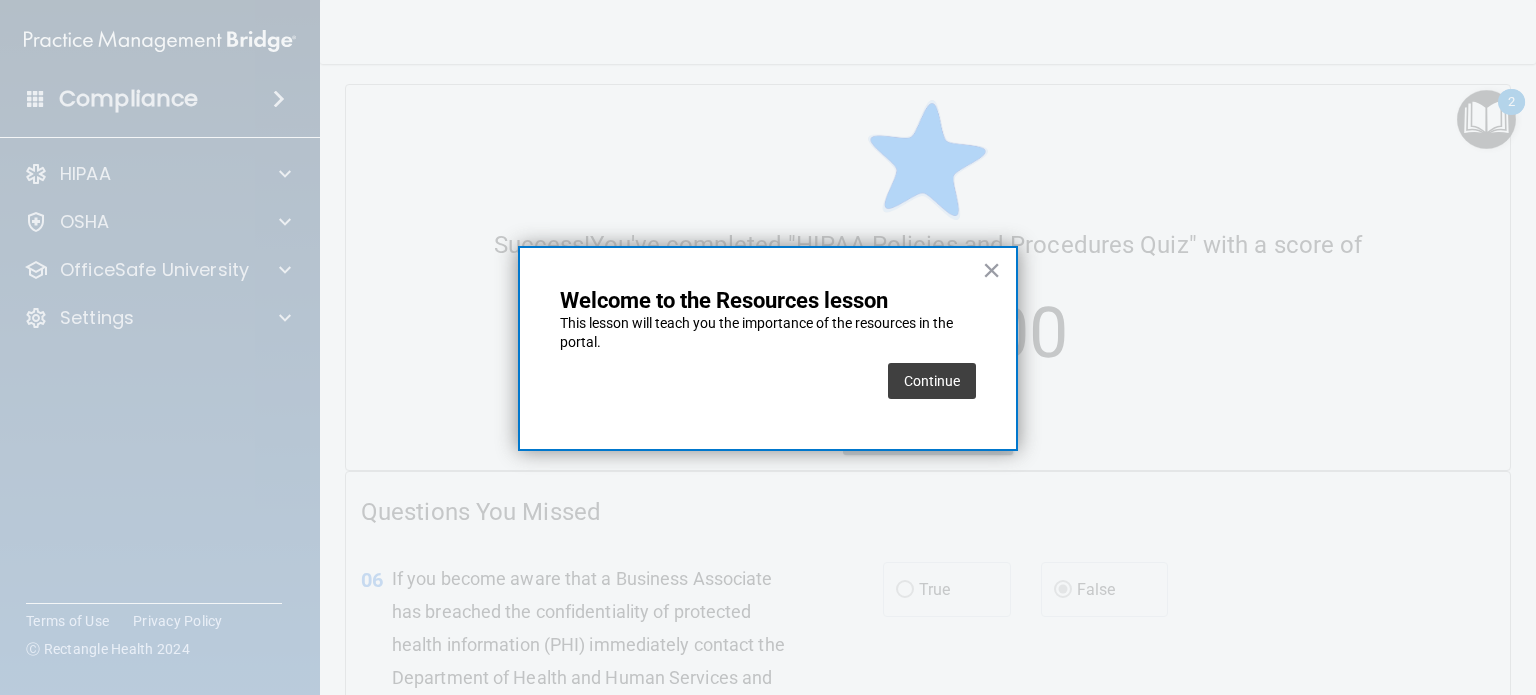 click on "Continue" at bounding box center (932, 381) 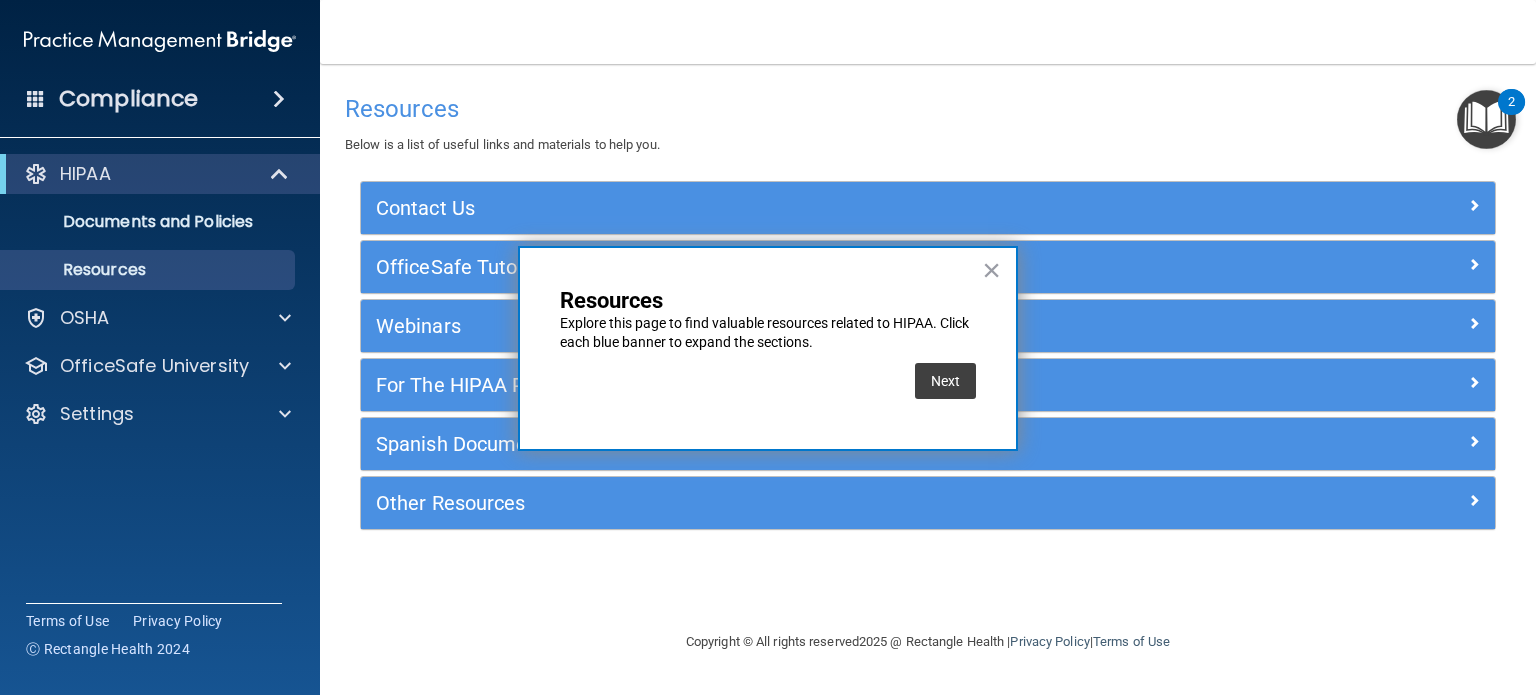 click on "×" at bounding box center (991, 270) 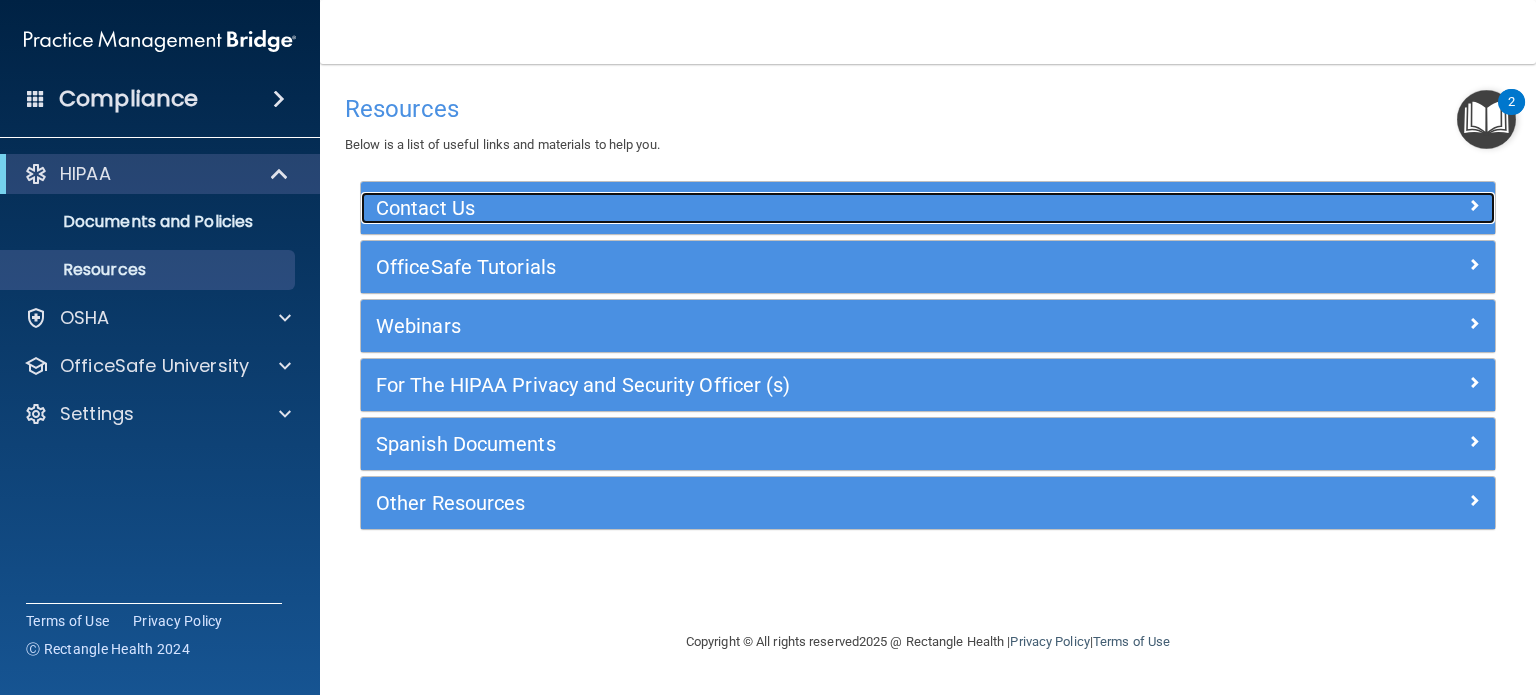 click on "Contact Us" at bounding box center [786, 208] 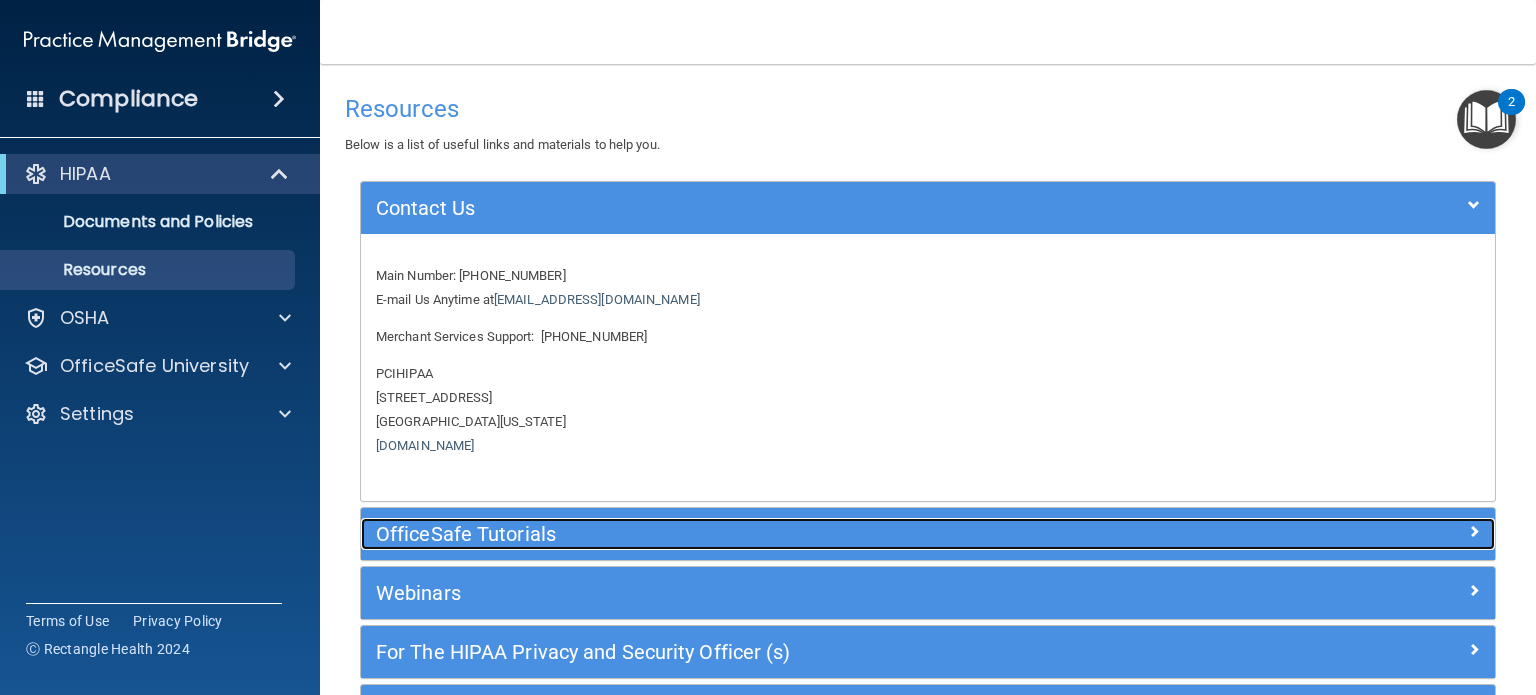 click on "OfficeSafe Tutorials" at bounding box center (786, 534) 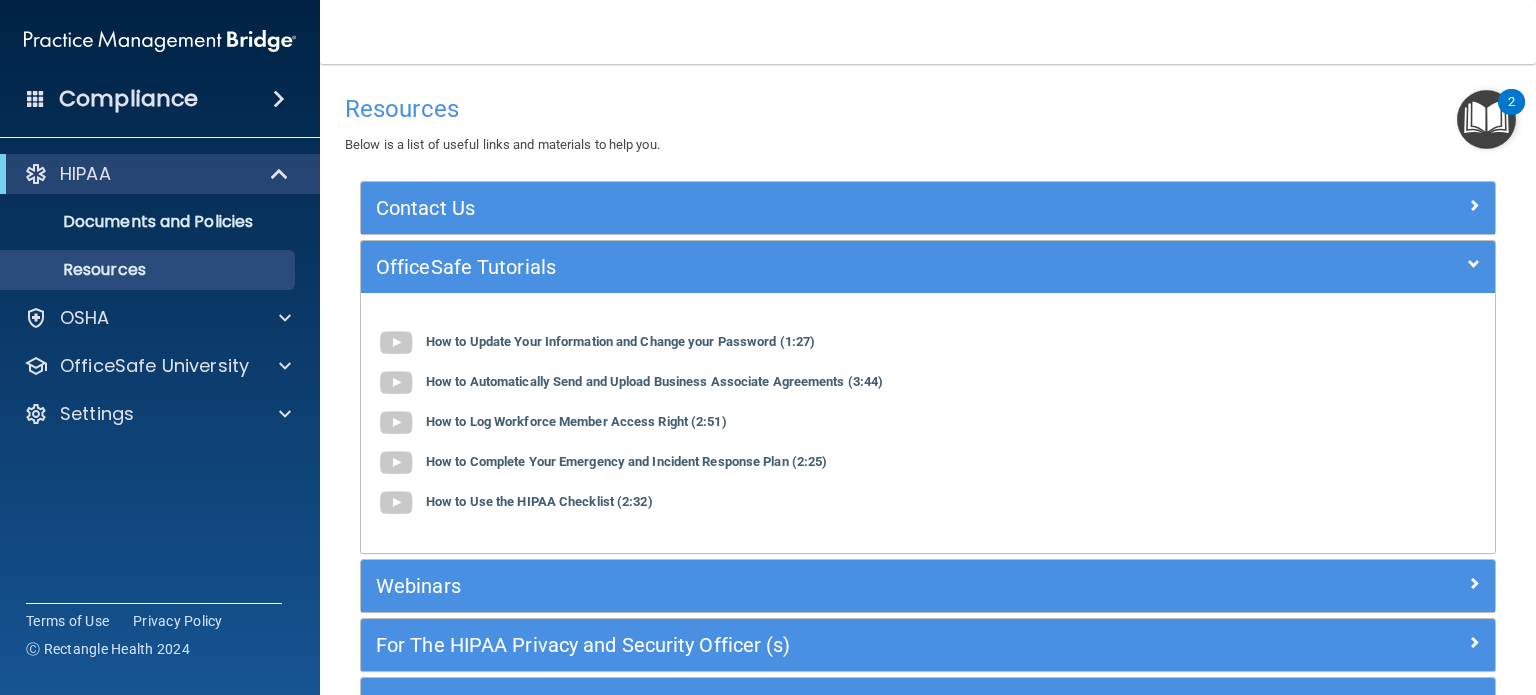 click at bounding box center (1486, 119) 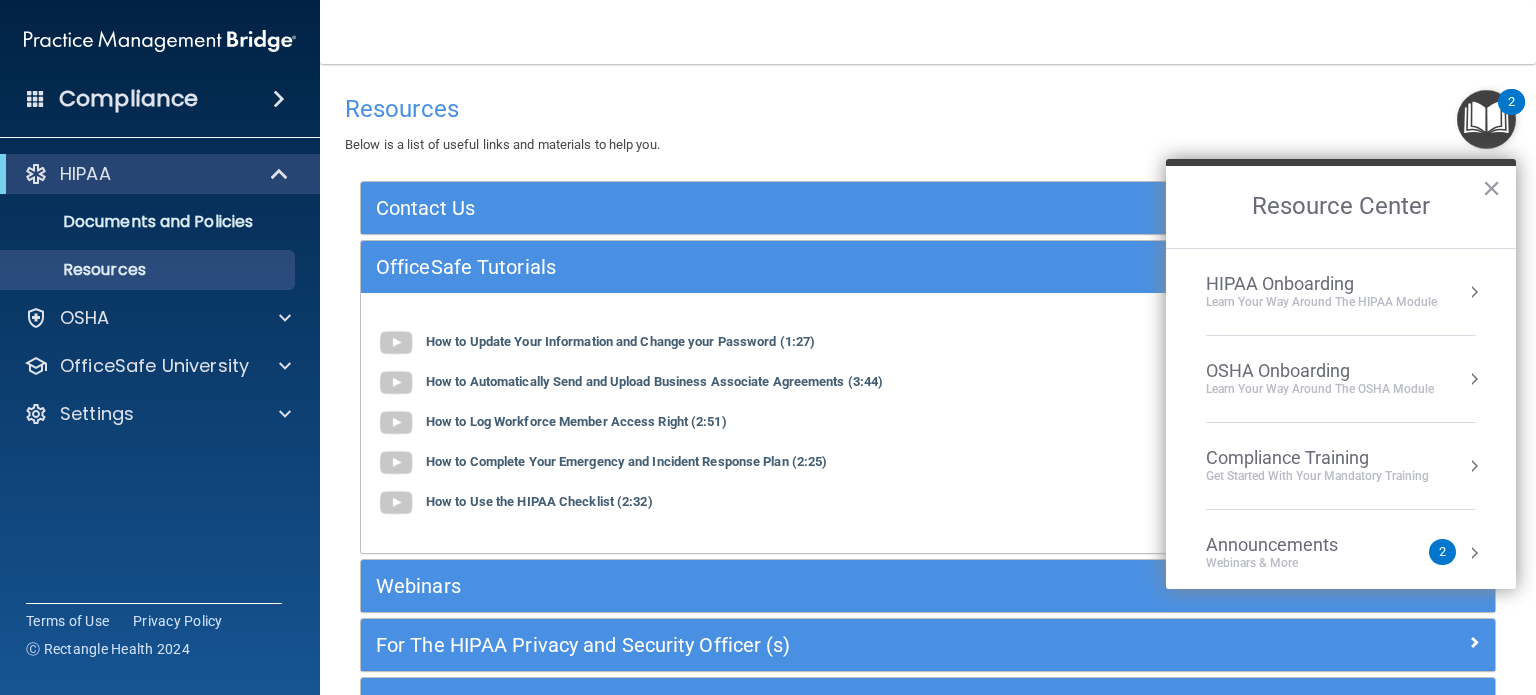 click on "HIPAA Onboarding" at bounding box center [1321, 284] 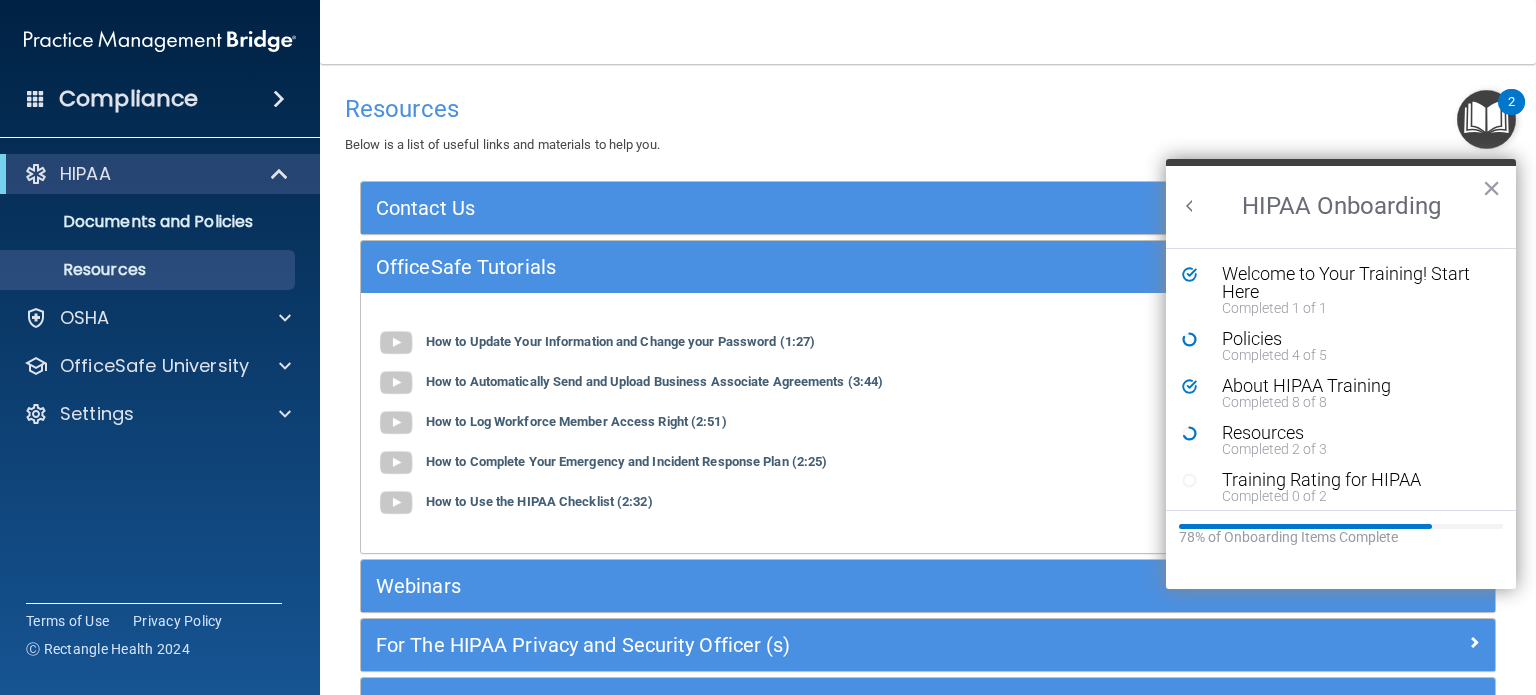 scroll, scrollTop: 0, scrollLeft: 0, axis: both 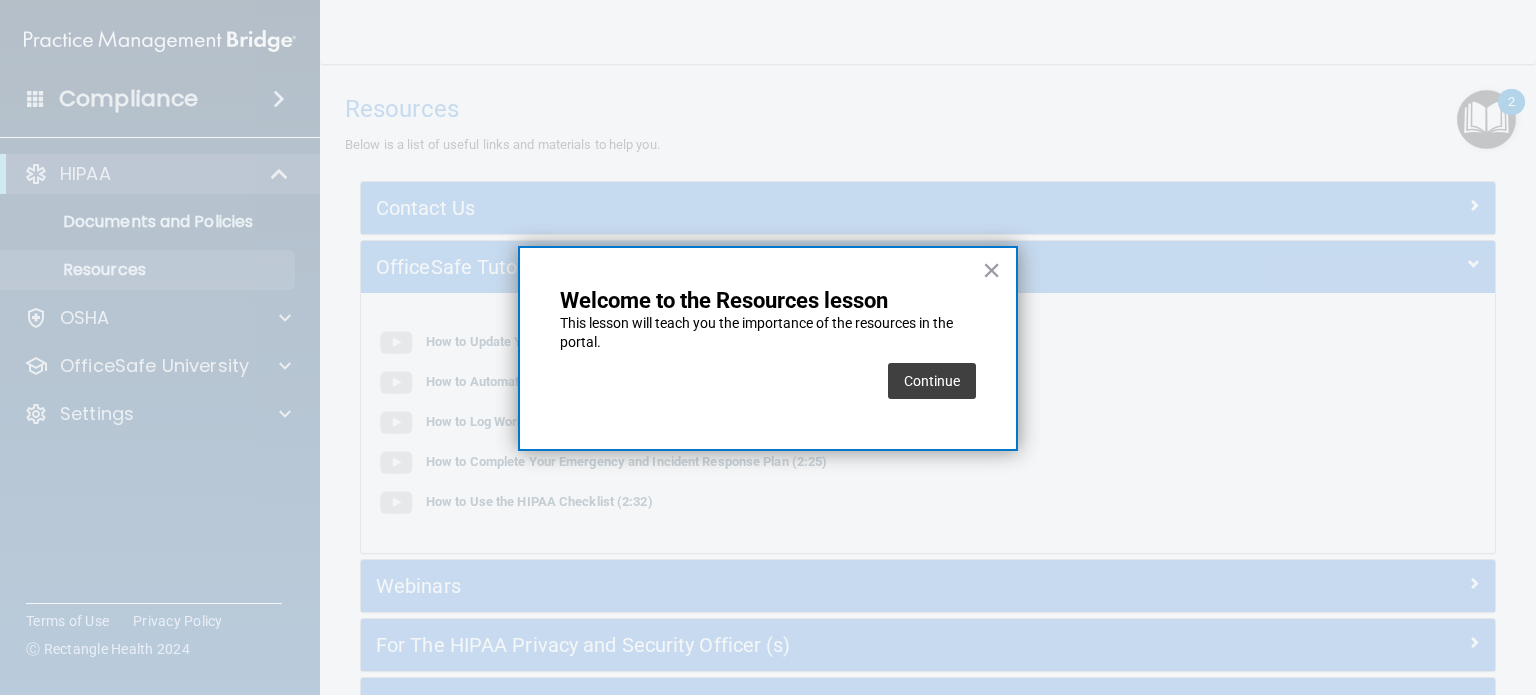 click on "Continue" at bounding box center (932, 381) 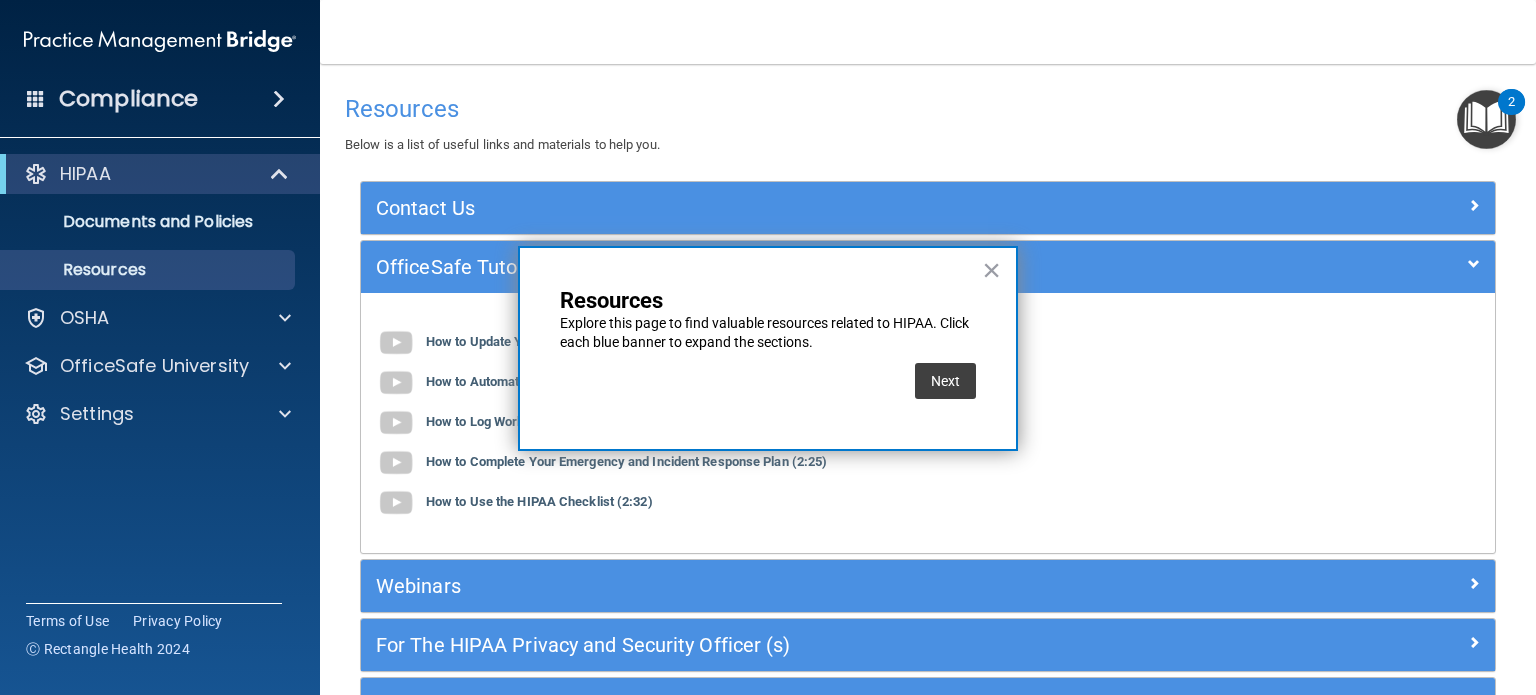 click on "Next" at bounding box center (945, 381) 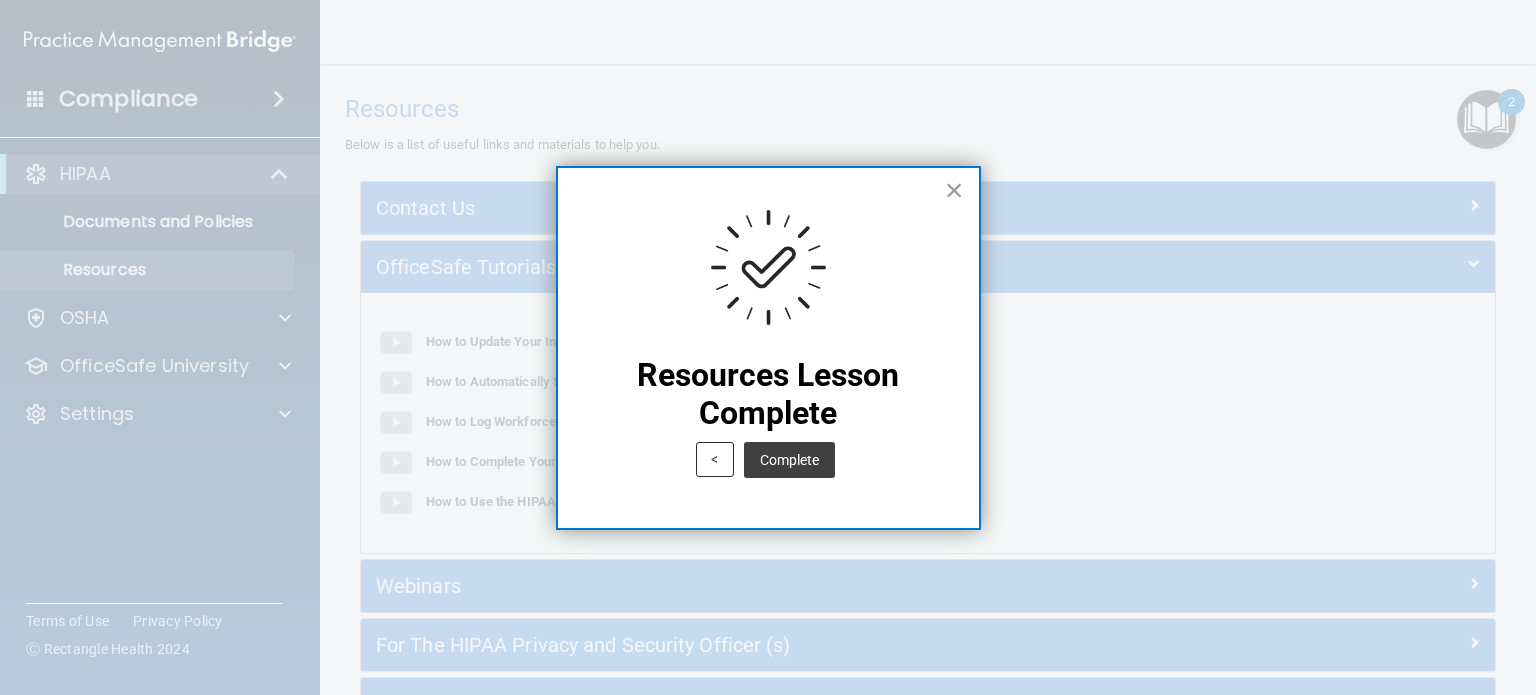 click on "Complete" at bounding box center [789, 460] 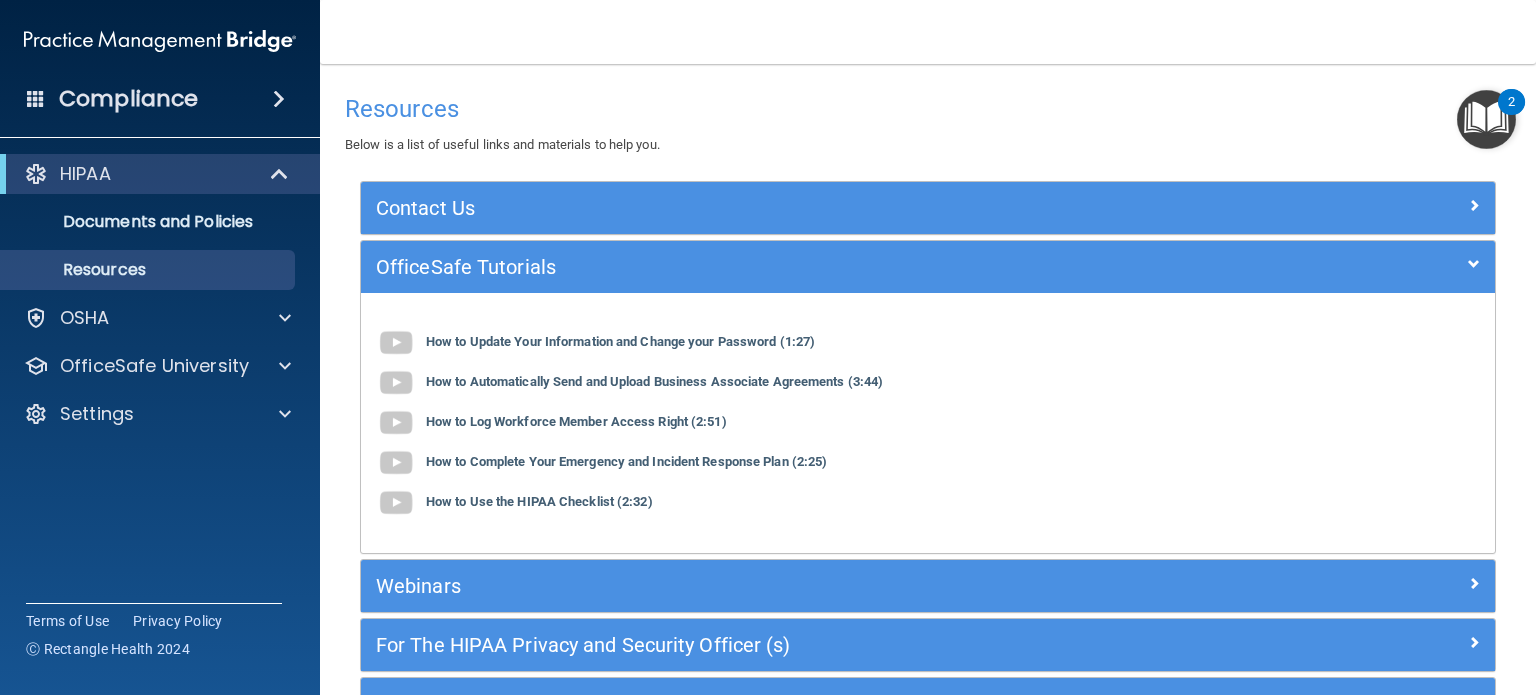 click at bounding box center [1486, 119] 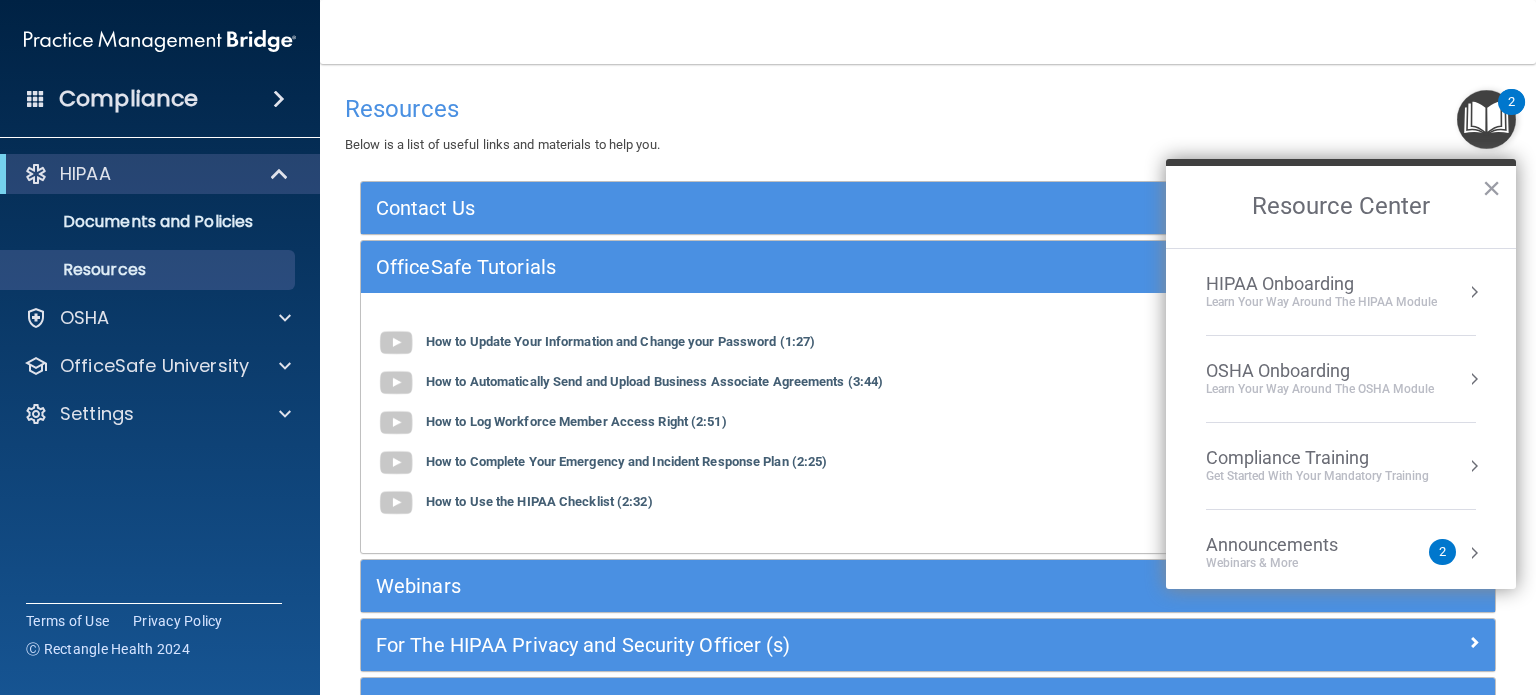 click on "HIPAA Onboarding" at bounding box center (1321, 284) 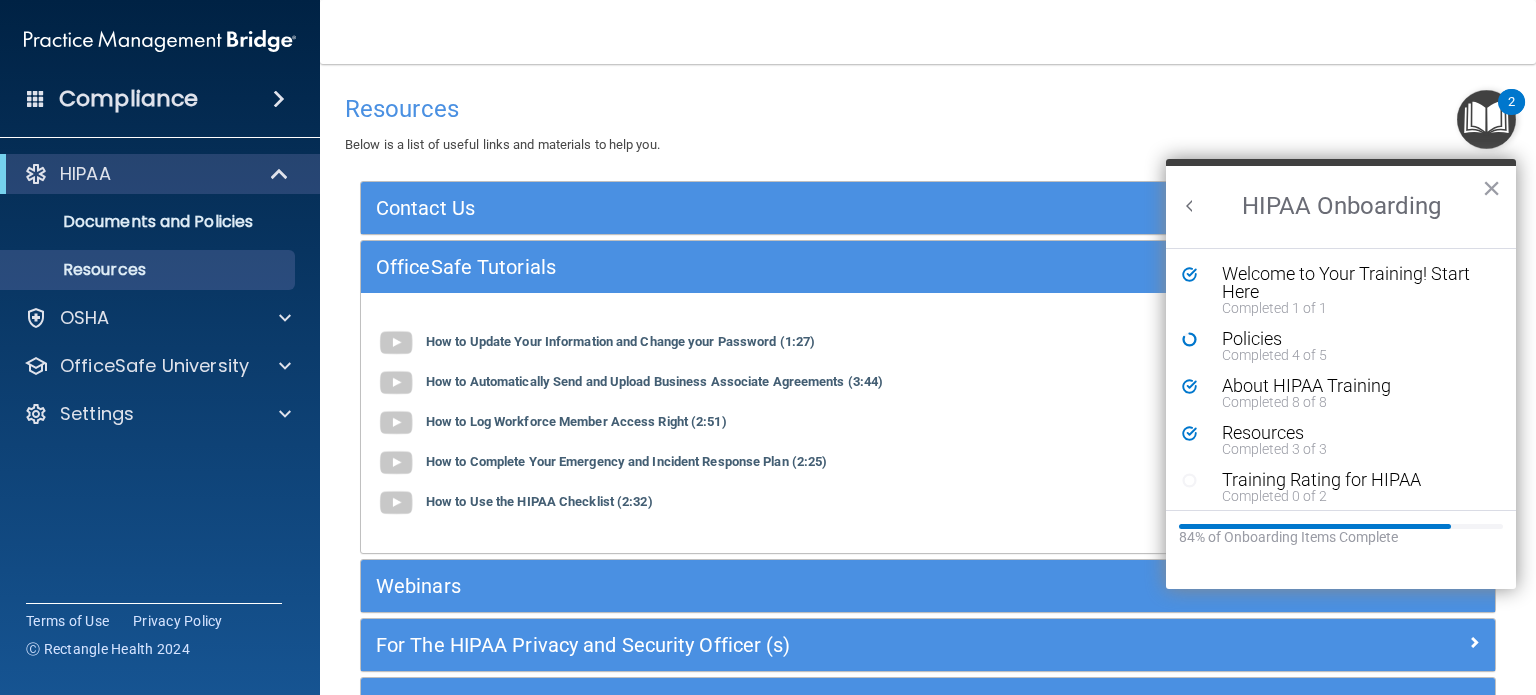 scroll, scrollTop: 0, scrollLeft: 0, axis: both 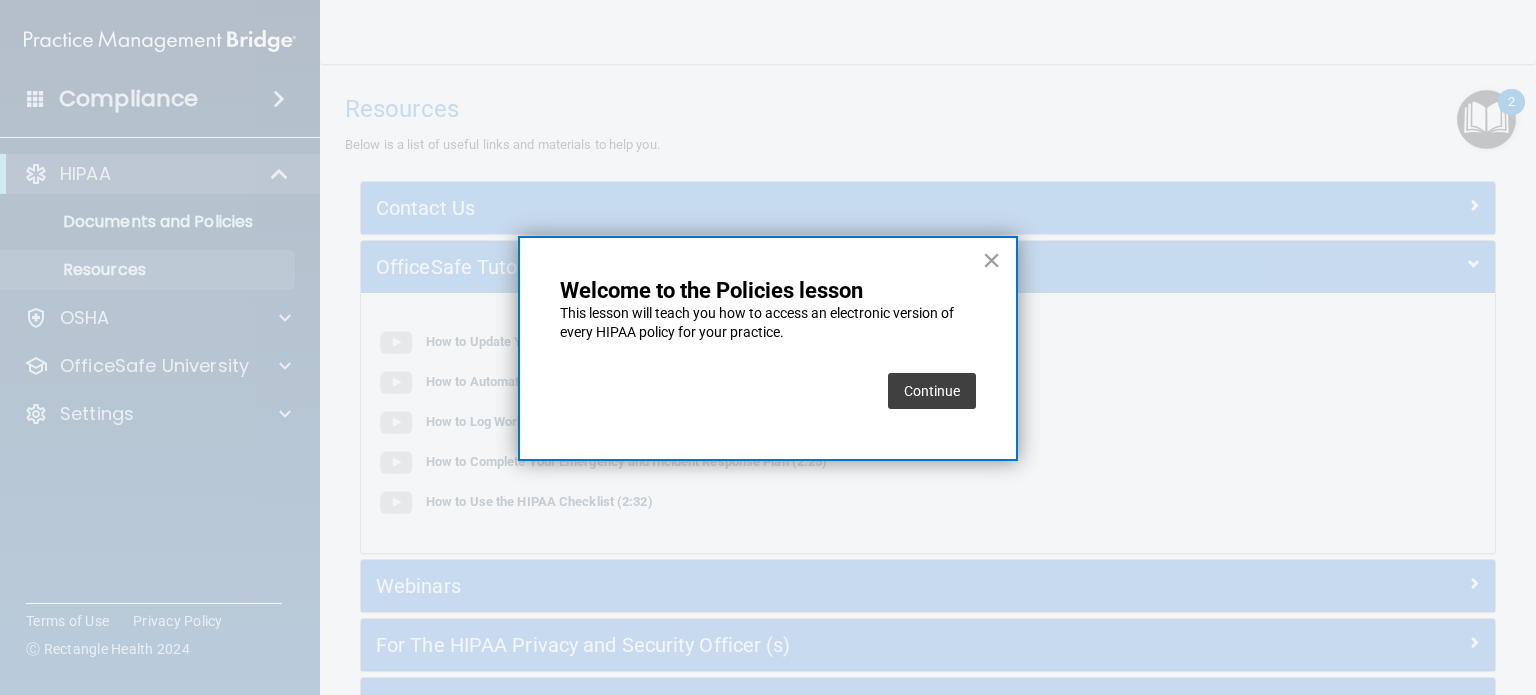 click on "Continue" at bounding box center (932, 391) 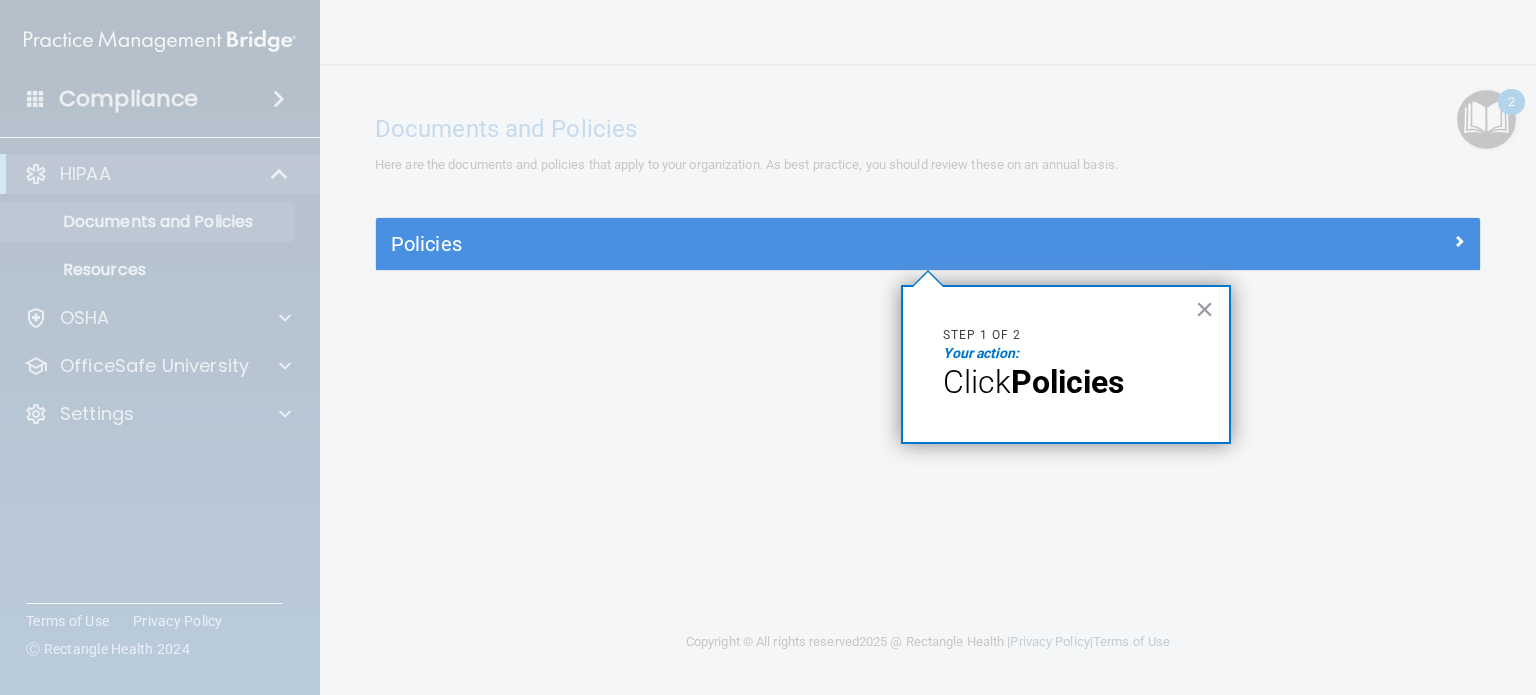 click on "×" at bounding box center (1204, 309) 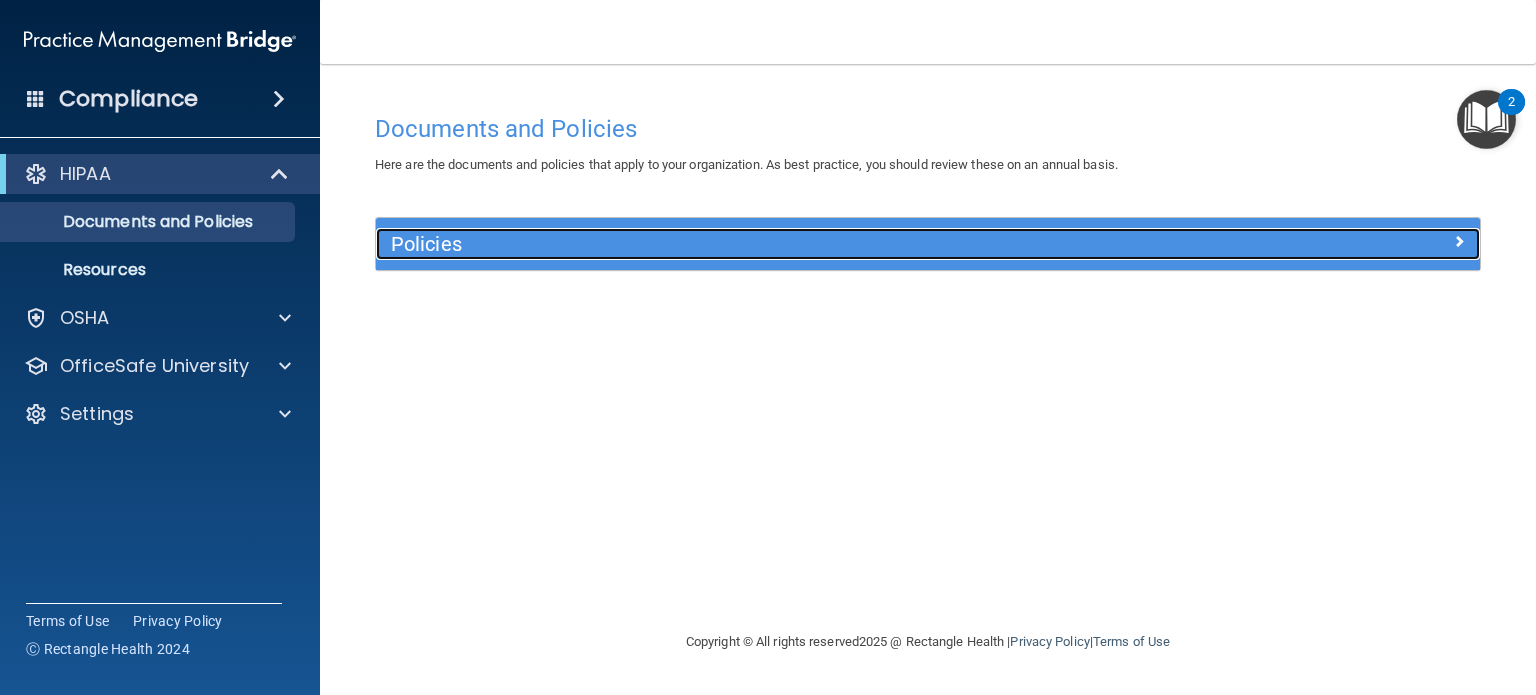 click at bounding box center (1342, 240) 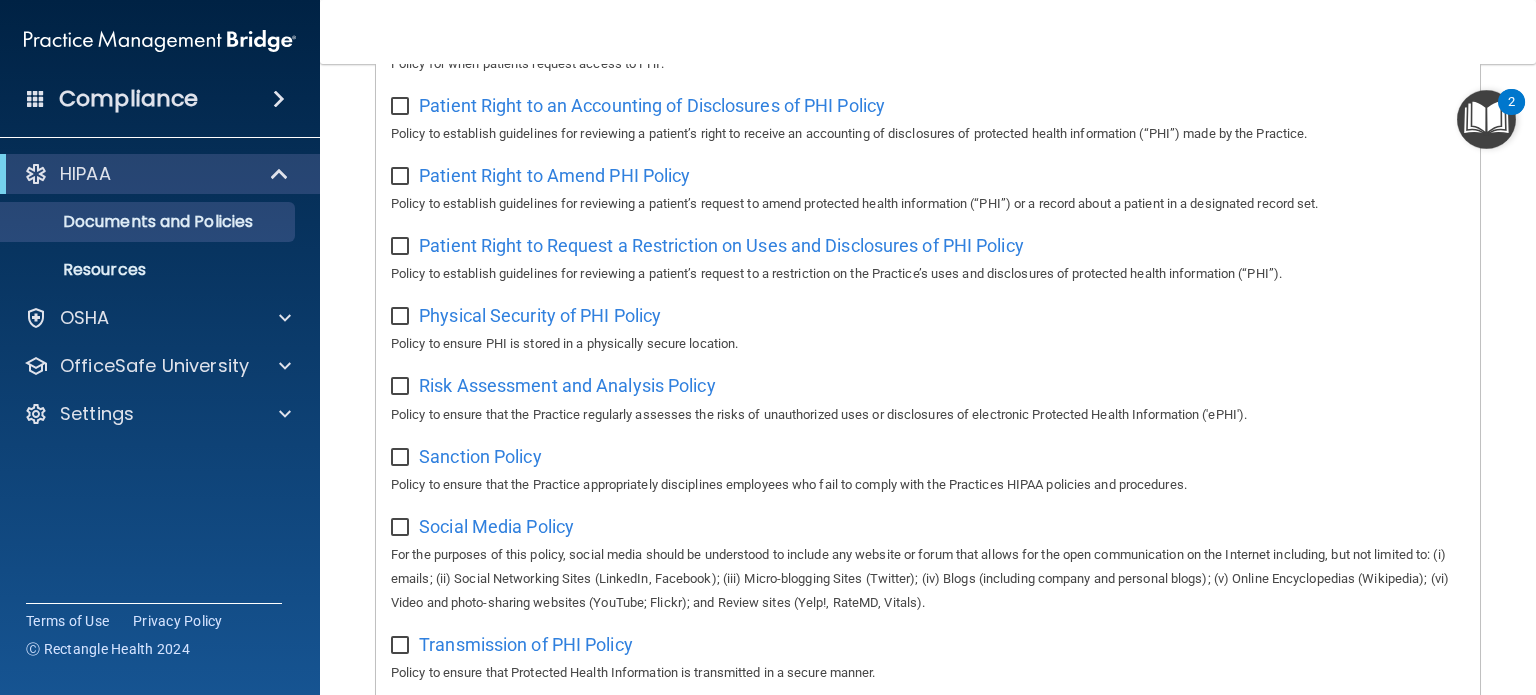 scroll, scrollTop: 1349, scrollLeft: 0, axis: vertical 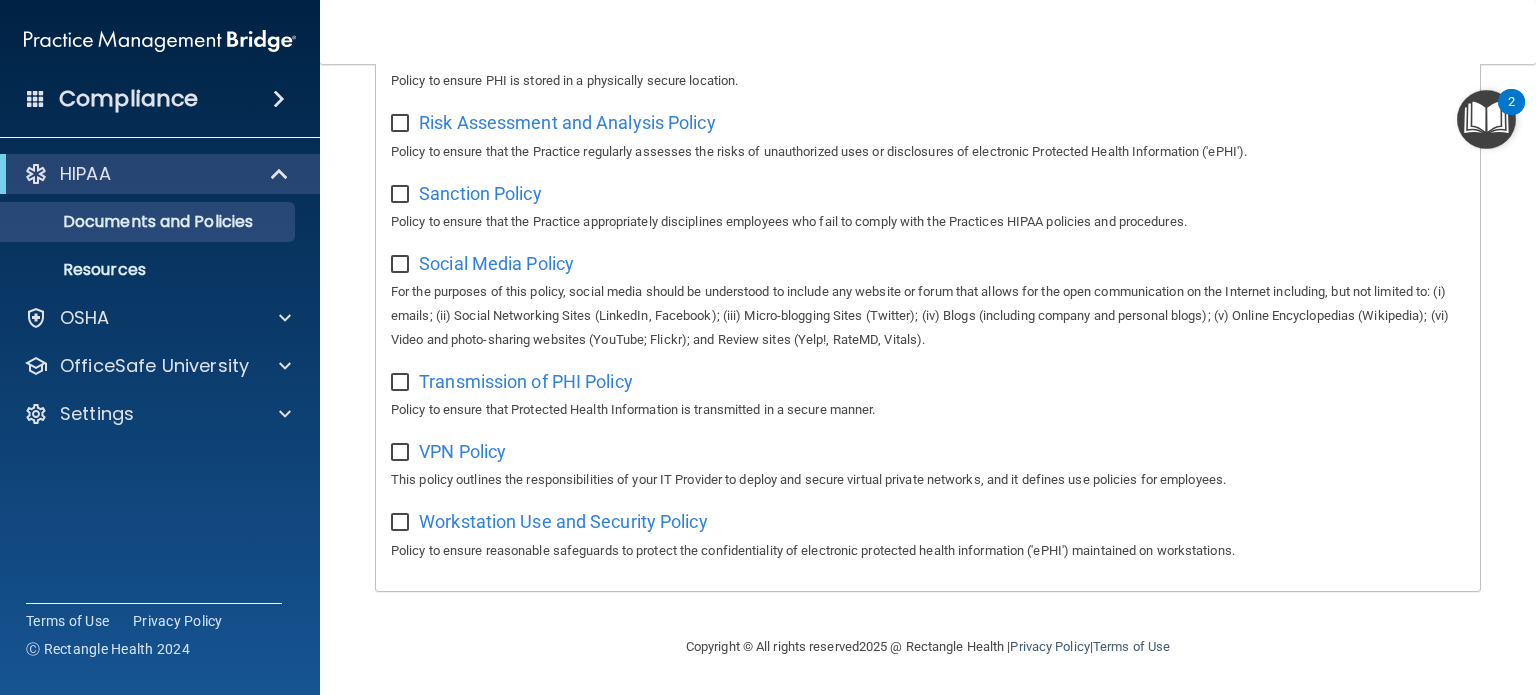 click at bounding box center [402, 523] 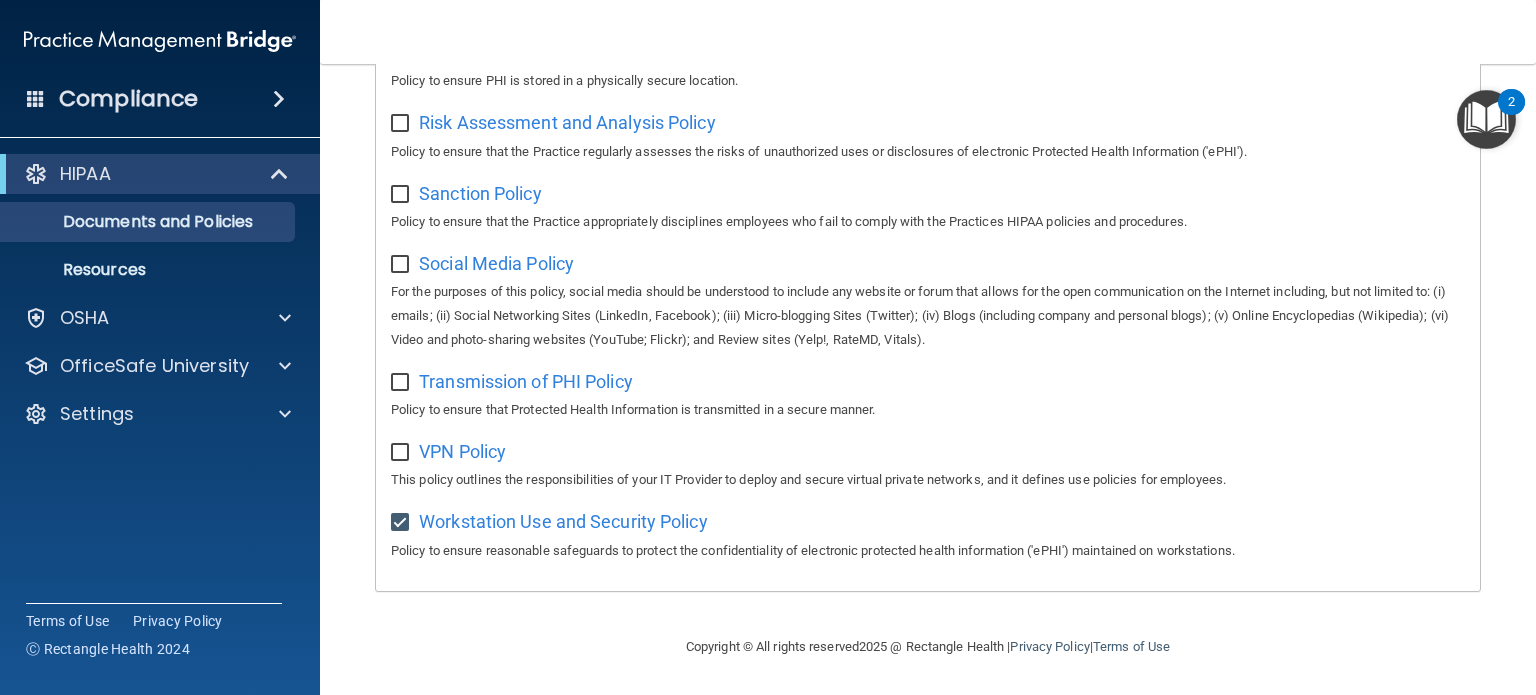 click on "Workstation Use and Security Policy" at bounding box center [563, 521] 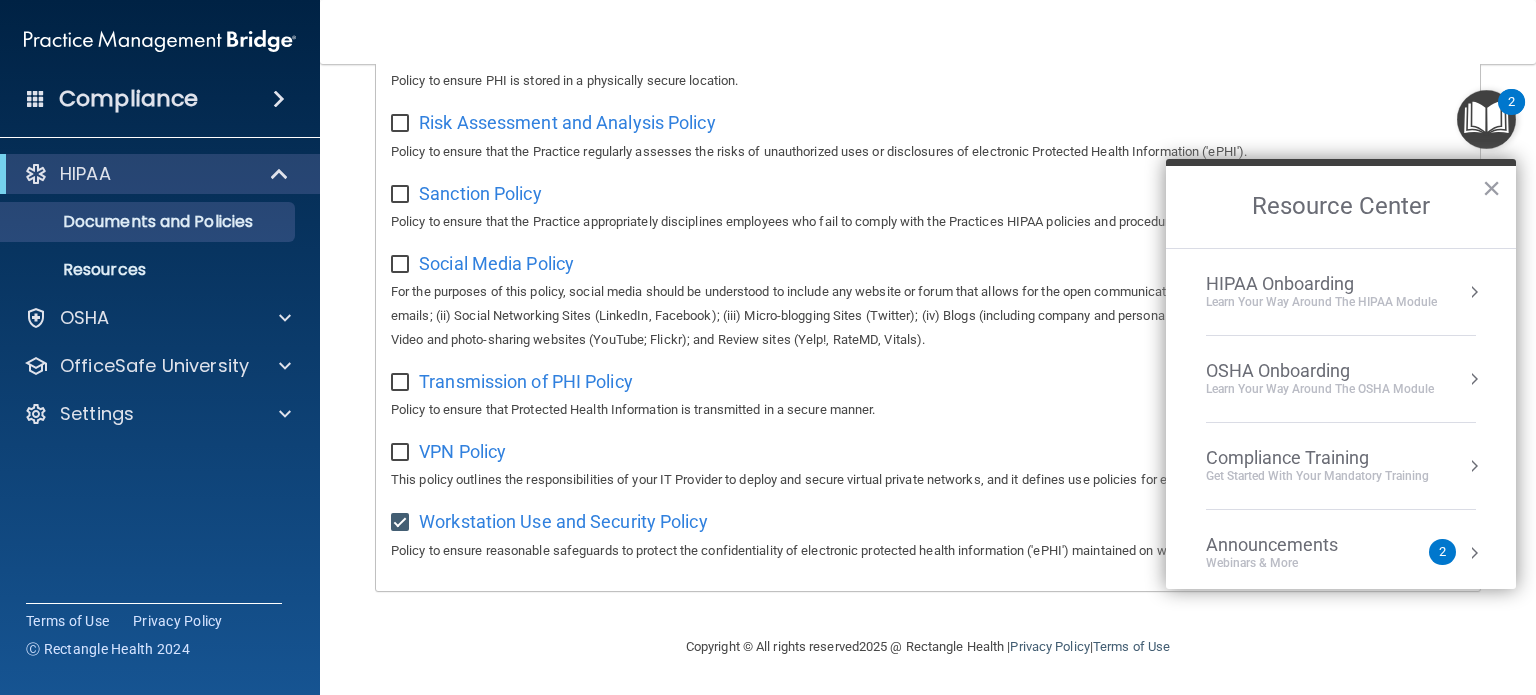 click on "HIPAA Onboarding" at bounding box center [1321, 284] 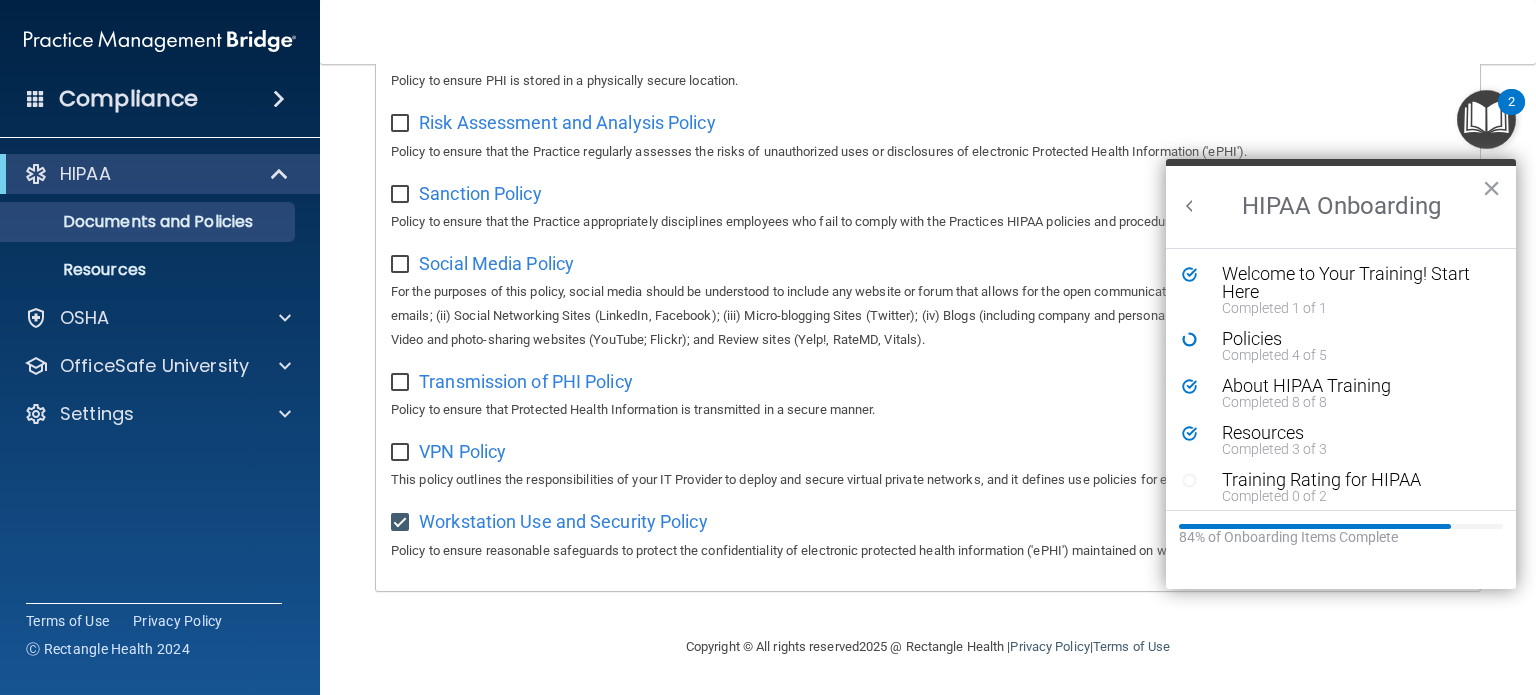 scroll, scrollTop: 0, scrollLeft: 0, axis: both 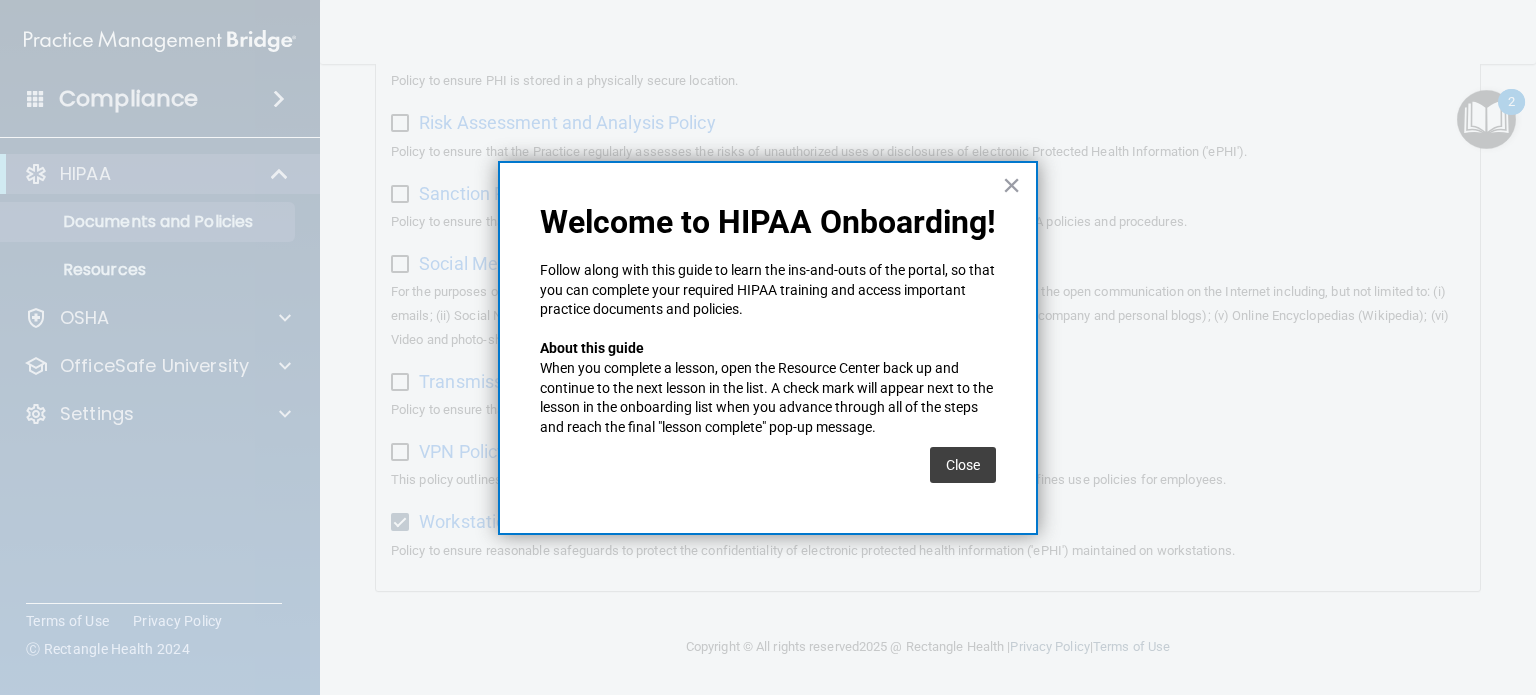 click on "Close" at bounding box center (963, 465) 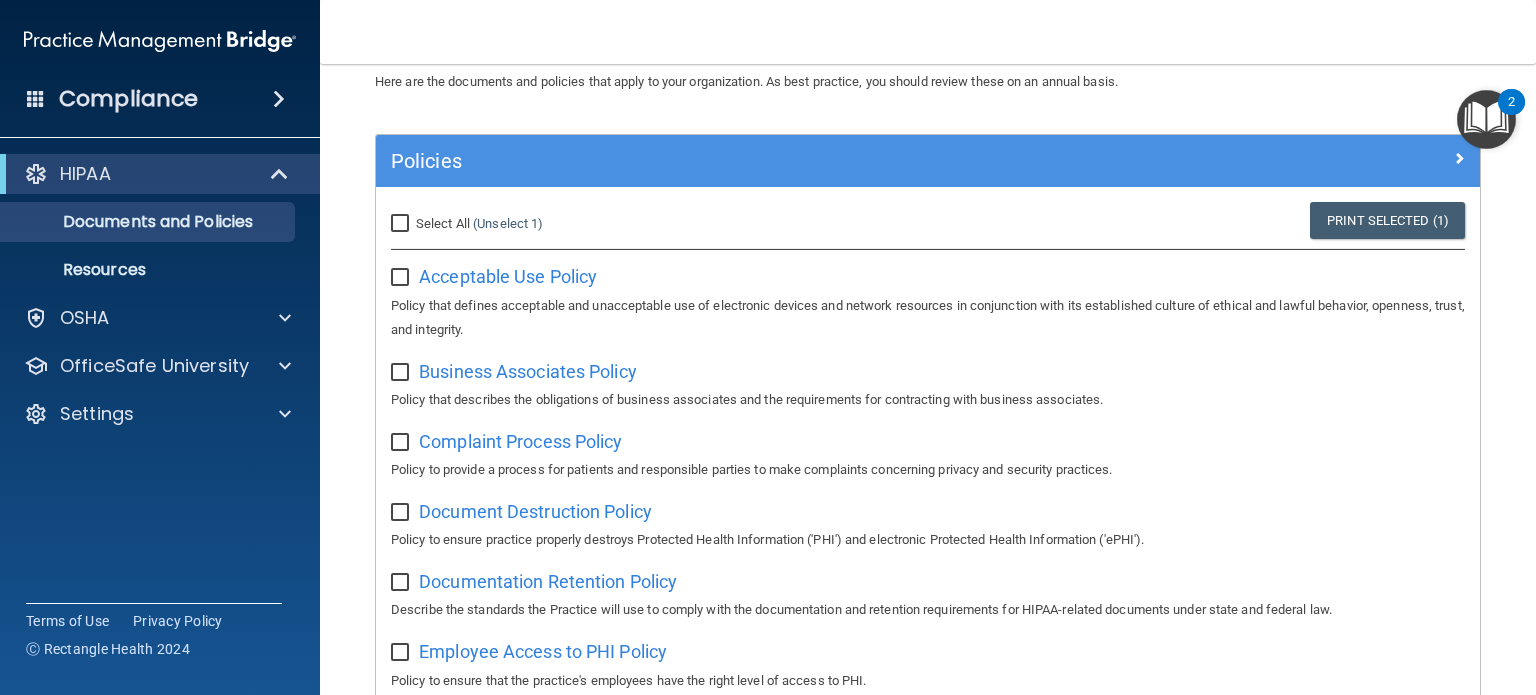 scroll, scrollTop: 0, scrollLeft: 0, axis: both 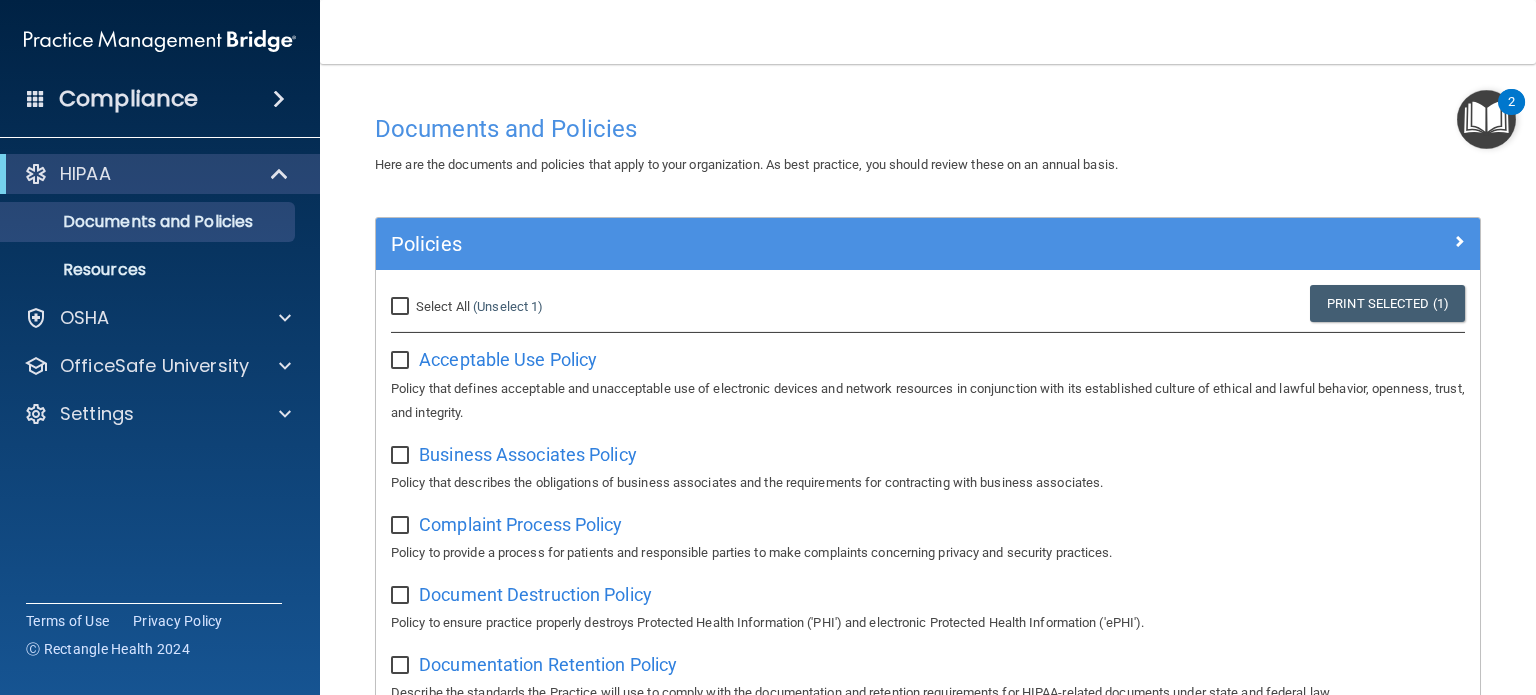 click on "Select All   (Unselect 1)    Unselect All" at bounding box center [402, 307] 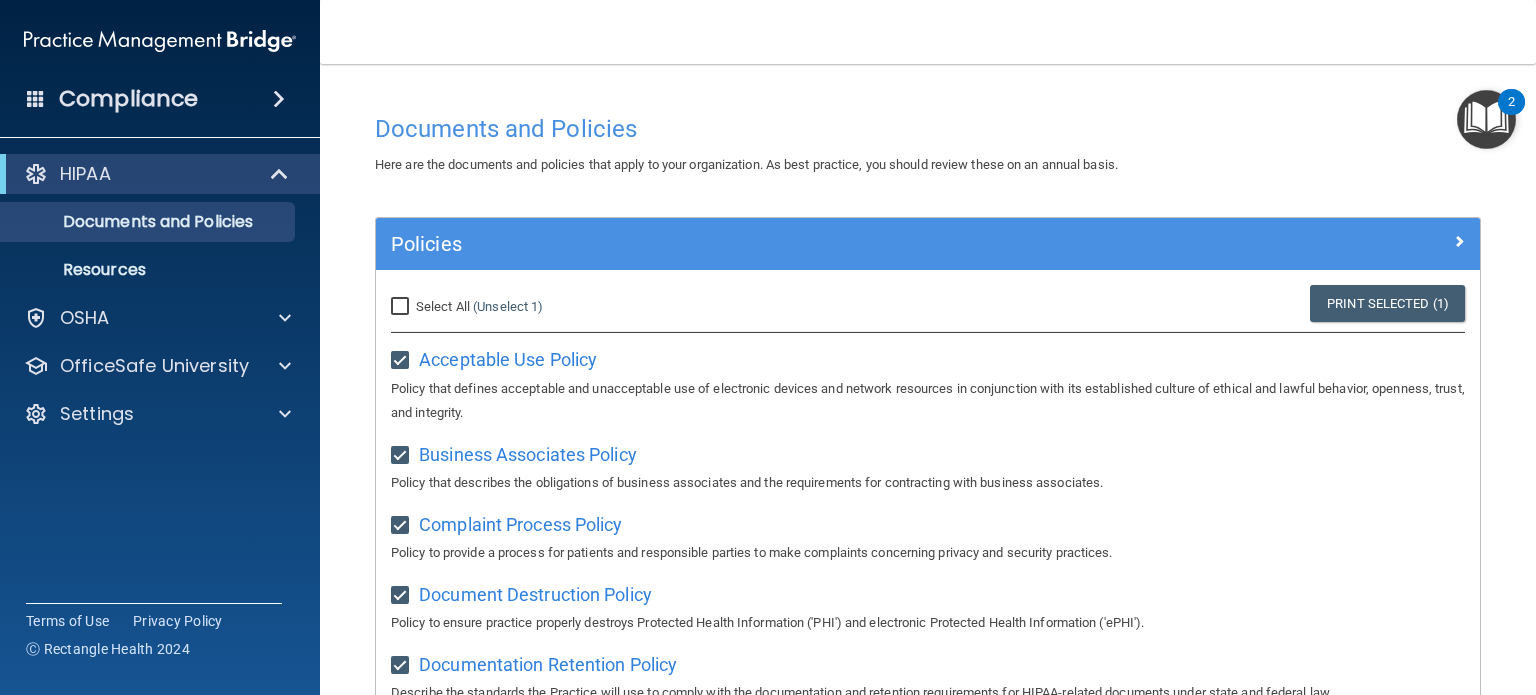 checkbox on "true" 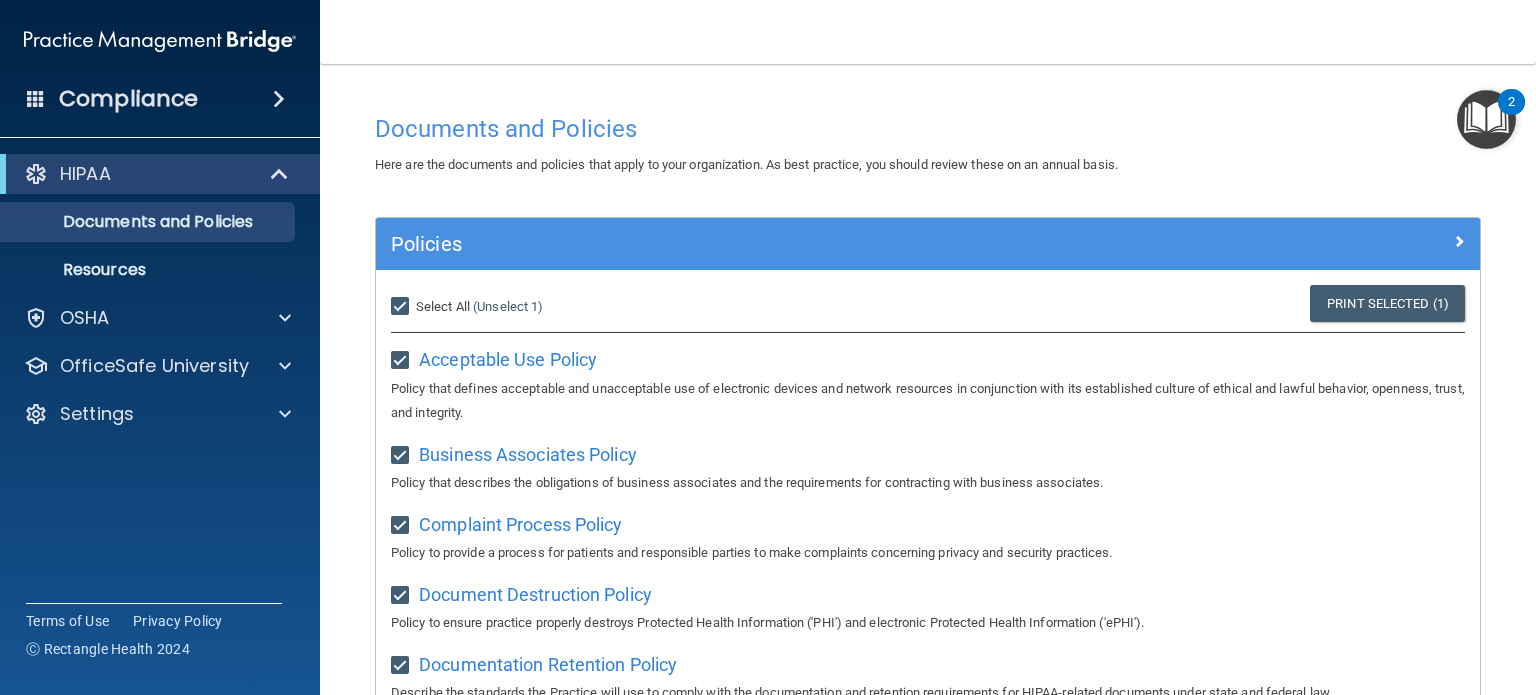 checkbox on "true" 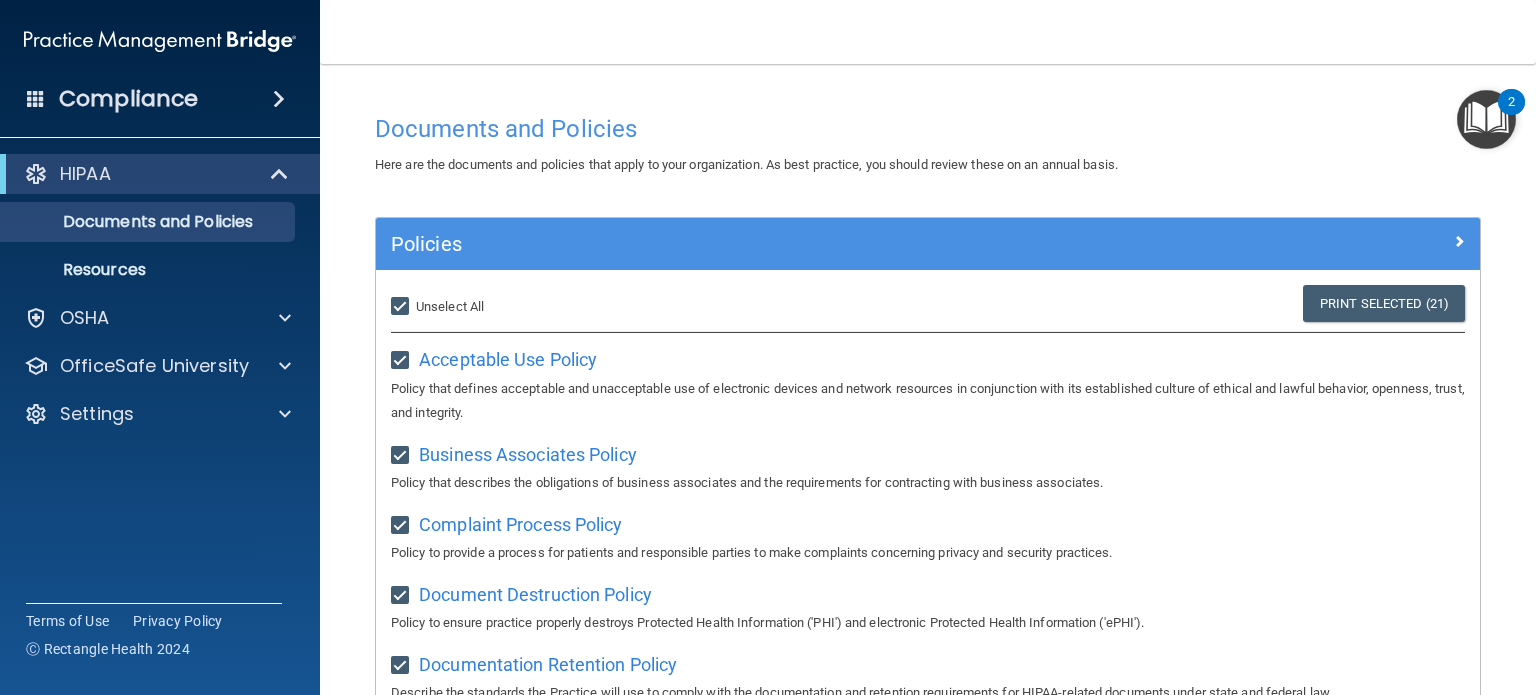 click at bounding box center (1486, 119) 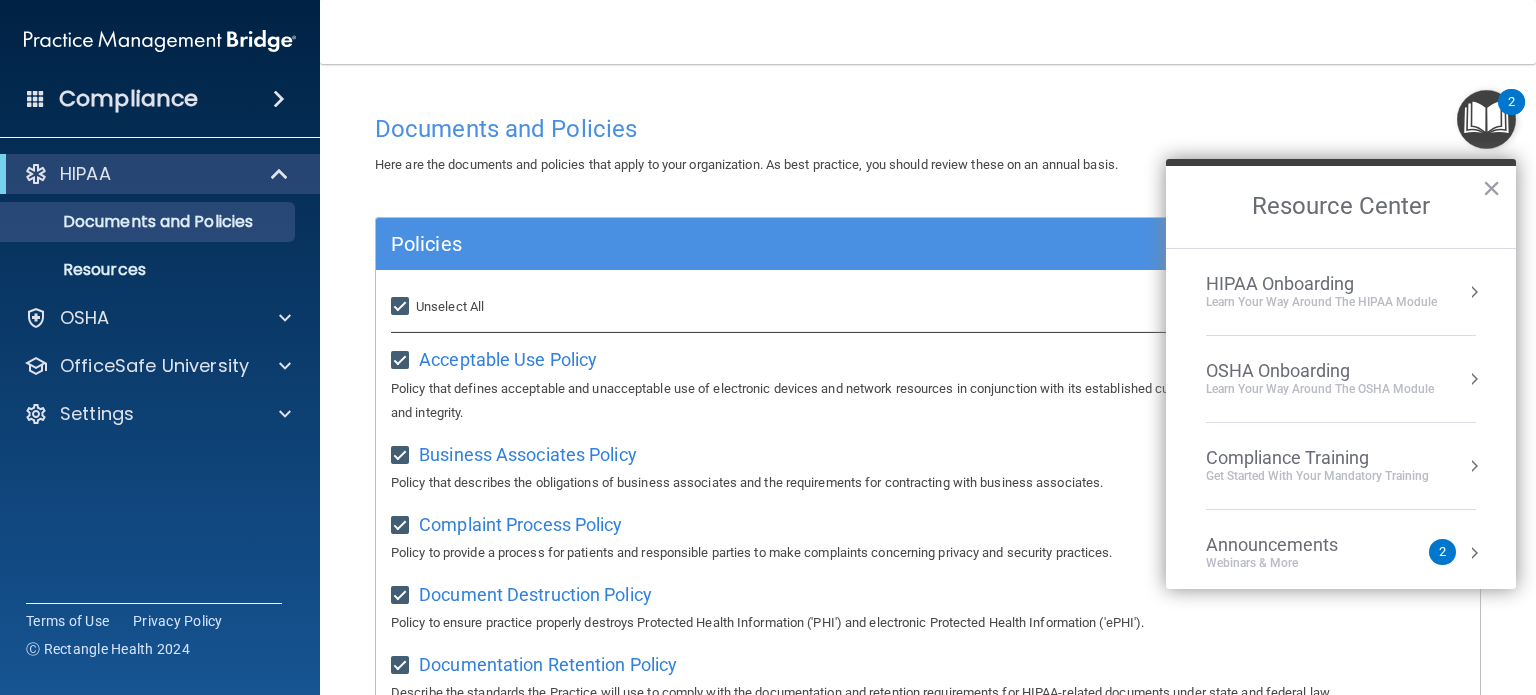click on "HIPAA Onboarding" at bounding box center (1321, 284) 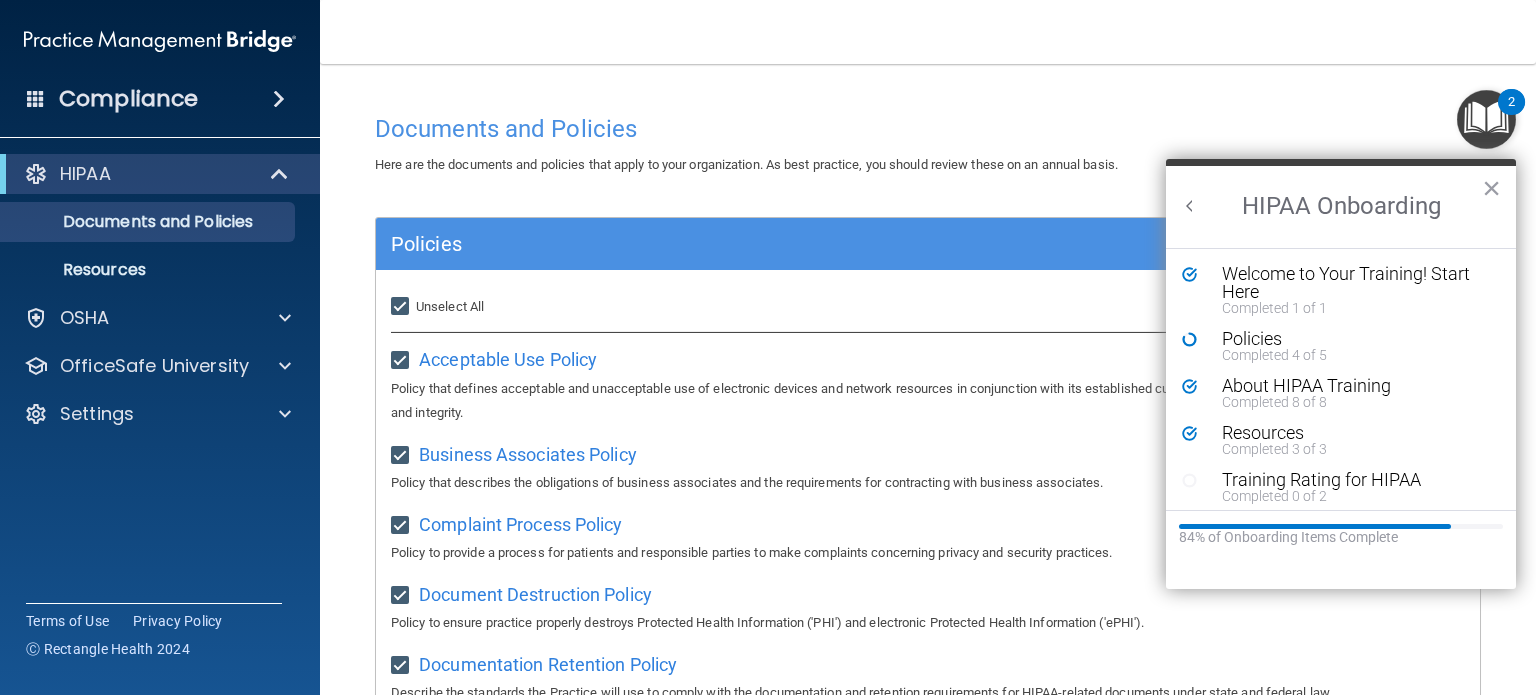 scroll, scrollTop: 0, scrollLeft: 0, axis: both 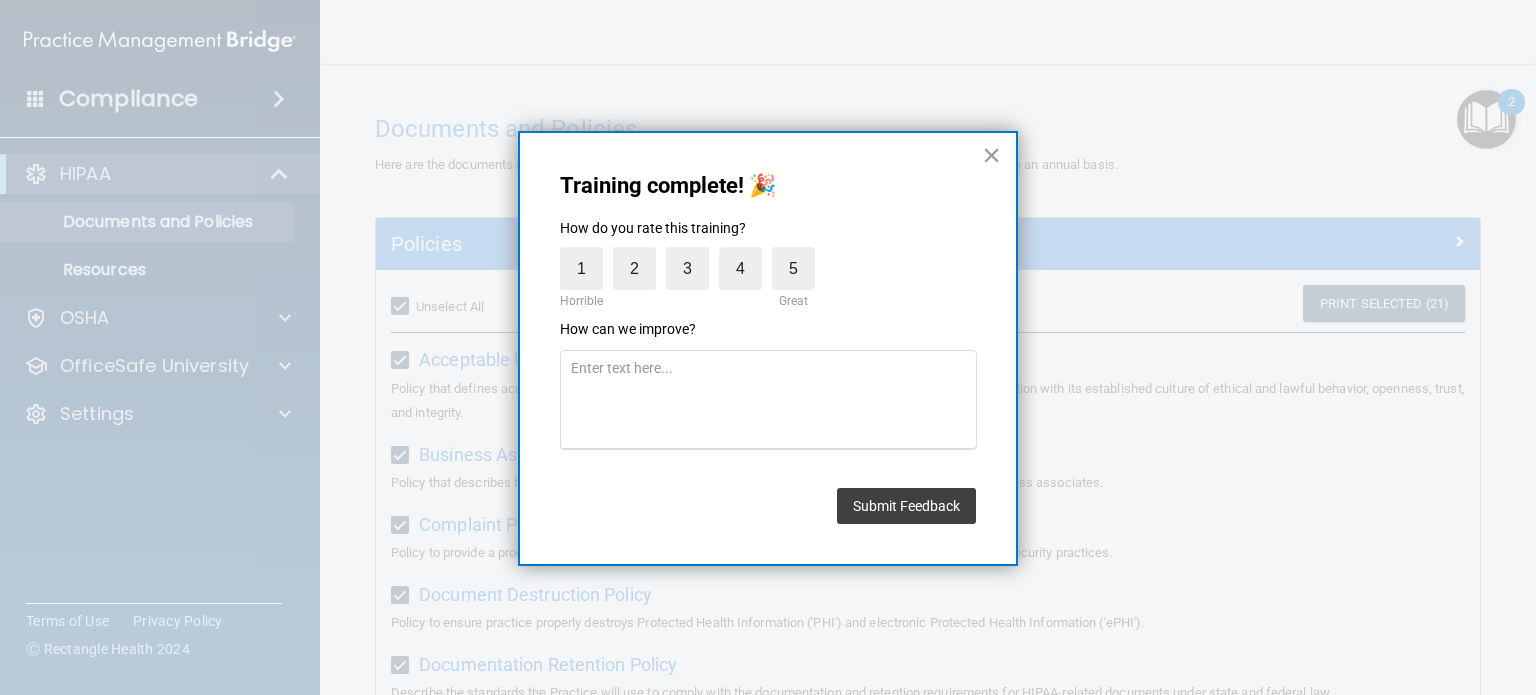 click on "5" at bounding box center (793, 268) 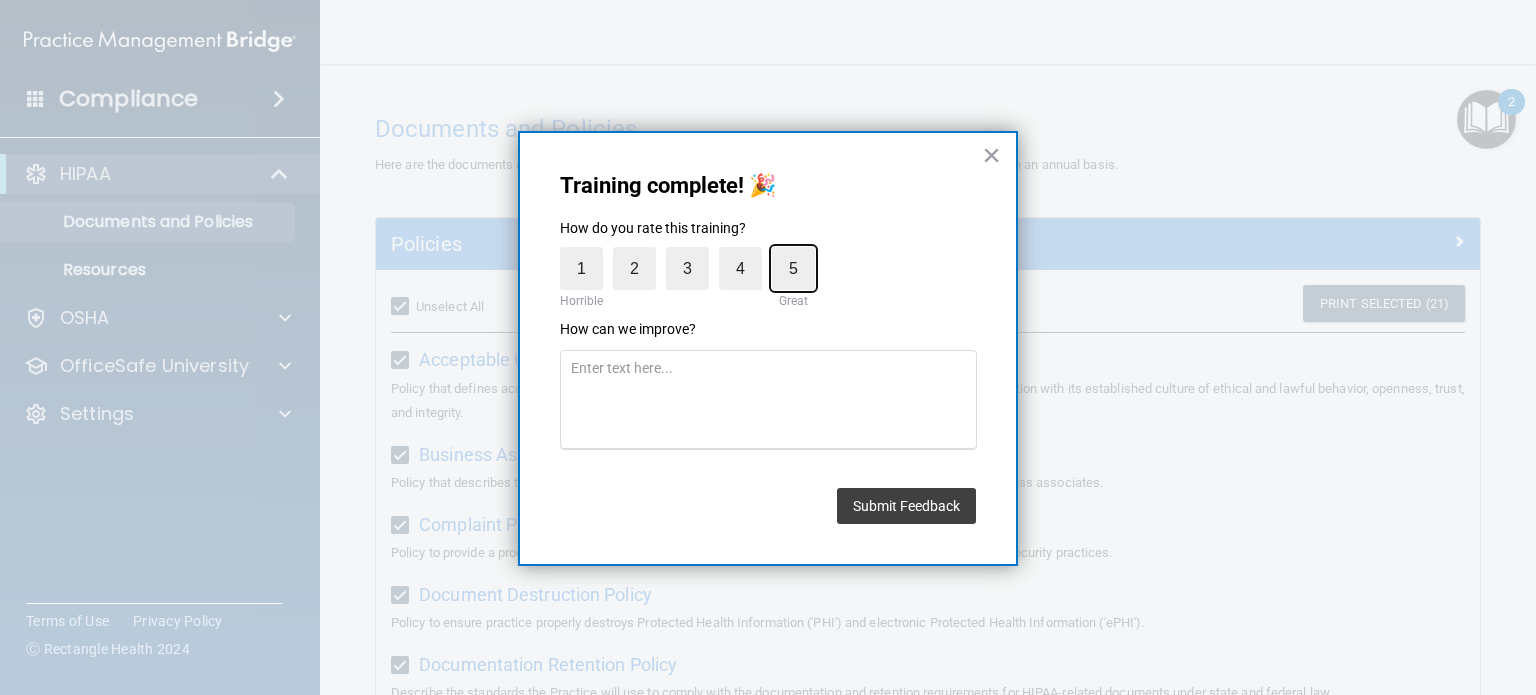 click on "5" at bounding box center [747, 252] 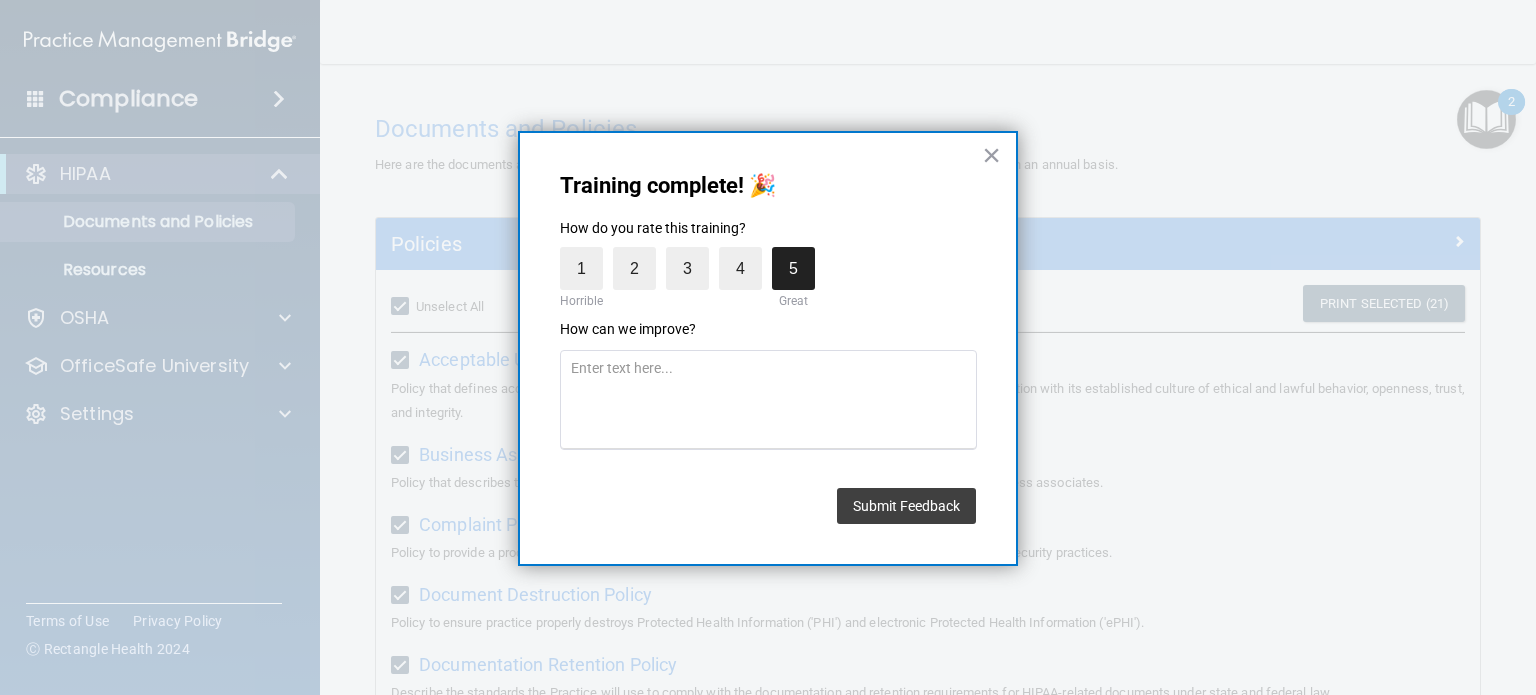 click on "Submit Feedback" at bounding box center (906, 506) 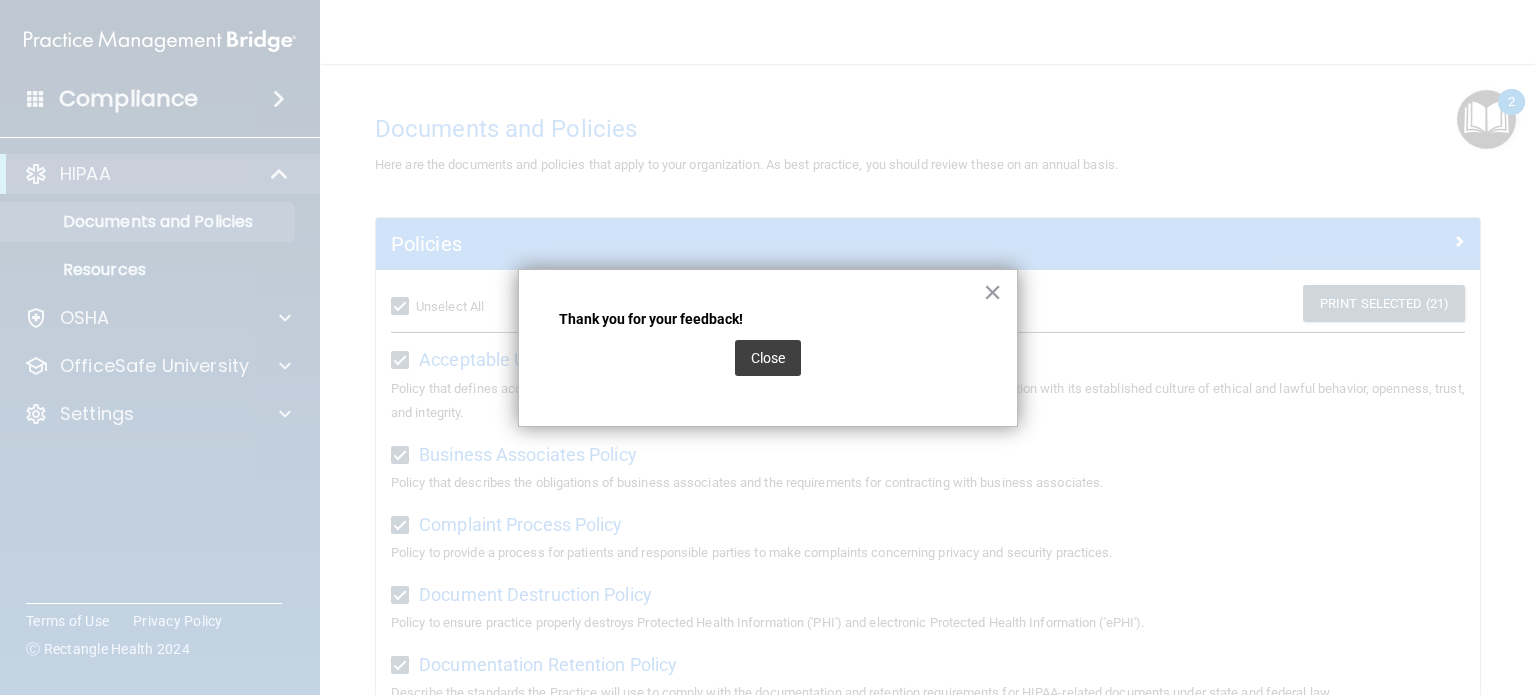 click on "Close" at bounding box center [768, 358] 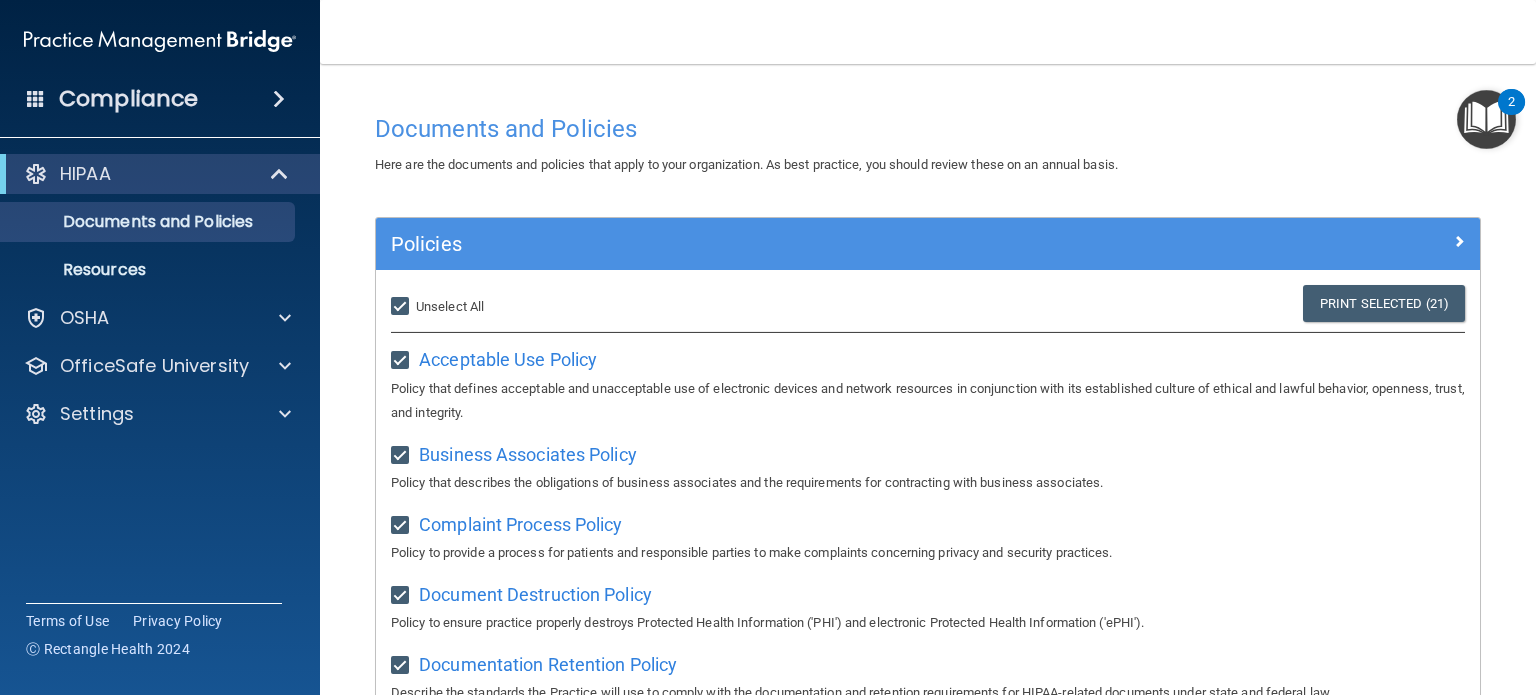 click at bounding box center [1486, 119] 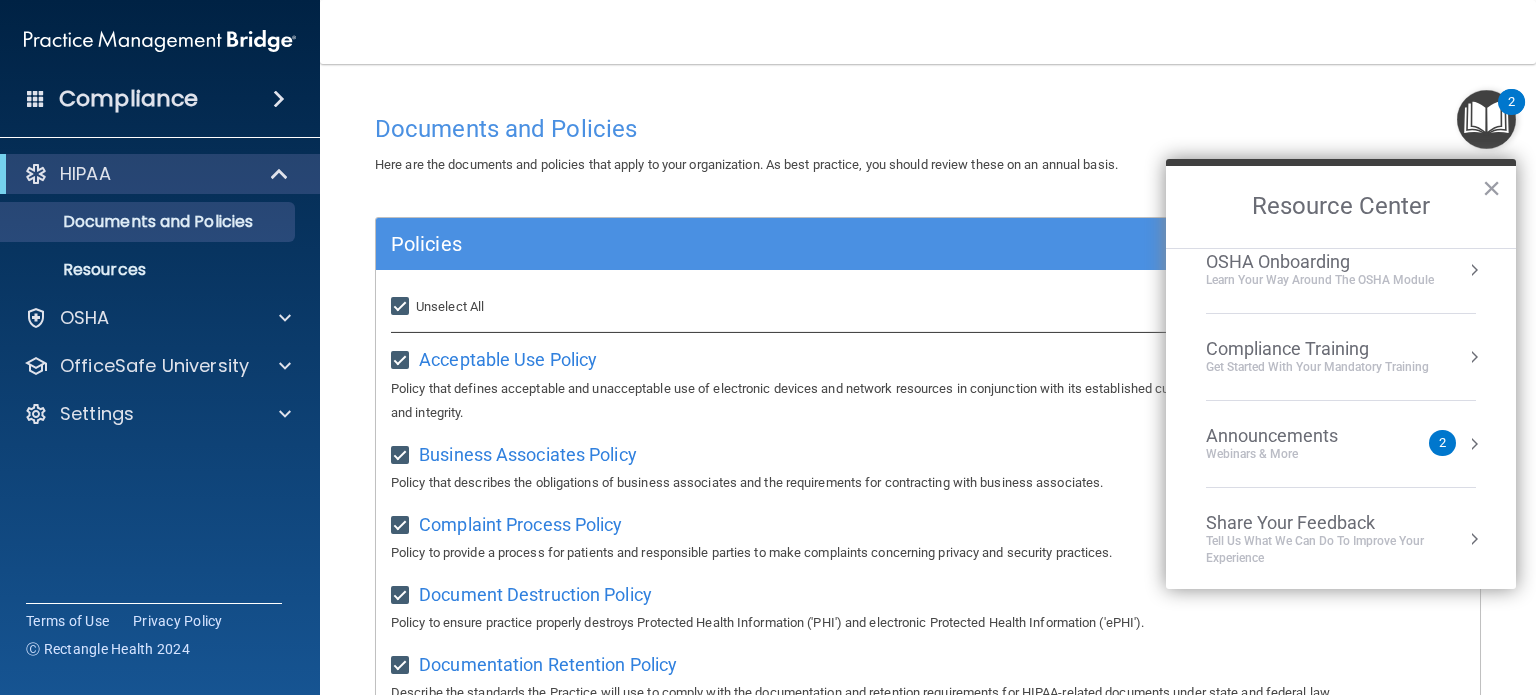 scroll, scrollTop: 0, scrollLeft: 0, axis: both 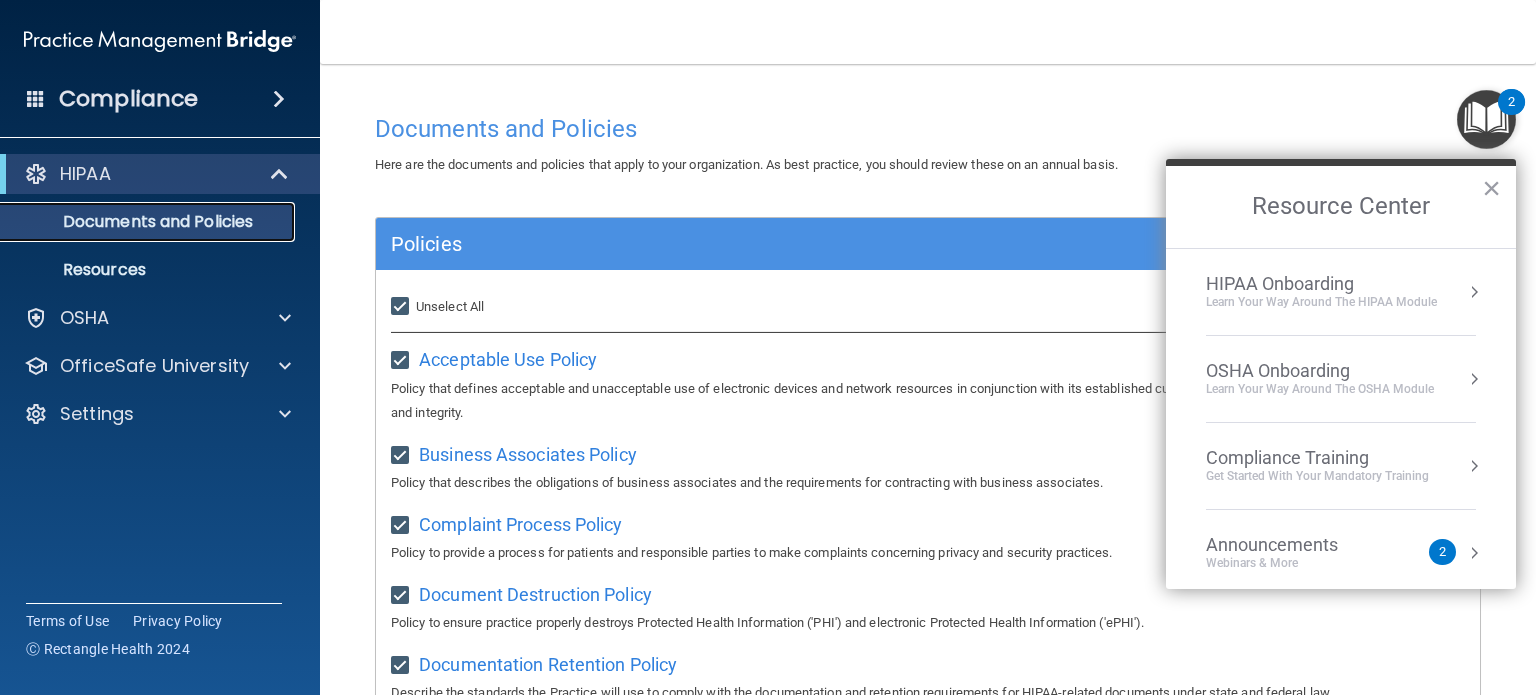 click on "Documents and Policies" at bounding box center [149, 222] 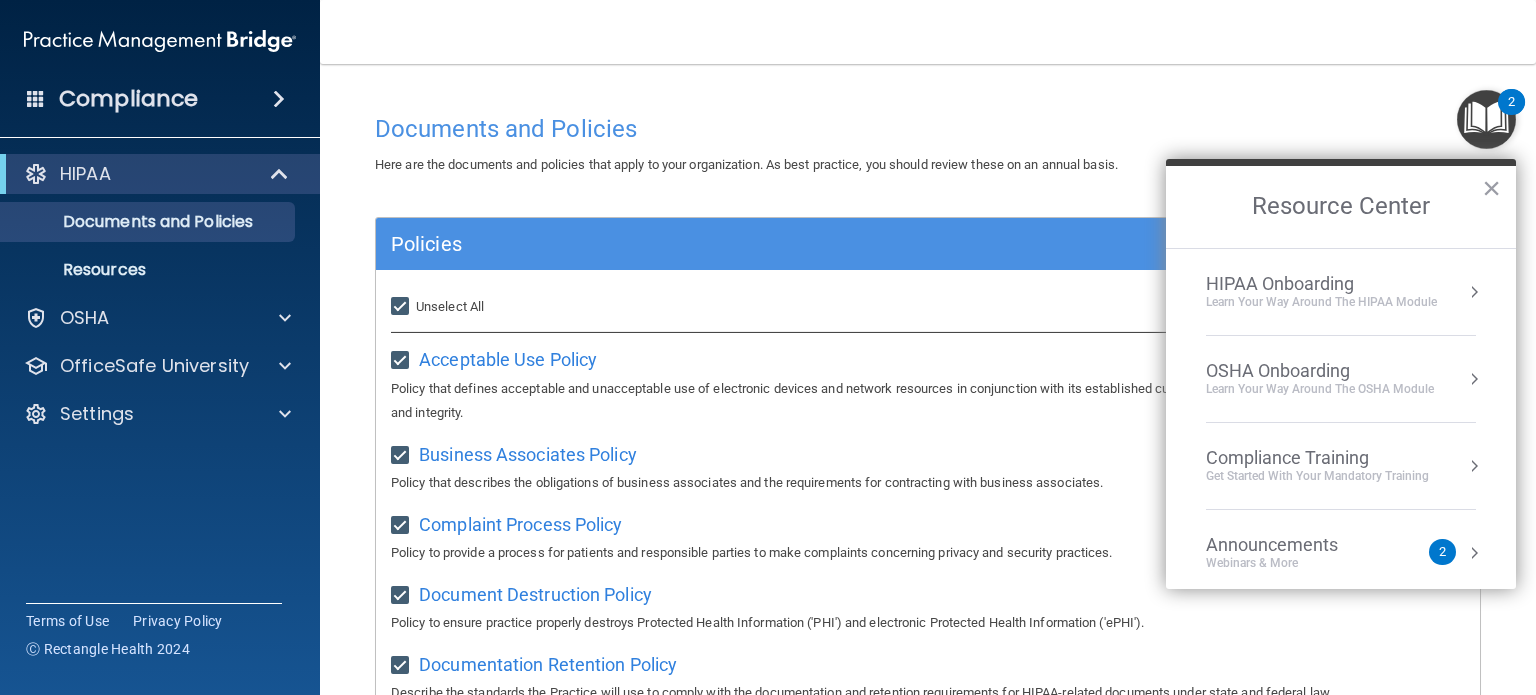 click on "HIPAA Onboarding" at bounding box center (1321, 284) 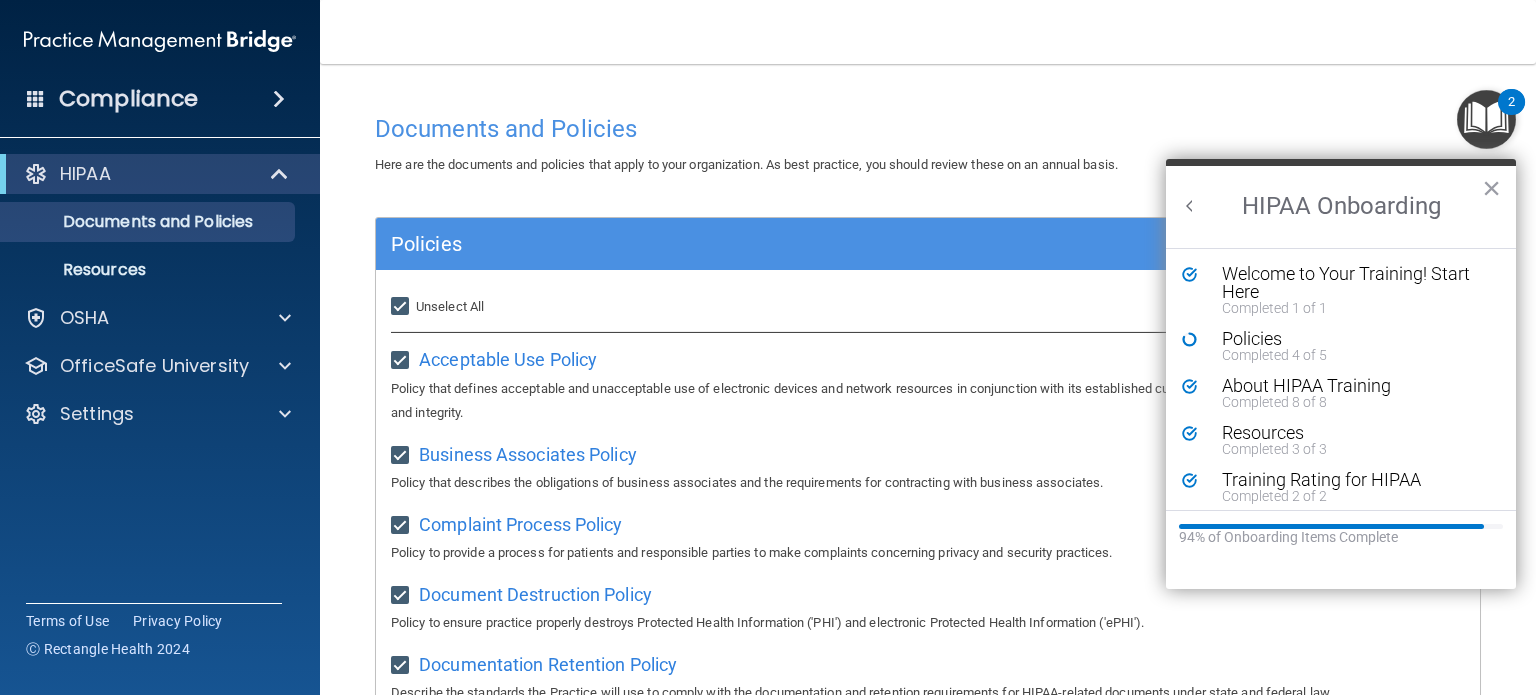 scroll, scrollTop: 0, scrollLeft: 0, axis: both 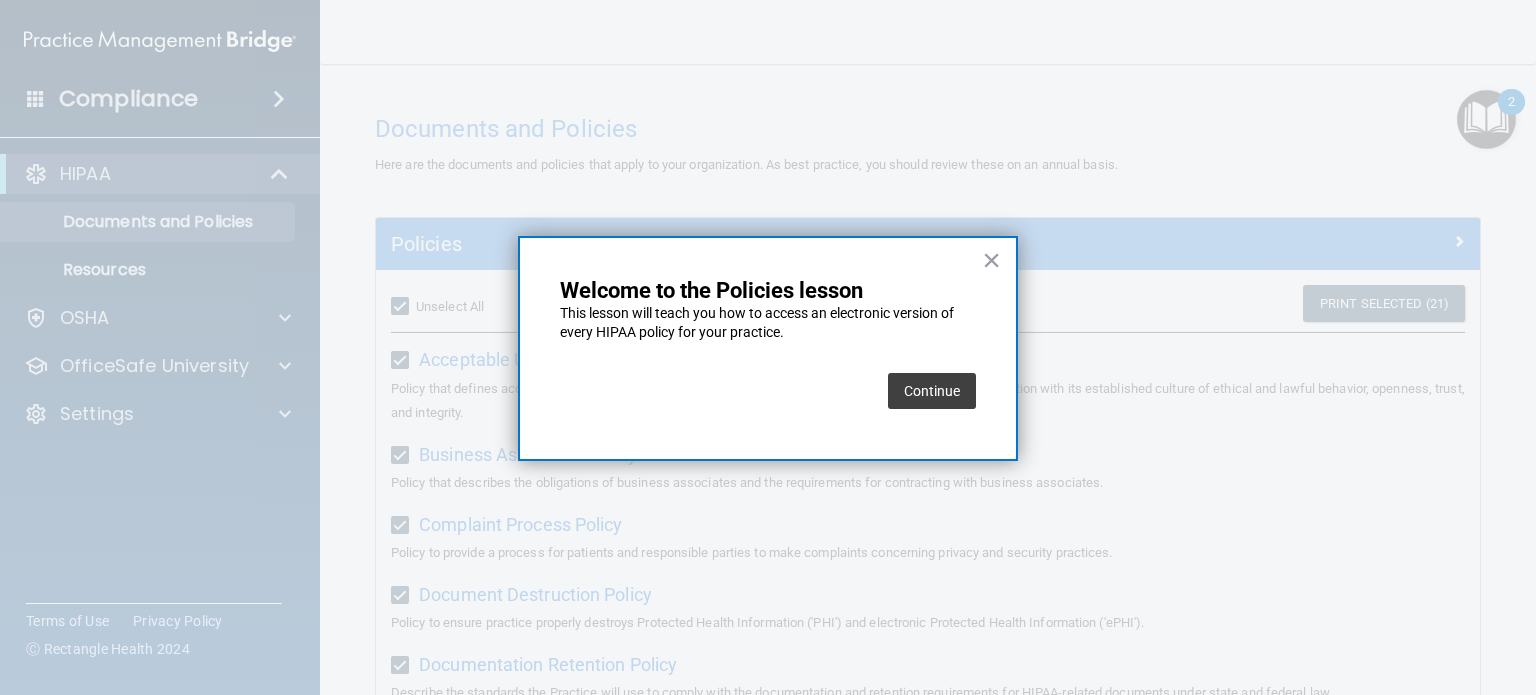 click on "Continue" at bounding box center [932, 391] 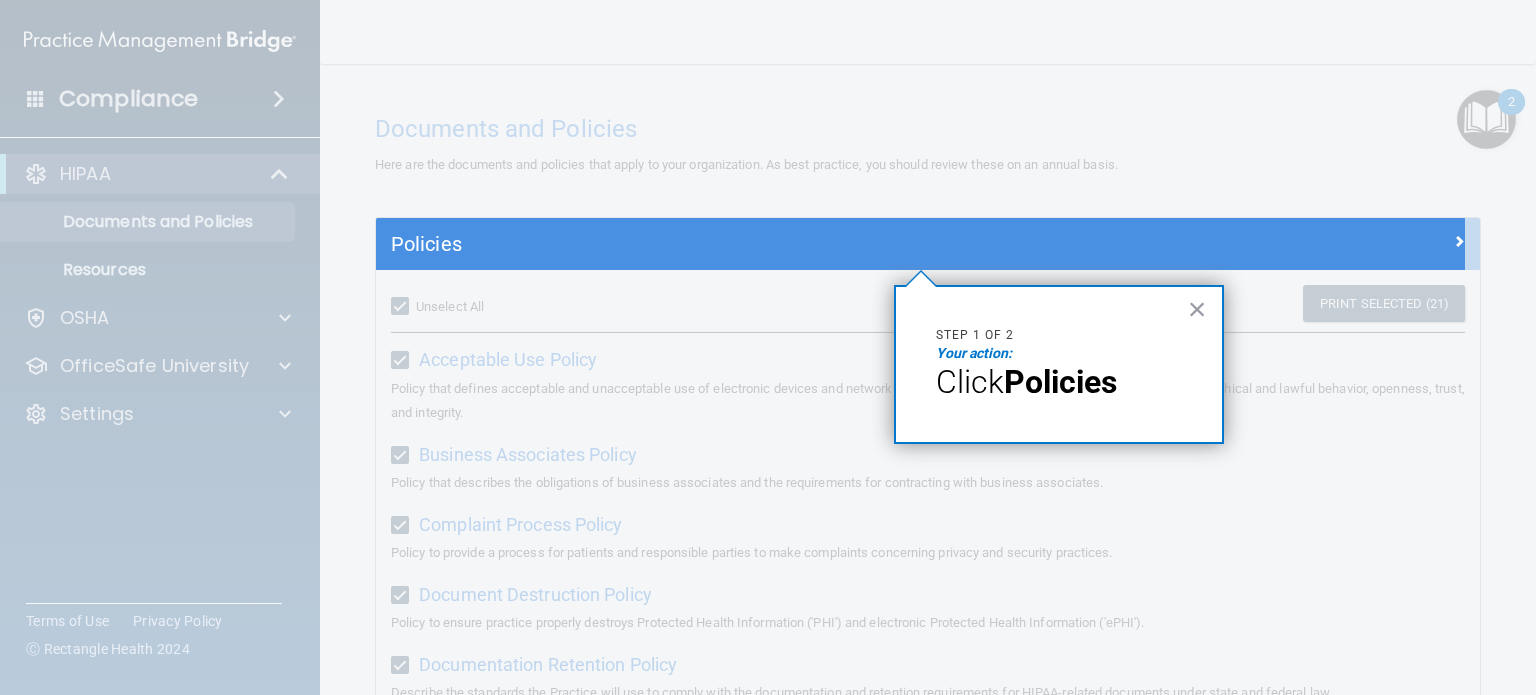 click on "×" at bounding box center (1197, 309) 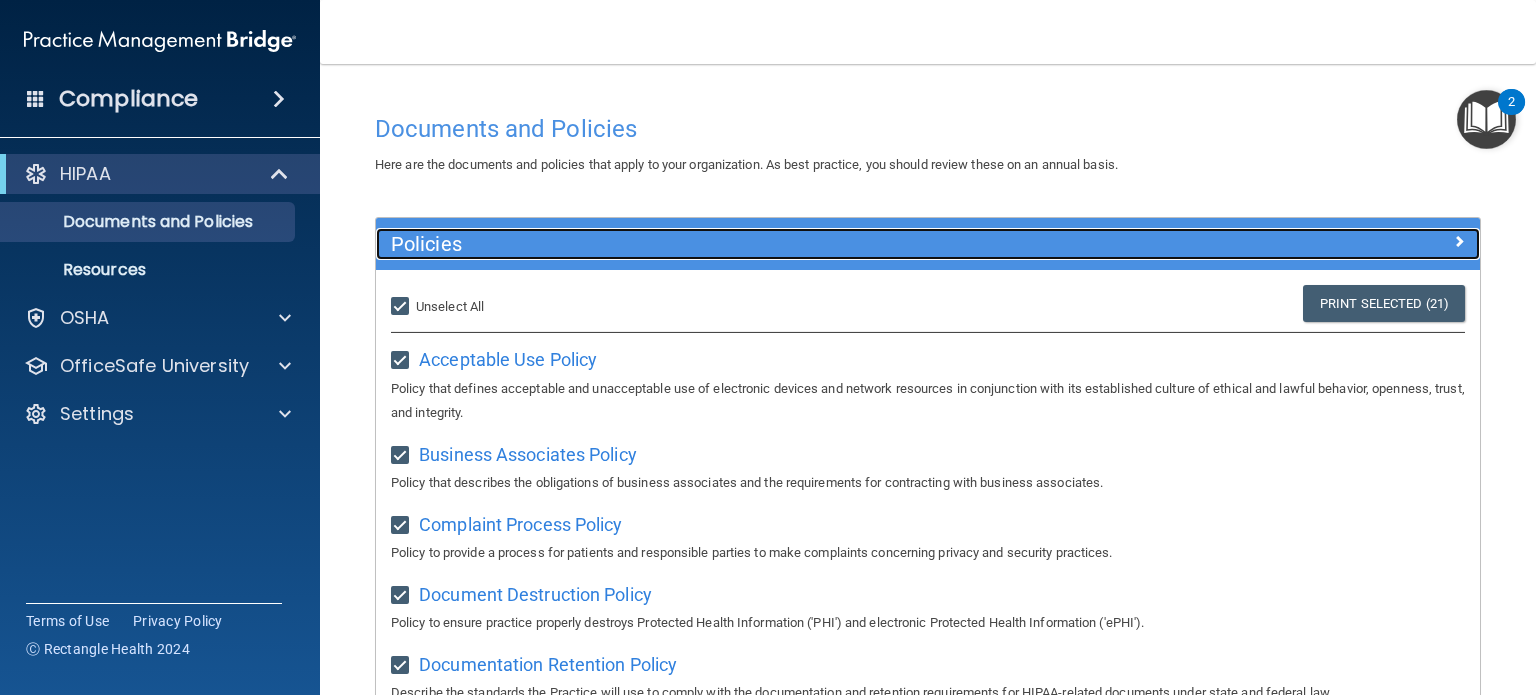 click at bounding box center (1342, 240) 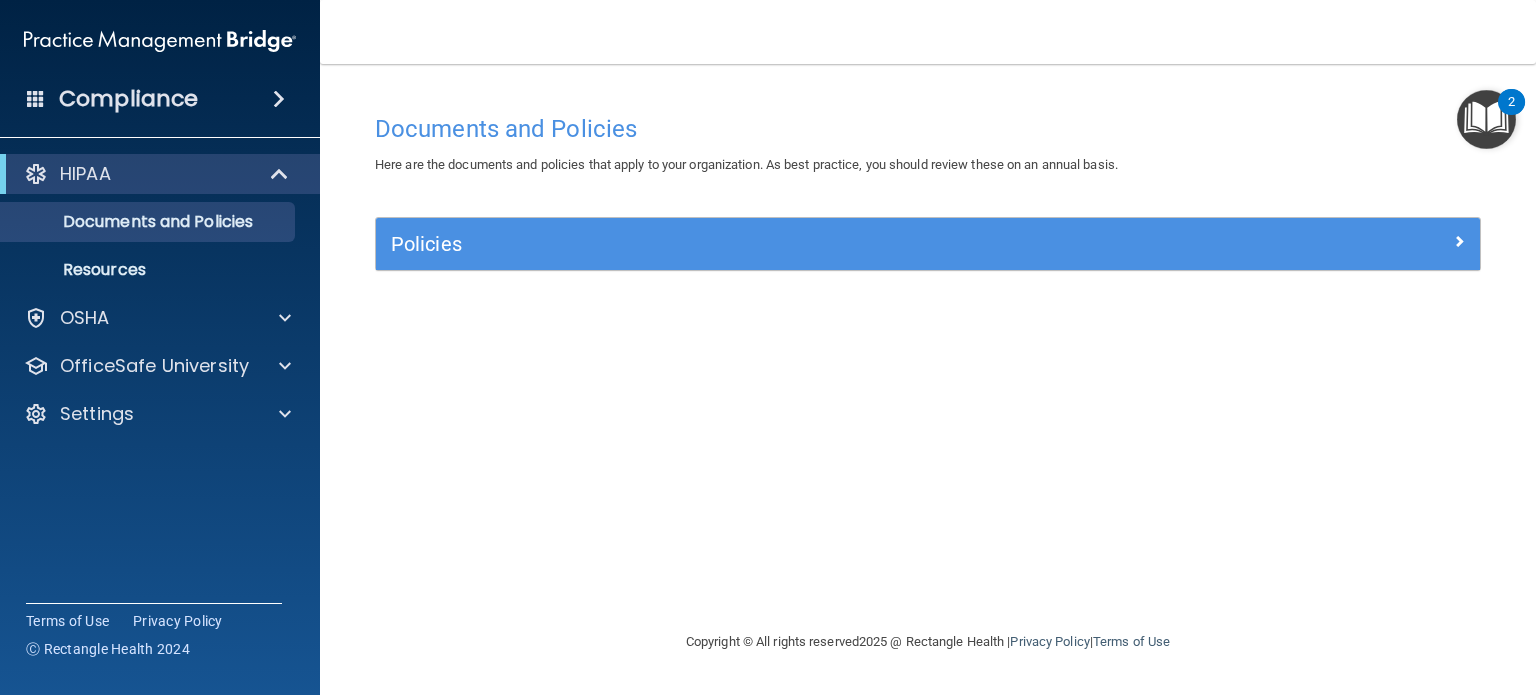 click at bounding box center (1486, 119) 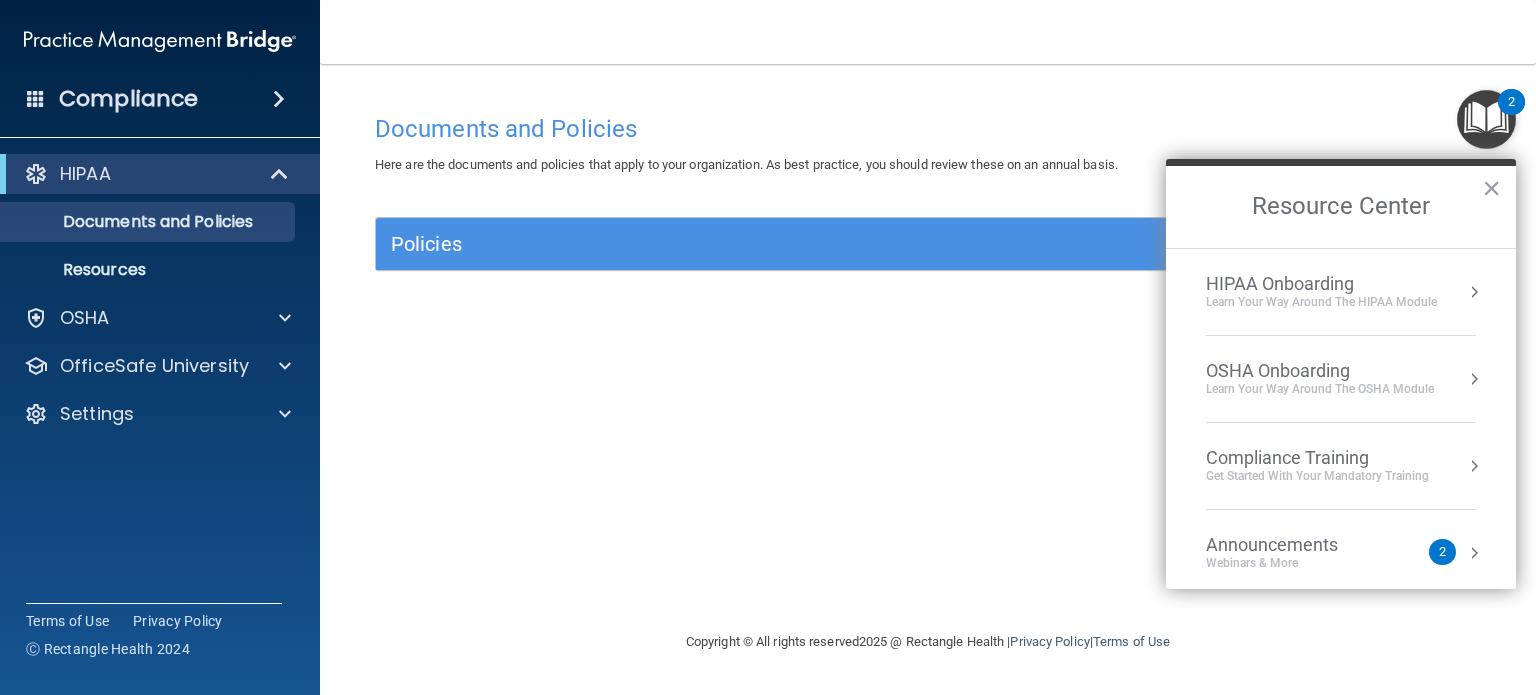 click at bounding box center (1474, 292) 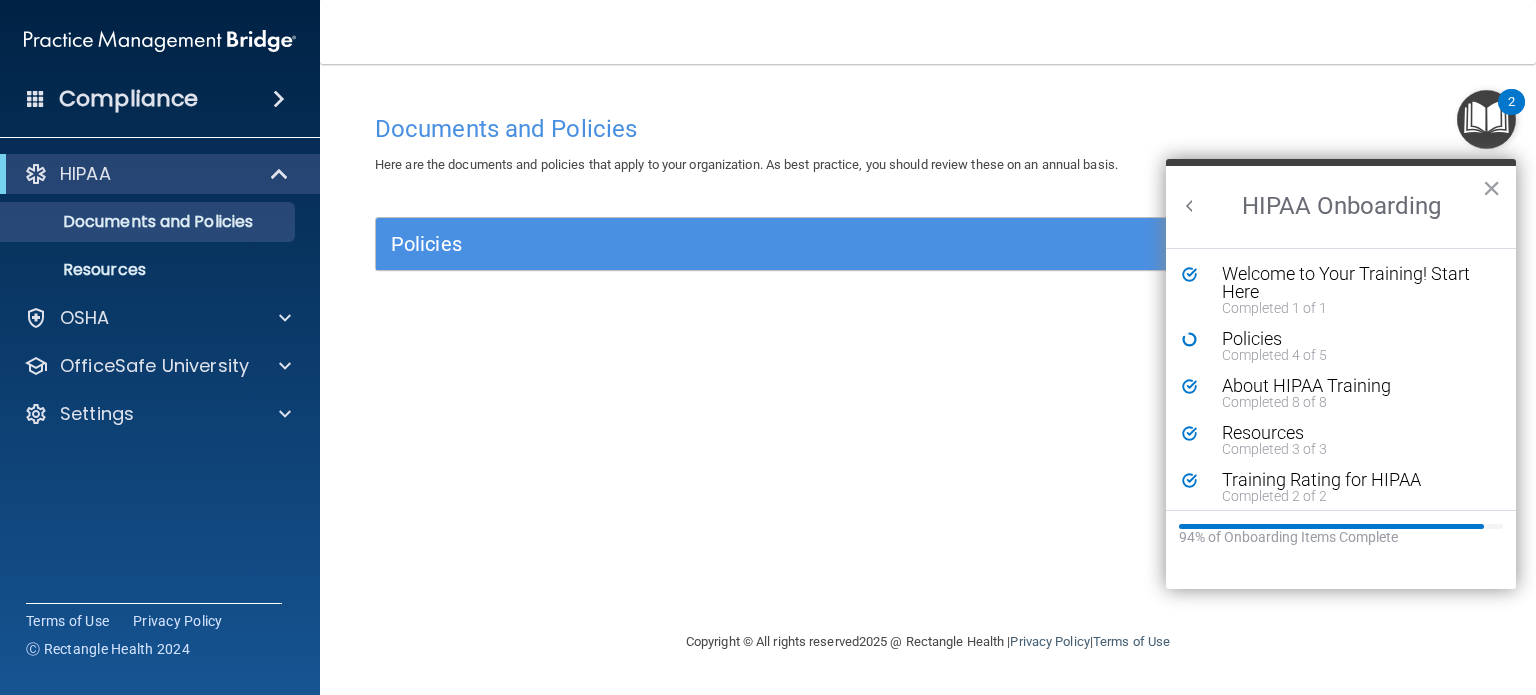 scroll, scrollTop: 0, scrollLeft: 0, axis: both 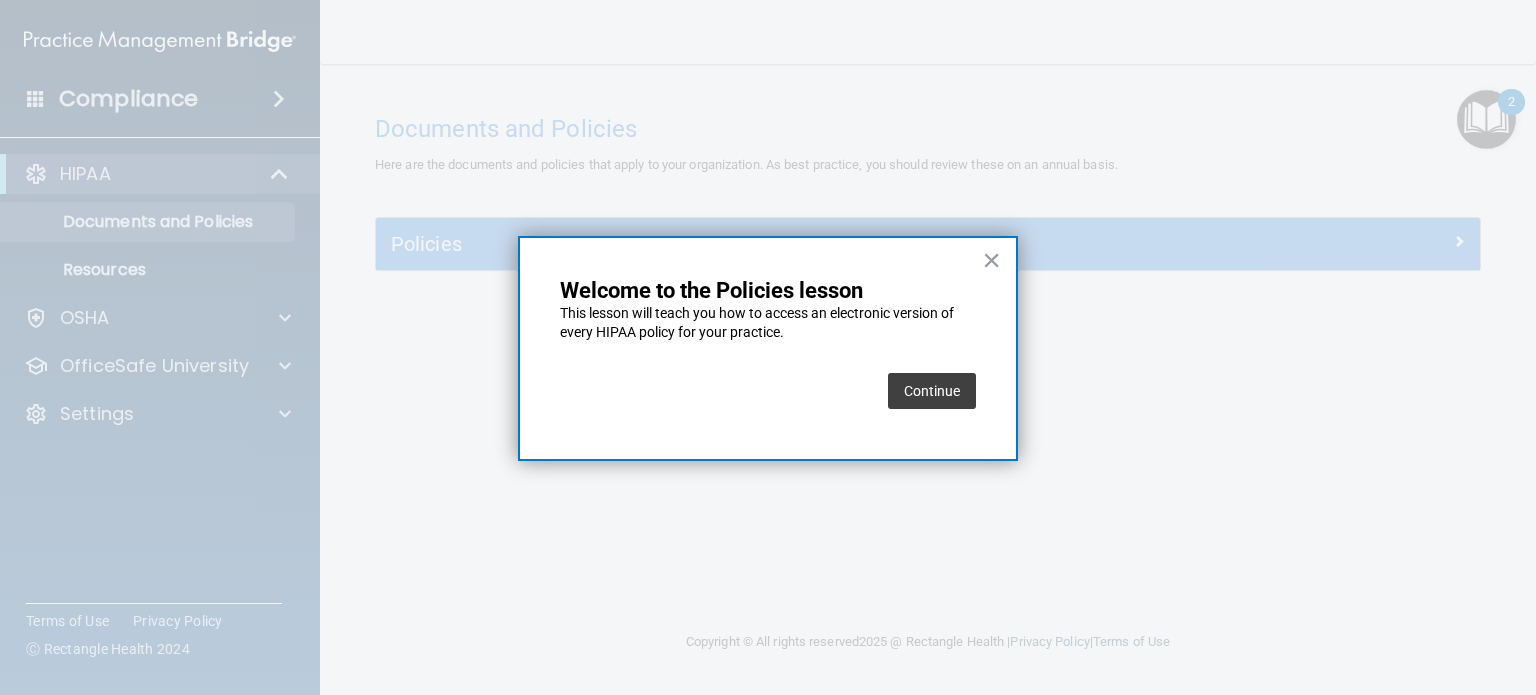 click on "Continue" at bounding box center (932, 391) 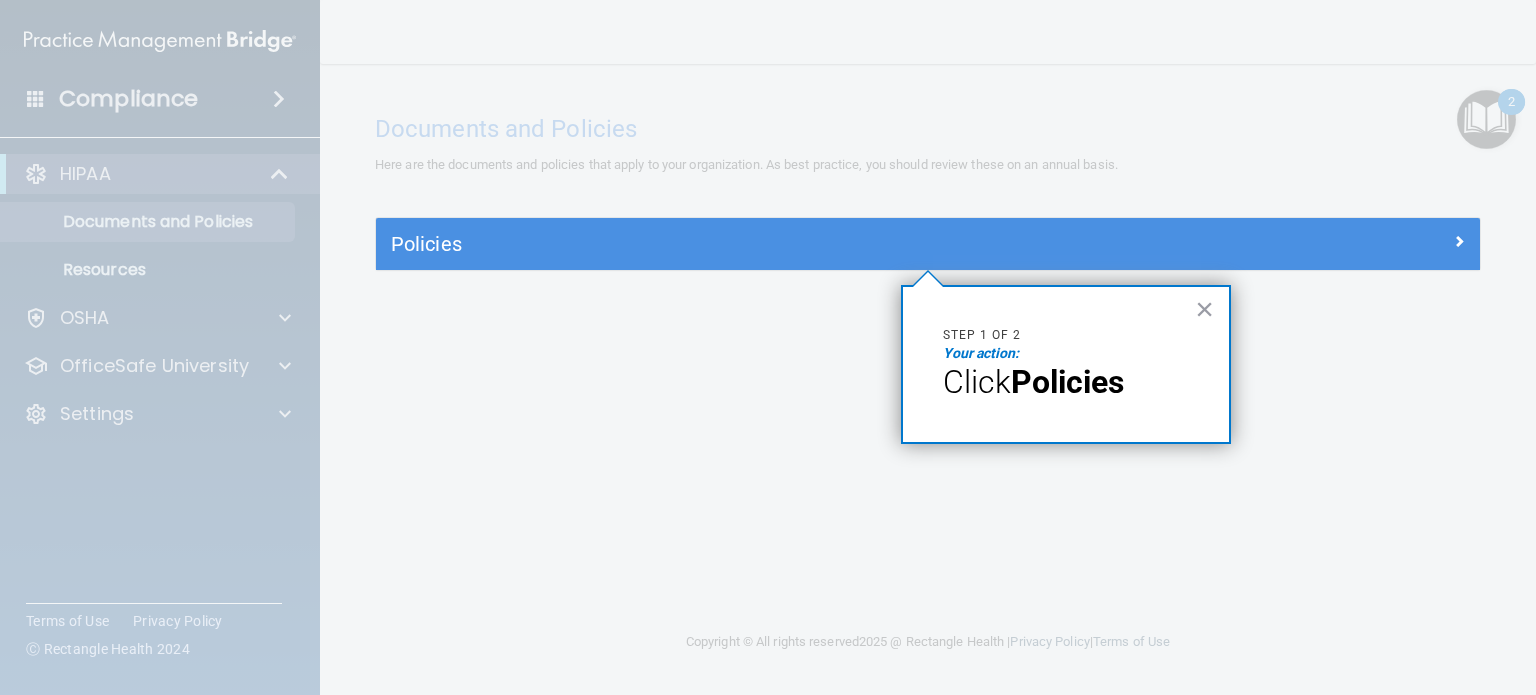 click on "Click" at bounding box center (977, 382) 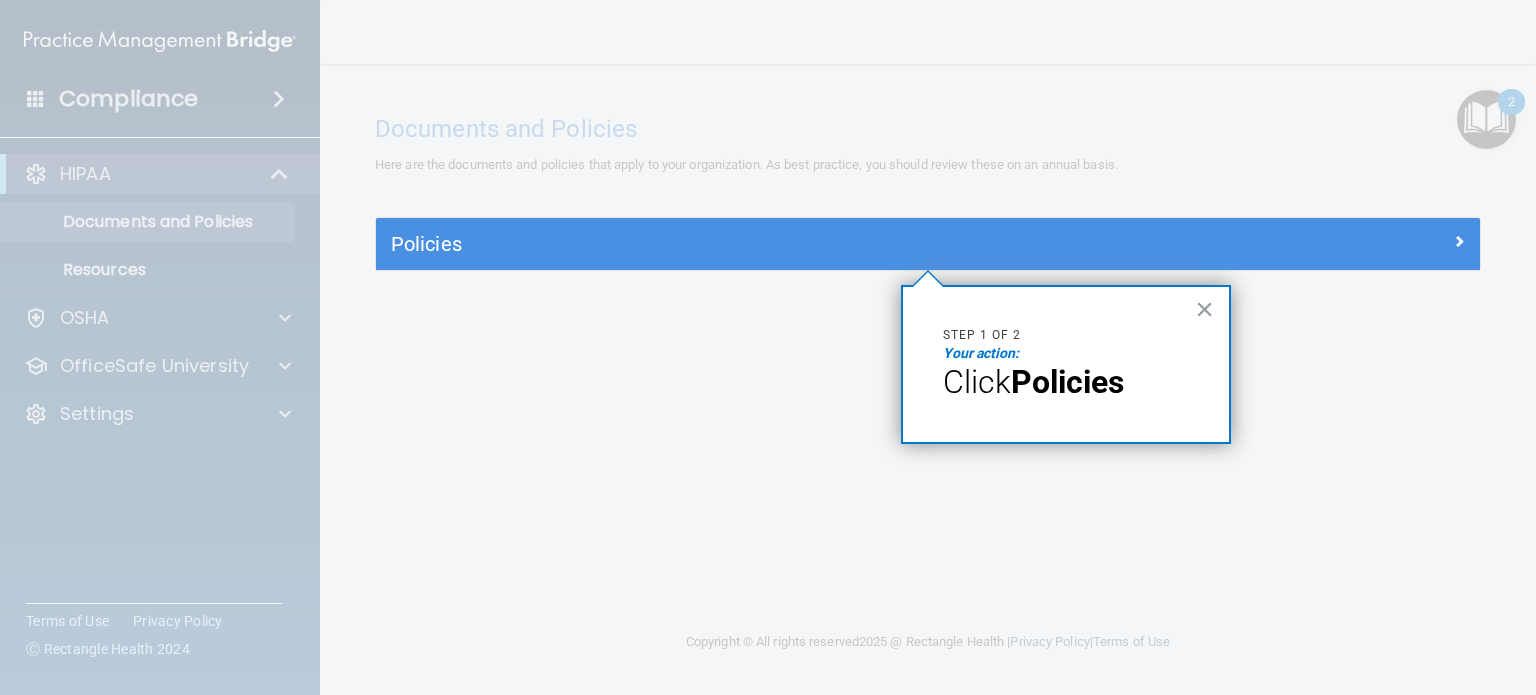 click on "×" at bounding box center (1204, 309) 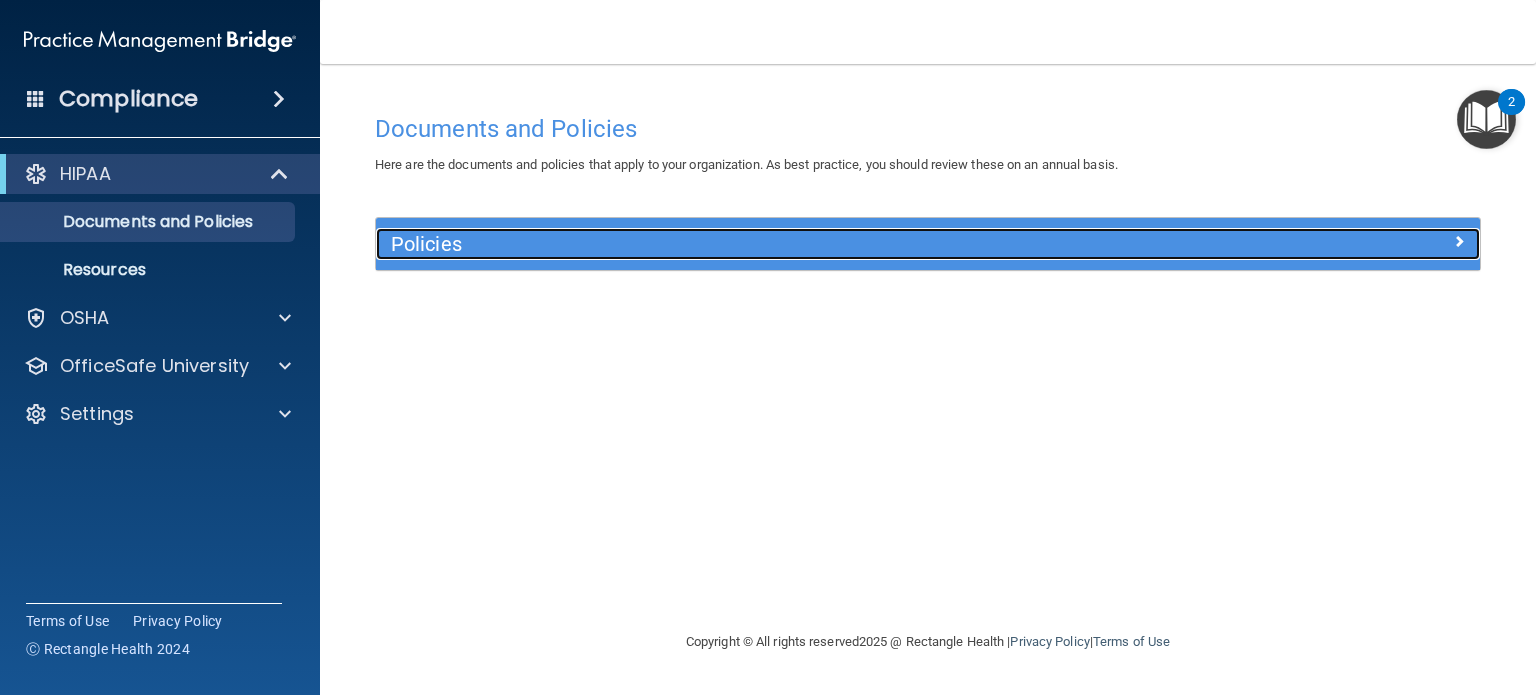click on "Policies" at bounding box center [928, 244] 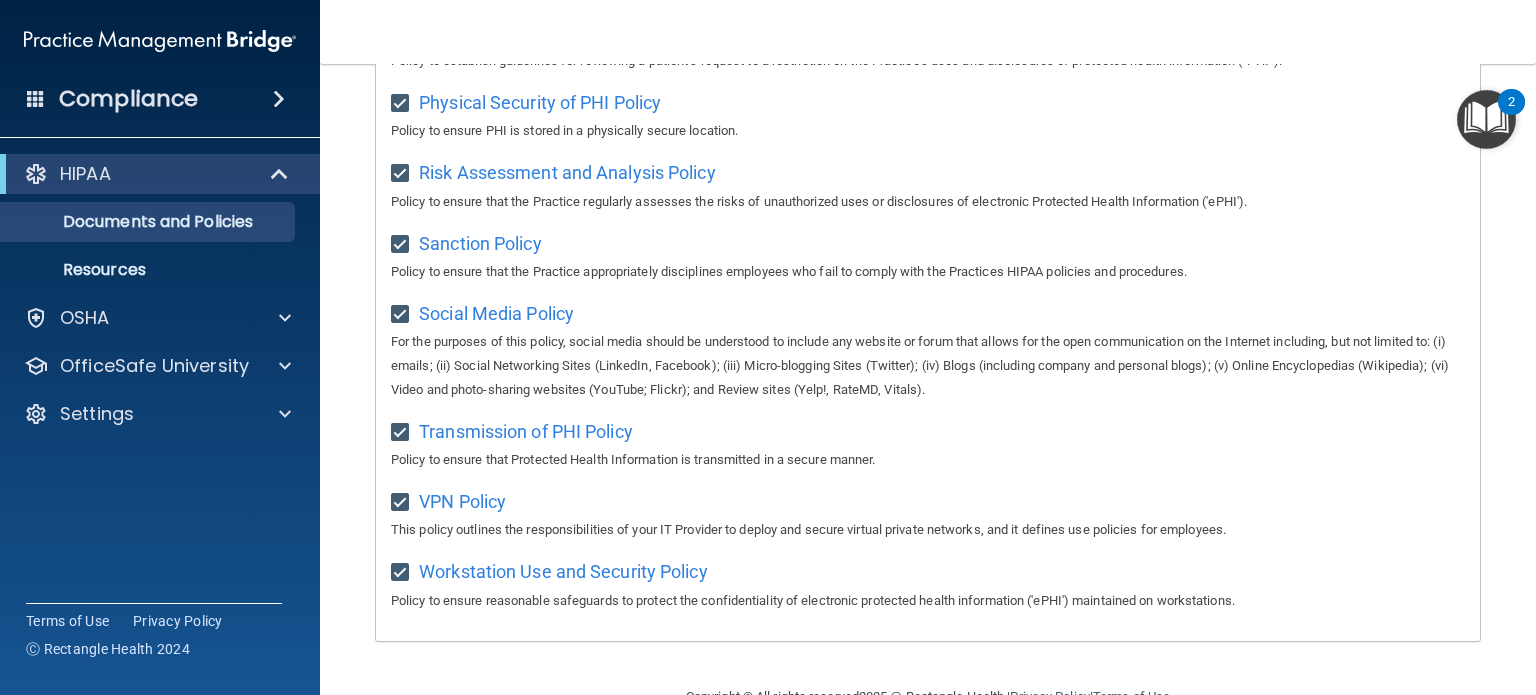scroll, scrollTop: 1349, scrollLeft: 0, axis: vertical 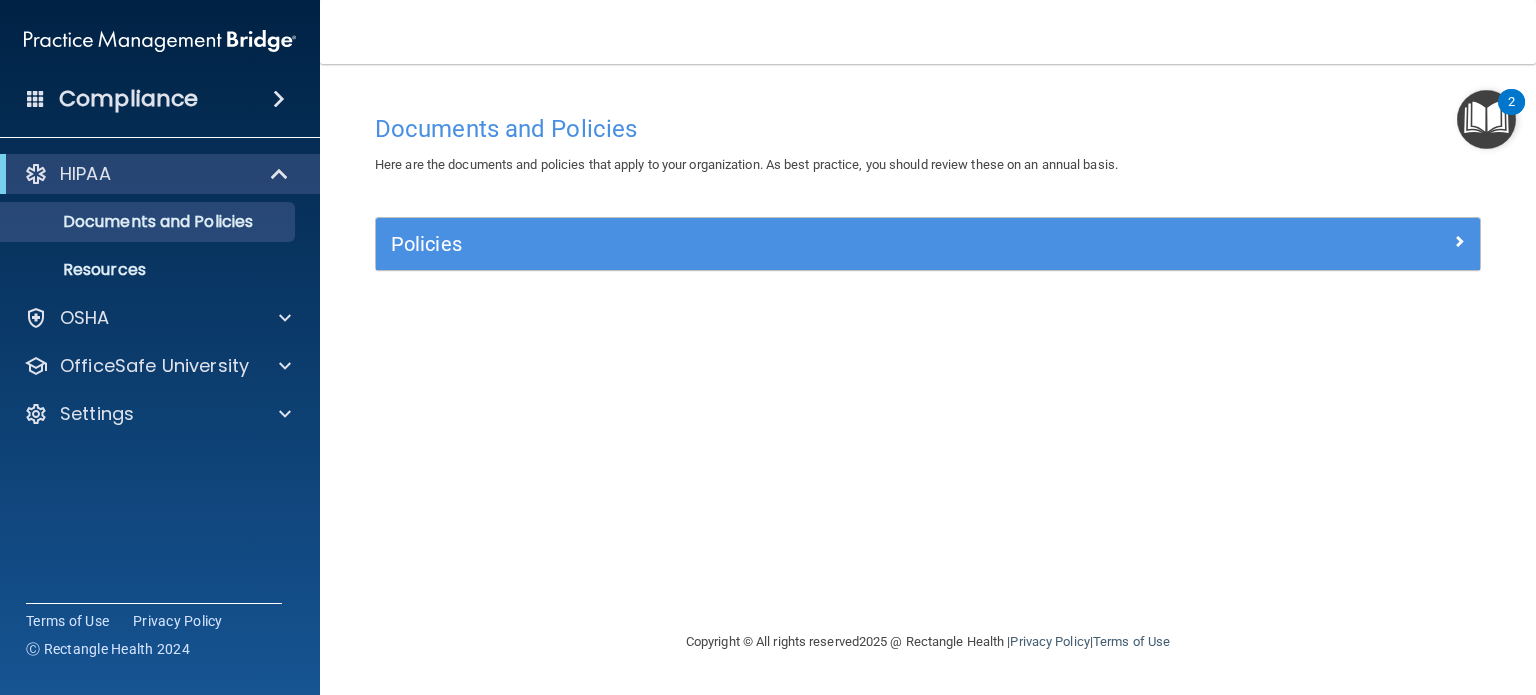 click at bounding box center [1486, 119] 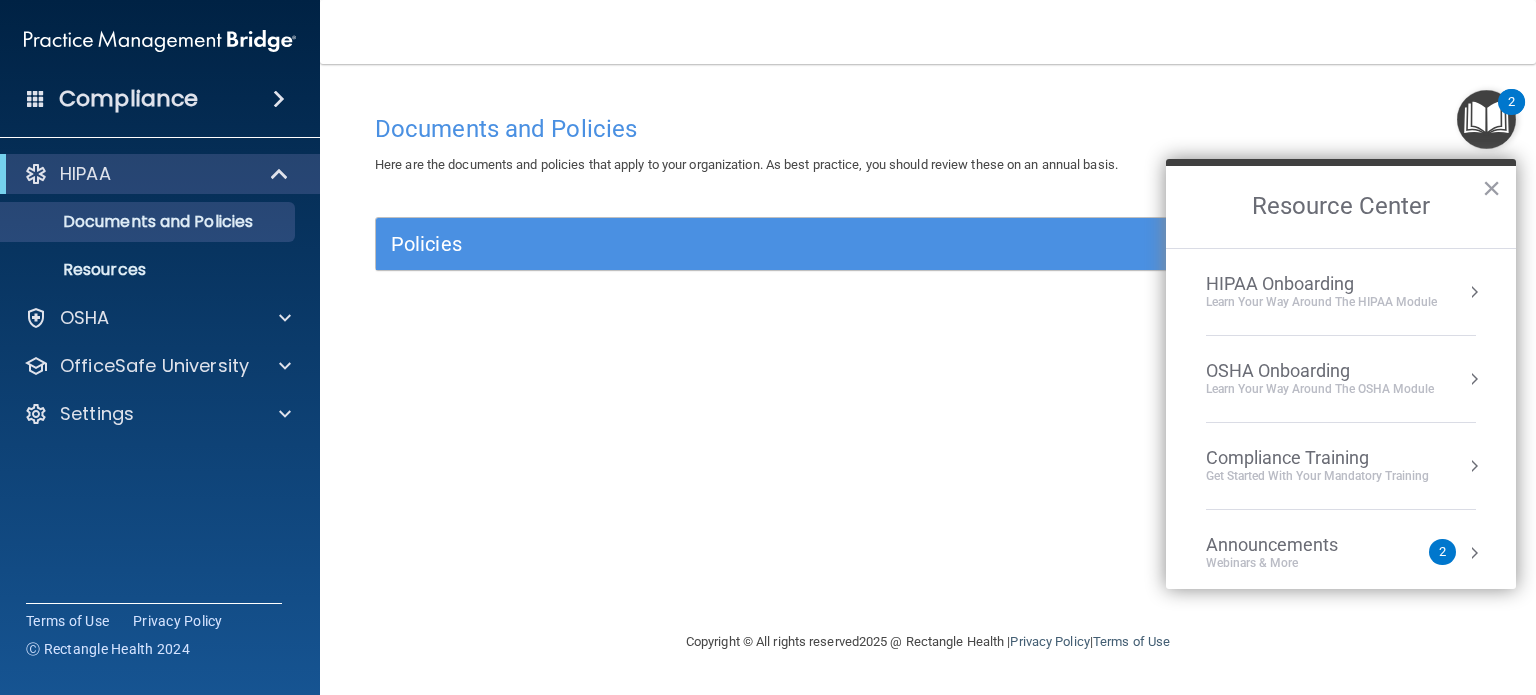 click at bounding box center (1474, 292) 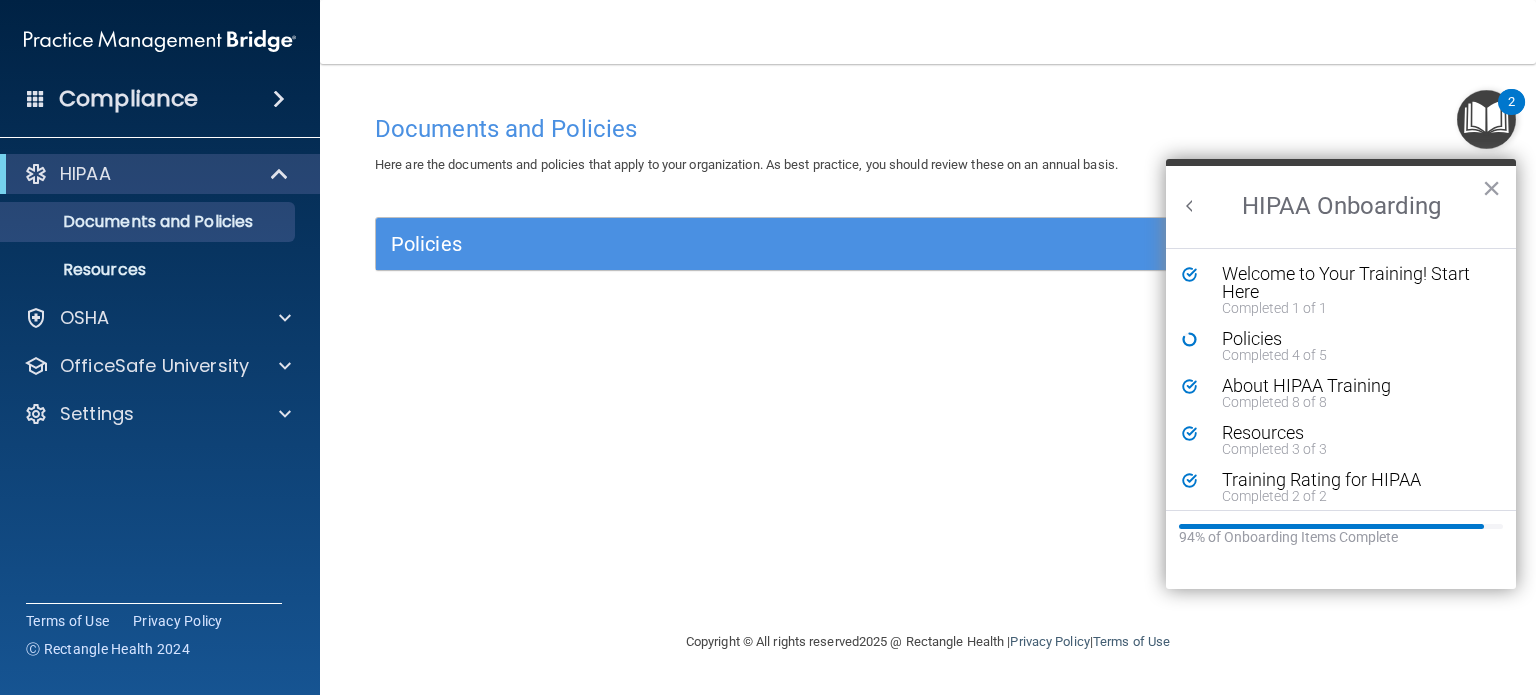 scroll, scrollTop: 0, scrollLeft: 0, axis: both 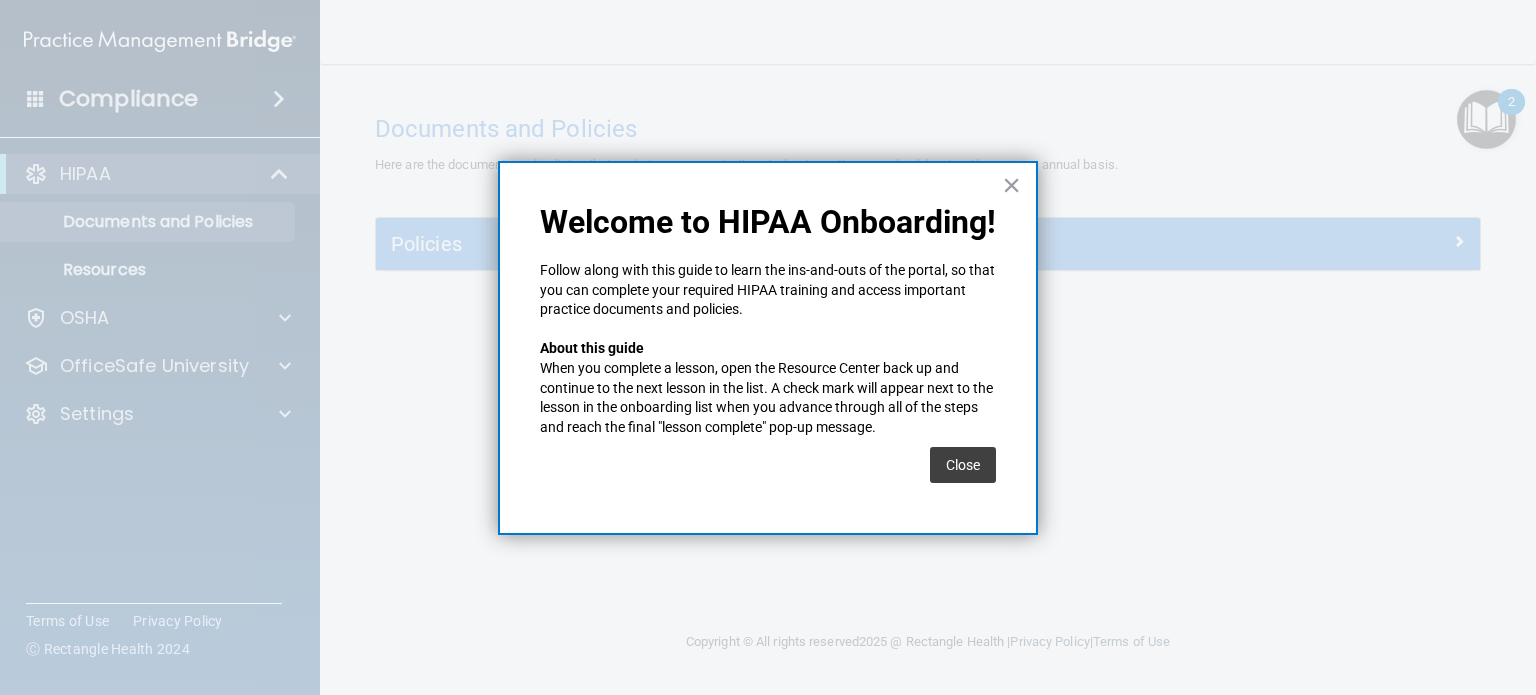 click on "Close" at bounding box center (963, 465) 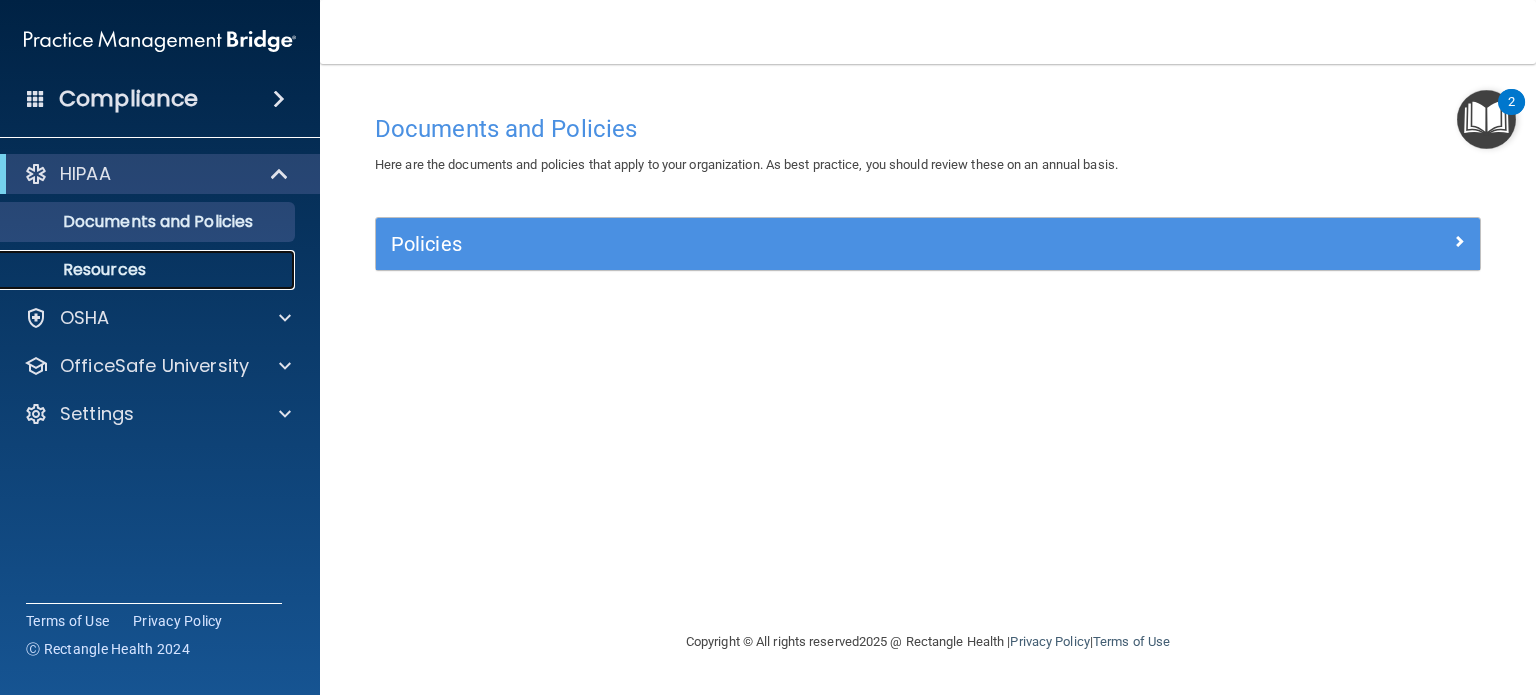 click on "Resources" at bounding box center (149, 270) 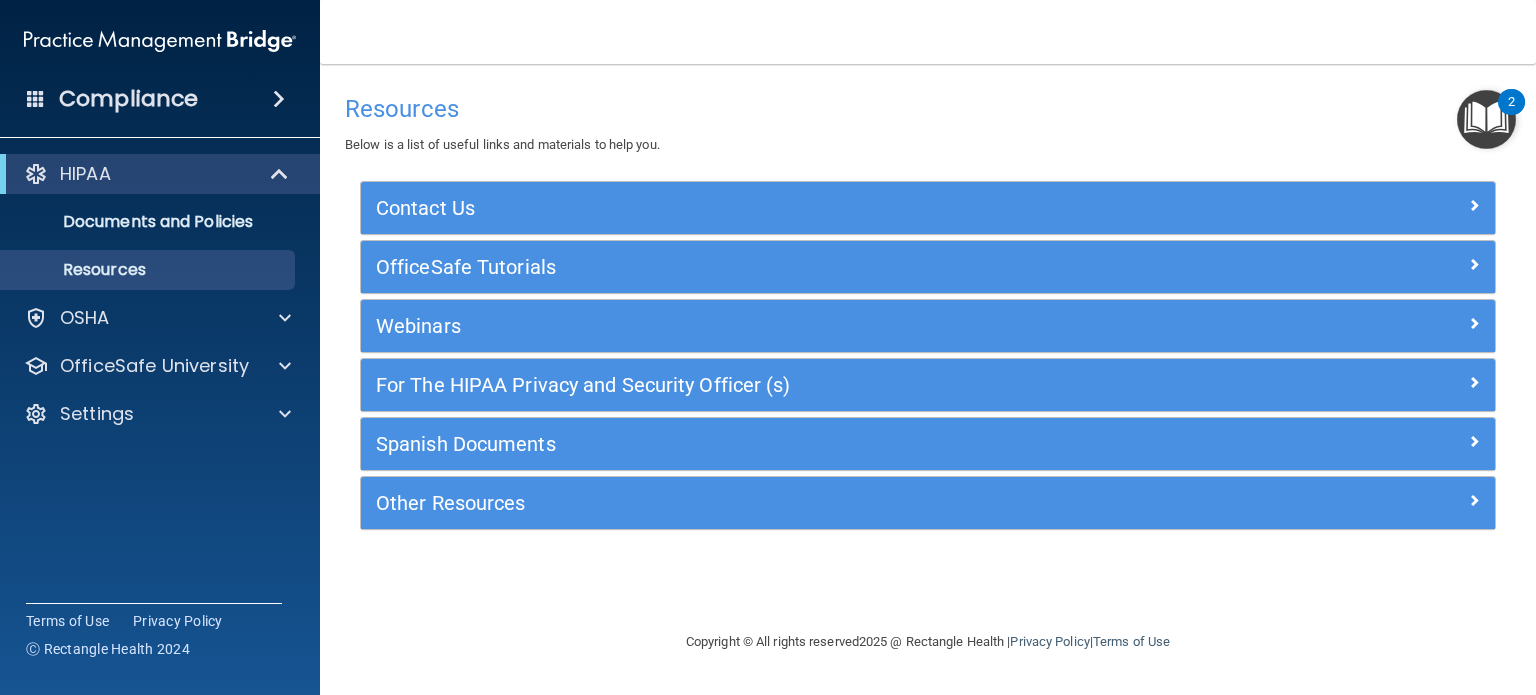 click at bounding box center (1486, 119) 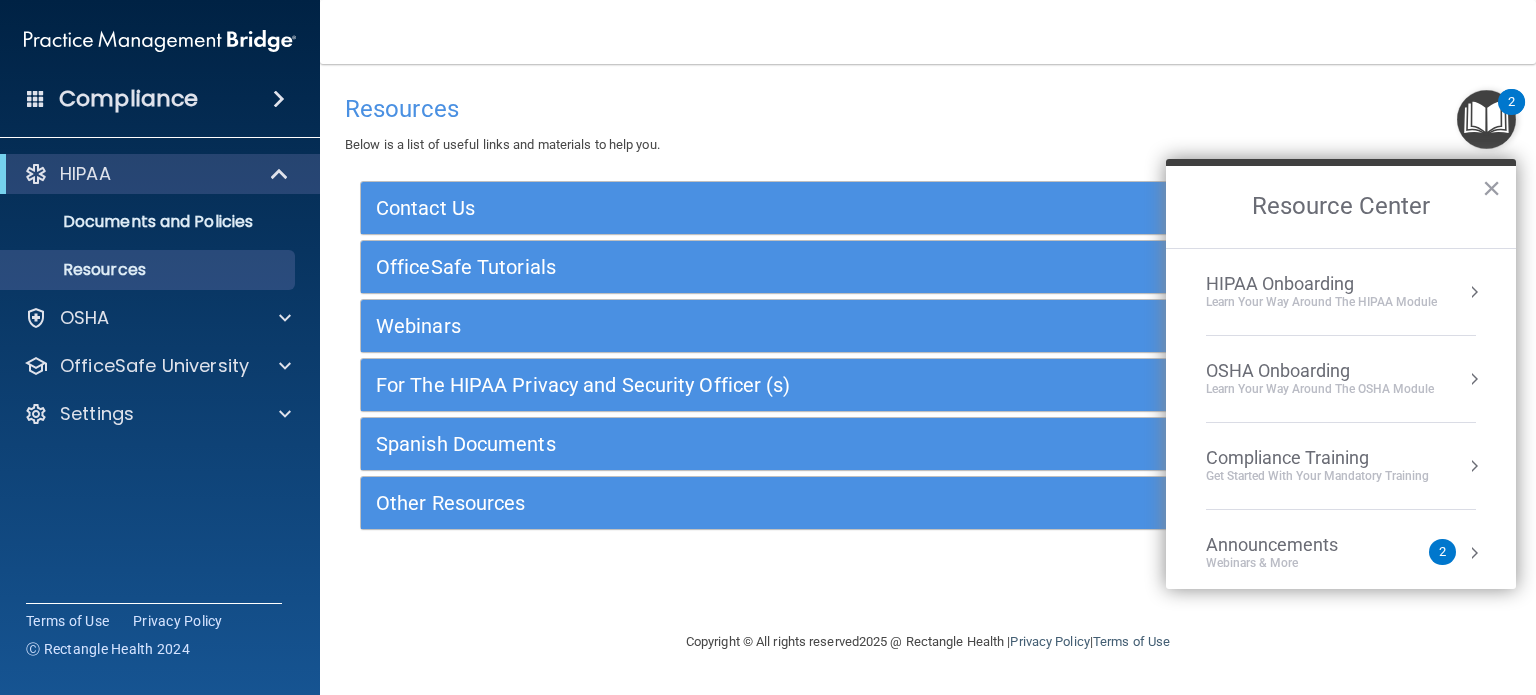 click at bounding box center (160, 41) 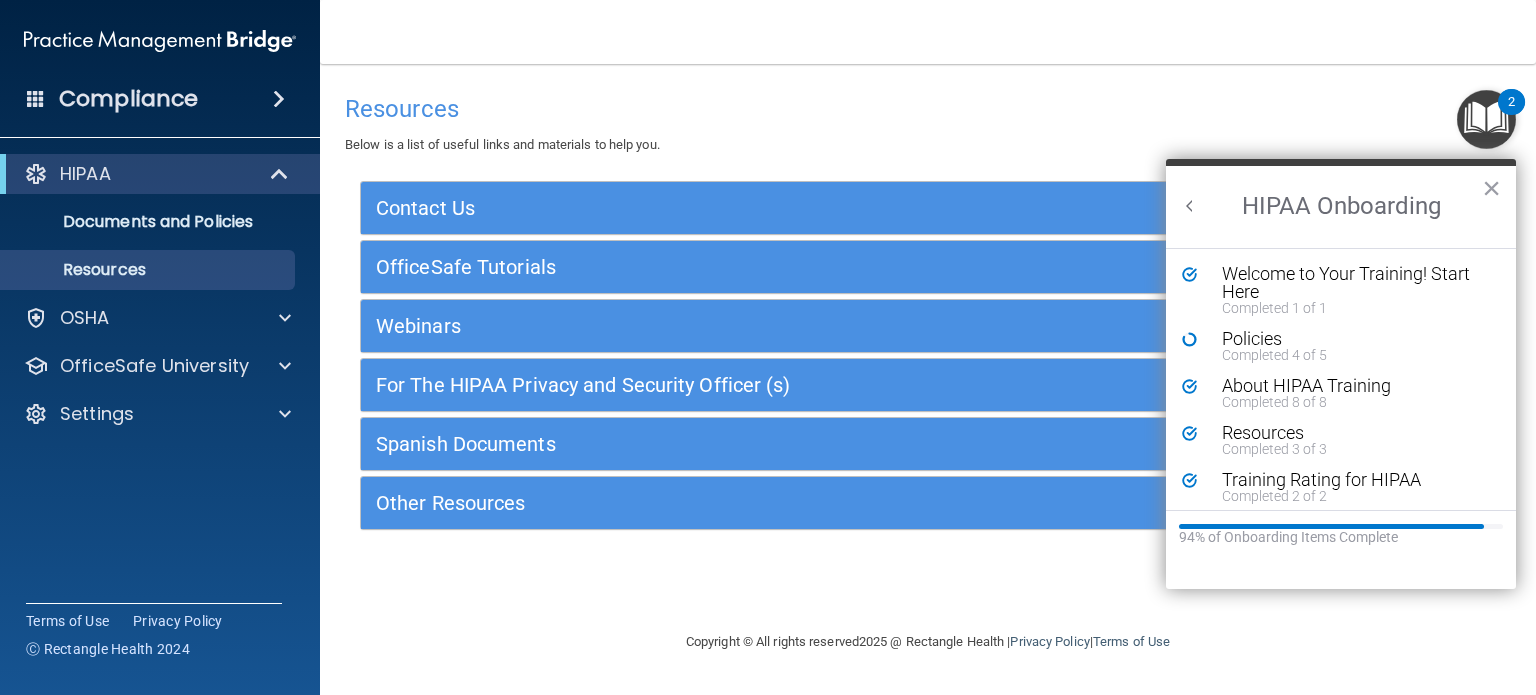 scroll, scrollTop: 0, scrollLeft: 0, axis: both 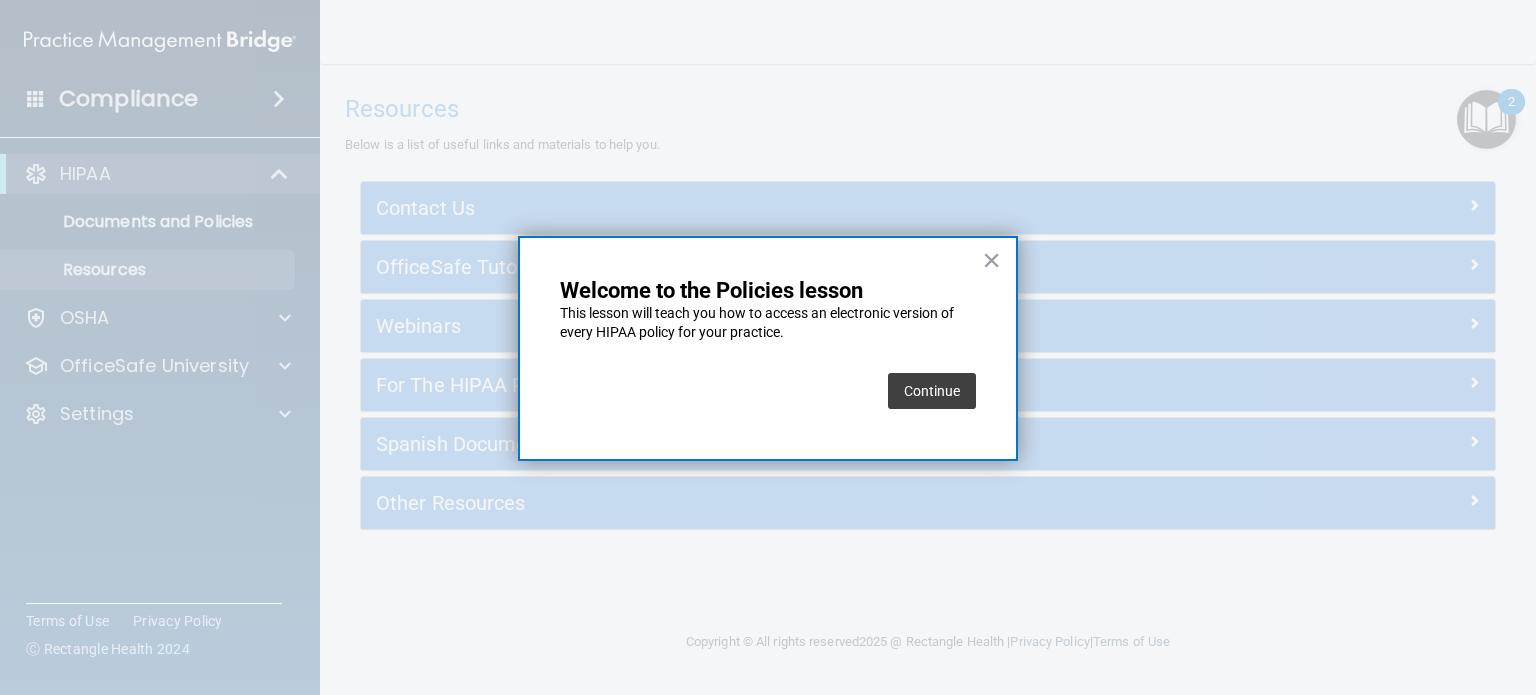click on "Continue" at bounding box center (932, 391) 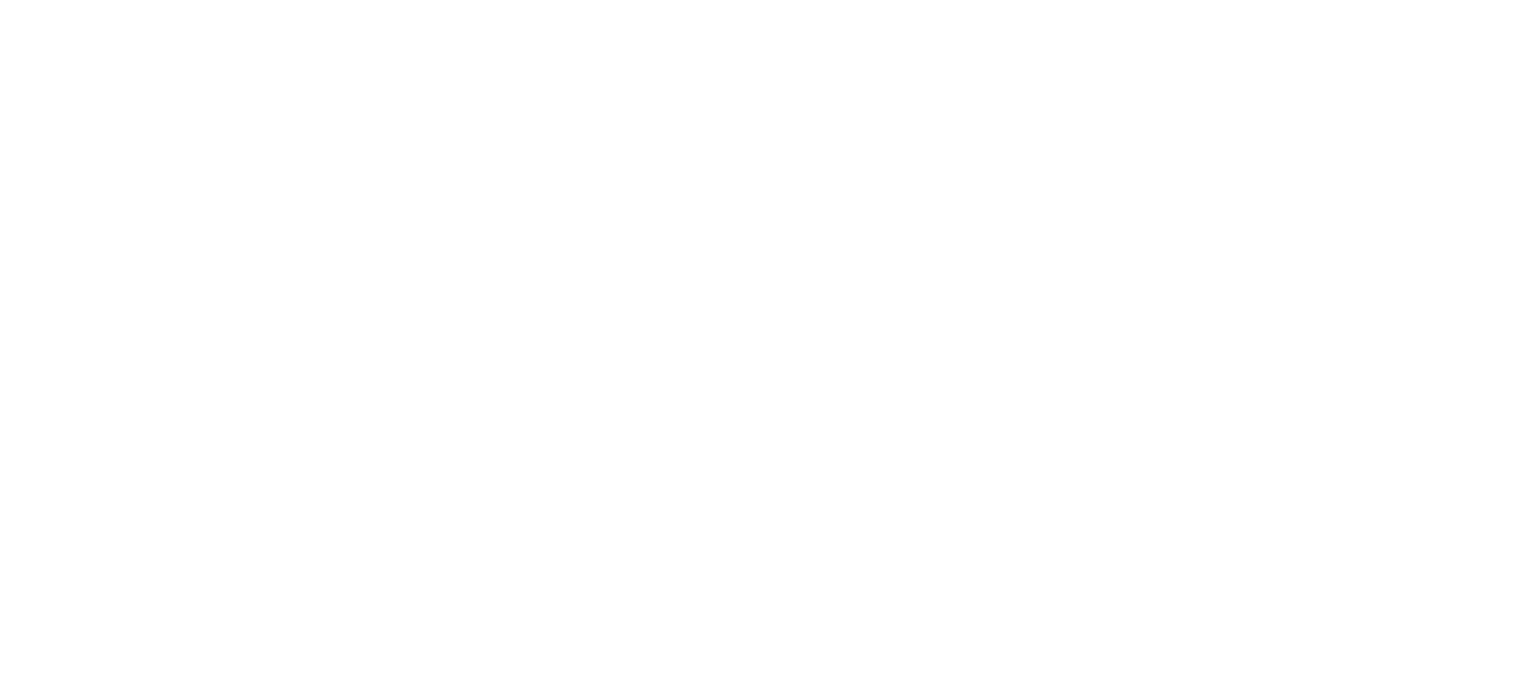 scroll, scrollTop: 0, scrollLeft: 0, axis: both 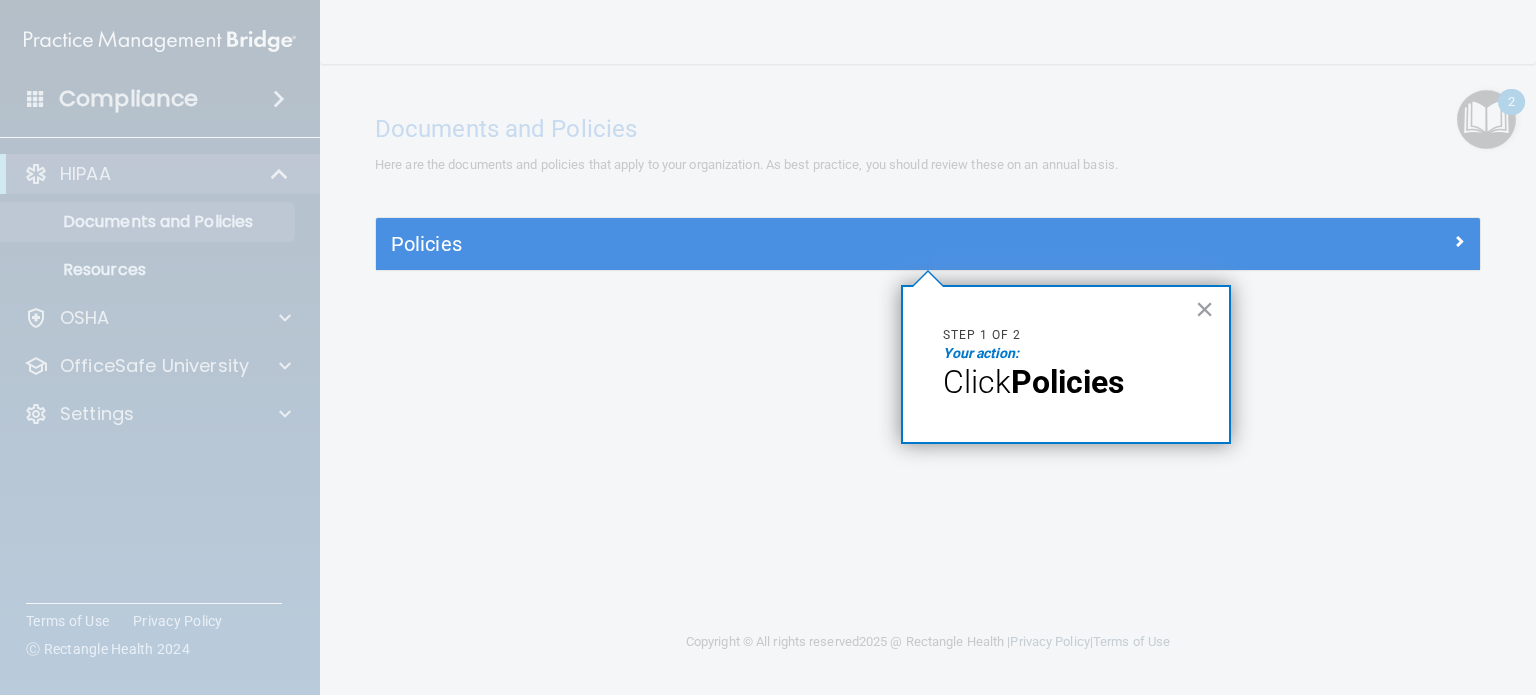 click on "×" at bounding box center (1204, 309) 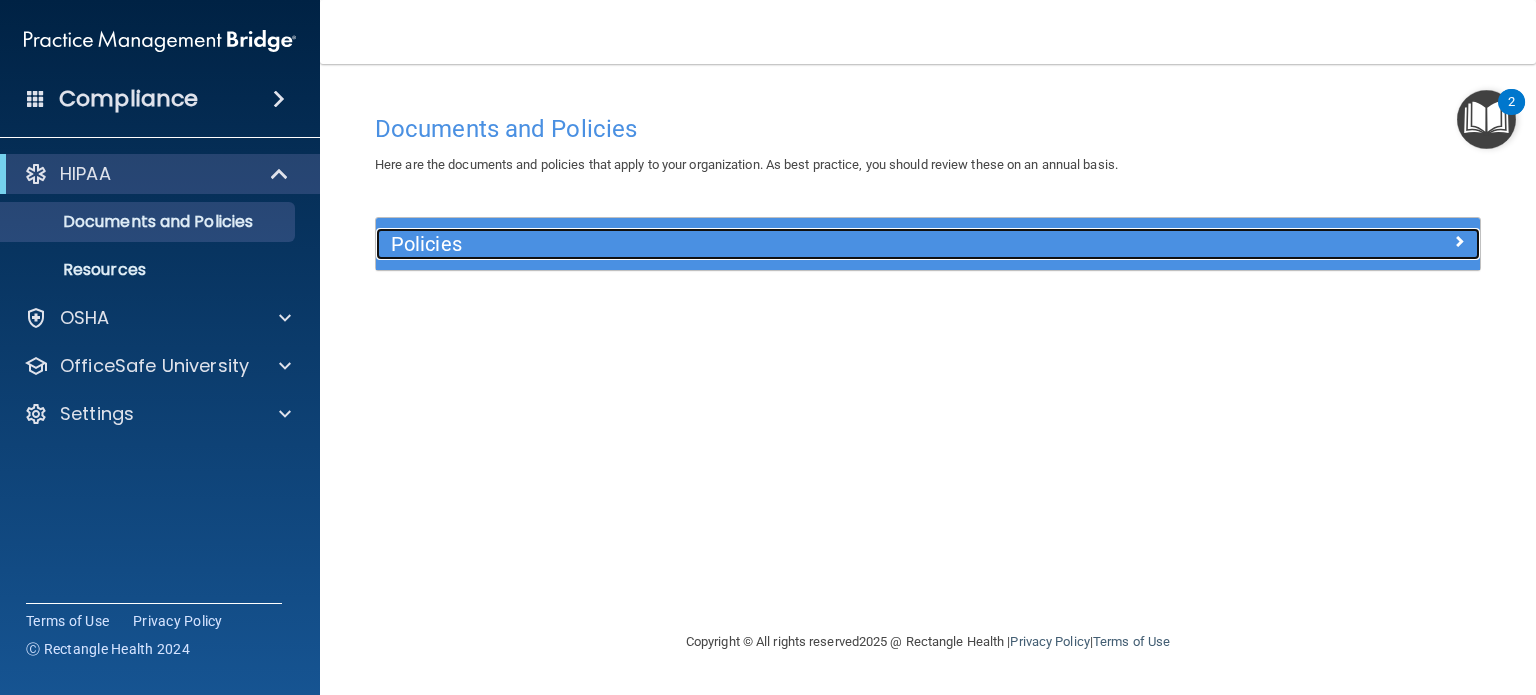 click on "Policies" at bounding box center [790, 244] 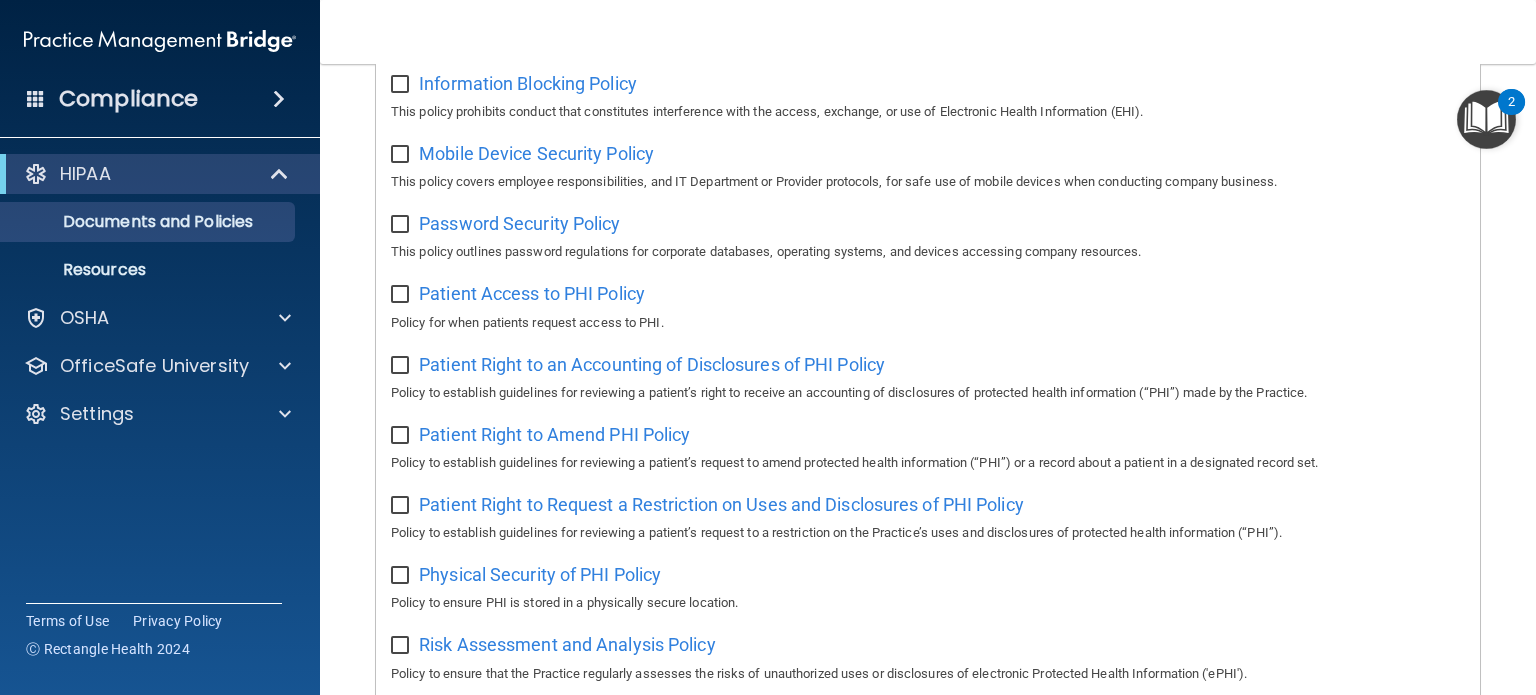 scroll, scrollTop: 0, scrollLeft: 0, axis: both 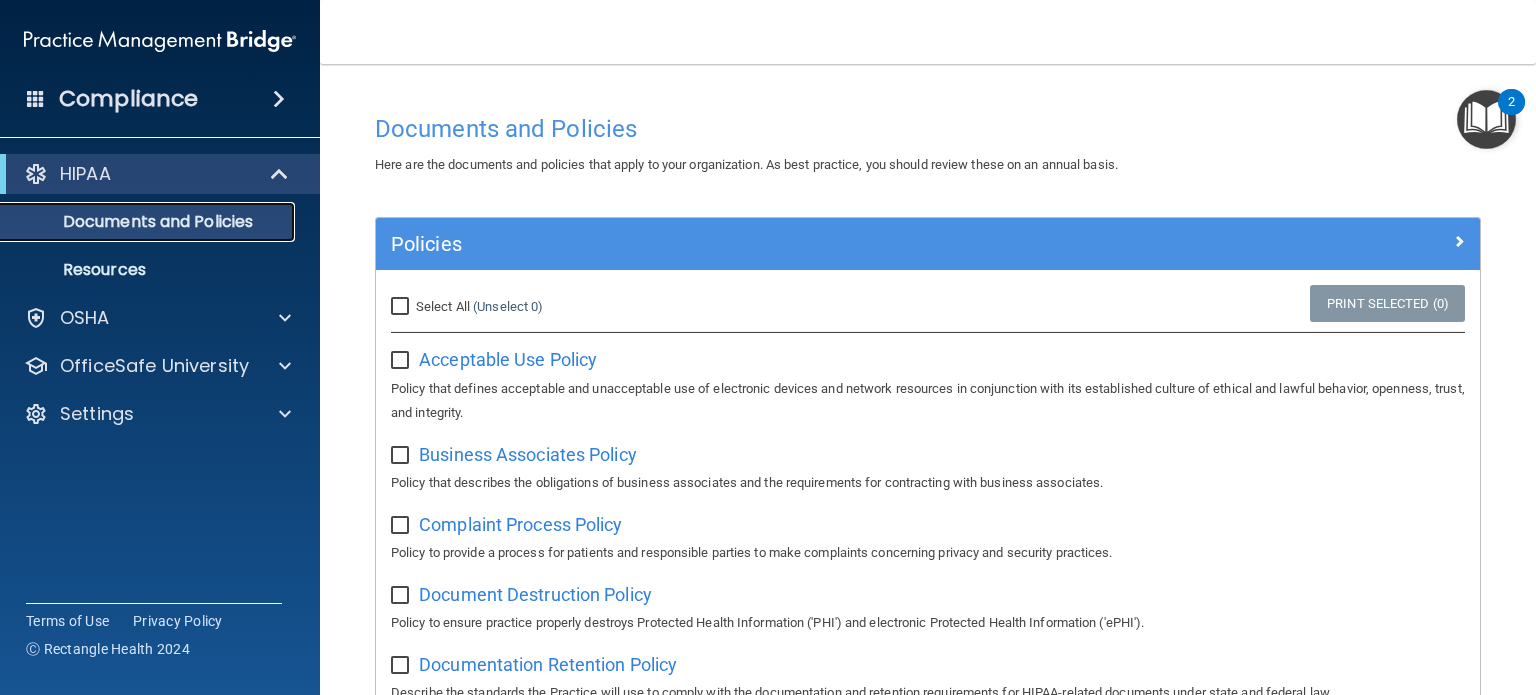 click on "Documents and Policies" at bounding box center (149, 222) 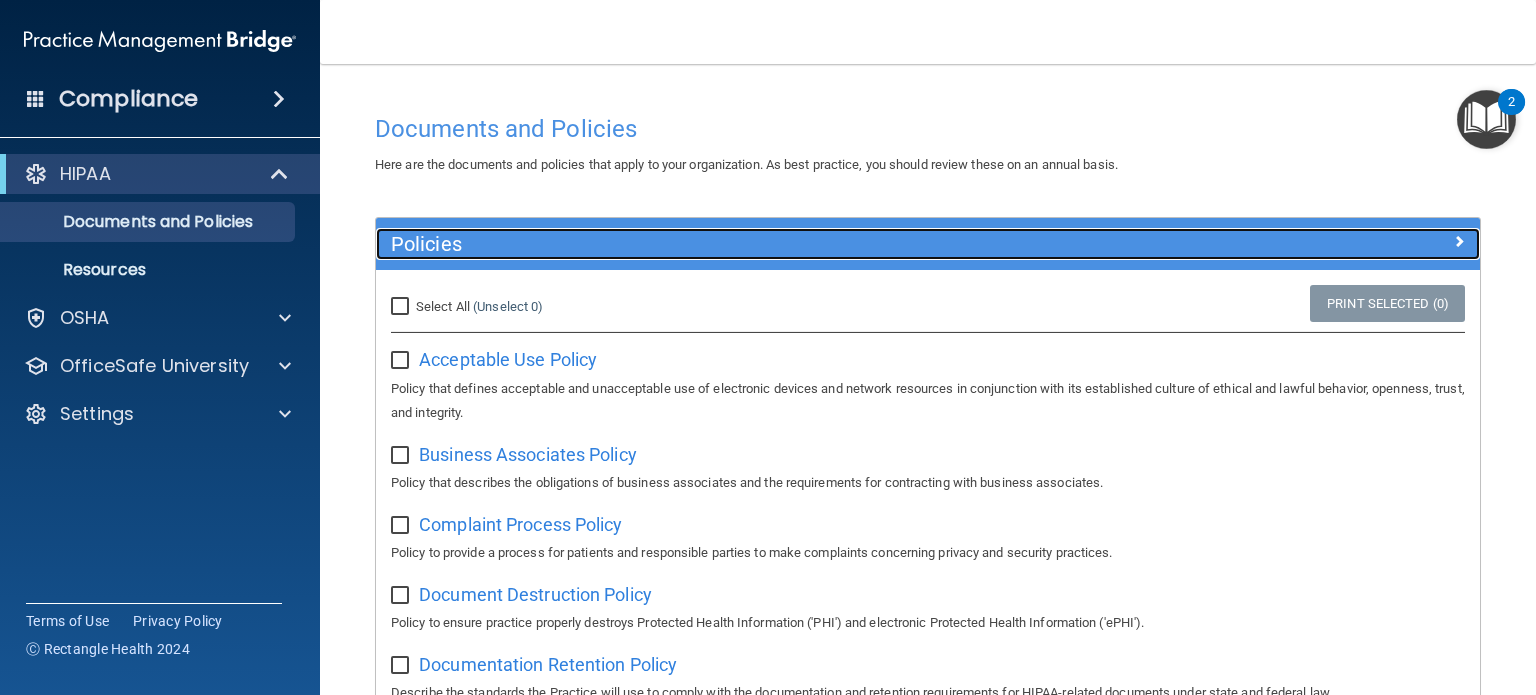 click on "Policies" at bounding box center (790, 244) 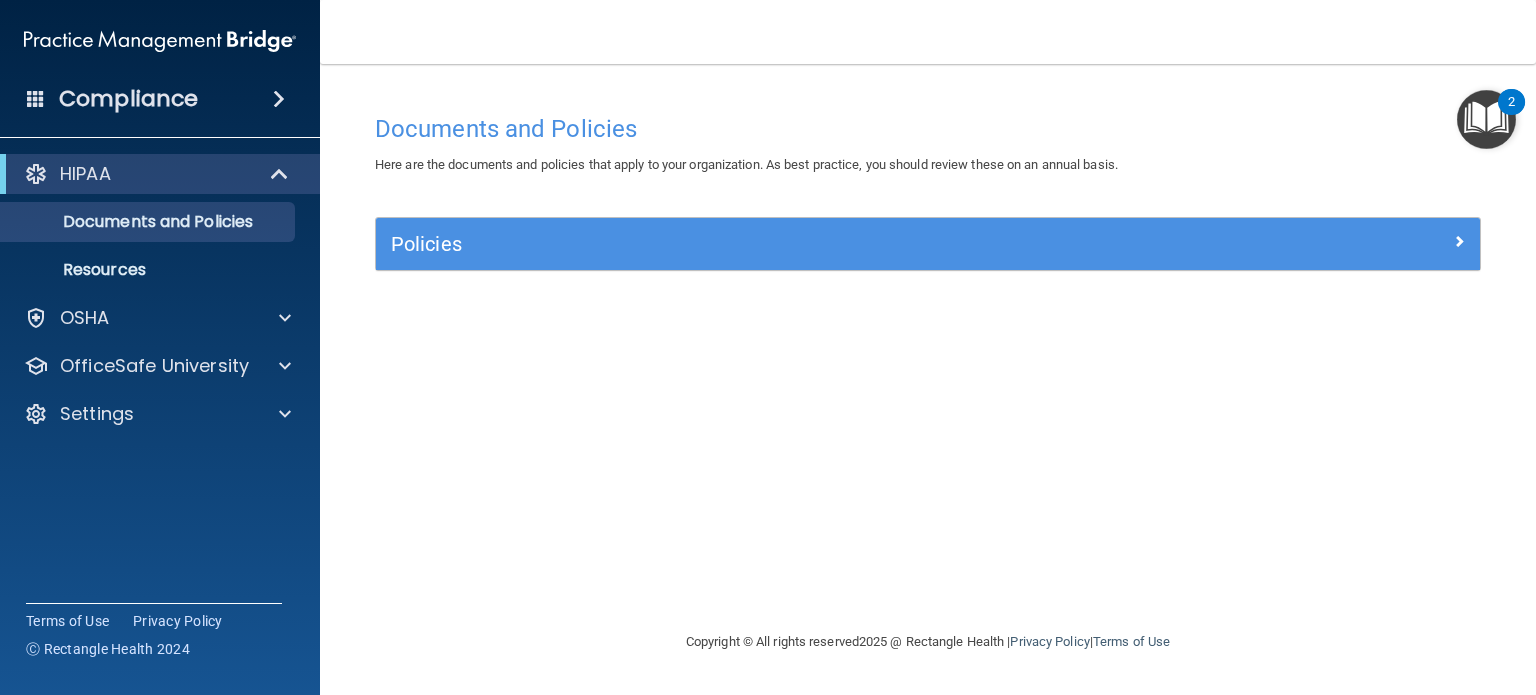 click at bounding box center [1486, 119] 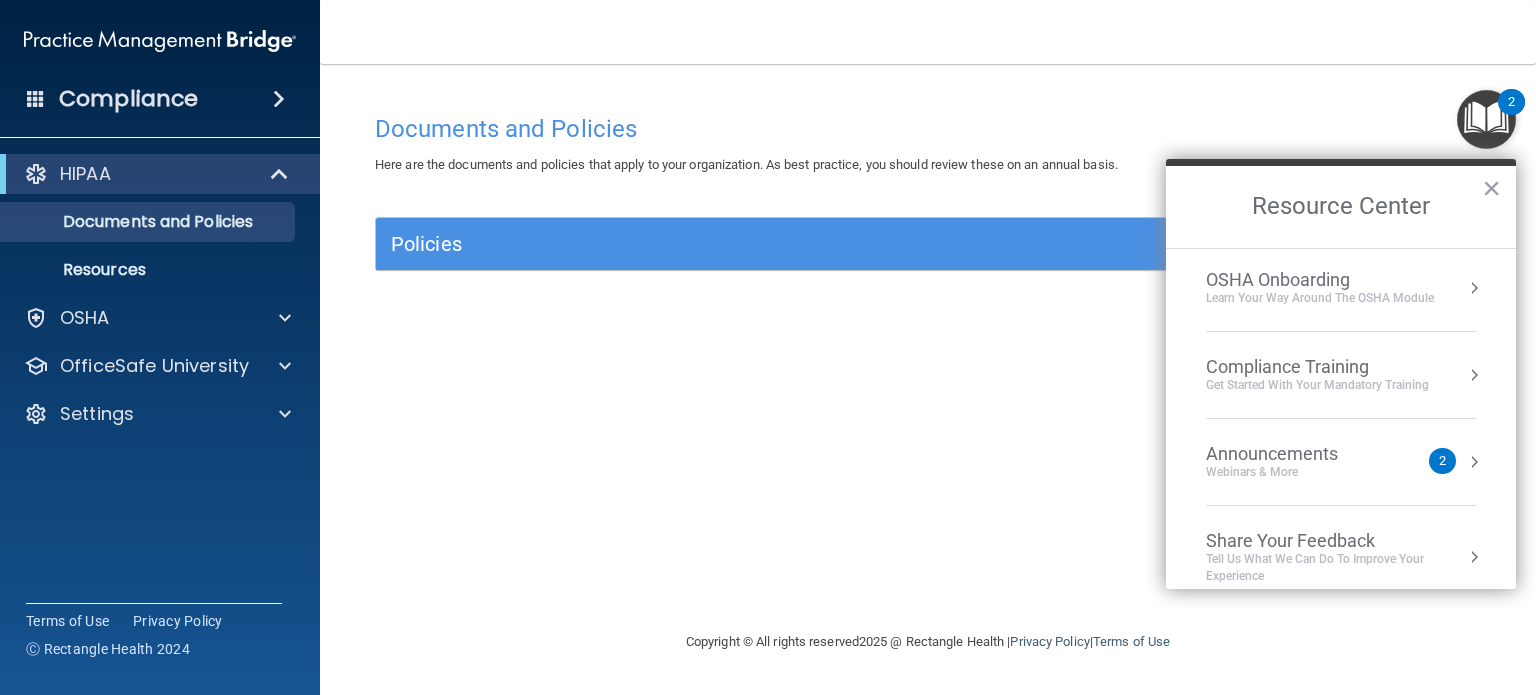 scroll, scrollTop: 109, scrollLeft: 0, axis: vertical 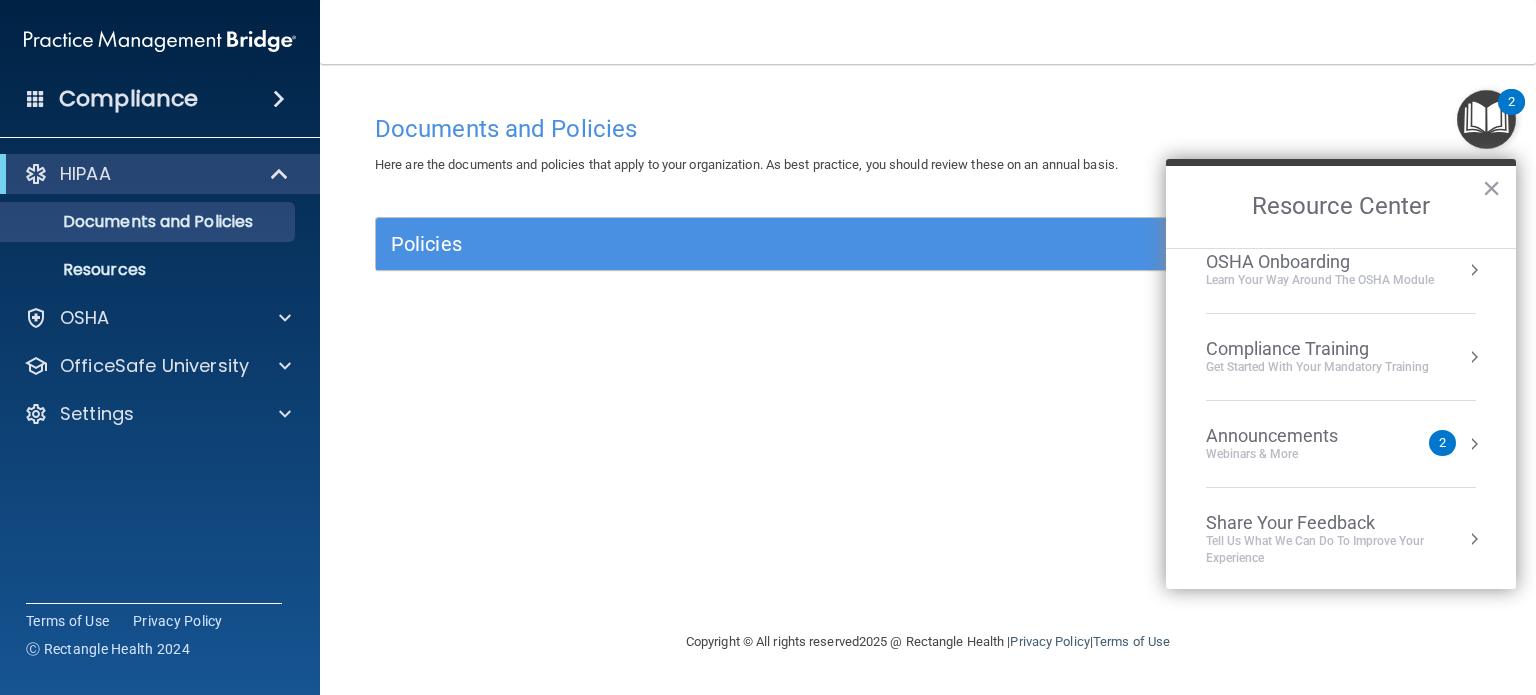 click on "Announcements Webinars & More" at bounding box center (1312, 444) 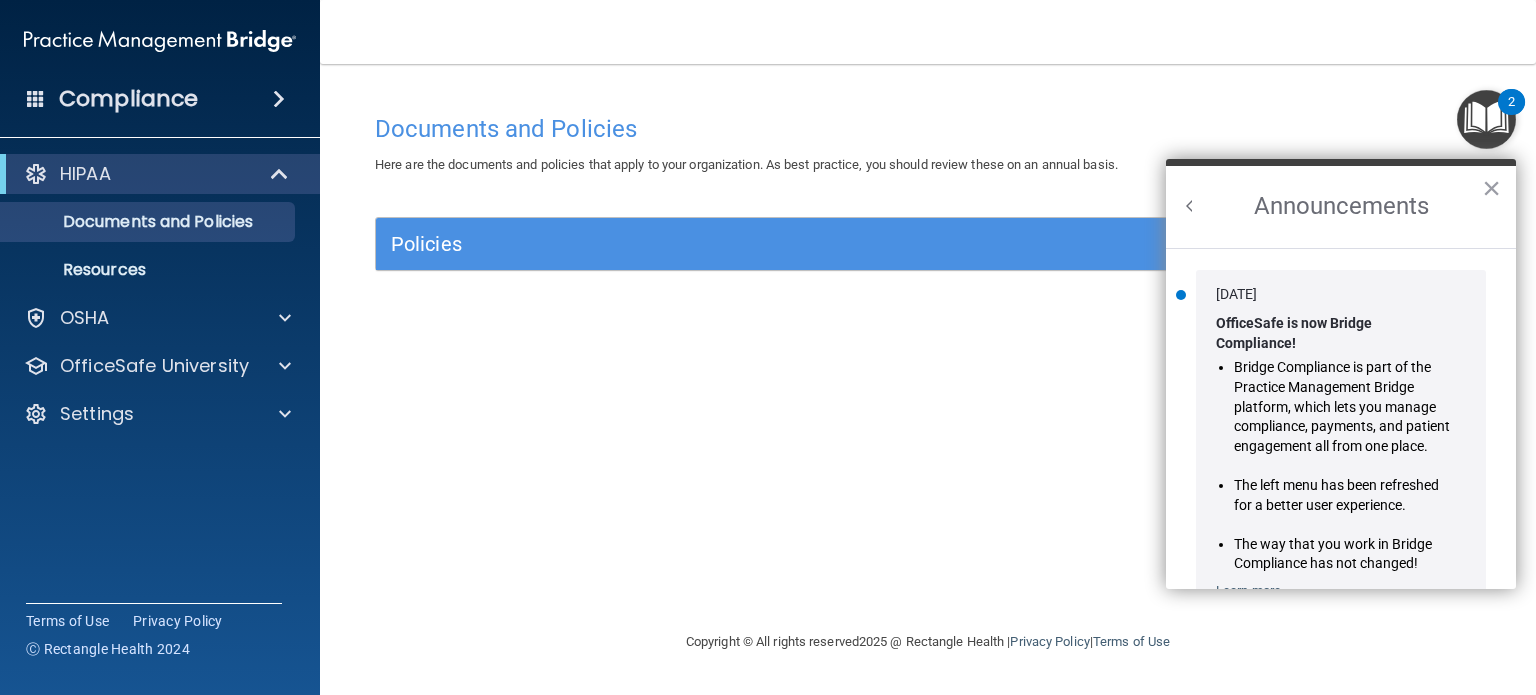 scroll, scrollTop: 0, scrollLeft: 0, axis: both 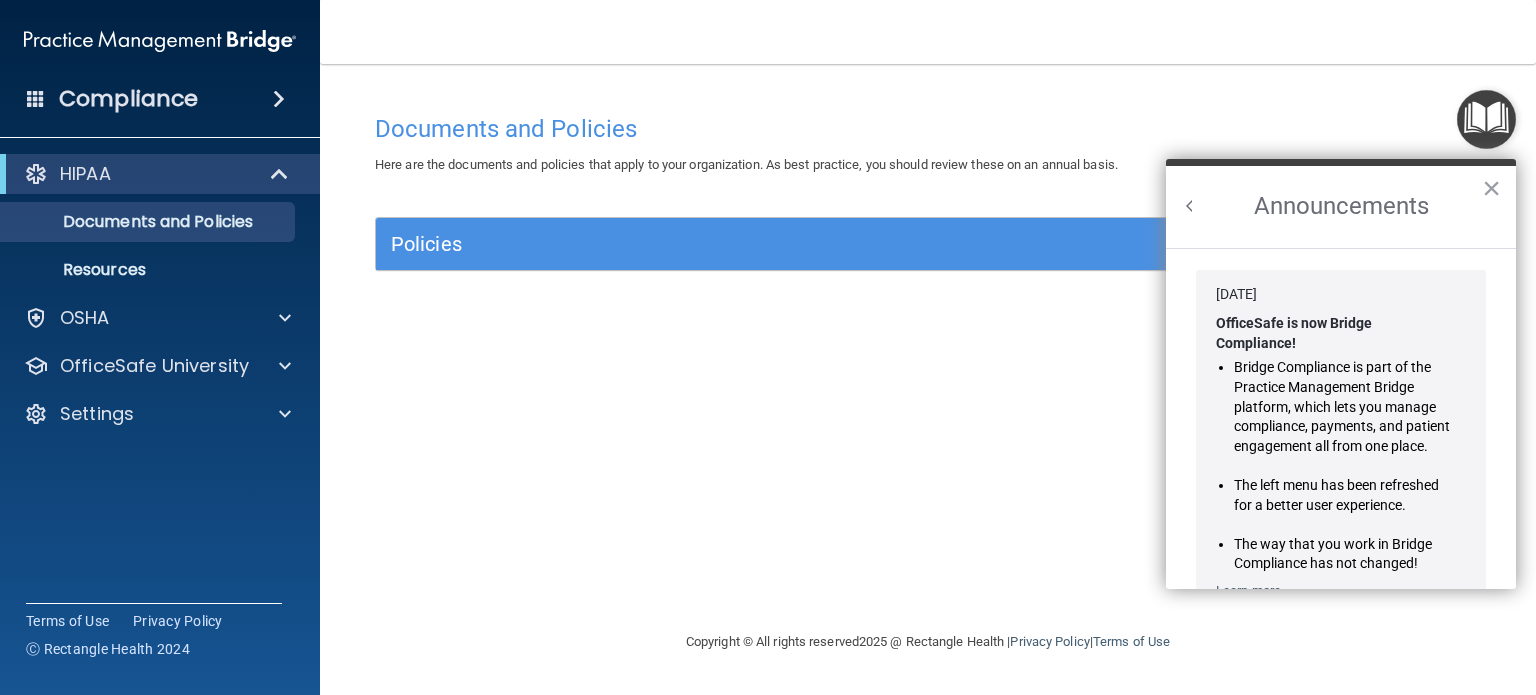 click at bounding box center (1190, 206) 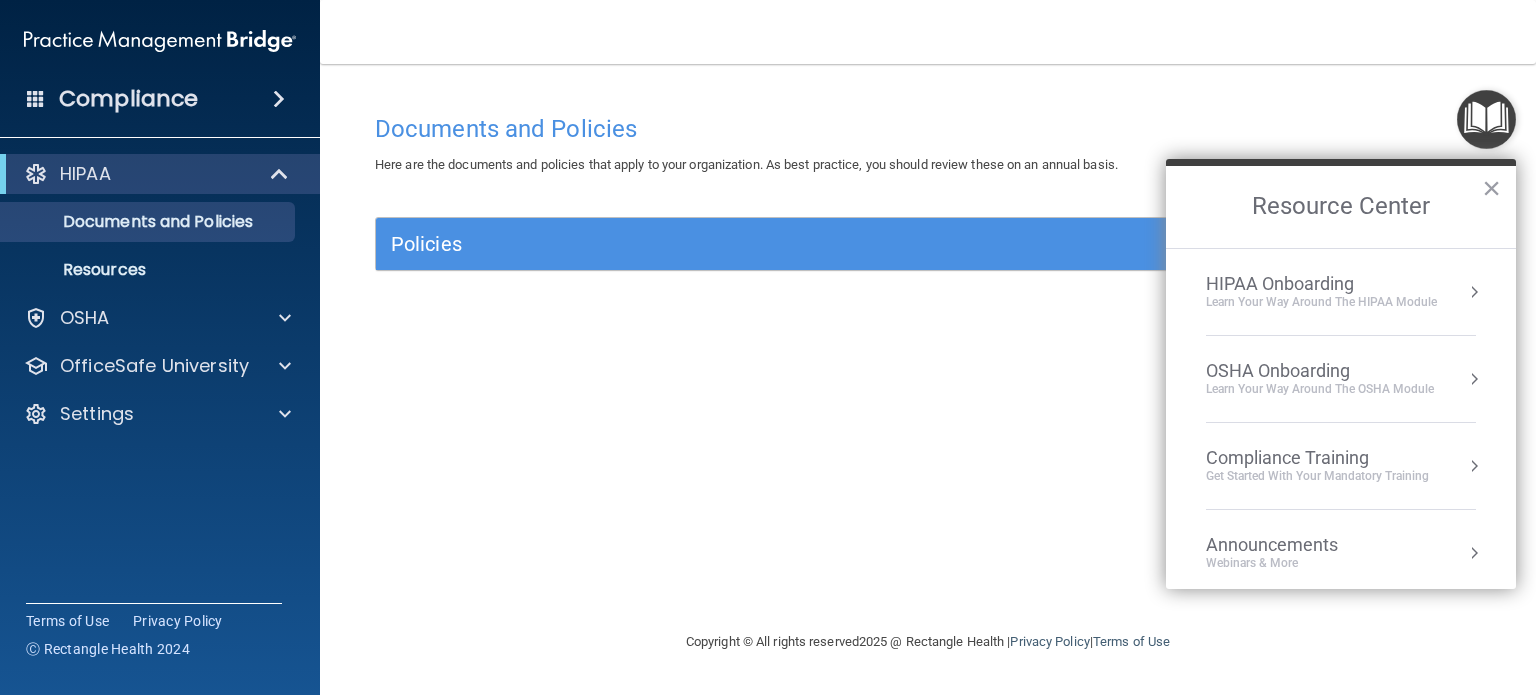 click on "Learn Your Way around the HIPAA module" at bounding box center [1321, 302] 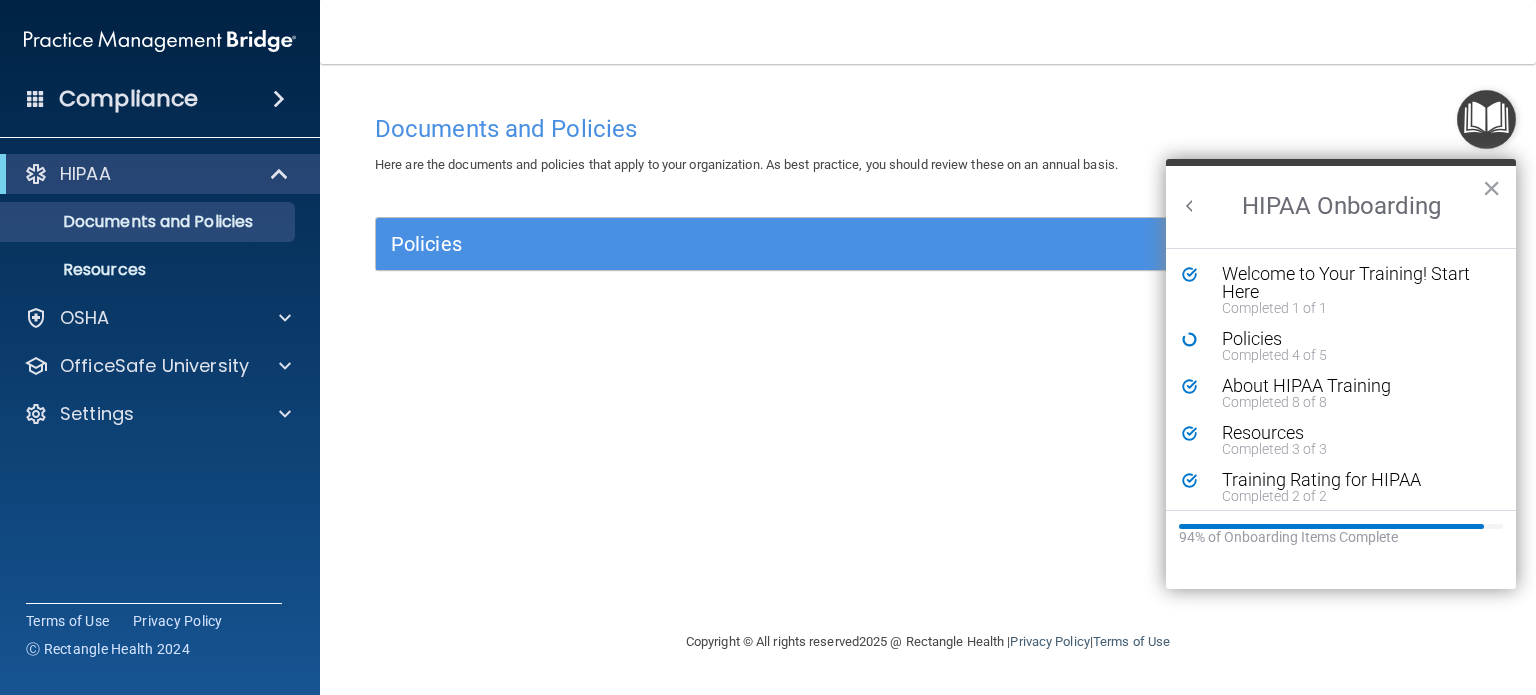 scroll, scrollTop: 0, scrollLeft: 0, axis: both 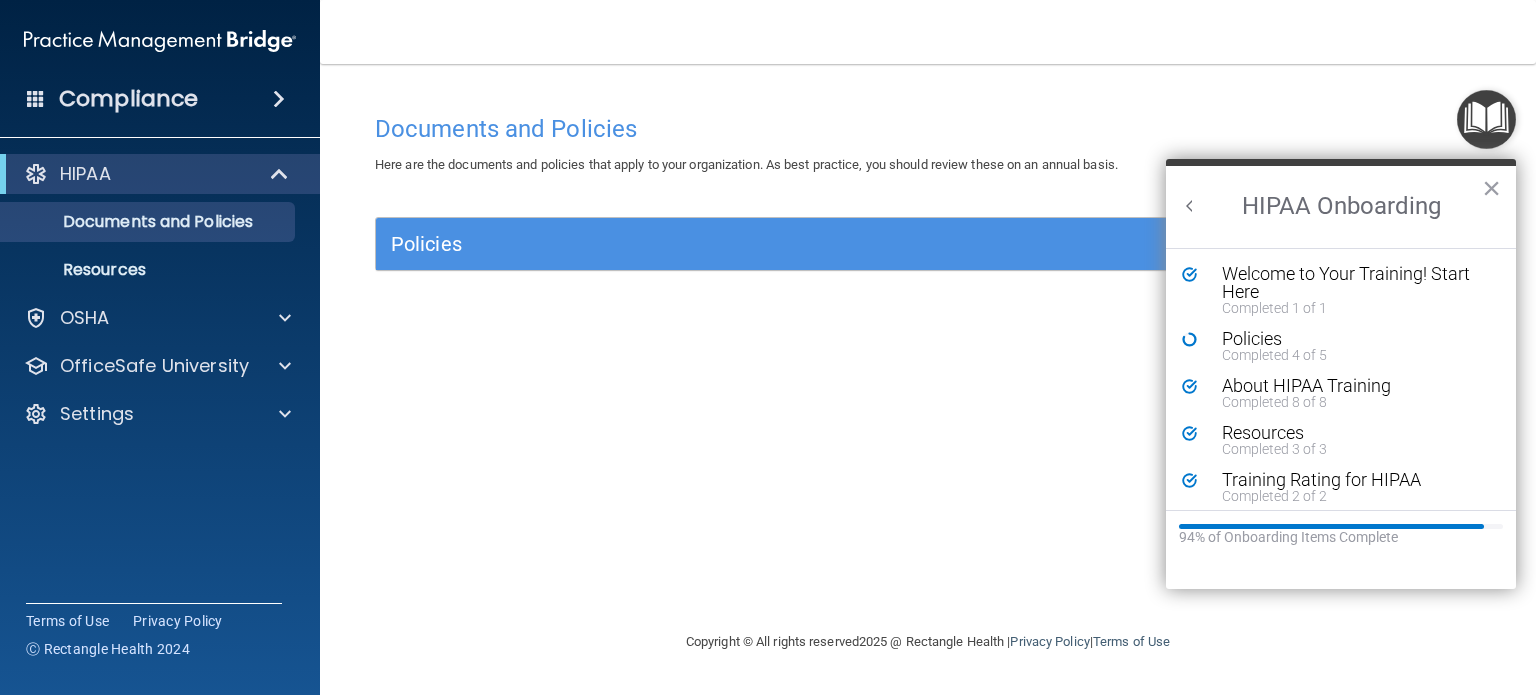 click 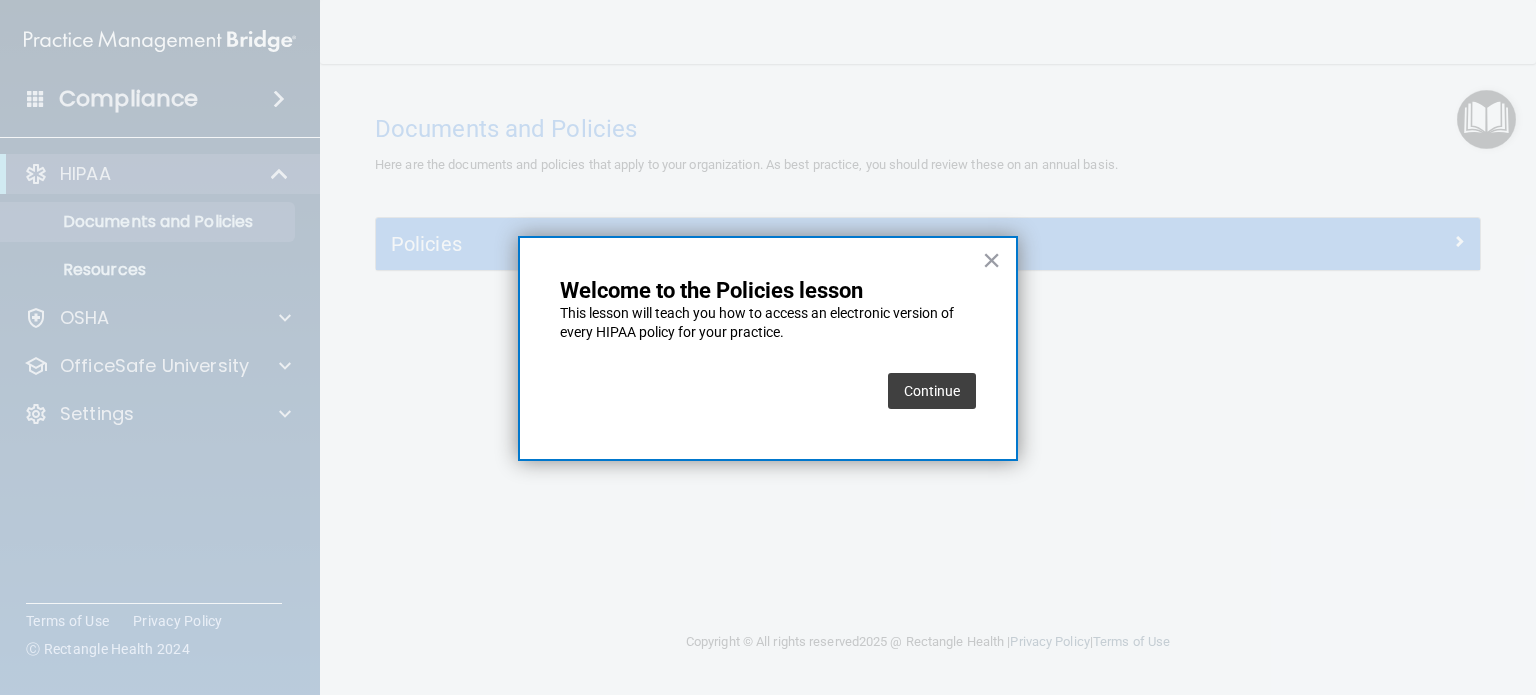 click on "Continue" at bounding box center (932, 391) 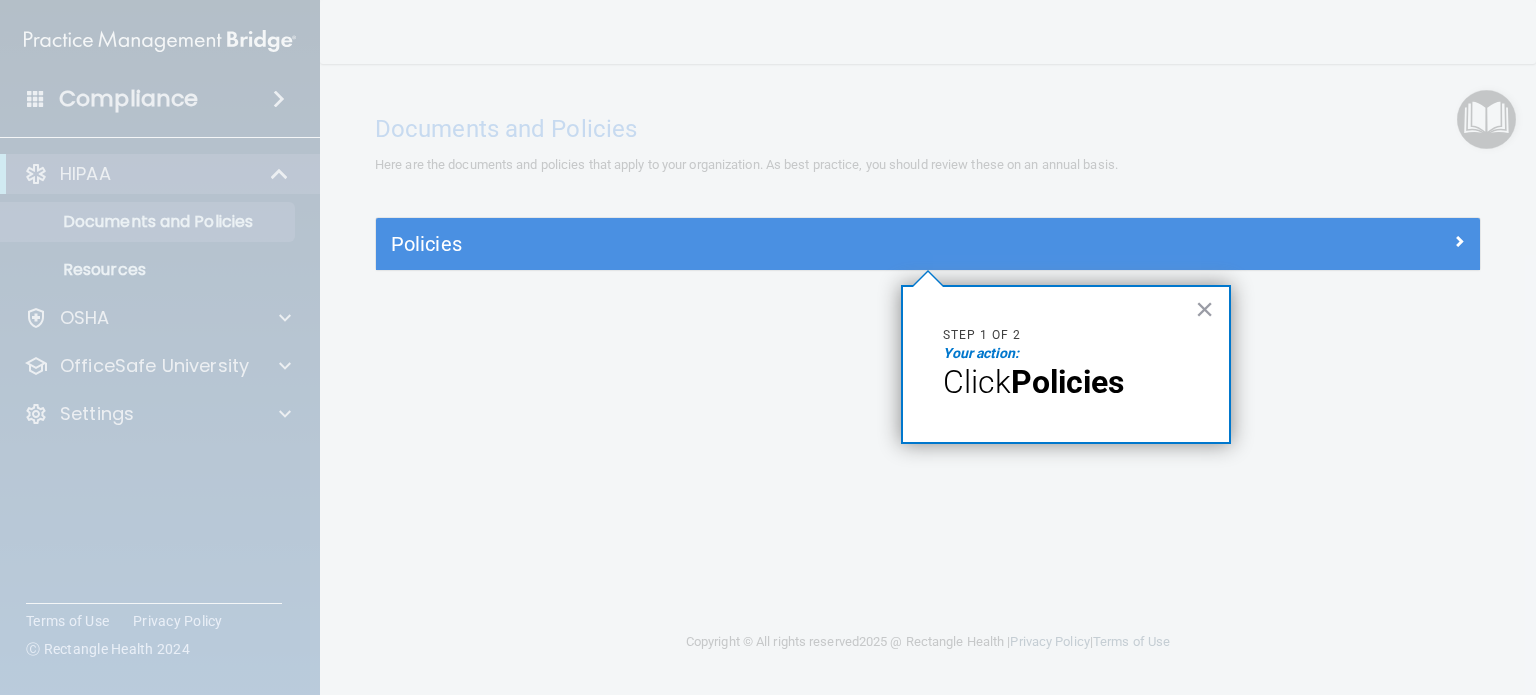 click on "×" at bounding box center (1204, 309) 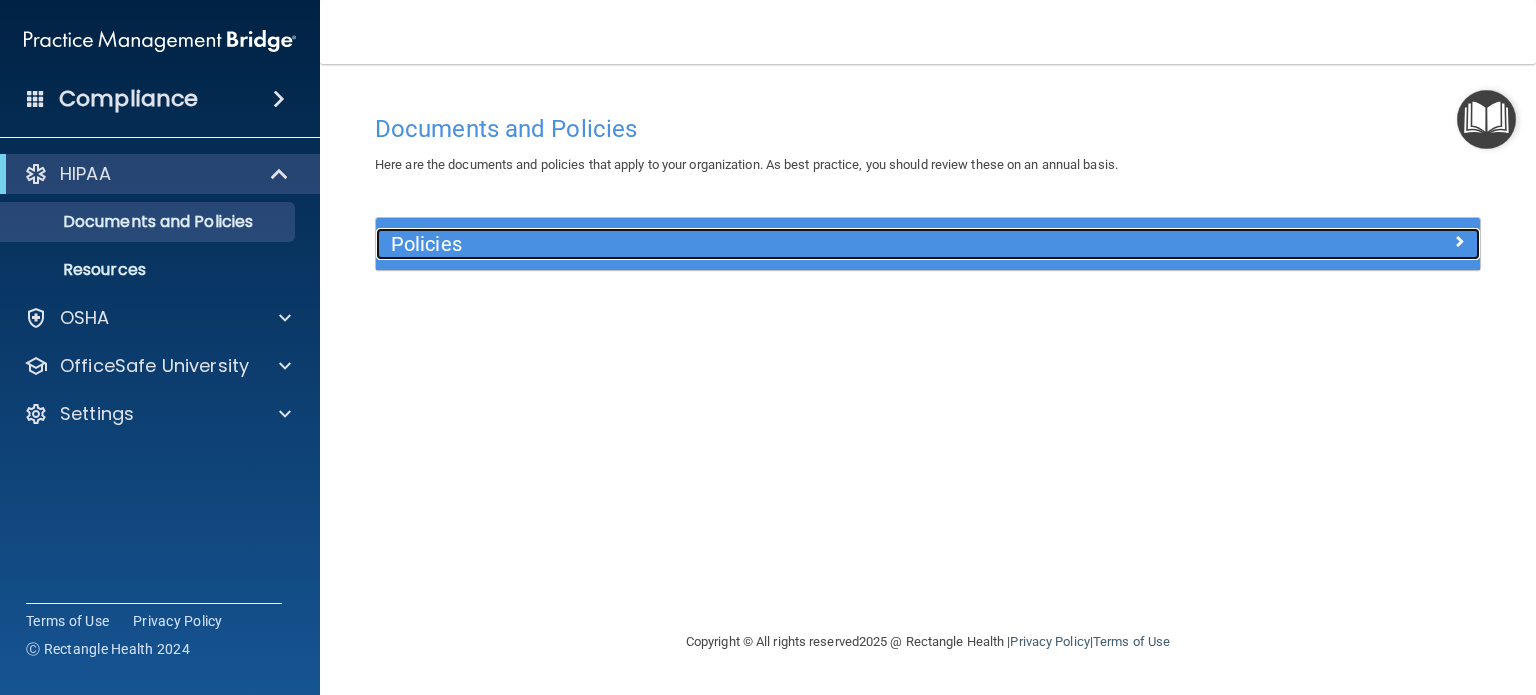click on "Policies" at bounding box center [928, 244] 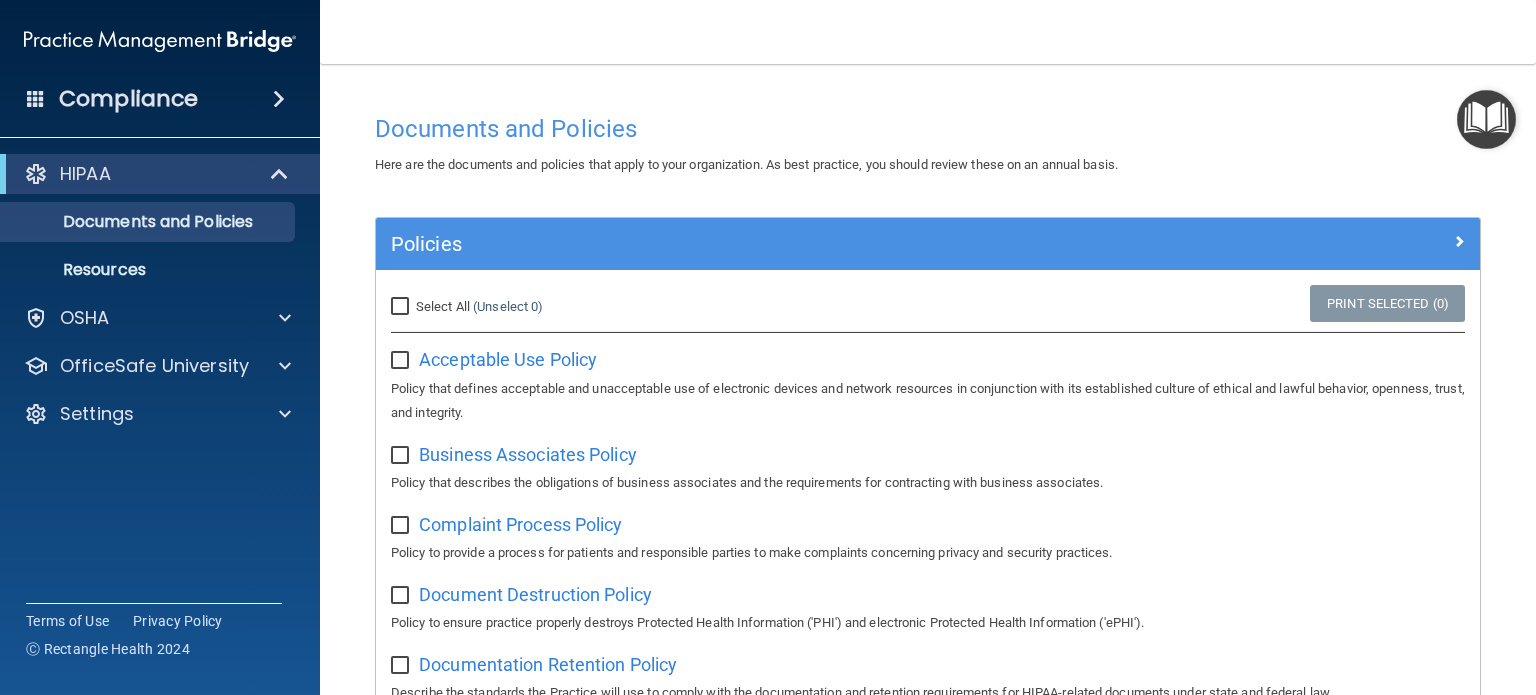 click on "Acceptable Use Policy" at bounding box center (508, 359) 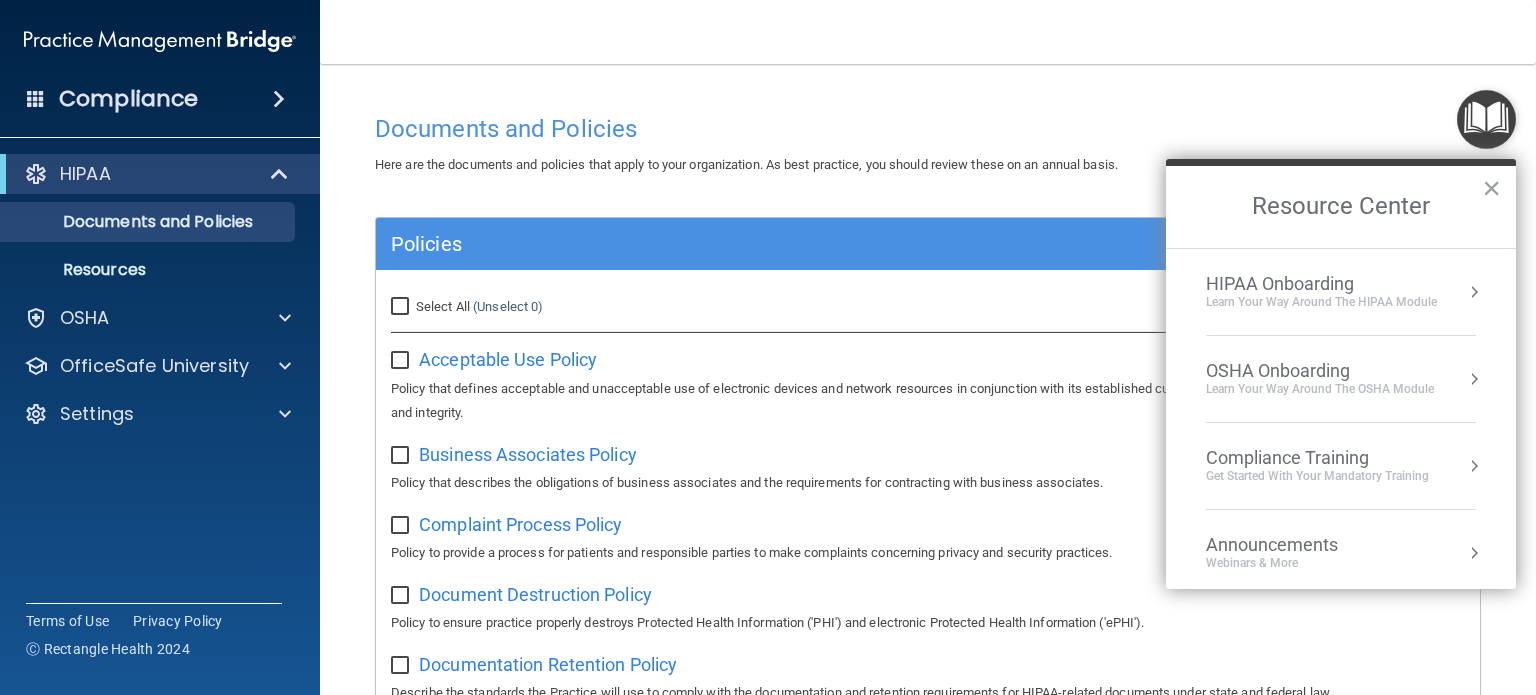 click on "HIPAA Onboarding" at bounding box center (1321, 284) 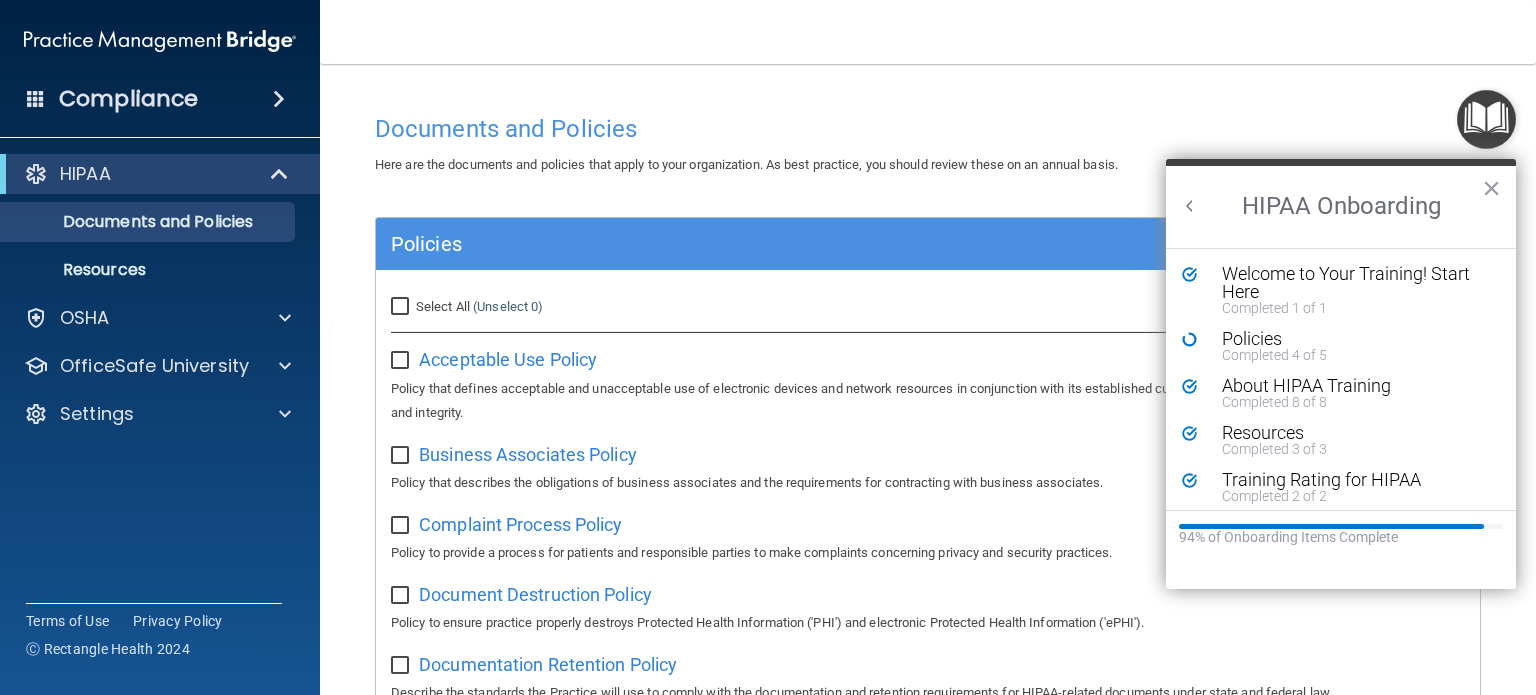 scroll, scrollTop: 0, scrollLeft: 0, axis: both 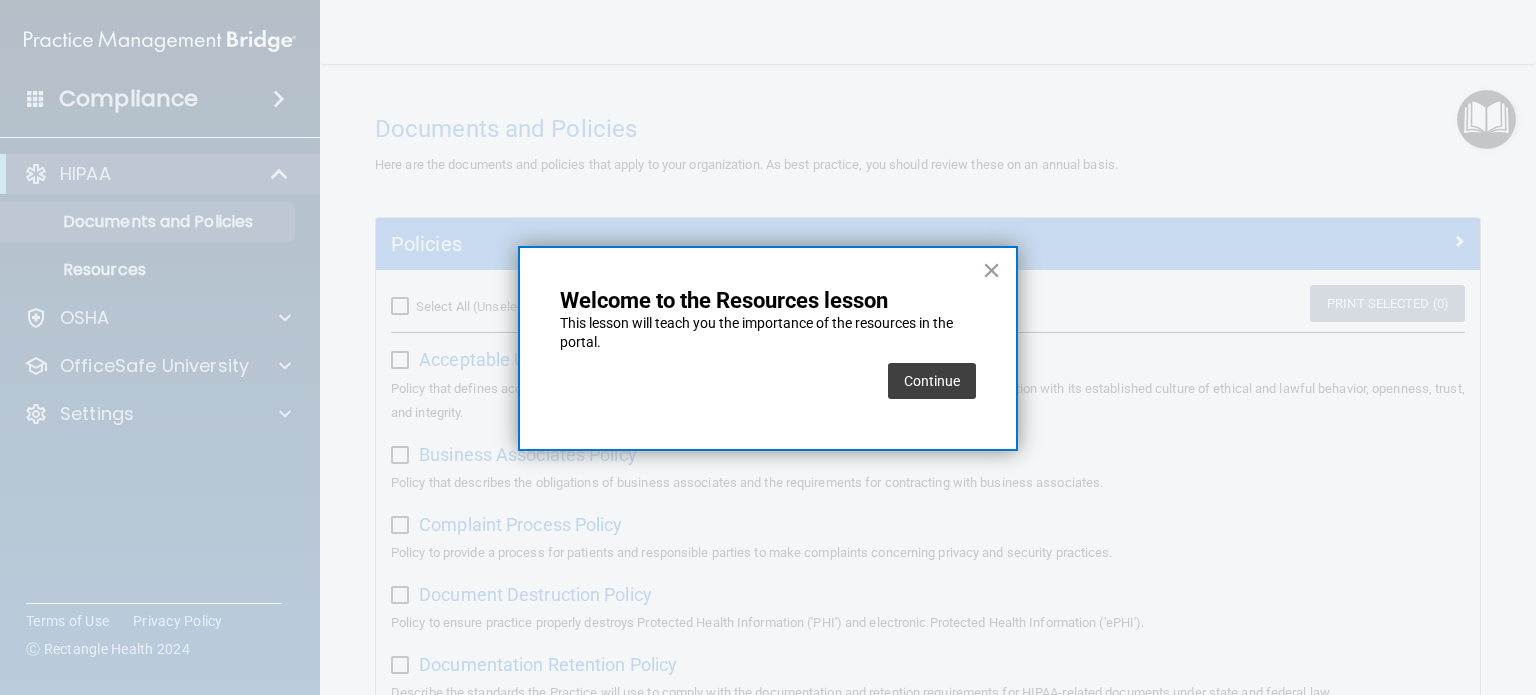 click on "Continue" at bounding box center (932, 381) 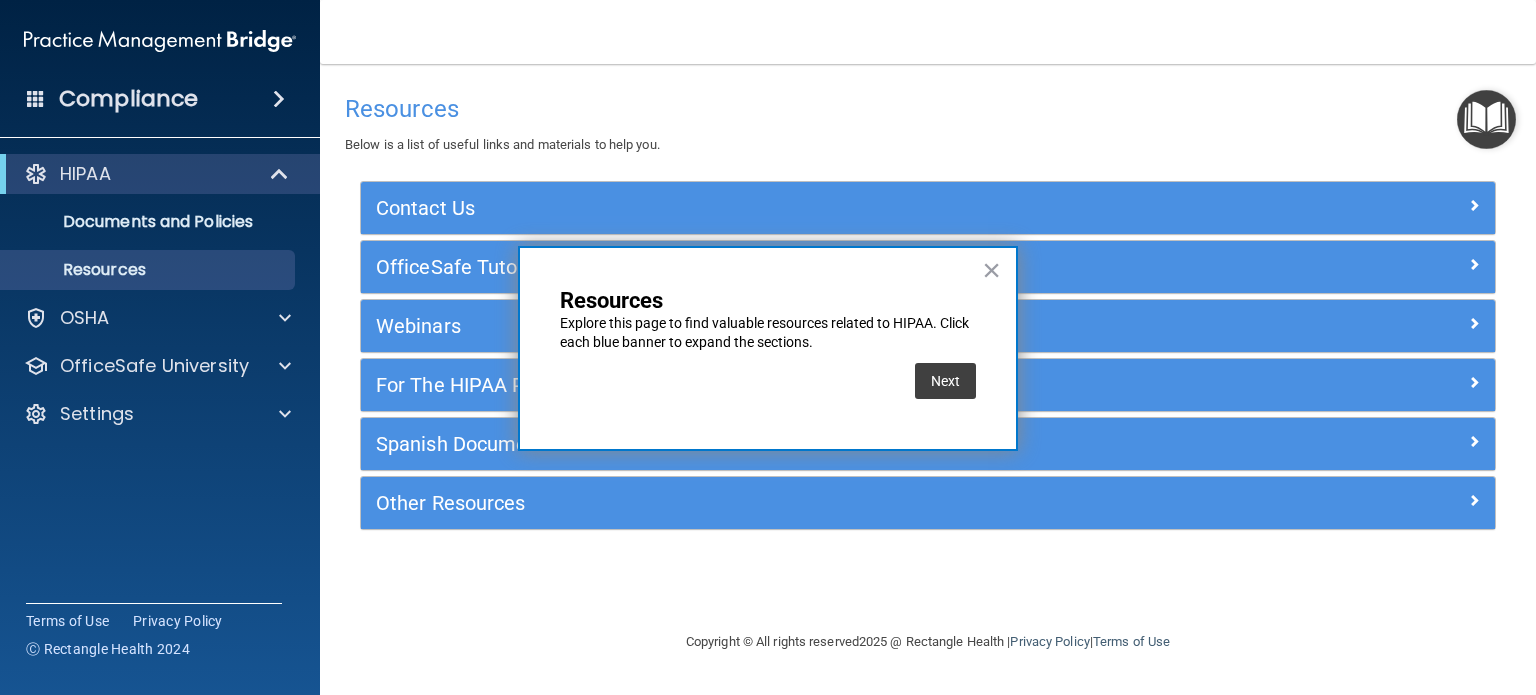 click on "Next" at bounding box center (945, 381) 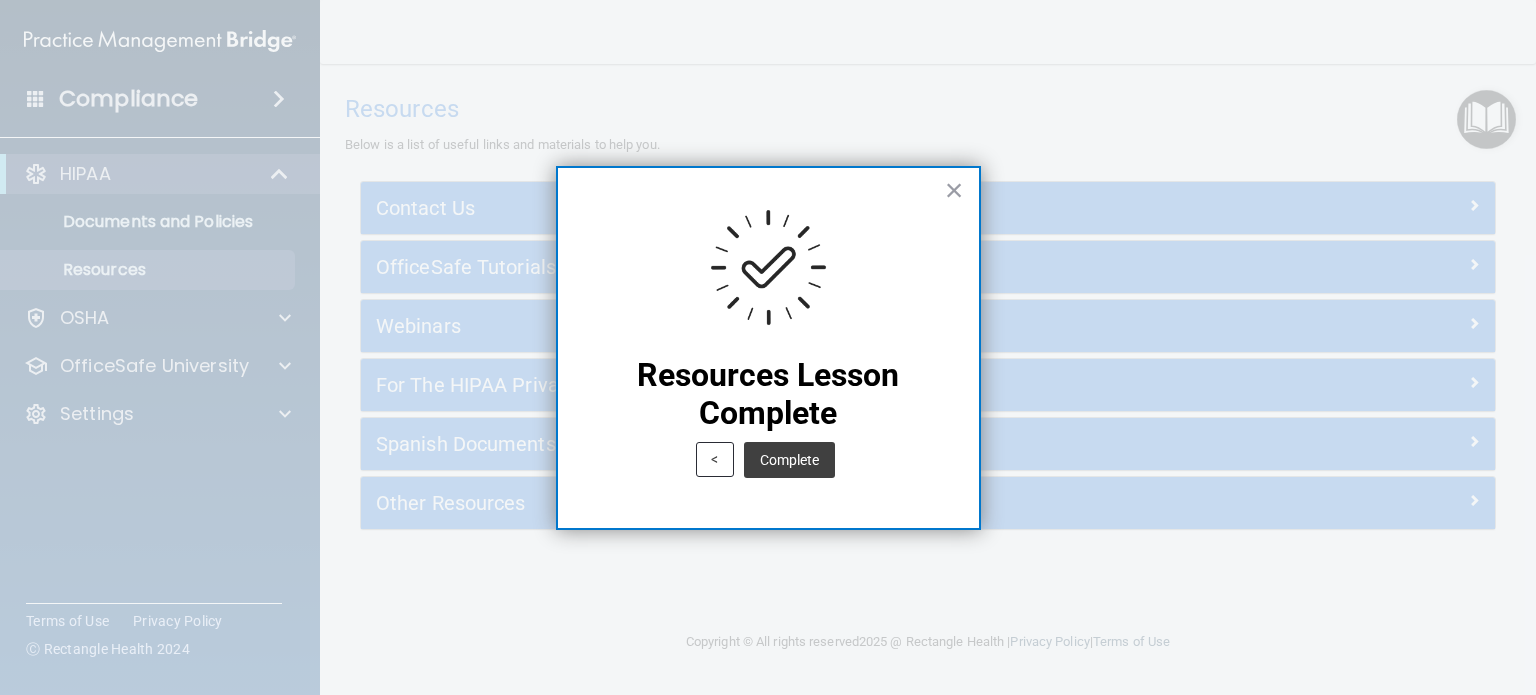 click on "Complete" at bounding box center [789, 460] 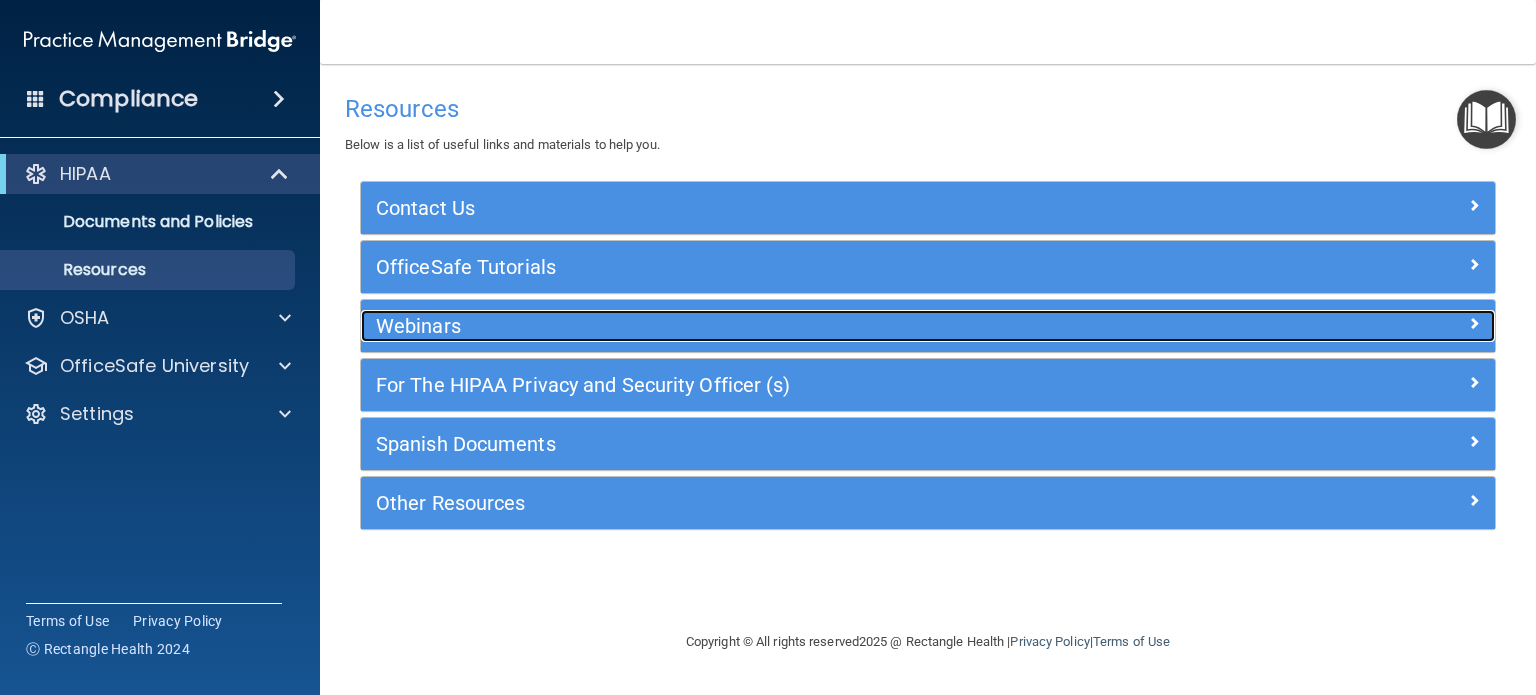 click on "Webinars" at bounding box center (786, 326) 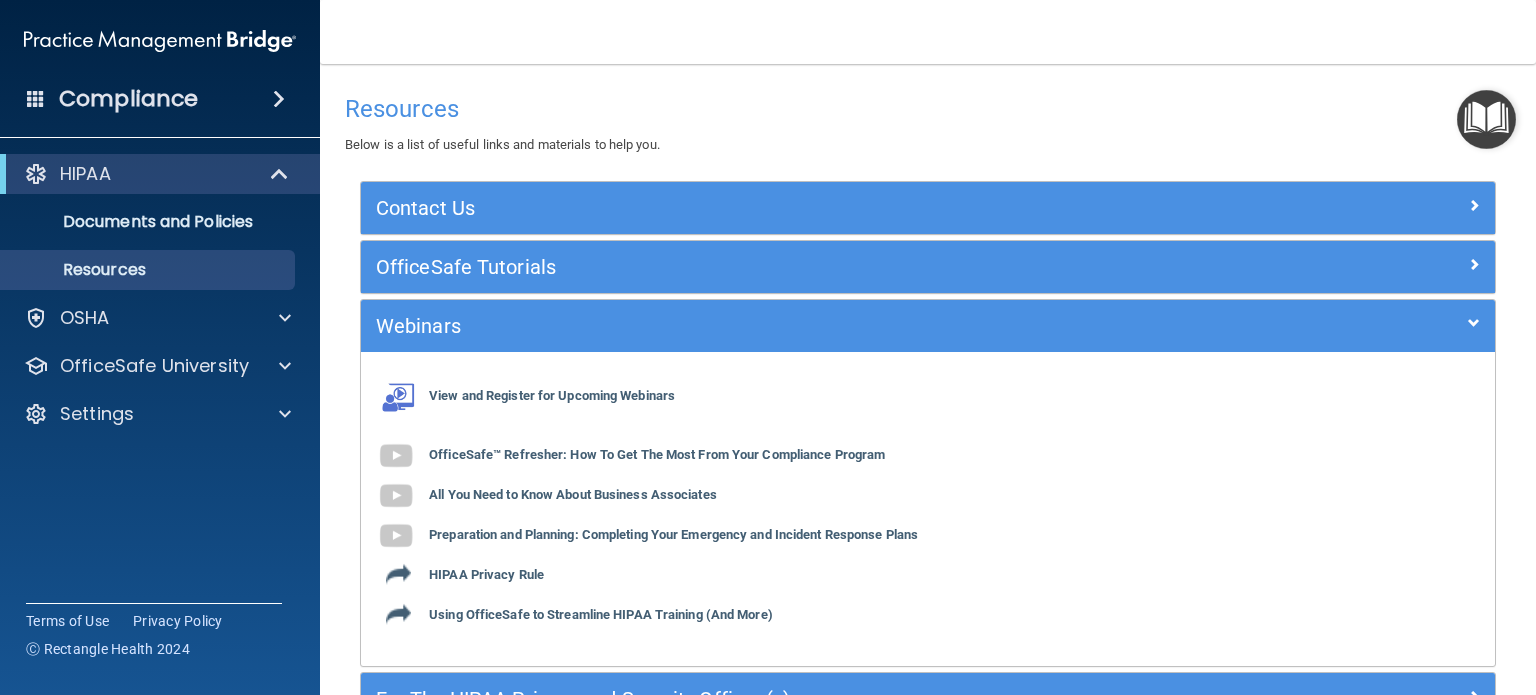 click on "Compliance" at bounding box center [128, 99] 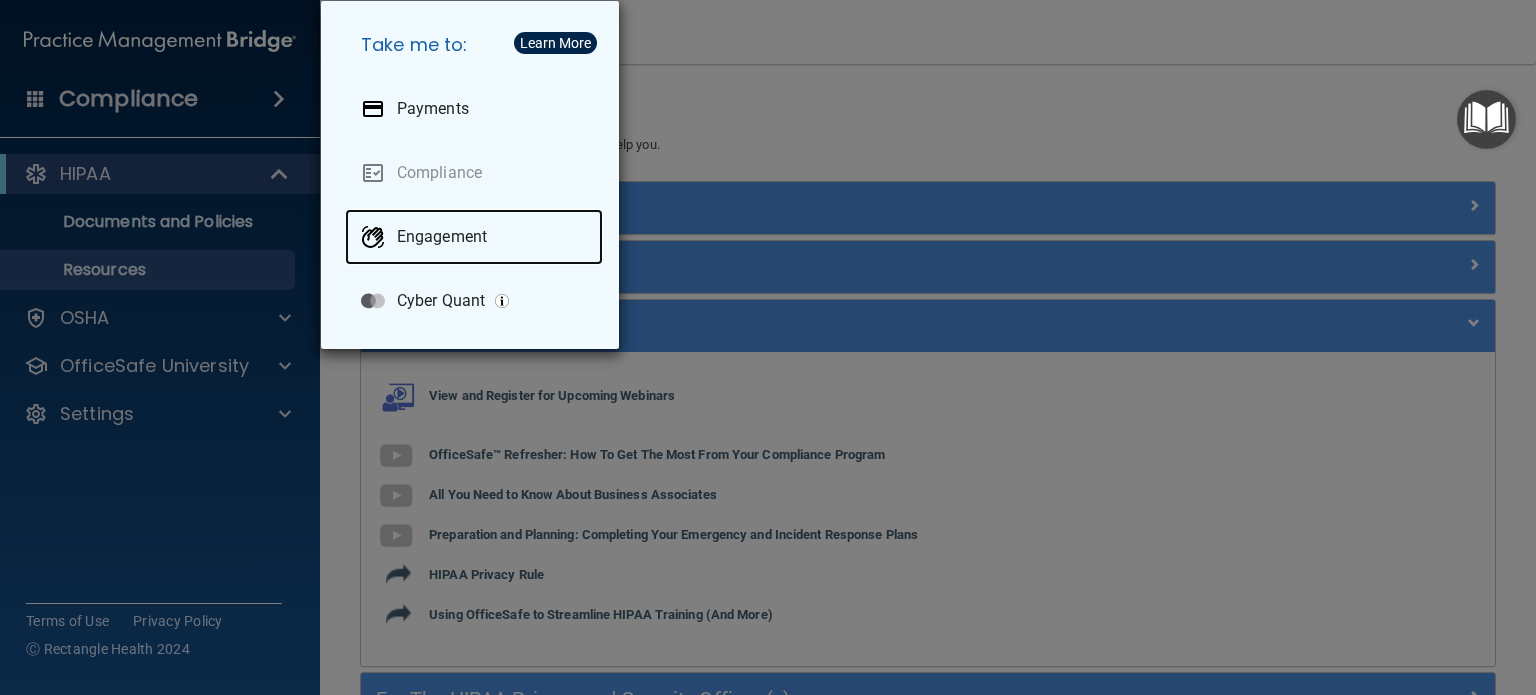 click on "Engagement" at bounding box center (442, 237) 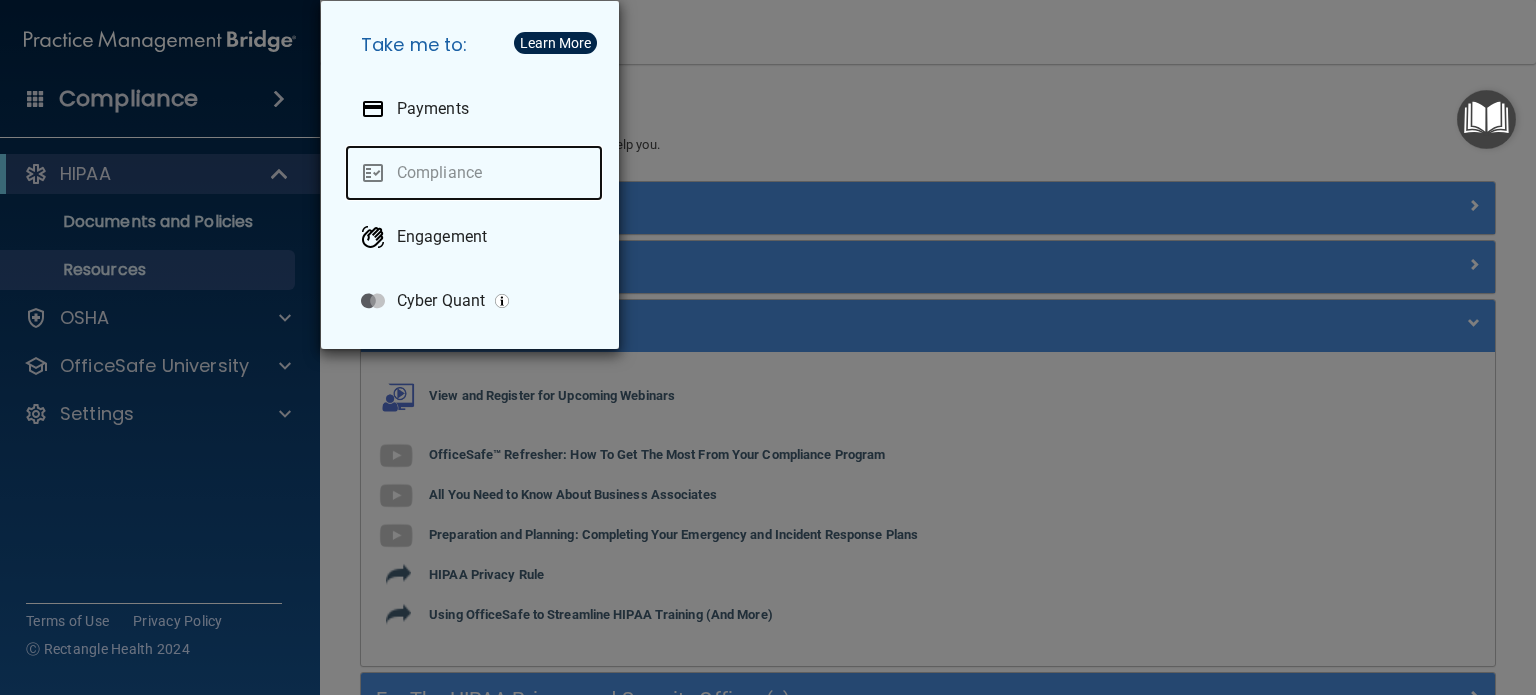 click on "Compliance" at bounding box center [474, 173] 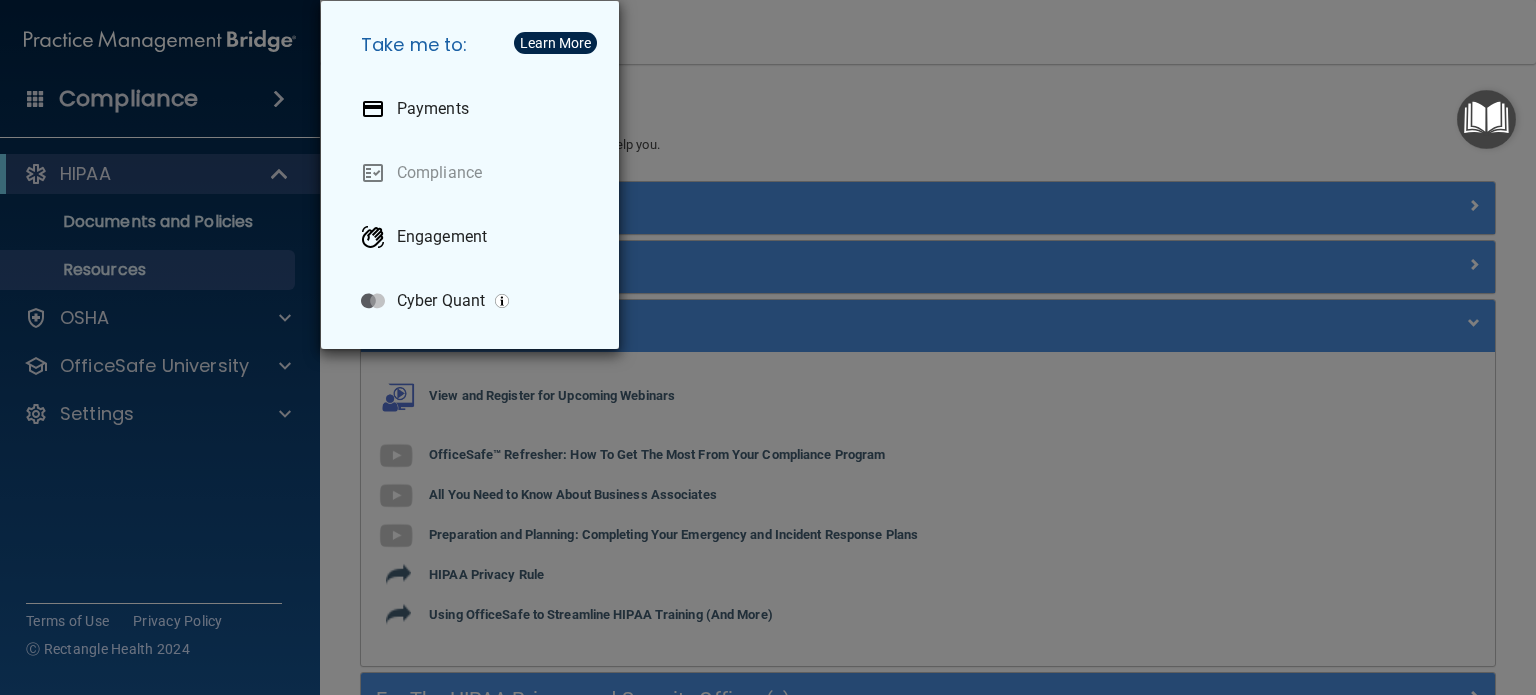 click on "Take me to:             Payments                   Compliance                     Engagement                     Cyber Quant" at bounding box center [768, 347] 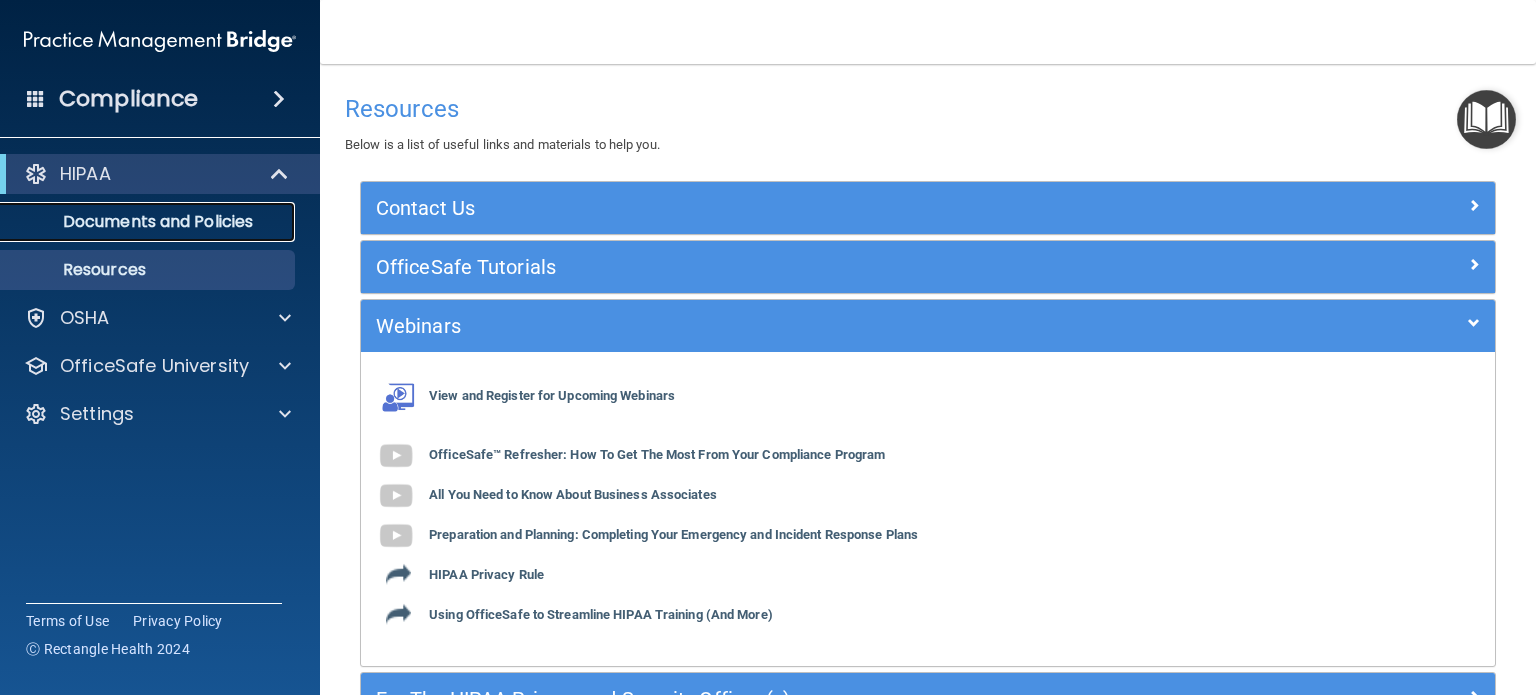 click on "Documents and Policies" at bounding box center (149, 222) 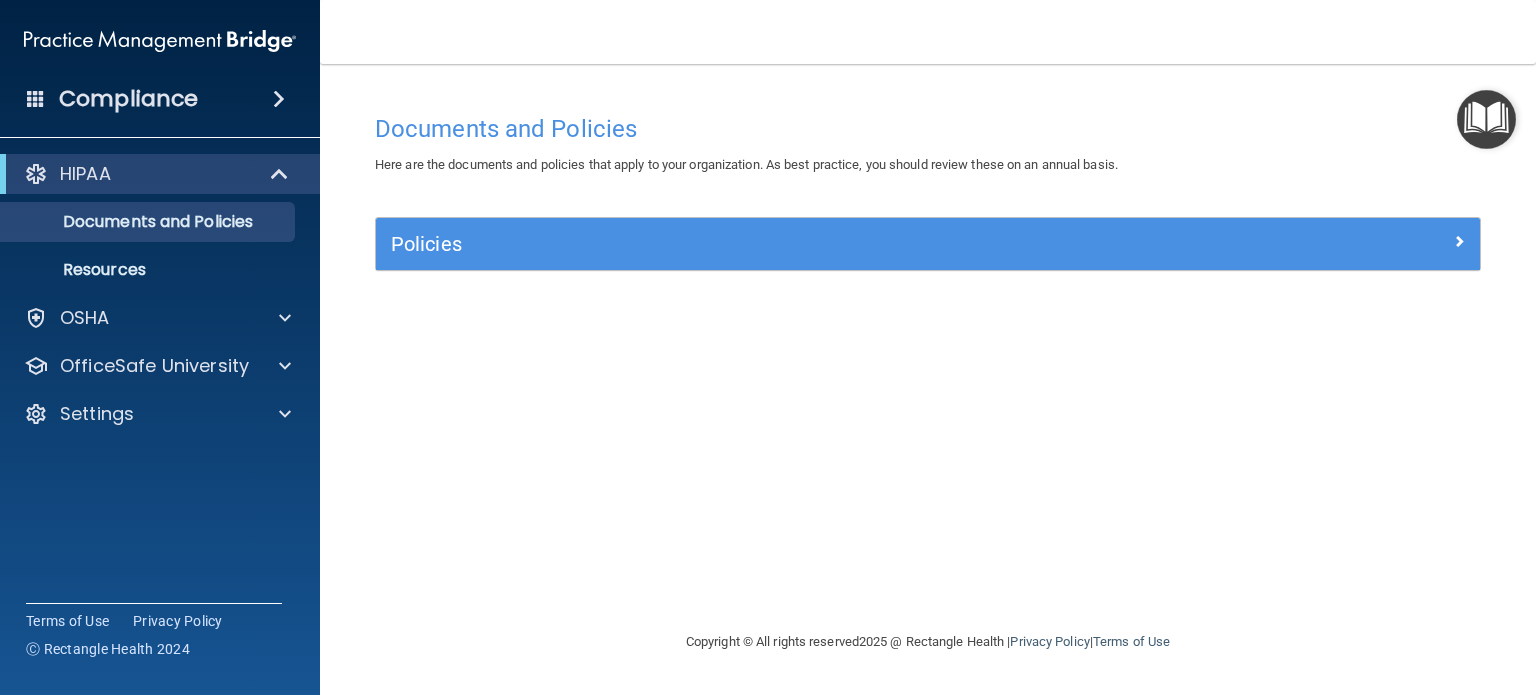 click at bounding box center [36, 98] 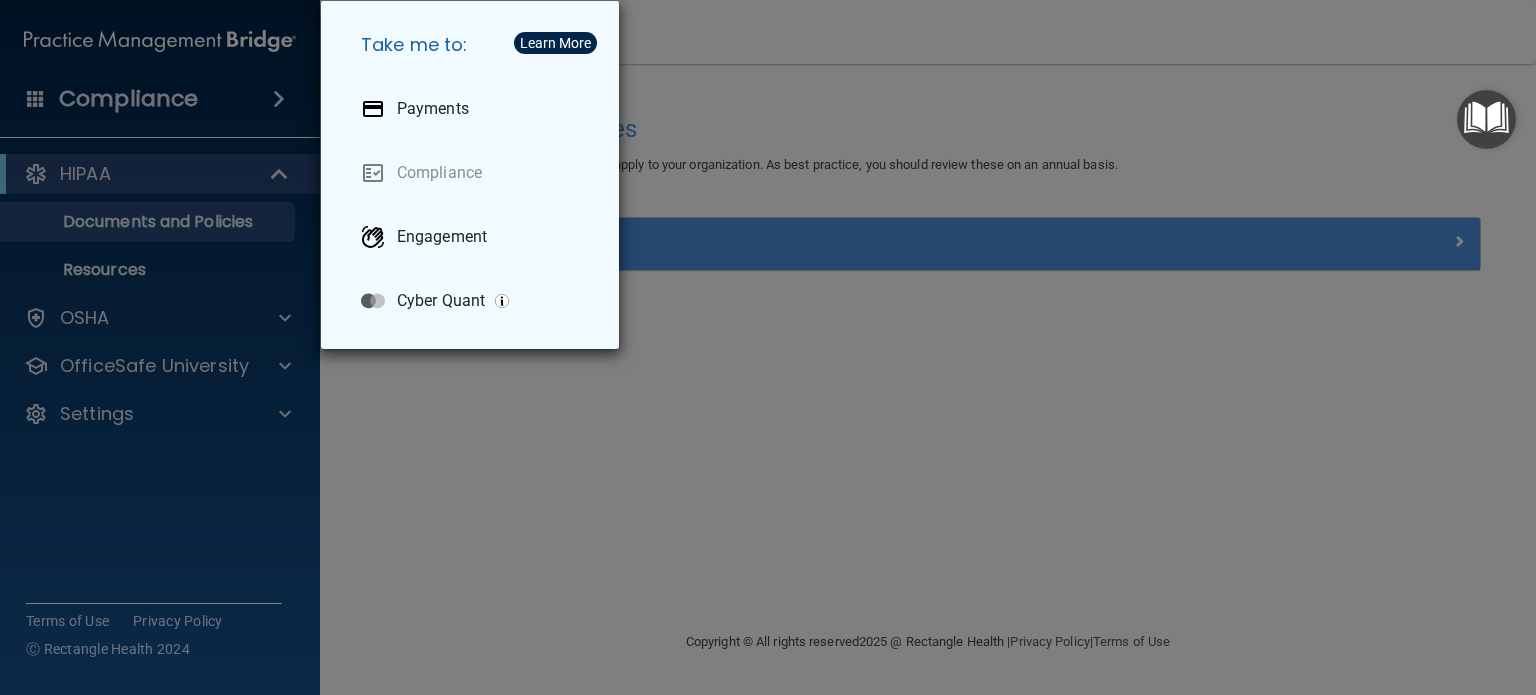 click on "Learn More" at bounding box center (555, 43) 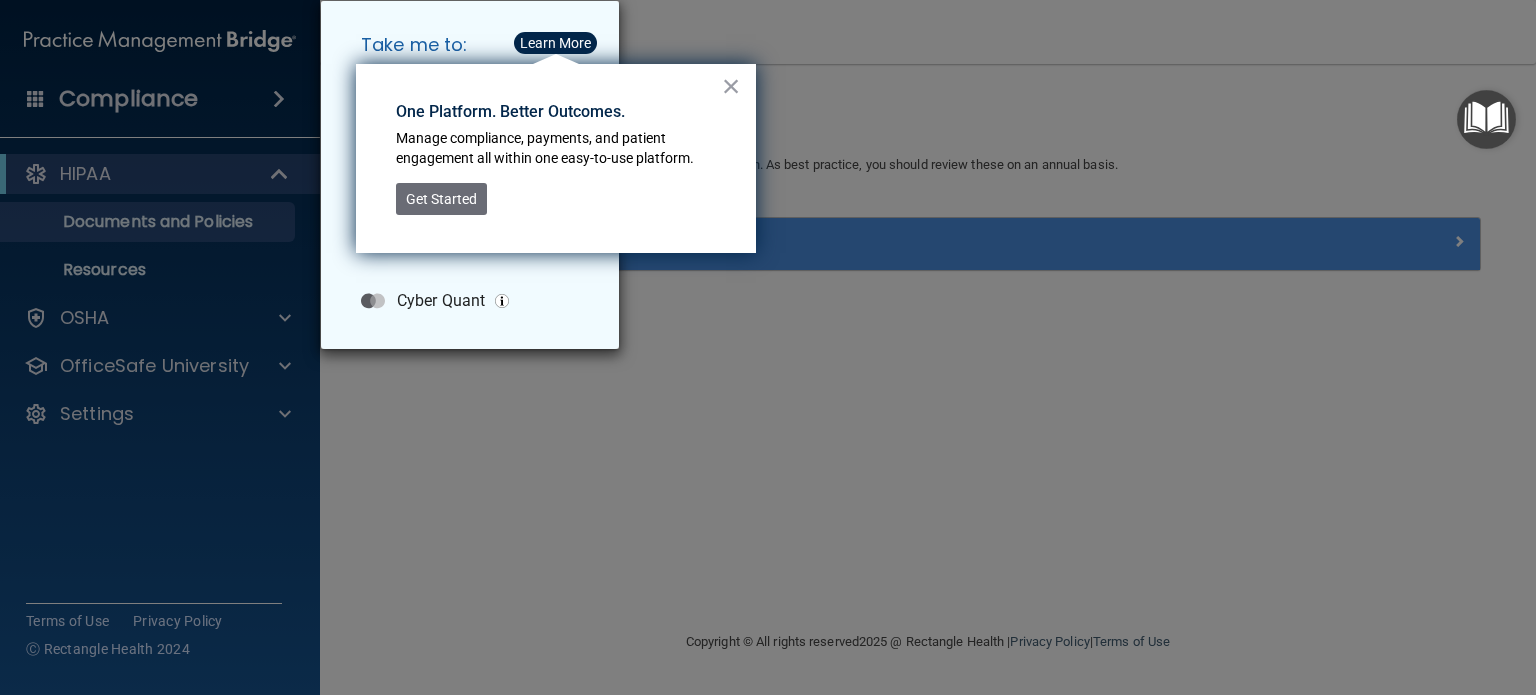 click on "Learn More" at bounding box center (555, 43) 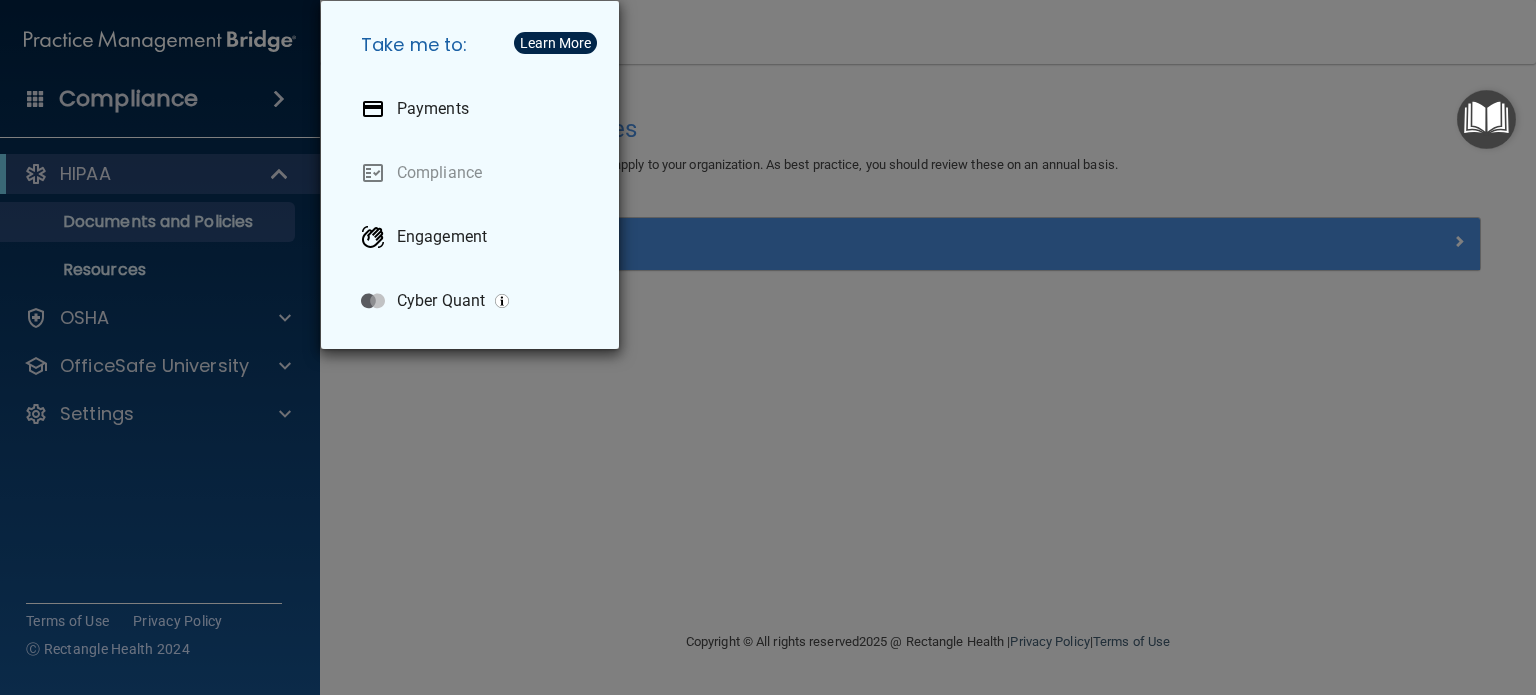 click on "Take me to:             Payments                   Compliance                     Engagement                     Cyber Quant" at bounding box center (768, 347) 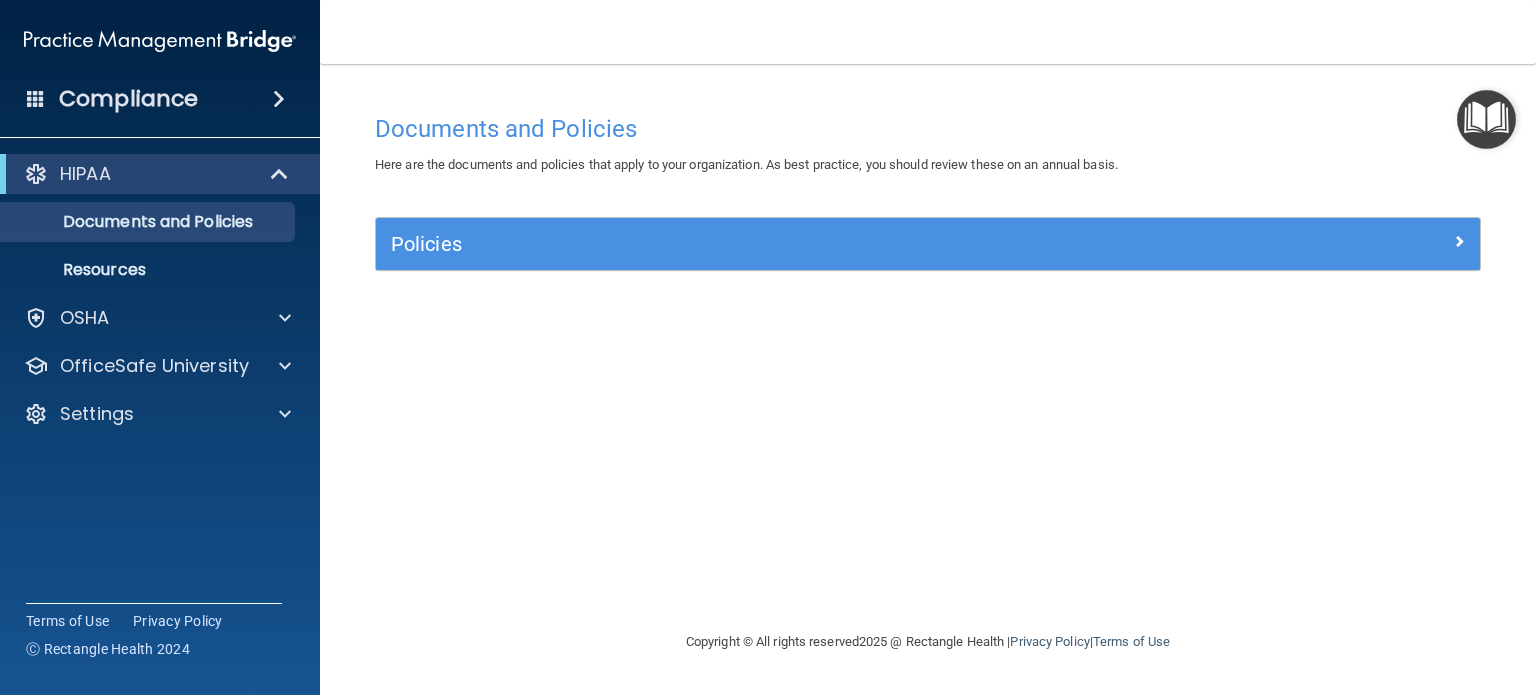 click on "Toggle navigation                                                                                                     Lea-Ellen Garner   leaellen85@gmail.com                            Manage My Enterprise              Davis and Parker Family Dental     Manage My Location" at bounding box center (928, 32) 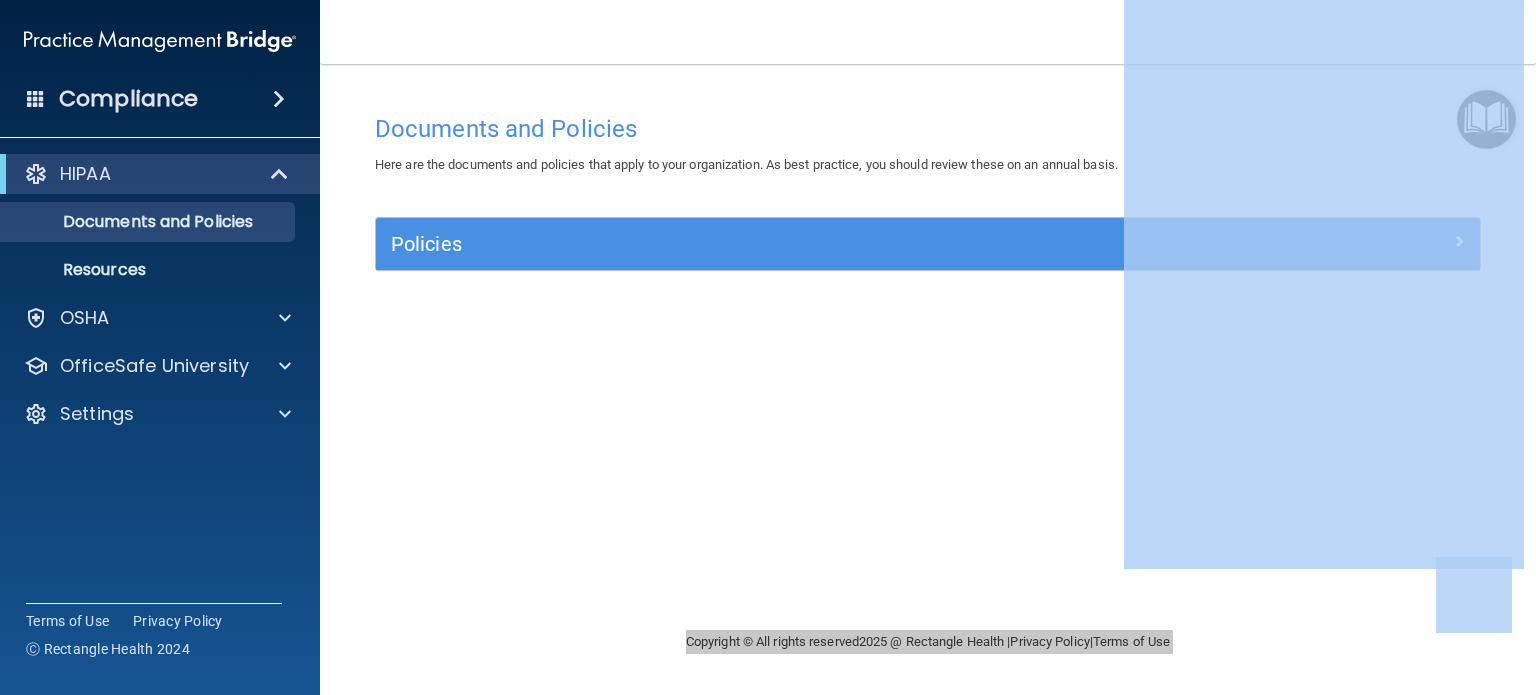click on "Documents and Policies       Here are the documents and policies that apply to your organization. As best practice, you should review these on an annual basis.             There are no documents selected                Search Documents:                      Search Results            Name  Description        Acceptable Use Policy   Acceptable Use Policy     Policy that defines acceptable and unacceptable use of electronic devices and network resources in conjunction with its established culture of ethical and lawful behavior, openness, trust, and integrity.        Business Associates Policy   Business Associates Policy     Policy that describes the obligations of business associates and the requirements for contracting with business associates.        Complaint Process Policy   Complaint Process Policy     Policy to provide a process for patients and responsible parties to make complaints concerning privacy and security practices.        Document Destruction Policy   Document Destruction Policy" at bounding box center (928, 367) 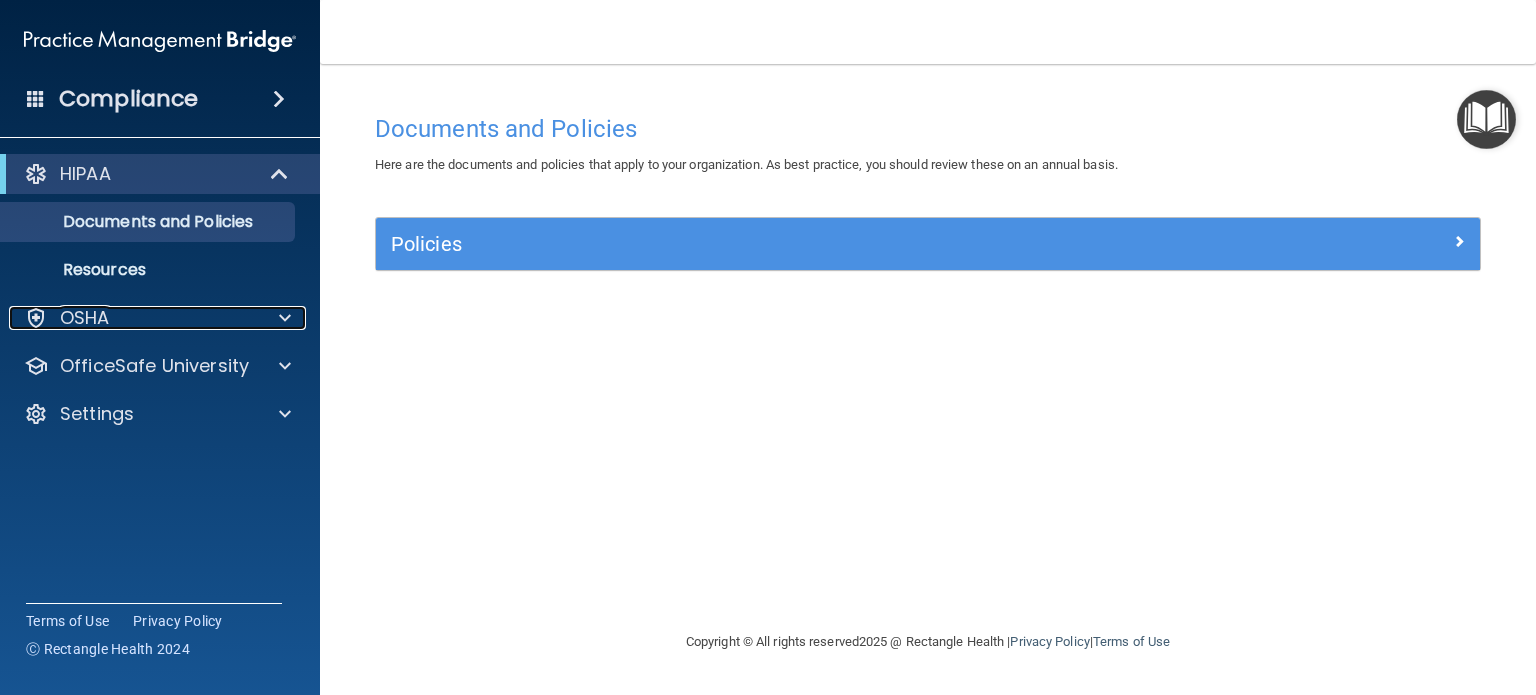 click on "OSHA" at bounding box center (133, 318) 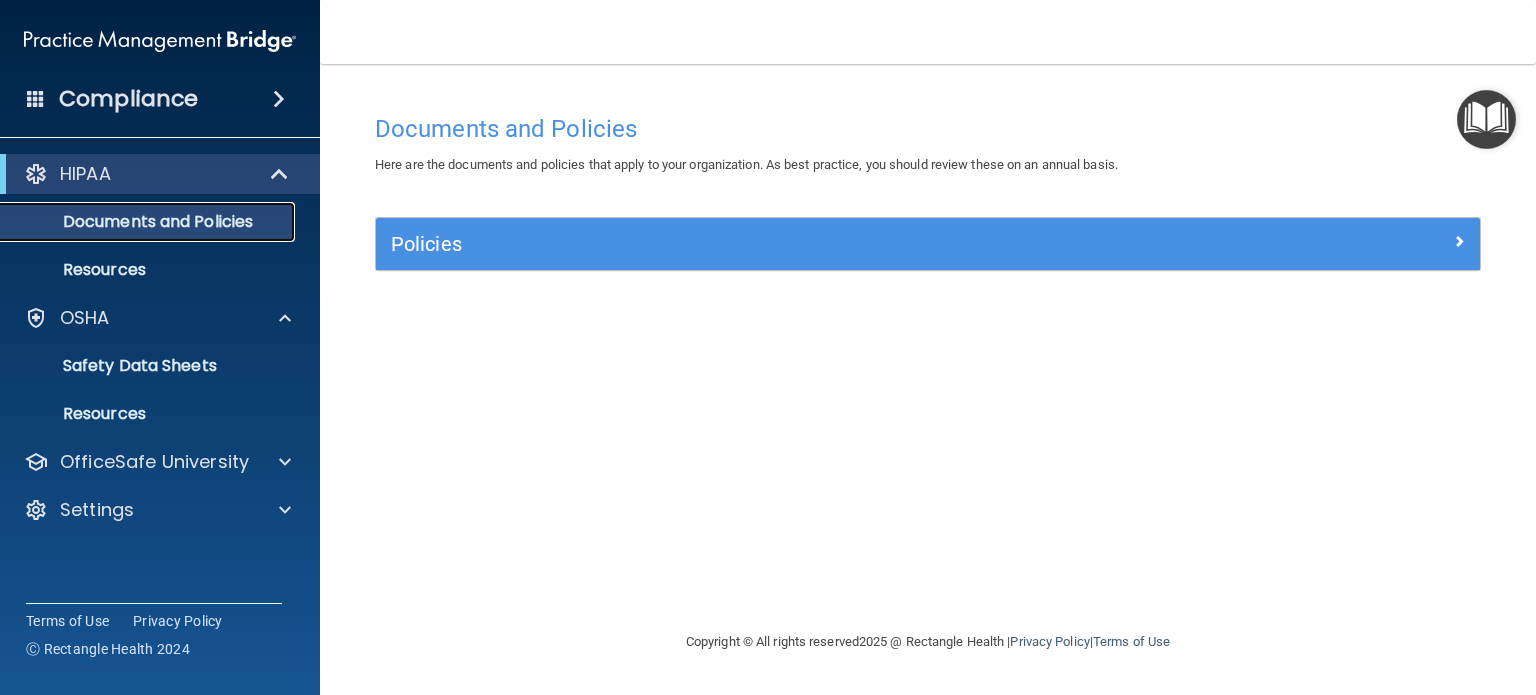 click on "Documents and Policies" at bounding box center [149, 222] 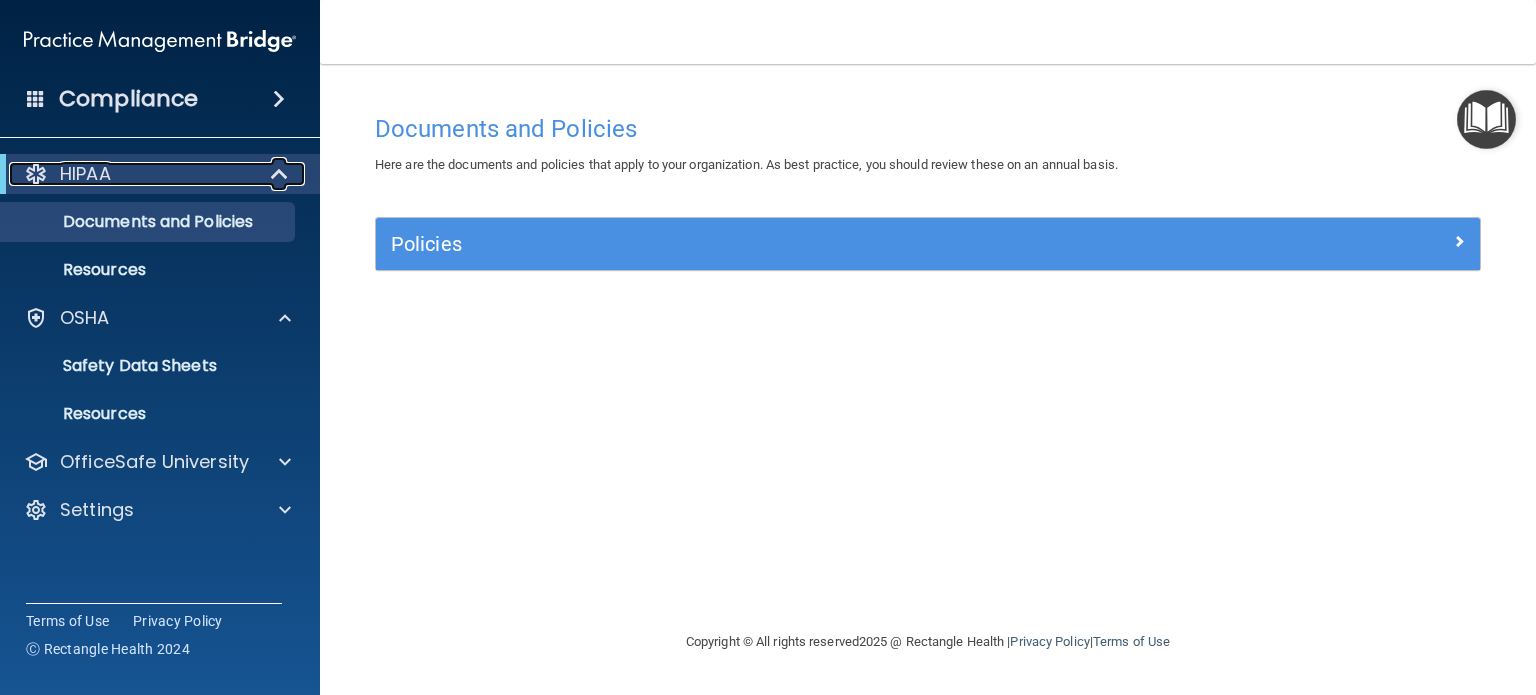 click on "HIPAA" at bounding box center [132, 174] 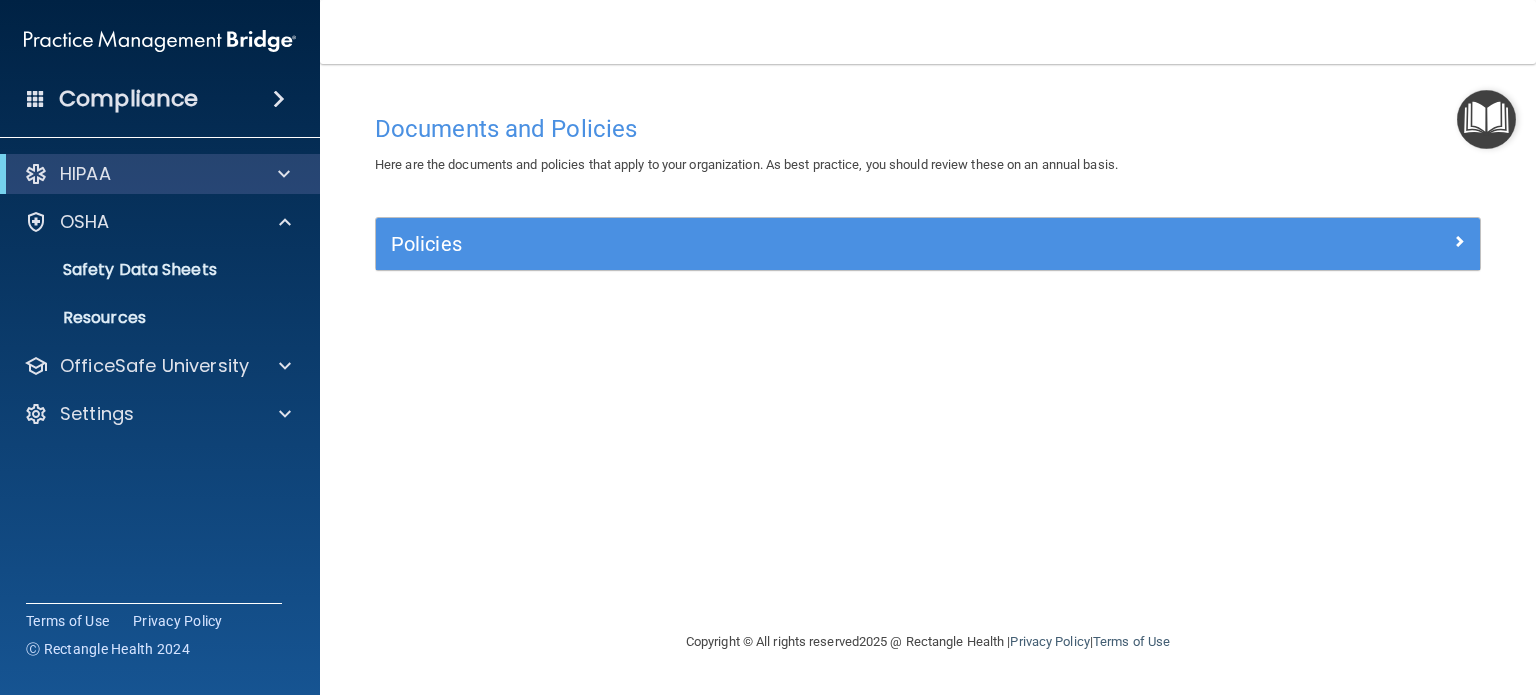 click on "Compliance" at bounding box center [128, 99] 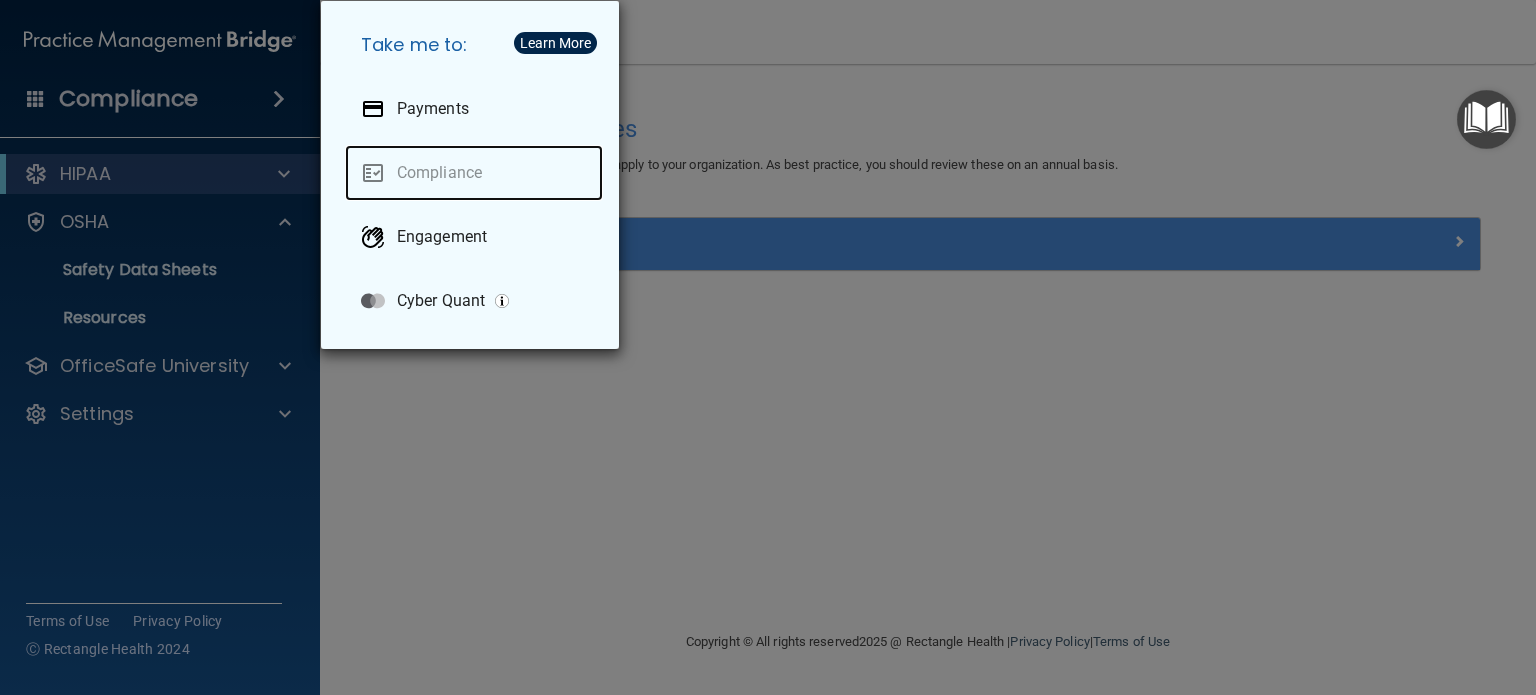 click on "Compliance" at bounding box center (474, 173) 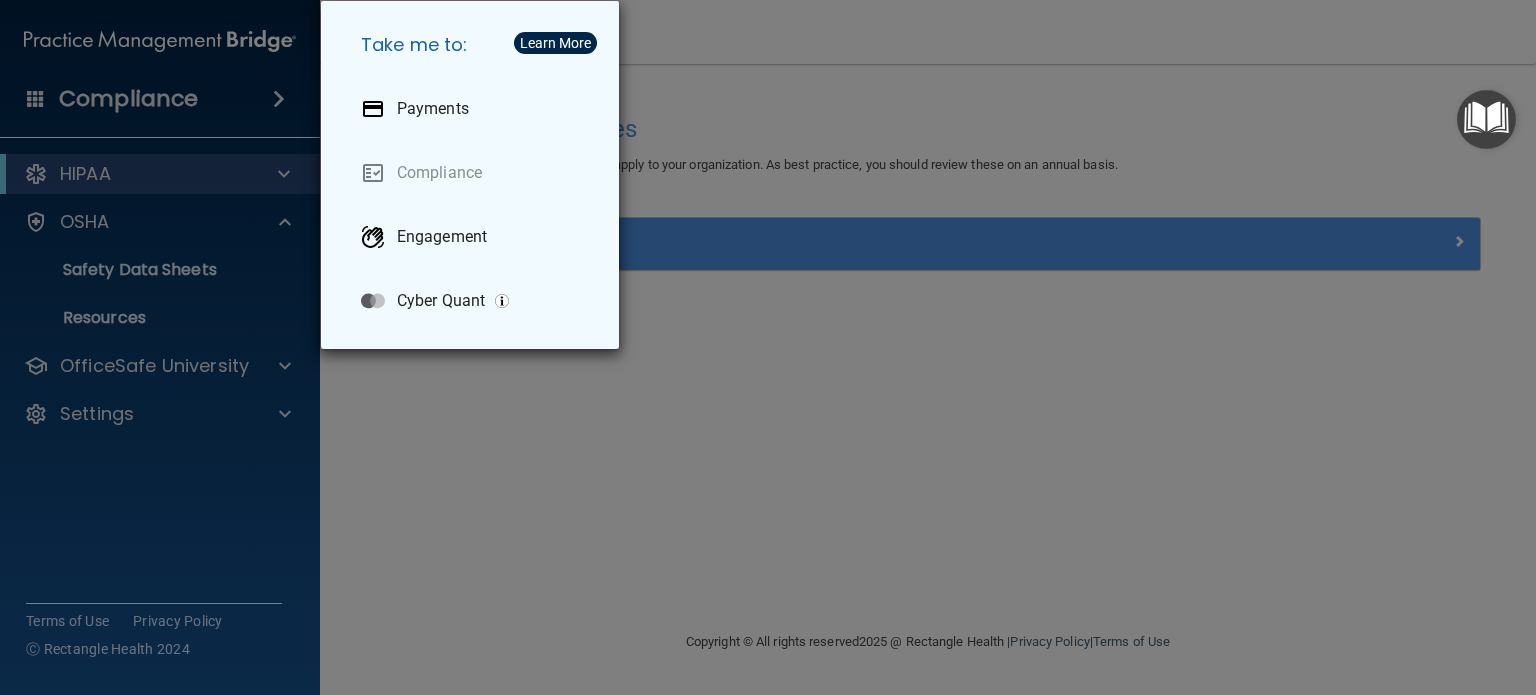 click on "Learn More" at bounding box center [555, 43] 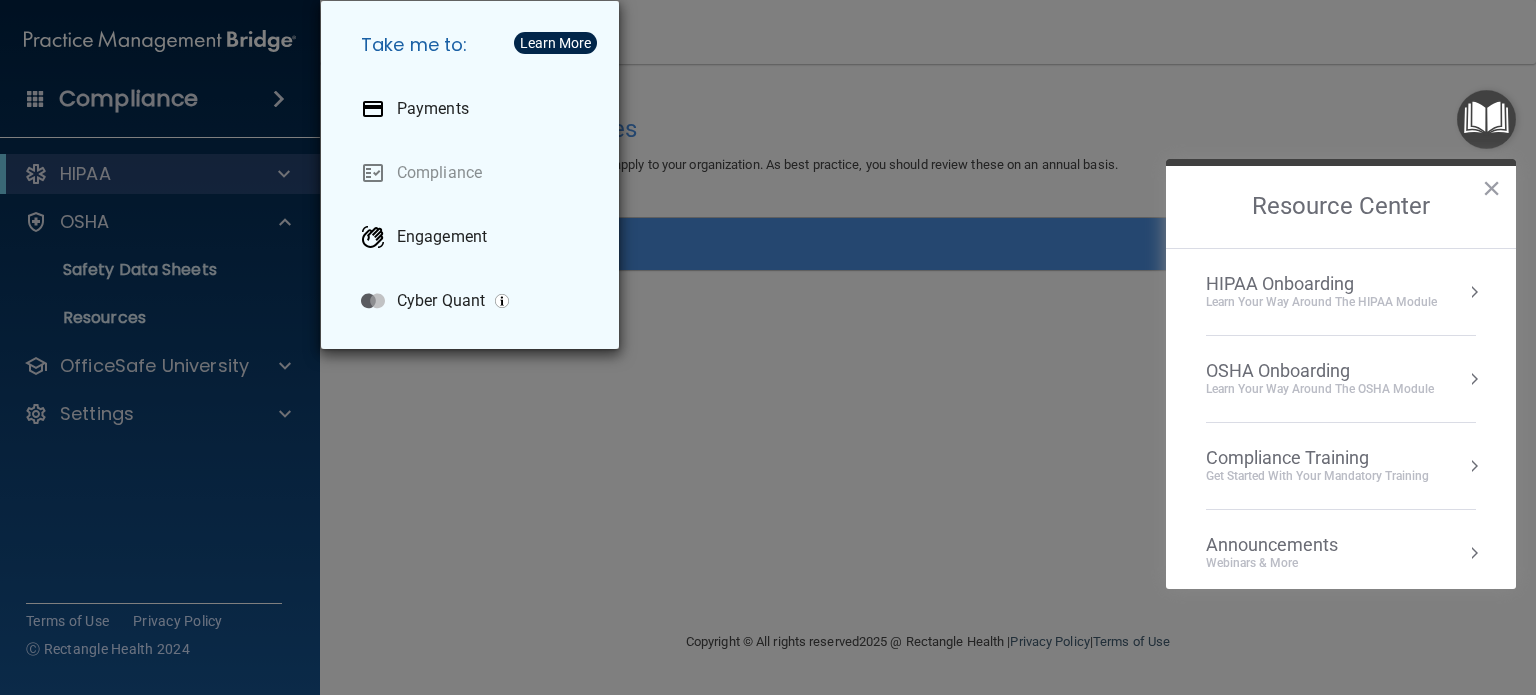 click on "OSHA Onboarding" at bounding box center (1320, 371) 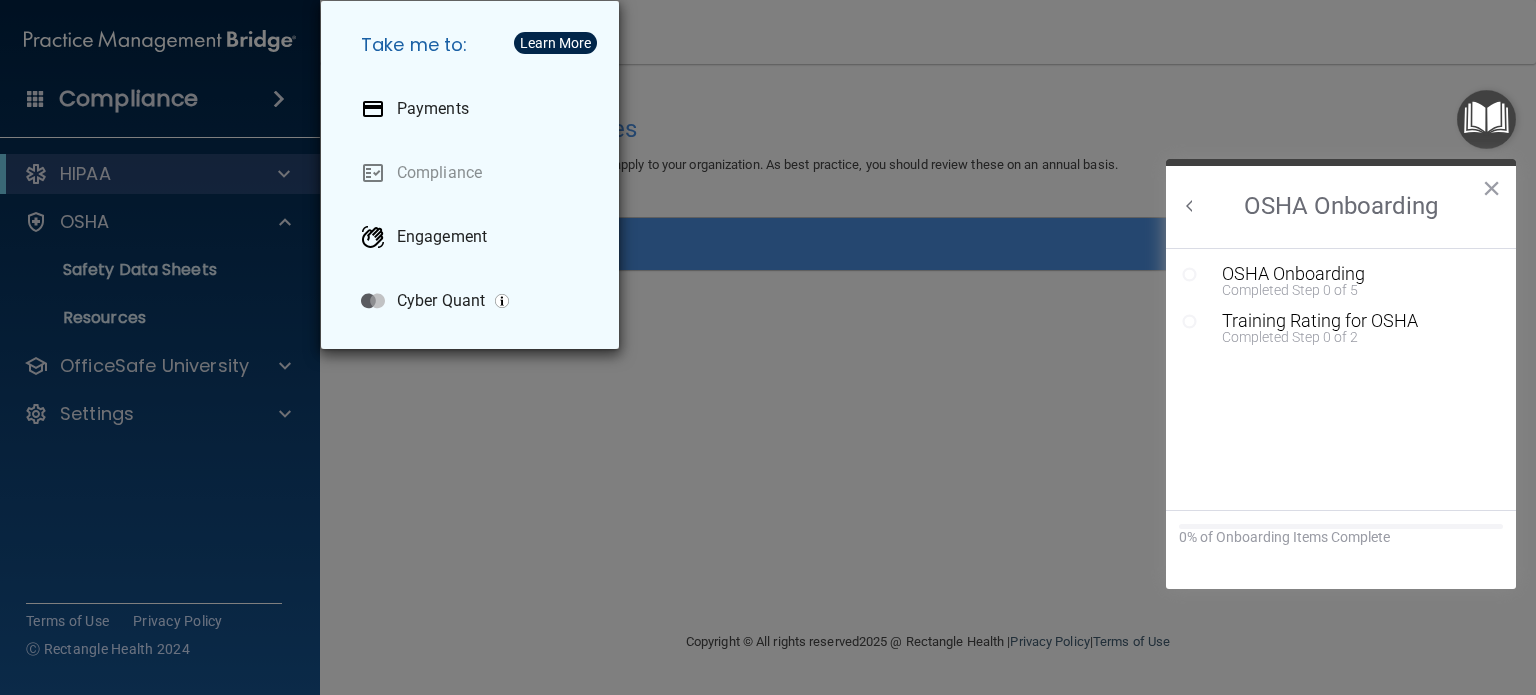 scroll, scrollTop: 0, scrollLeft: 0, axis: both 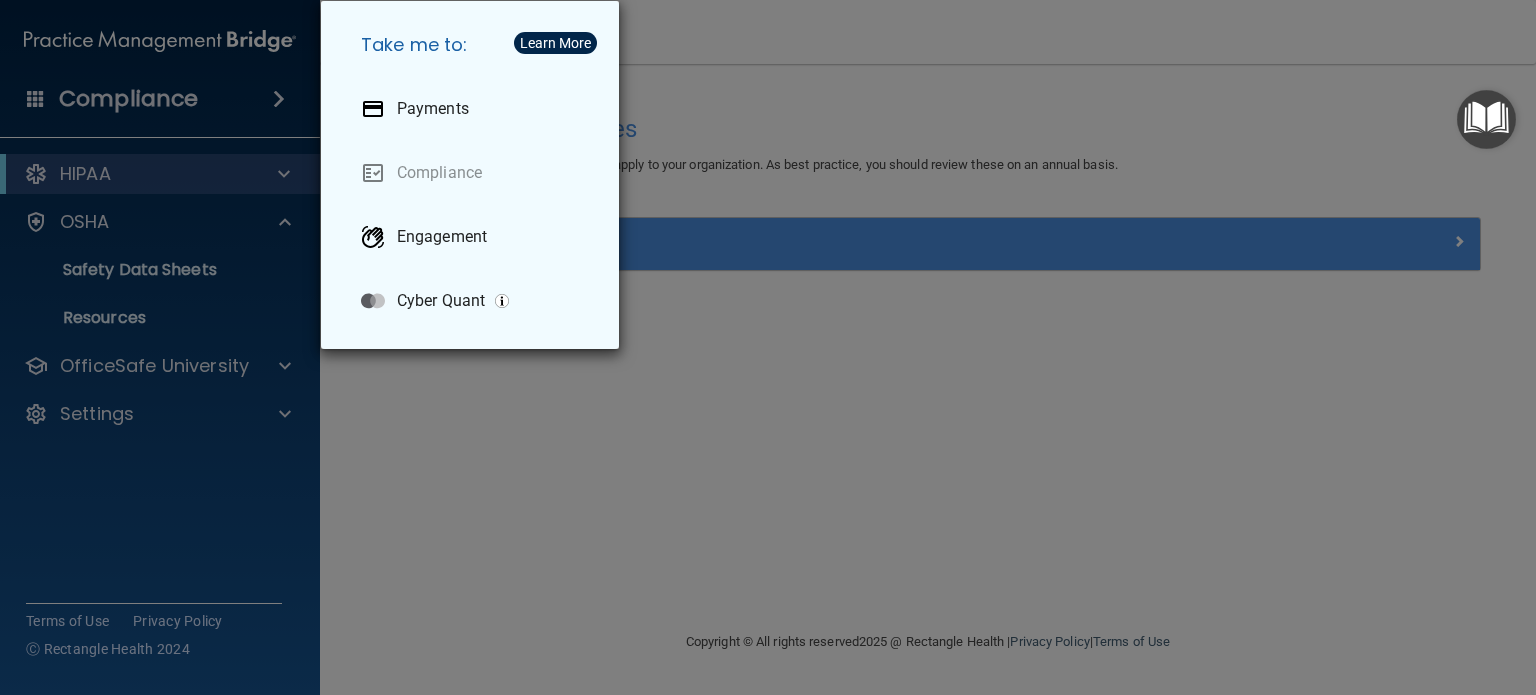 click at bounding box center [1486, 119] 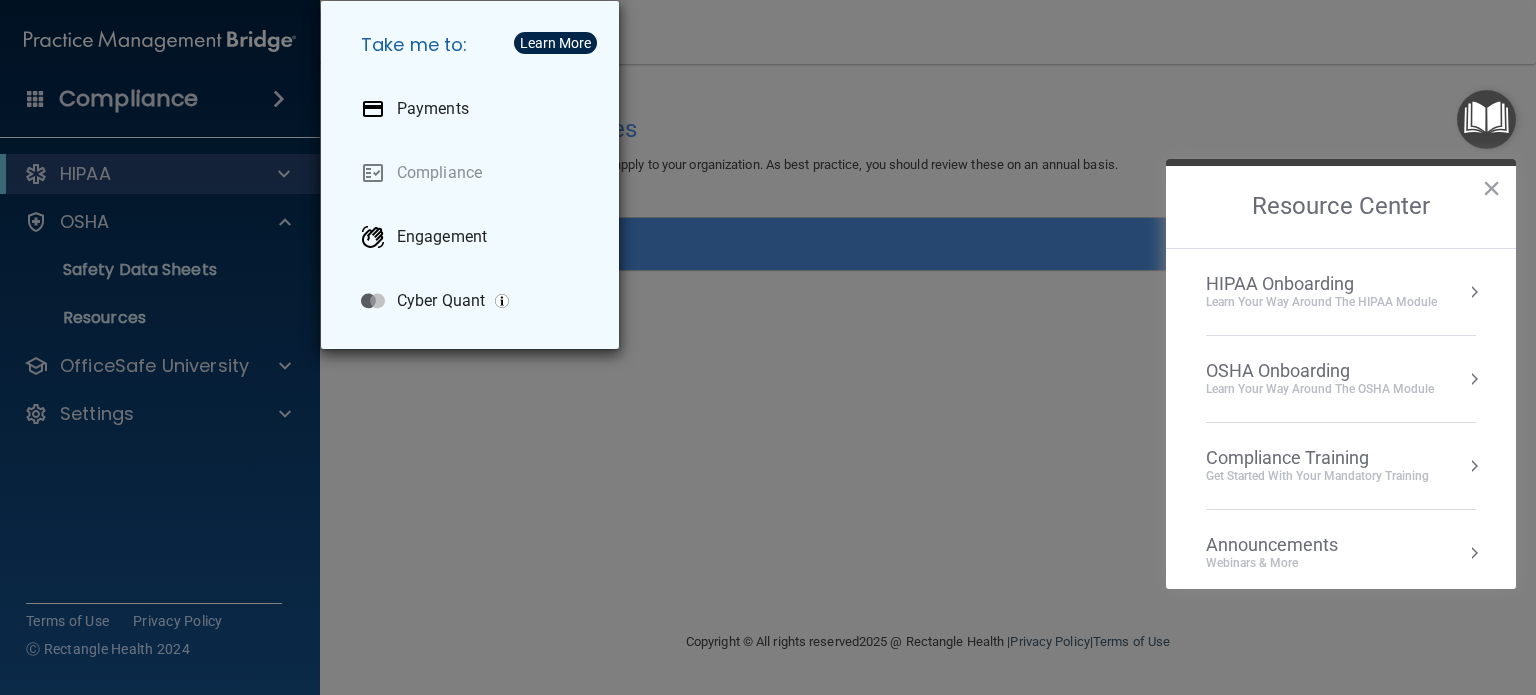 click on "×" at bounding box center (1491, 188) 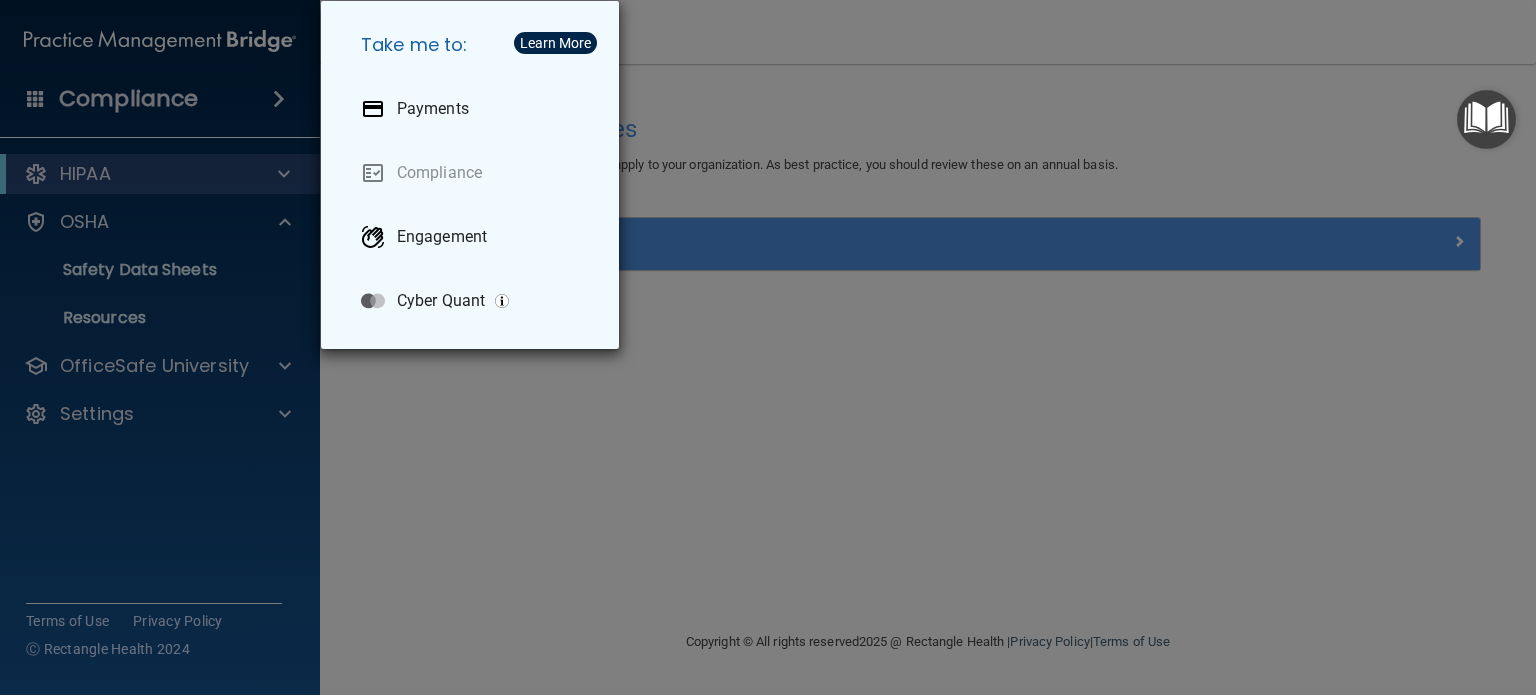click at bounding box center (1486, 119) 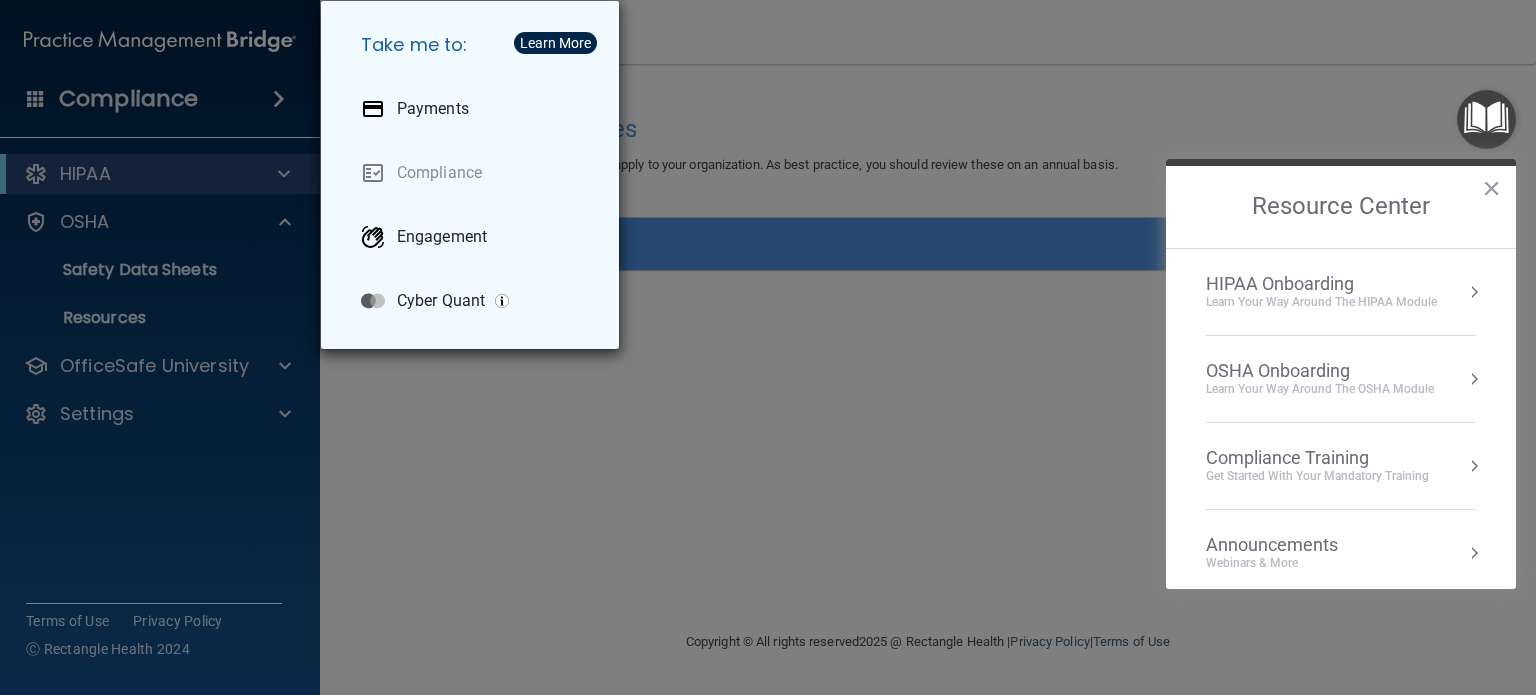 click on "Learn Your Way around the HIPAA module" at bounding box center [1321, 302] 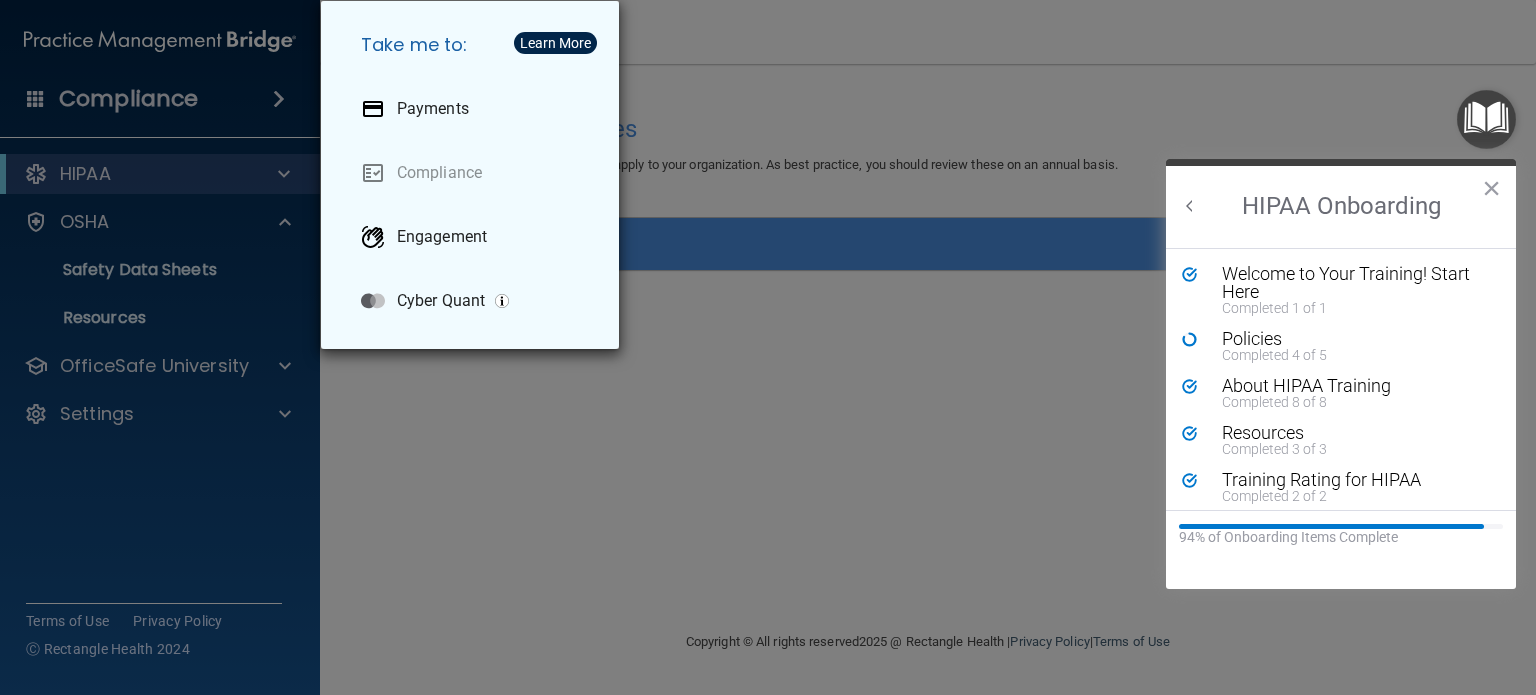 scroll, scrollTop: 0, scrollLeft: 0, axis: both 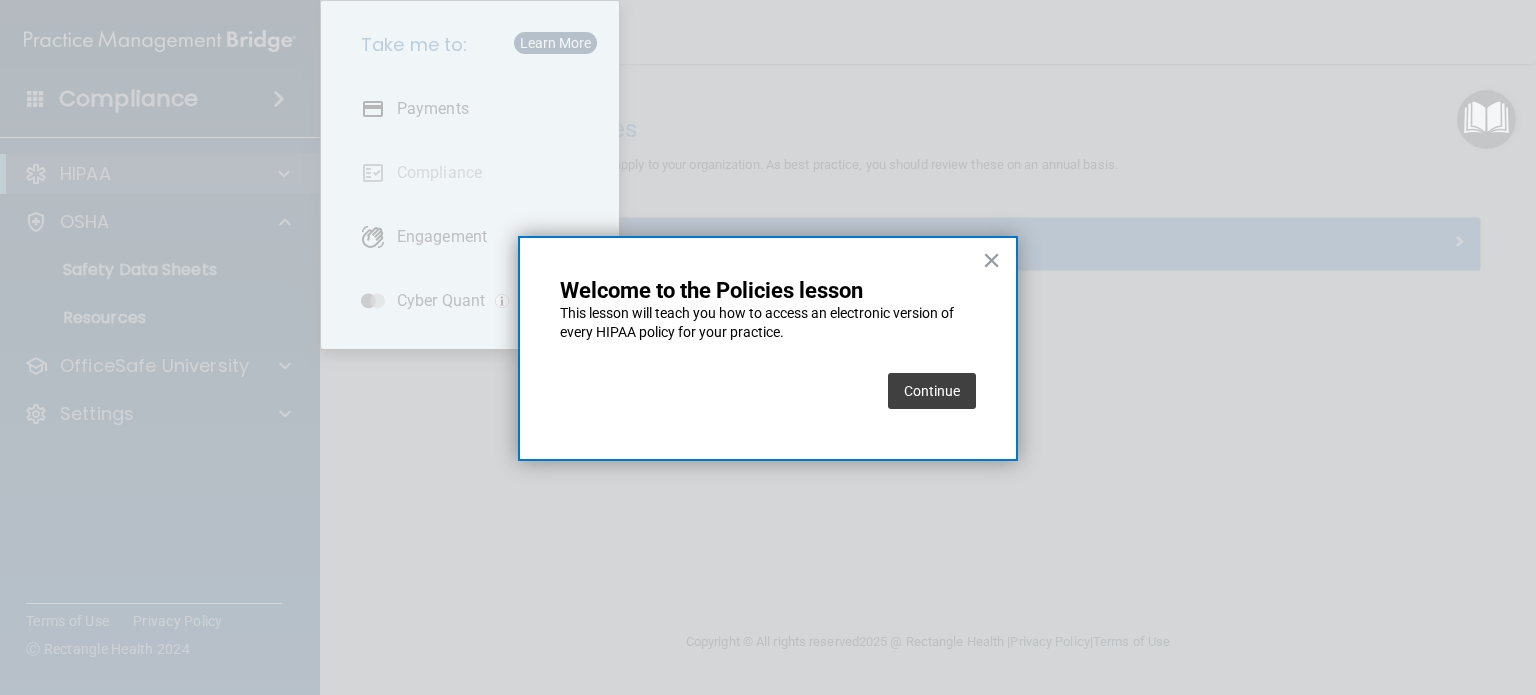 click on "Continue" at bounding box center (932, 391) 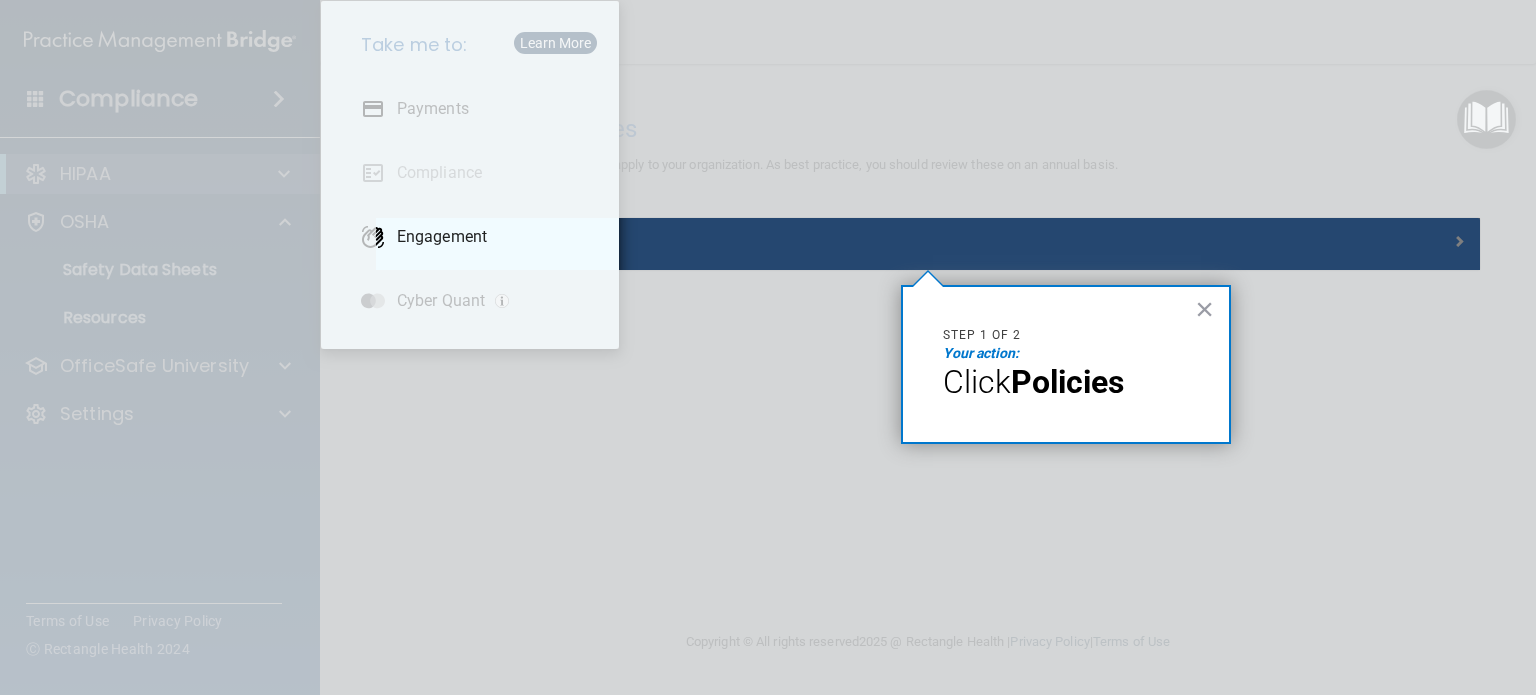 click on "×" at bounding box center (1204, 309) 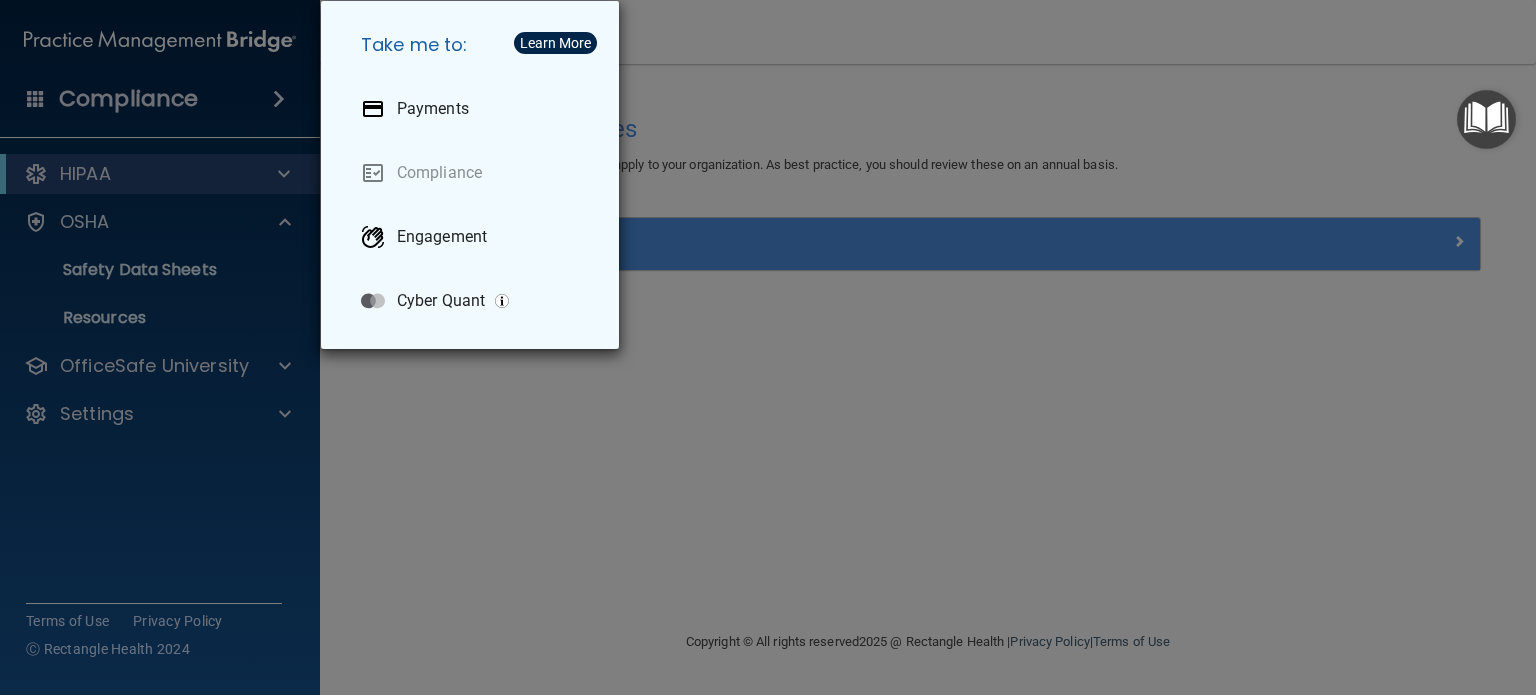 click on "Learn More" at bounding box center (555, 43) 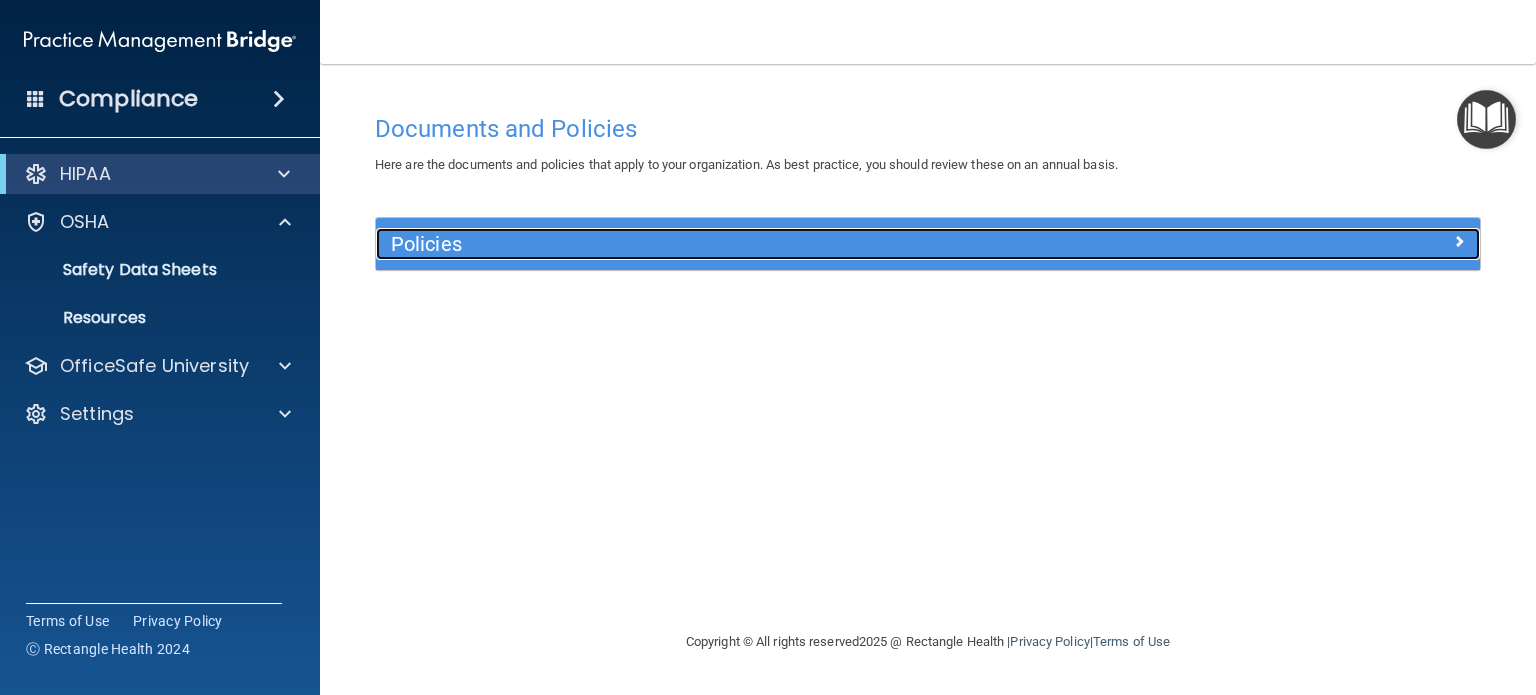 click on "Policies" at bounding box center [928, 244] 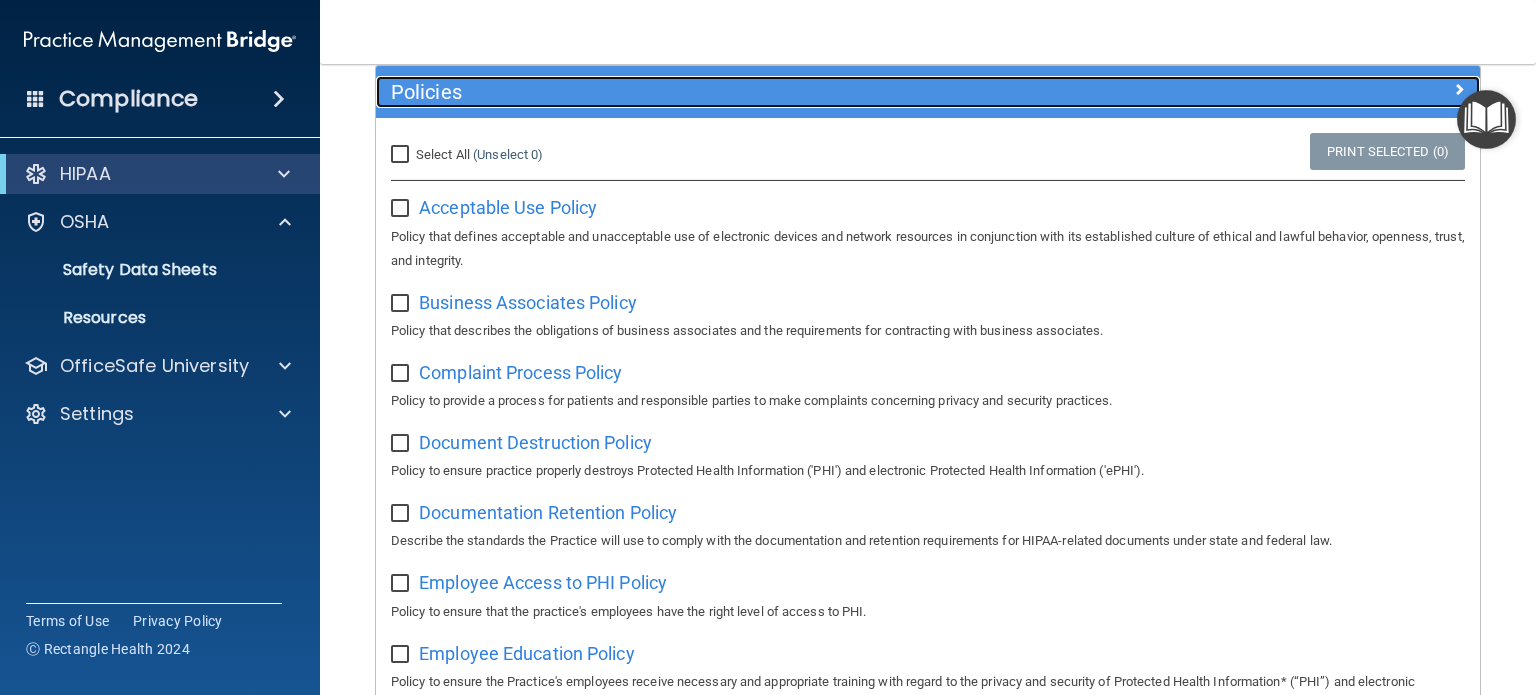 scroll, scrollTop: 200, scrollLeft: 0, axis: vertical 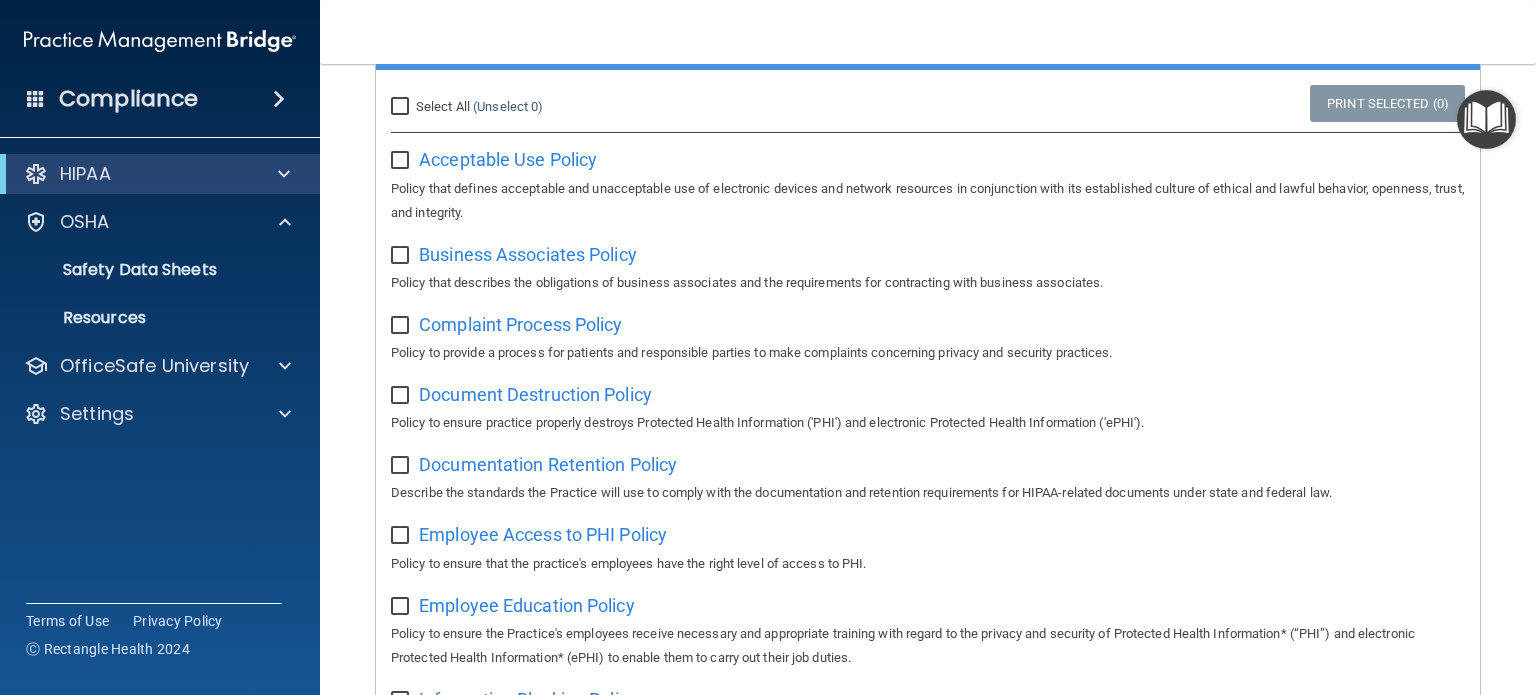 click at bounding box center (1486, 119) 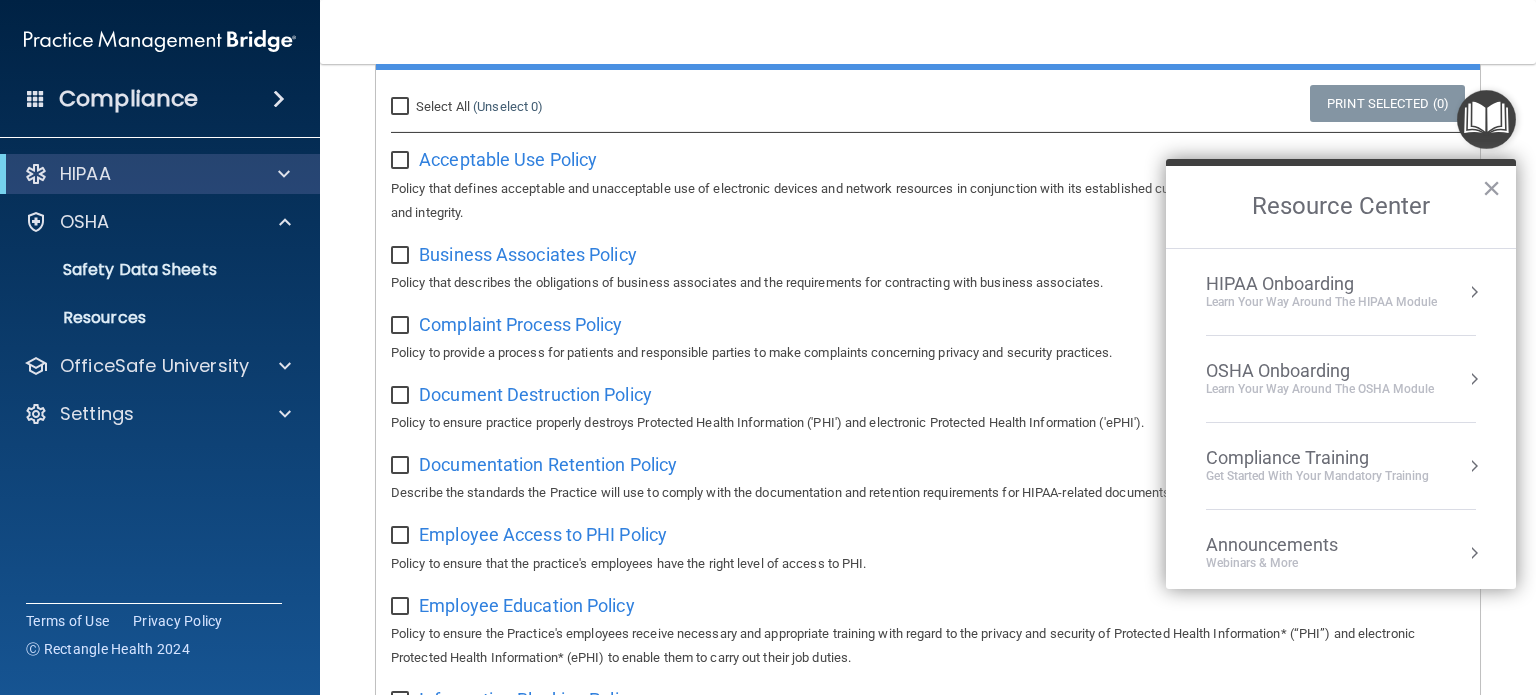click on "HIPAA Onboarding" at bounding box center (1321, 284) 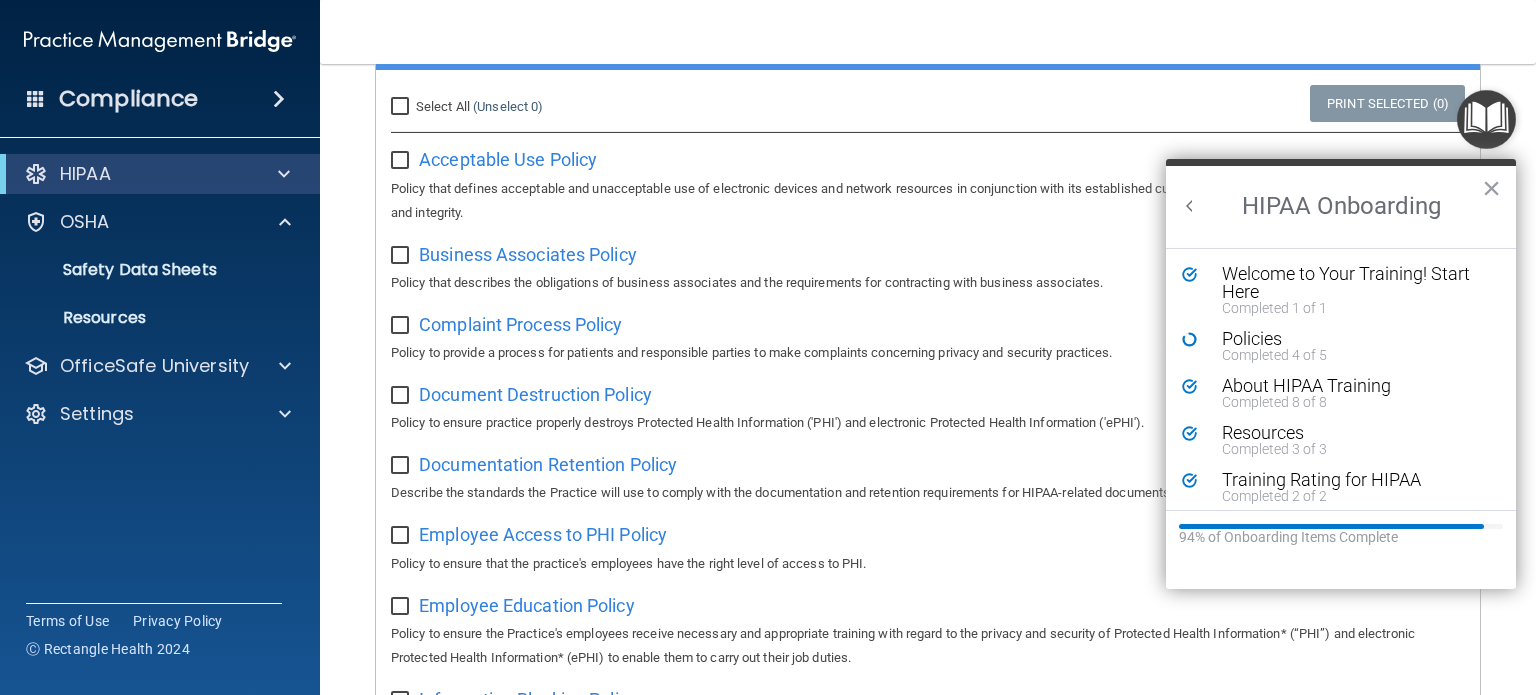 scroll, scrollTop: 0, scrollLeft: 0, axis: both 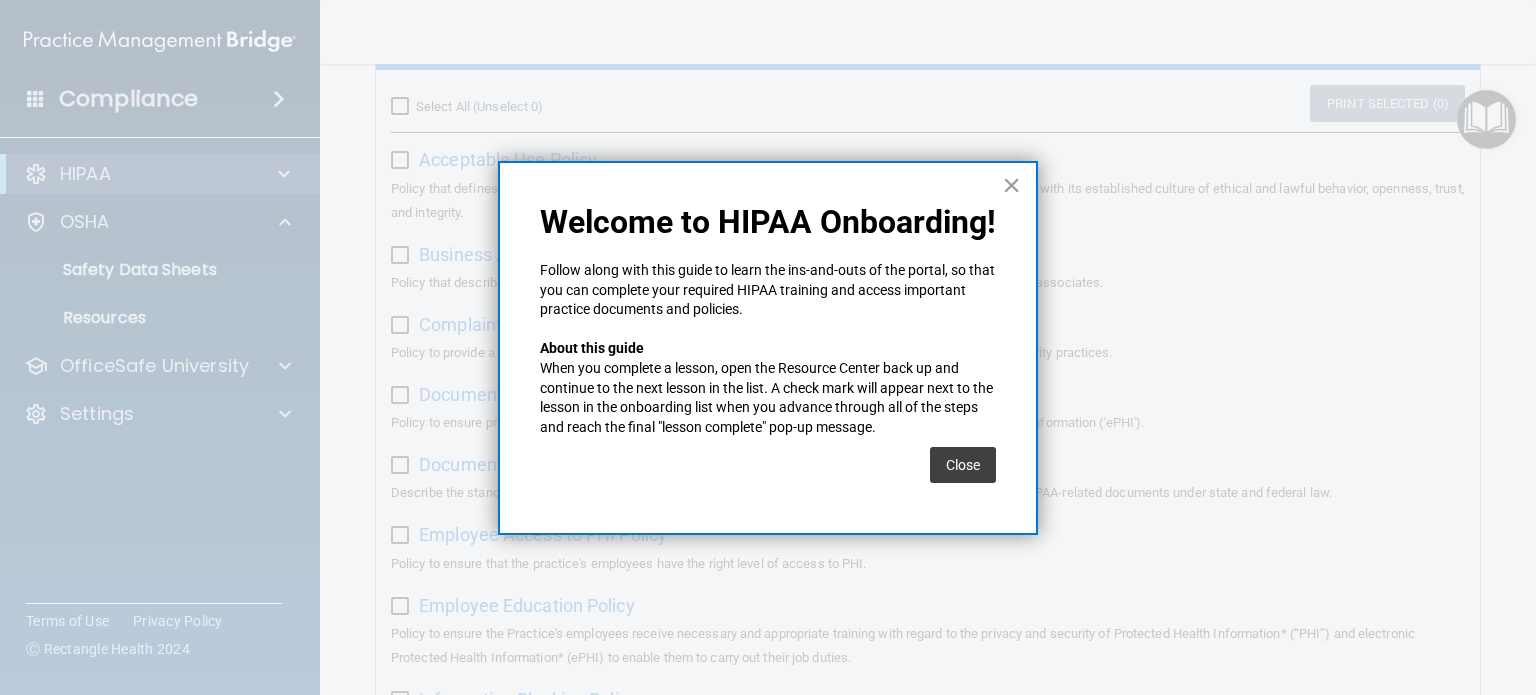 click on "Close" at bounding box center [963, 465] 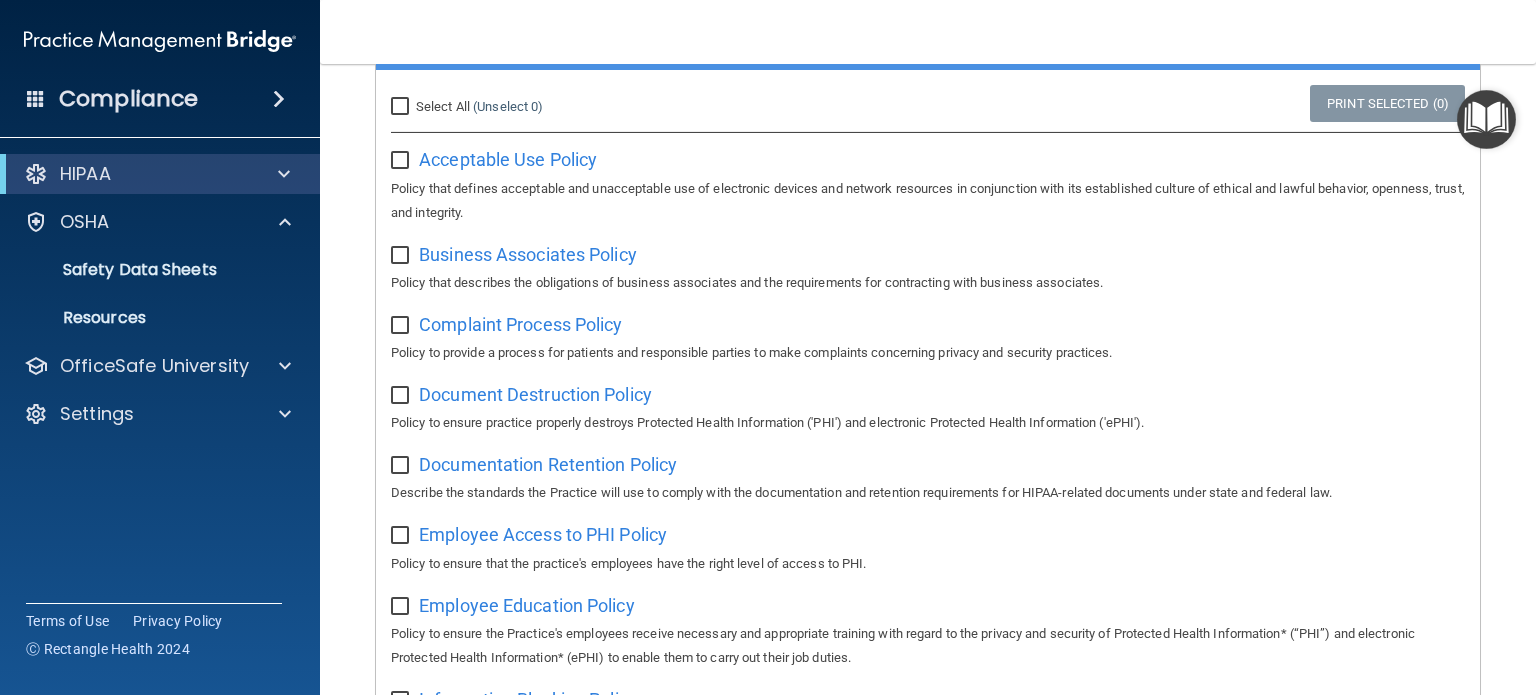 click on "Select All   (Unselect 0)    Unselect All" at bounding box center (402, 107) 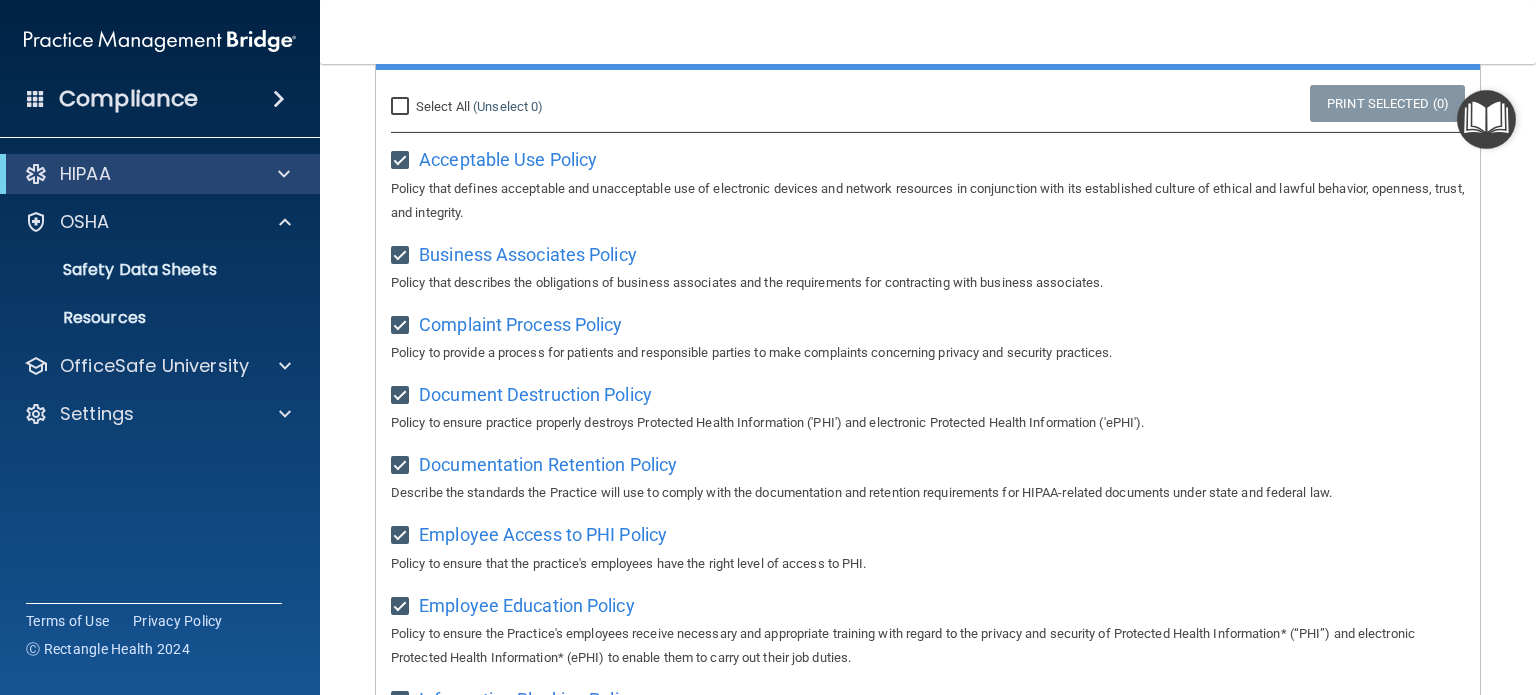checkbox on "true" 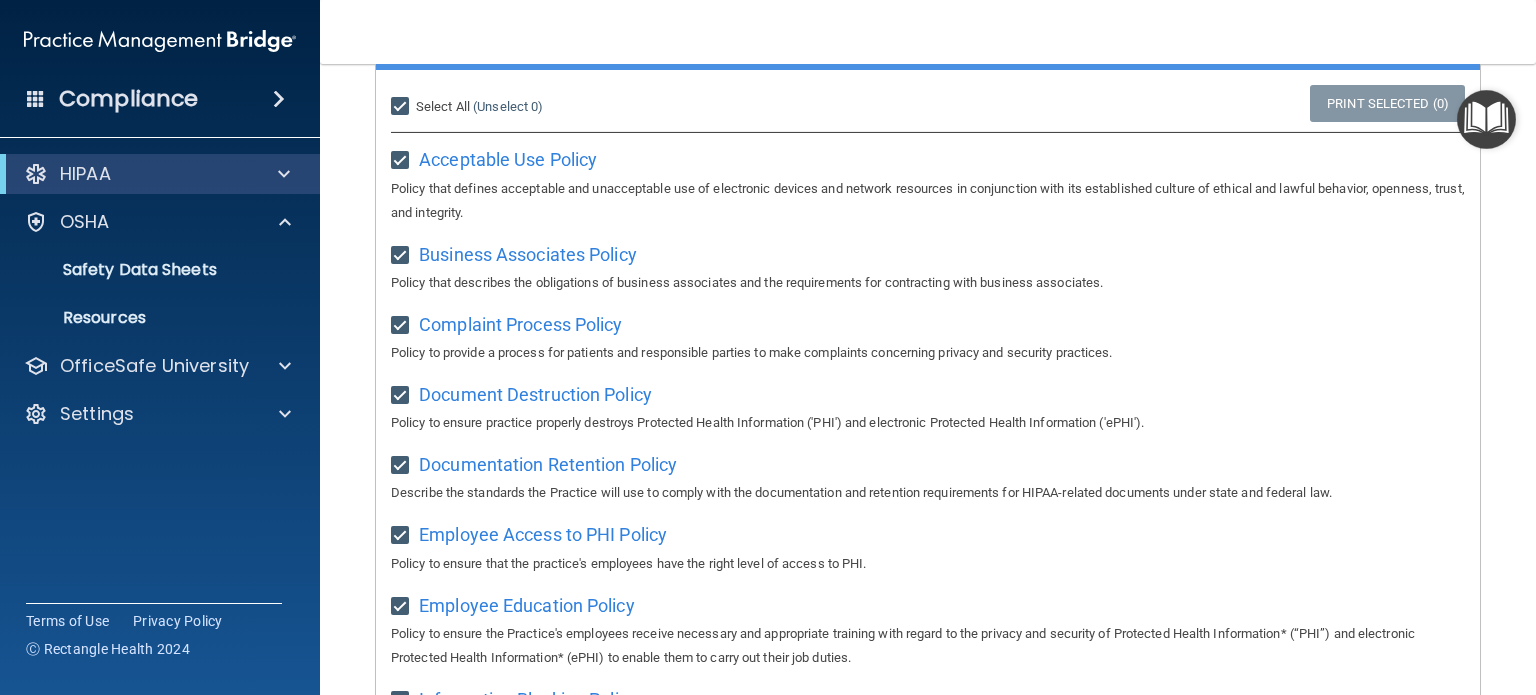 checkbox on "true" 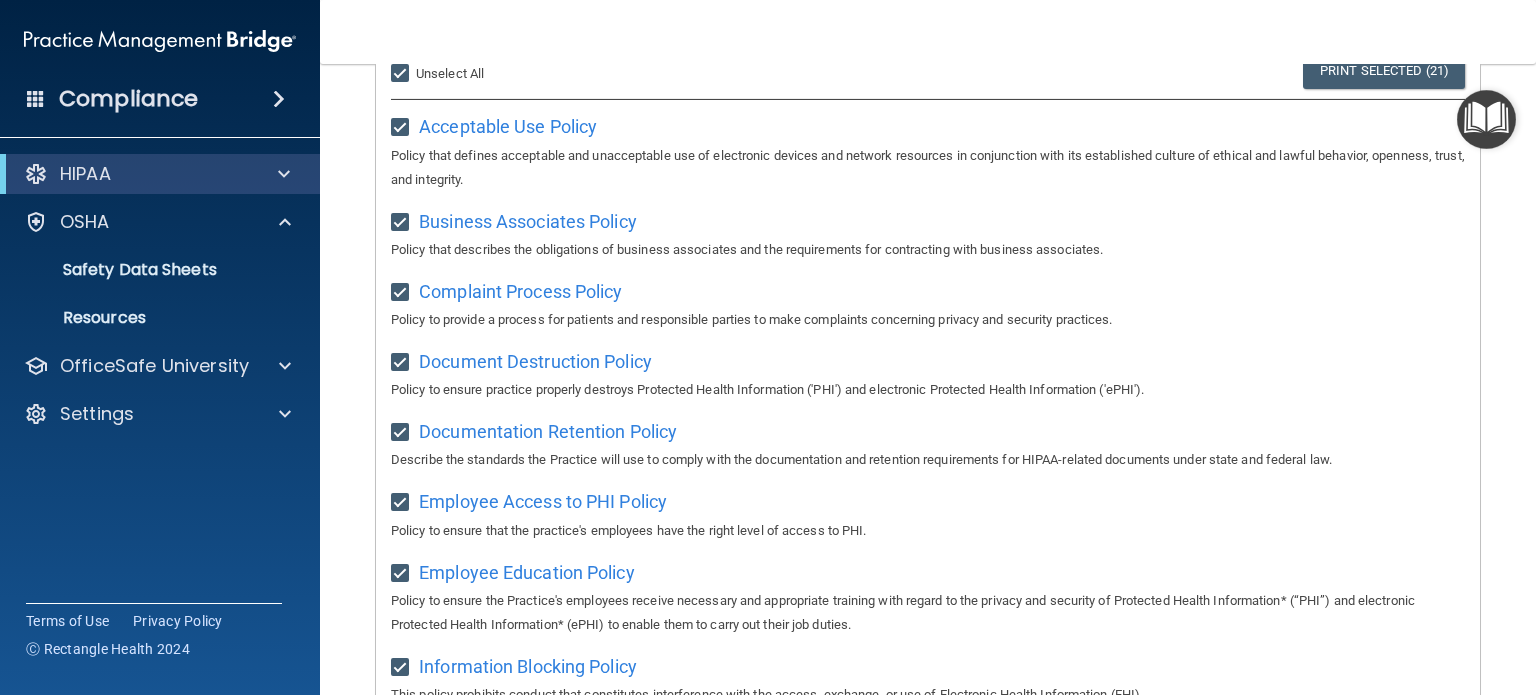 scroll, scrollTop: 0, scrollLeft: 0, axis: both 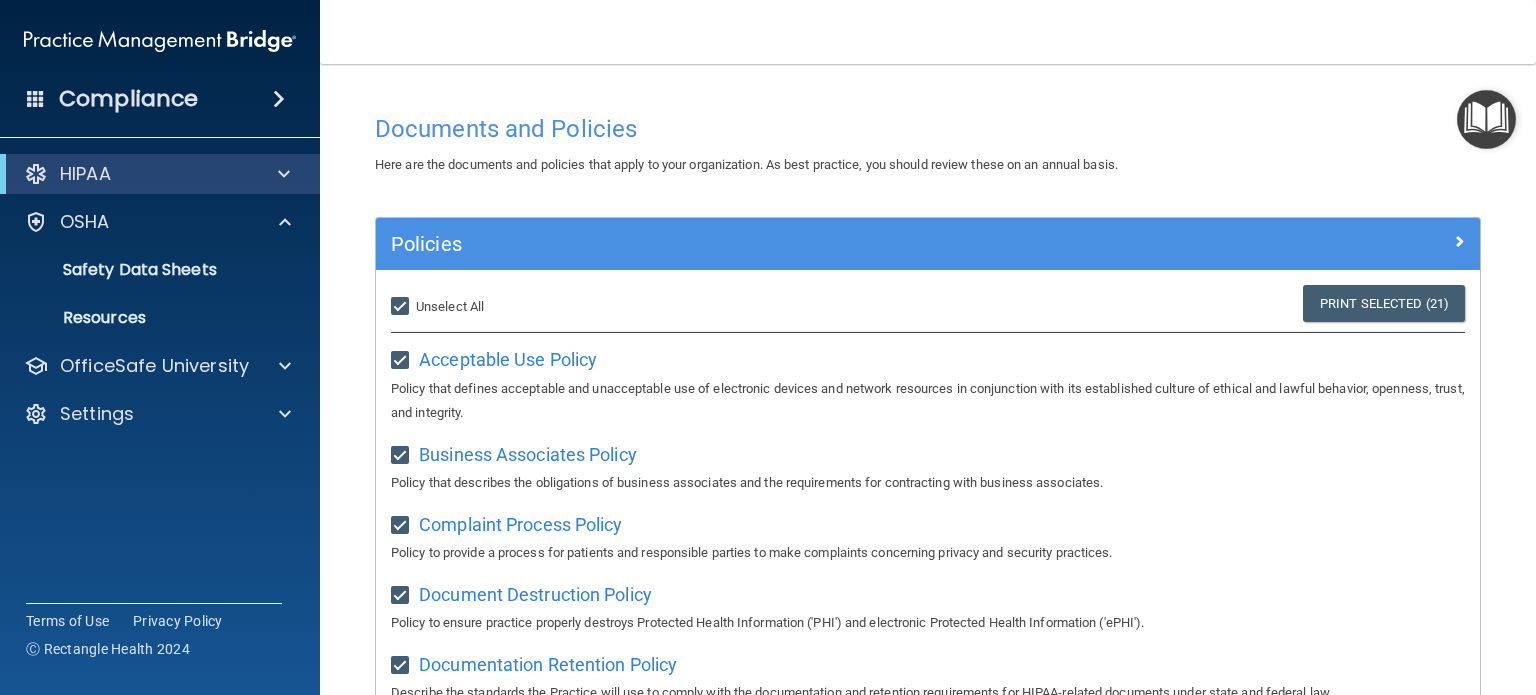 click at bounding box center (1486, 119) 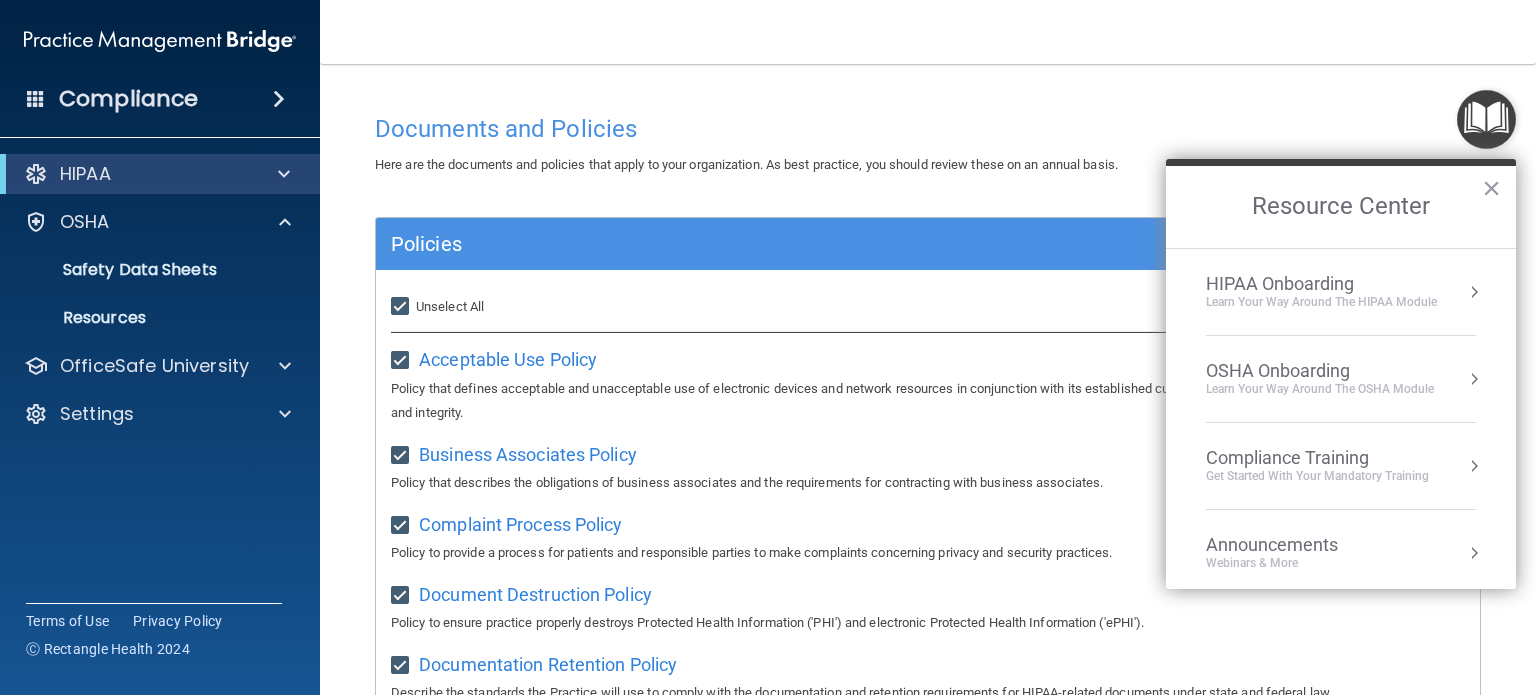 click on "HIPAA Onboarding" at bounding box center [1321, 284] 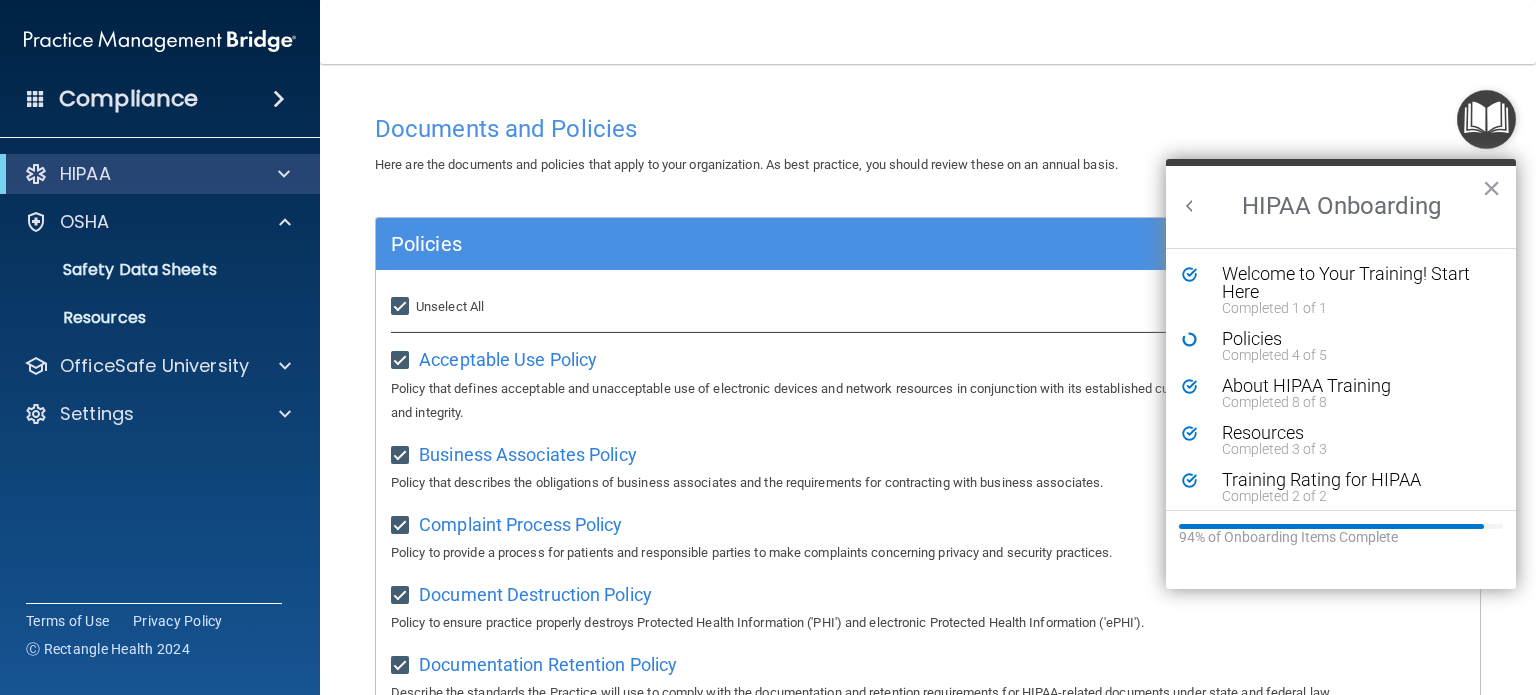 scroll, scrollTop: 0, scrollLeft: 0, axis: both 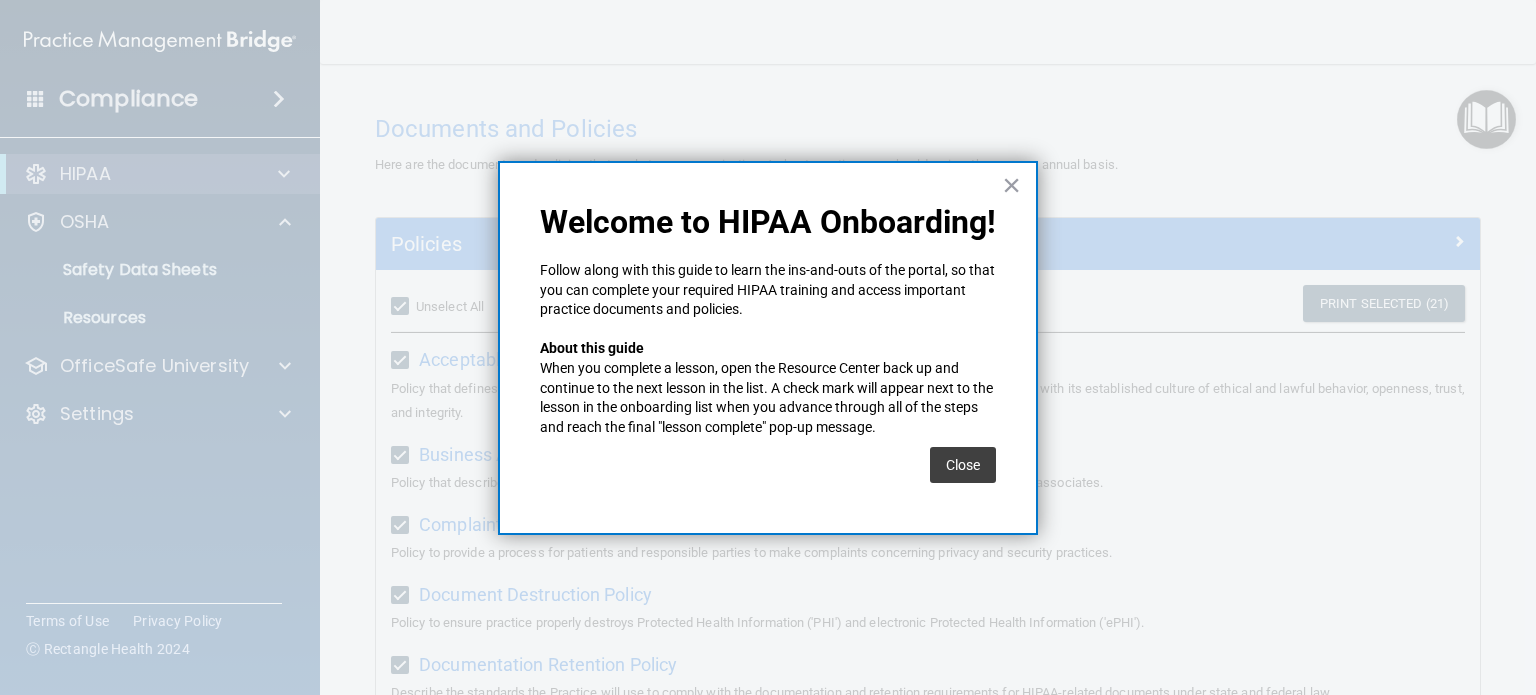 click on "Close" at bounding box center (963, 465) 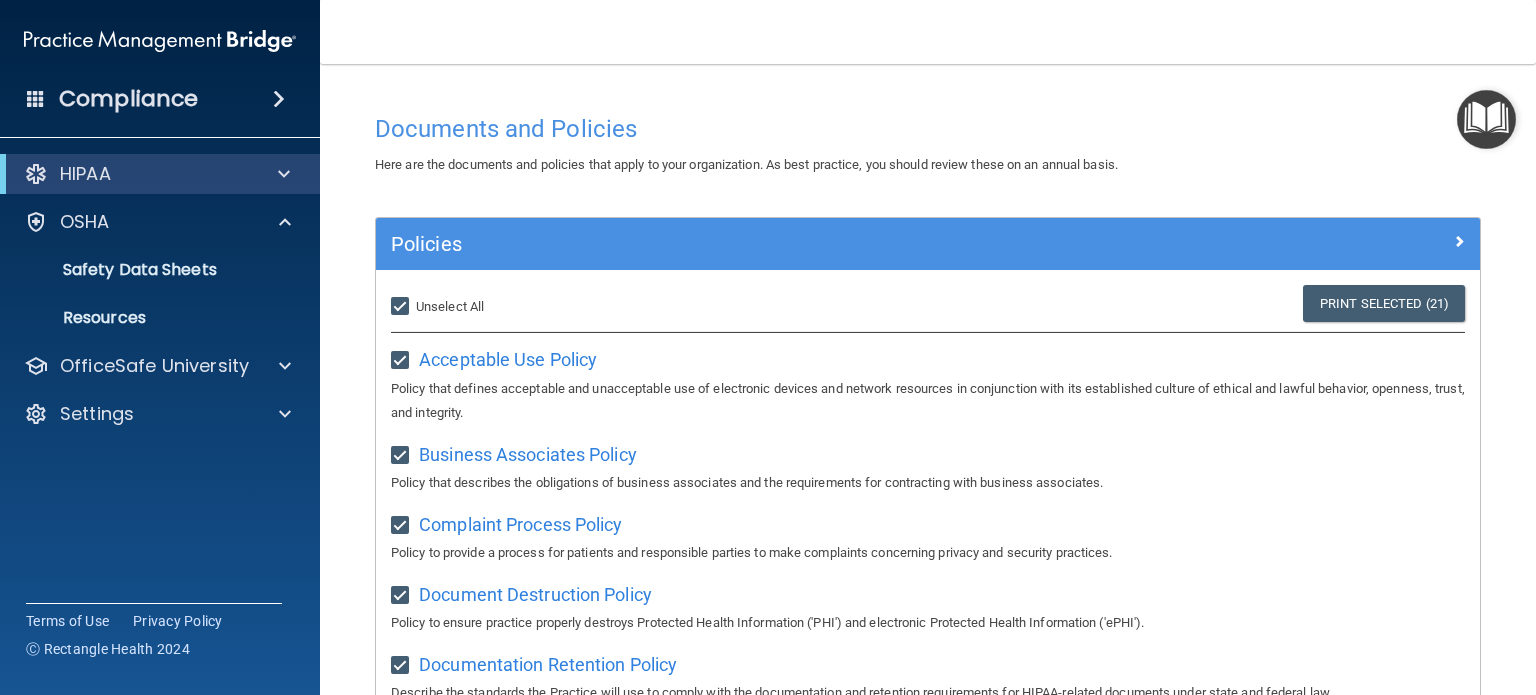 click on "Compliance" at bounding box center (160, 99) 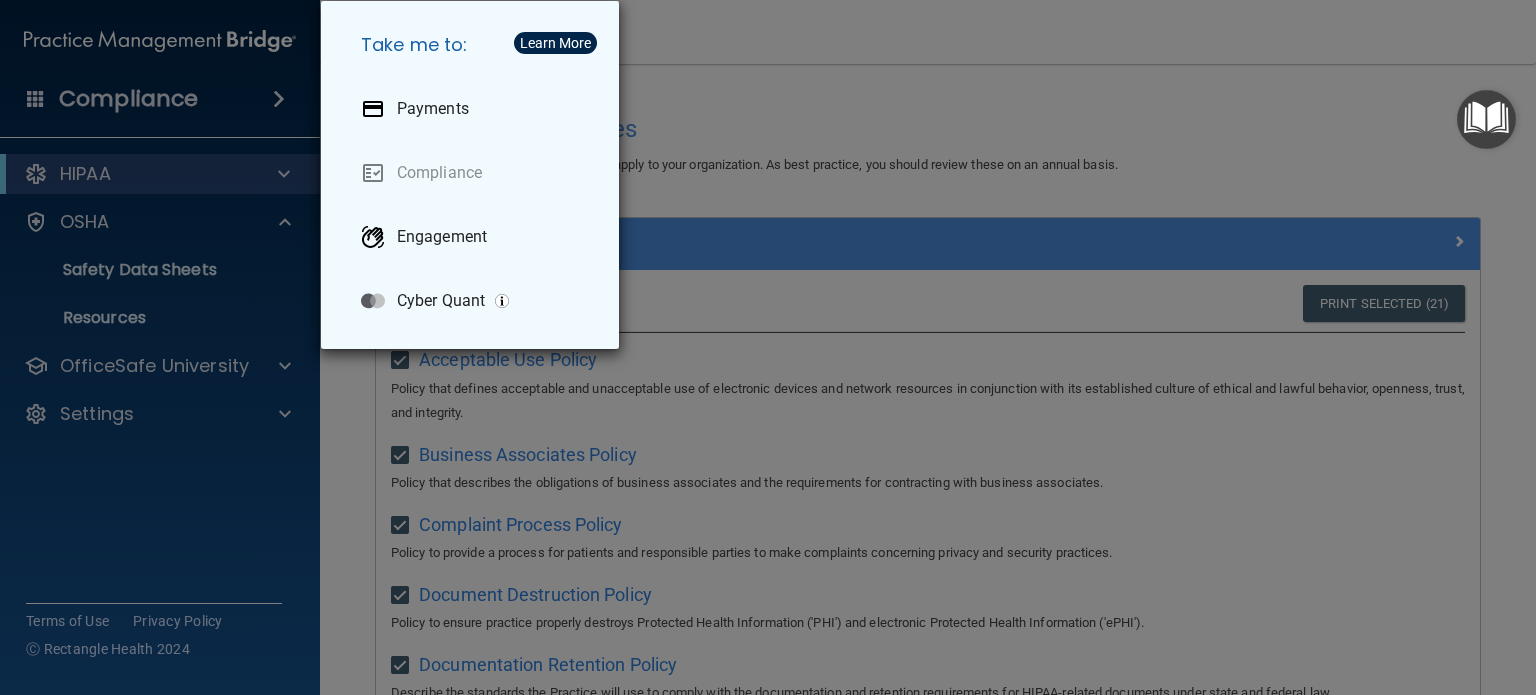 click on "Take me to:             Payments                   Compliance                     Engagement                     Cyber Quant" at bounding box center (768, 347) 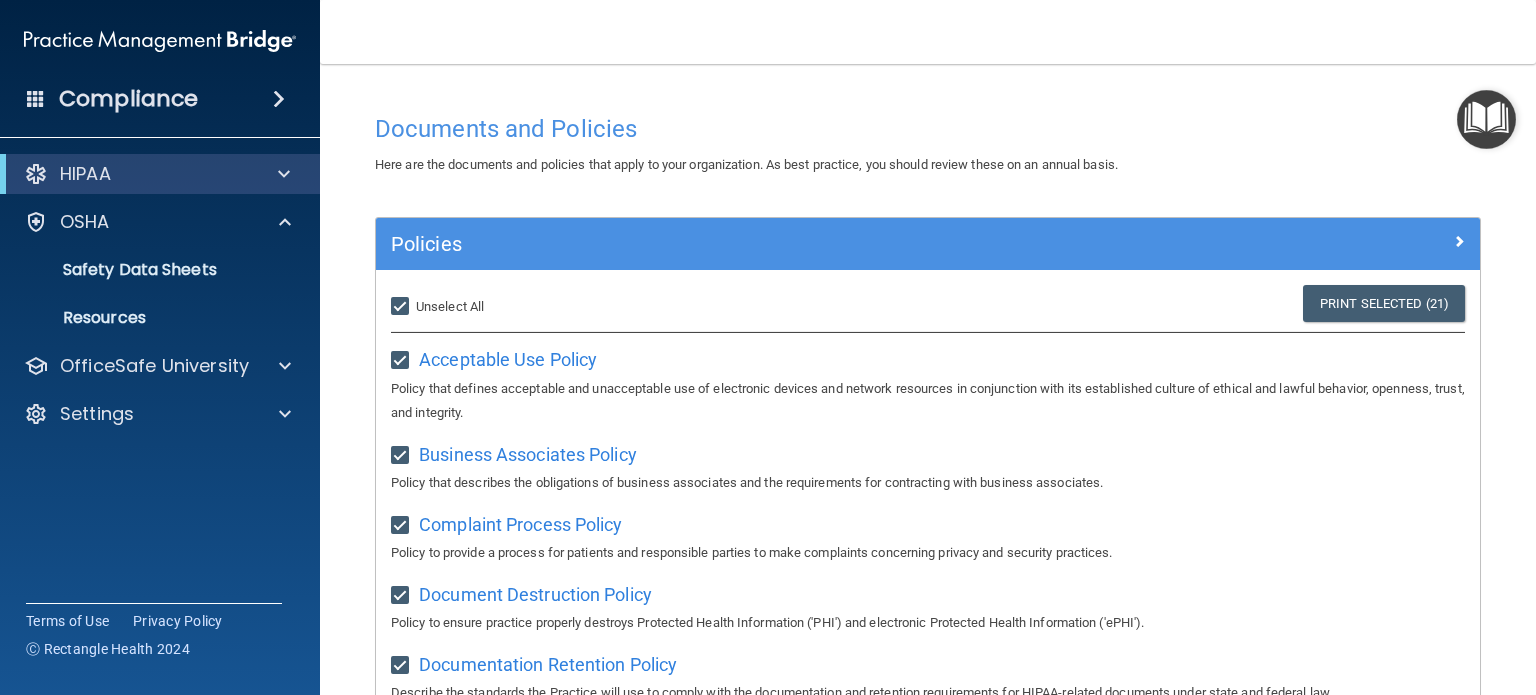 click on "HIPAA" at bounding box center [160, 174] 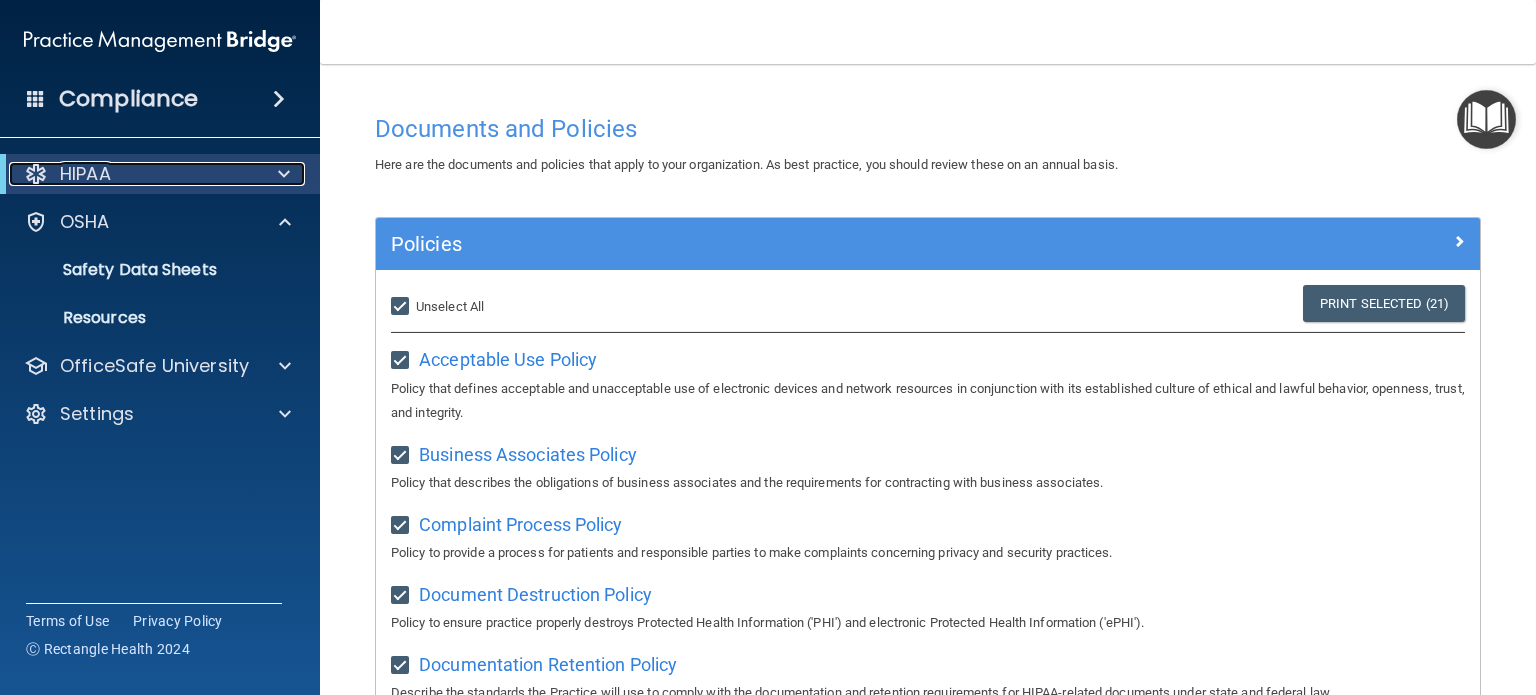 click at bounding box center [284, 174] 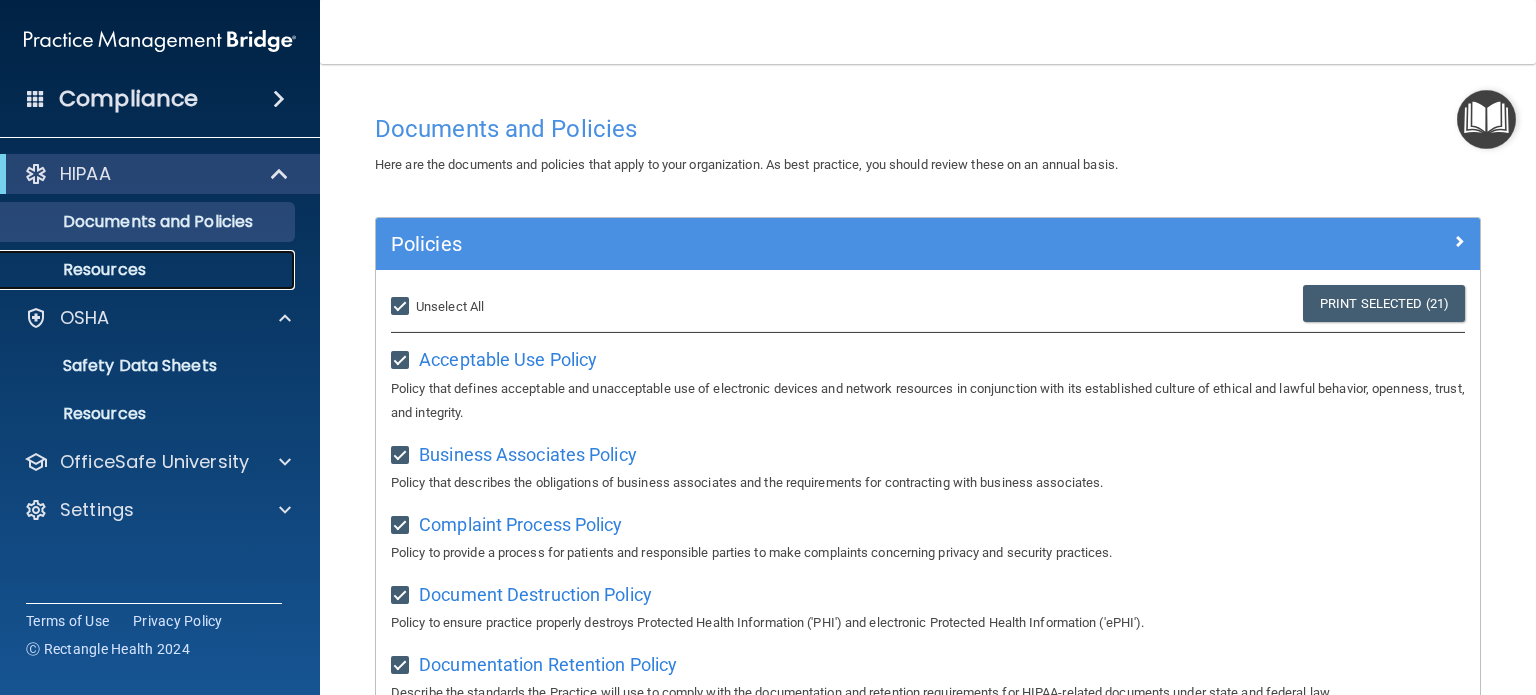 click on "Resources" at bounding box center (149, 270) 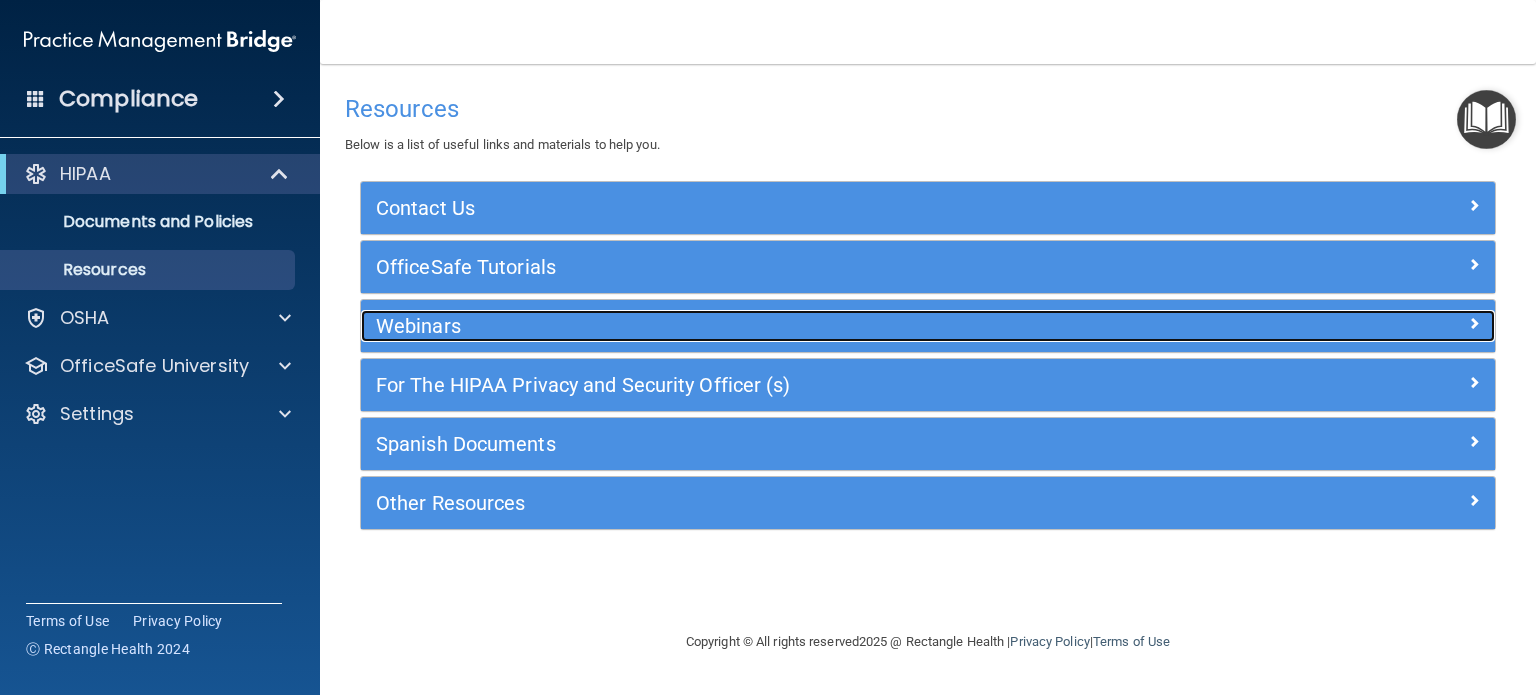 click on "Webinars" at bounding box center [786, 326] 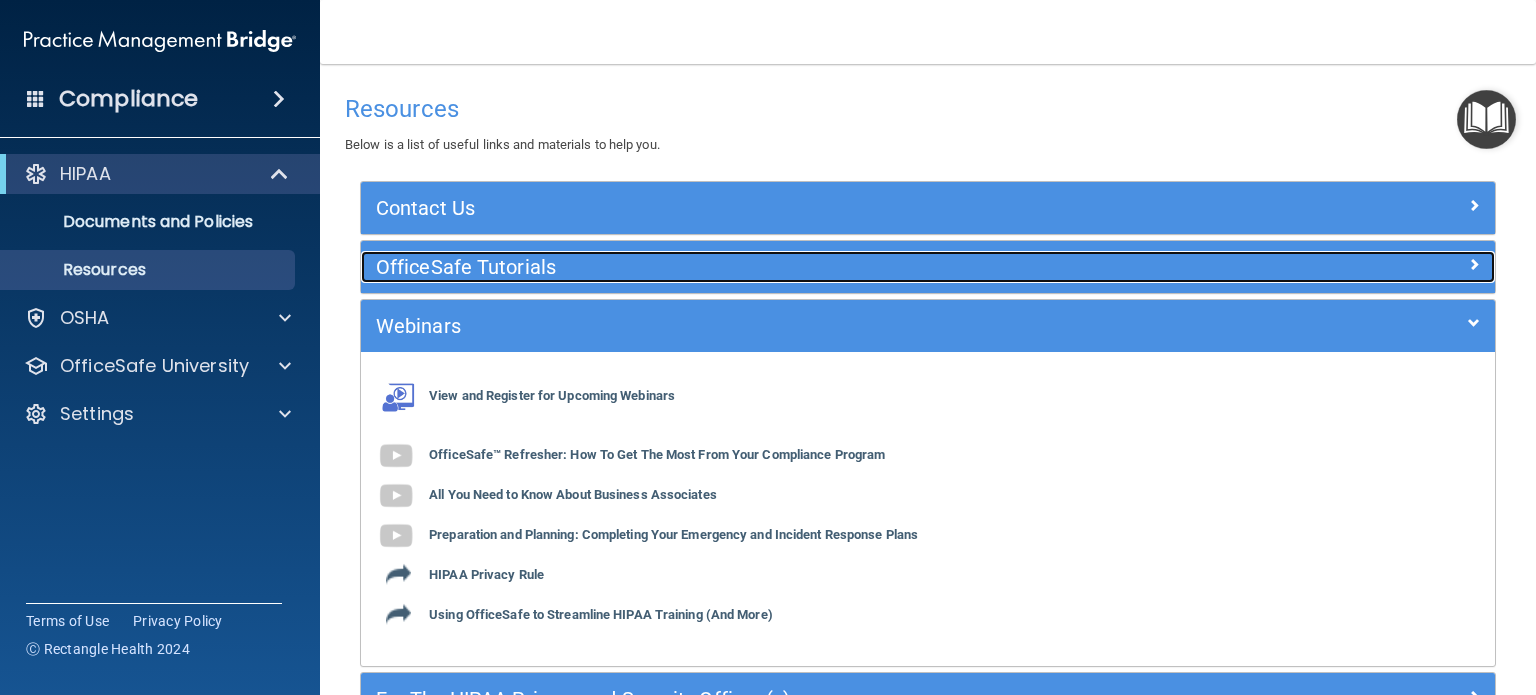 click on "OfficeSafe Tutorials" at bounding box center [786, 267] 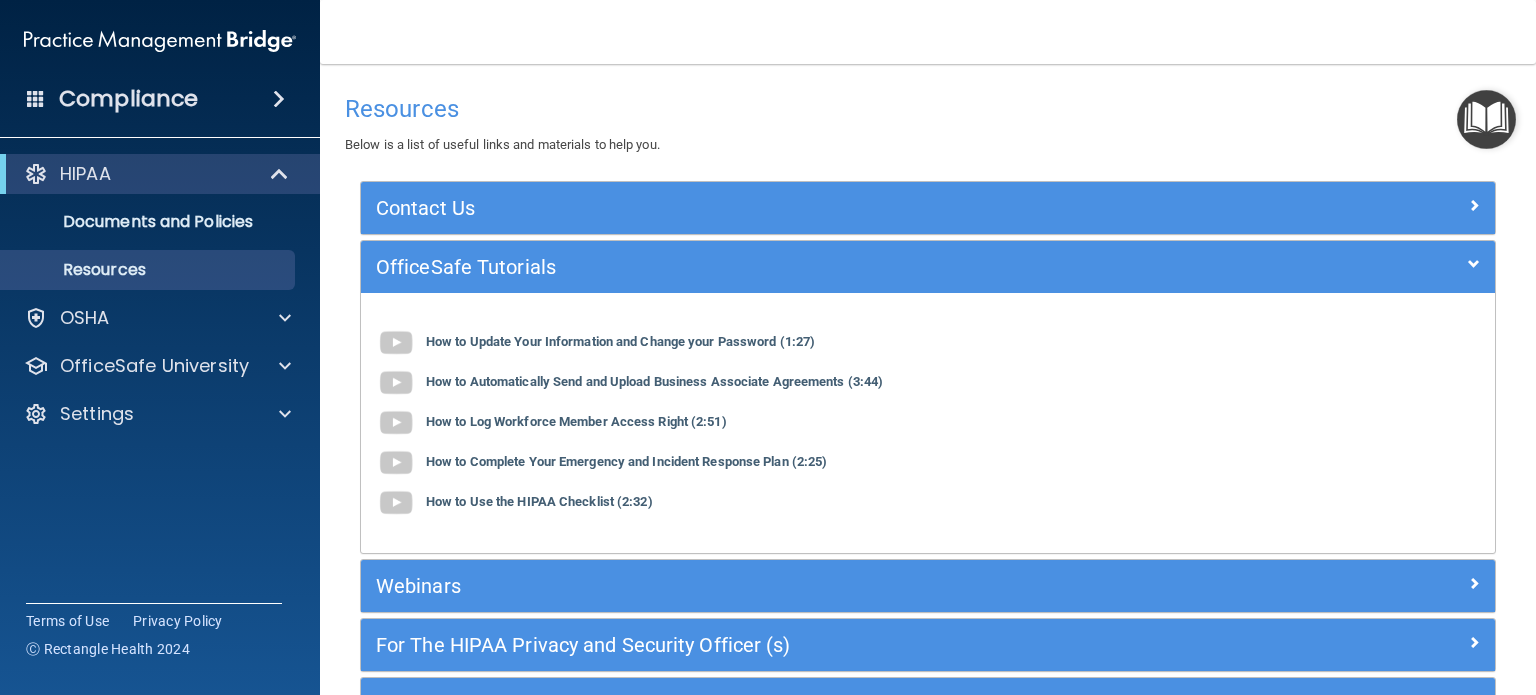 click at bounding box center (396, 503) 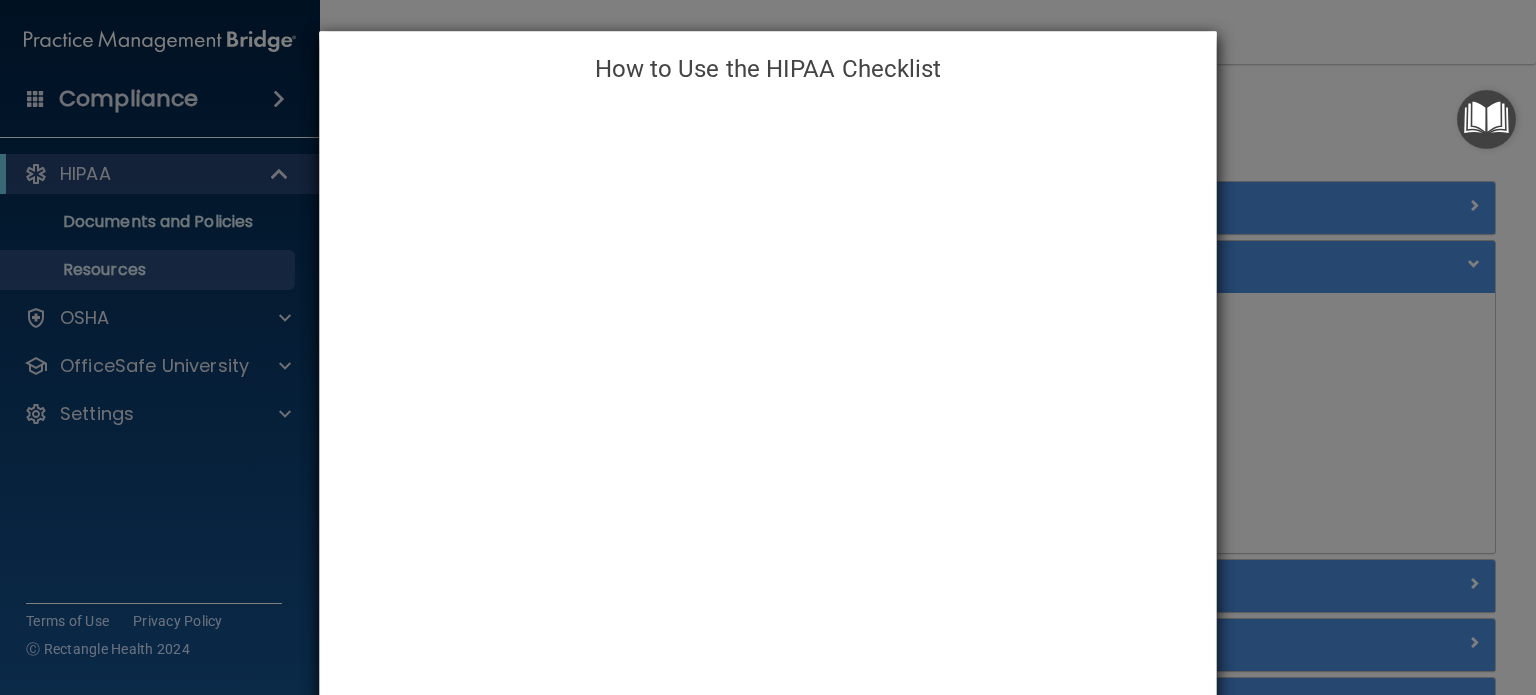 scroll, scrollTop: 123, scrollLeft: 0, axis: vertical 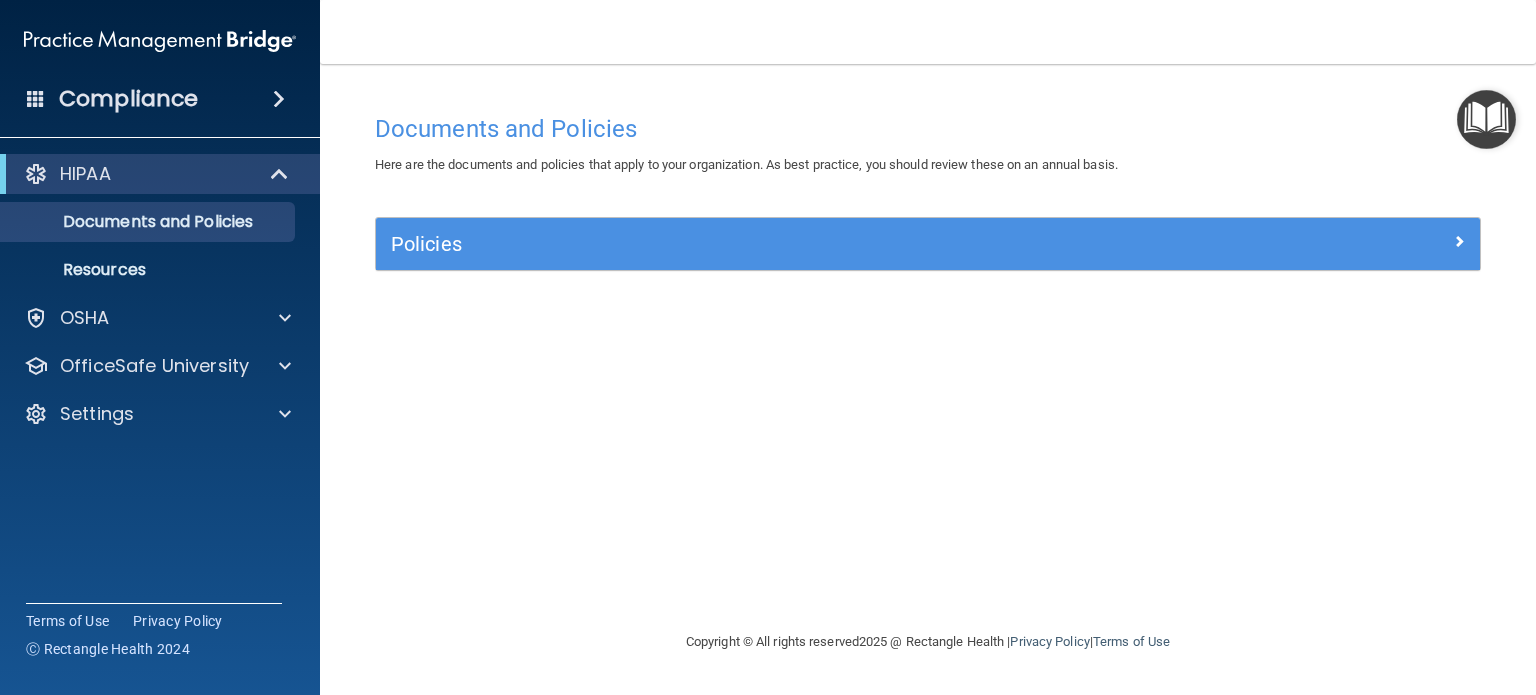 click at bounding box center (1486, 119) 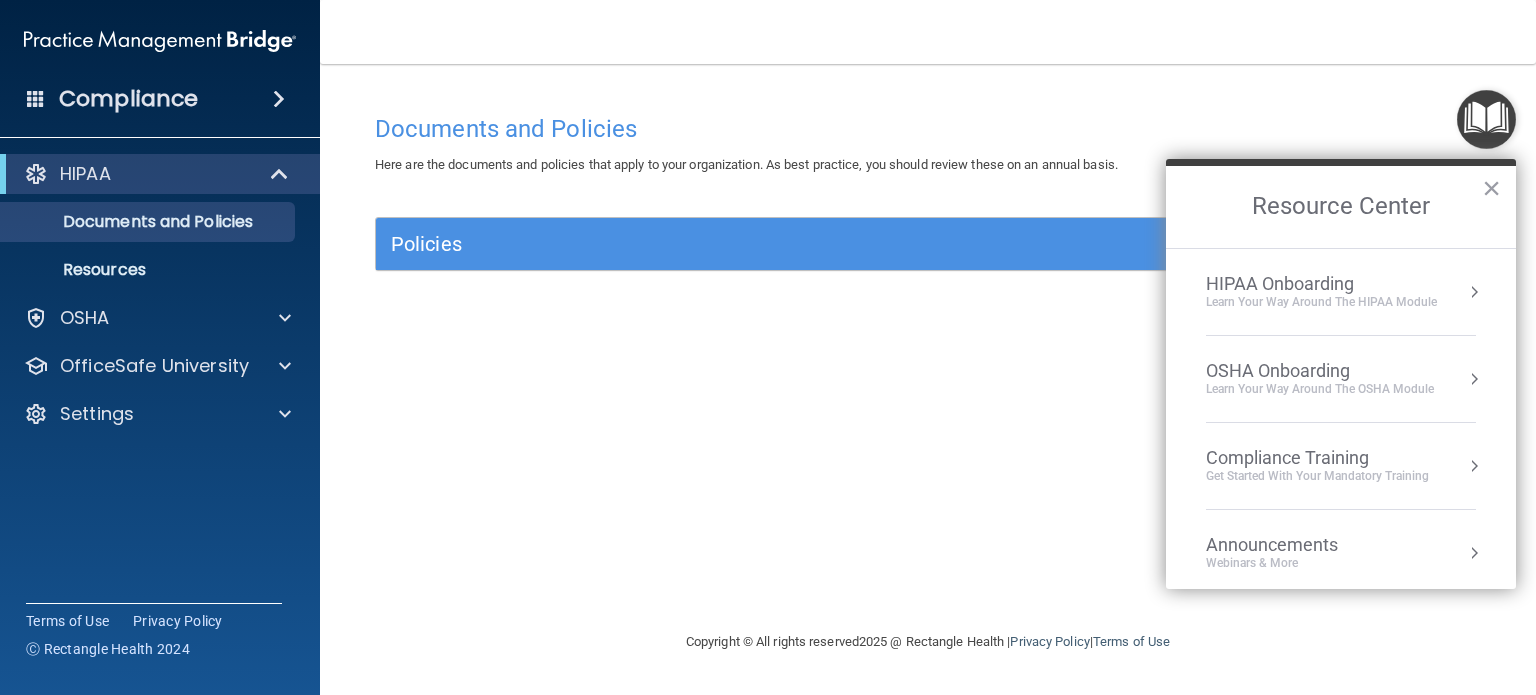 click on "Learn Your Way around the HIPAA module" at bounding box center [1321, 302] 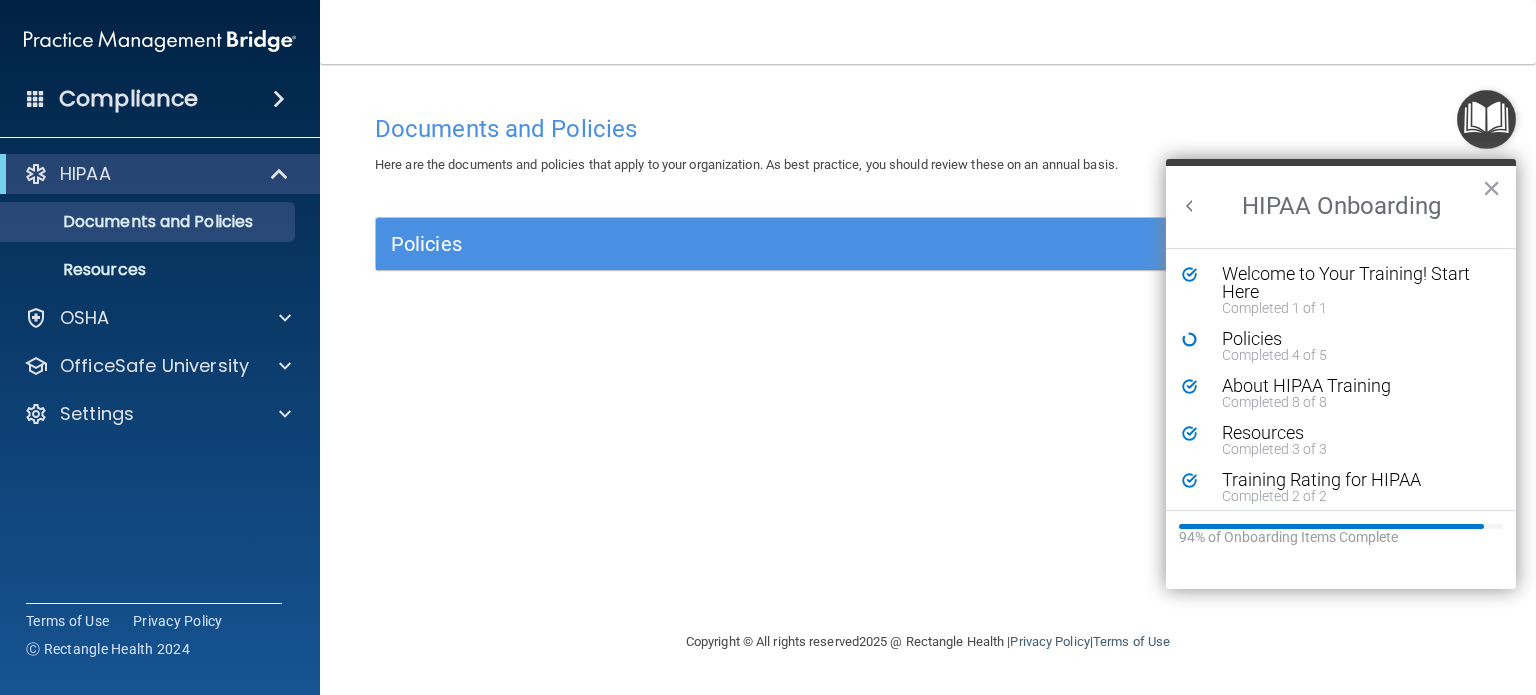 scroll, scrollTop: 0, scrollLeft: 0, axis: both 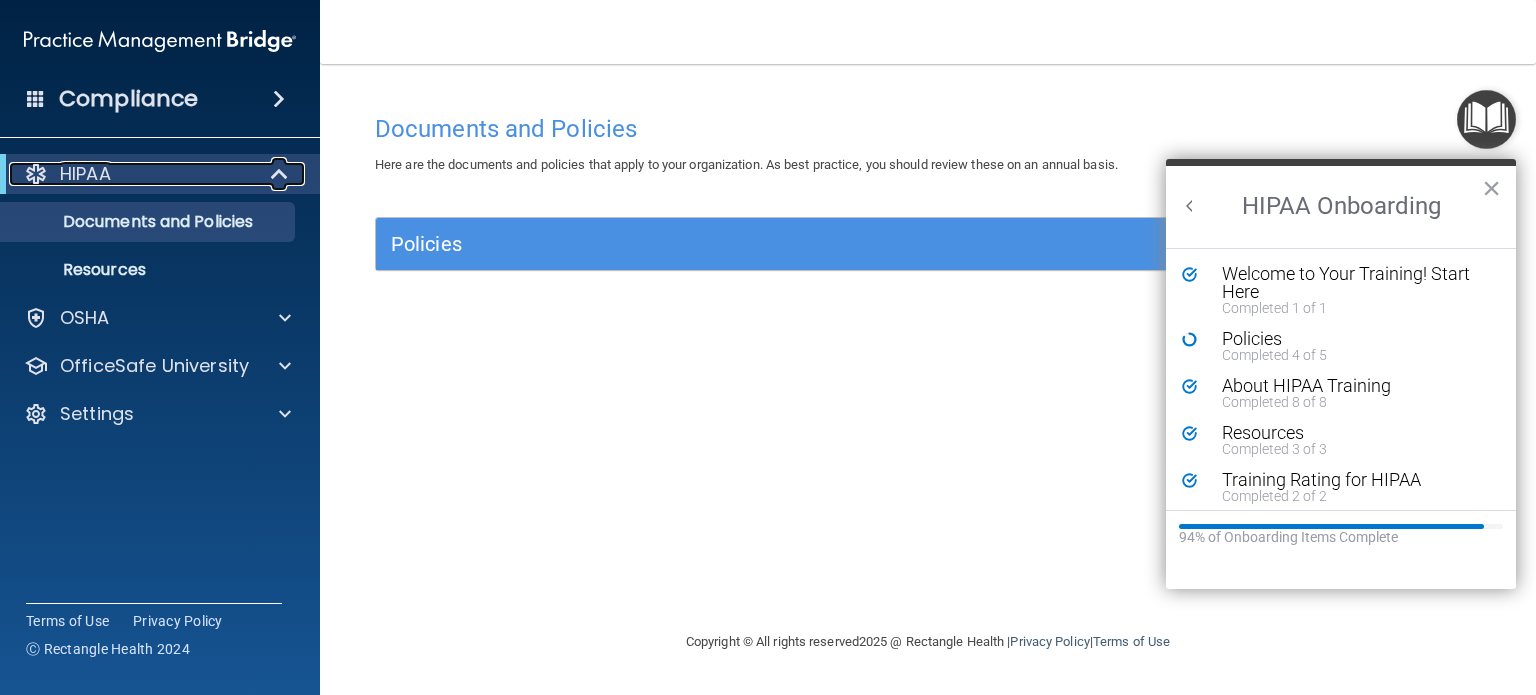click on "HIPAA" at bounding box center (132, 174) 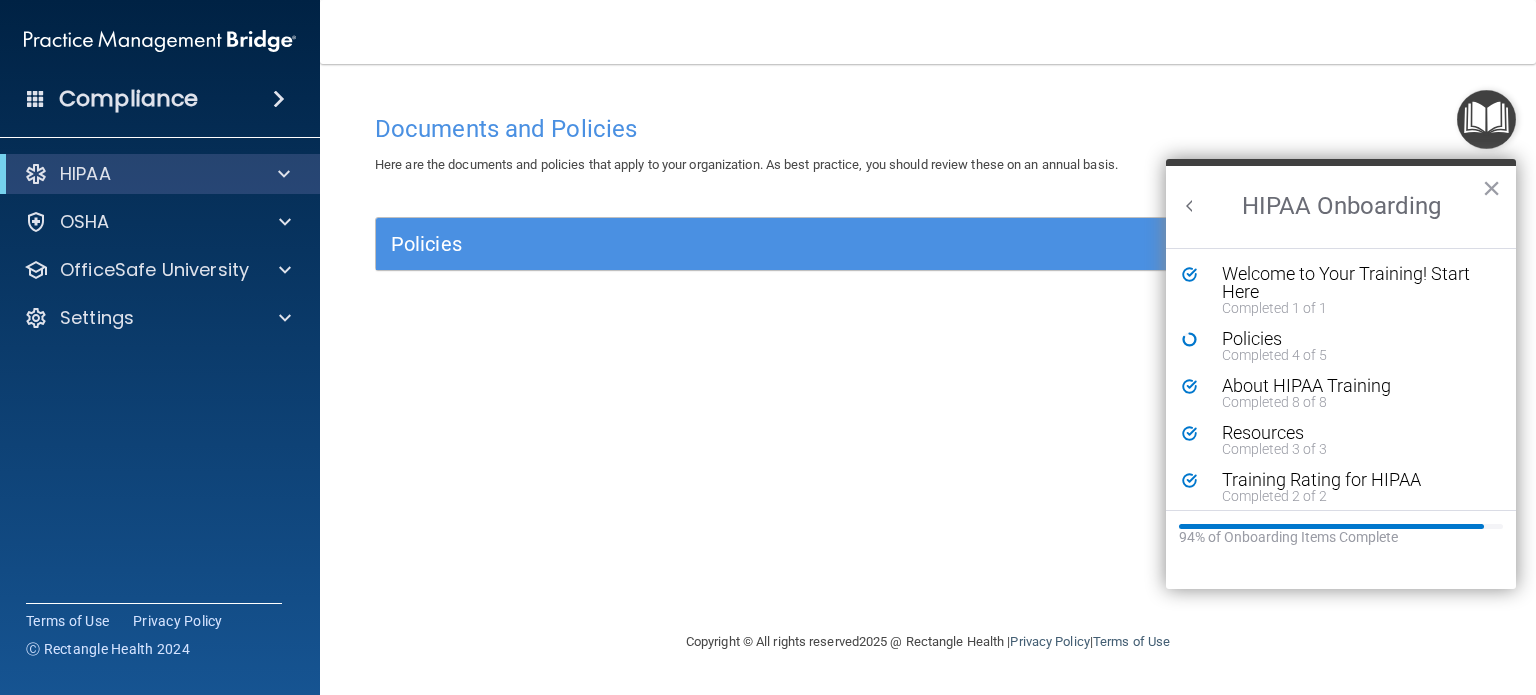 click on "Compliance" at bounding box center (128, 99) 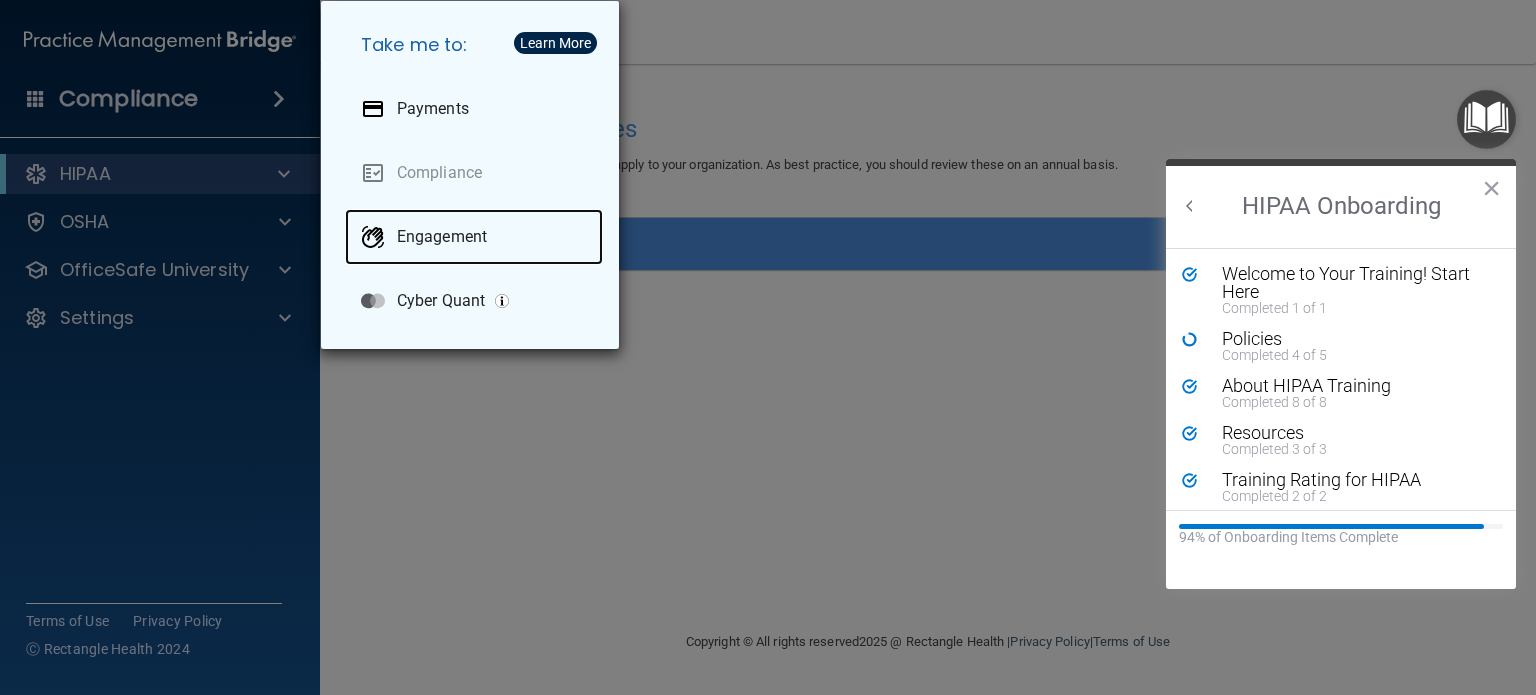 click on "Engagement" at bounding box center [474, 237] 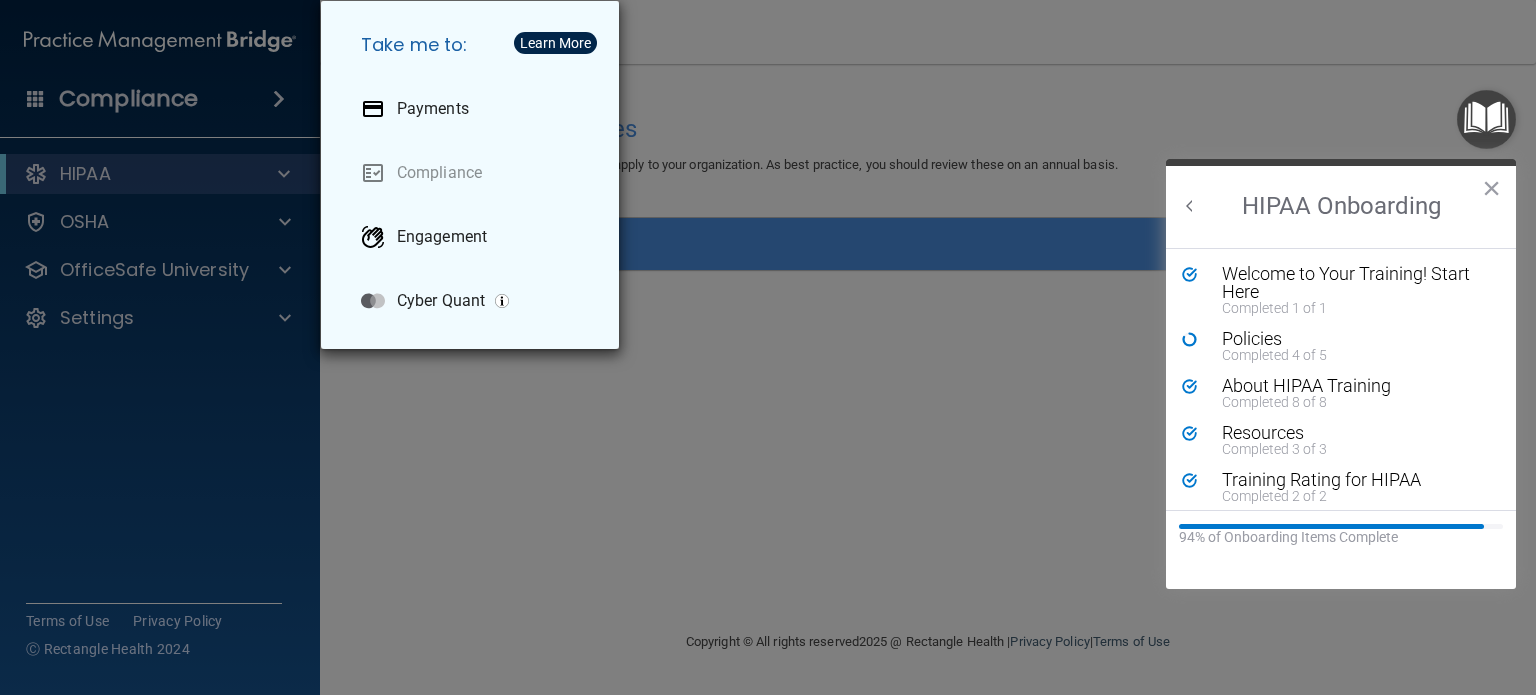click on "Take me to:             Payments                   Compliance                     Engagement                     Cyber Quant" at bounding box center (768, 347) 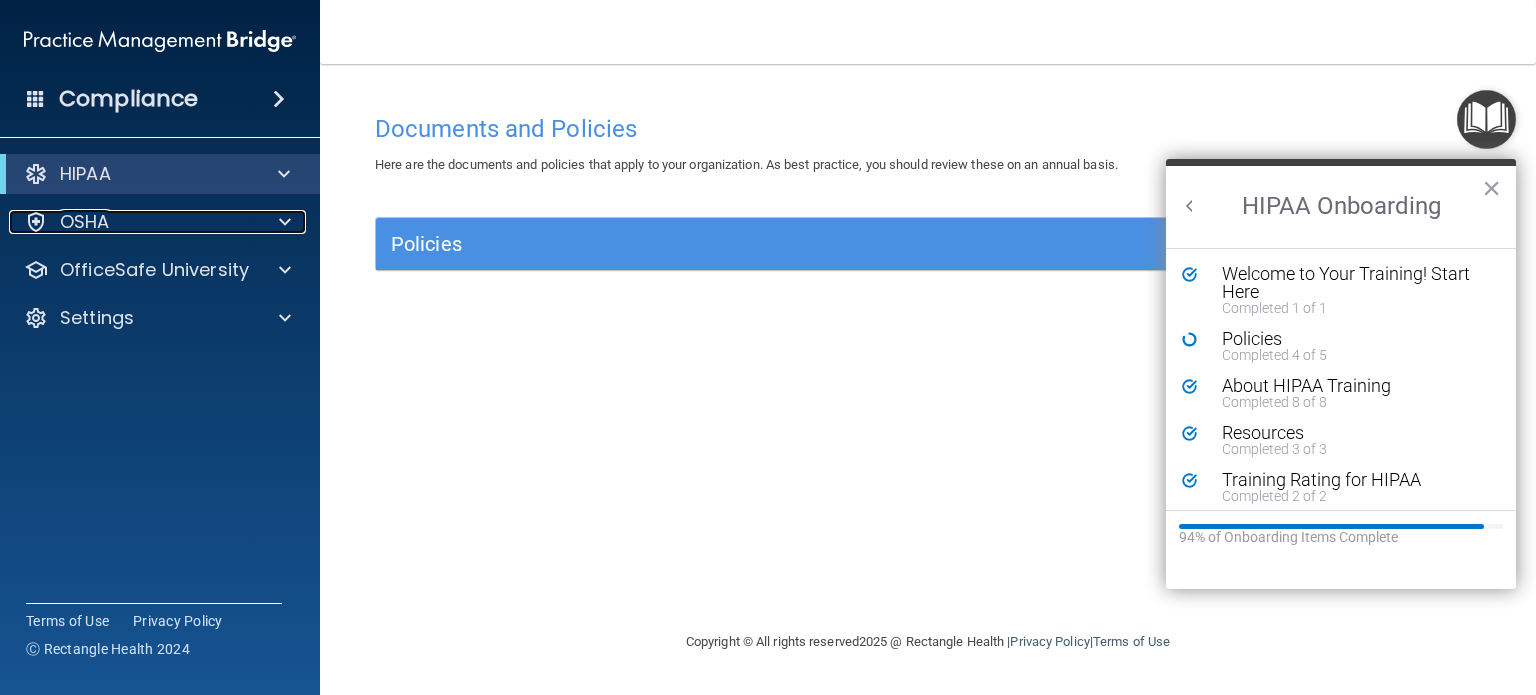 click on "OSHA" at bounding box center (133, 222) 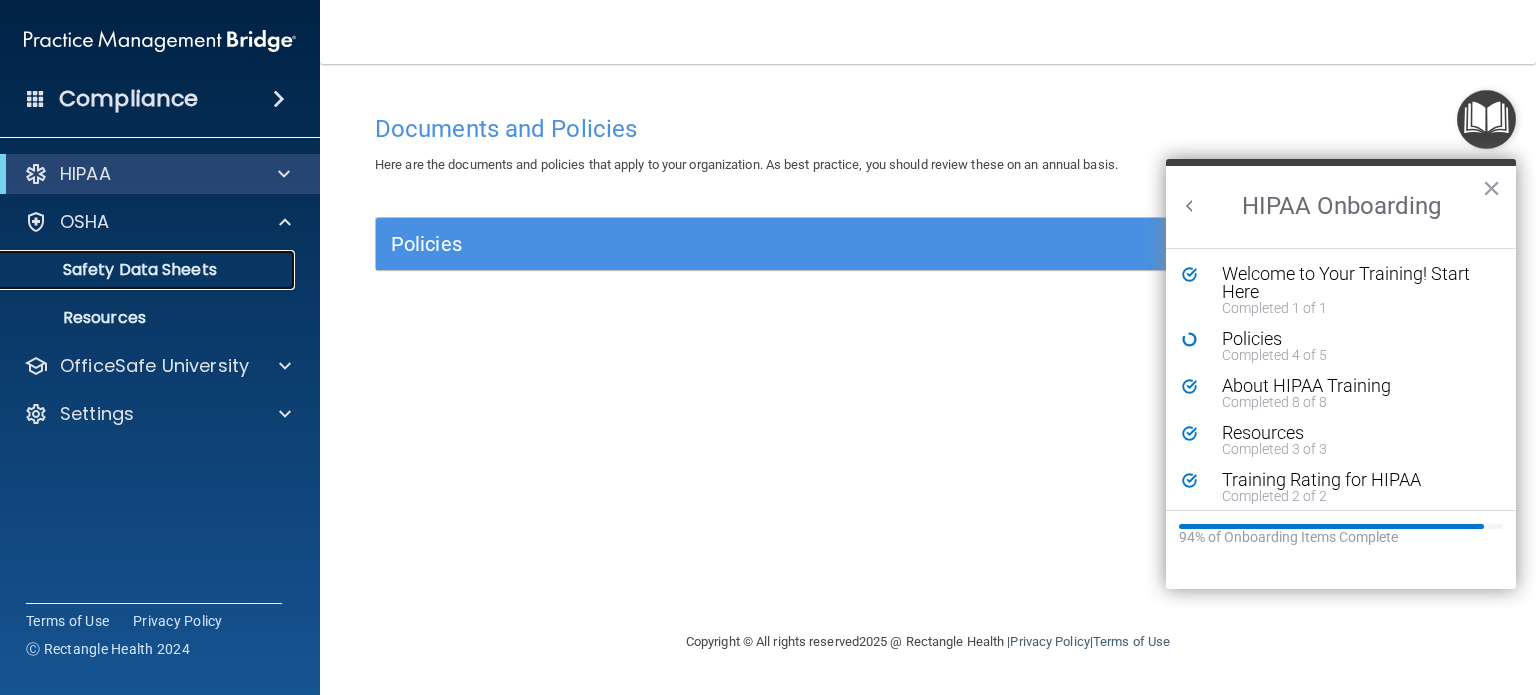 click on "Safety Data Sheets" at bounding box center (149, 270) 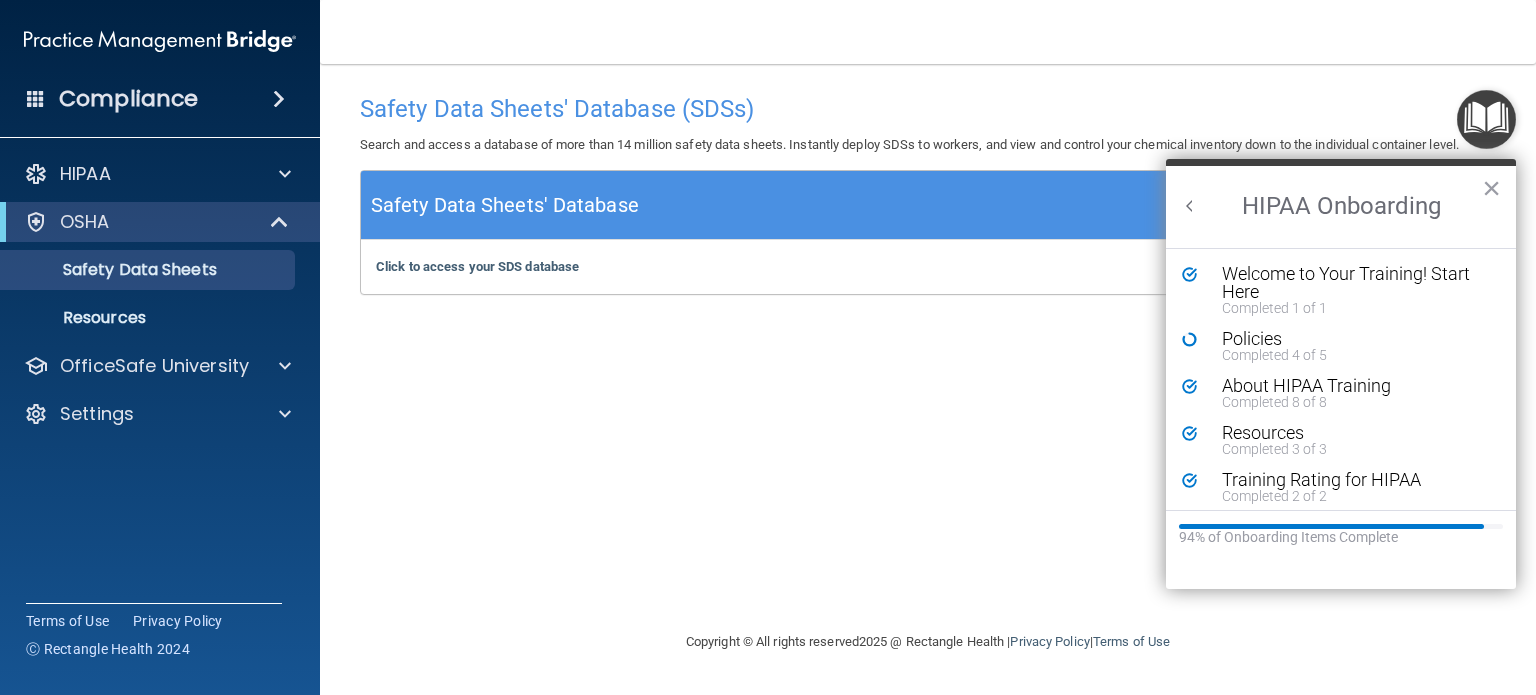 click on "×" at bounding box center (1491, 188) 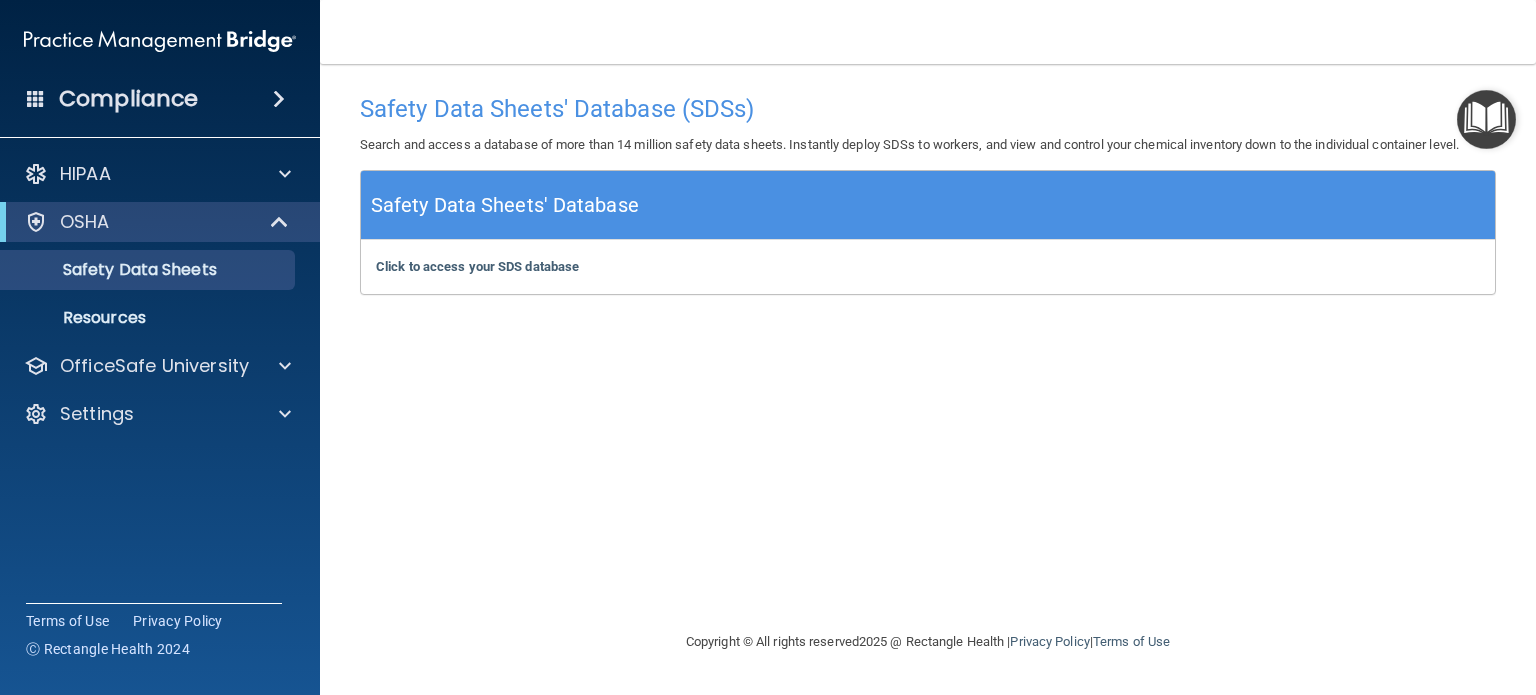 click on "Safety Data Sheets' Database" at bounding box center [505, 205] 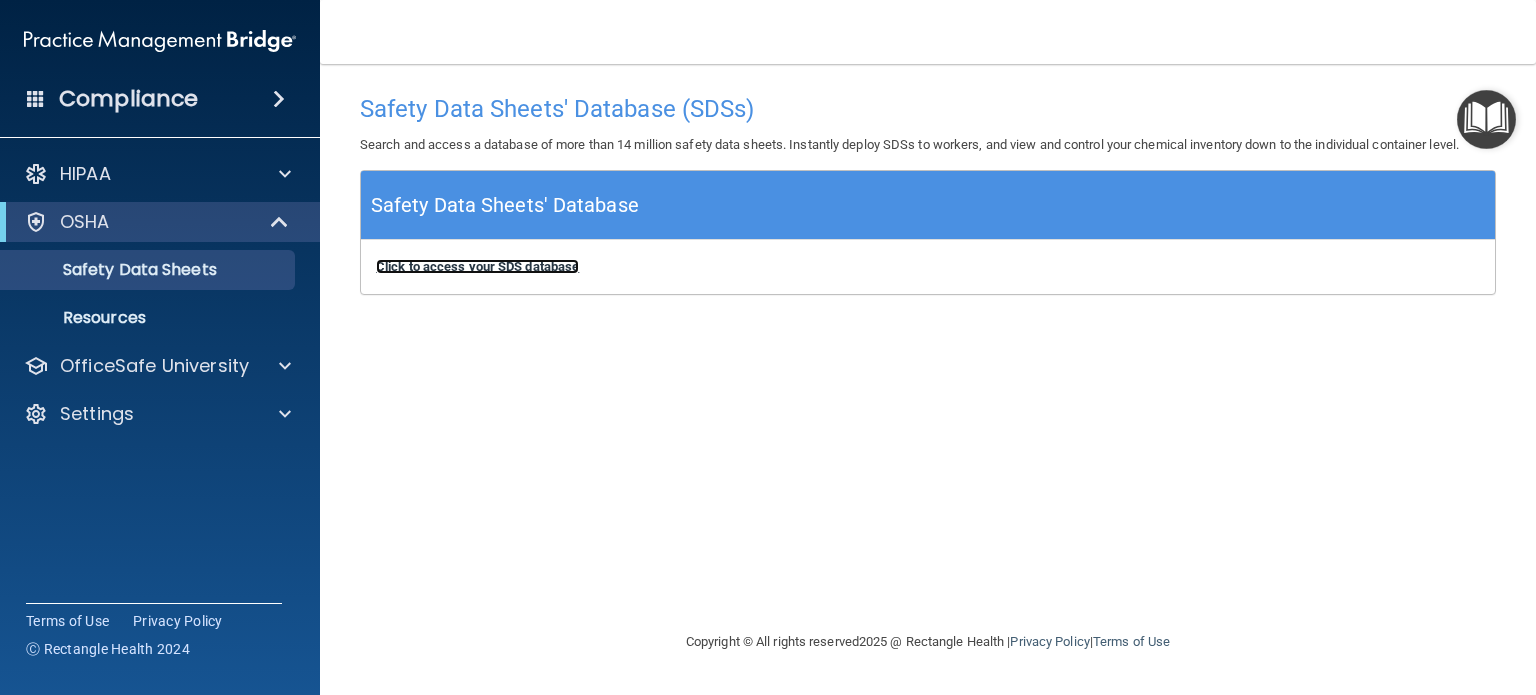 click on "Click to access your SDS database" at bounding box center (477, 266) 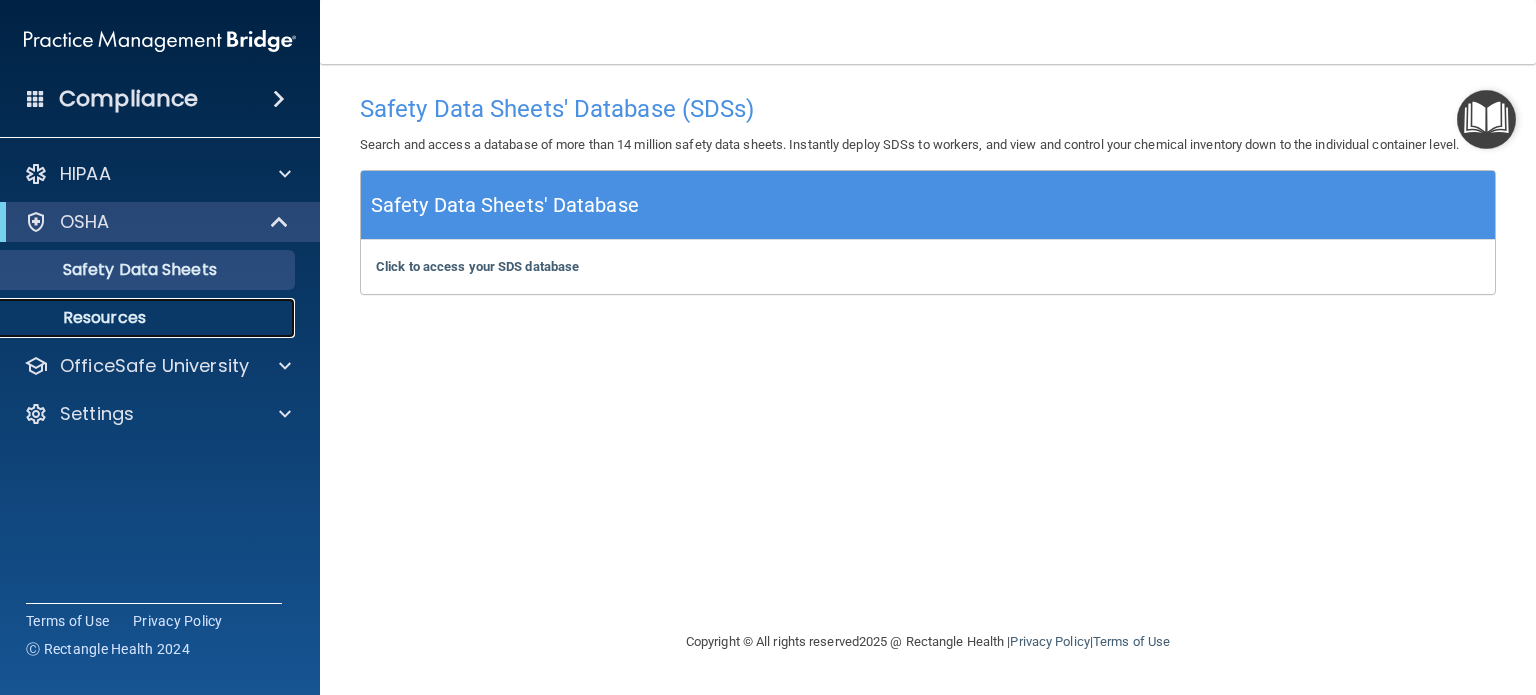 click on "Resources" at bounding box center (149, 318) 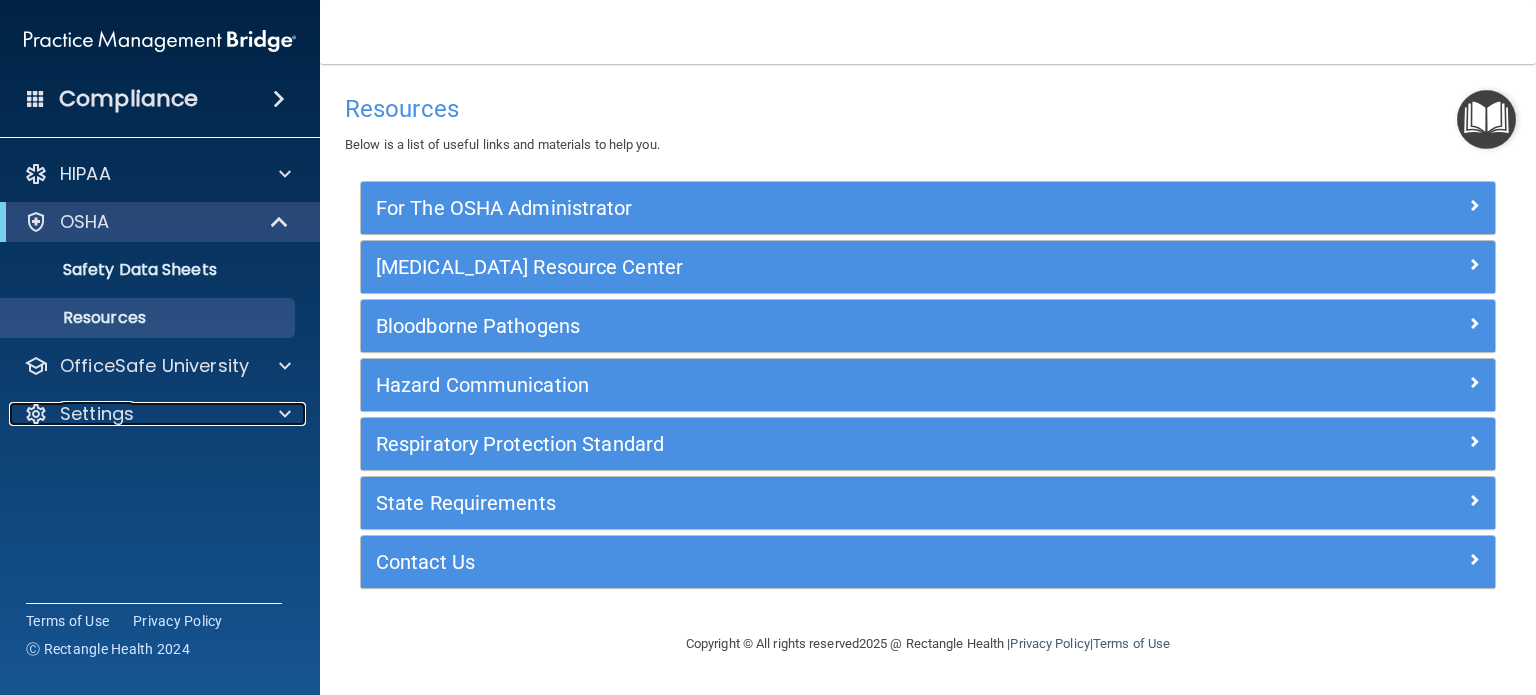 click on "Settings" at bounding box center (97, 414) 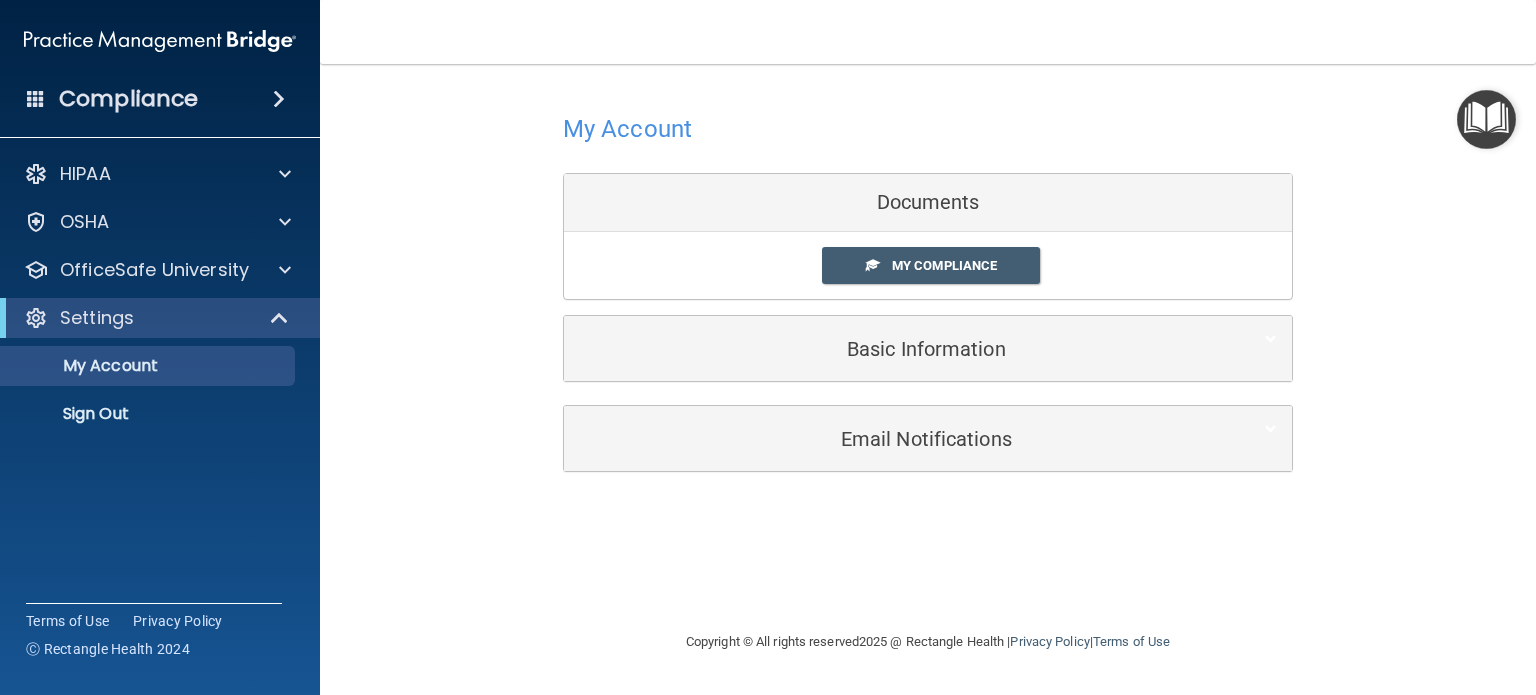click on "My Compliance" at bounding box center (931, 265) 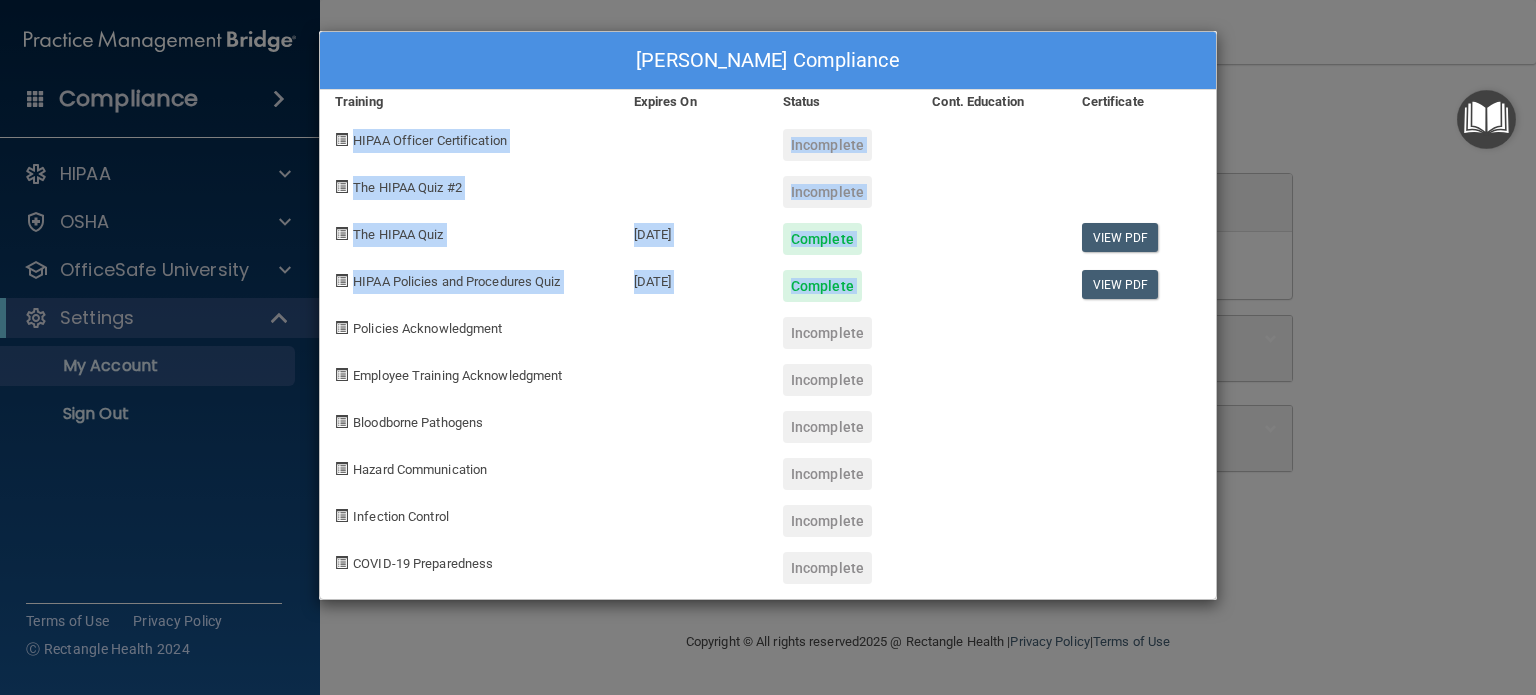 drag, startPoint x: 352, startPoint y: 139, endPoint x: 345, endPoint y: 320, distance: 181.13531 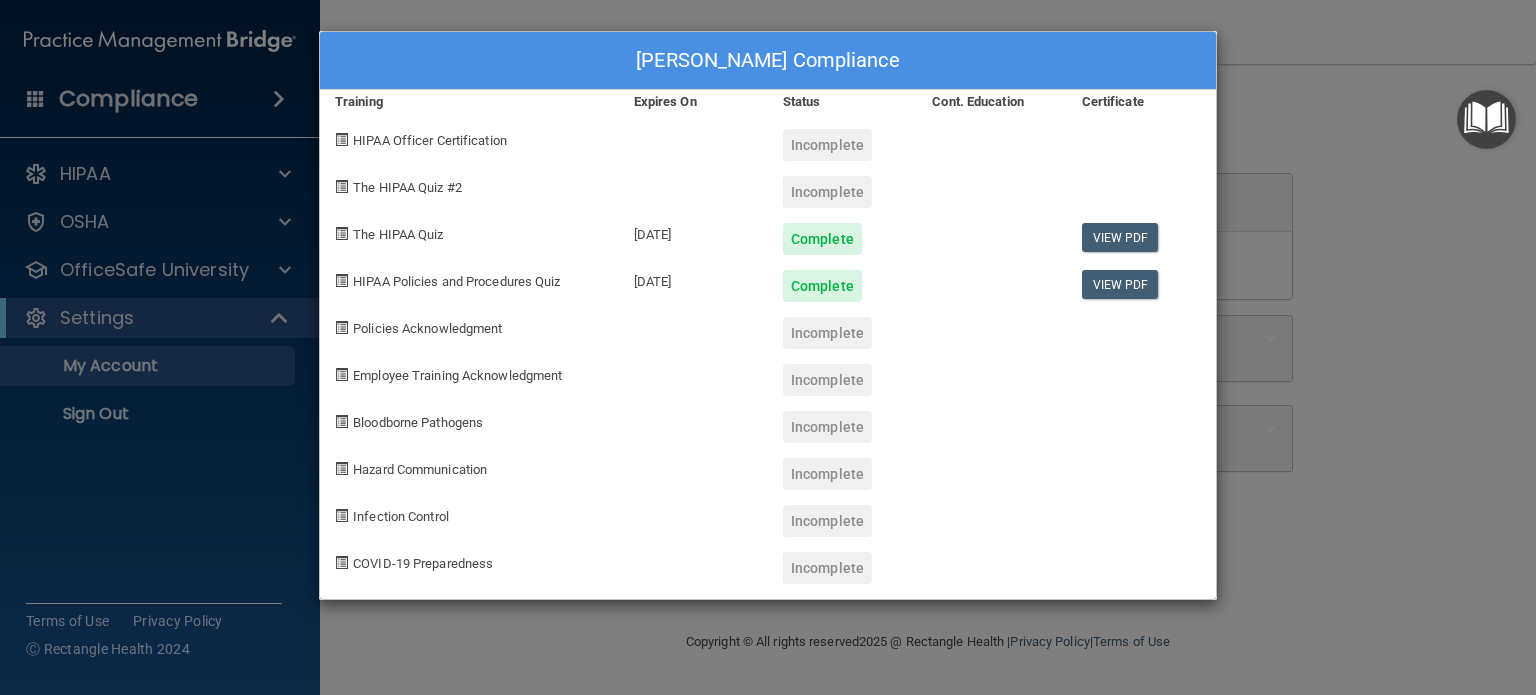 click on "Lea-Ellen Garner's Compliance      Training   Expires On   Status   Cont. Education   Certificate         HIPAA Officer Certification             Incomplete                      The HIPAA Quiz #2             Incomplete                      The HIPAA Quiz      07/11/2026       Complete              View PDF         HIPAA Policies and Procedures Quiz      07/11/2026       Complete              View PDF         Policies Acknowledgment             Incomplete                      Employee Training Acknowledgment             Incomplete                      Bloodborne Pathogens             Incomplete                      Hazard Communication             Incomplete                      Infection Control             Incomplete                      COVID-19 Preparedness             Incomplete" at bounding box center [768, 347] 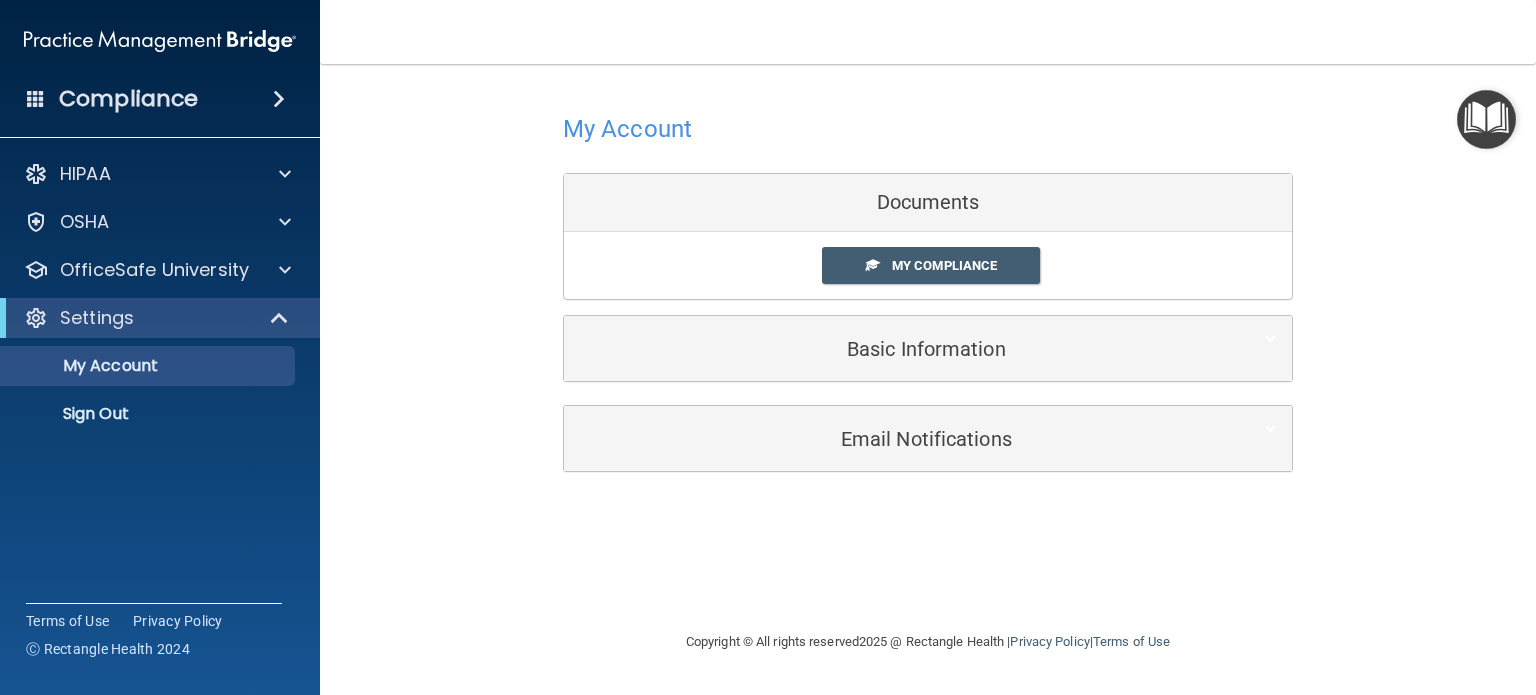 click on "Documents" at bounding box center [928, 203] 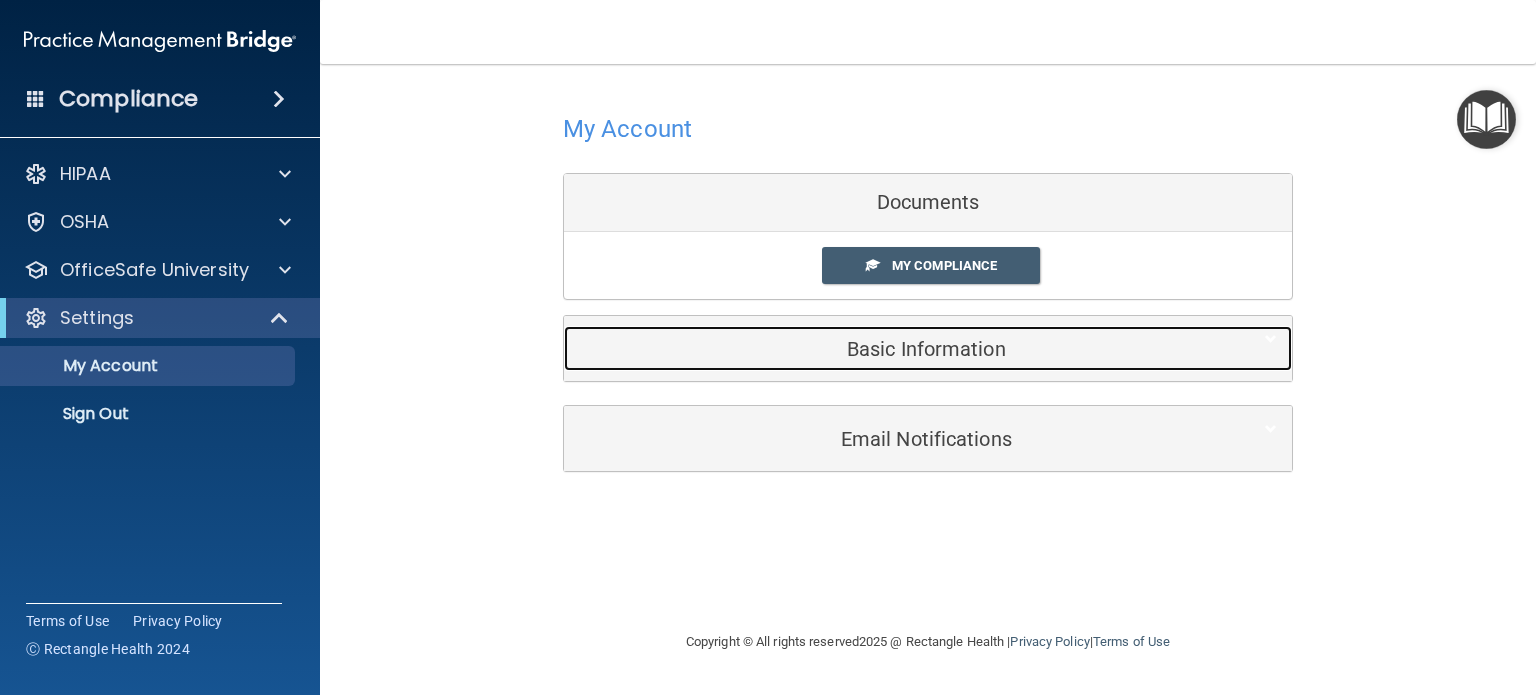 click on "Basic Information" at bounding box center (897, 349) 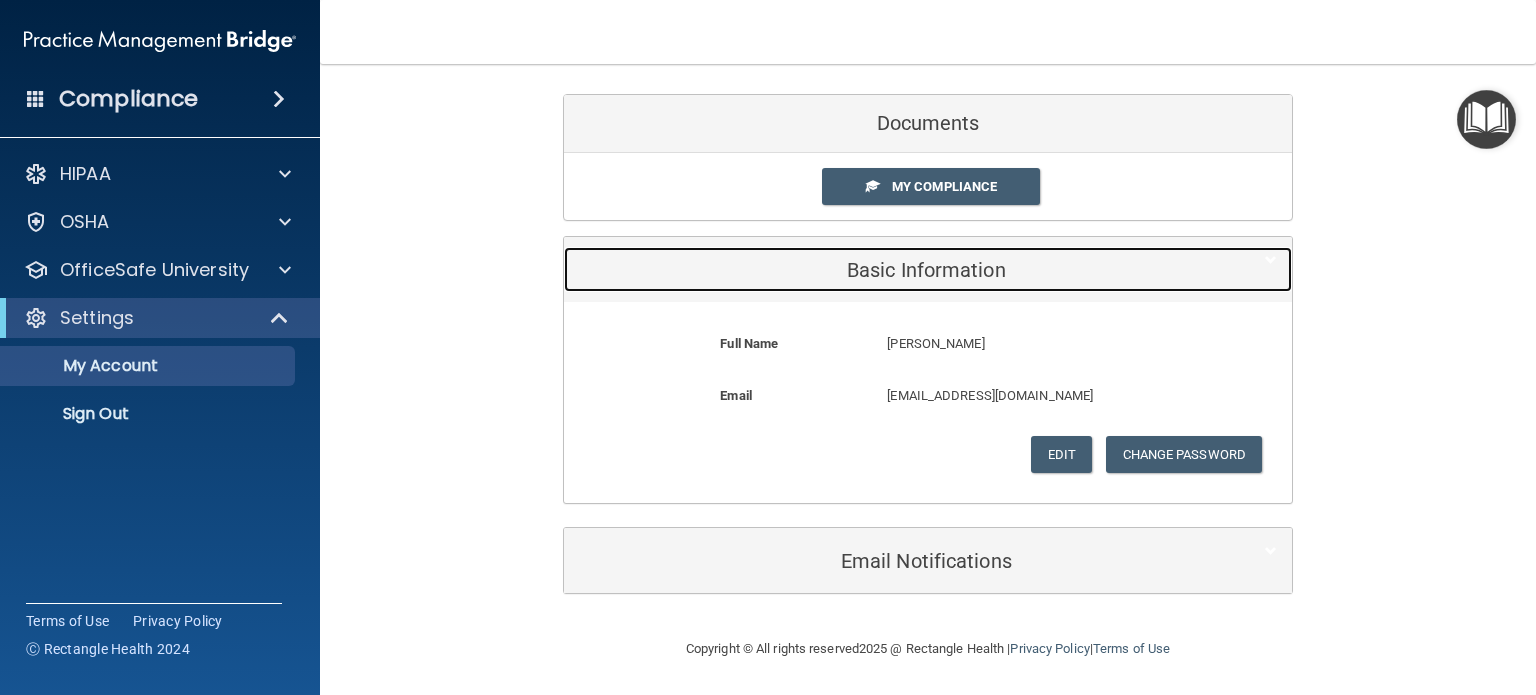 scroll, scrollTop: 0, scrollLeft: 0, axis: both 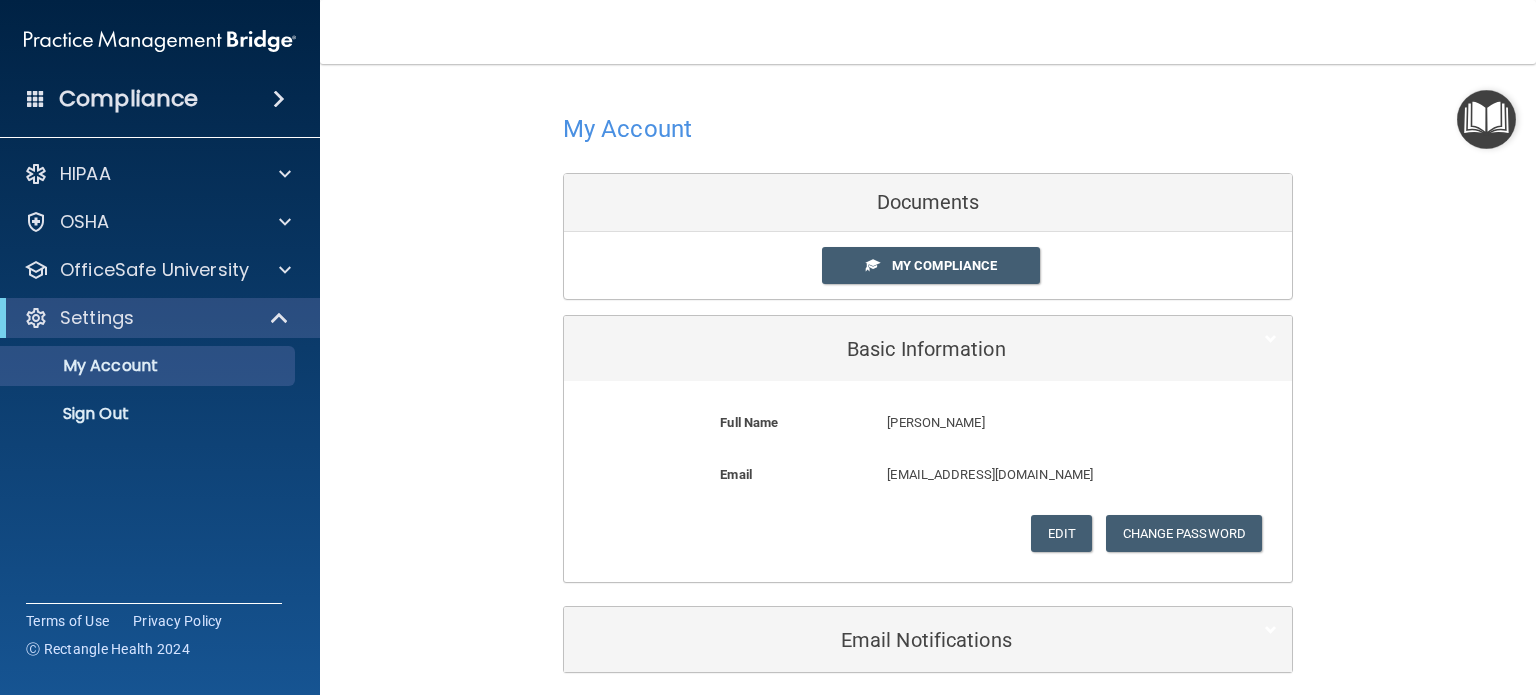 click at bounding box center [1486, 119] 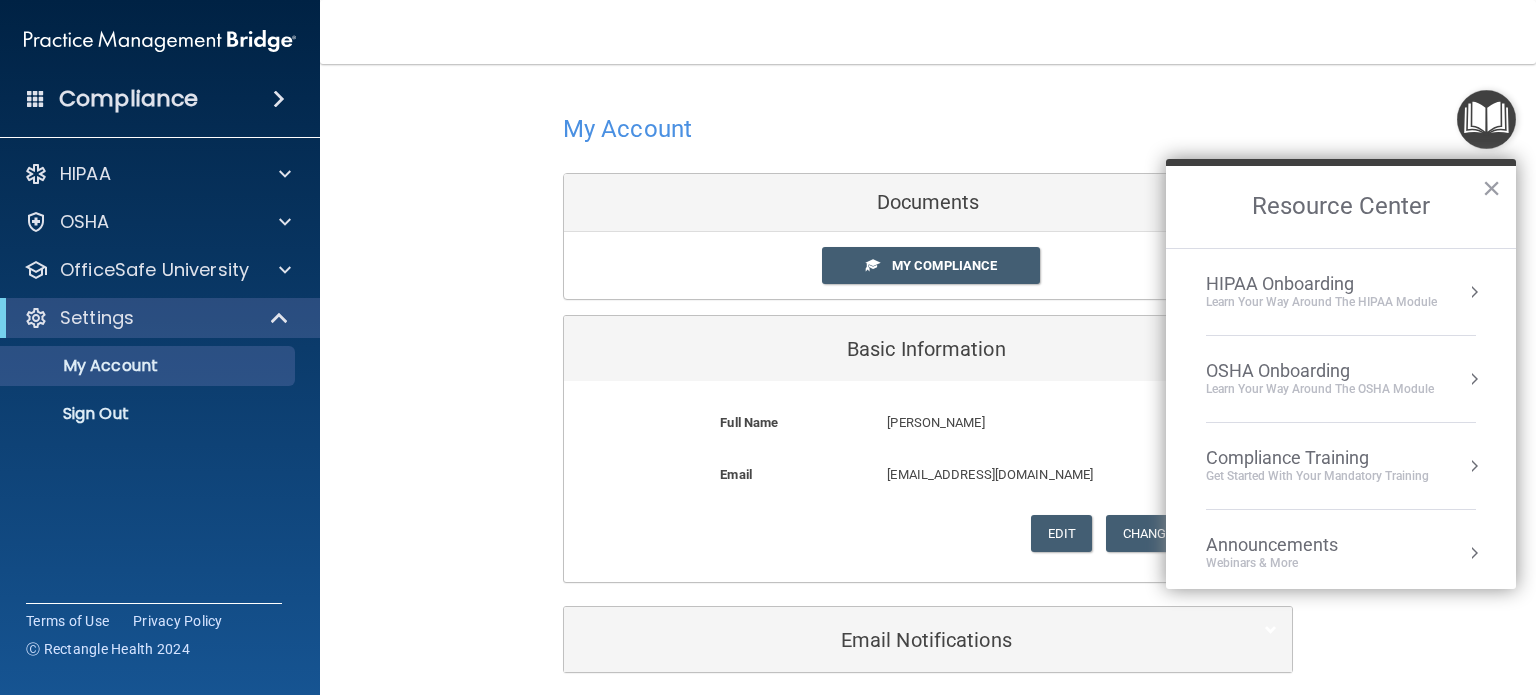 click on "OSHA Onboarding" at bounding box center (1320, 371) 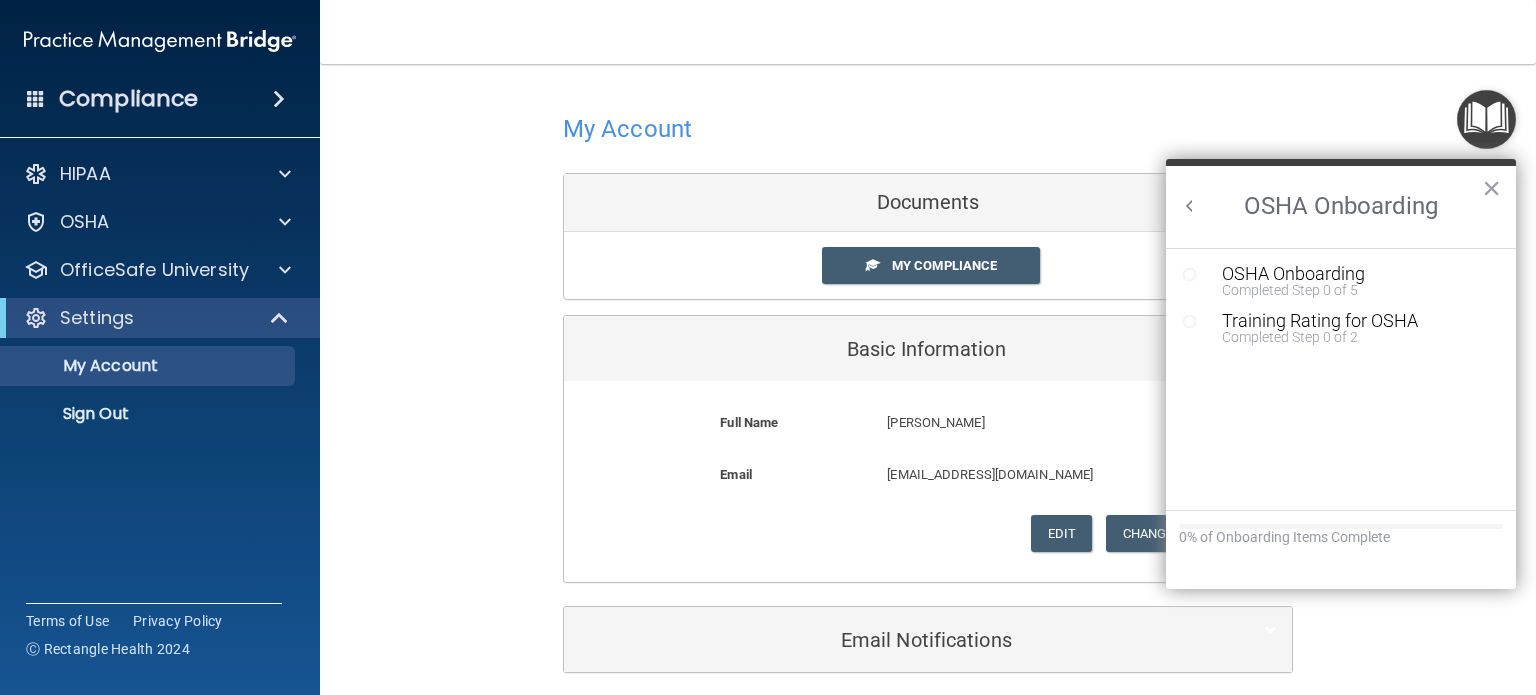 scroll, scrollTop: 0, scrollLeft: 0, axis: both 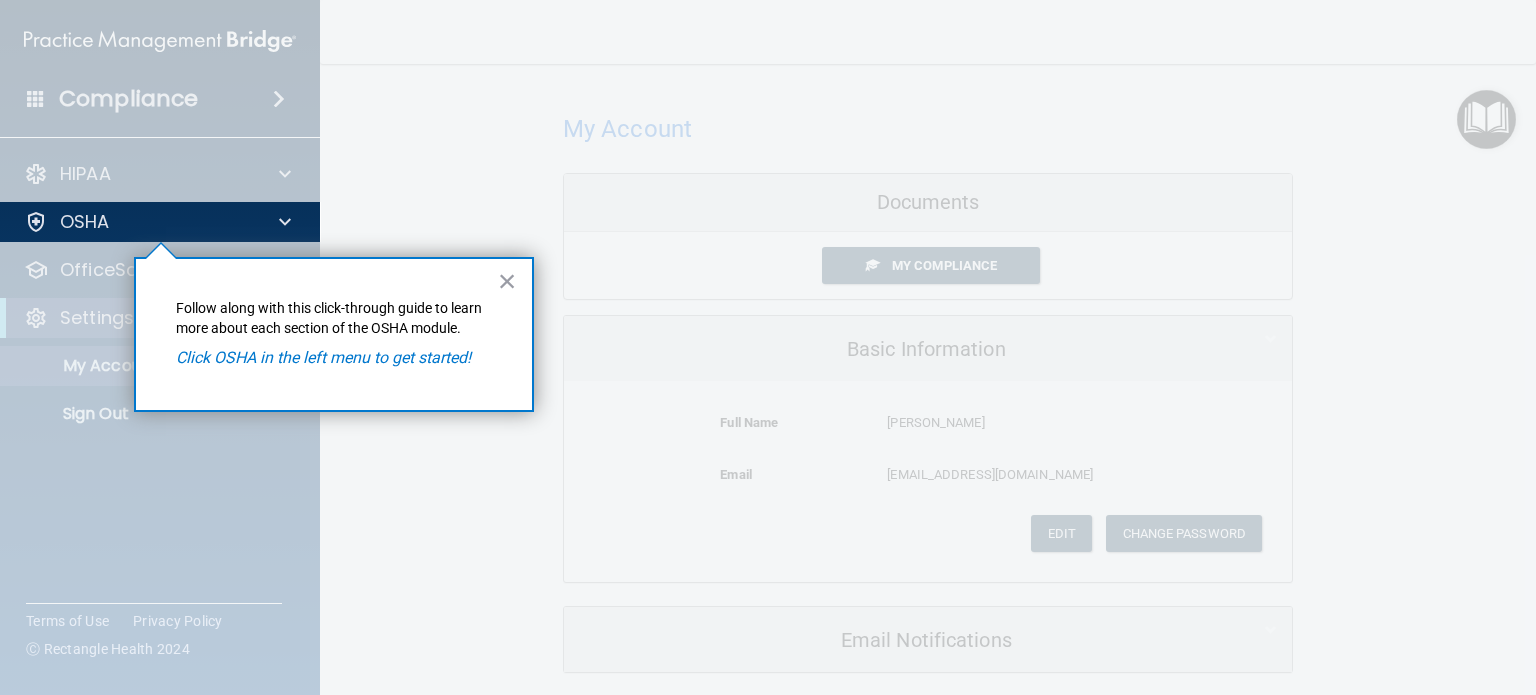 click on "×" at bounding box center [507, 281] 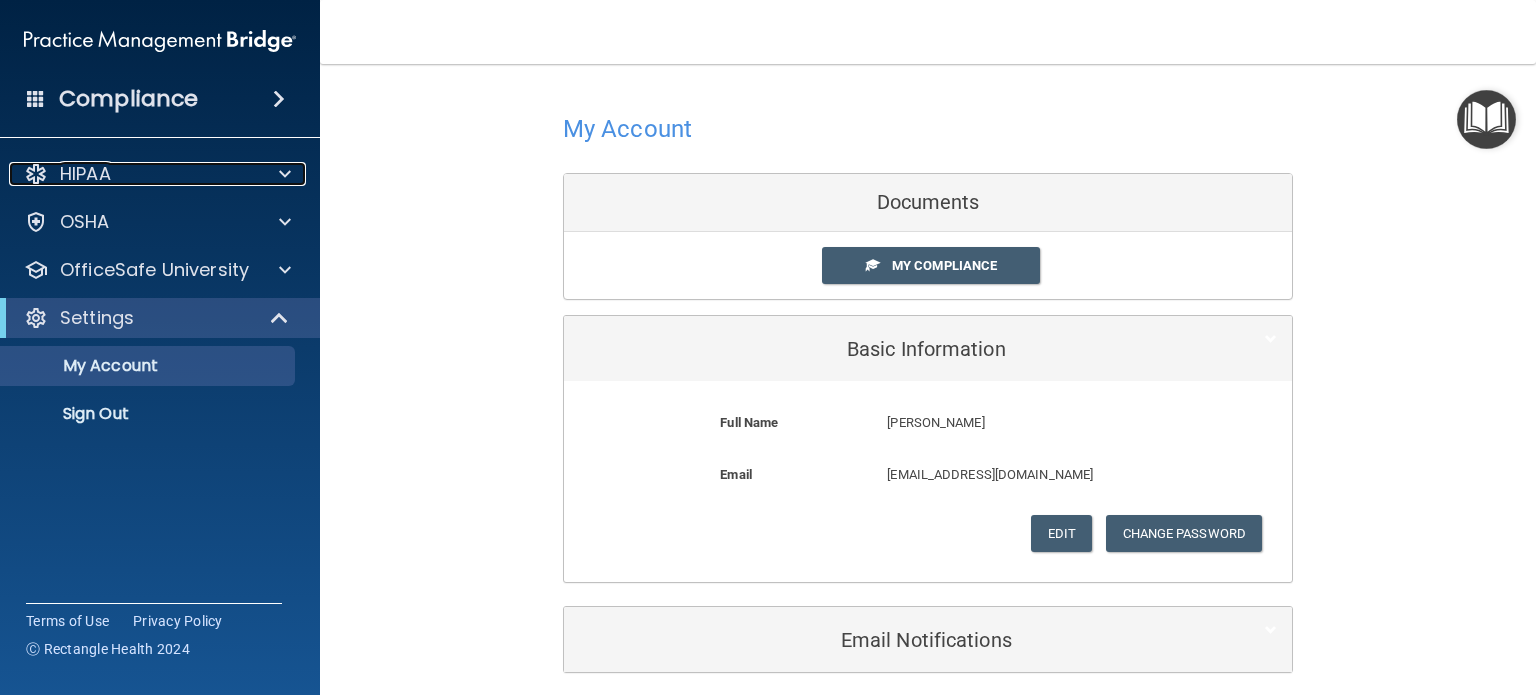click on "HIPAA" at bounding box center [133, 174] 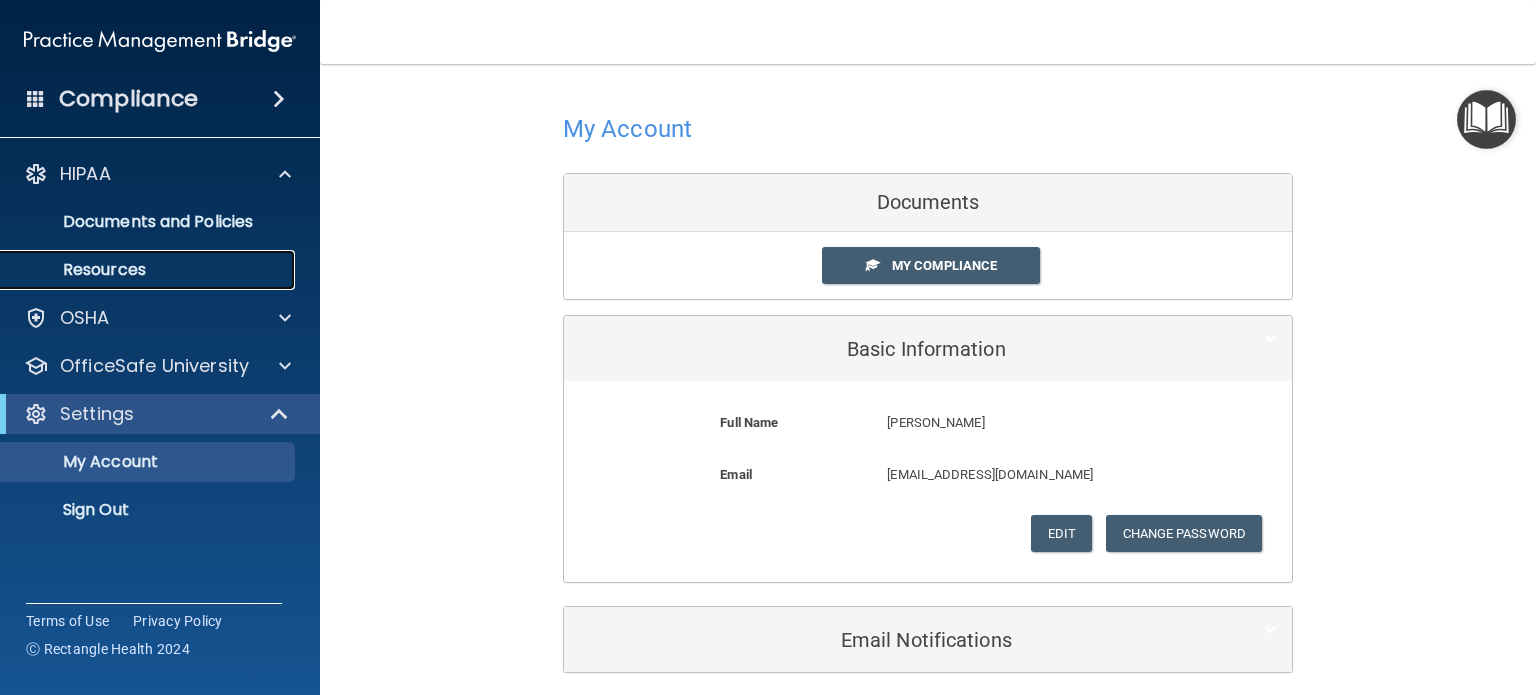 click on "Resources" at bounding box center [149, 270] 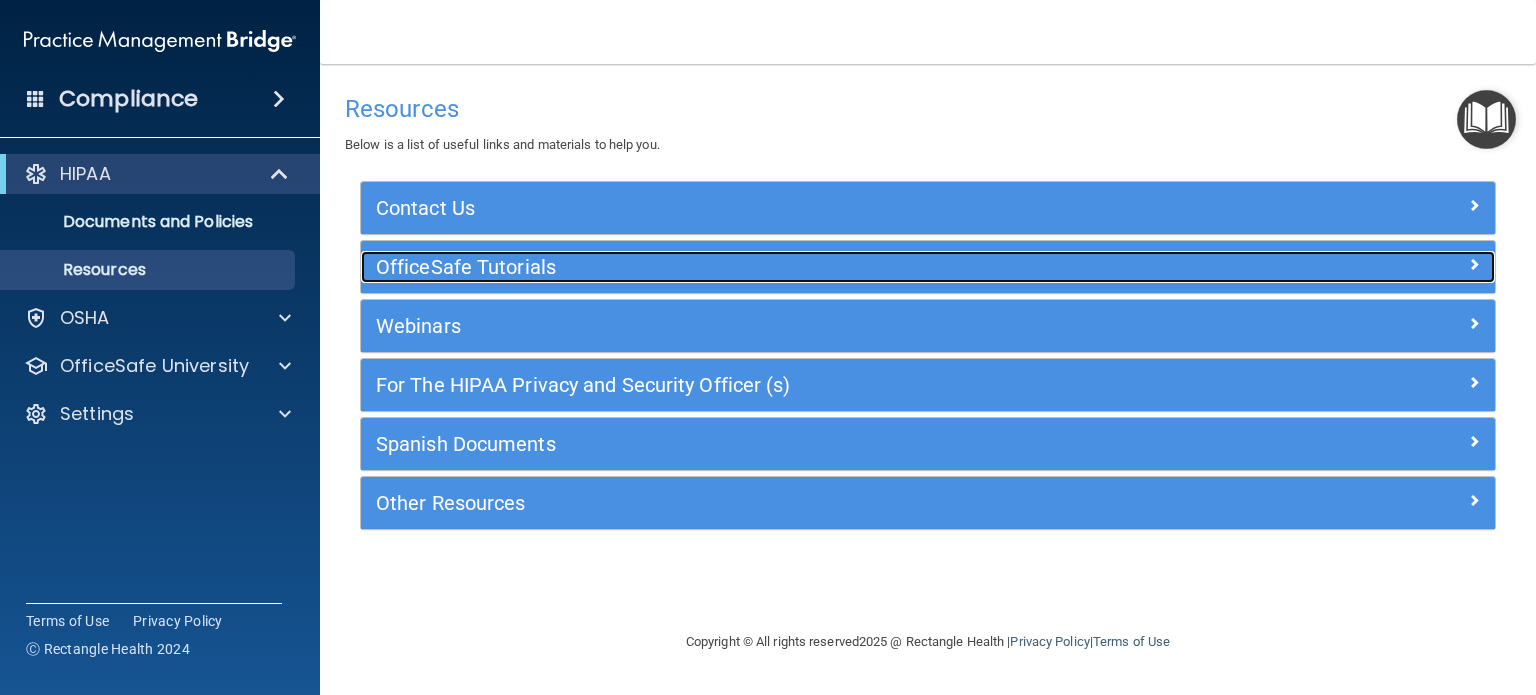 click on "OfficeSafe Tutorials" at bounding box center (786, 267) 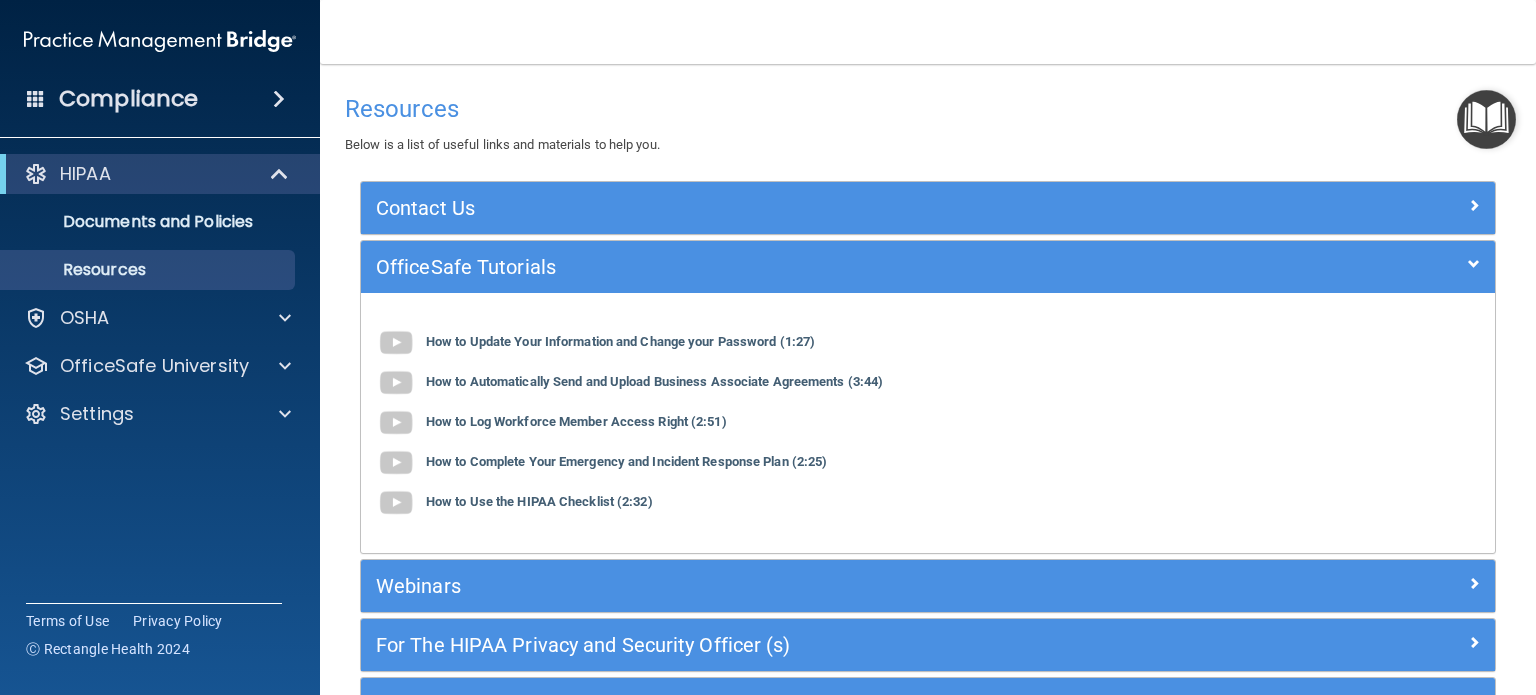 click at bounding box center (396, 383) 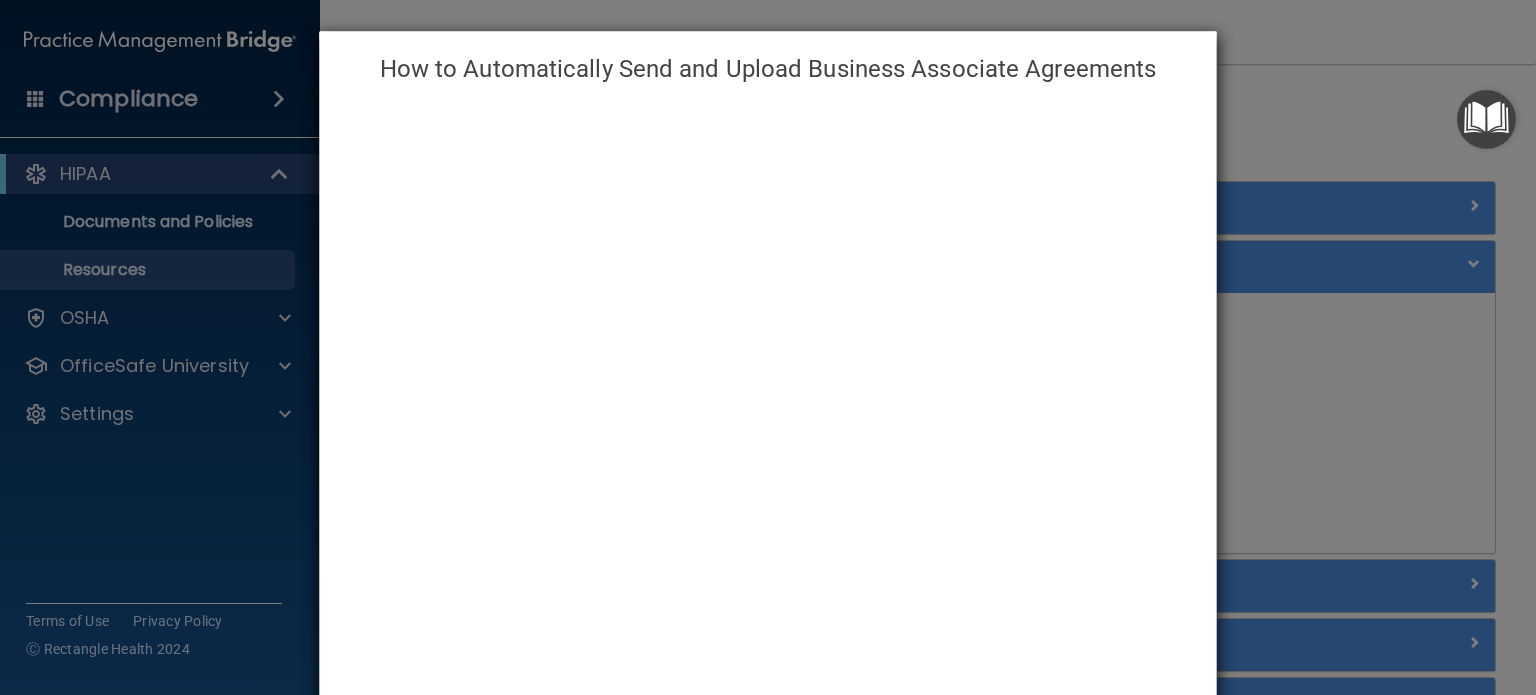 scroll, scrollTop: 123, scrollLeft: 0, axis: vertical 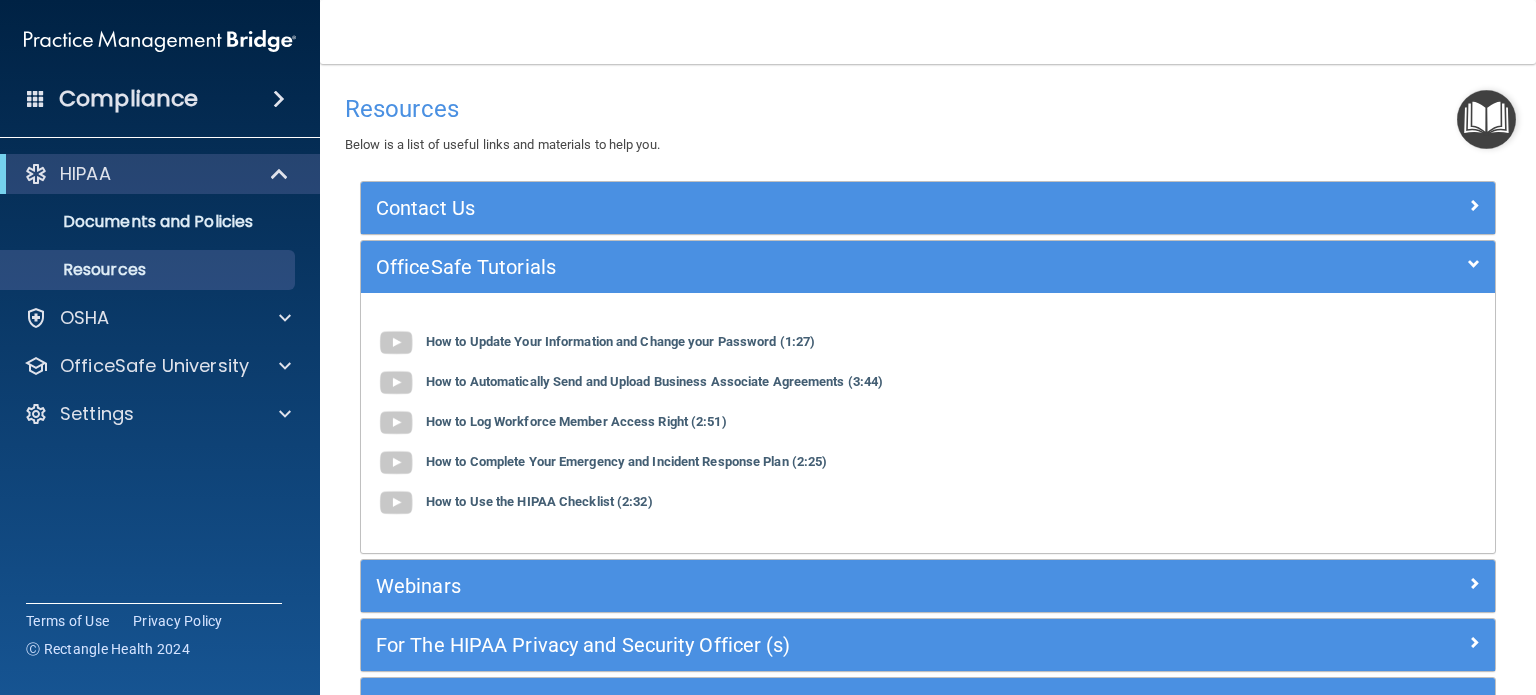 click at bounding box center (396, 423) 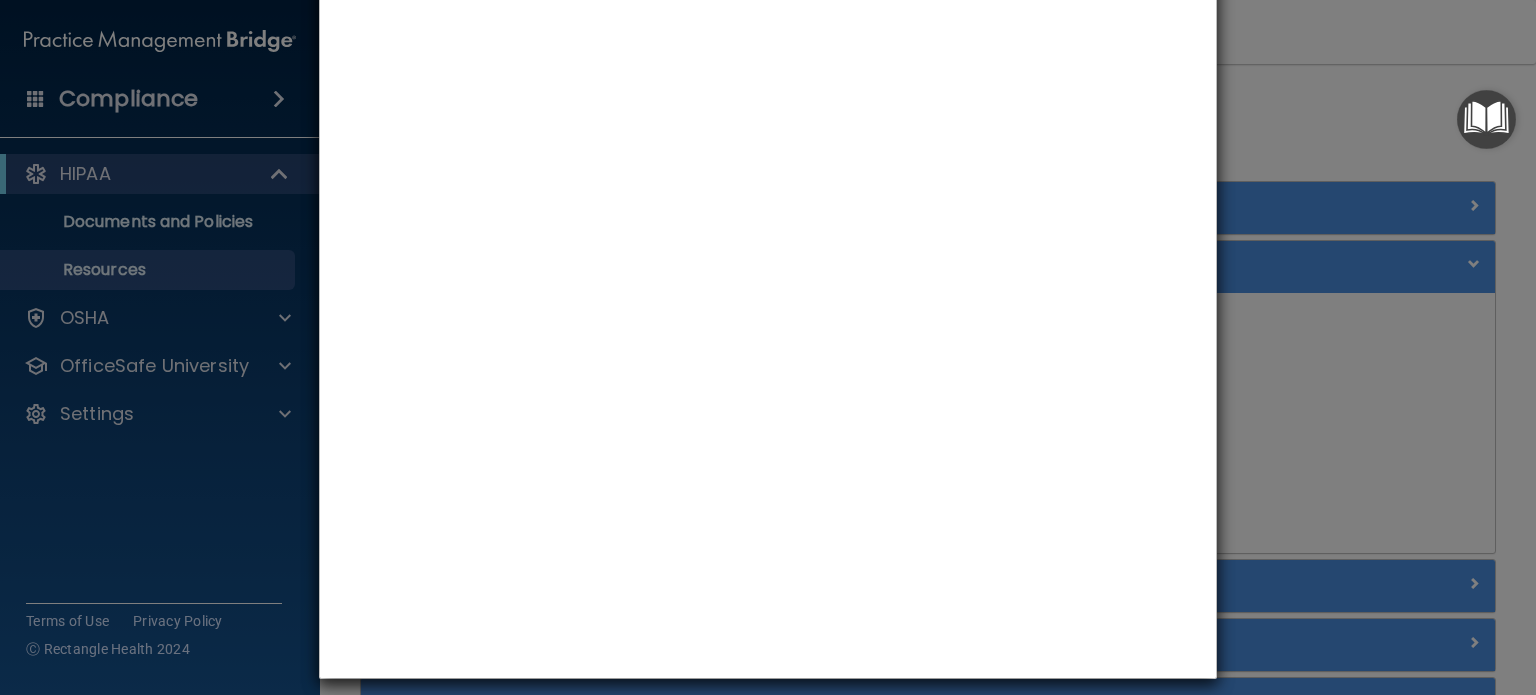 scroll, scrollTop: 123, scrollLeft: 0, axis: vertical 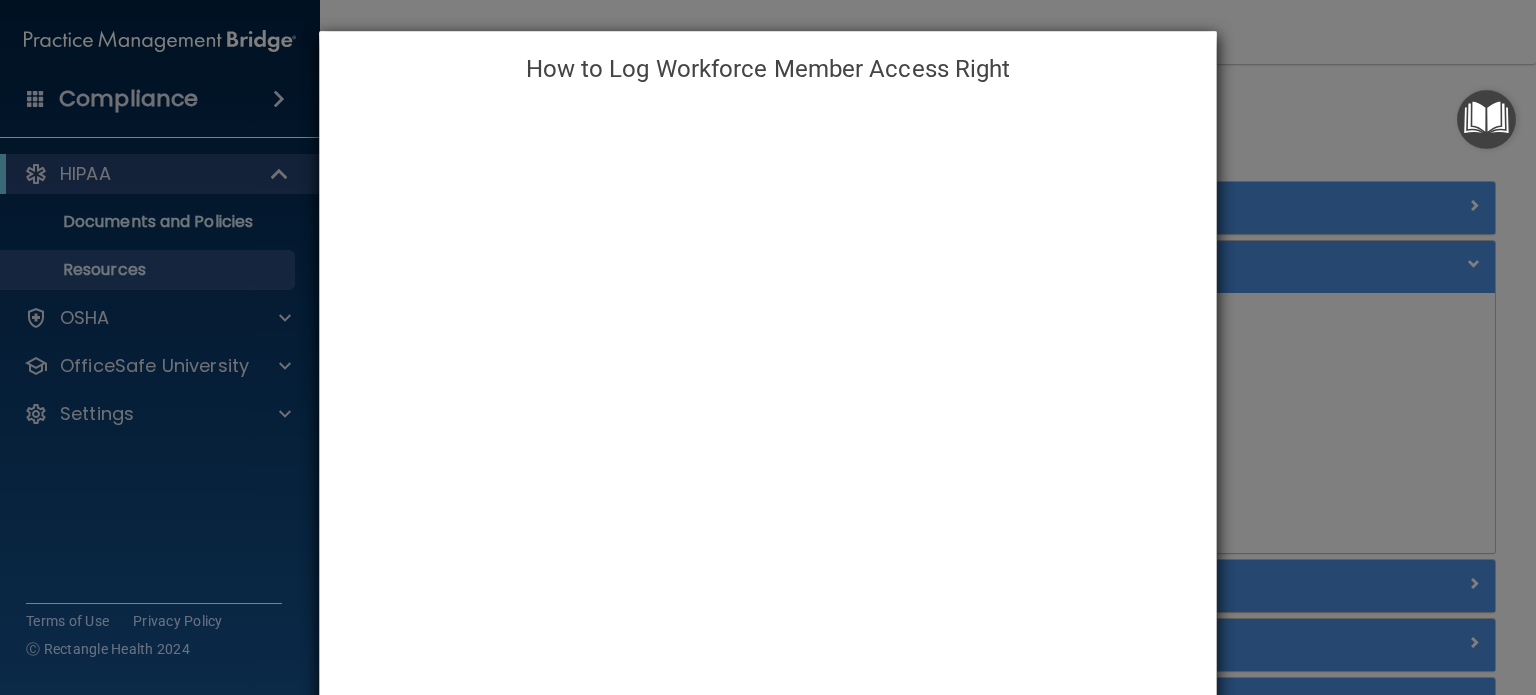 click on "How to Log Workforce Member Access Right" at bounding box center [768, 347] 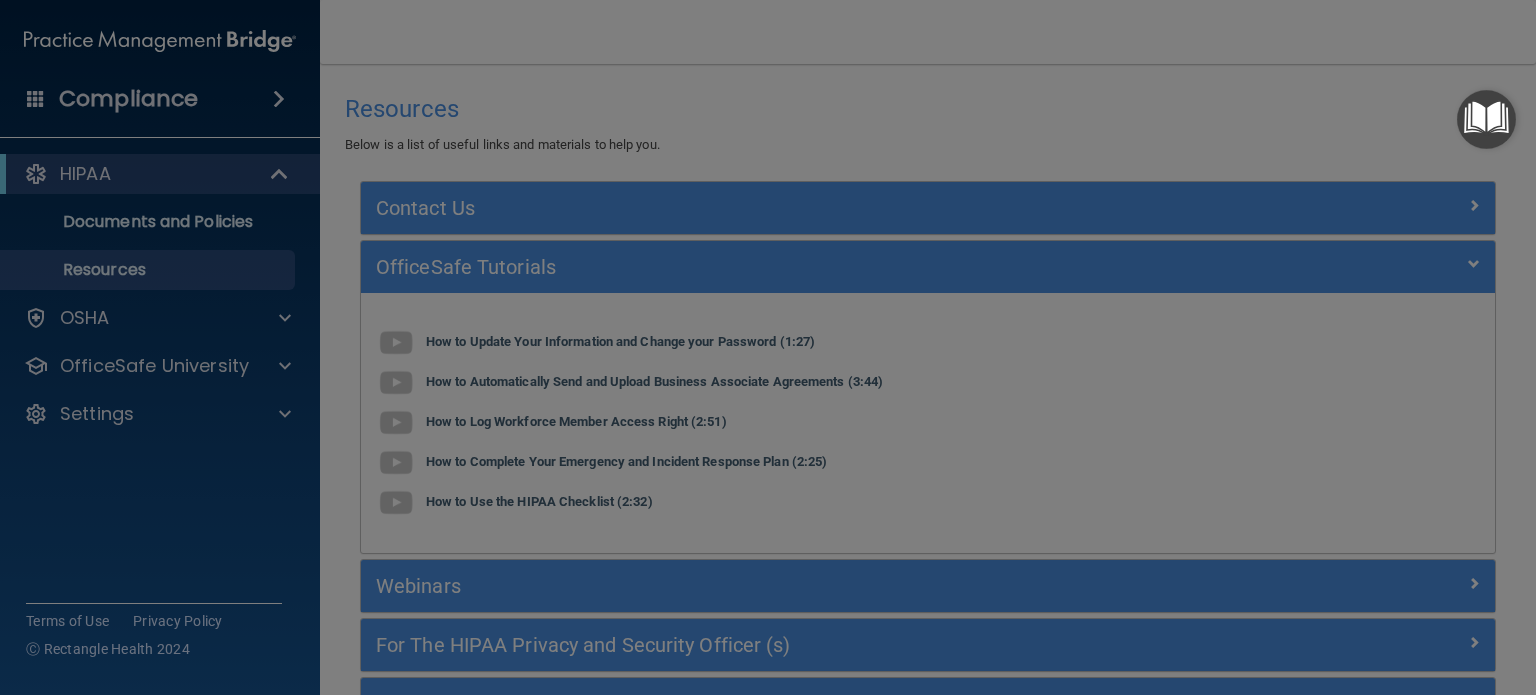 click on "How to Log Workforce Member Access Right" at bounding box center (768, 347) 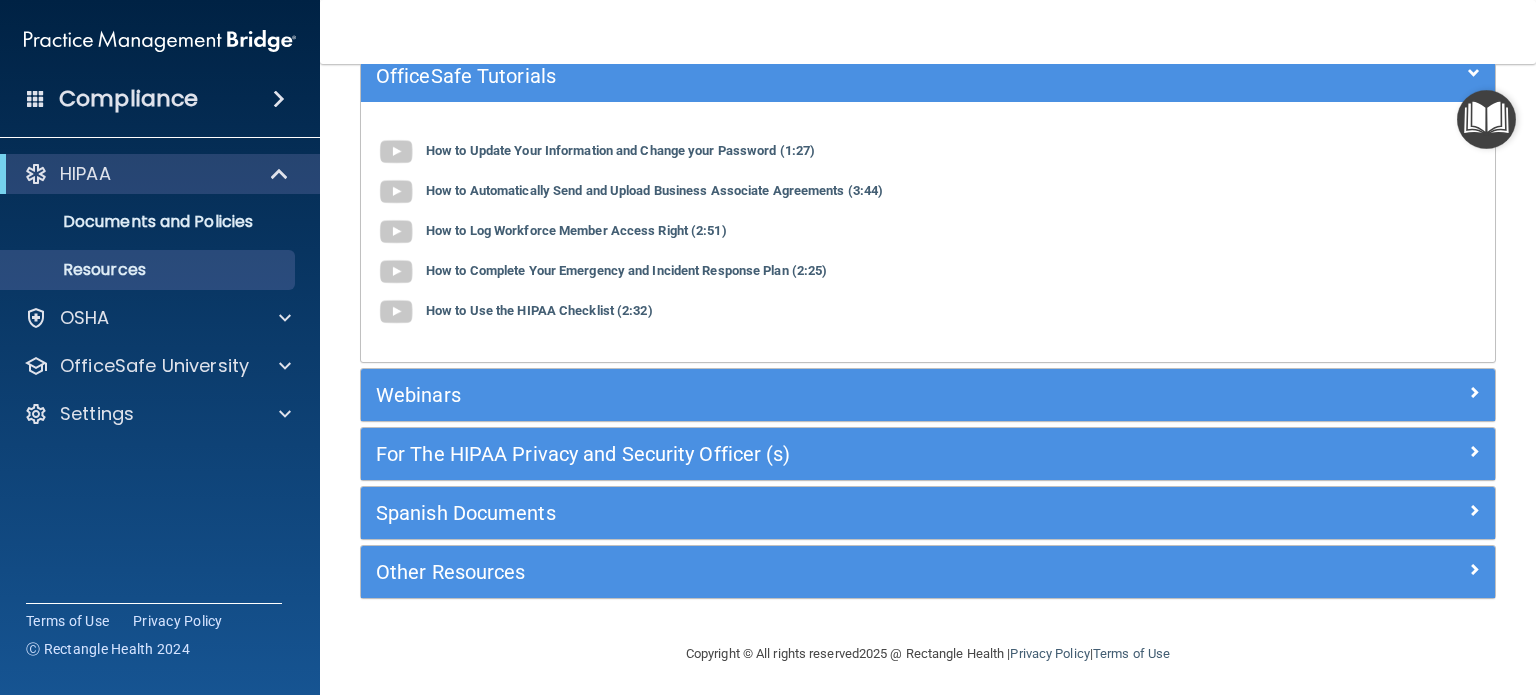 scroll, scrollTop: 196, scrollLeft: 0, axis: vertical 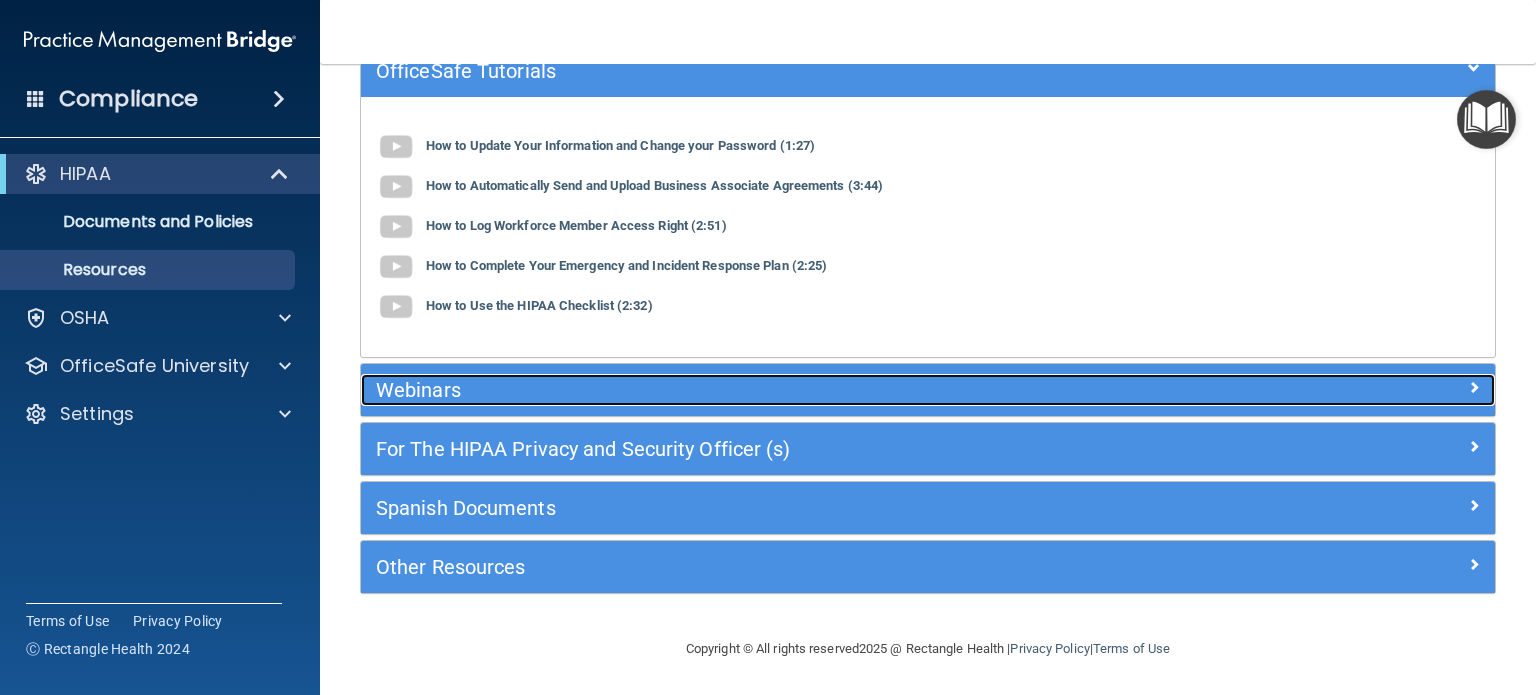 click on "Webinars" at bounding box center (786, 390) 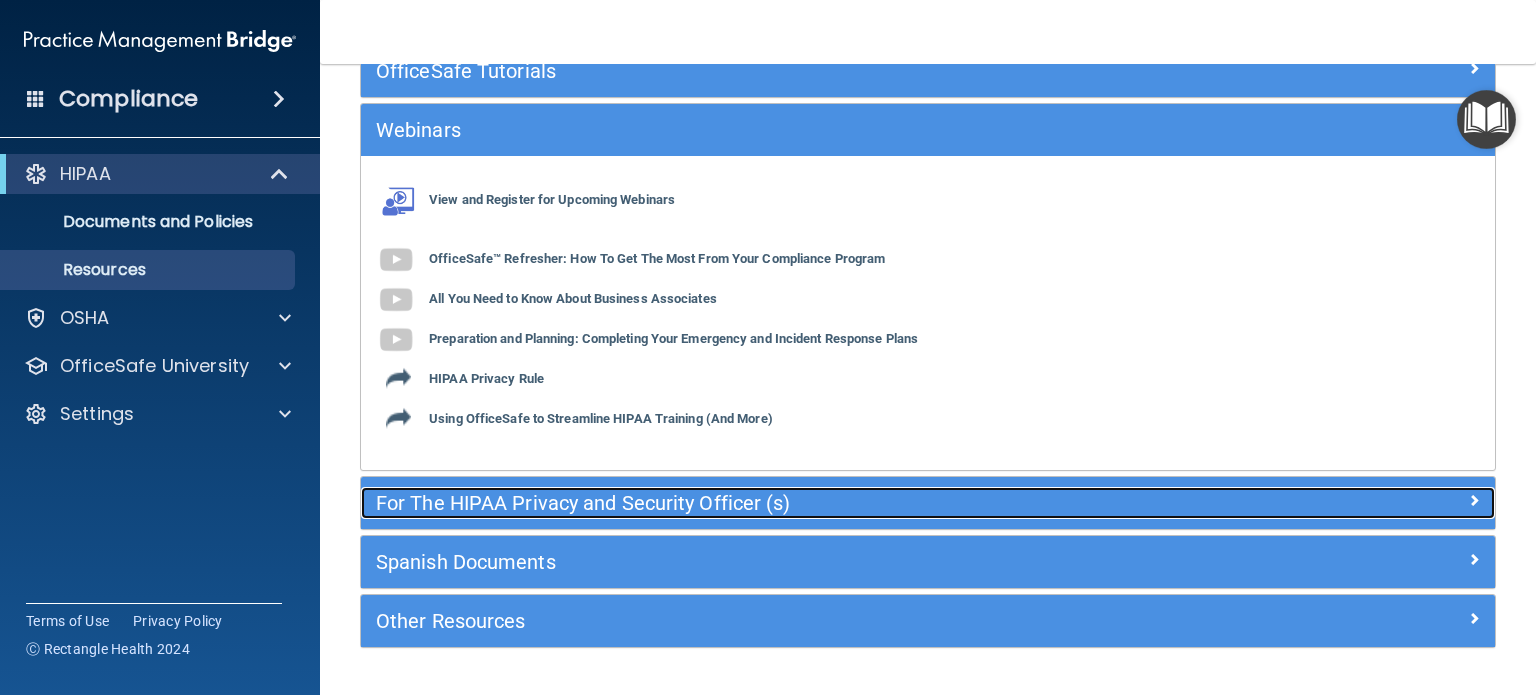 click on "For The HIPAA Privacy and Security Officer (s)" at bounding box center [786, 503] 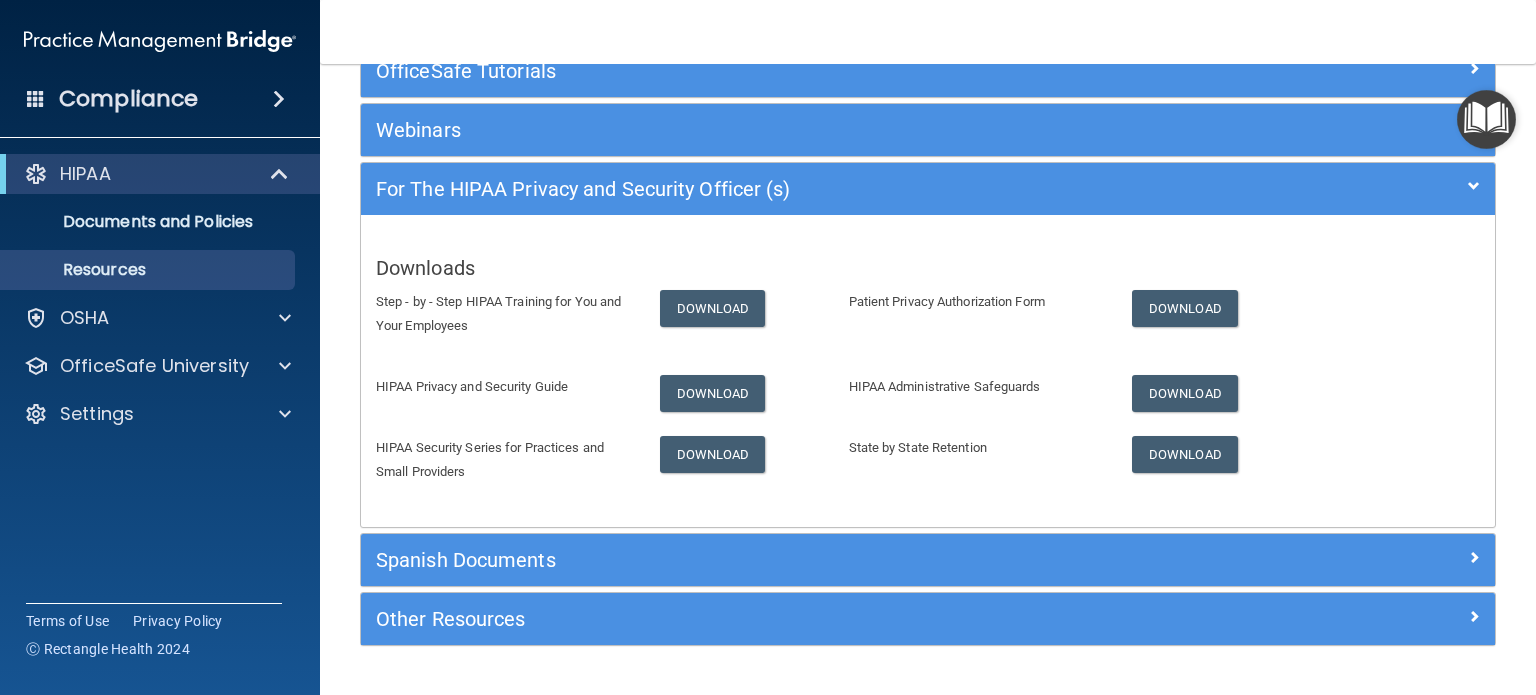 click at bounding box center [1486, 119] 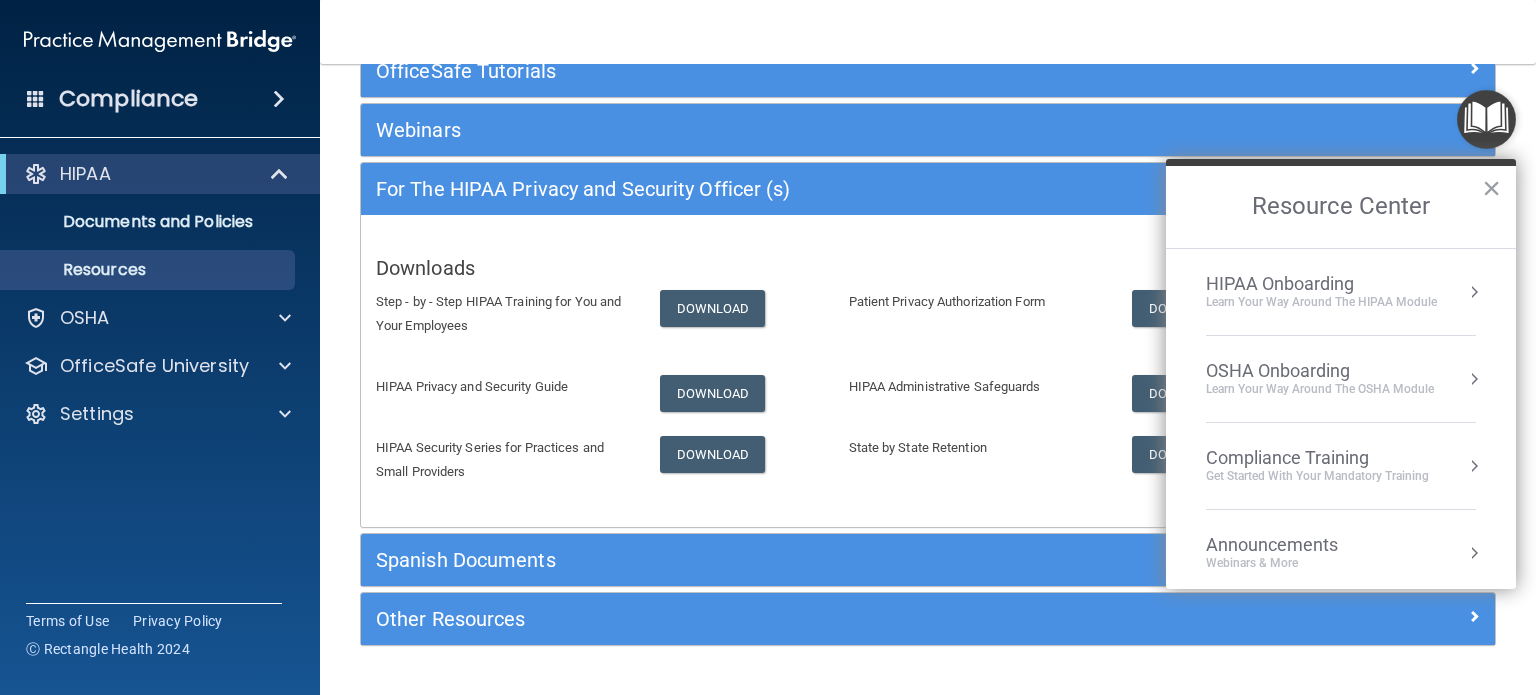 click on "Learn Your Way around the HIPAA module" at bounding box center [1321, 302] 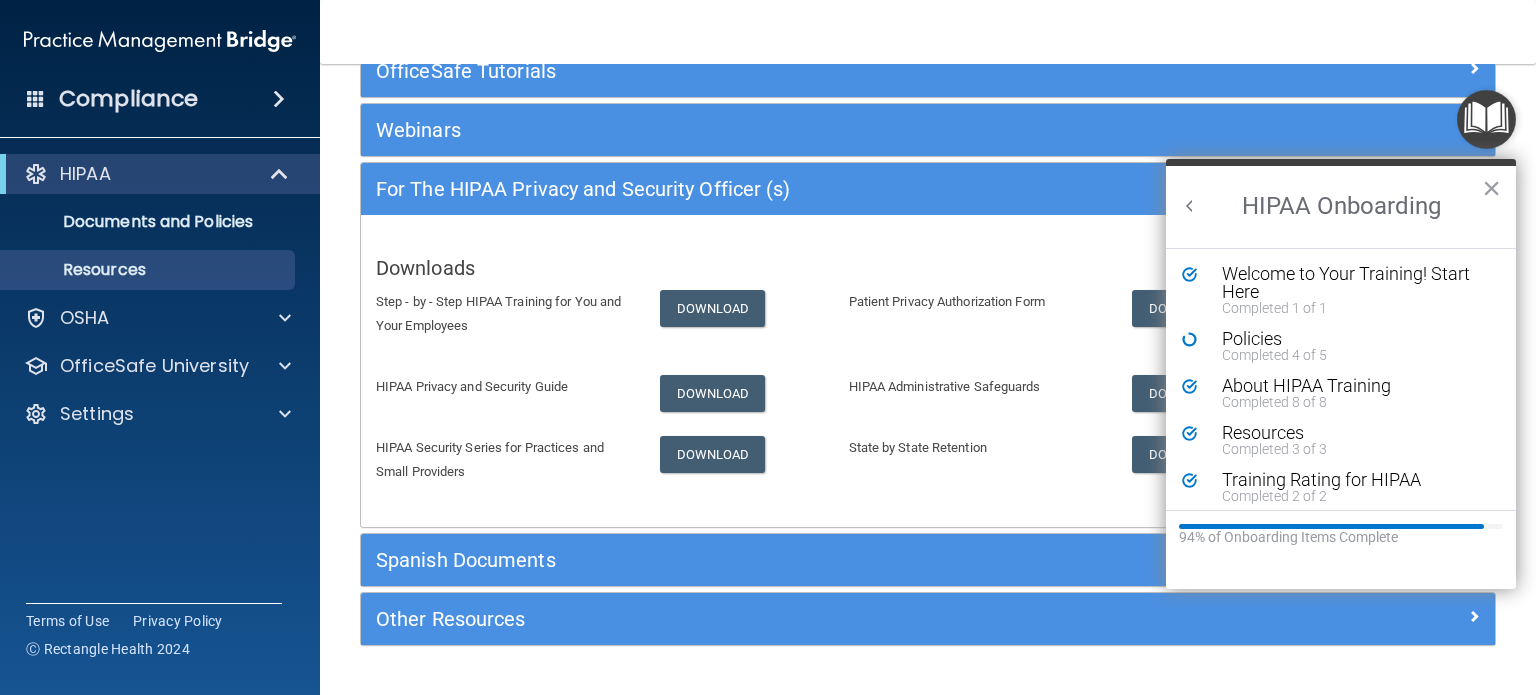 scroll, scrollTop: 0, scrollLeft: 0, axis: both 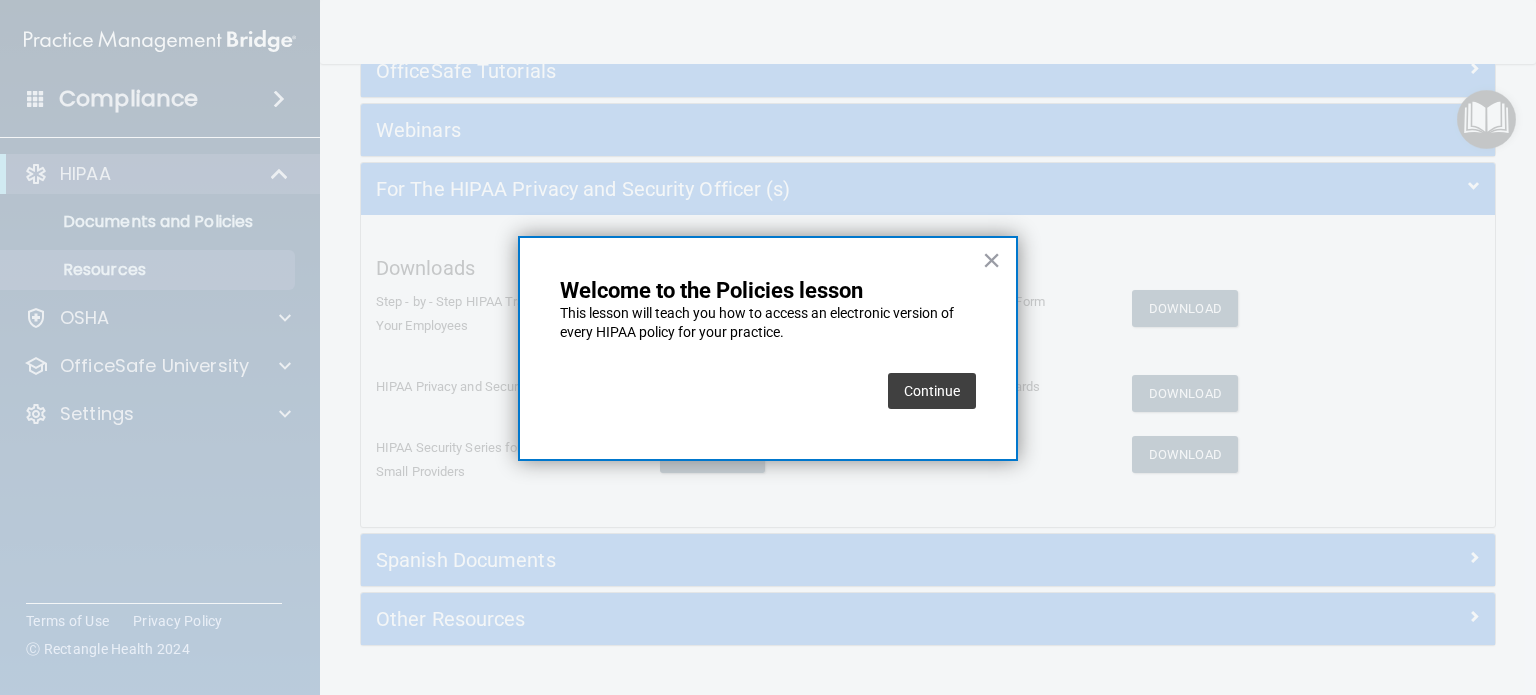click on "Continue" at bounding box center (932, 391) 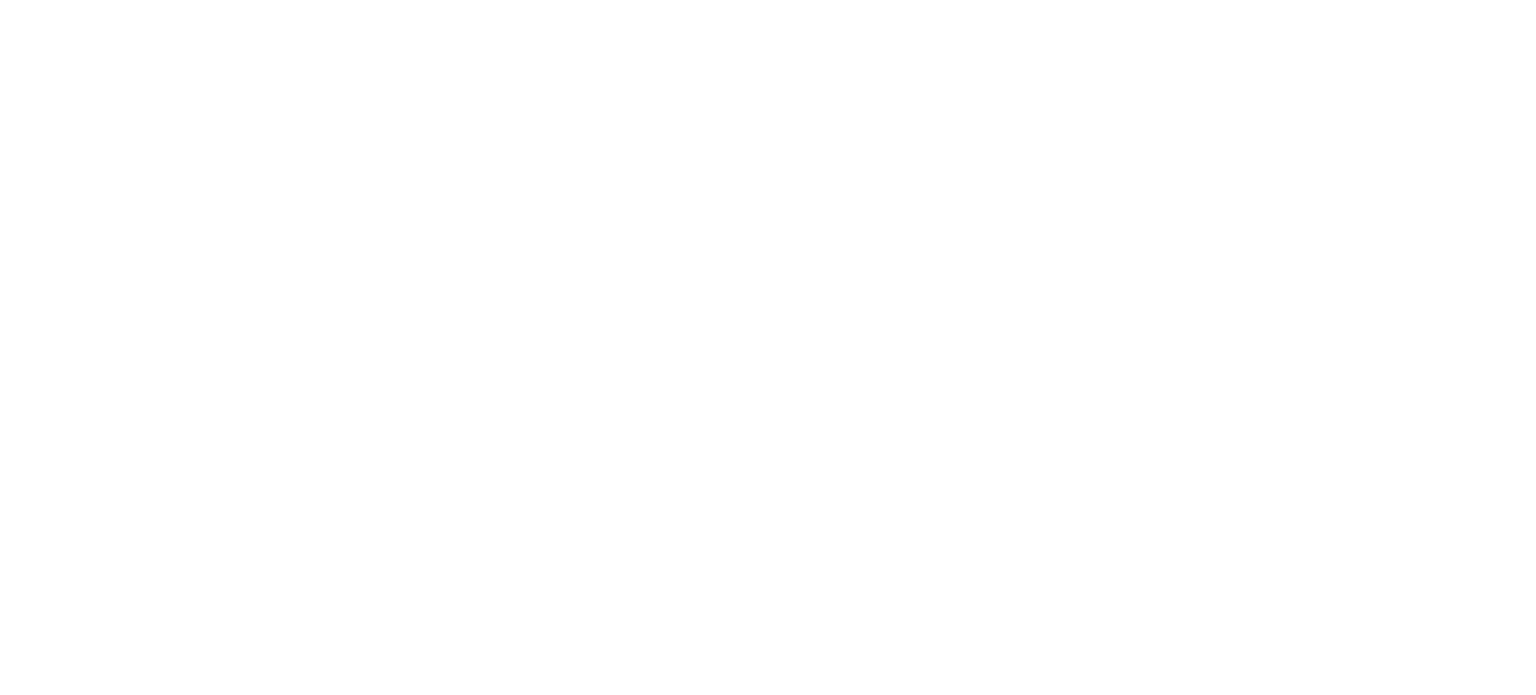 scroll, scrollTop: 0, scrollLeft: 0, axis: both 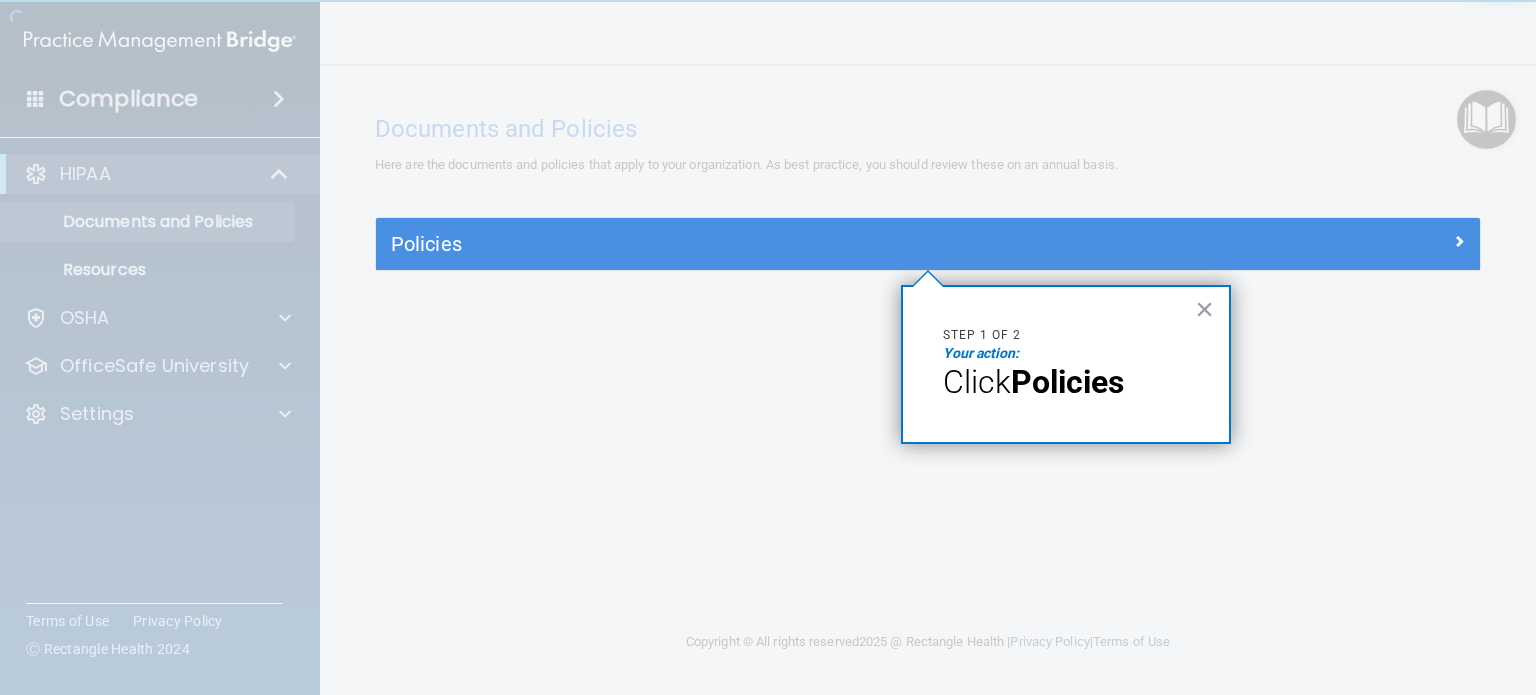 click on "× Step 1 of 2 Your action: Click  Policies" at bounding box center [1066, 364] 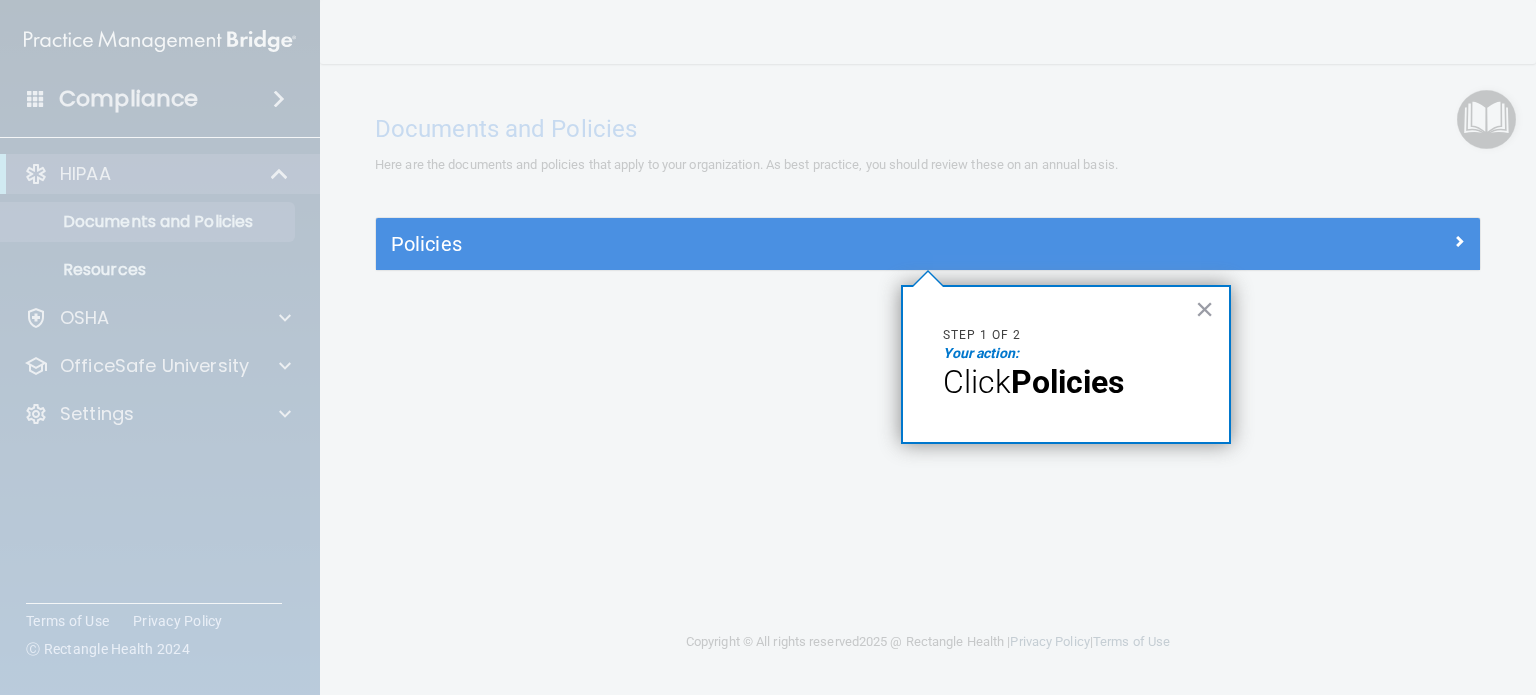 click on "Your action:" at bounding box center [1066, 354] 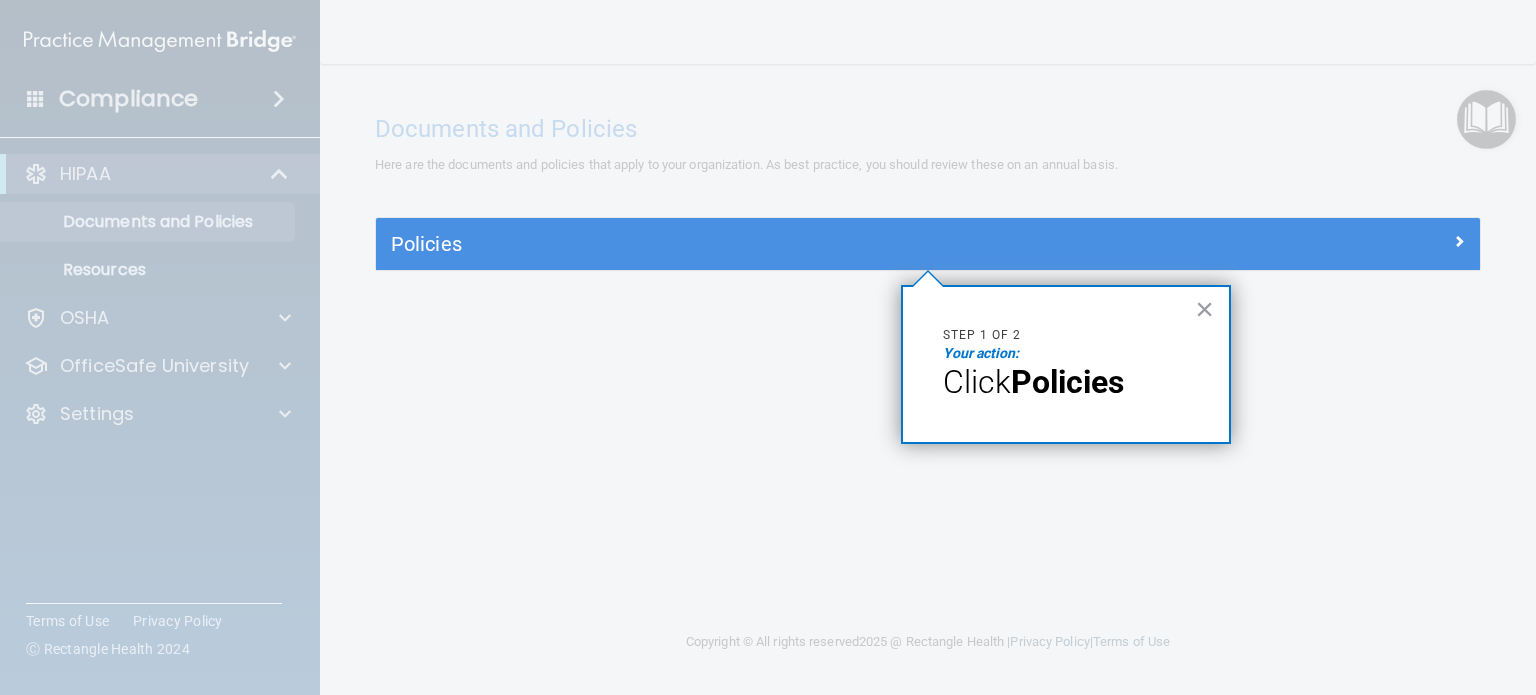 click on "Click" at bounding box center (977, 382) 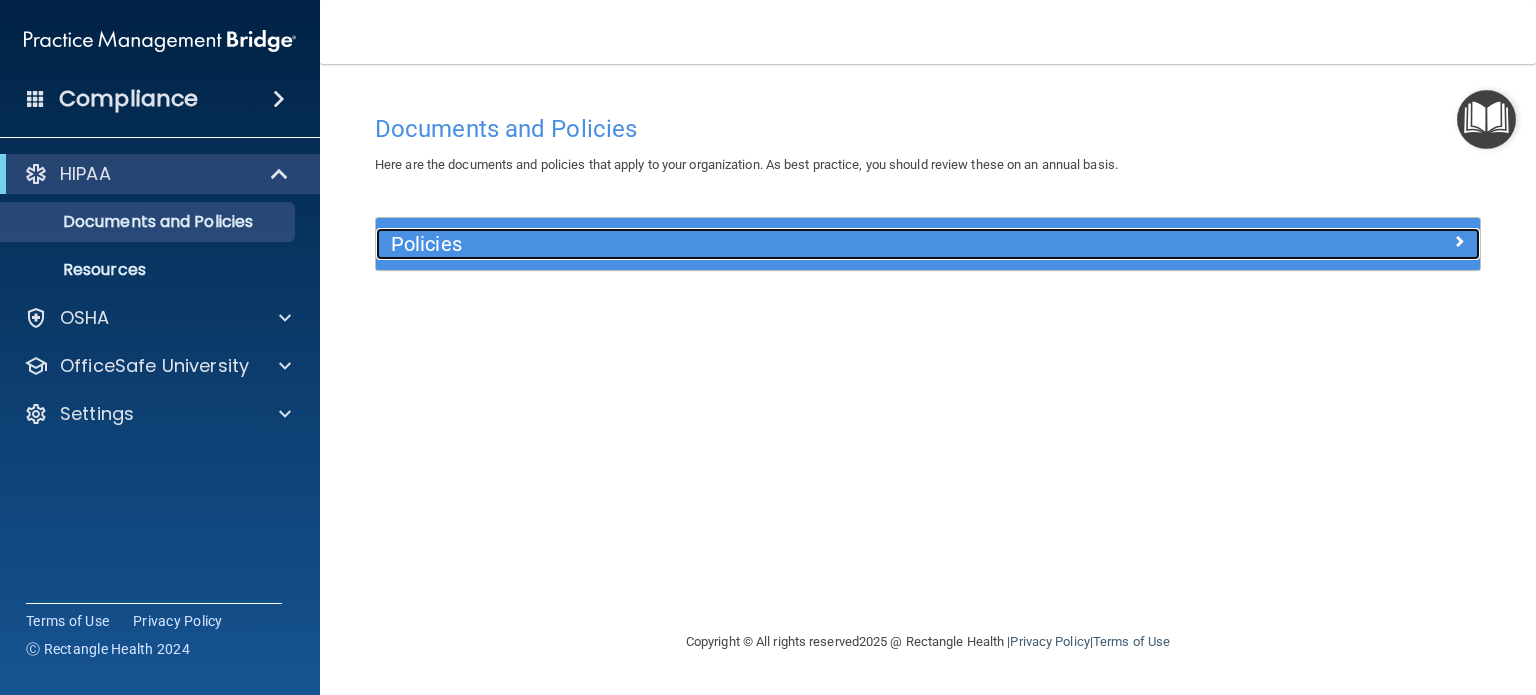 click on "Policies" at bounding box center [790, 244] 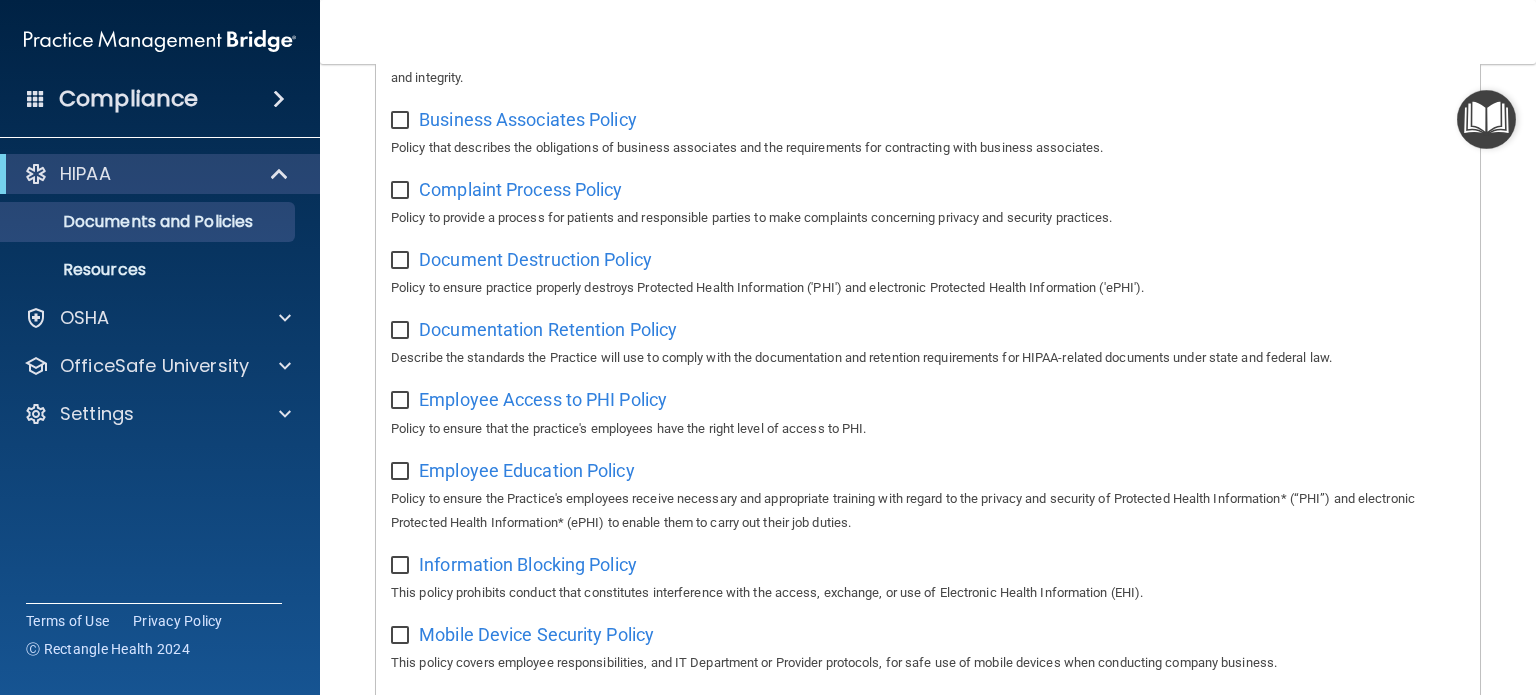 scroll, scrollTop: 0, scrollLeft: 0, axis: both 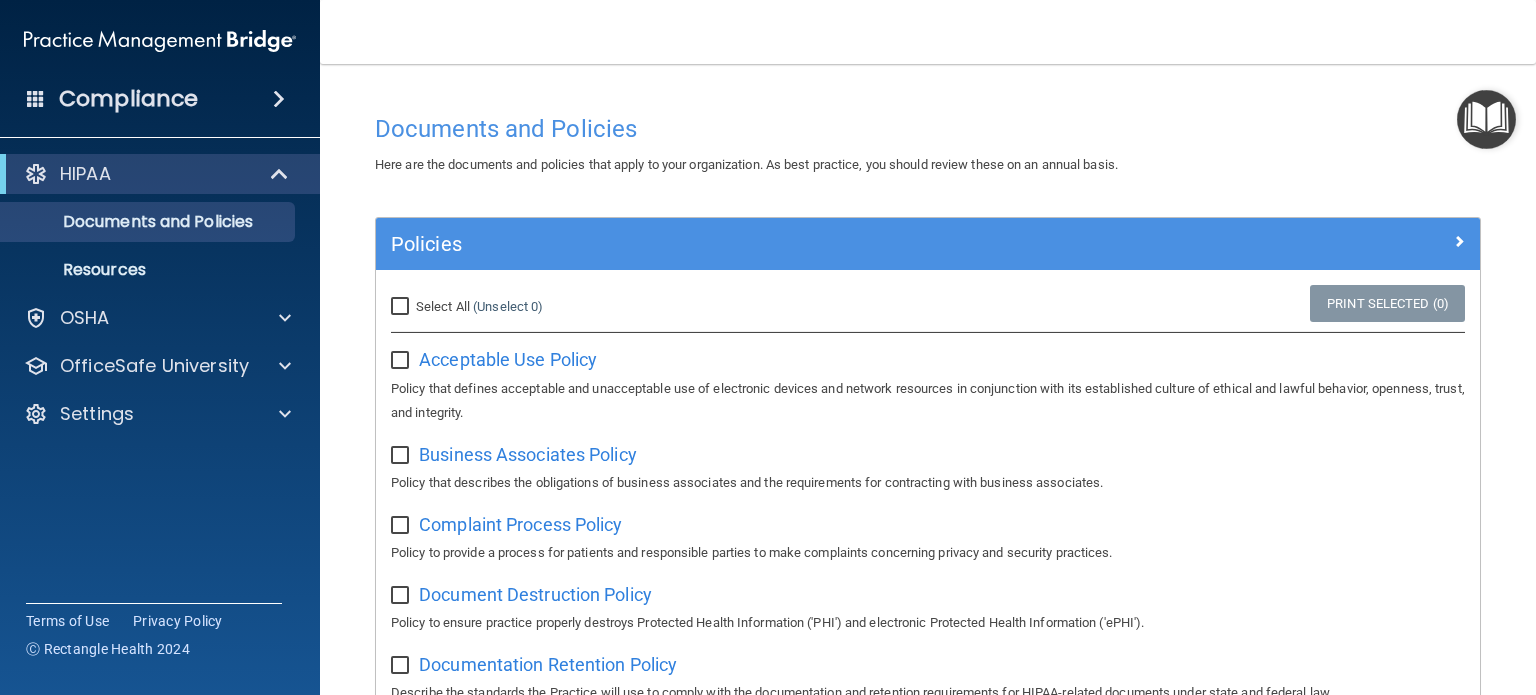click on "Select All   (Unselect 0)    Unselect All" at bounding box center [402, 307] 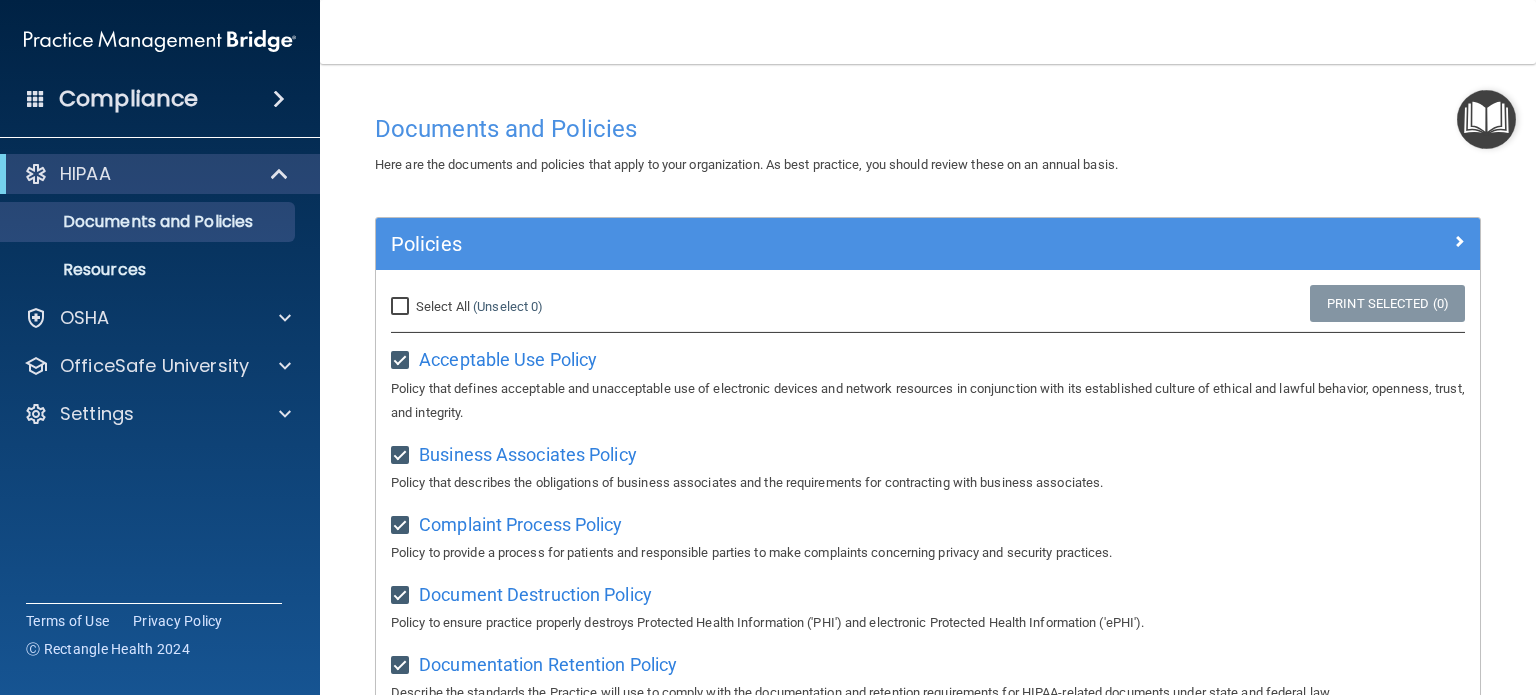 checkbox on "true" 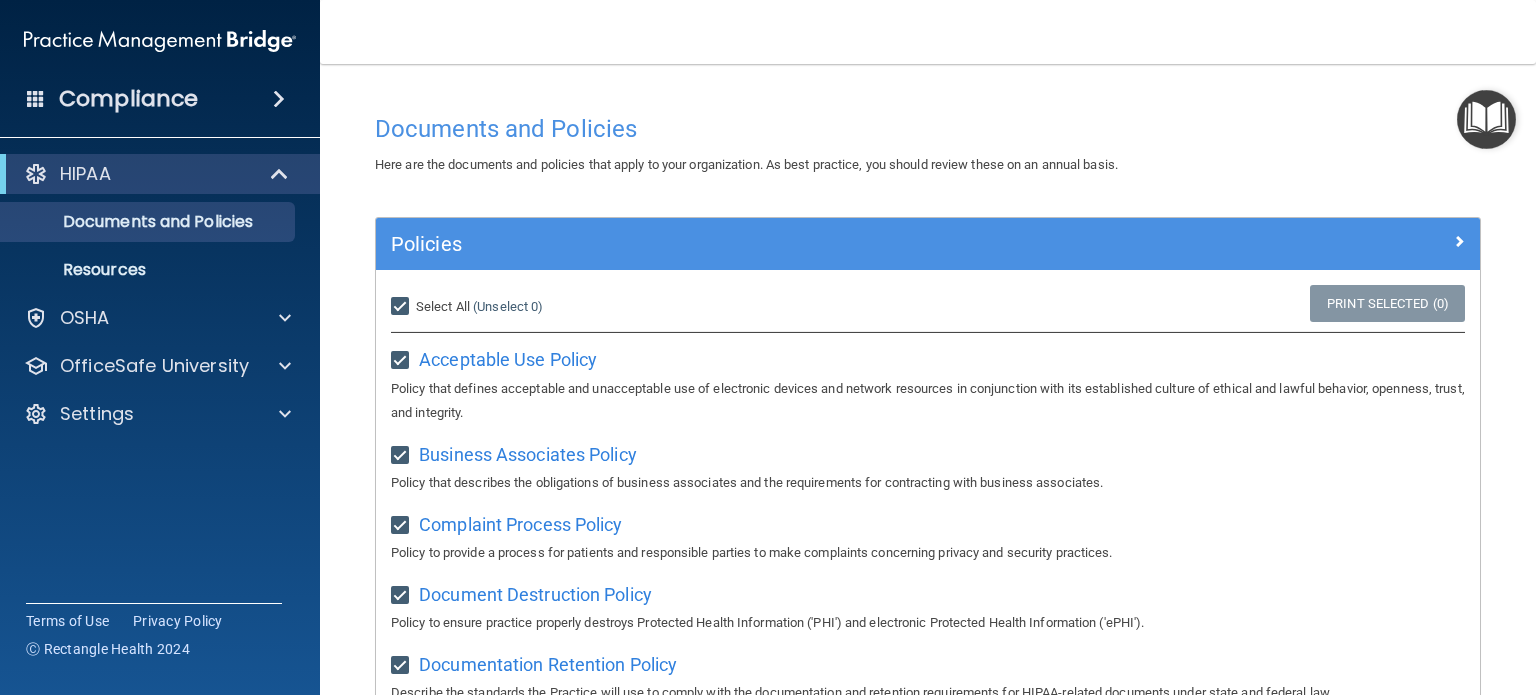 checkbox on "true" 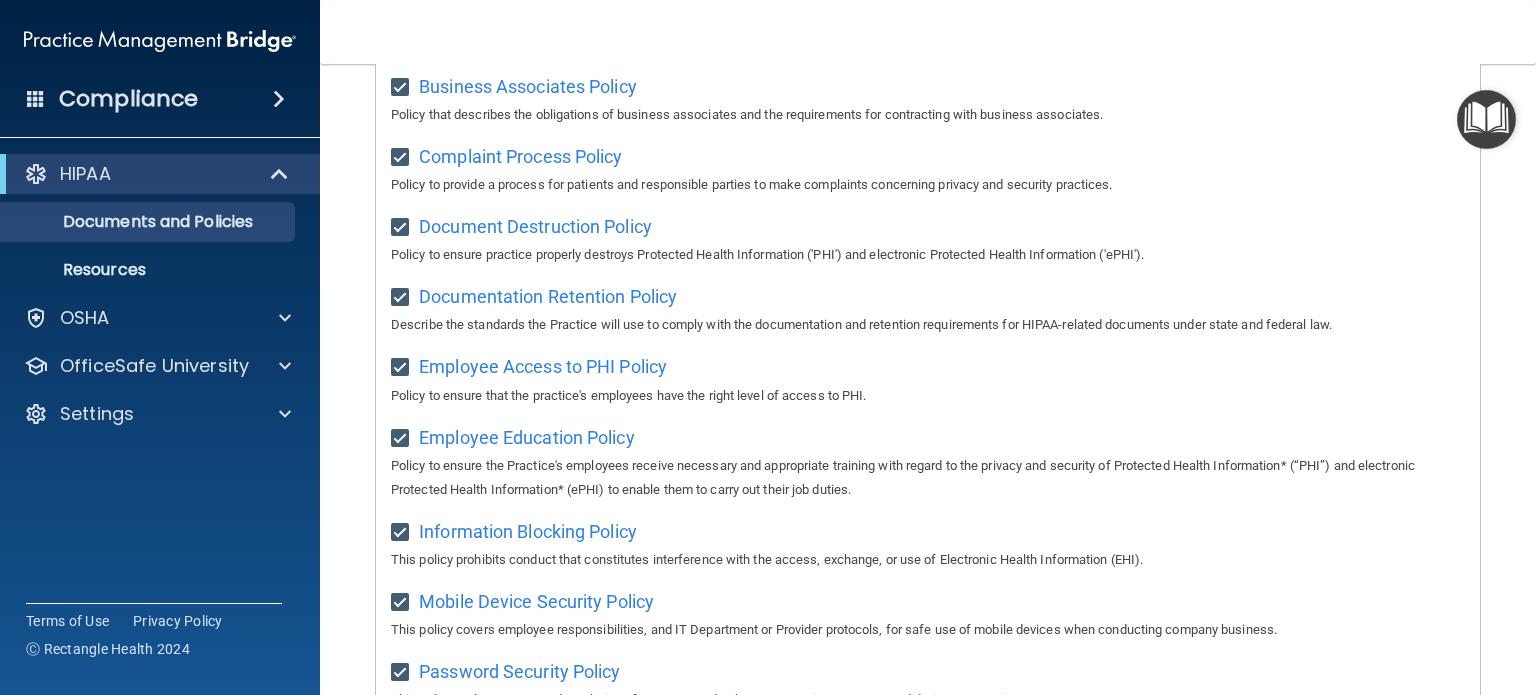 scroll, scrollTop: 0, scrollLeft: 0, axis: both 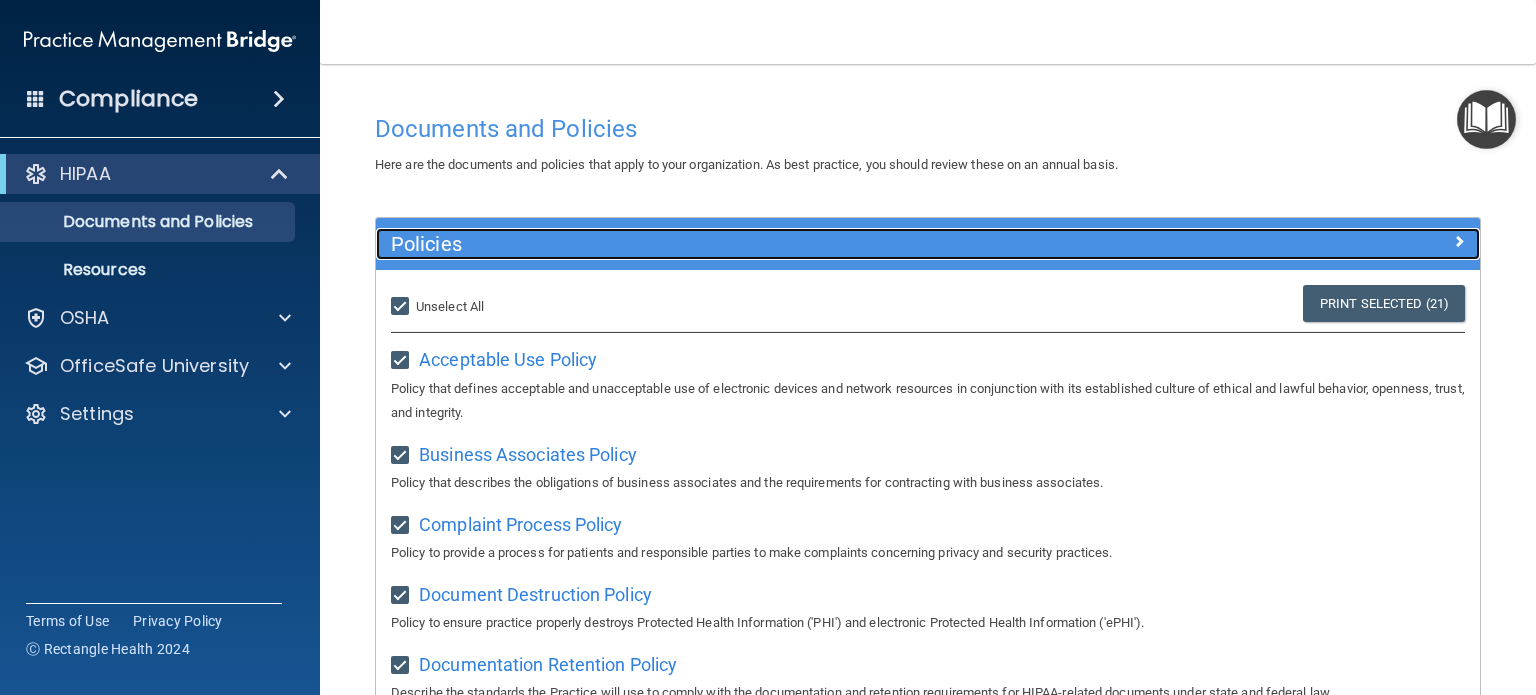 click at bounding box center [1342, 240] 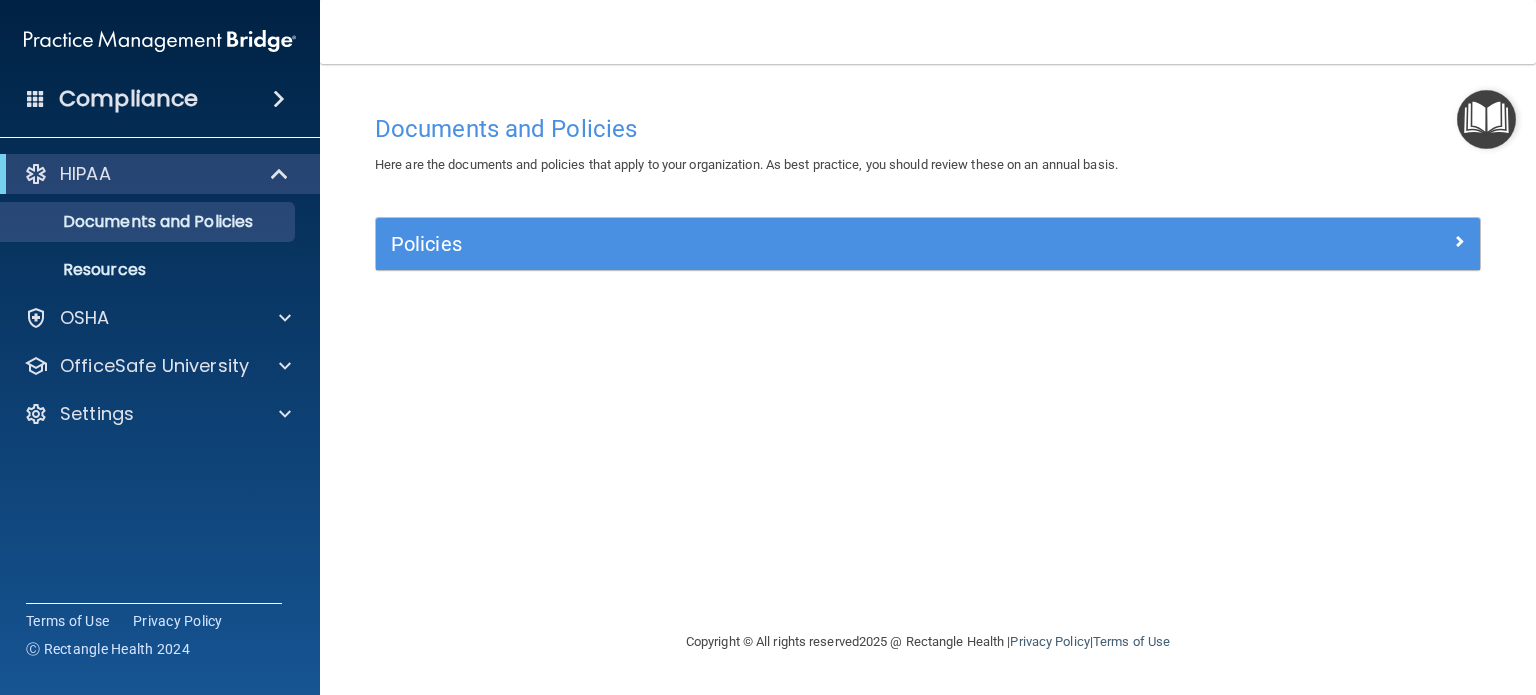 click at bounding box center [1486, 119] 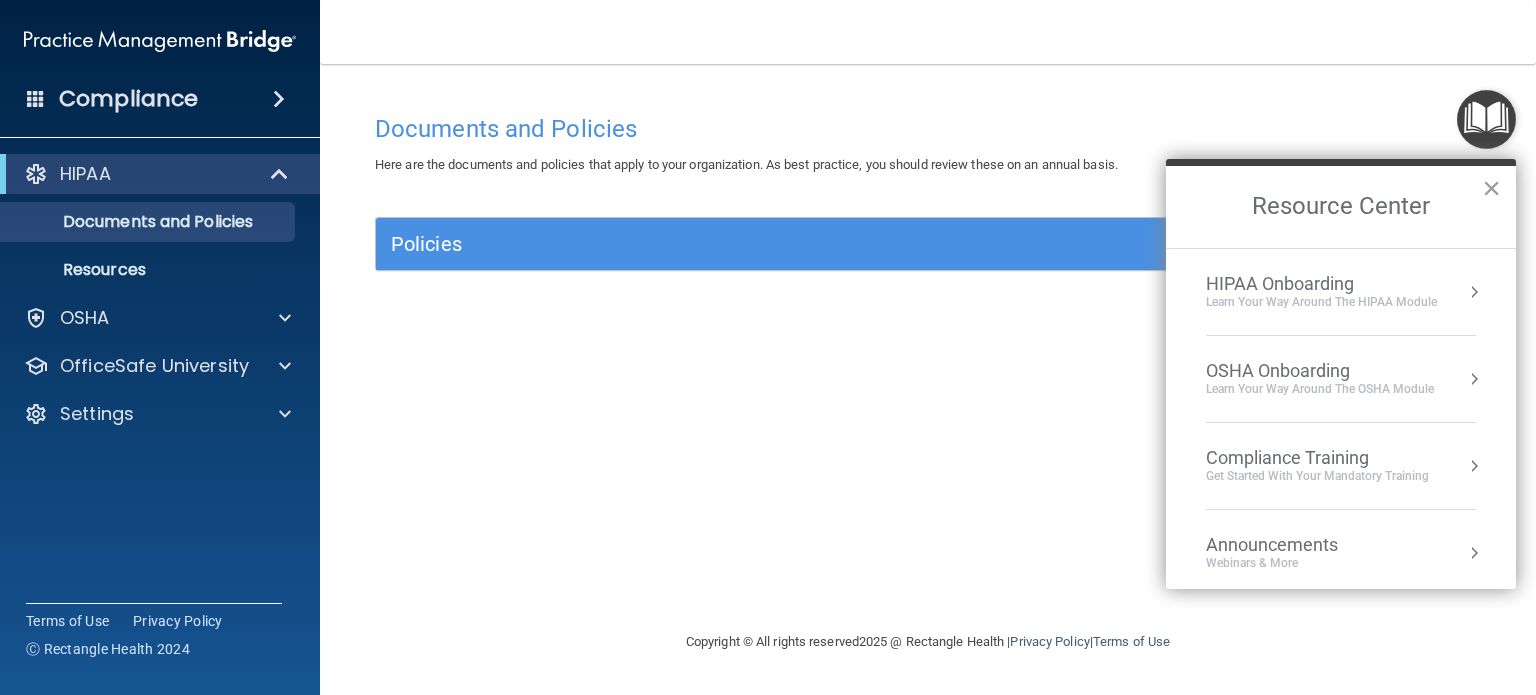click on "Learn Your Way around the HIPAA module" at bounding box center [1321, 302] 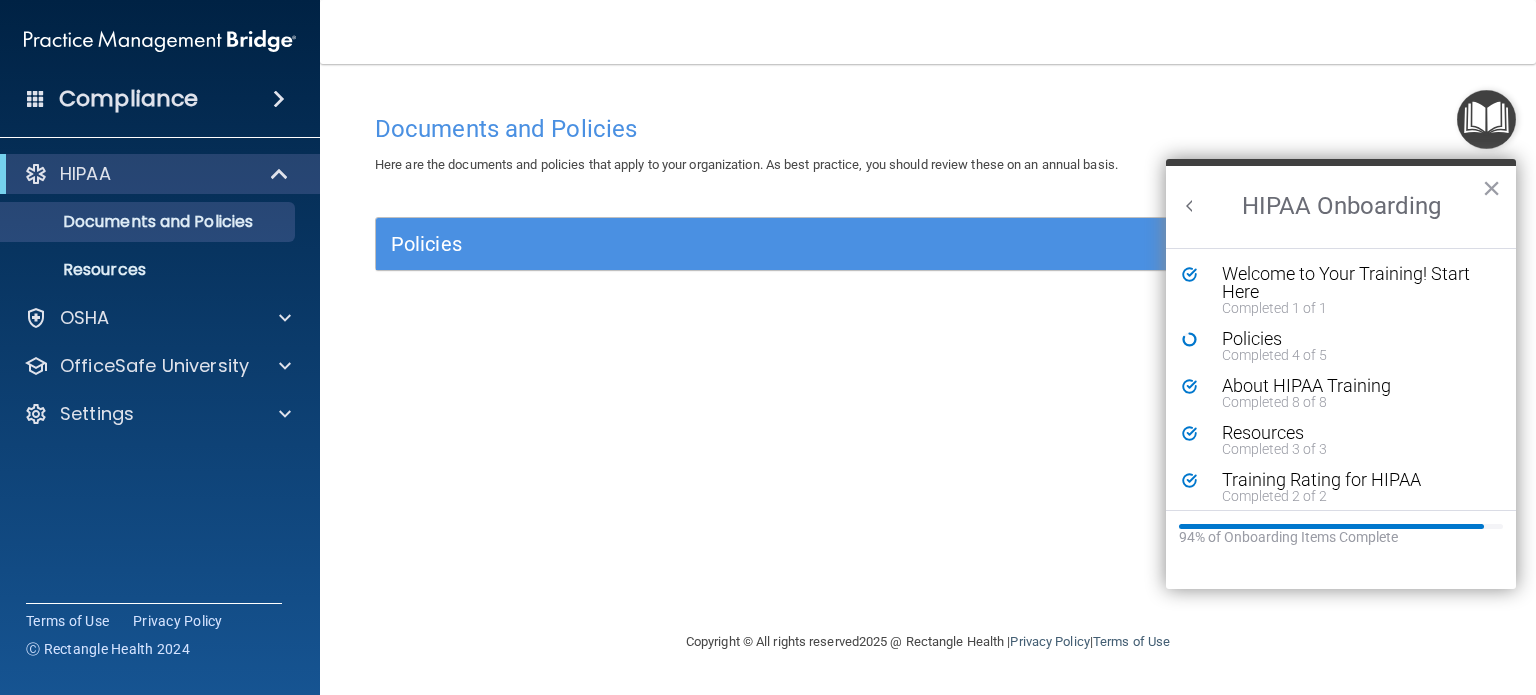 scroll, scrollTop: 0, scrollLeft: 0, axis: both 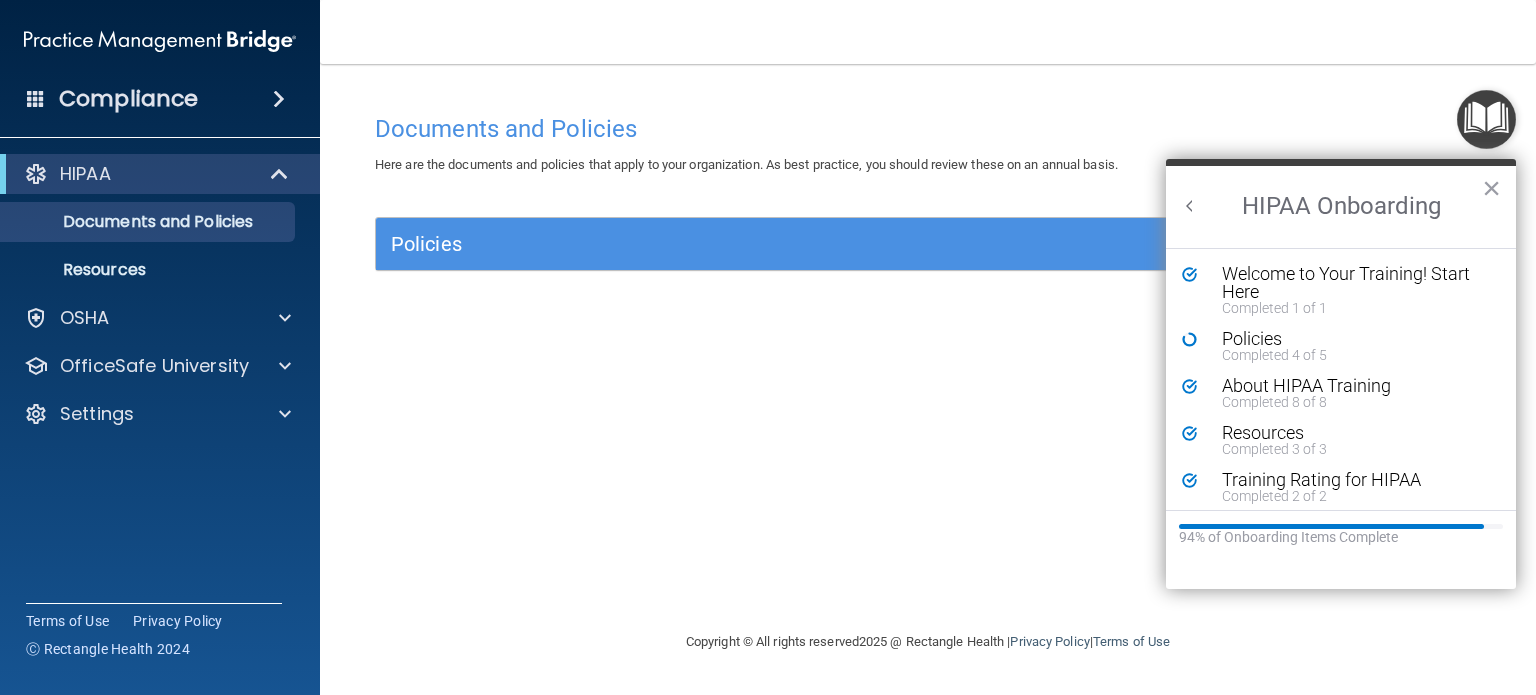 click on "94% of Onboarding Items Complete" at bounding box center (1341, 550) 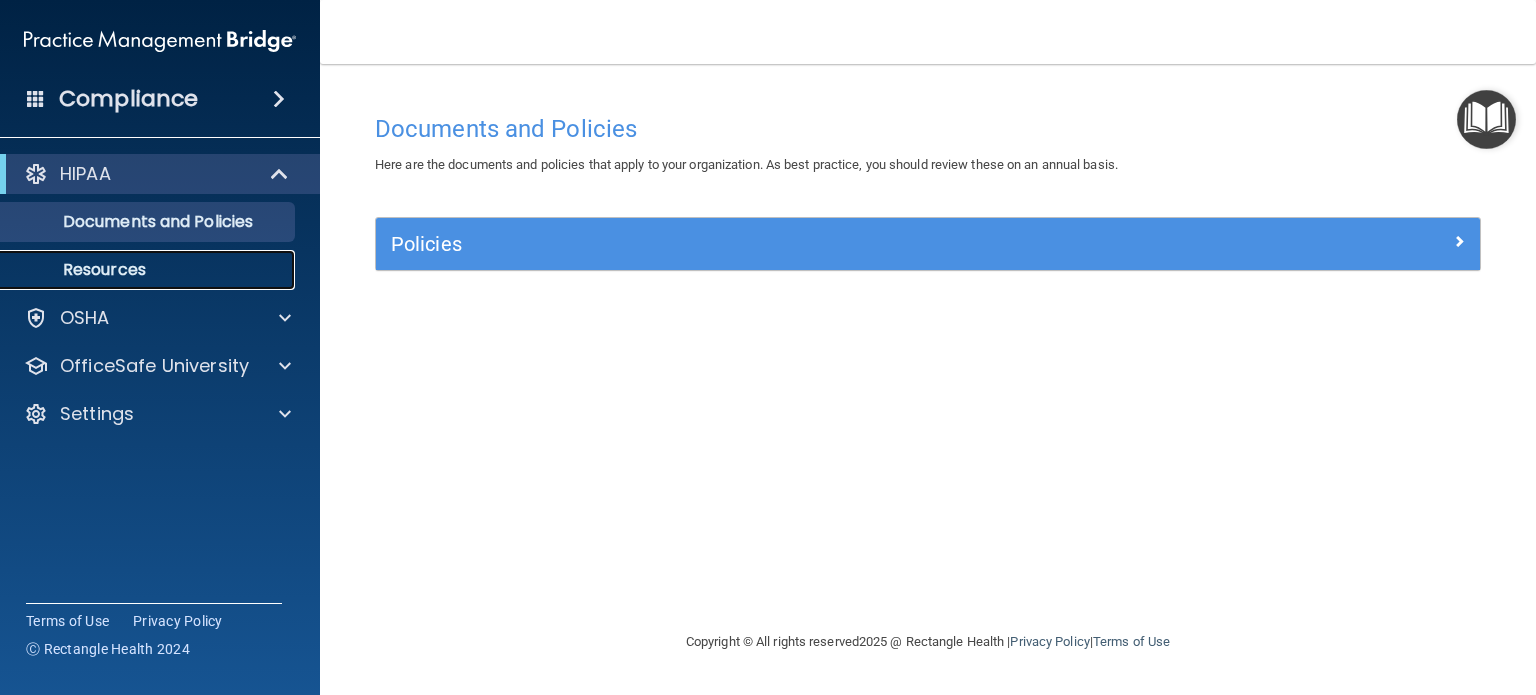 click on "Resources" at bounding box center [137, 270] 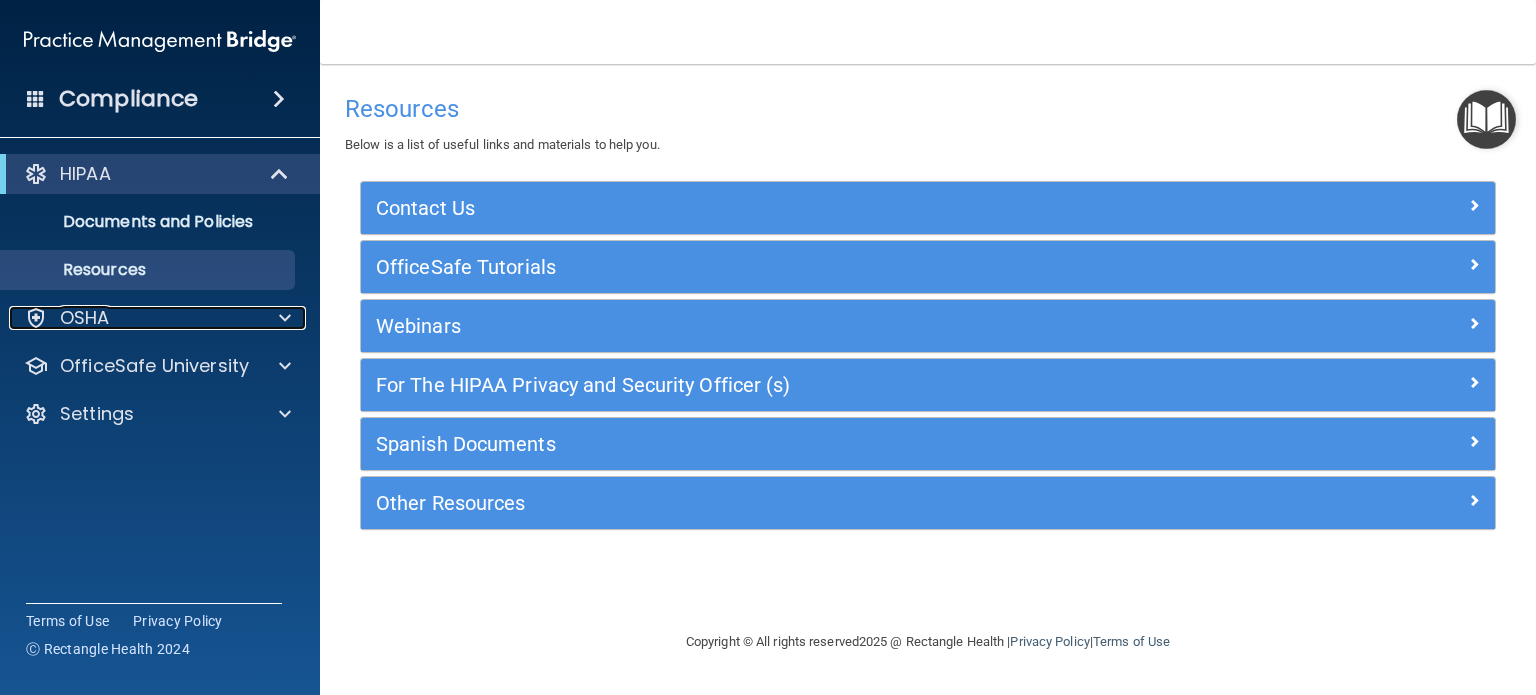 click on "OSHA" at bounding box center [133, 318] 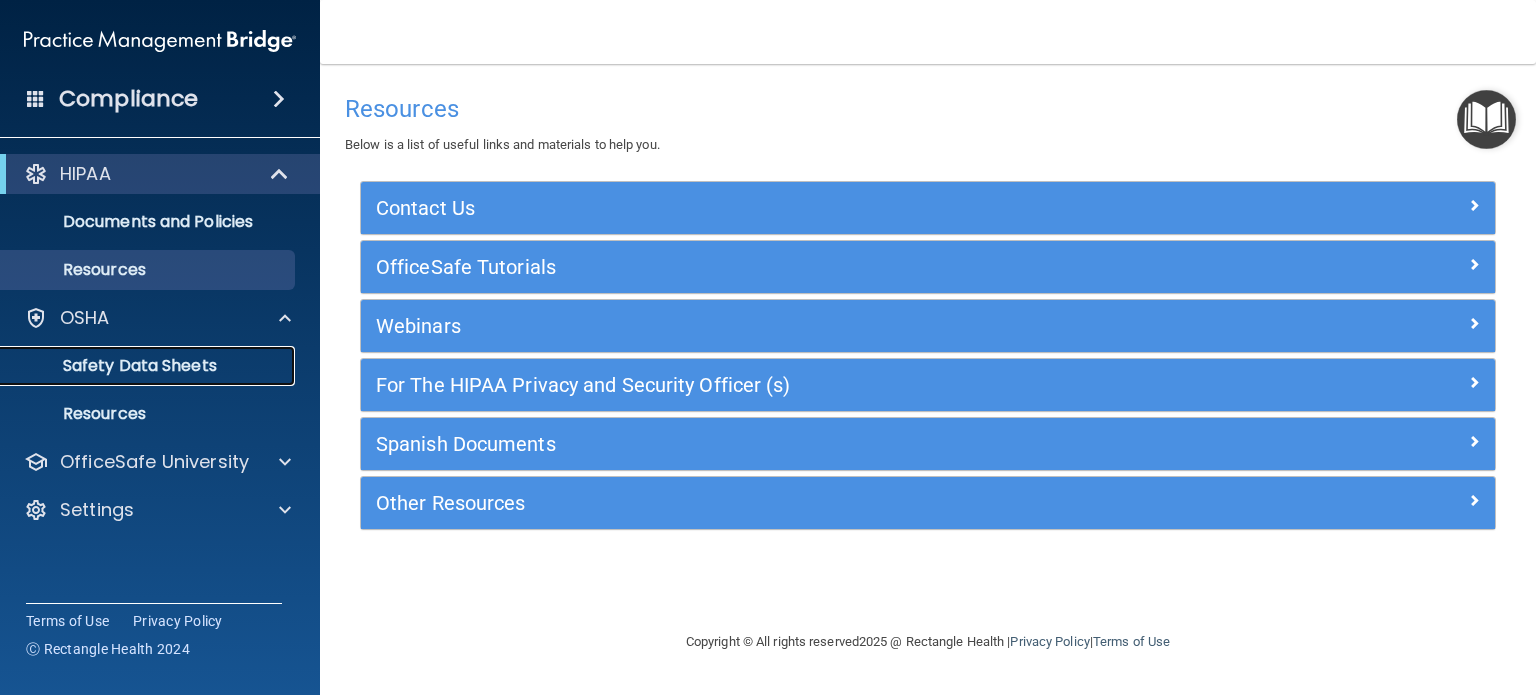 click on "Safety Data Sheets" at bounding box center (149, 366) 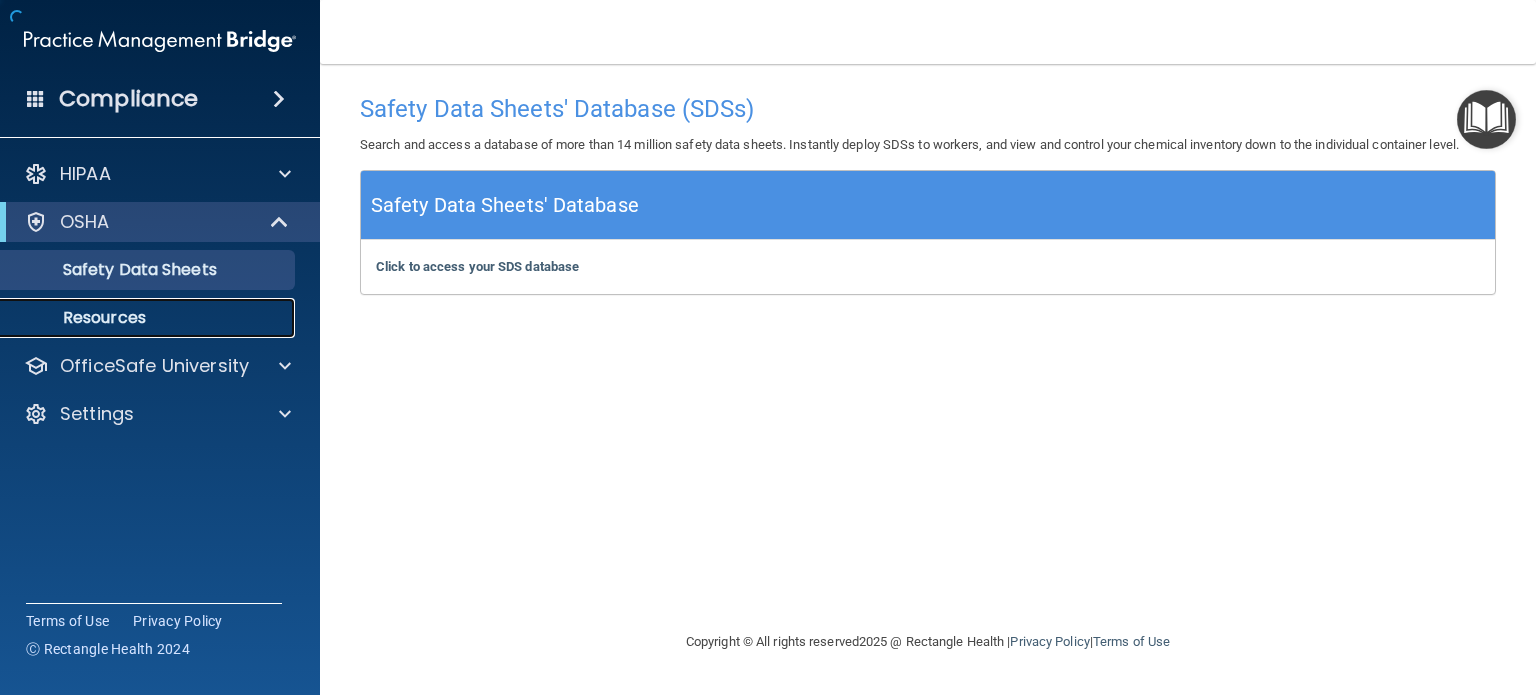 click on "Resources" at bounding box center [149, 318] 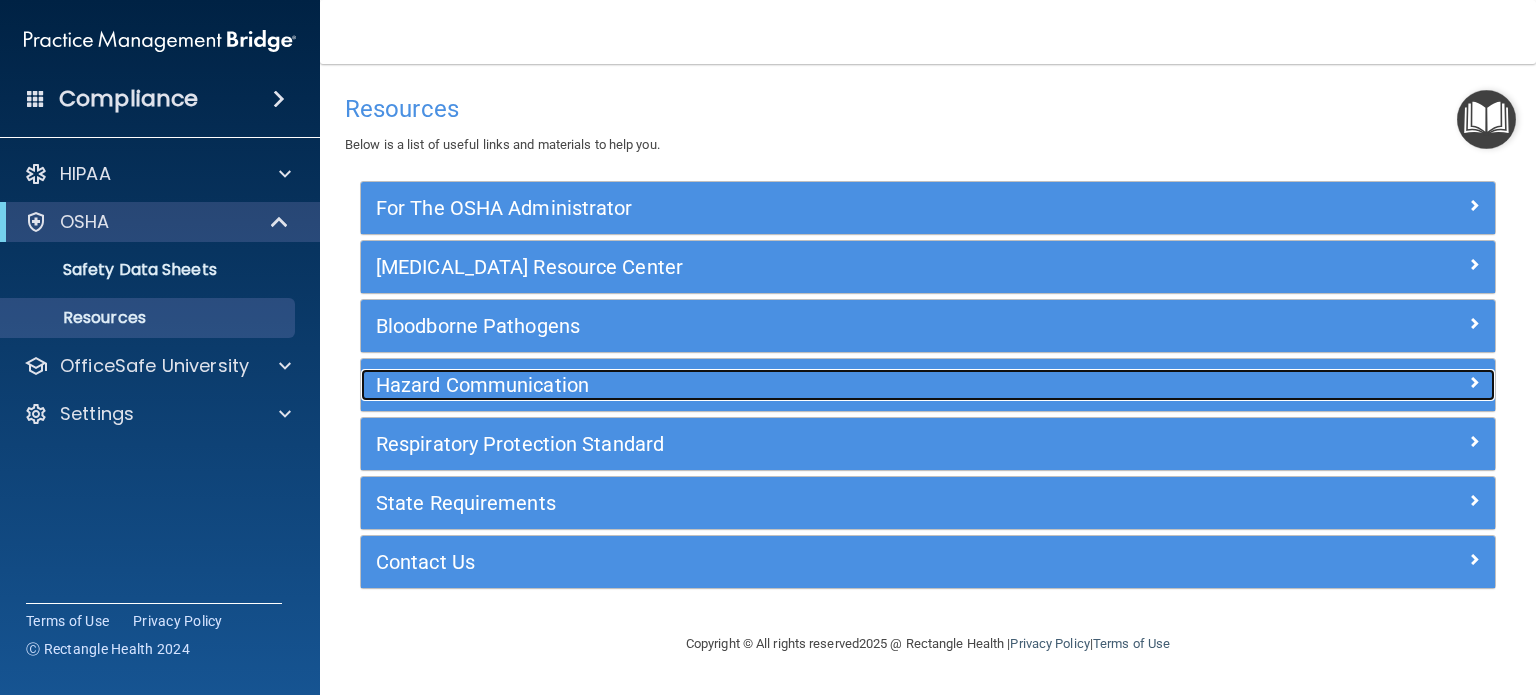 click on "Hazard Communication" at bounding box center [928, 385] 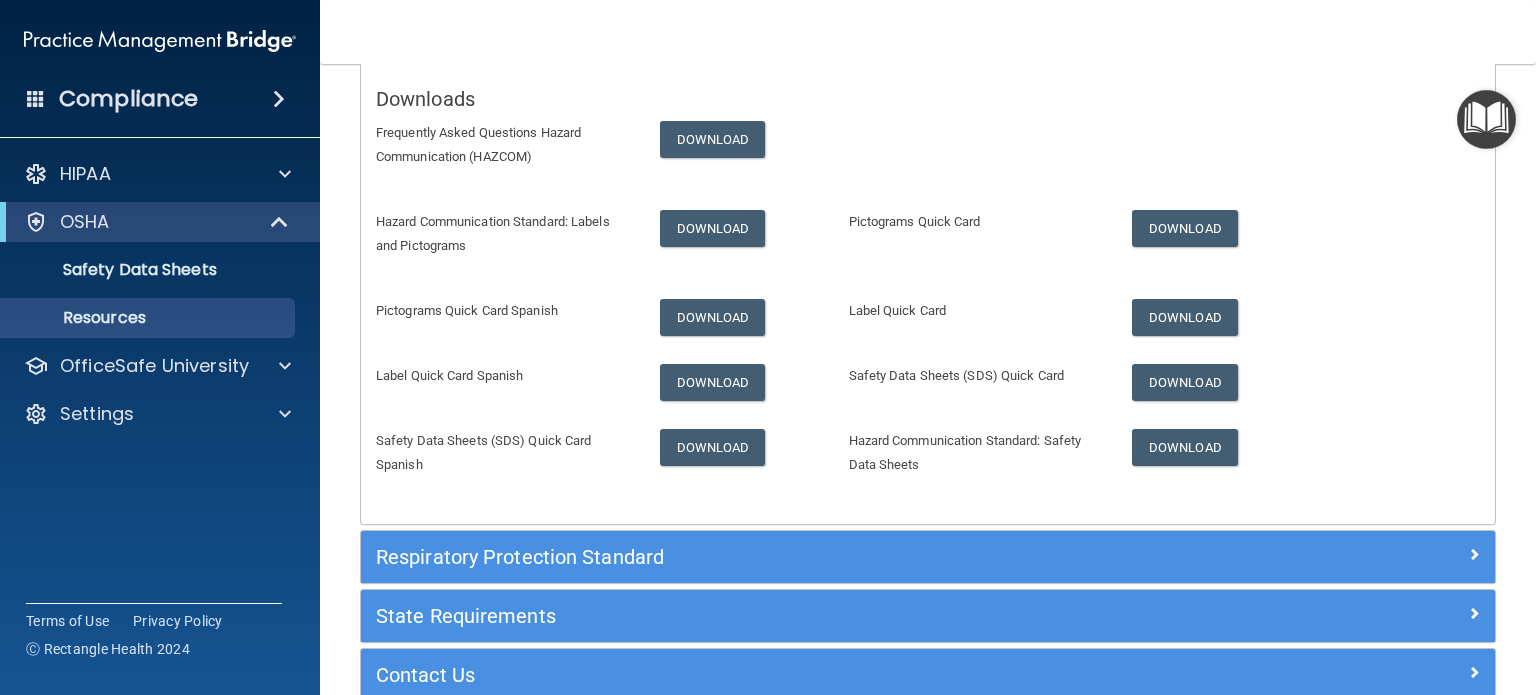 scroll, scrollTop: 472, scrollLeft: 0, axis: vertical 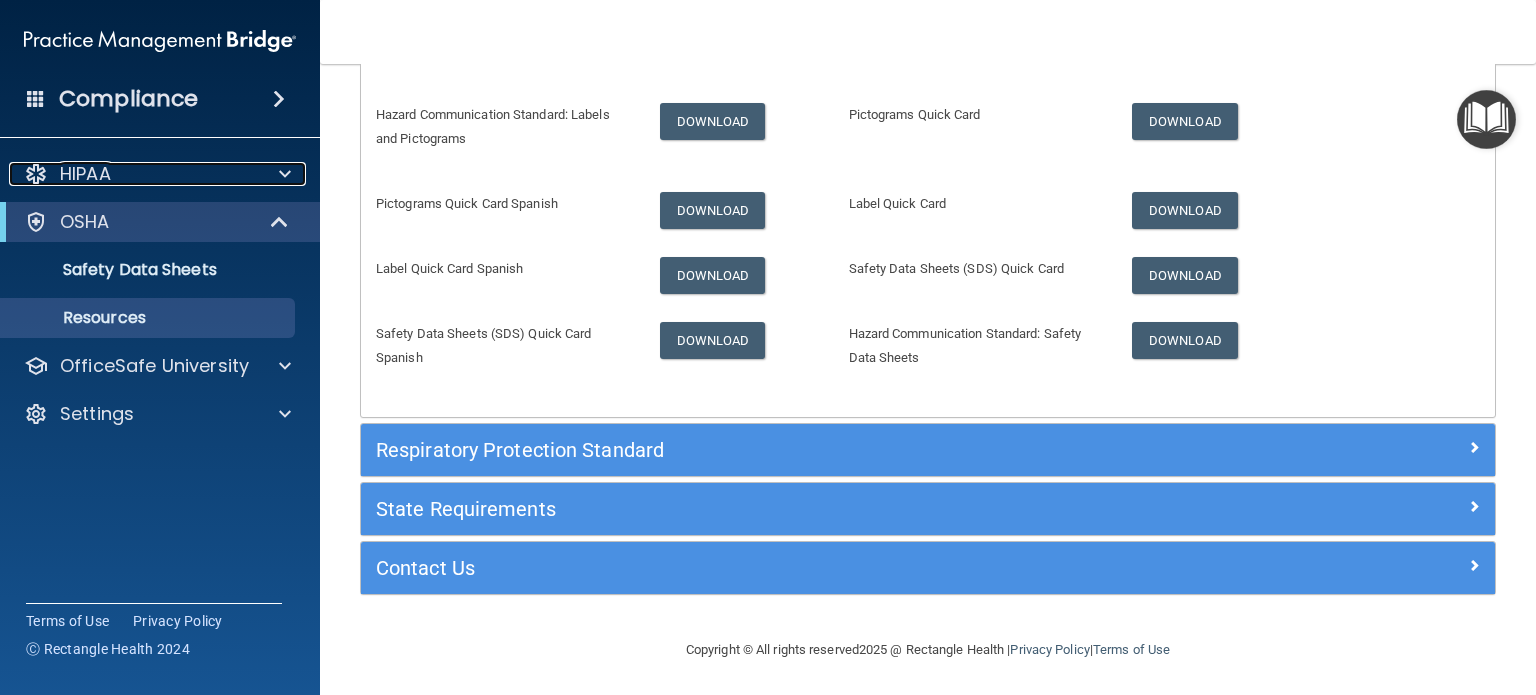 click on "HIPAA" at bounding box center (133, 174) 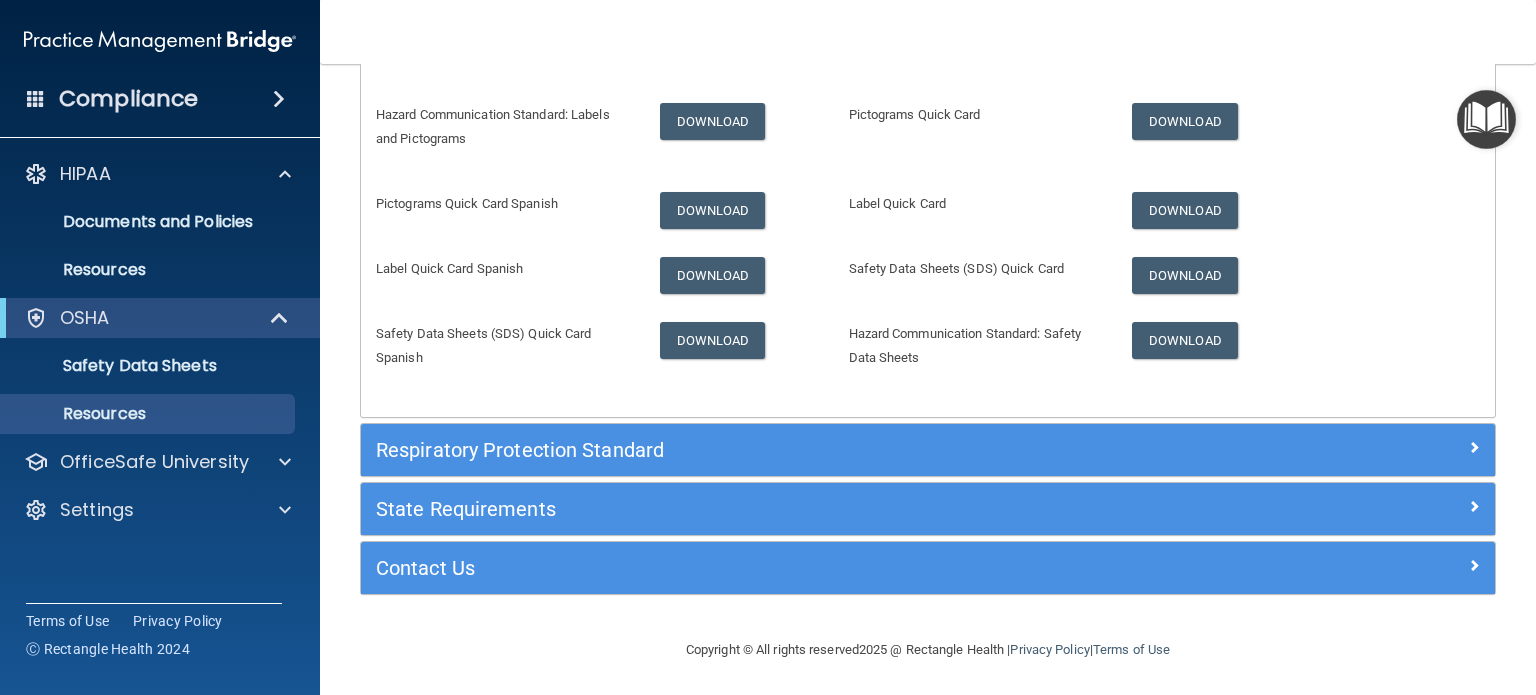 click on "Compliance" at bounding box center (160, 99) 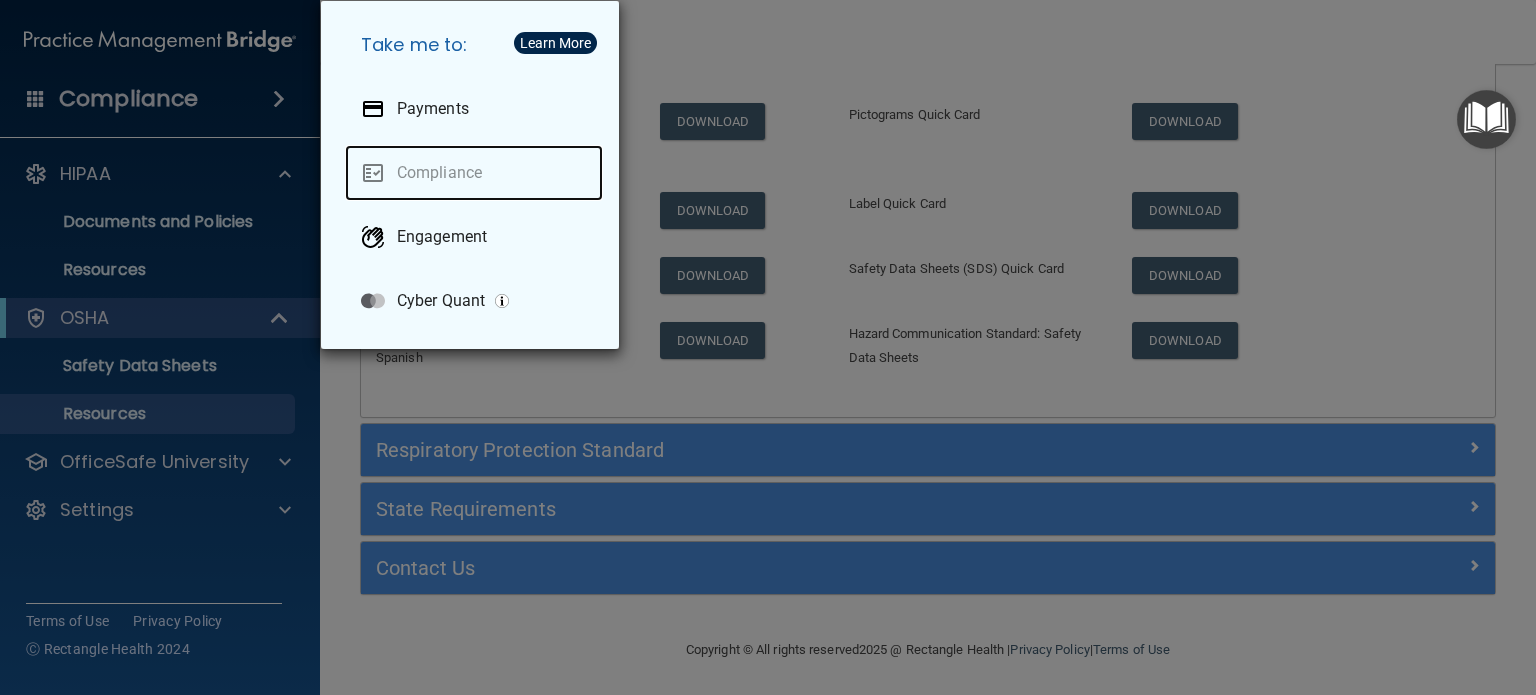 click on "Compliance" at bounding box center [474, 173] 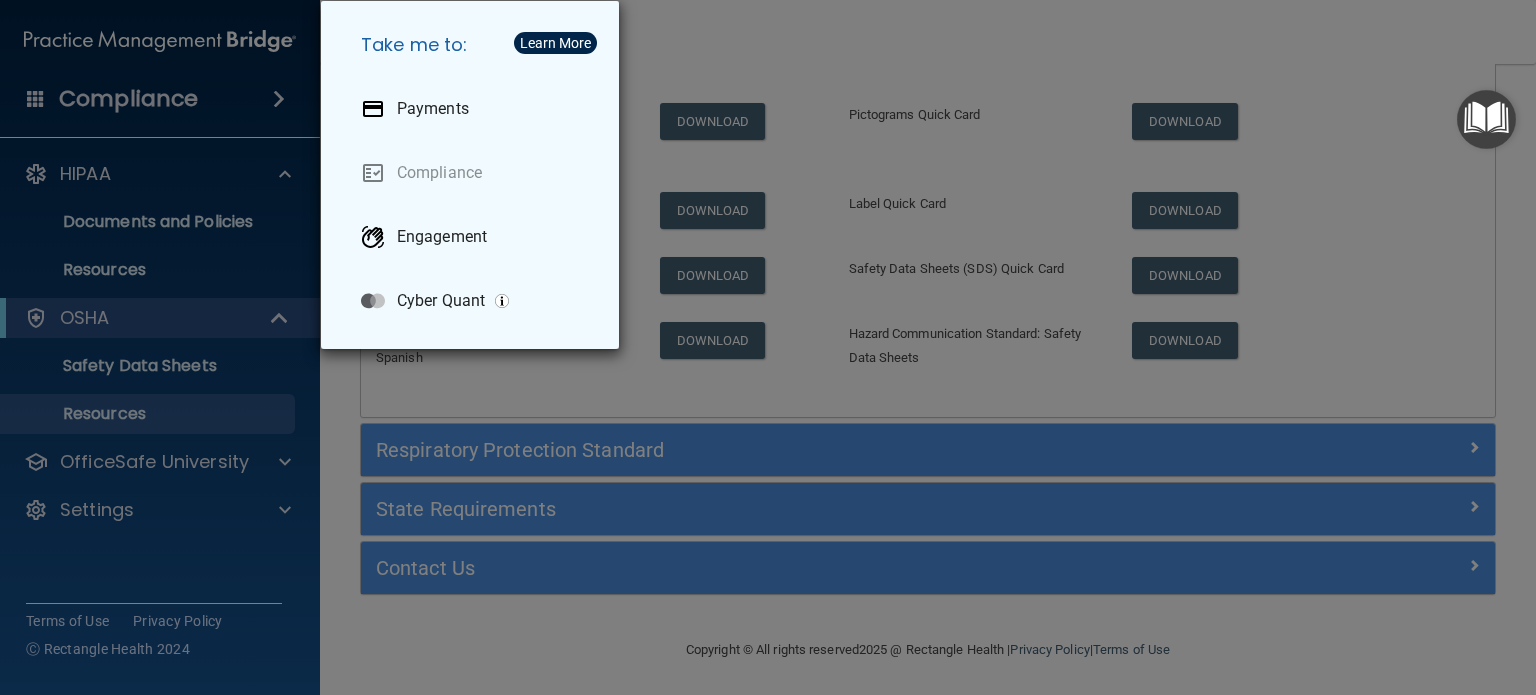 click on "Learn More" at bounding box center [555, 43] 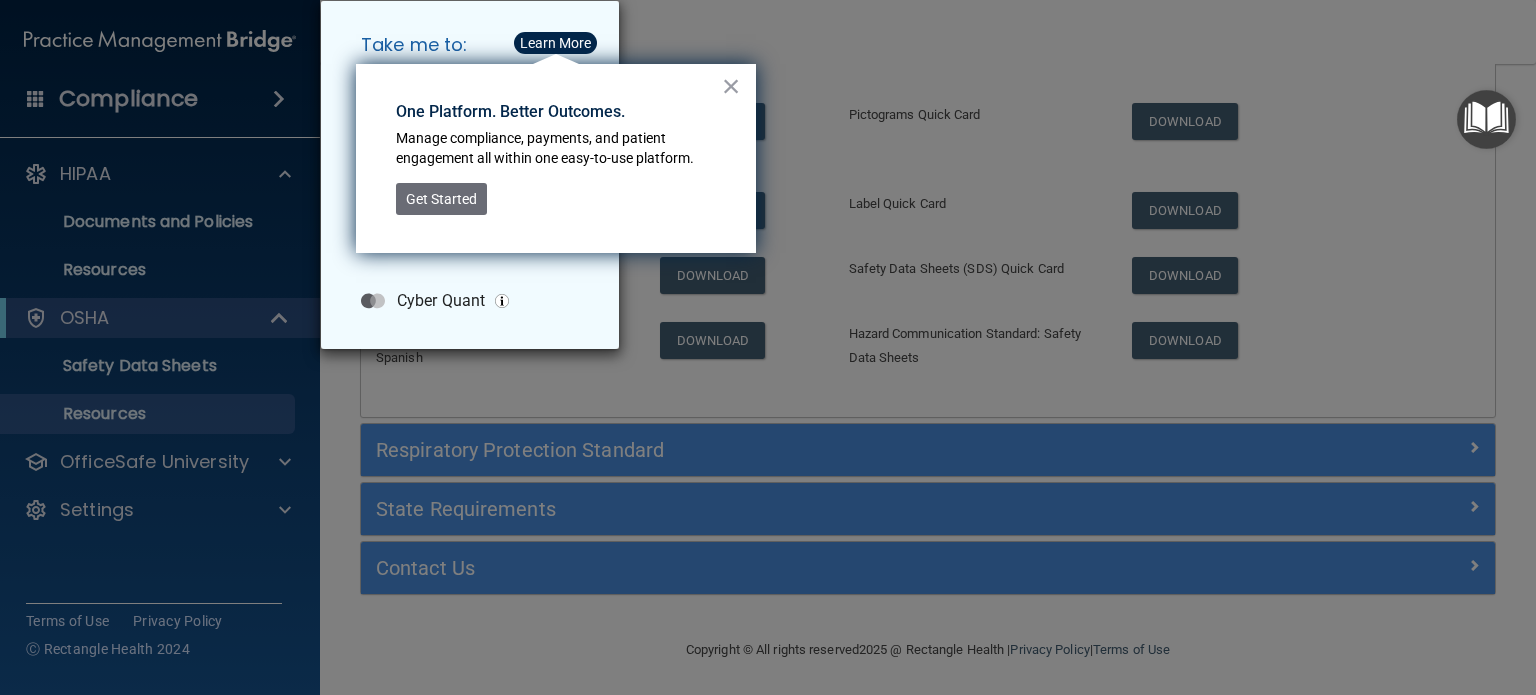 click on "×" at bounding box center [731, 86] 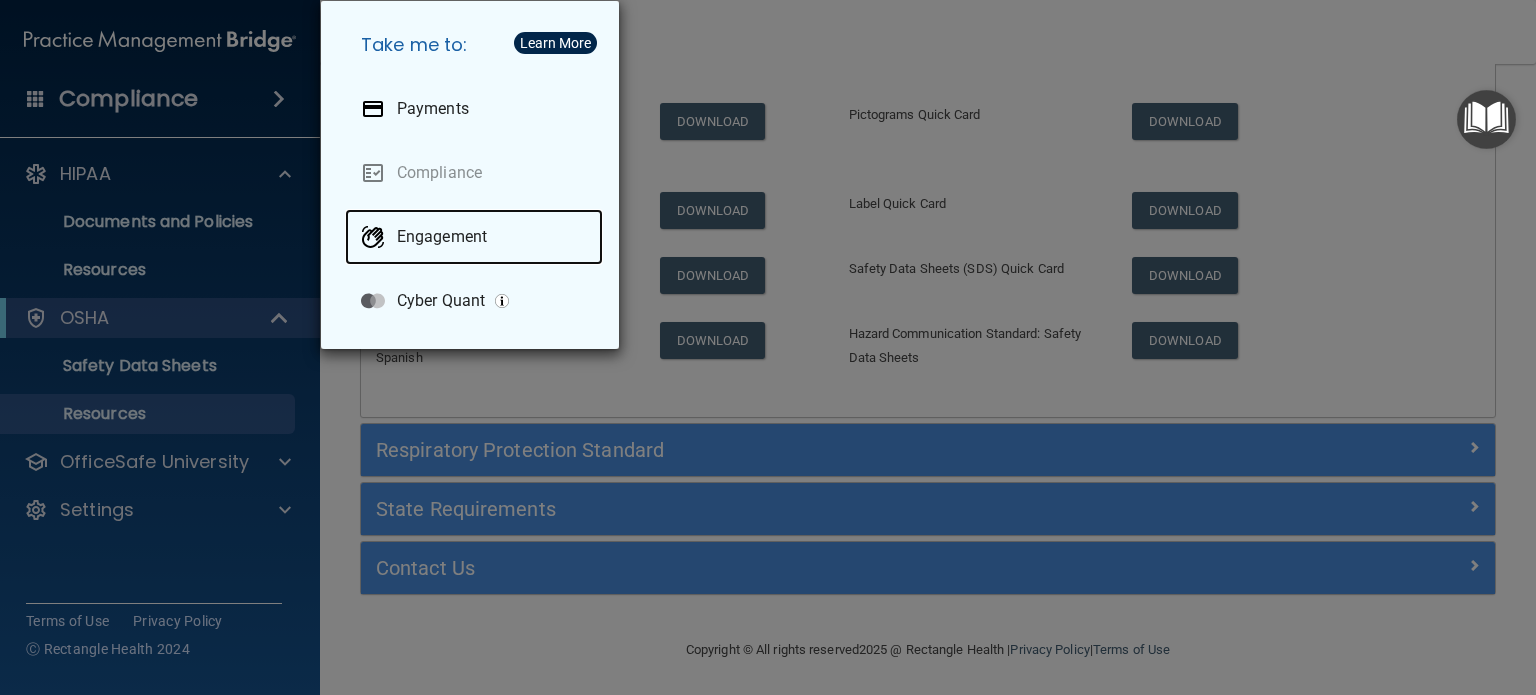 click on "Engagement" at bounding box center [442, 237] 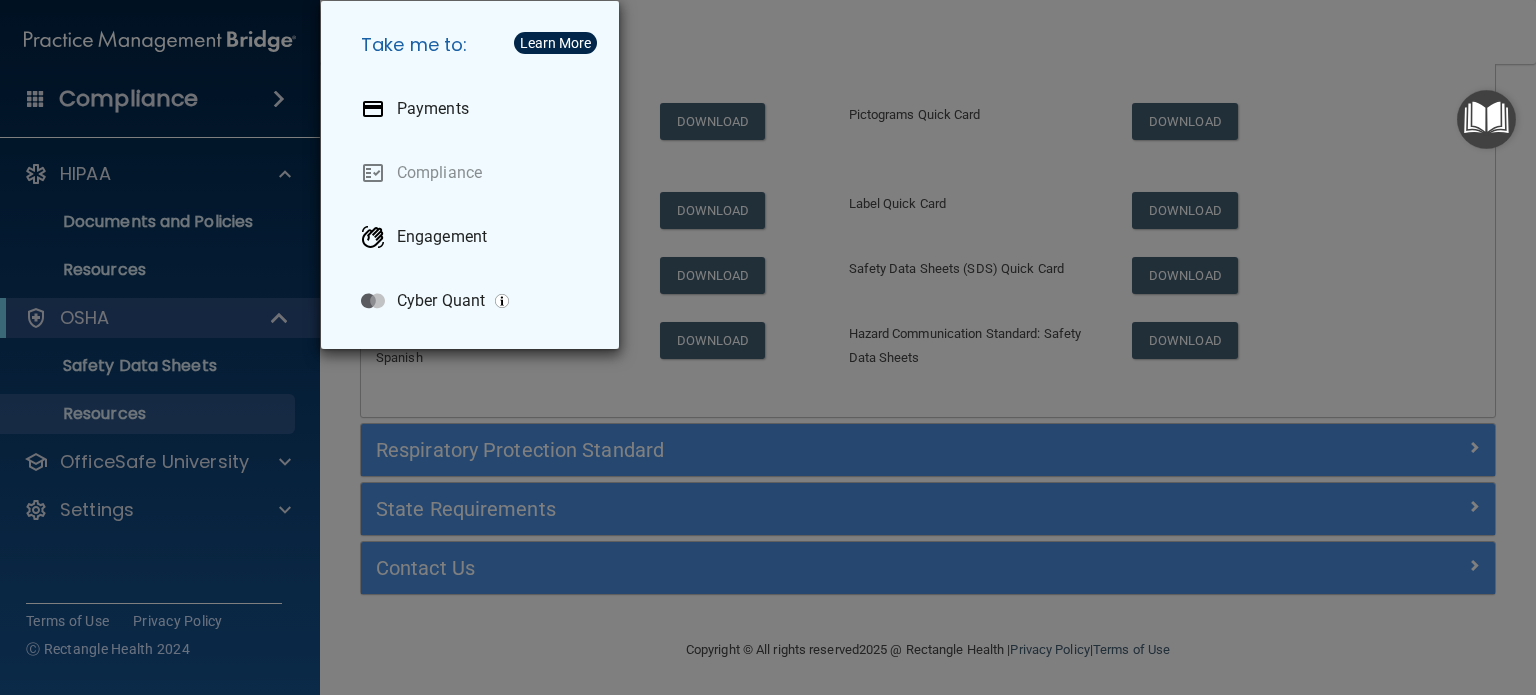 click on "Take me to:             Payments                   Compliance                     Engagement                     Cyber Quant" at bounding box center (768, 347) 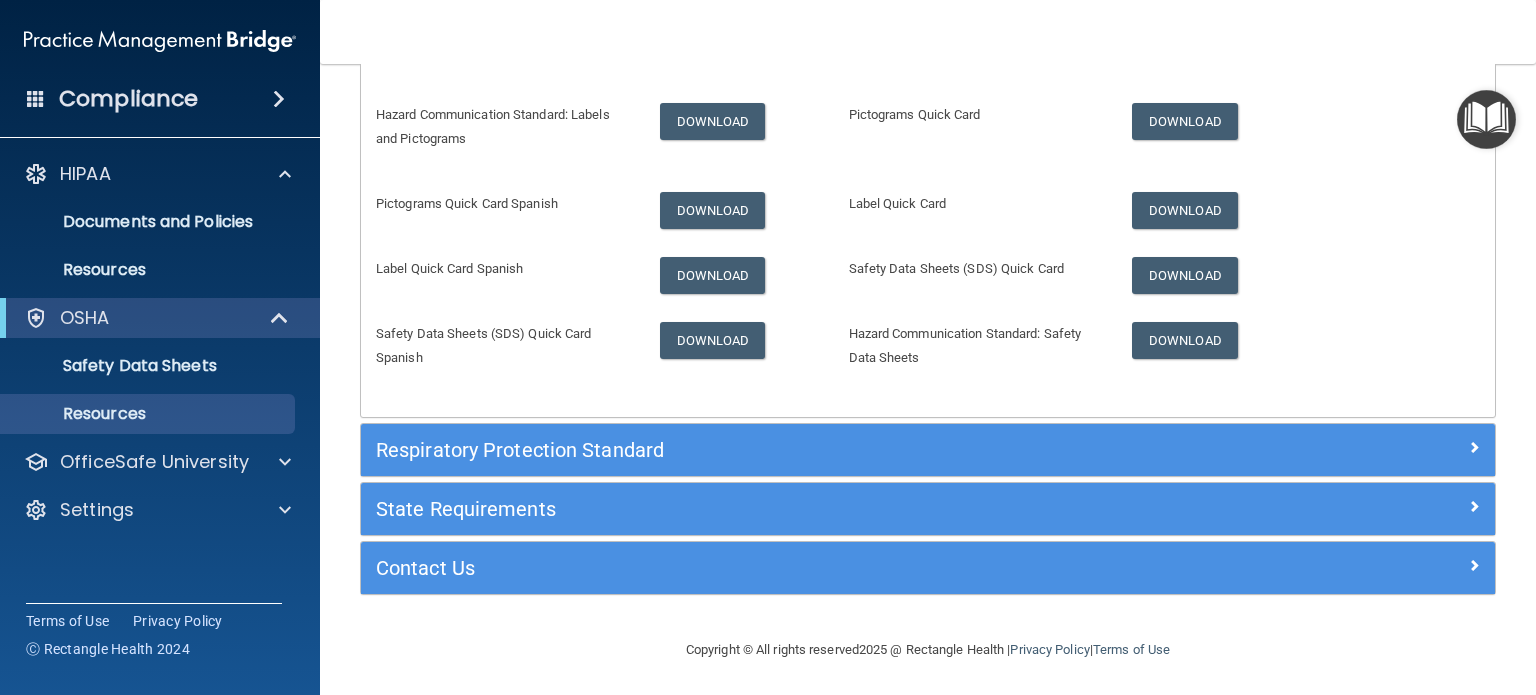 click on "Compliance" at bounding box center (160, 99) 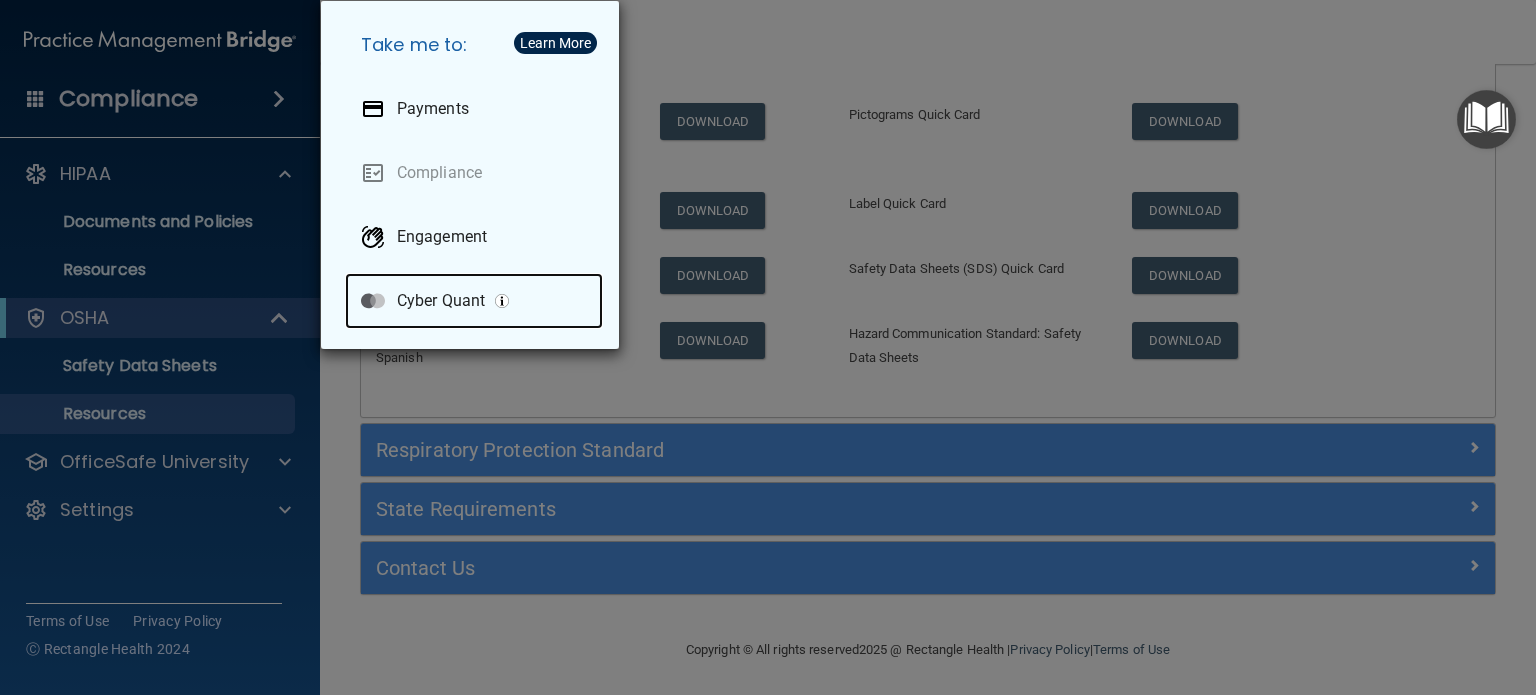 click on "Cyber Quant" at bounding box center (441, 301) 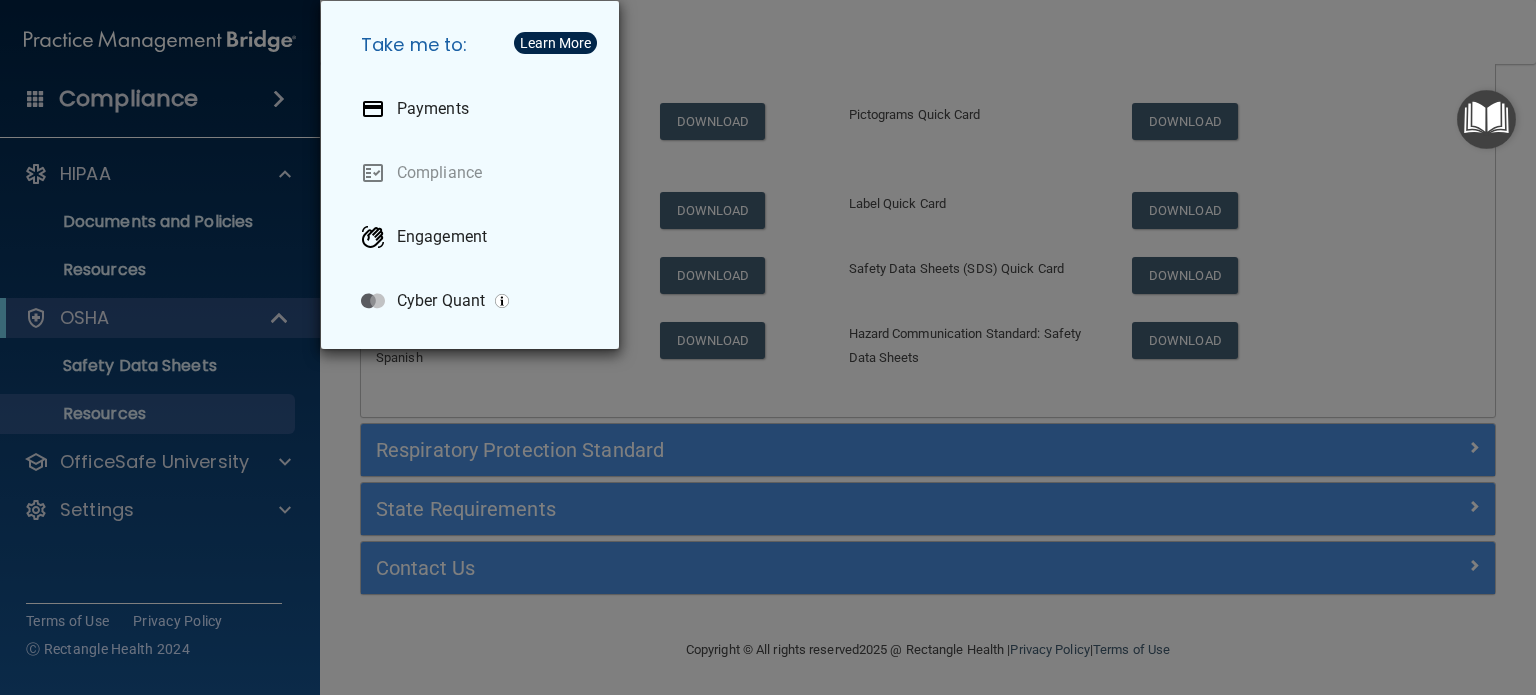 click on "Take me to:             Payments                   Compliance                     Engagement                     Cyber Quant" at bounding box center (768, 347) 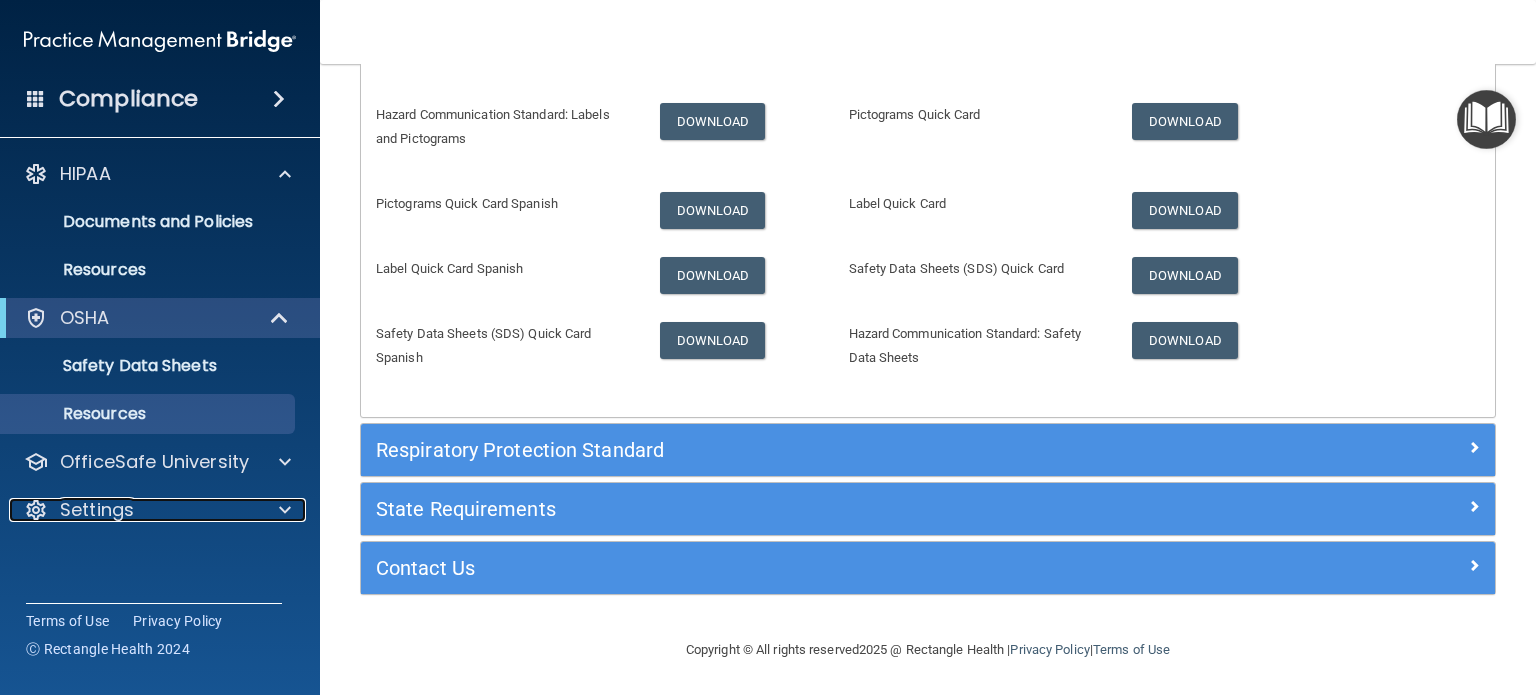 click on "Settings" at bounding box center [97, 510] 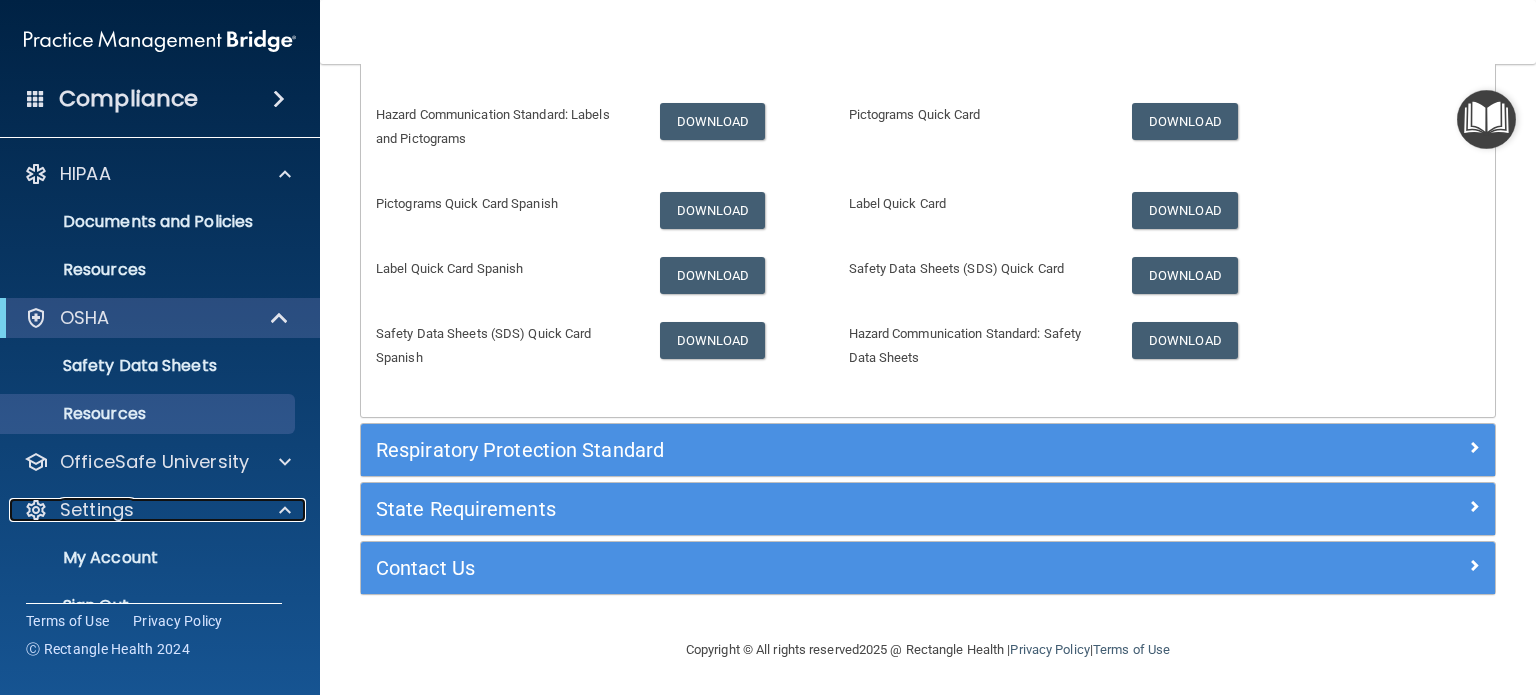 scroll, scrollTop: 38, scrollLeft: 0, axis: vertical 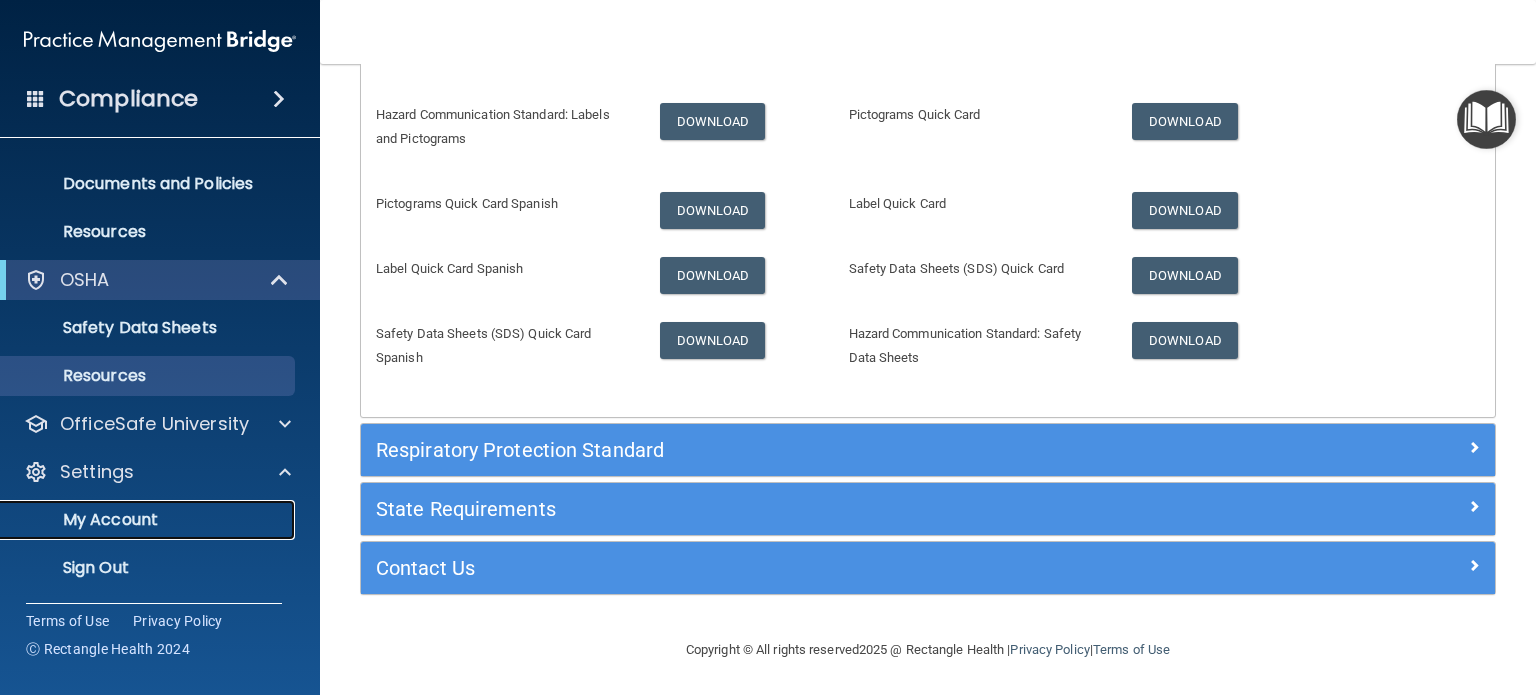 click on "My Account" at bounding box center [149, 520] 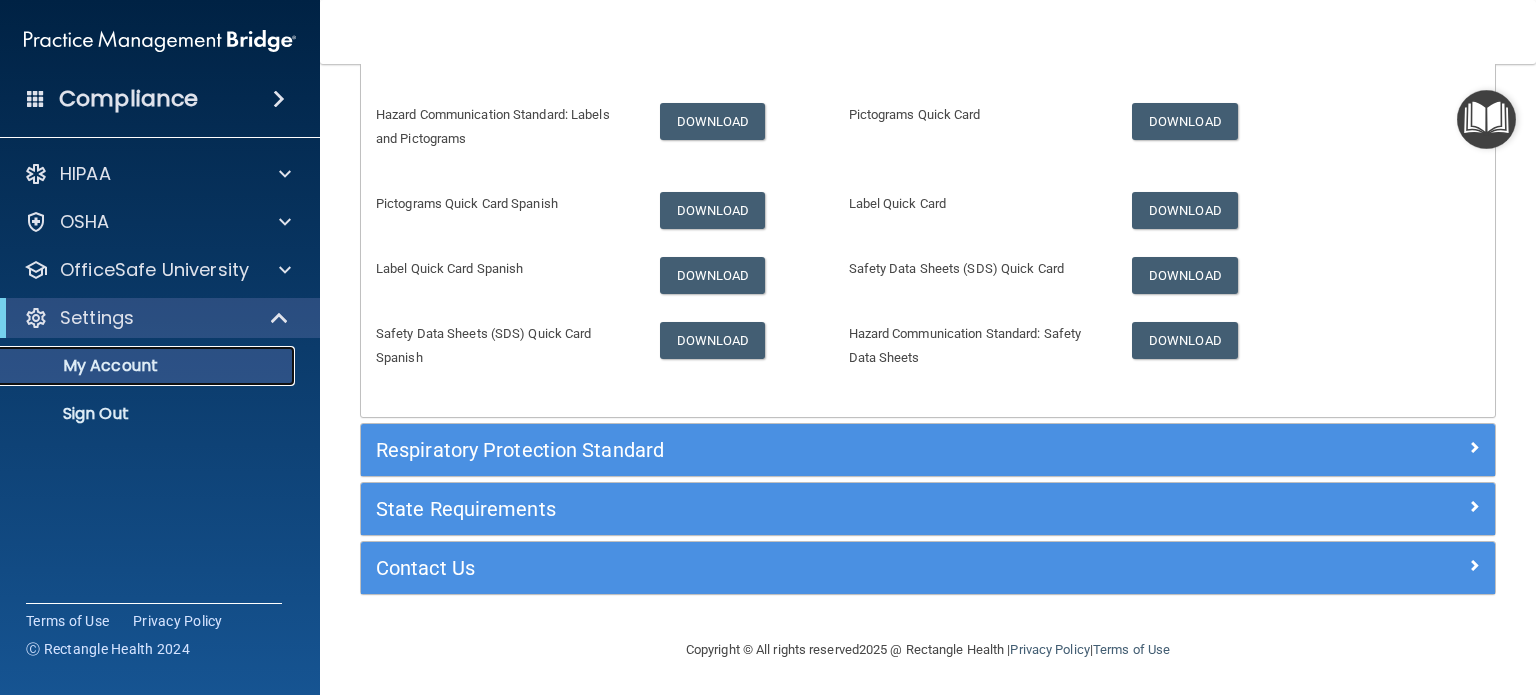 scroll, scrollTop: 0, scrollLeft: 0, axis: both 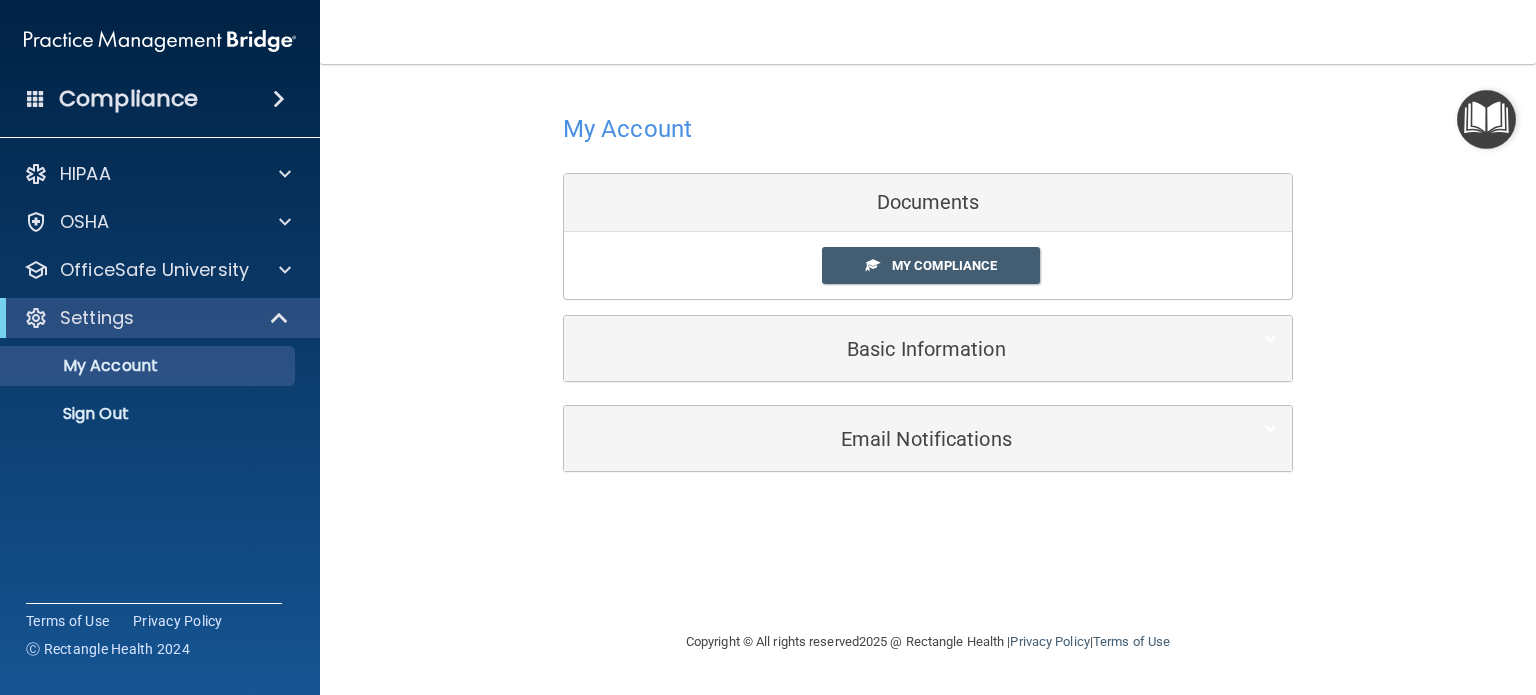 click on "Documents" at bounding box center [928, 203] 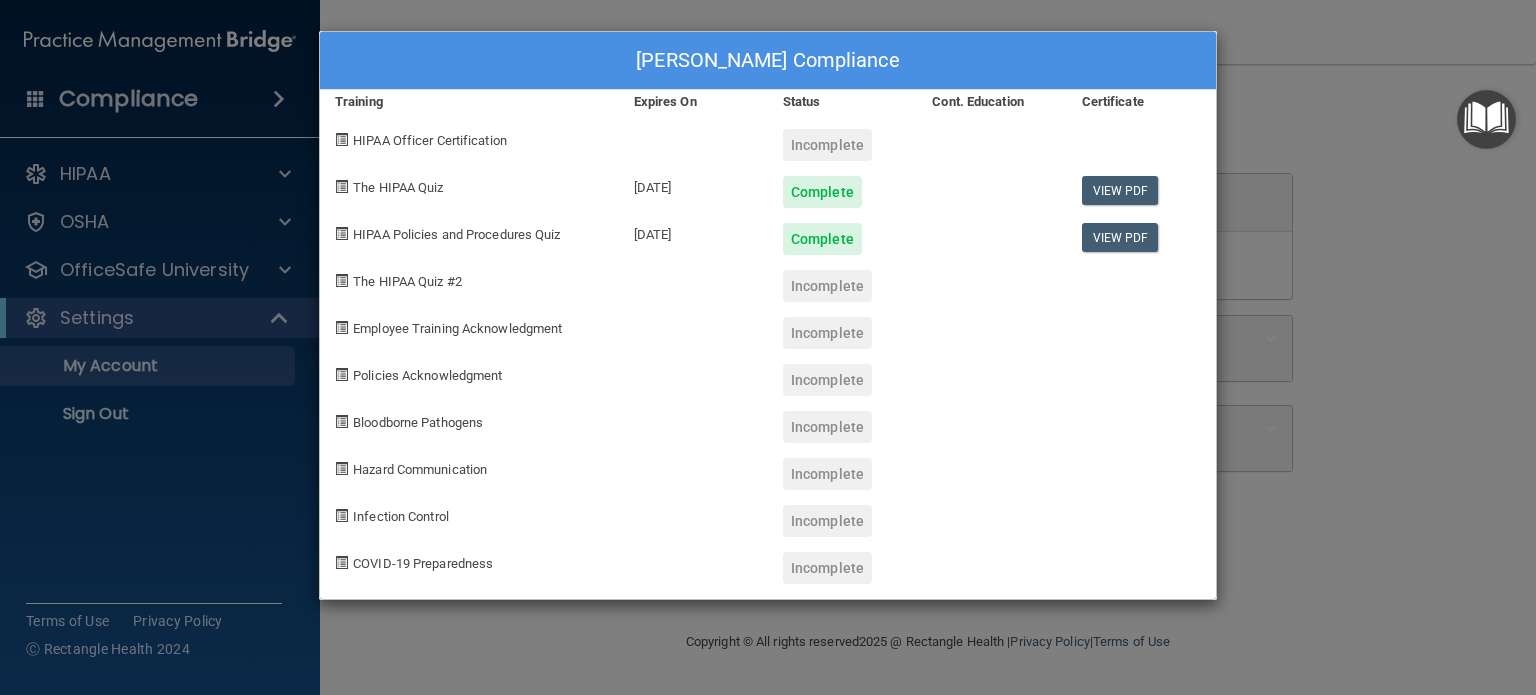 click on "Incomplete" at bounding box center [827, 286] 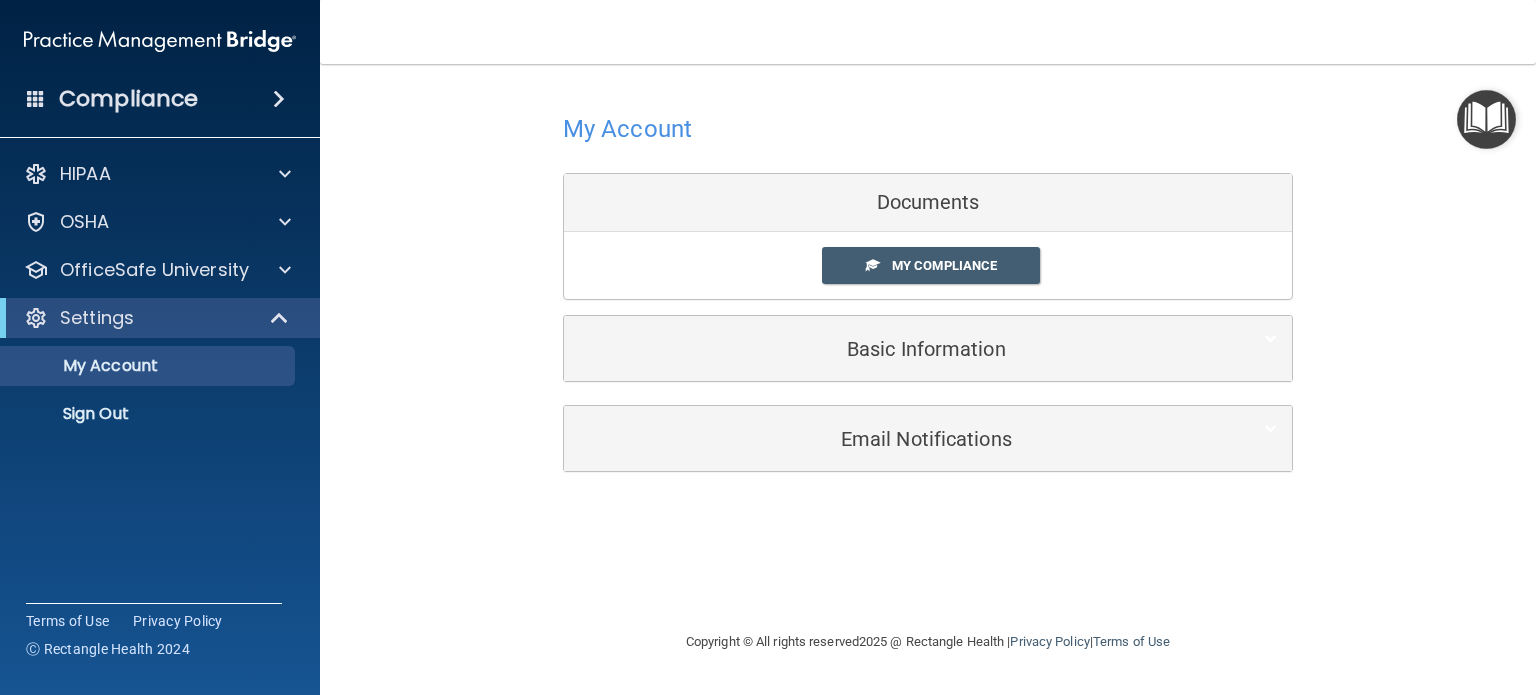 click on "Compliance" at bounding box center [160, 99] 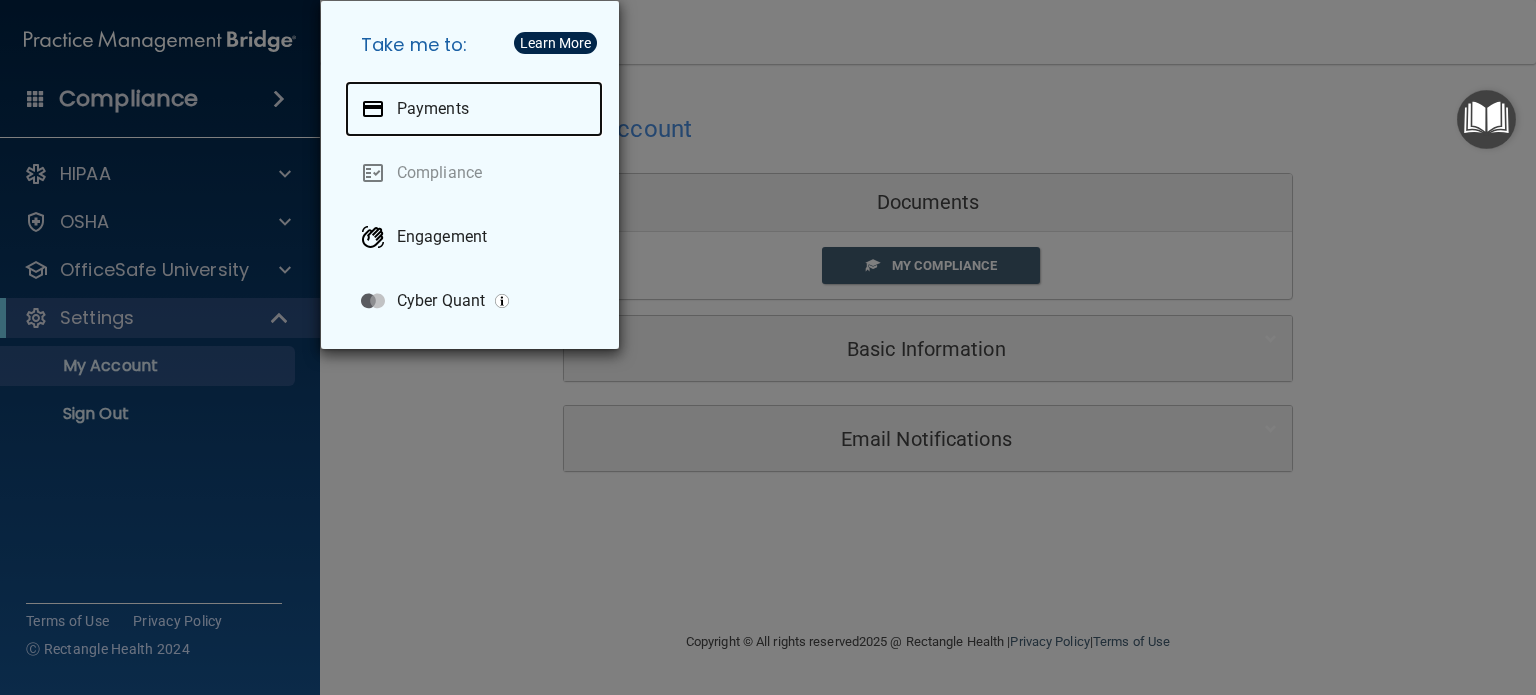 click on "Payments" at bounding box center (474, 109) 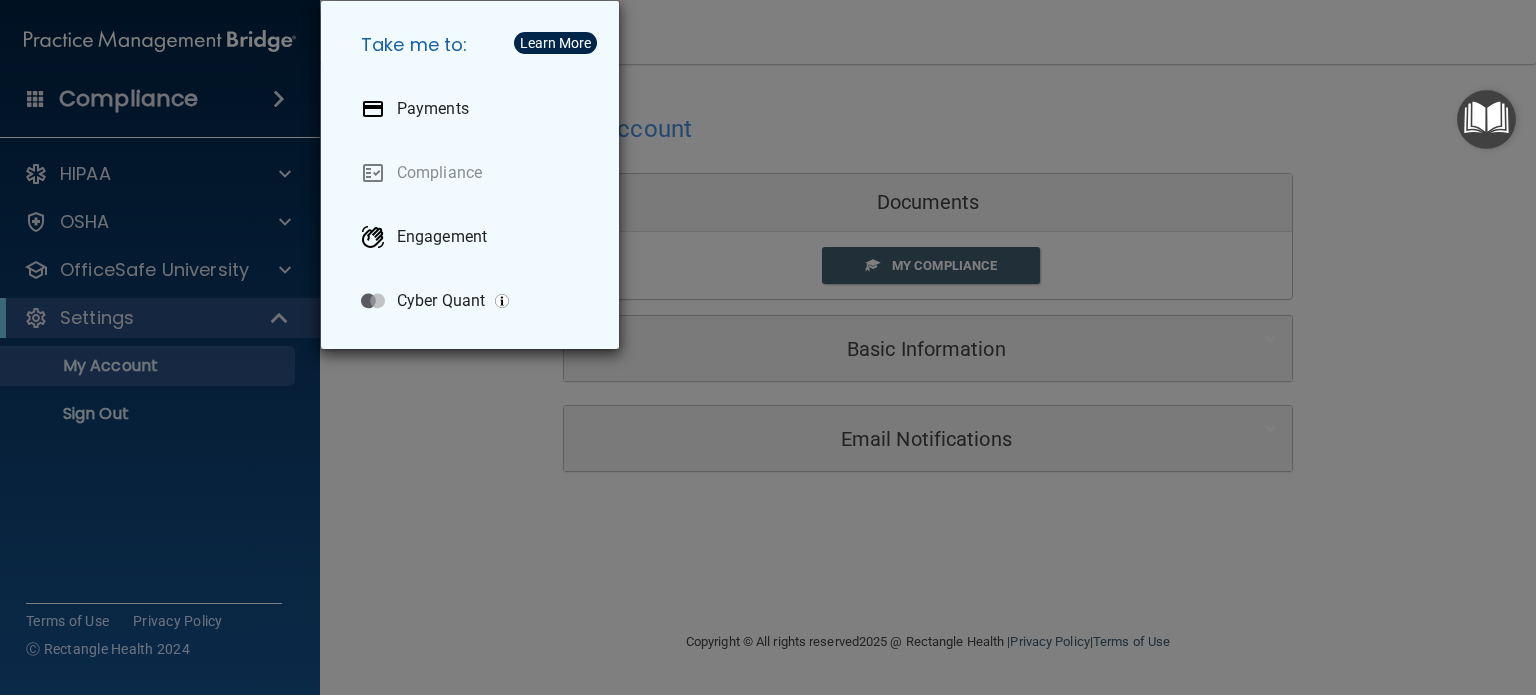 click on "Take me to:             Payments                   Compliance                     Engagement                     Cyber Quant" at bounding box center [768, 347] 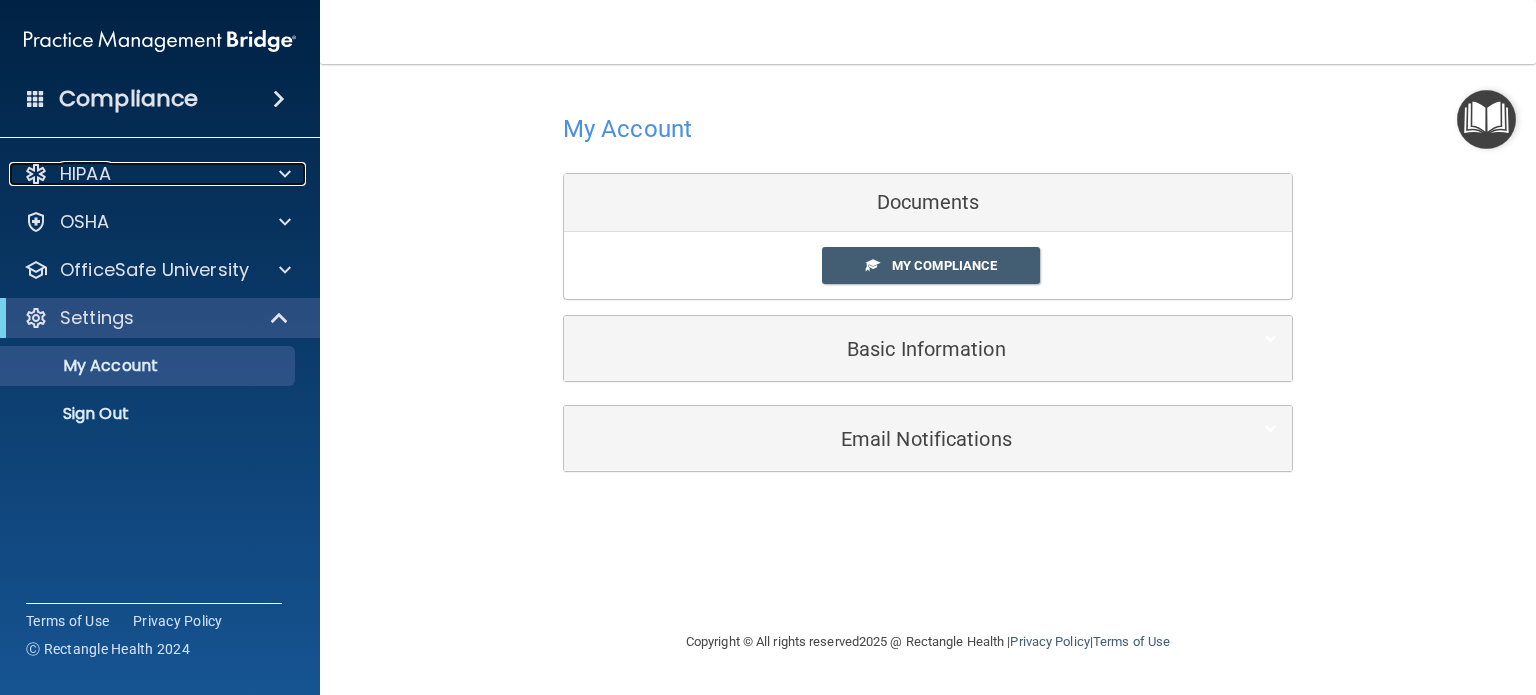 click on "HIPAA" at bounding box center (133, 174) 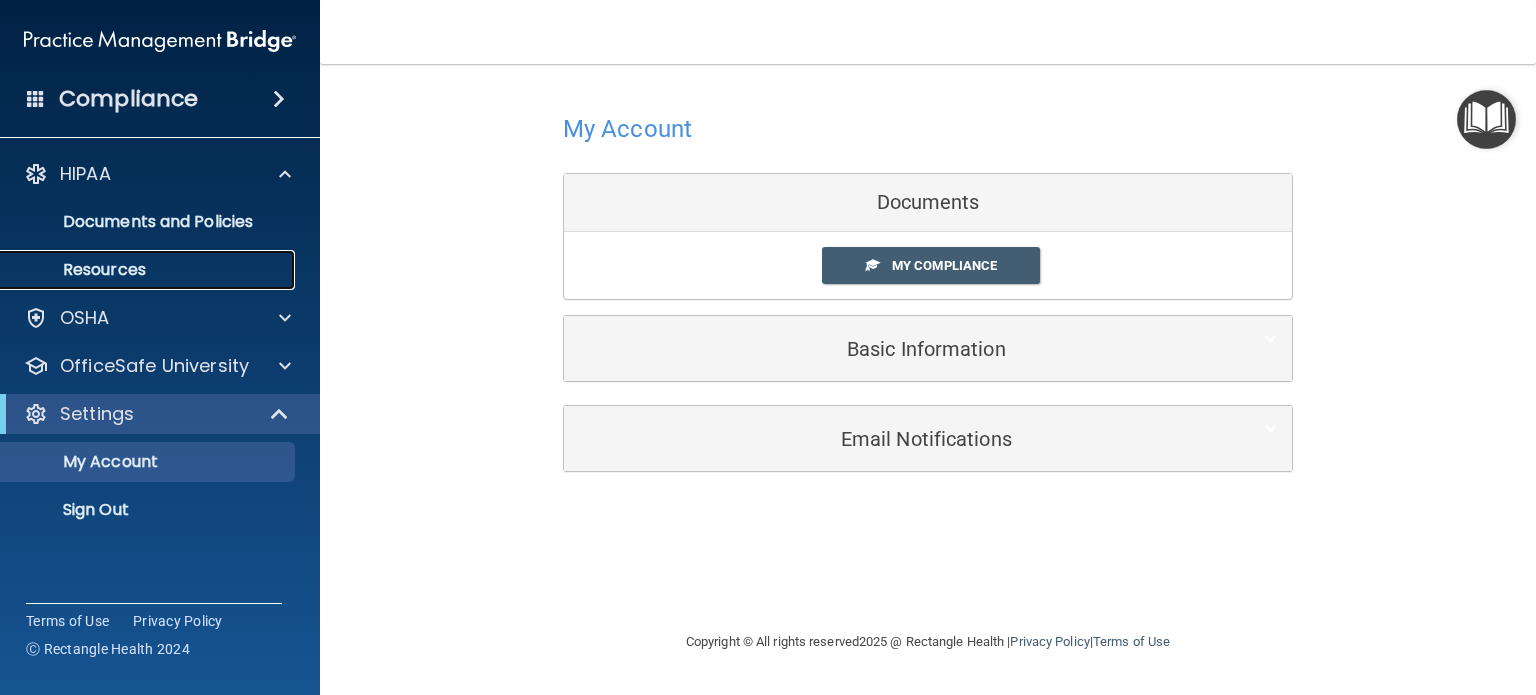 click on "Resources" at bounding box center [149, 270] 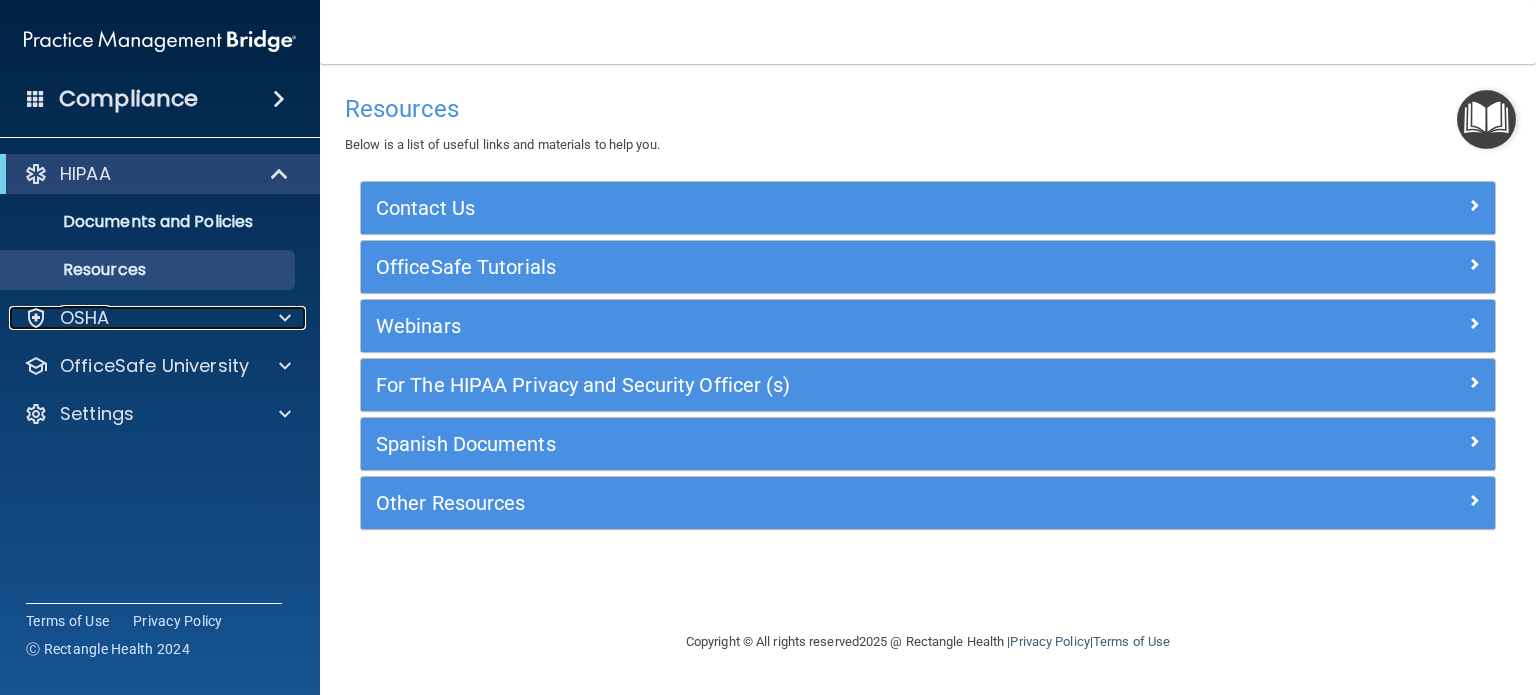 click on "OSHA" at bounding box center (133, 318) 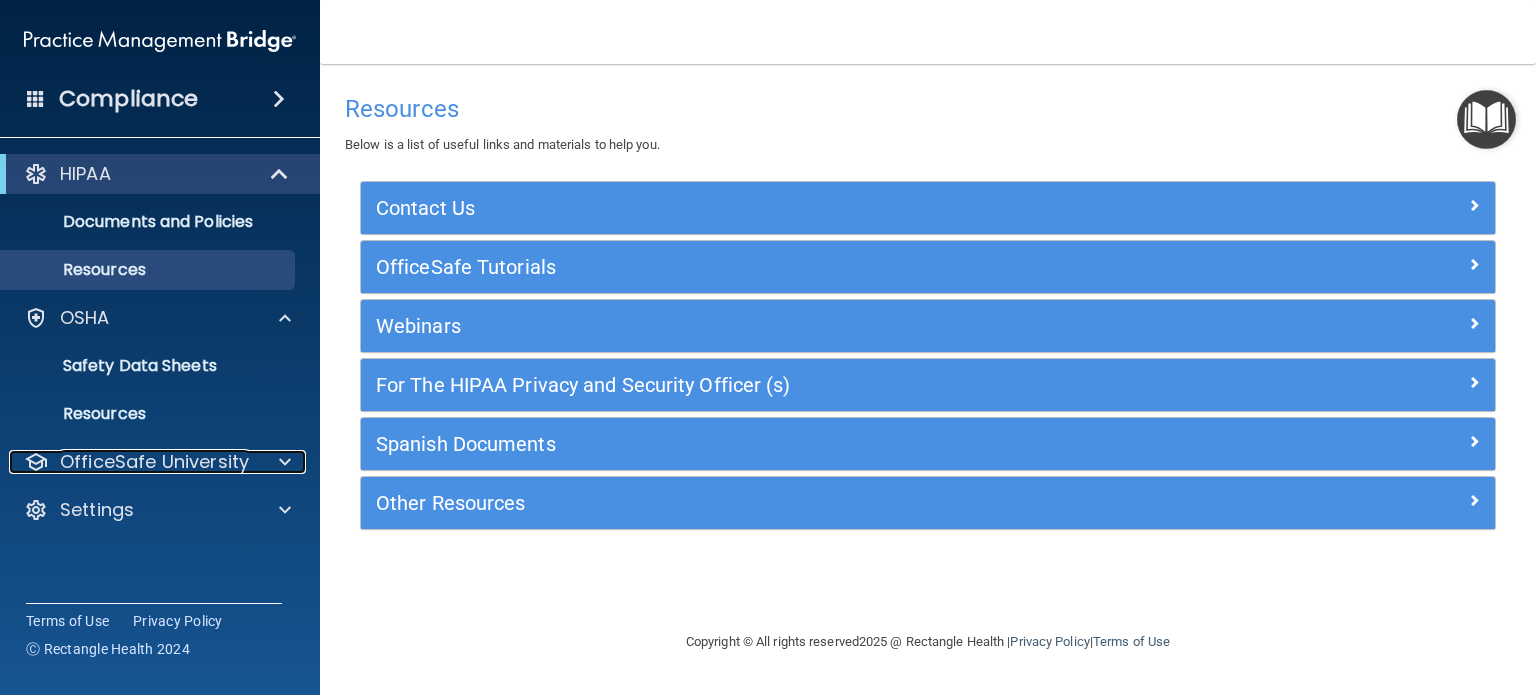 click on "OfficeSafe University" at bounding box center (154, 462) 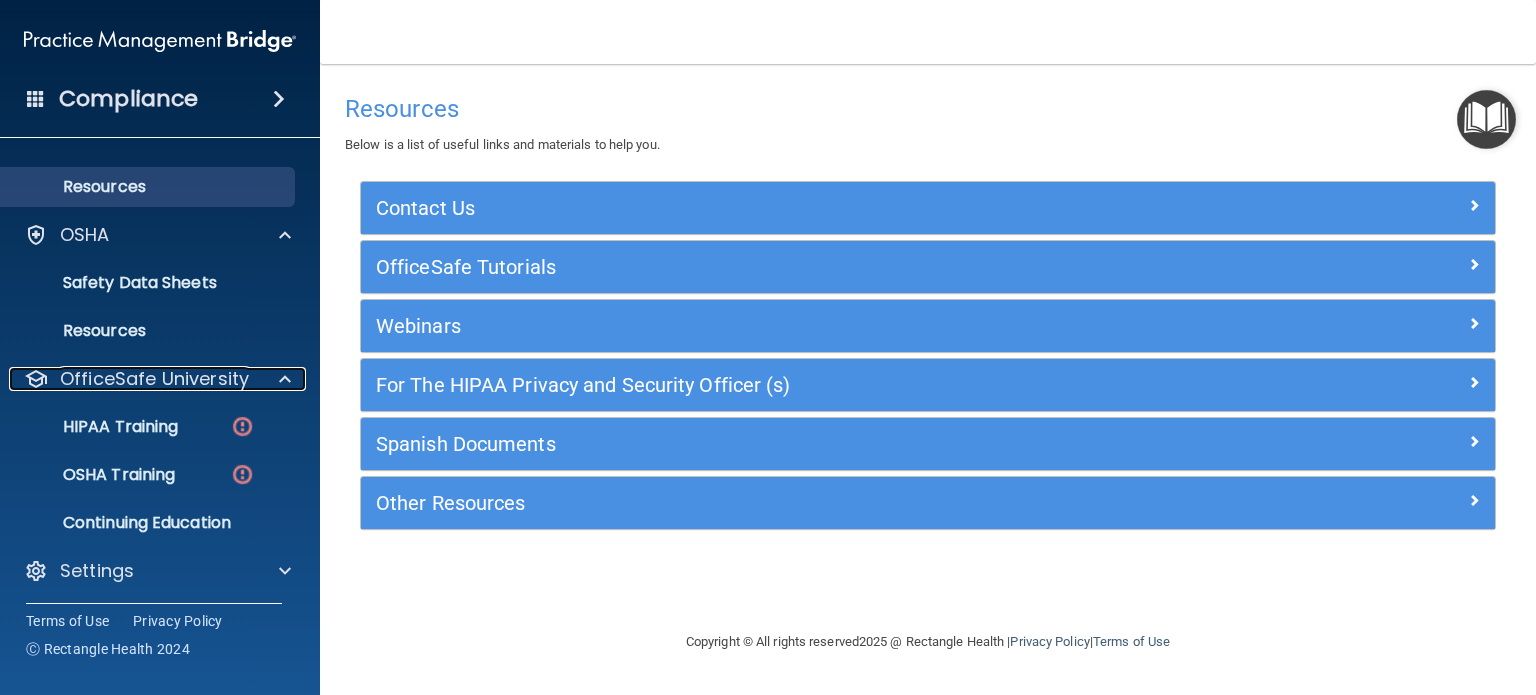 scroll, scrollTop: 86, scrollLeft: 0, axis: vertical 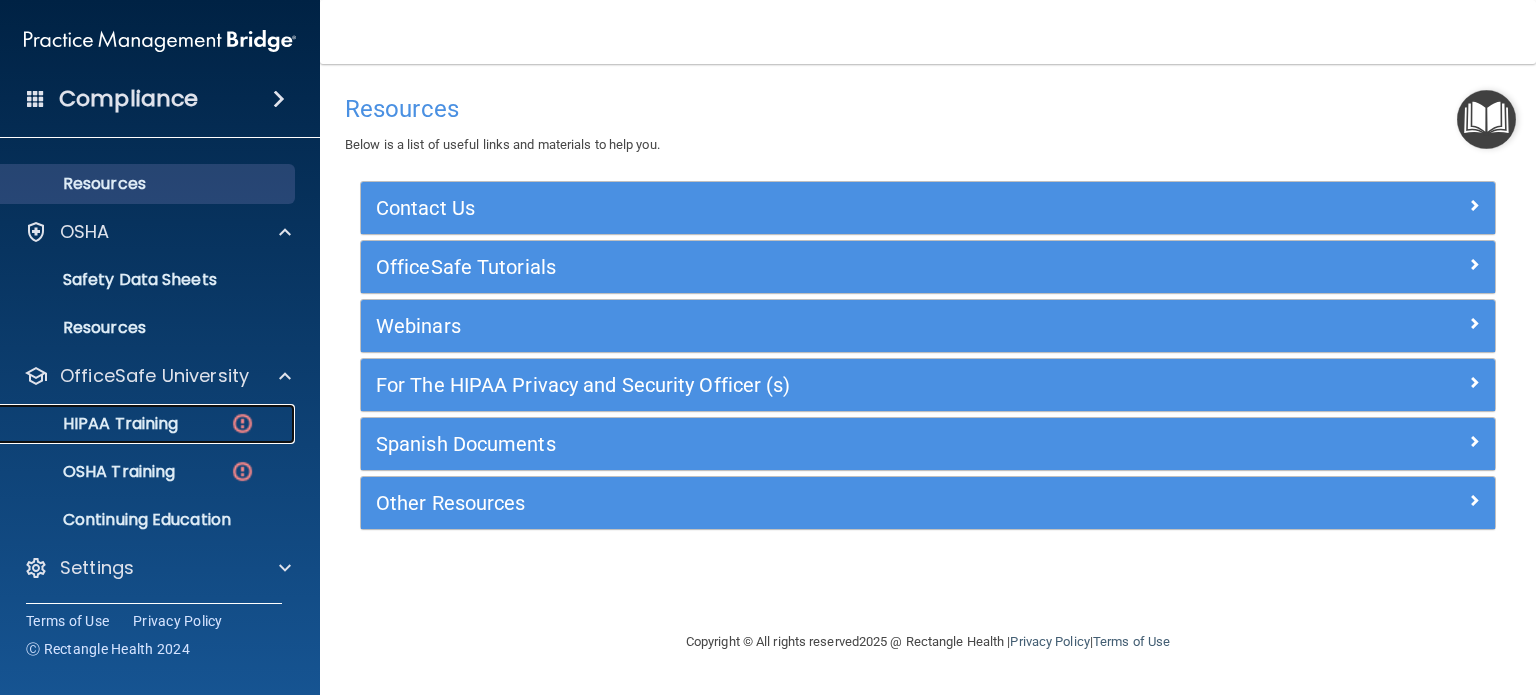 click on "HIPAA Training" at bounding box center [95, 424] 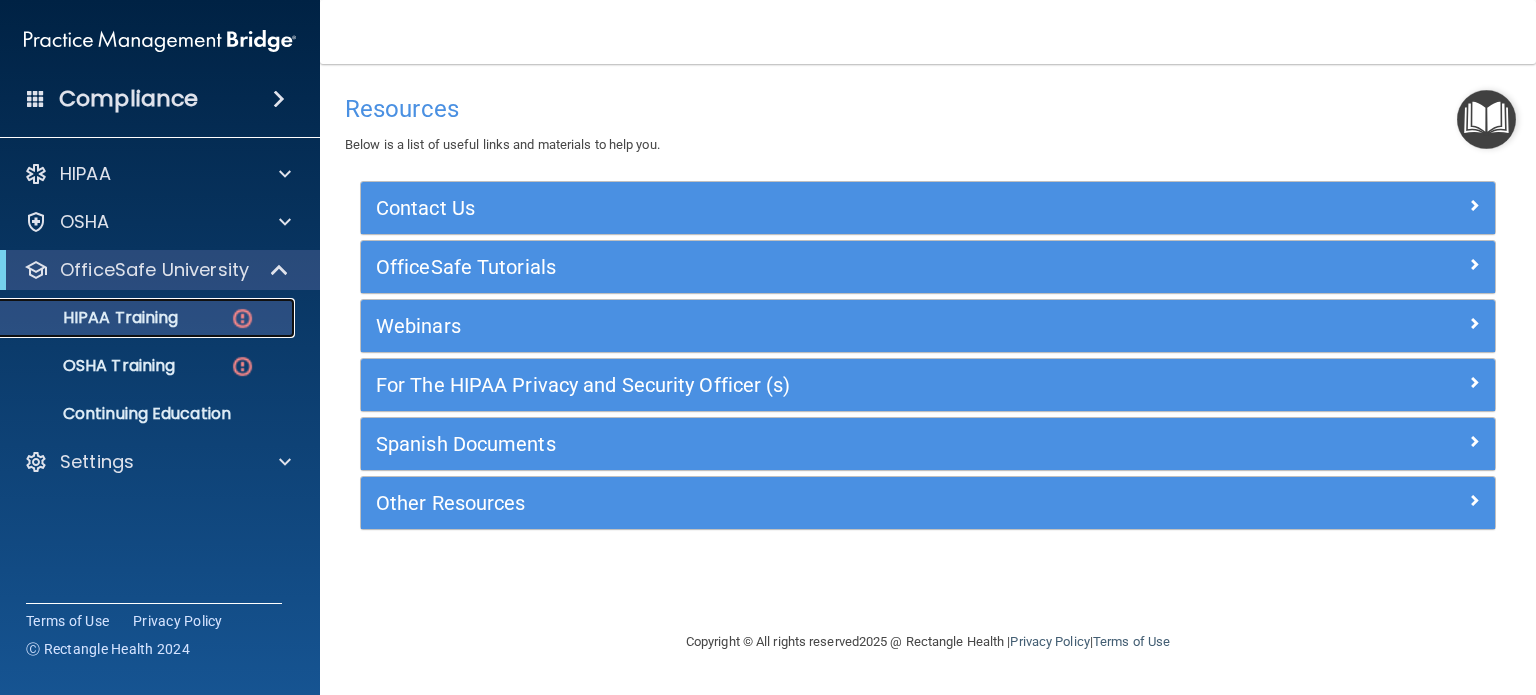 scroll, scrollTop: 0, scrollLeft: 0, axis: both 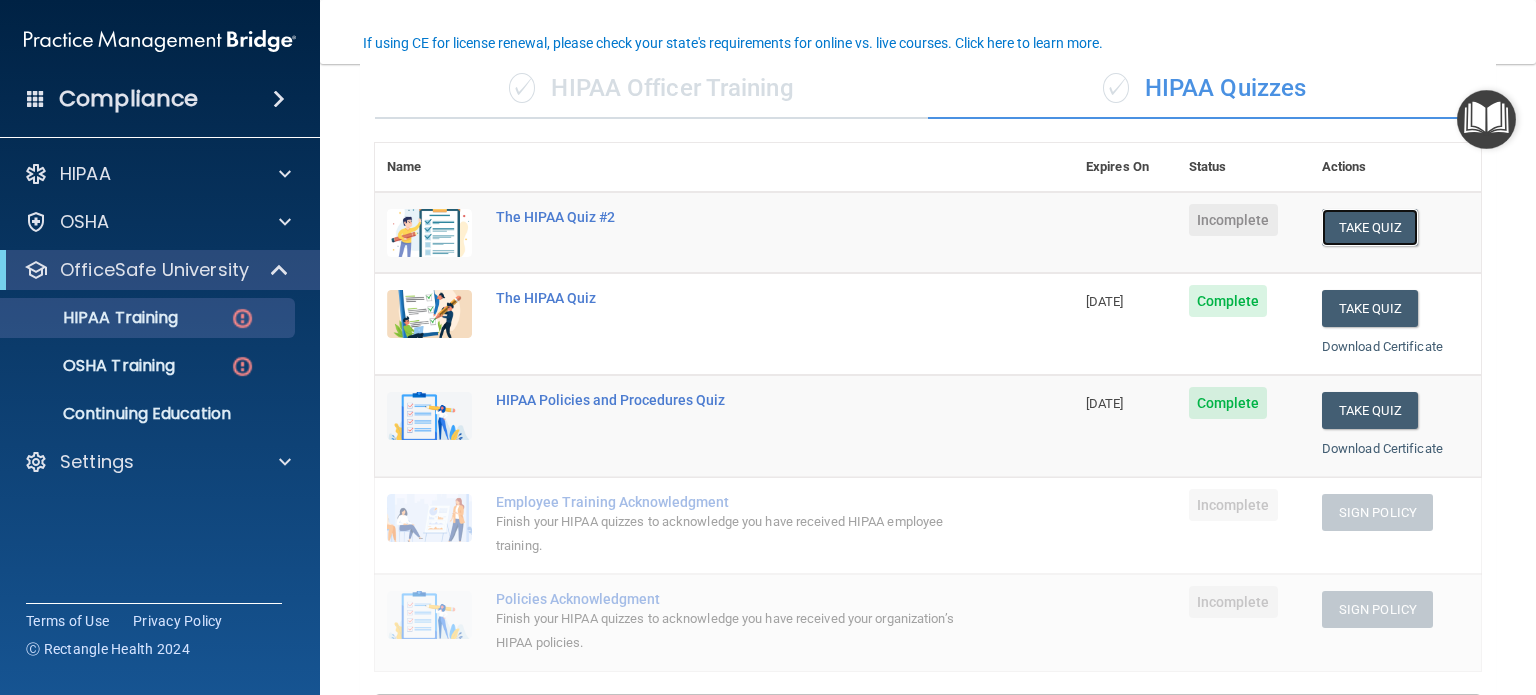 click on "Take Quiz" at bounding box center [1370, 227] 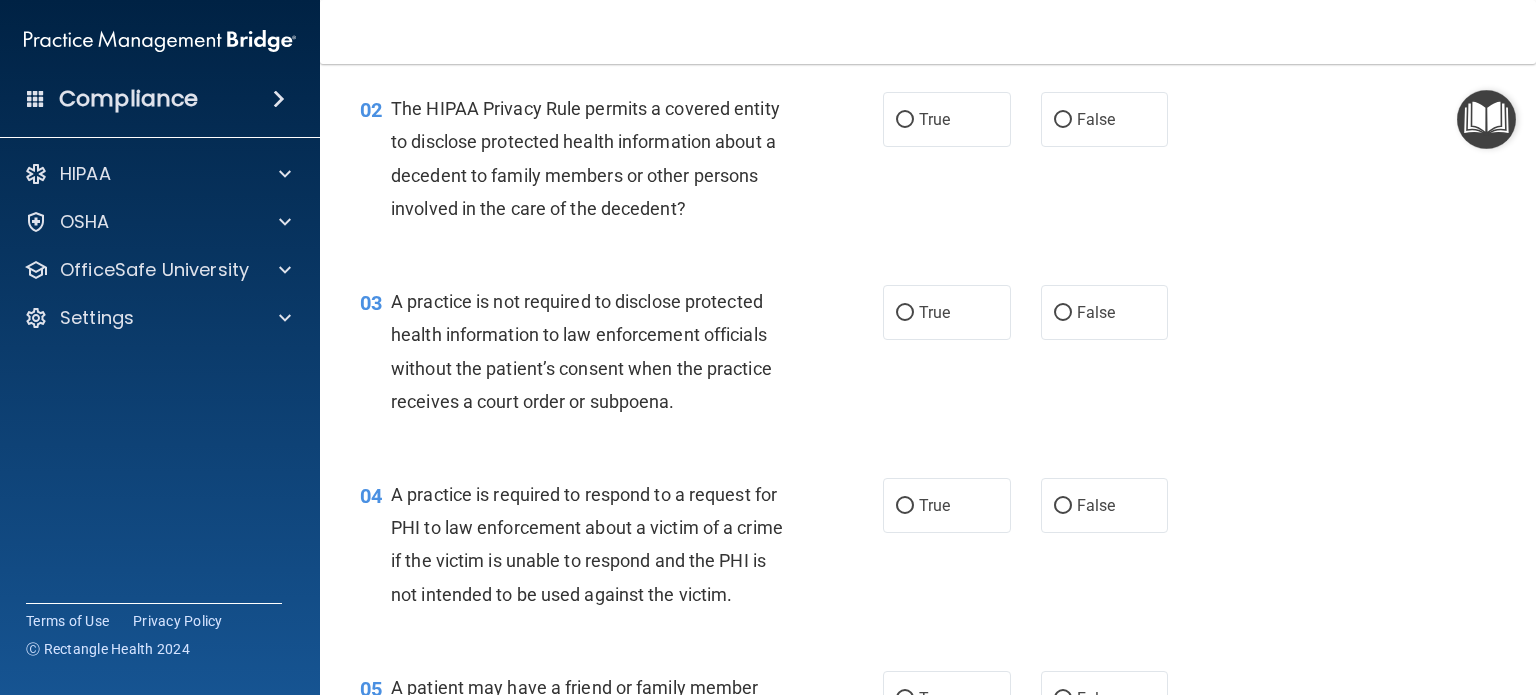 scroll, scrollTop: 0, scrollLeft: 0, axis: both 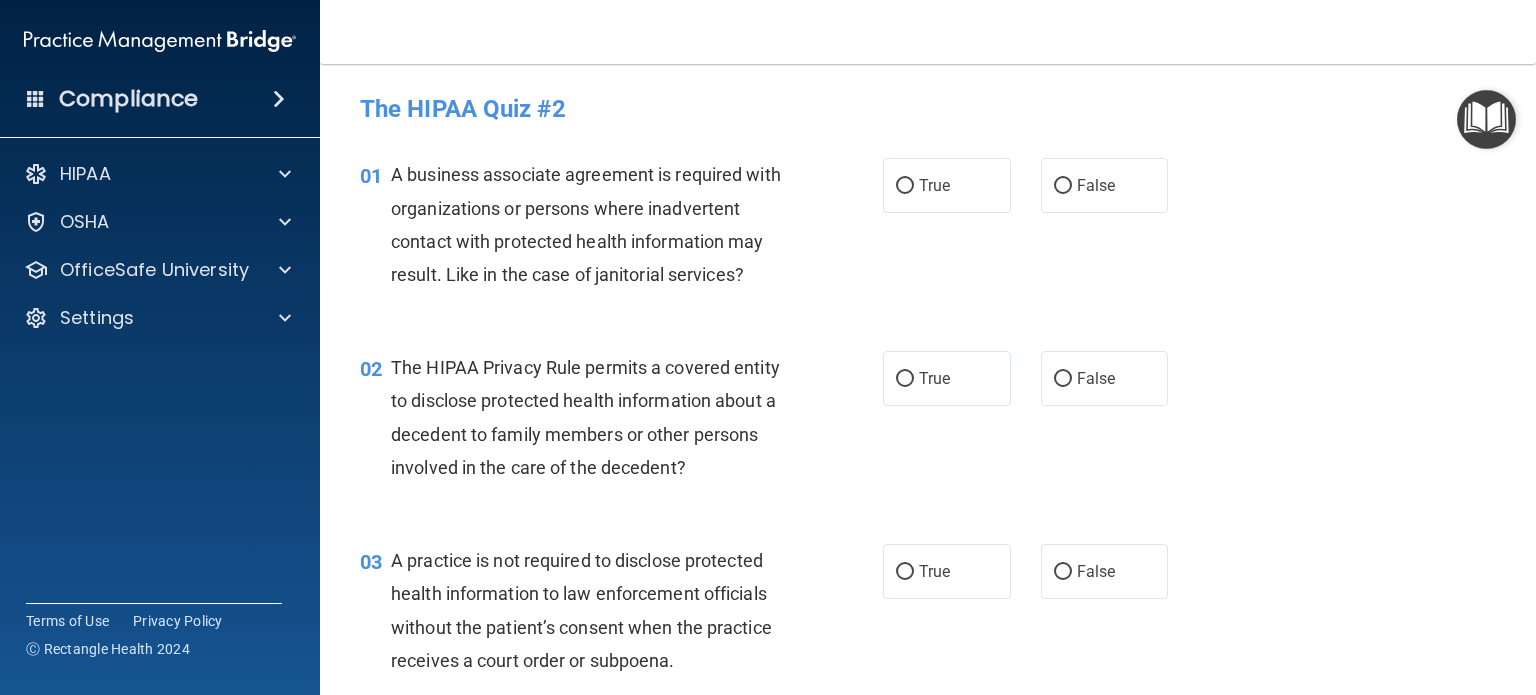 click on "False" at bounding box center (1063, 186) 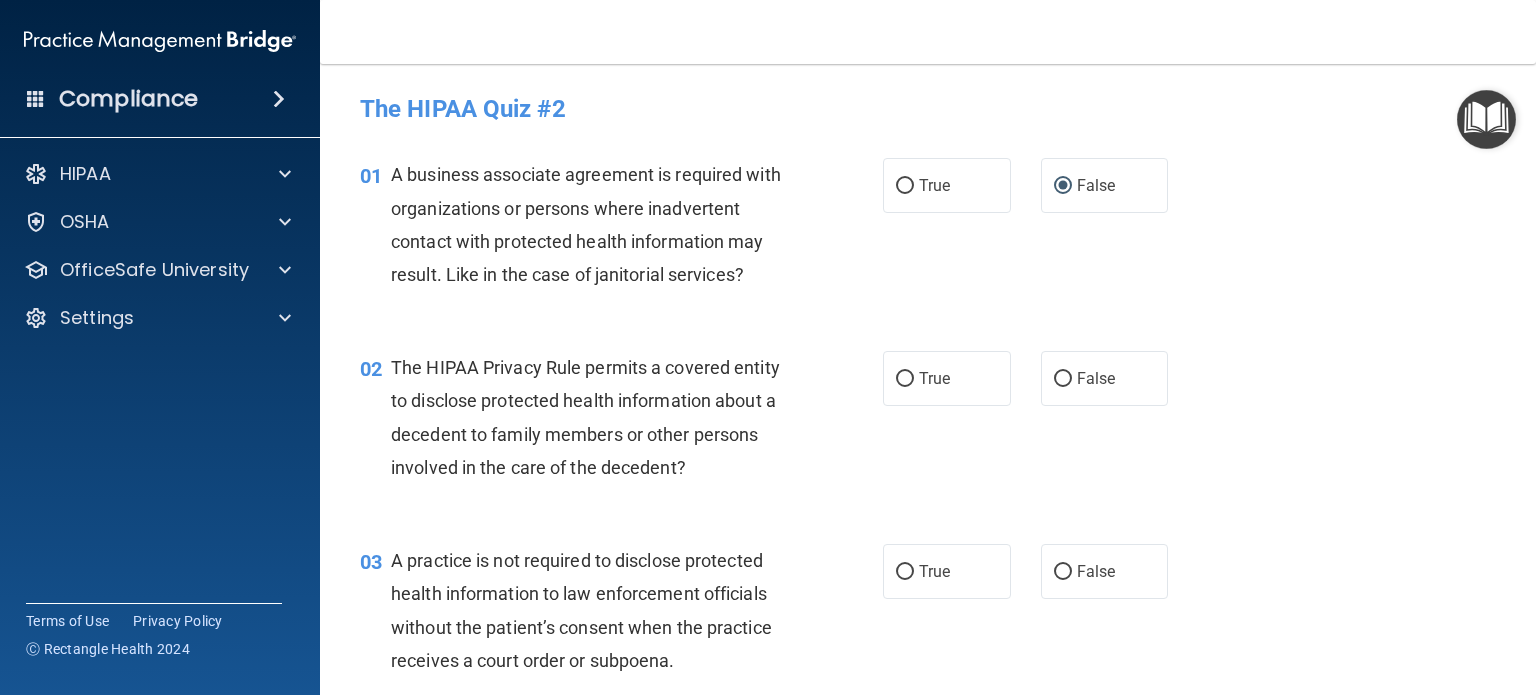 click on "True" at bounding box center (905, 379) 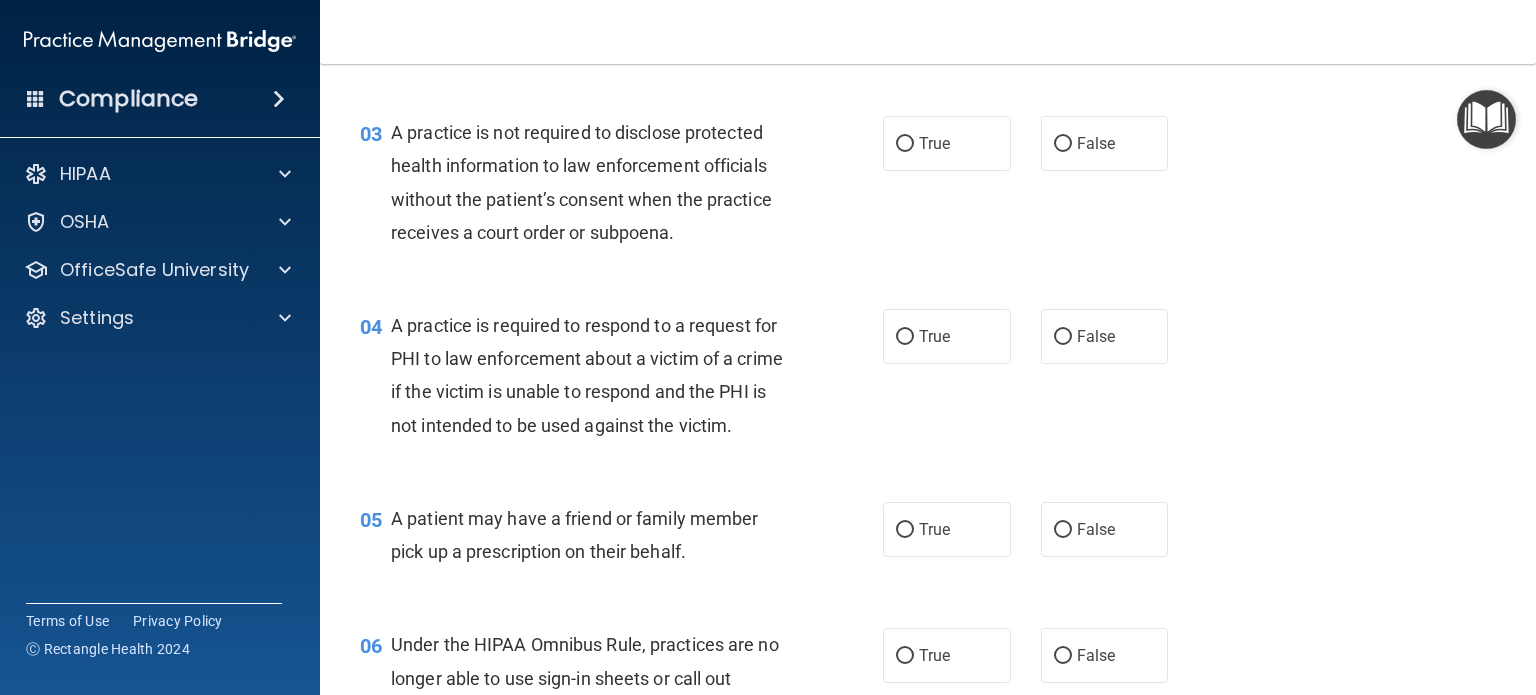 scroll, scrollTop: 440, scrollLeft: 0, axis: vertical 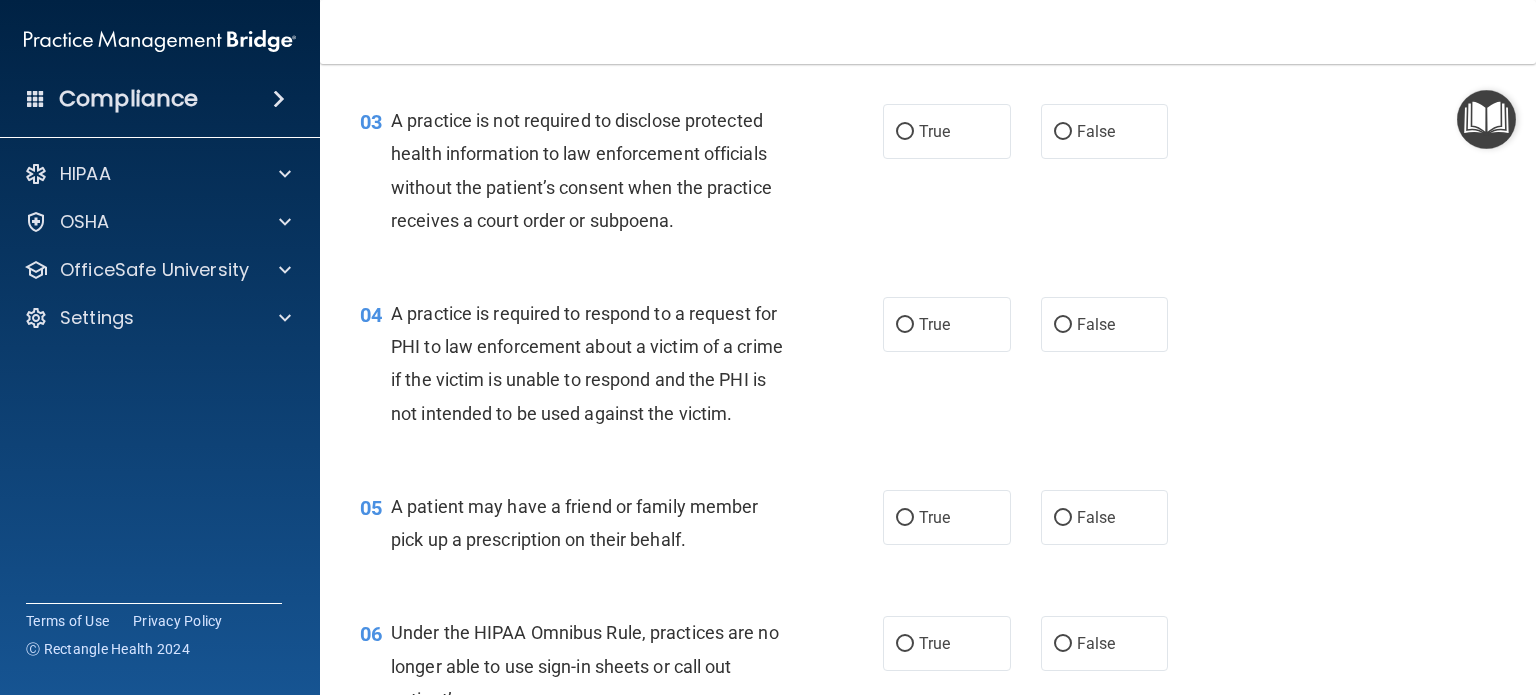 click on "False" at bounding box center [1063, 132] 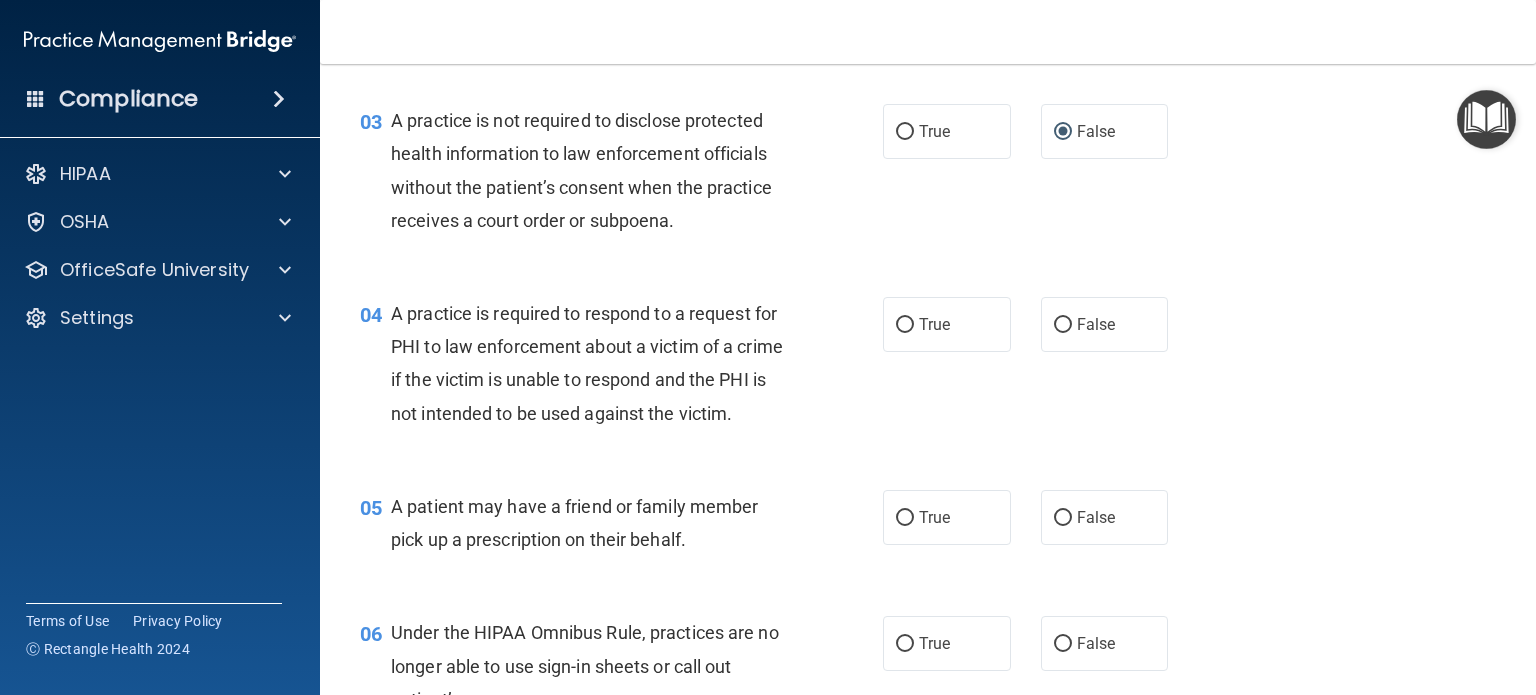 click on "True" at bounding box center (905, 325) 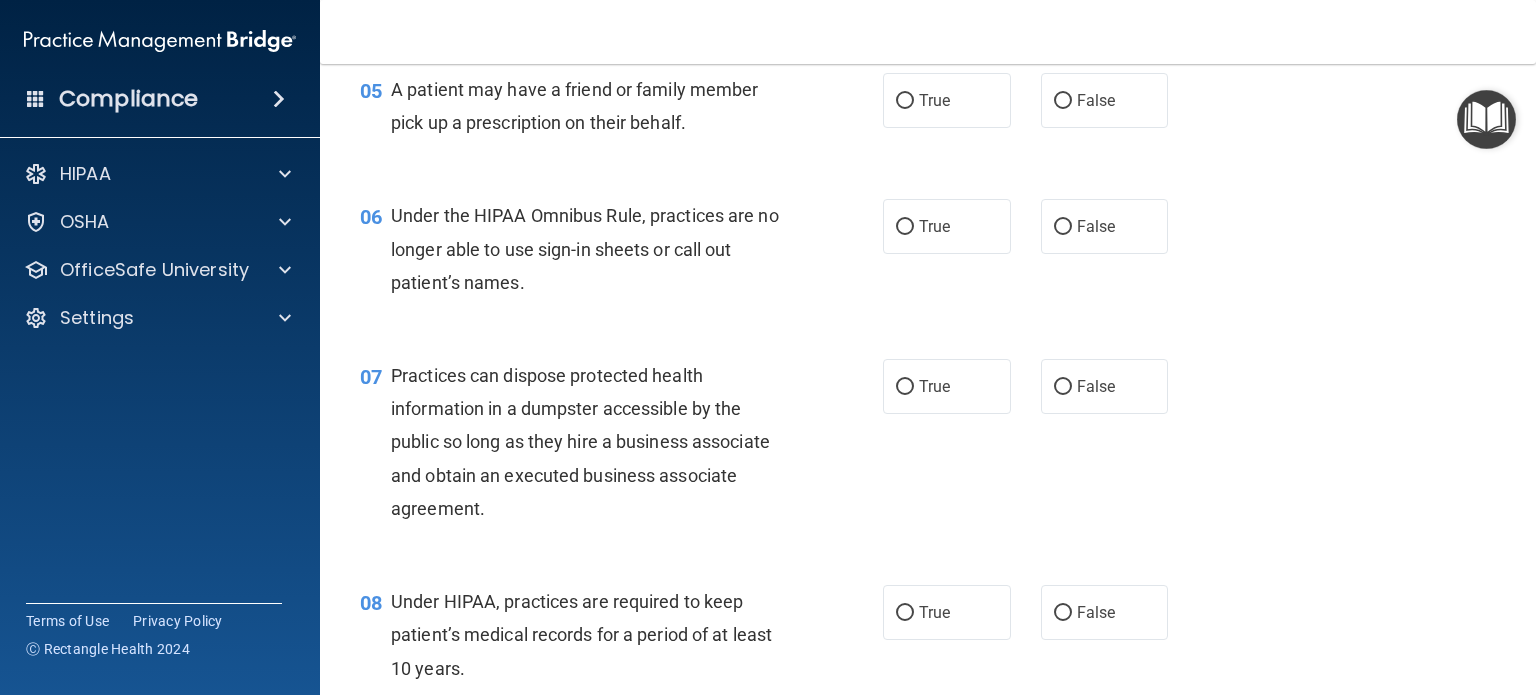 scroll, scrollTop: 861, scrollLeft: 0, axis: vertical 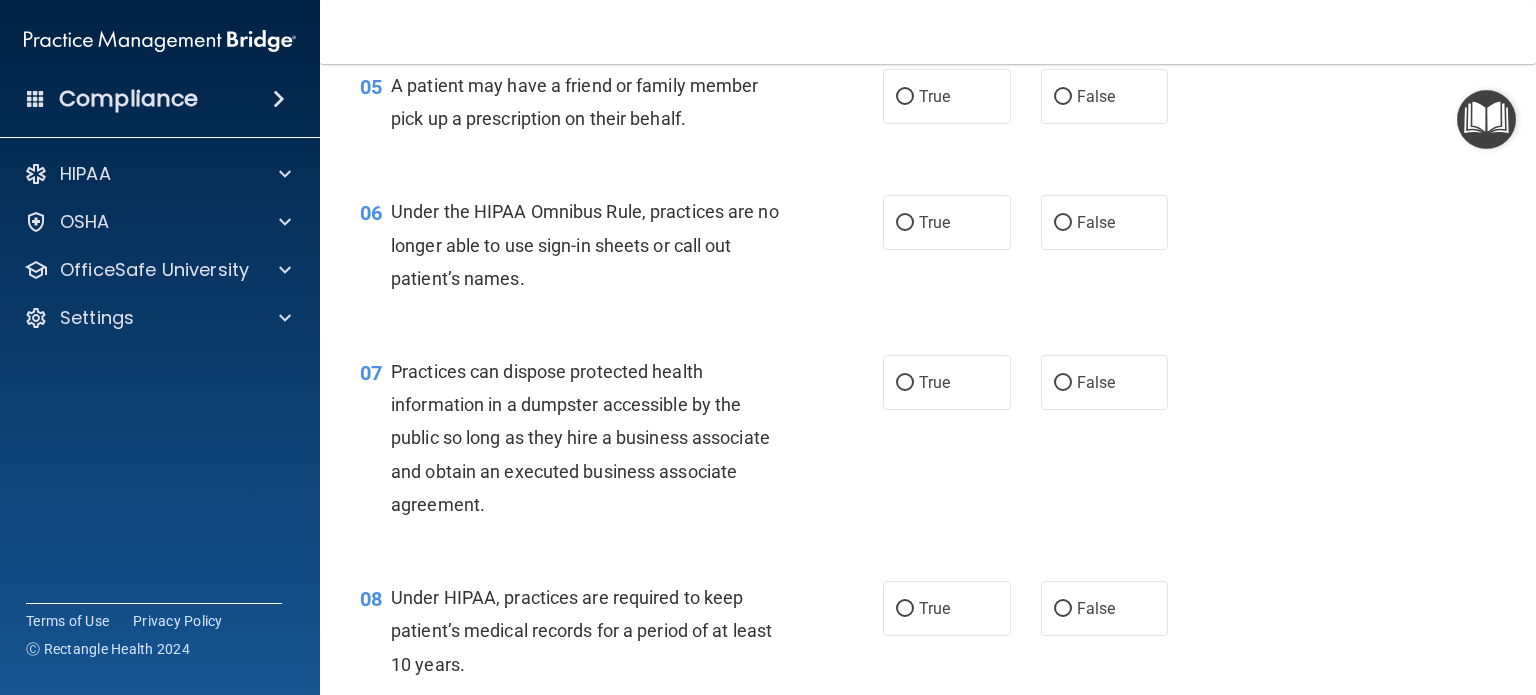 click on "True" at bounding box center [905, 97] 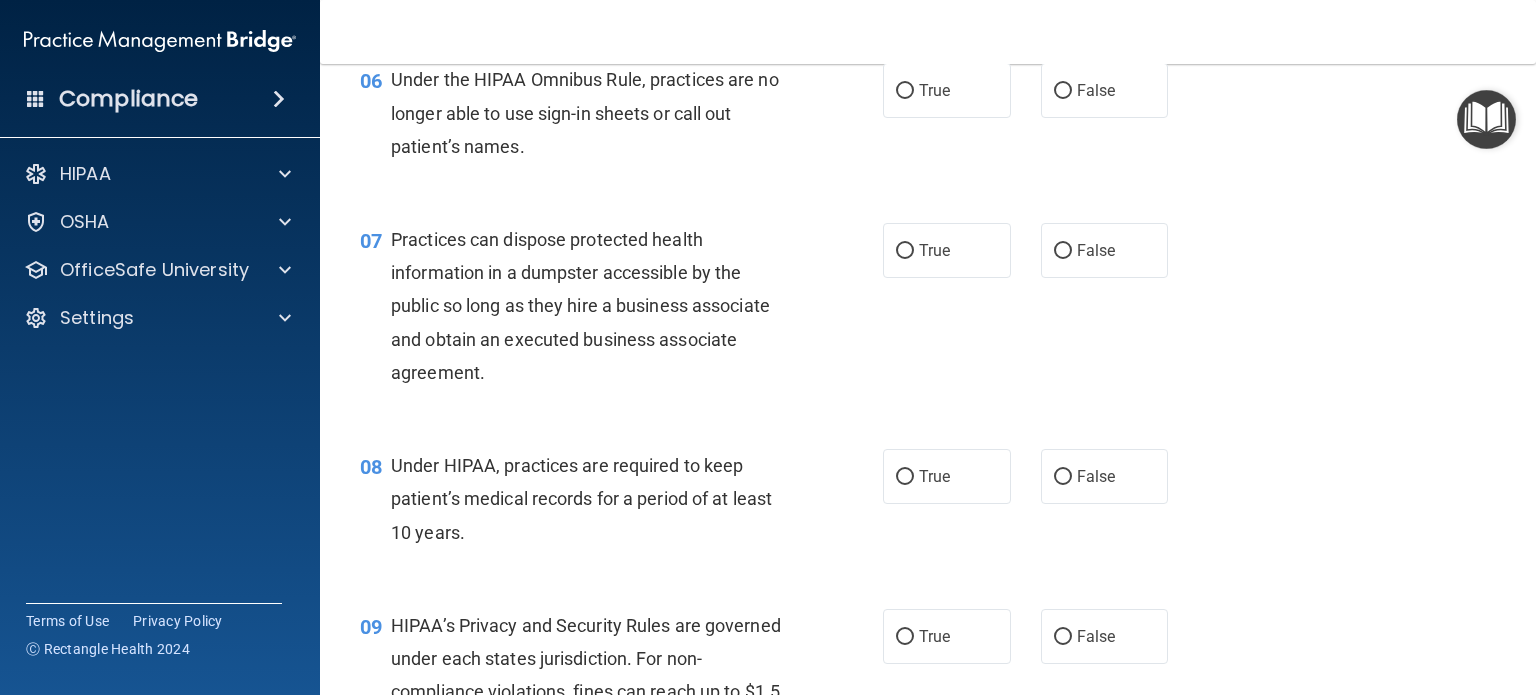 scroll, scrollTop: 1001, scrollLeft: 0, axis: vertical 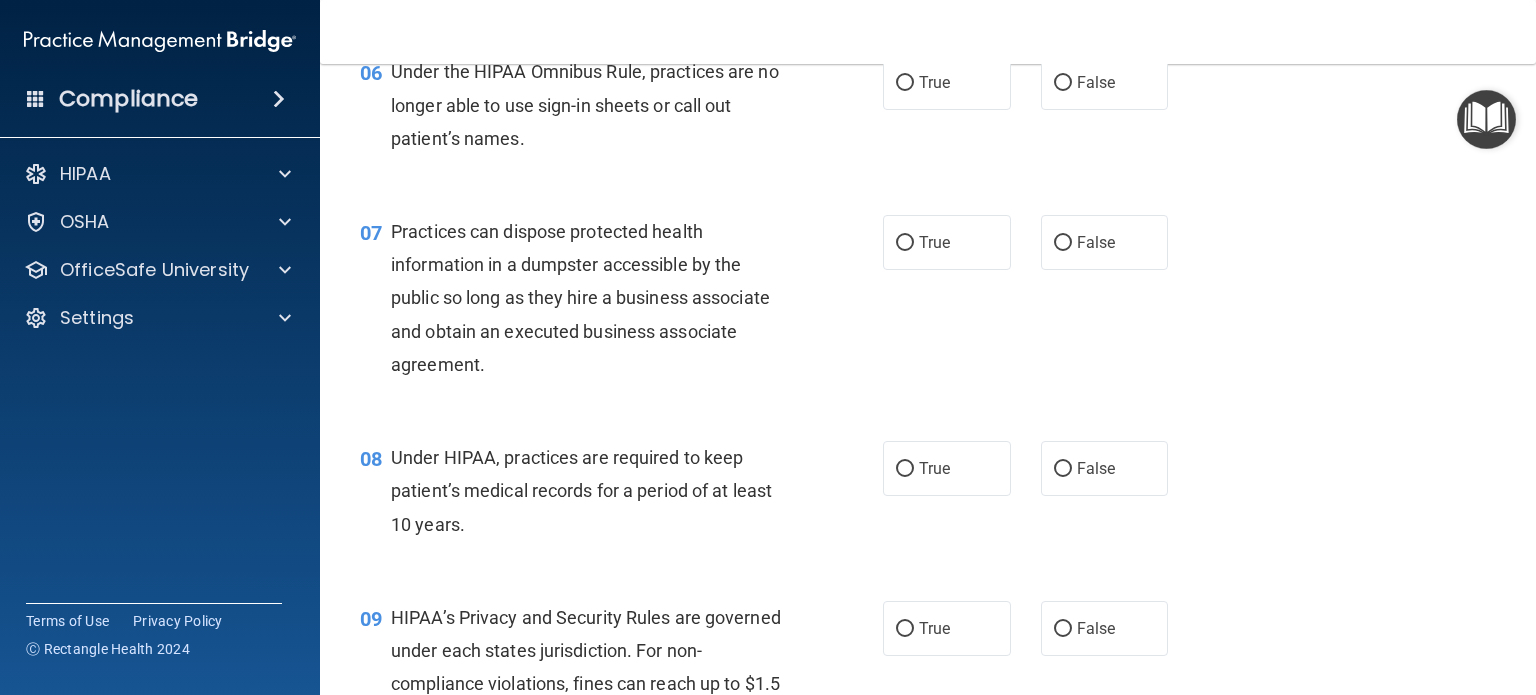 click on "False" at bounding box center (1063, 83) 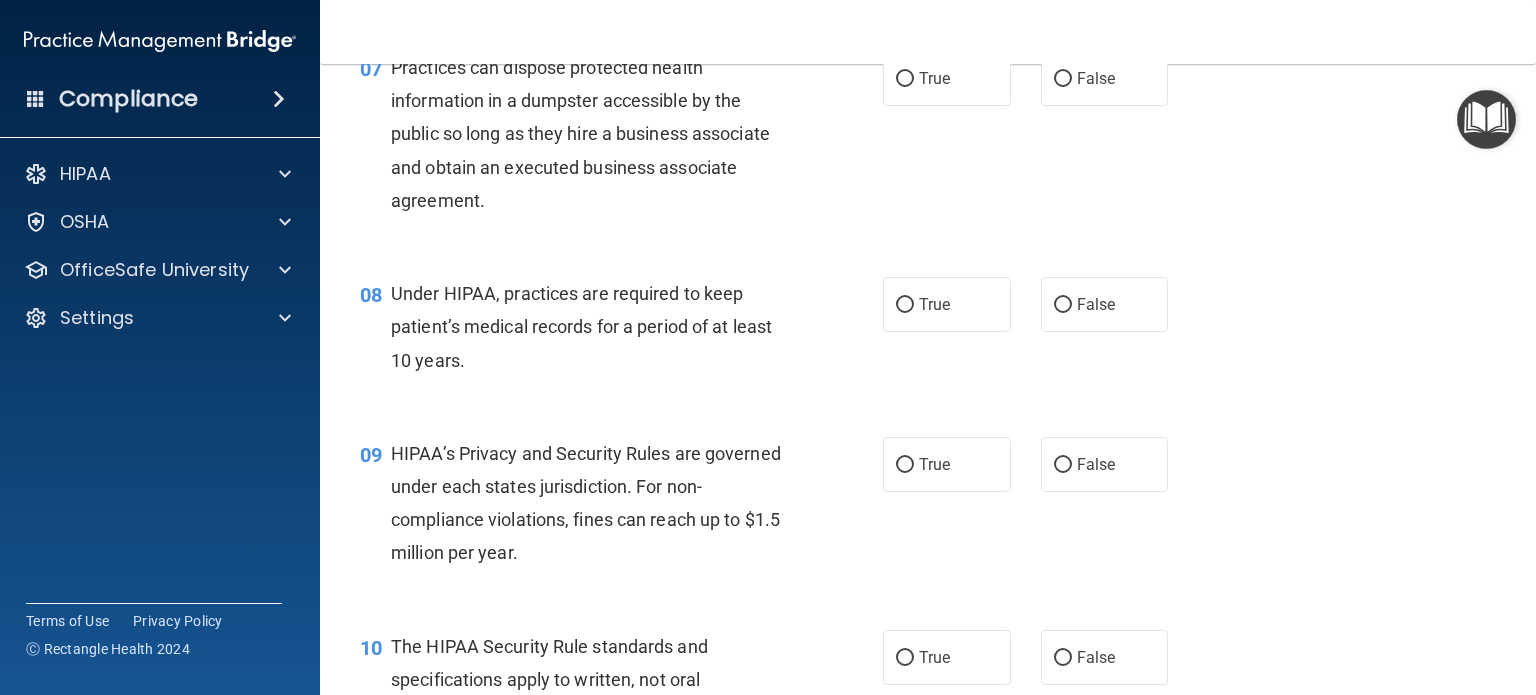 scroll, scrollTop: 1172, scrollLeft: 0, axis: vertical 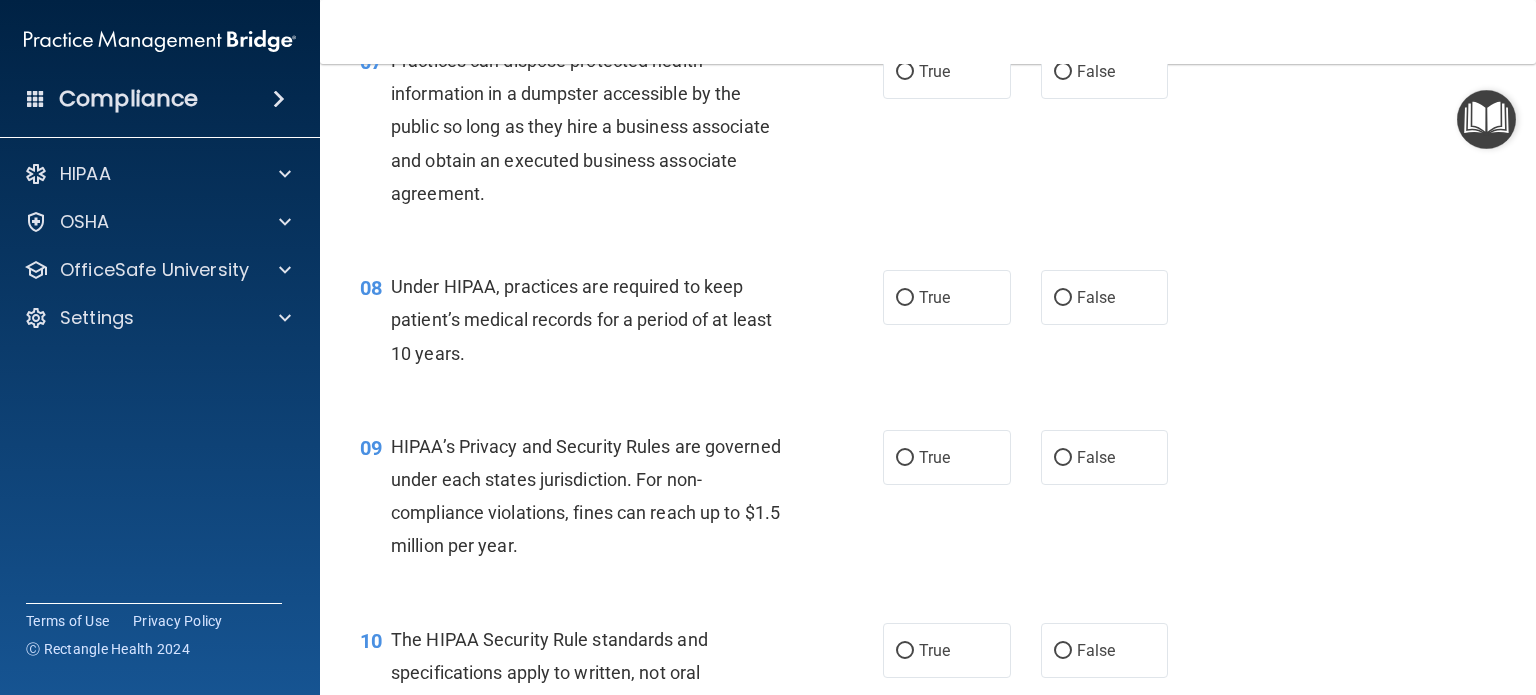 click on "False" at bounding box center (1063, 72) 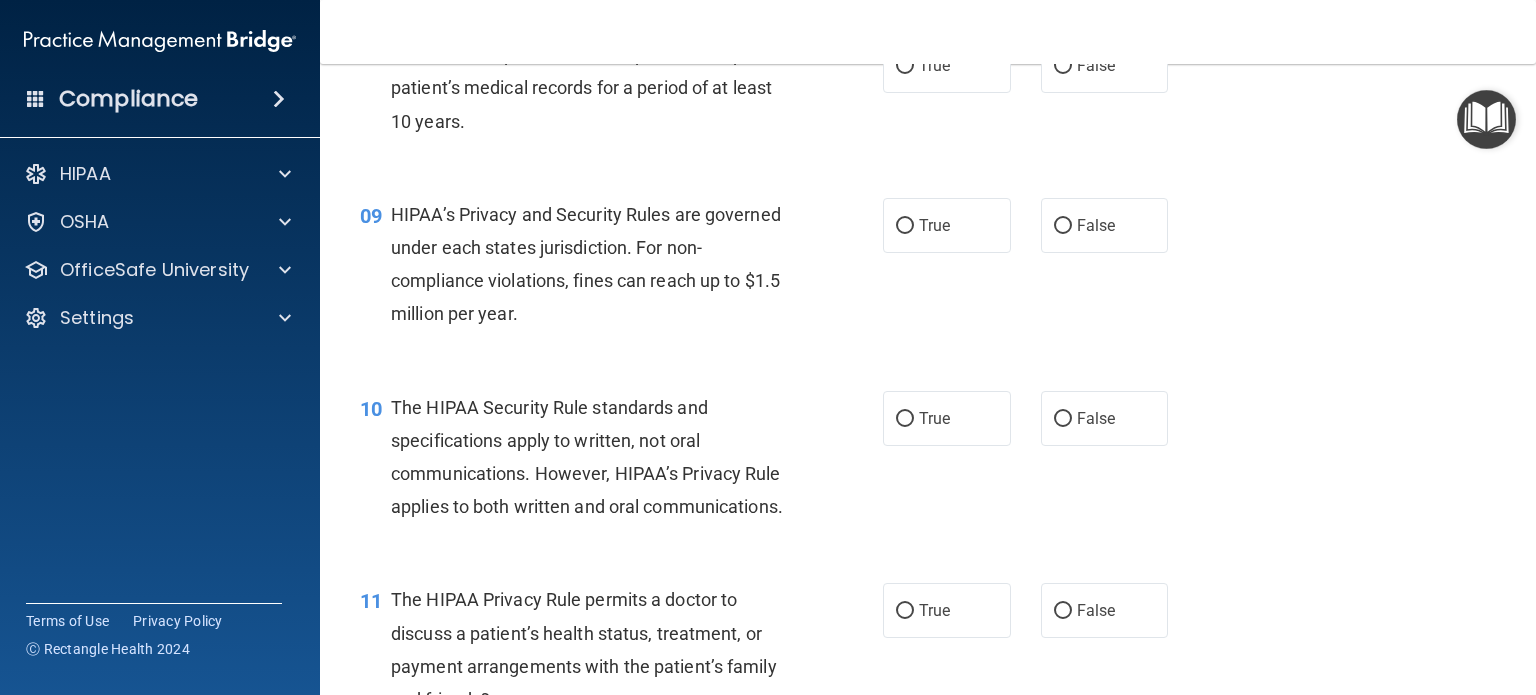 scroll, scrollTop: 1406, scrollLeft: 0, axis: vertical 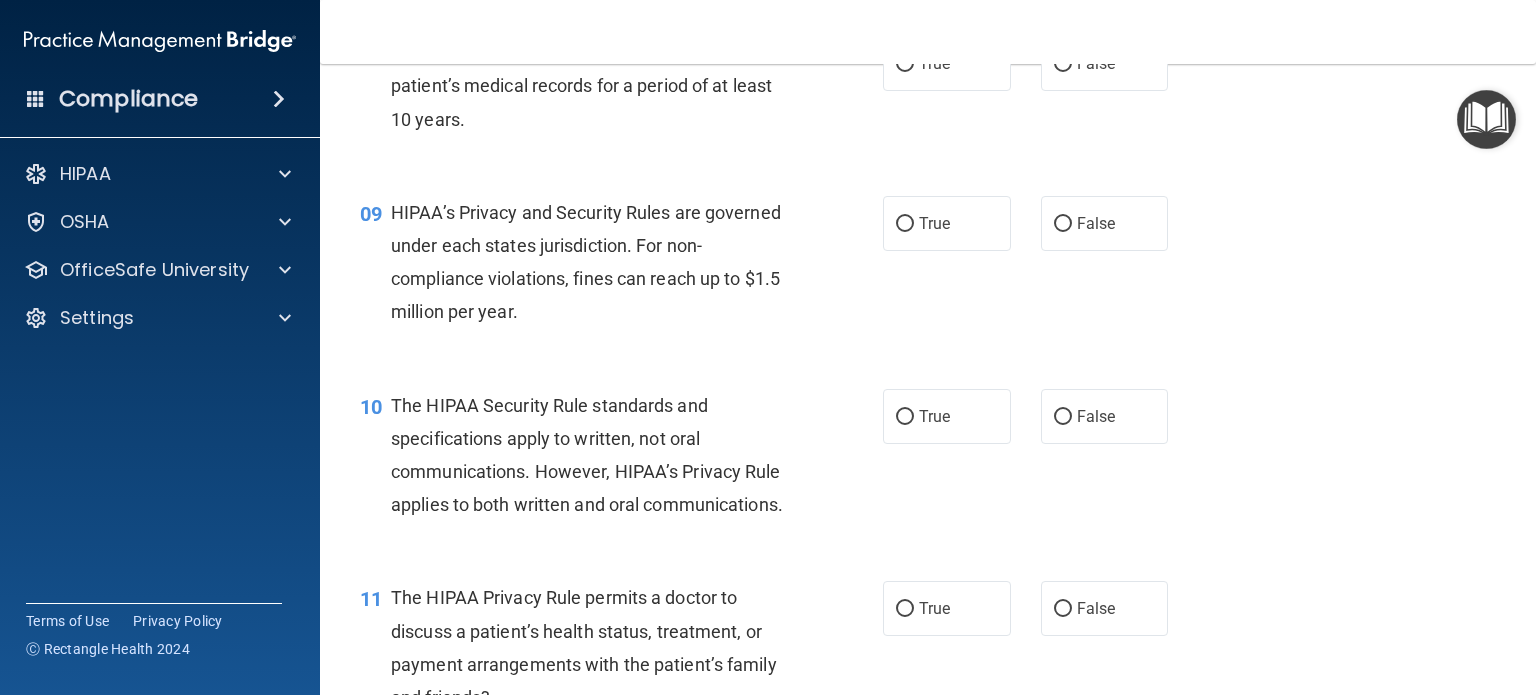 click on "False" at bounding box center (1063, 64) 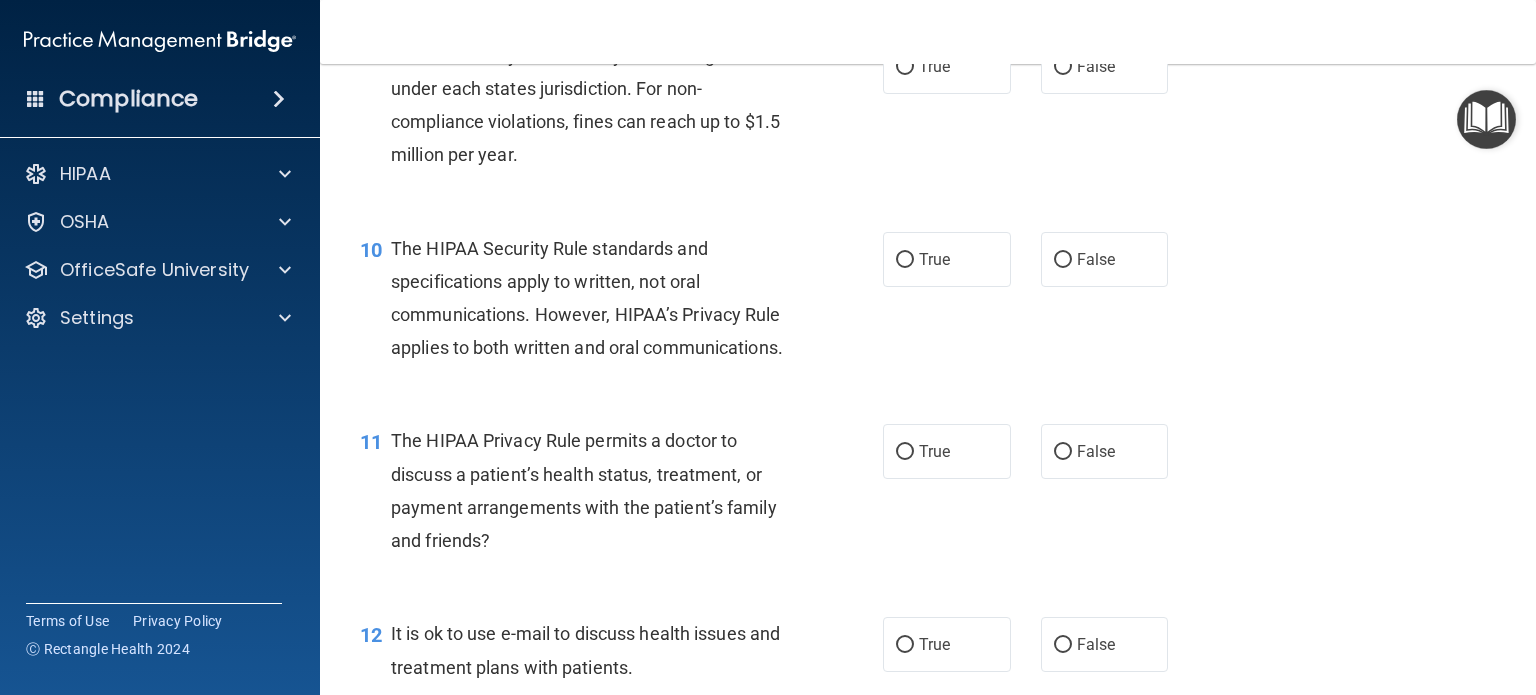 scroll, scrollTop: 1564, scrollLeft: 0, axis: vertical 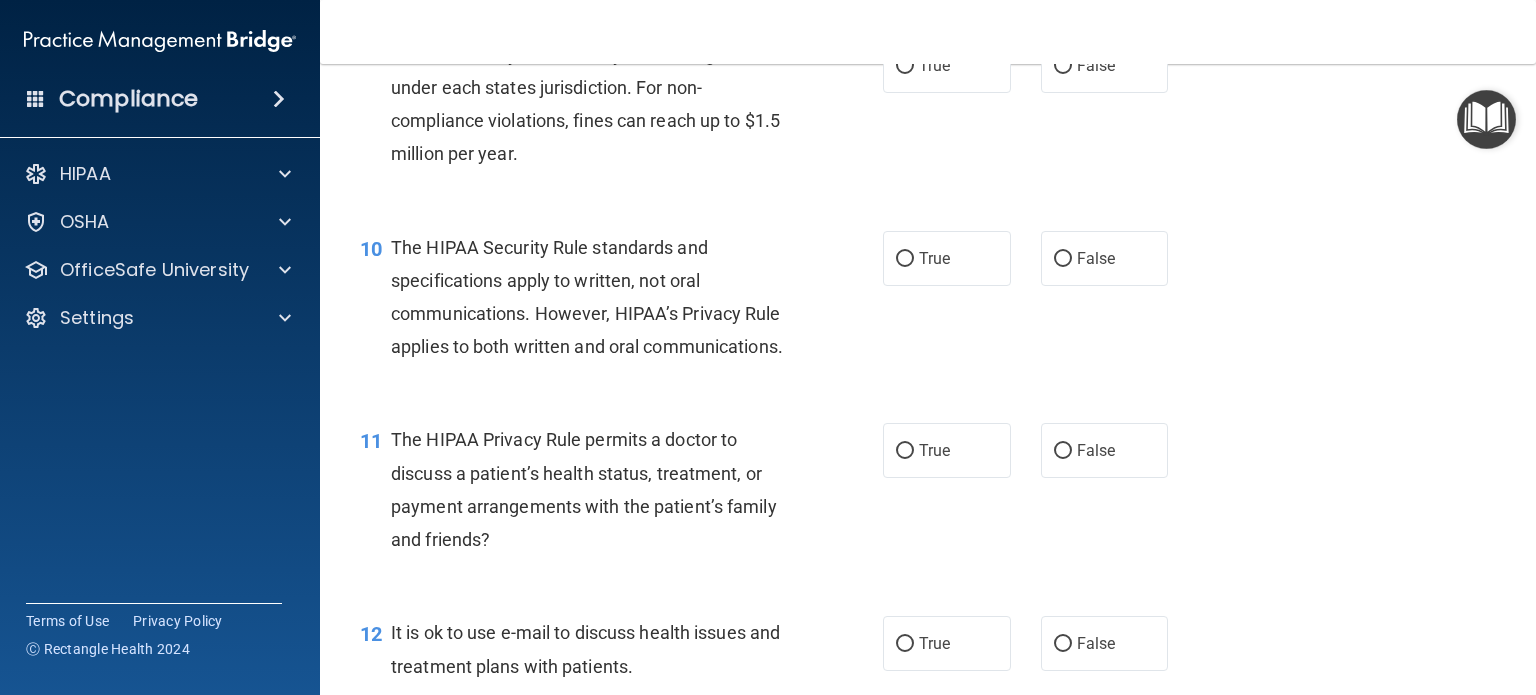 click on "True" at bounding box center (905, 66) 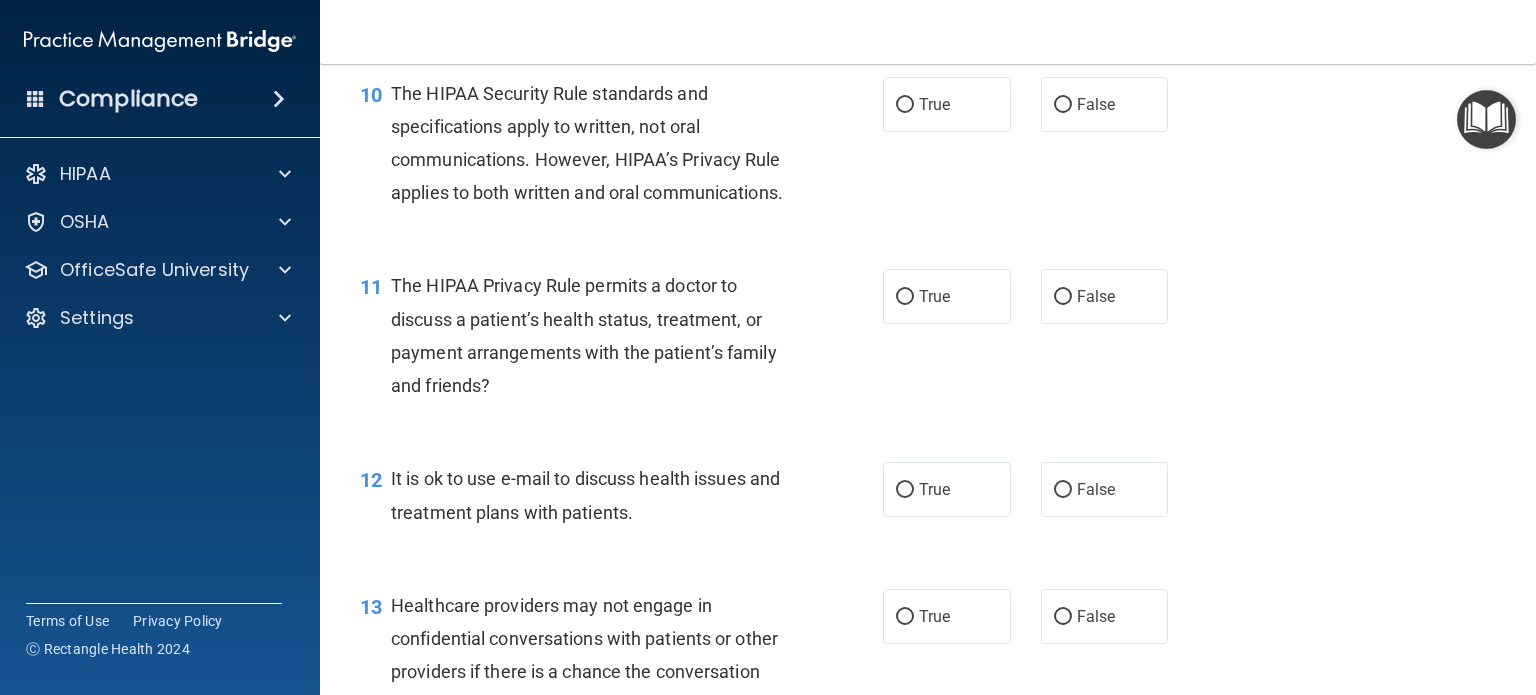 scroll, scrollTop: 1719, scrollLeft: 0, axis: vertical 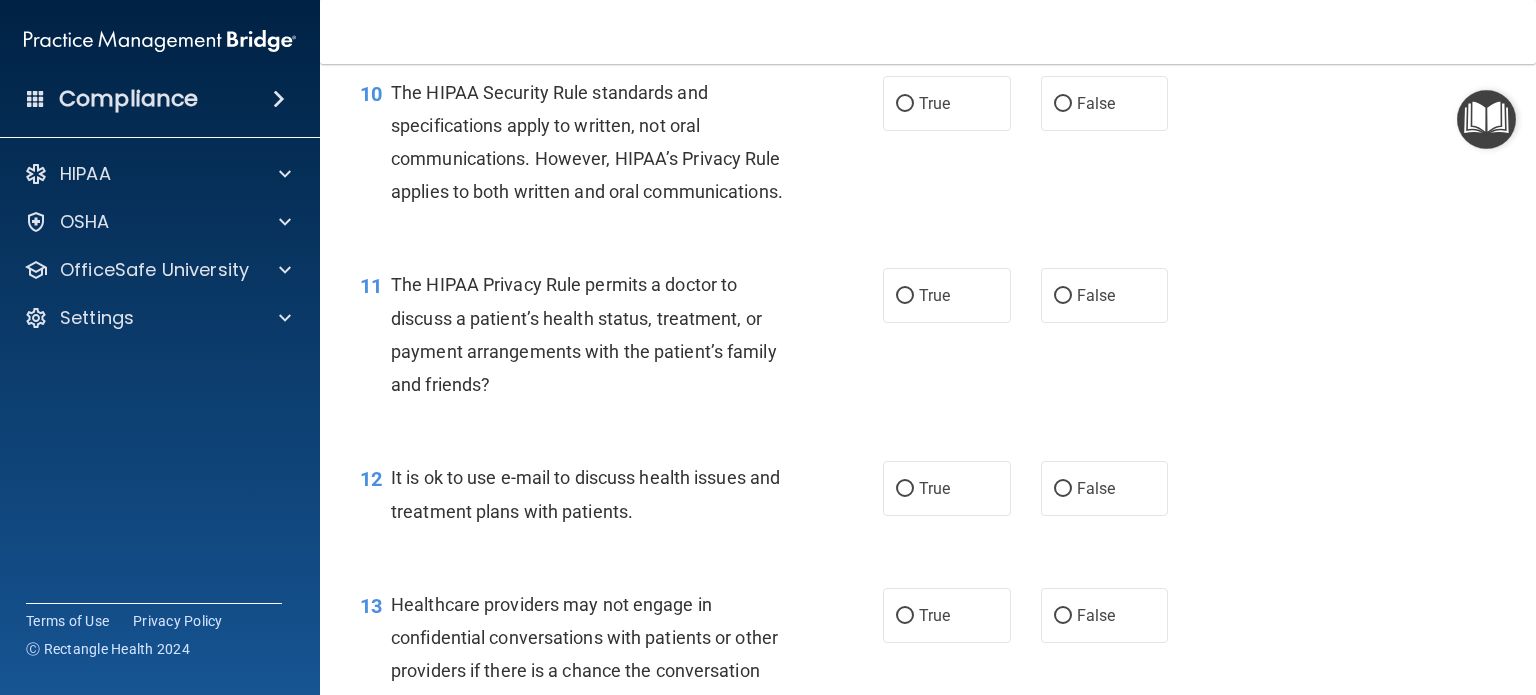 click on "True" at bounding box center (905, 104) 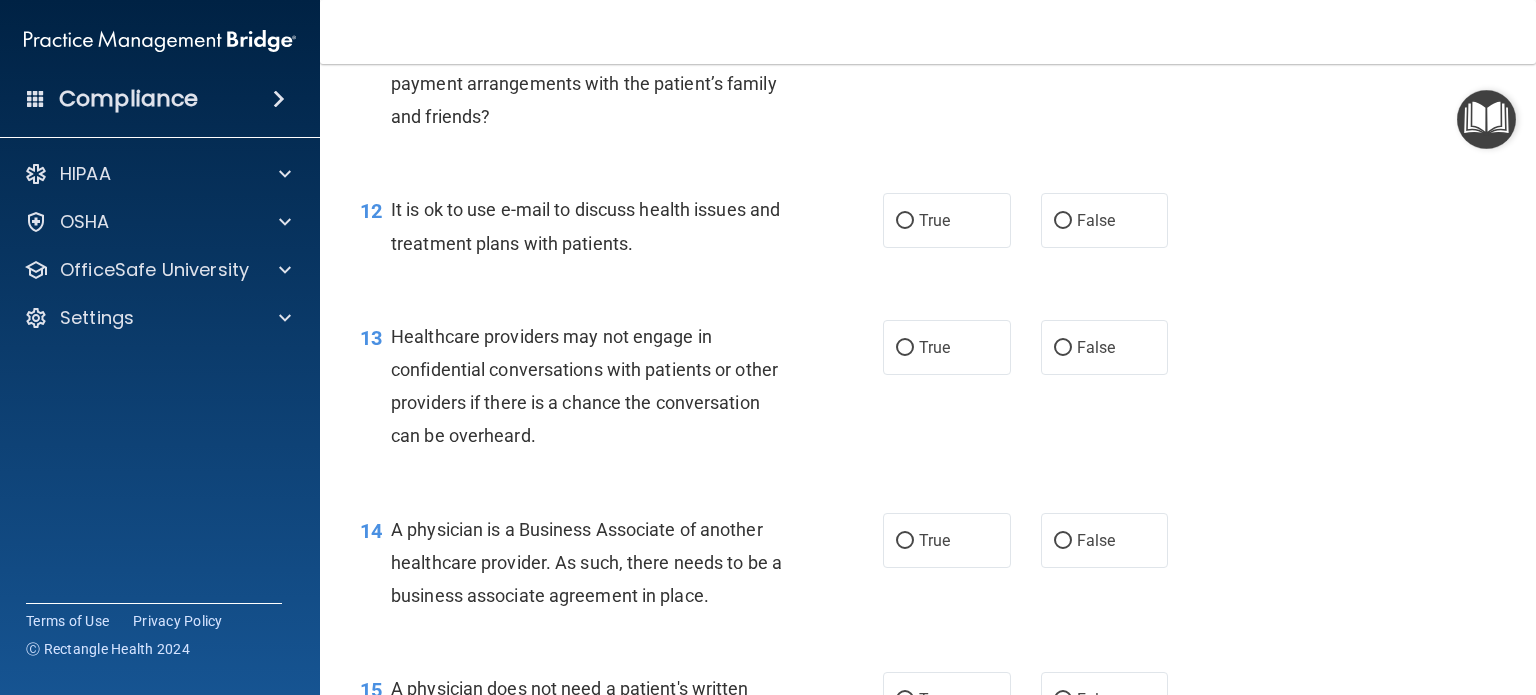 scroll, scrollTop: 1988, scrollLeft: 0, axis: vertical 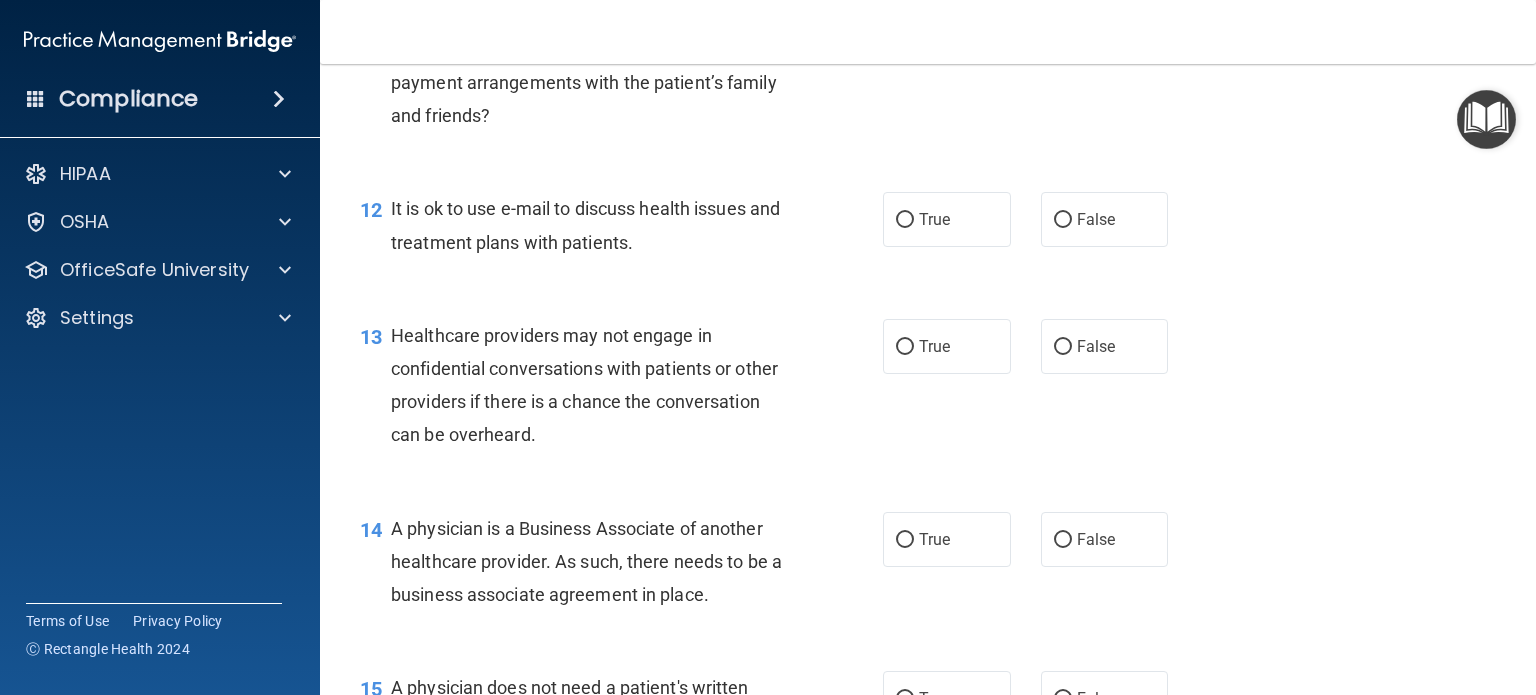 click on "False" at bounding box center (1063, 27) 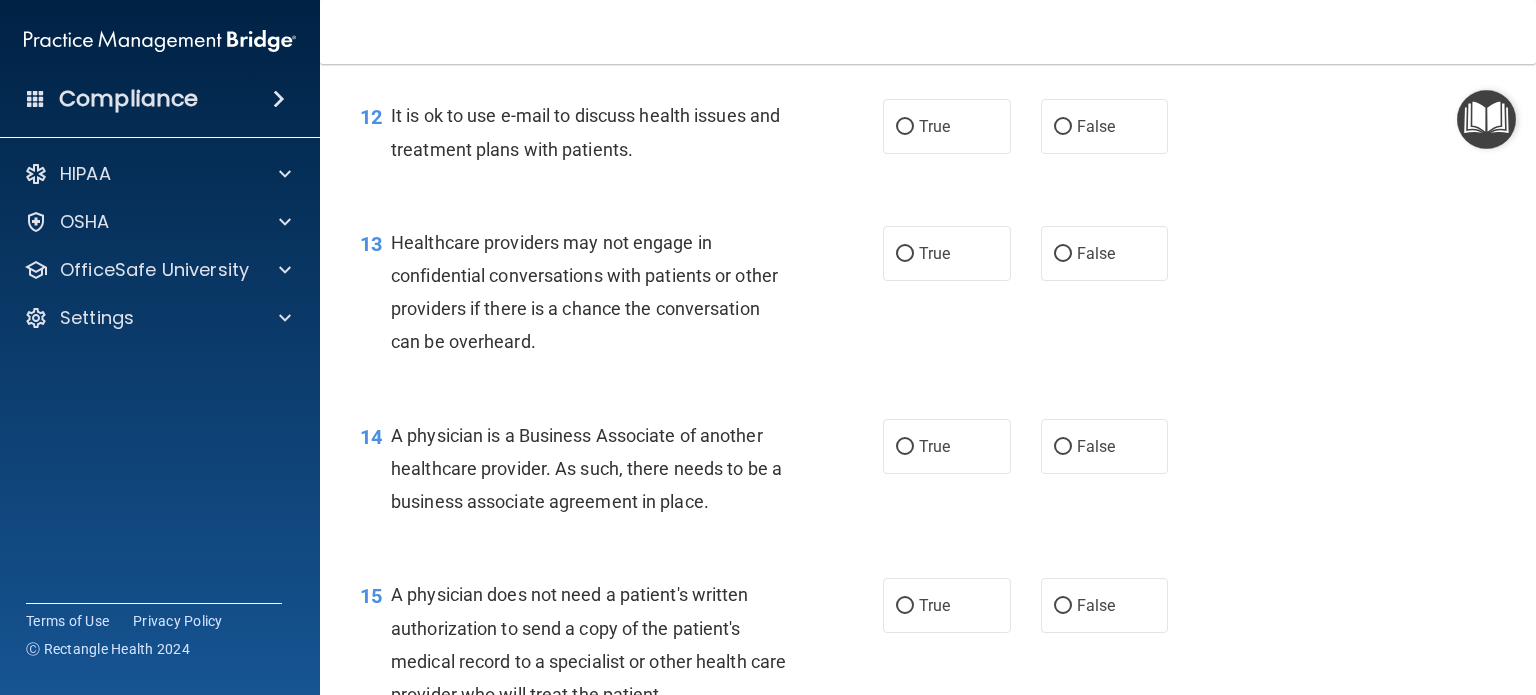 scroll, scrollTop: 2083, scrollLeft: 0, axis: vertical 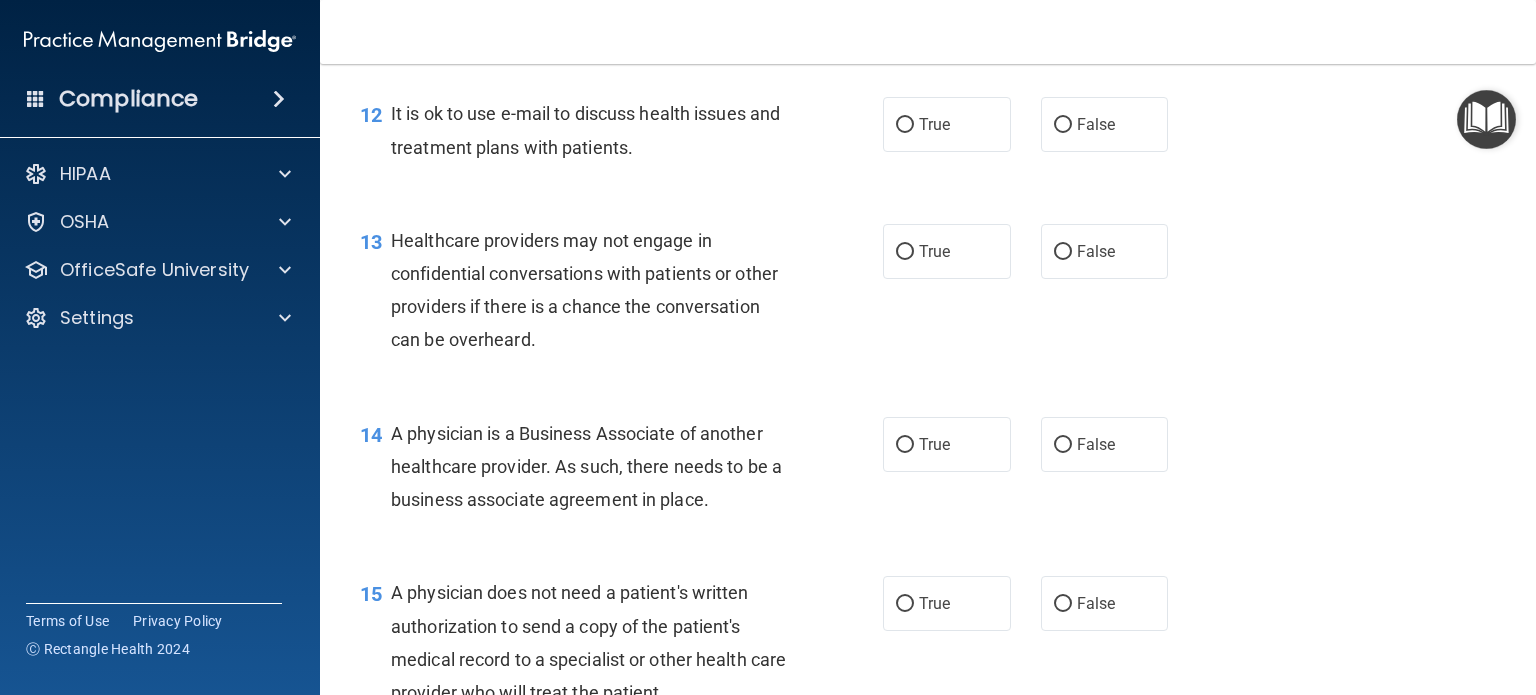 click on "True" at bounding box center [905, 125] 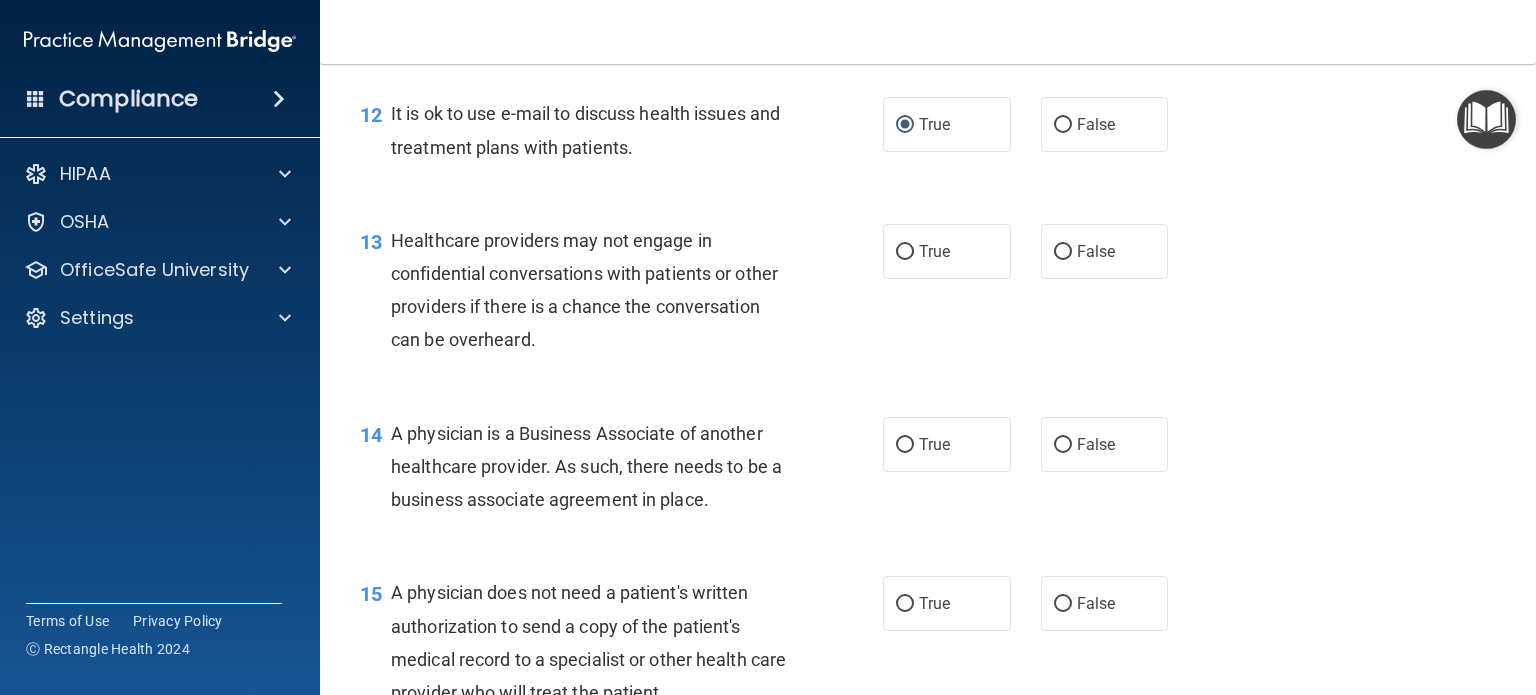 click on "True" at bounding box center [905, 252] 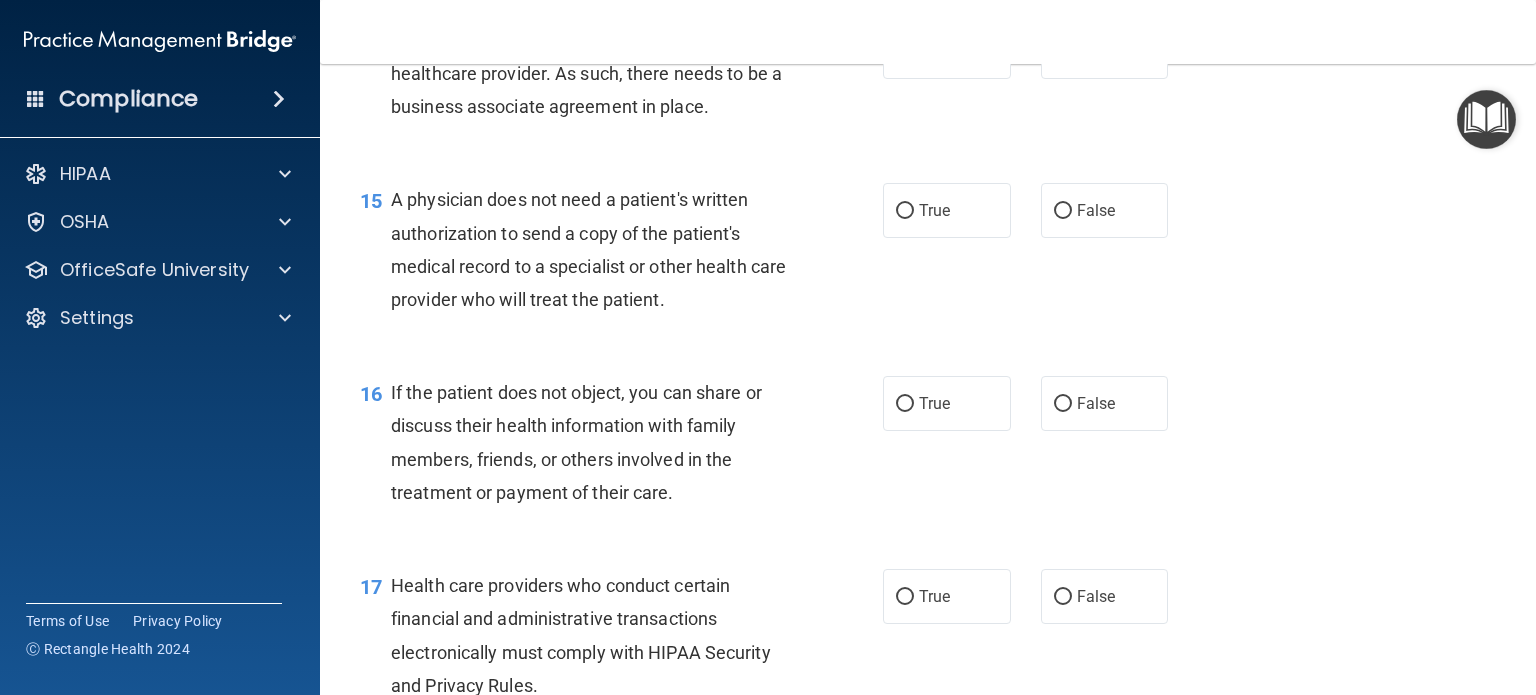 scroll, scrollTop: 2477, scrollLeft: 0, axis: vertical 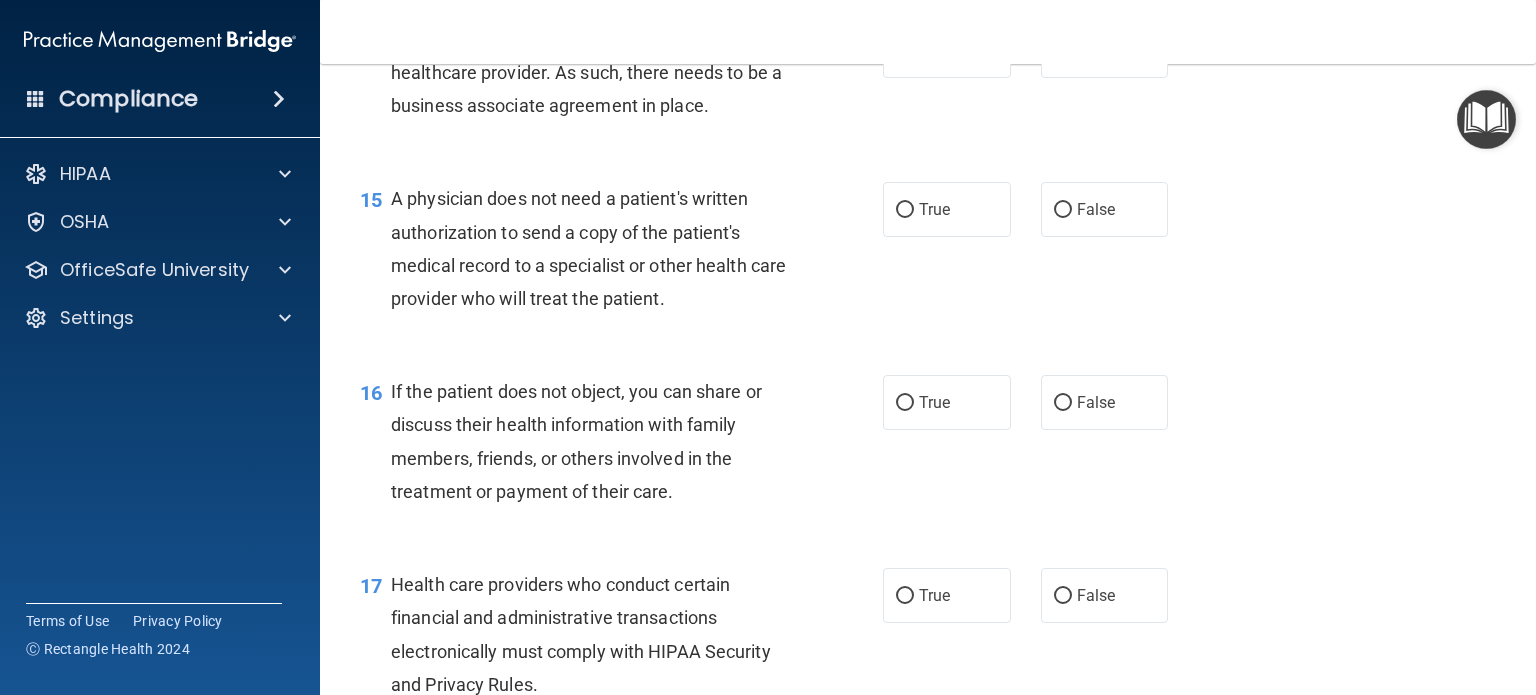 click on "True" at bounding box center [905, 51] 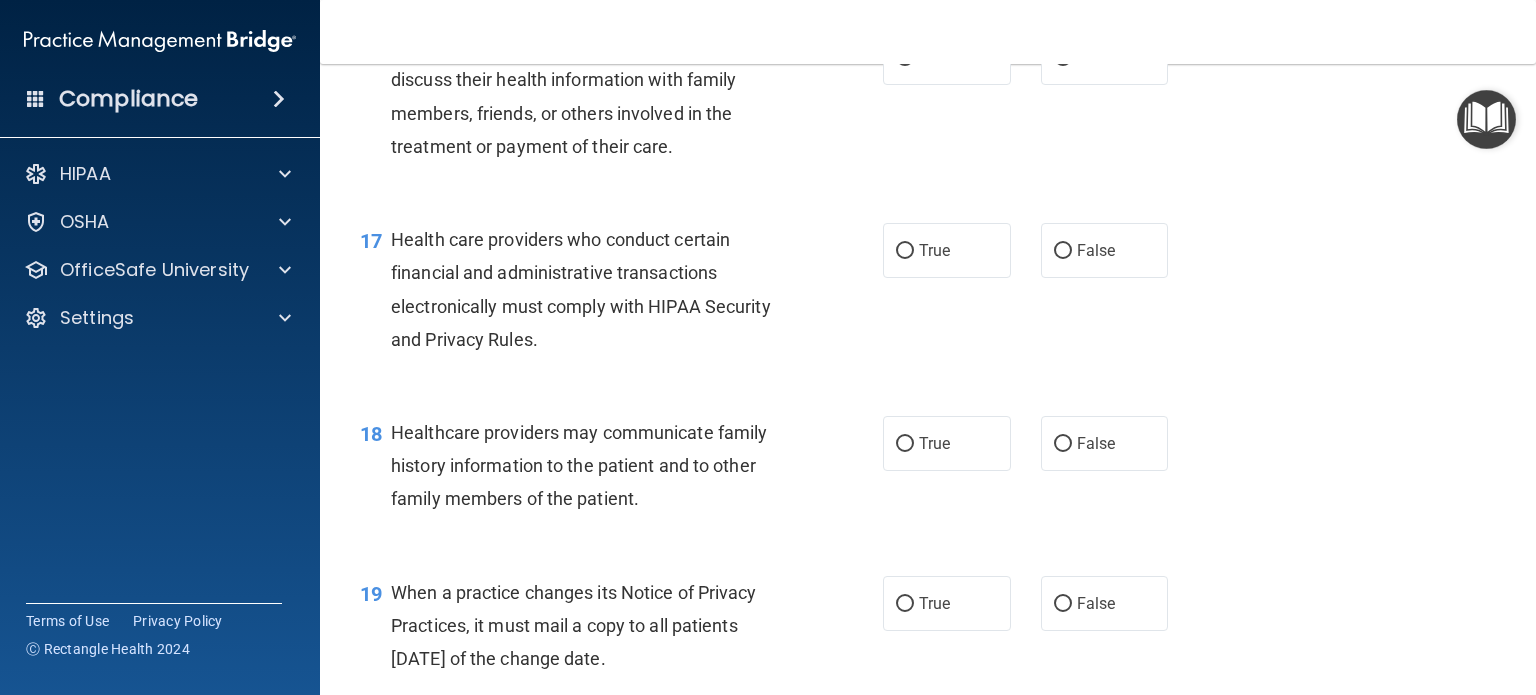scroll, scrollTop: 2825, scrollLeft: 0, axis: vertical 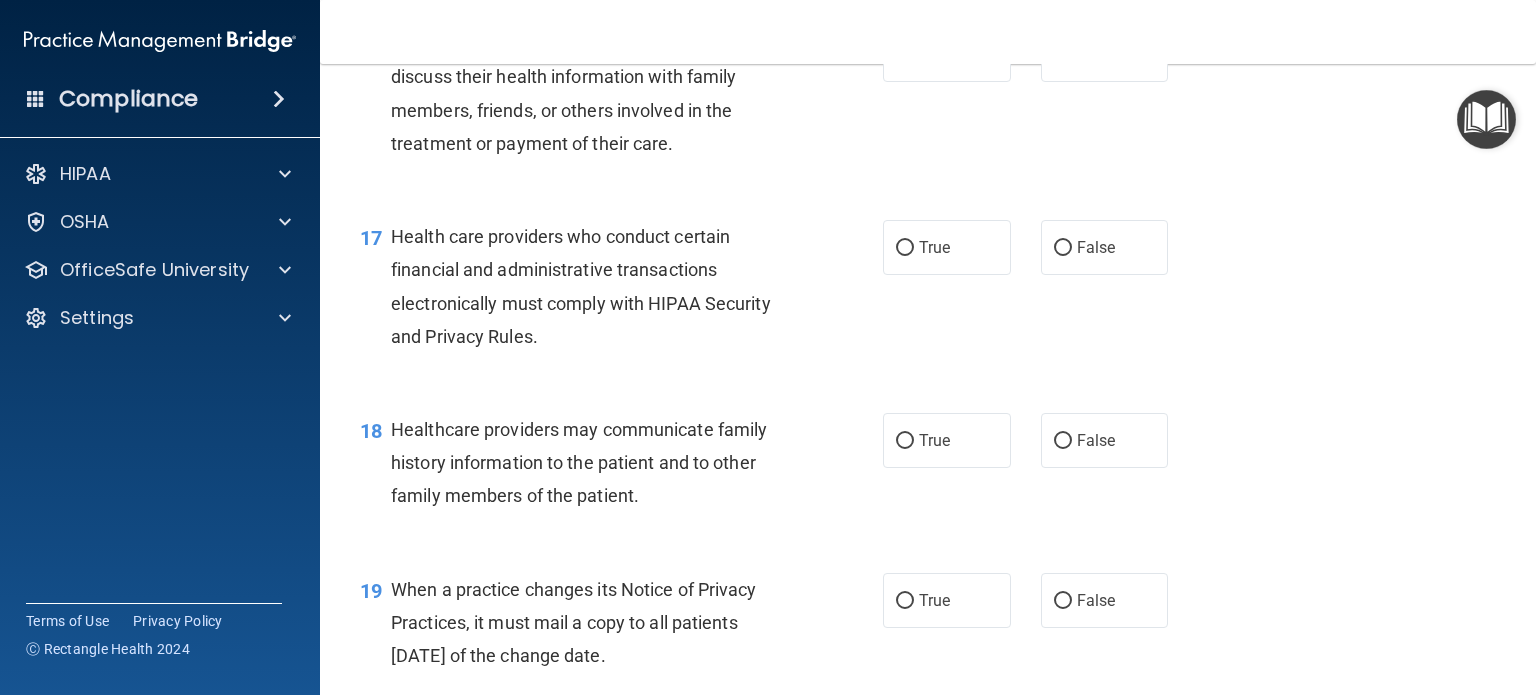 click on "True" at bounding box center (905, 55) 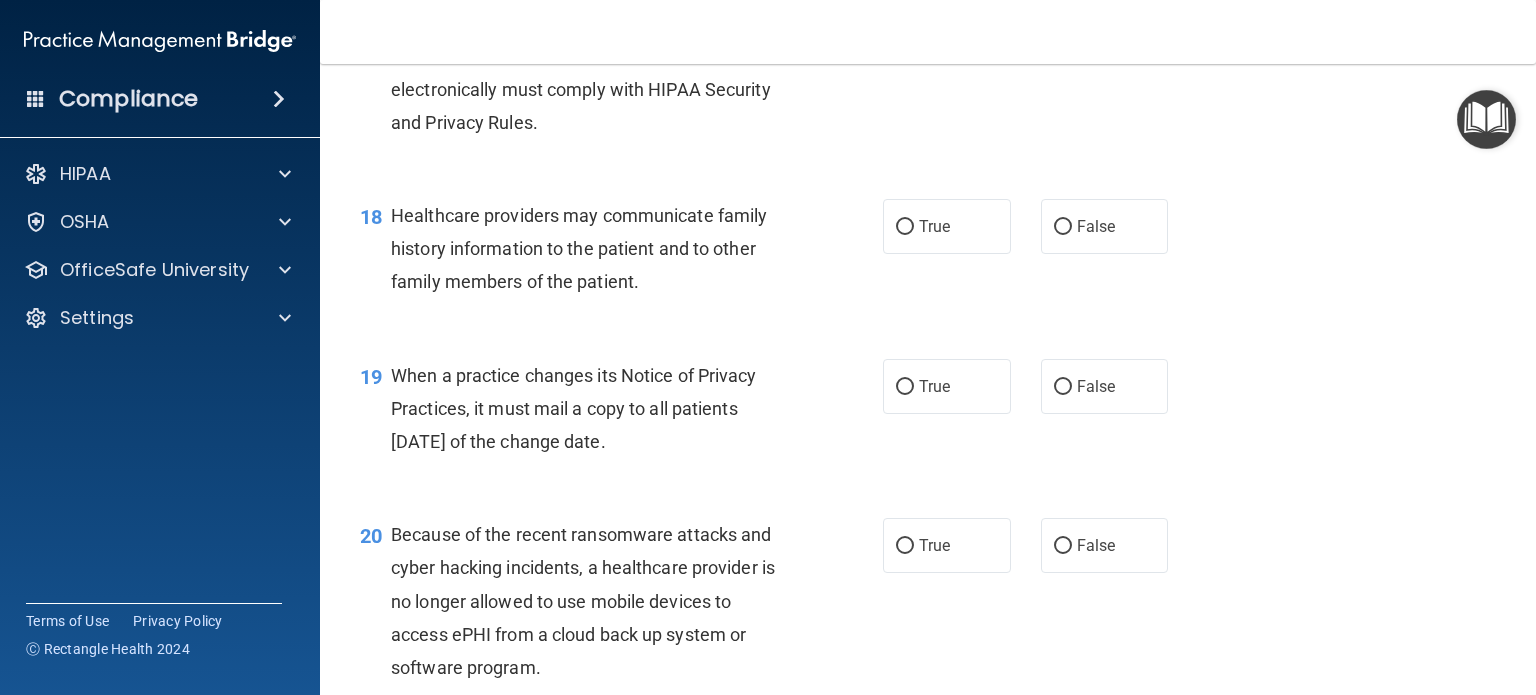 scroll, scrollTop: 3041, scrollLeft: 0, axis: vertical 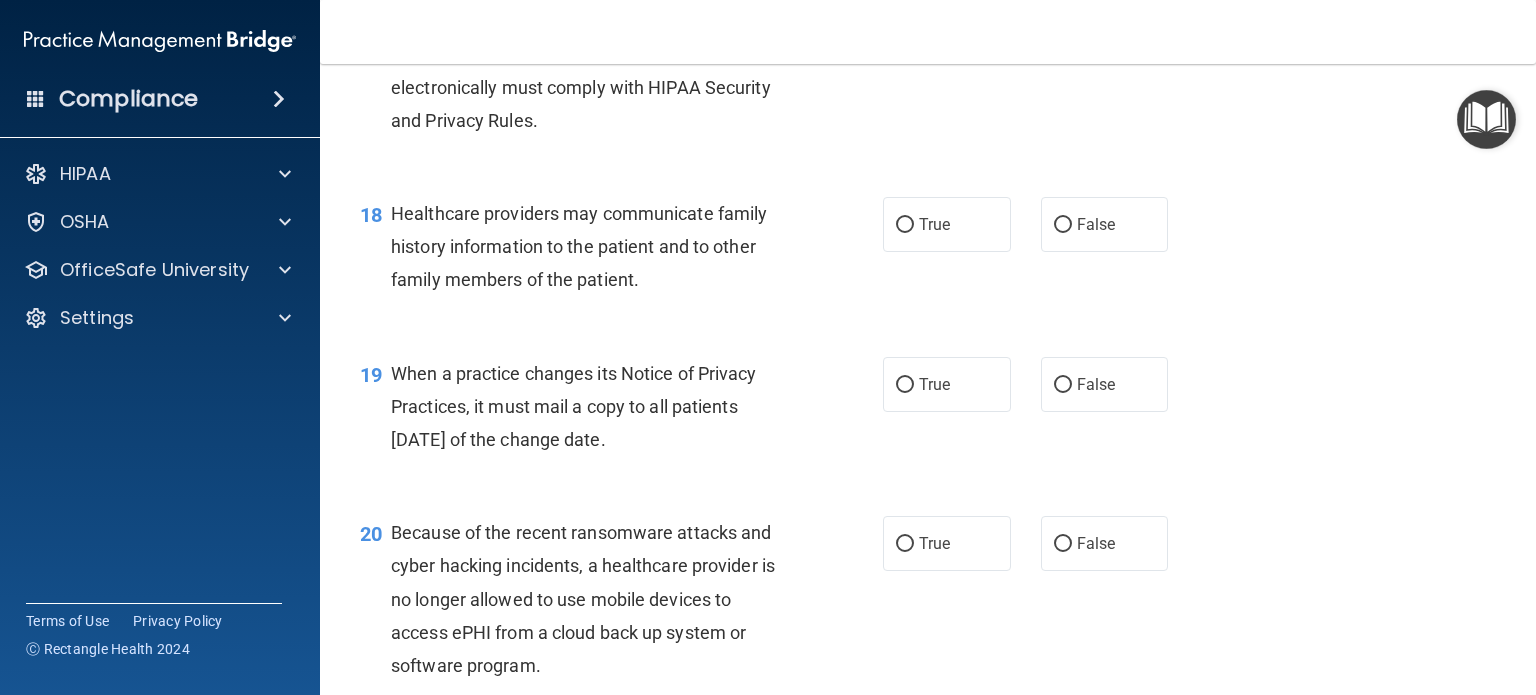 click on "True" at bounding box center [905, 32] 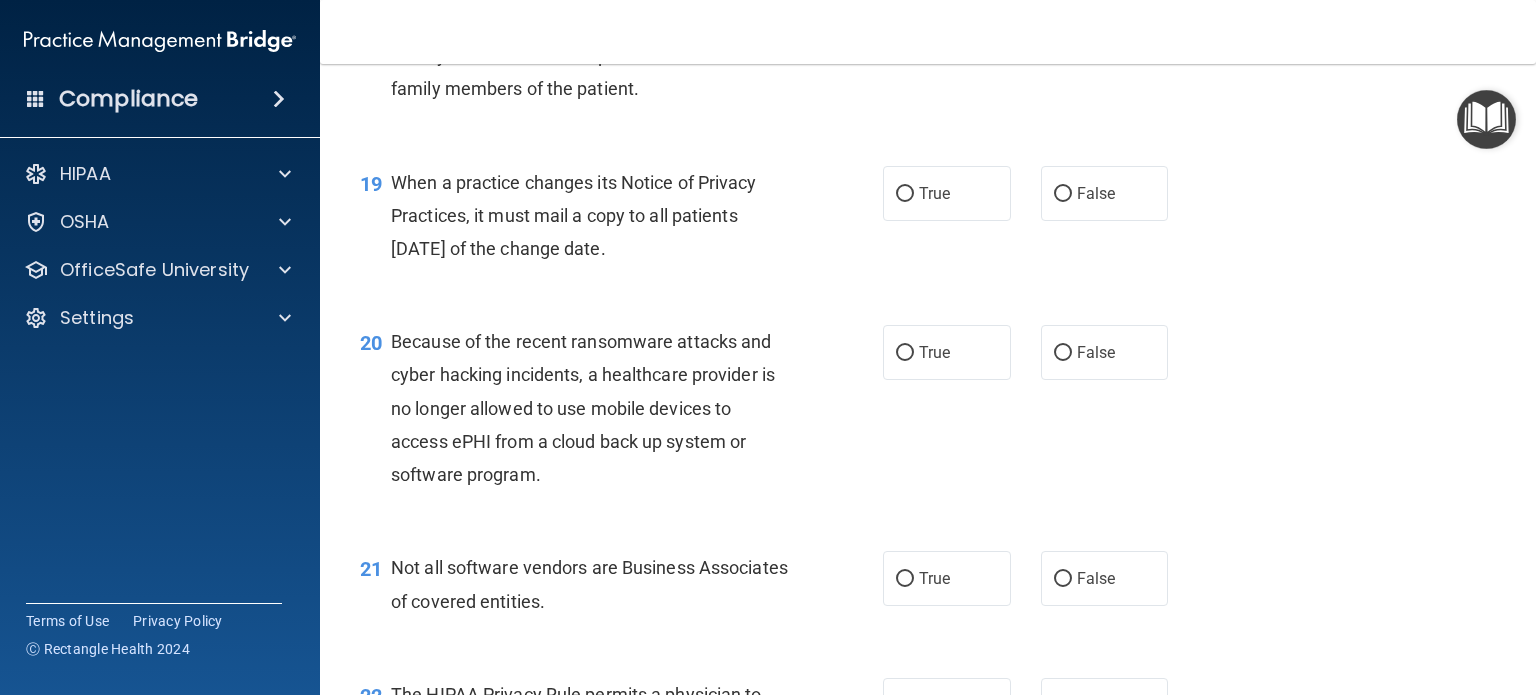 scroll, scrollTop: 3242, scrollLeft: 0, axis: vertical 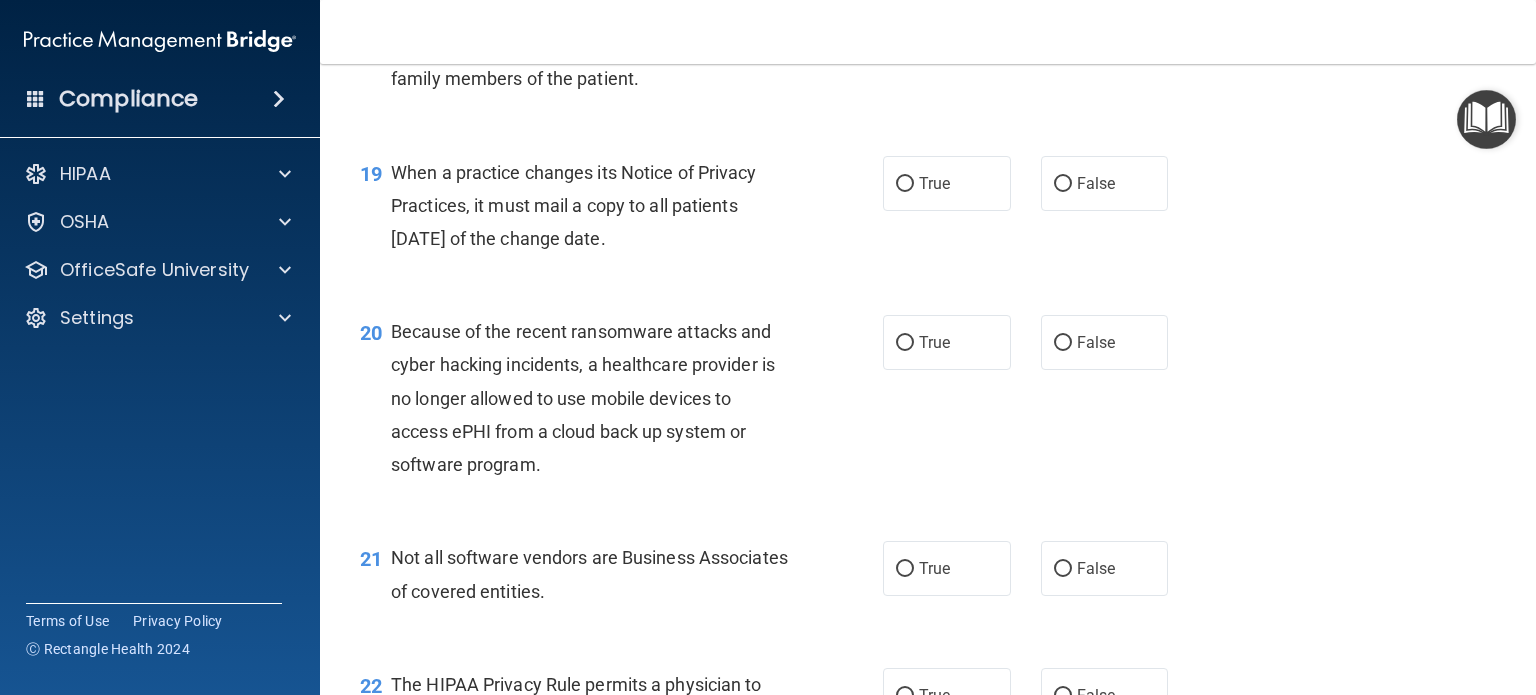 click on "True" at bounding box center [905, 24] 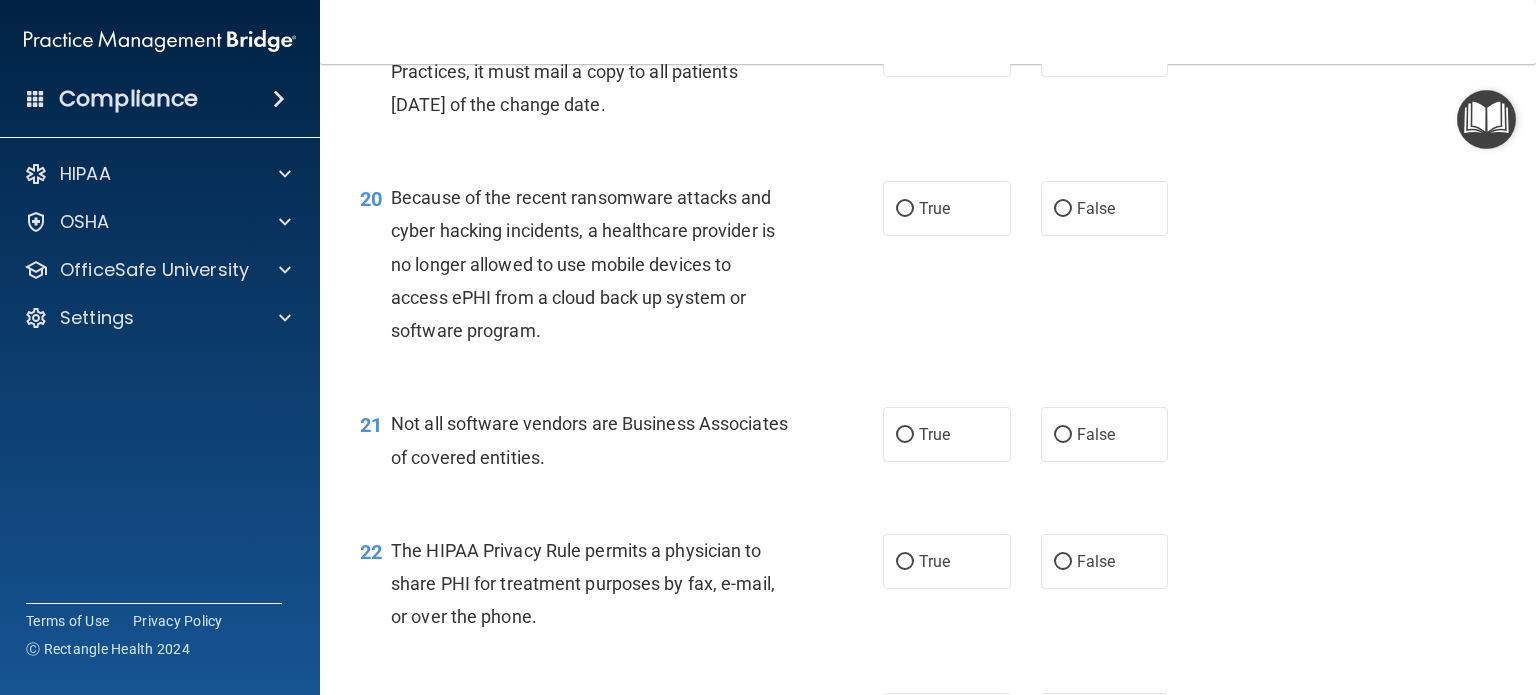 scroll, scrollTop: 3376, scrollLeft: 0, axis: vertical 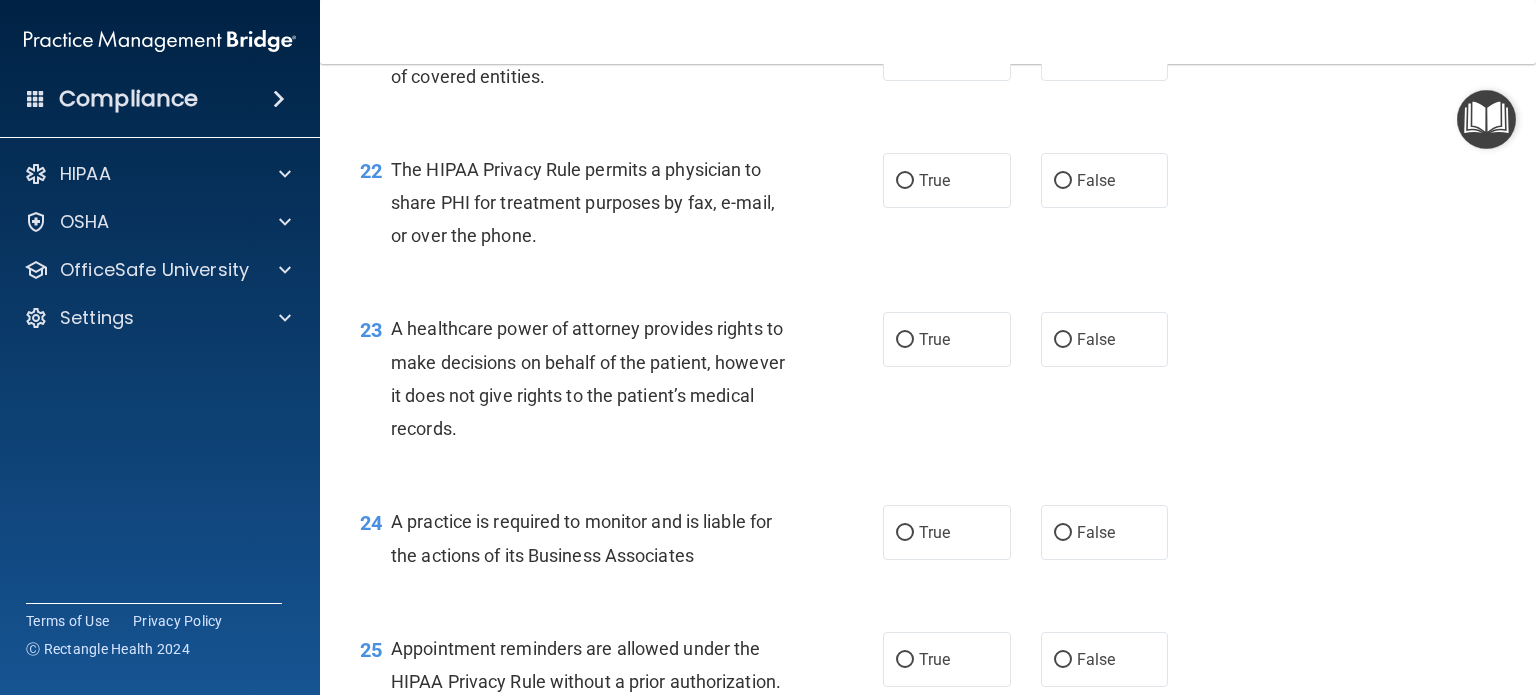 click on "True" at bounding box center [905, 54] 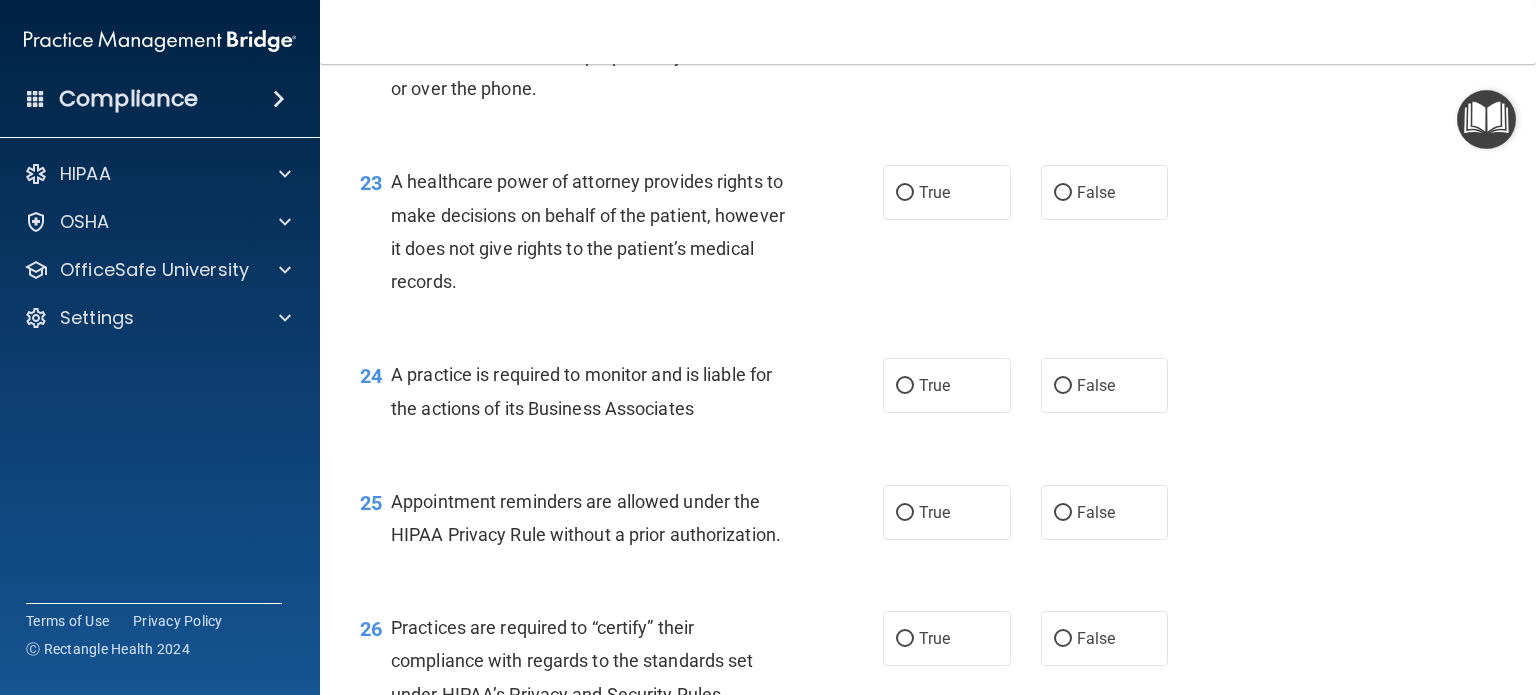 scroll, scrollTop: 3905, scrollLeft: 0, axis: vertical 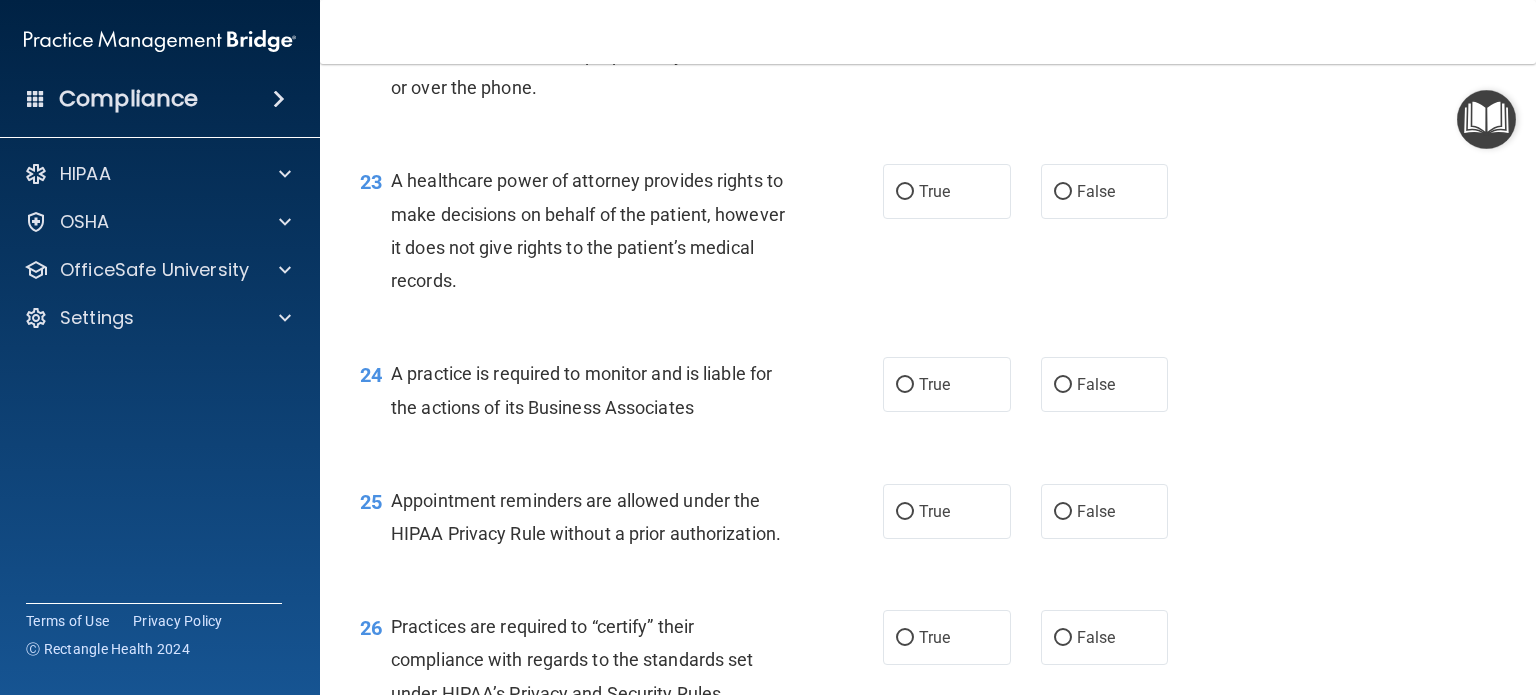 click on "True" at bounding box center (905, 33) 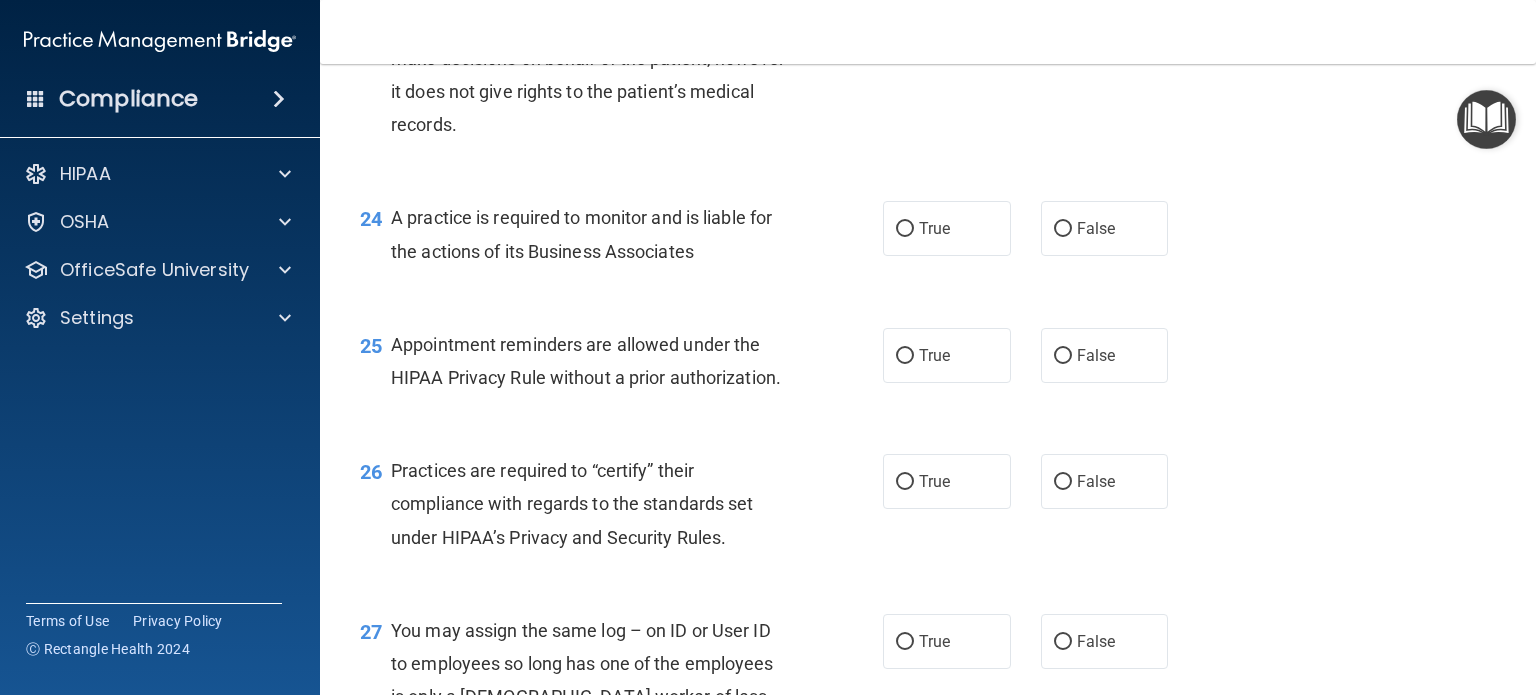 scroll, scrollTop: 4062, scrollLeft: 0, axis: vertical 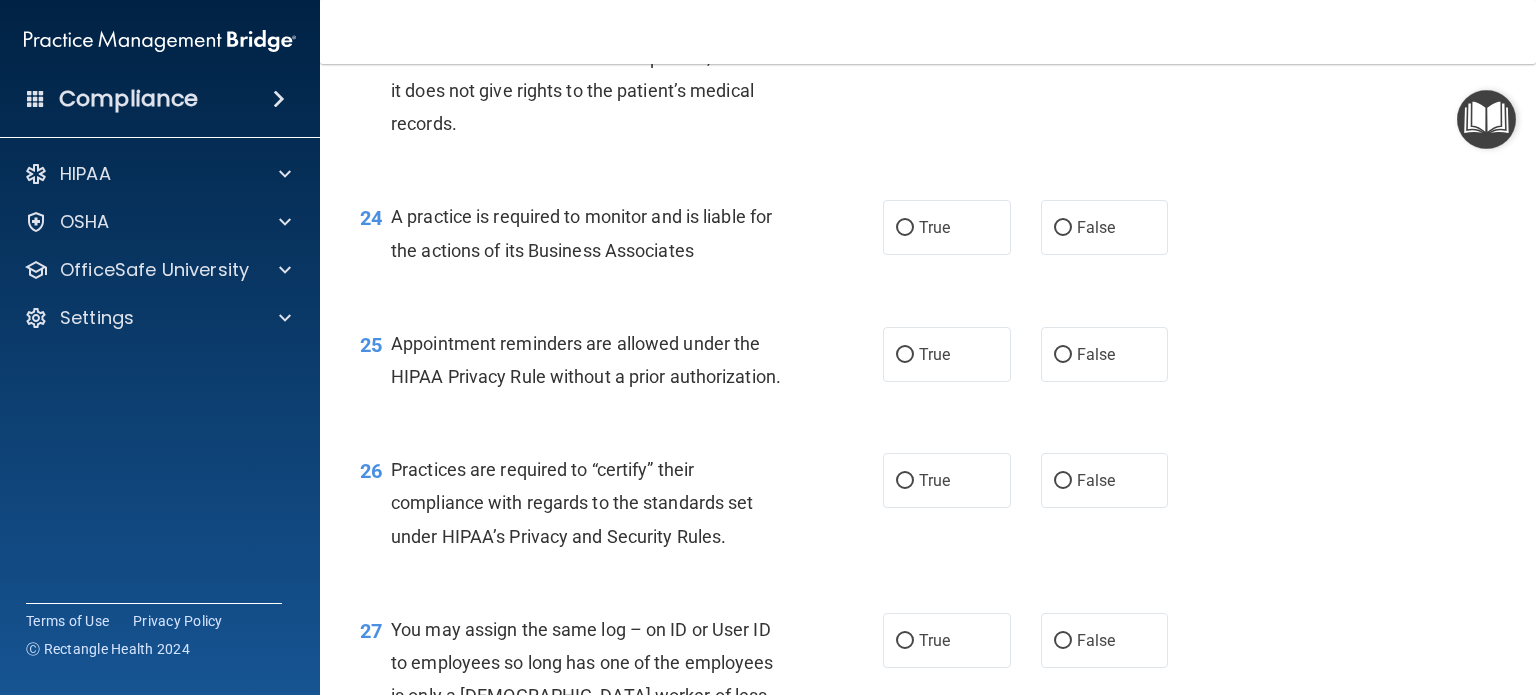 click on "False" at bounding box center [1063, 35] 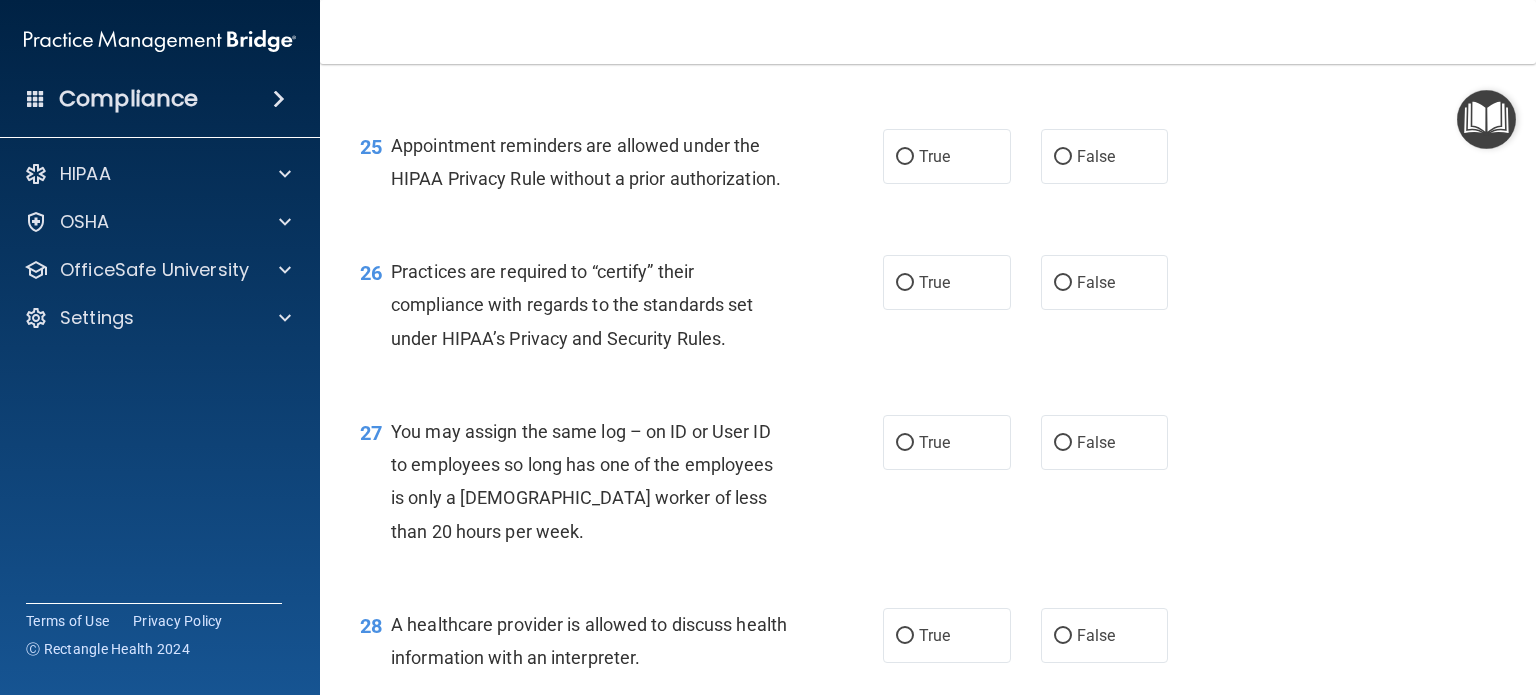 scroll, scrollTop: 4269, scrollLeft: 0, axis: vertical 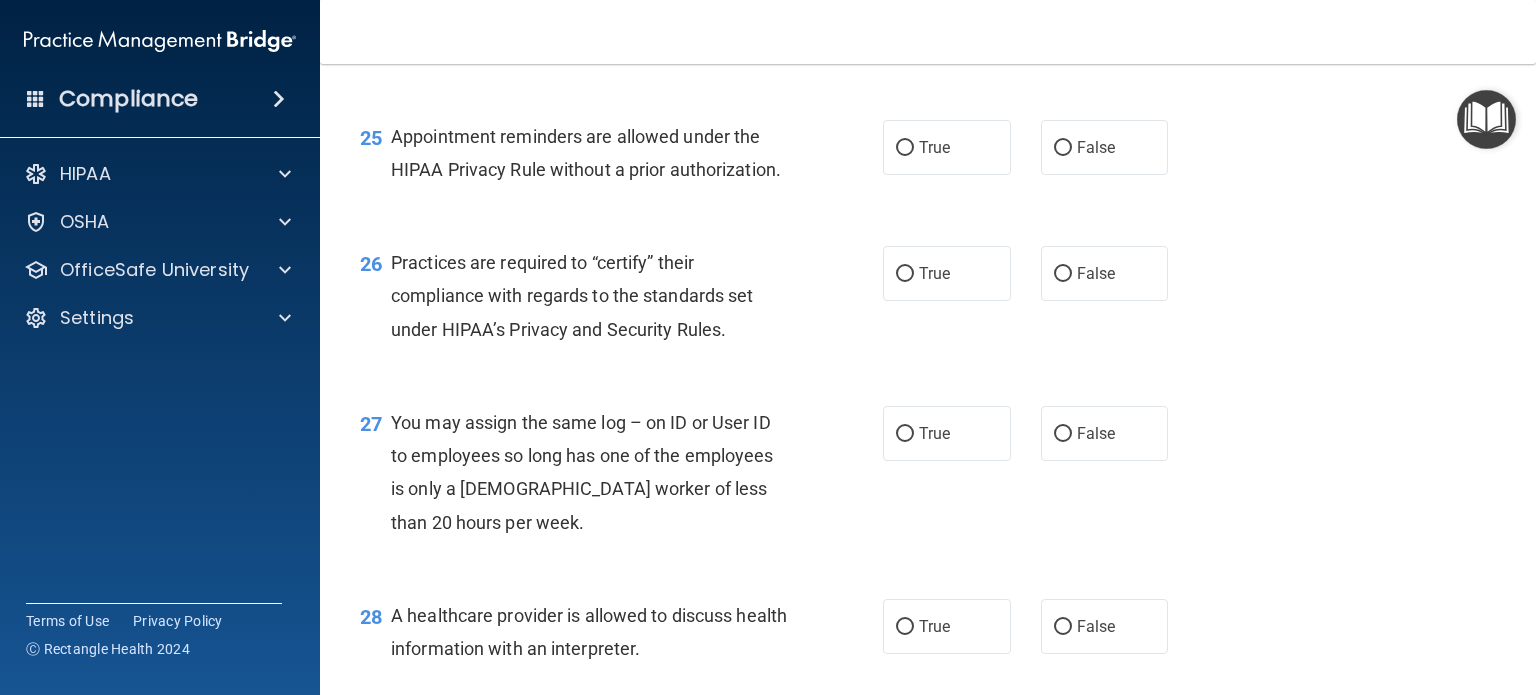 click on "False" at bounding box center [1063, 21] 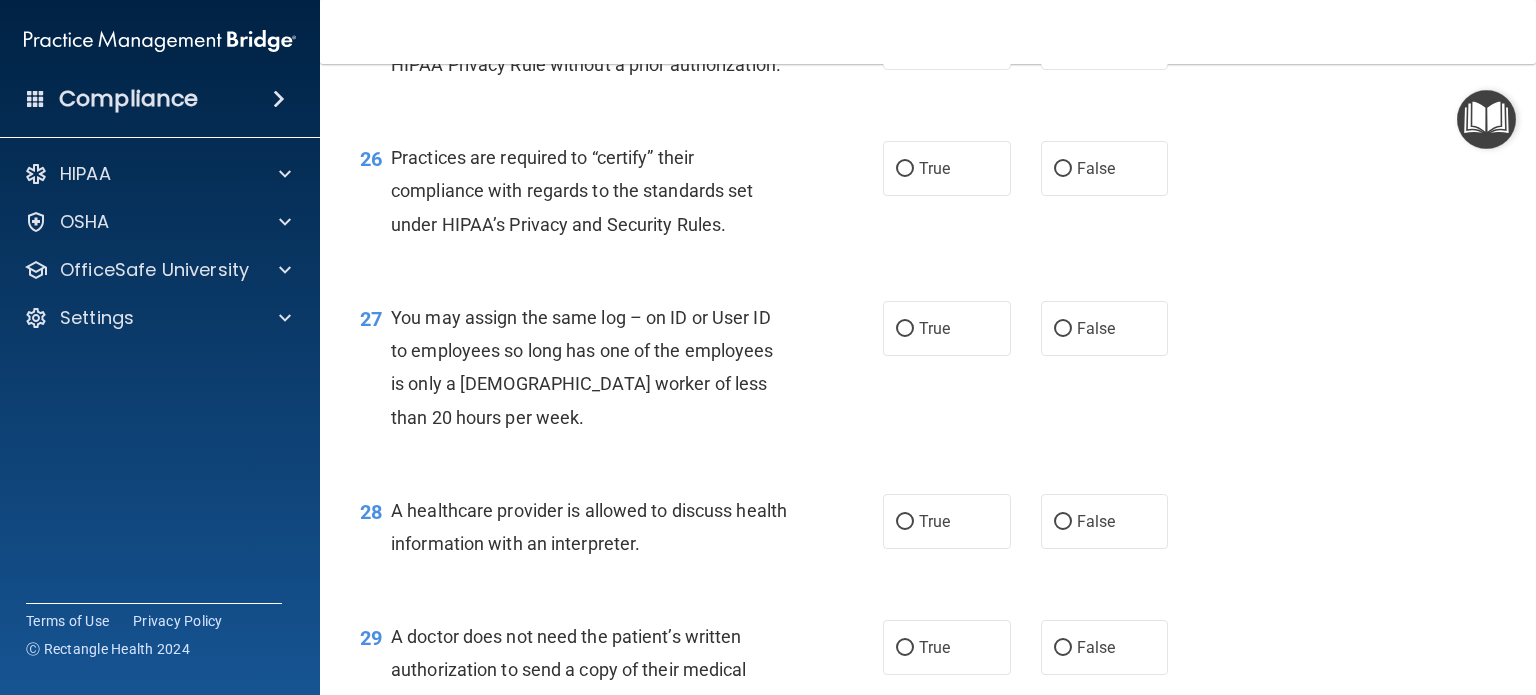 scroll, scrollTop: 4376, scrollLeft: 0, axis: vertical 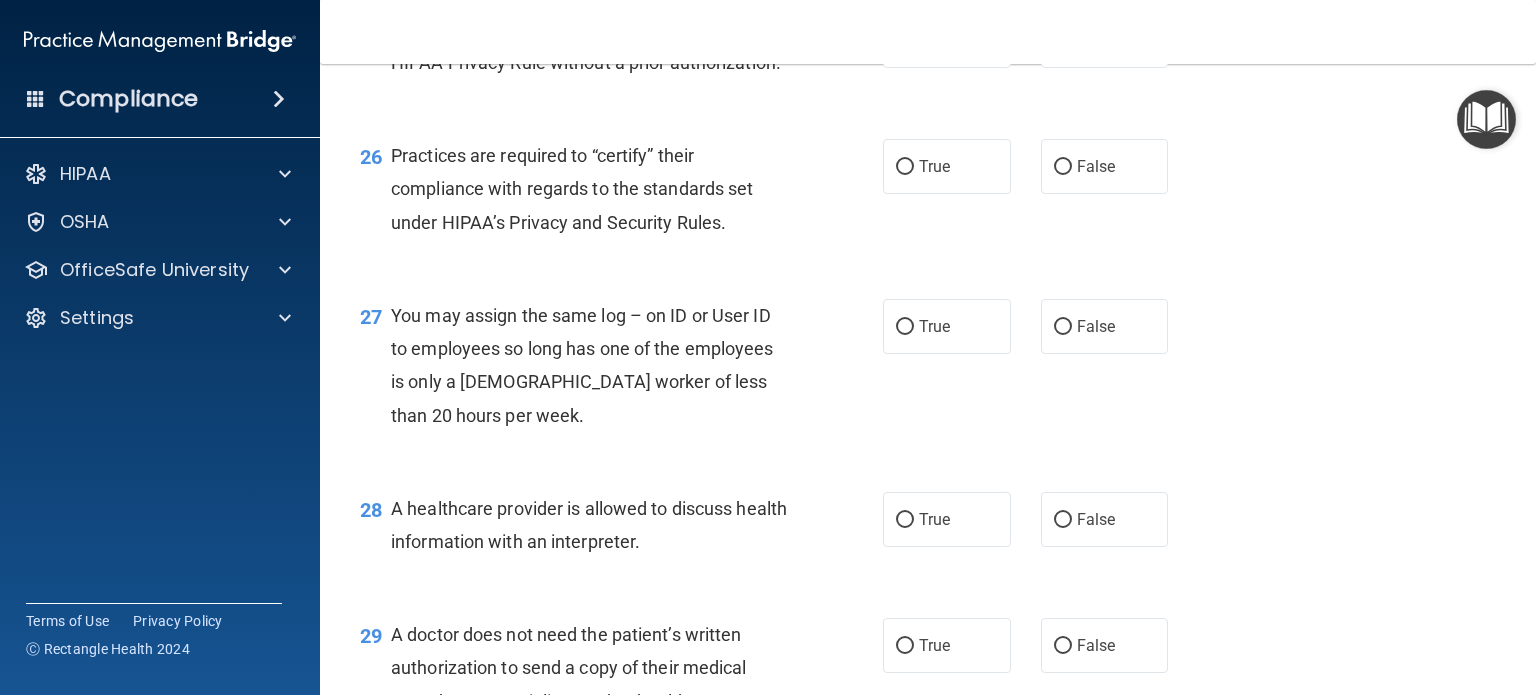 click on "True" at bounding box center (905, 41) 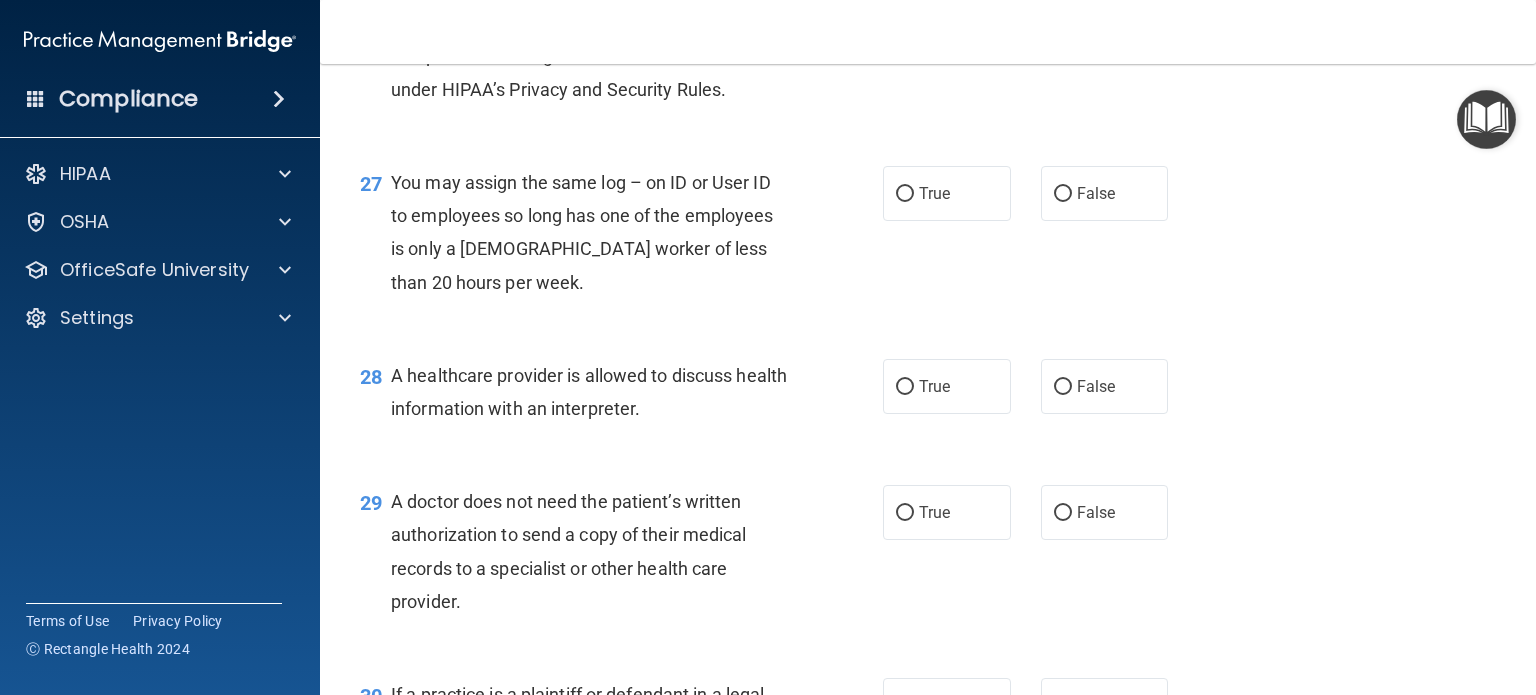 scroll, scrollTop: 4510, scrollLeft: 0, axis: vertical 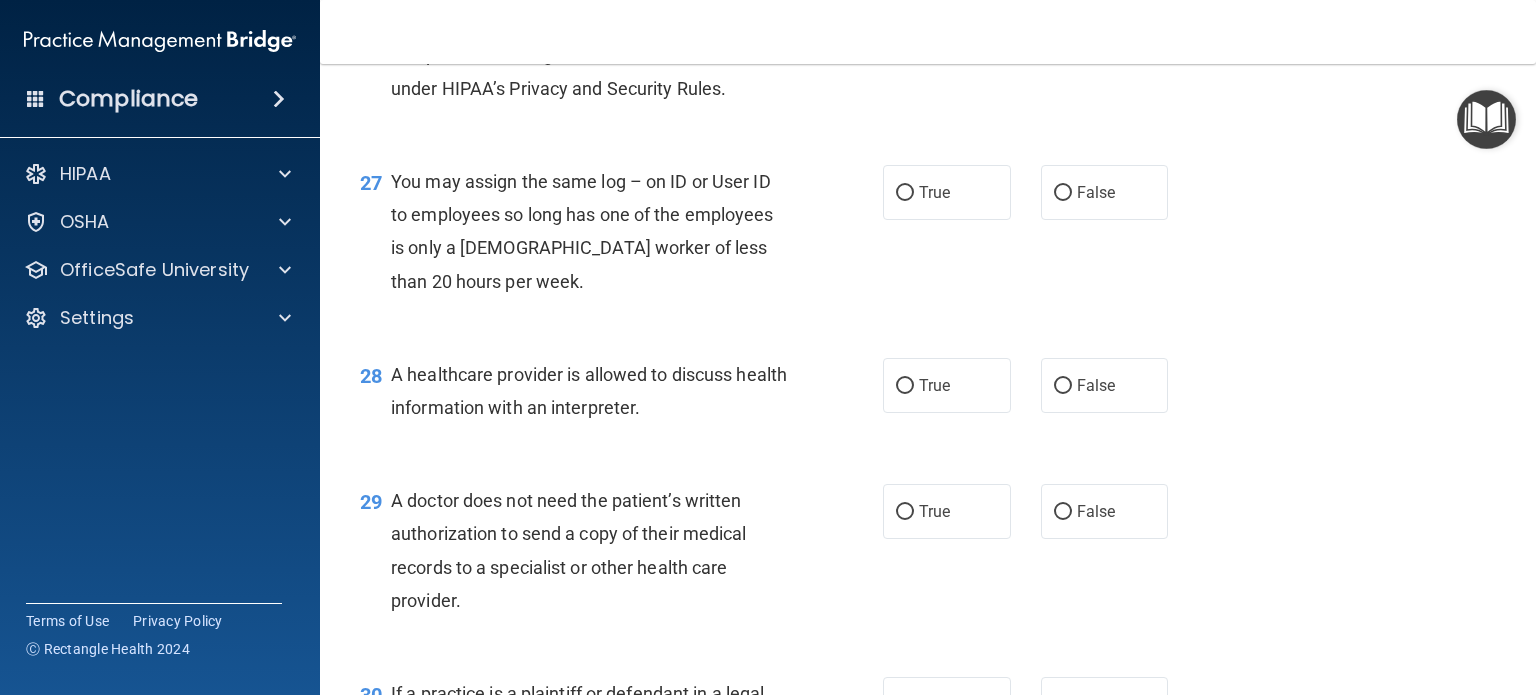 click on "False" at bounding box center [1063, 33] 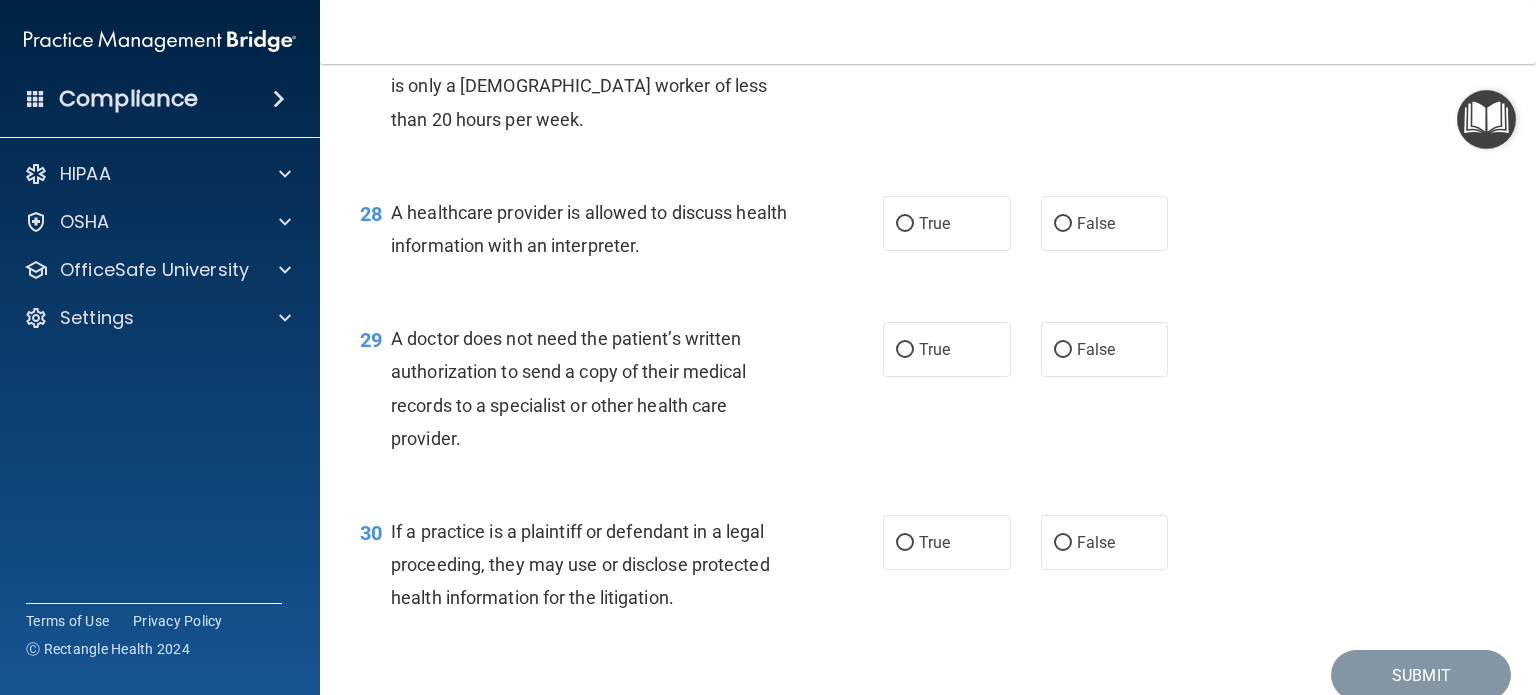 scroll, scrollTop: 4673, scrollLeft: 0, axis: vertical 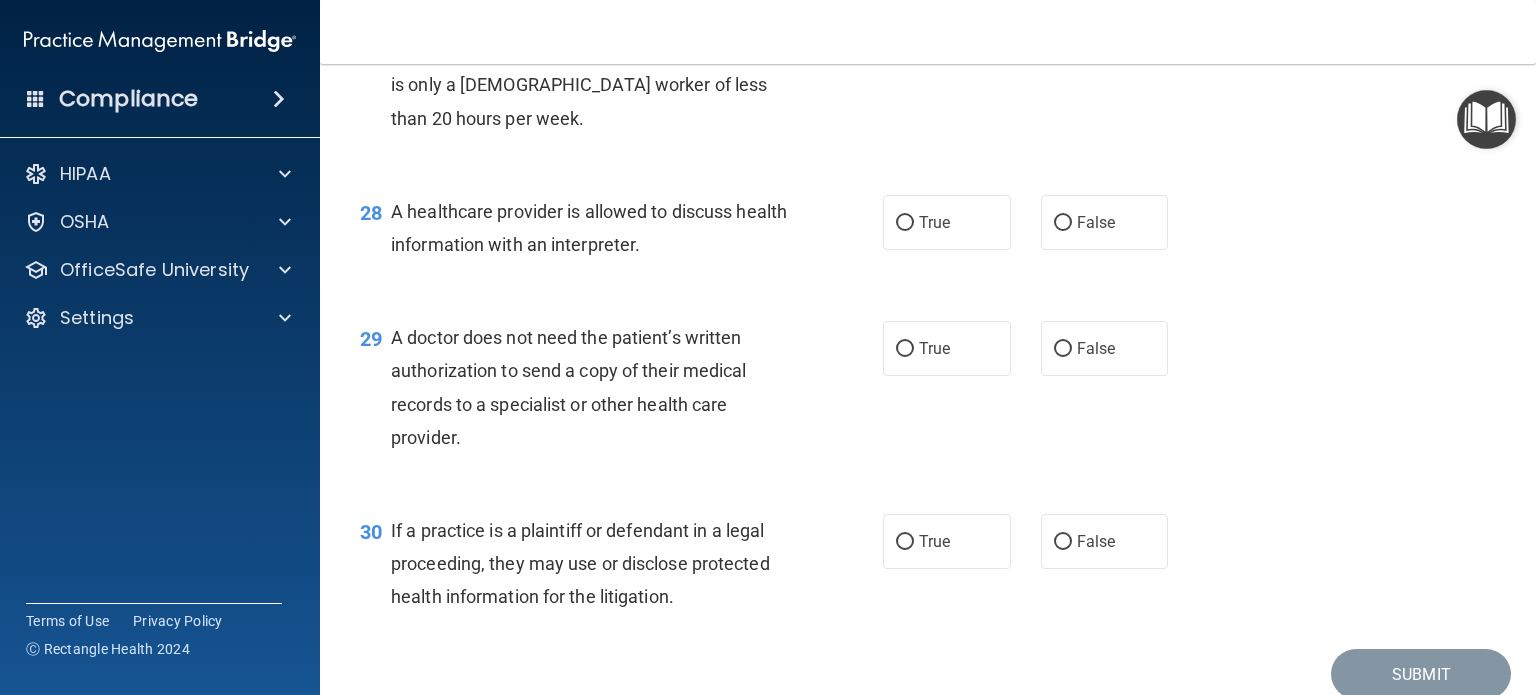 click on "False" at bounding box center (1063, 30) 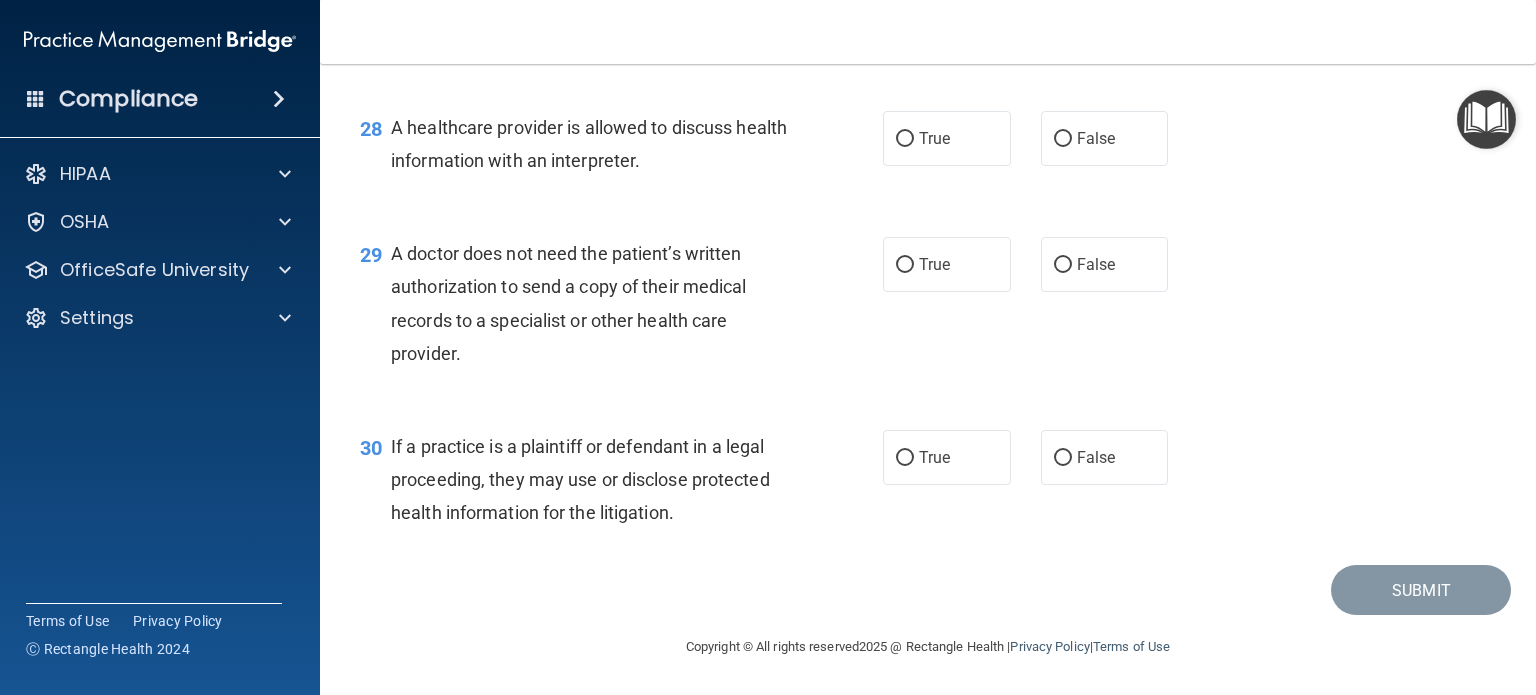 scroll, scrollTop: 4824, scrollLeft: 0, axis: vertical 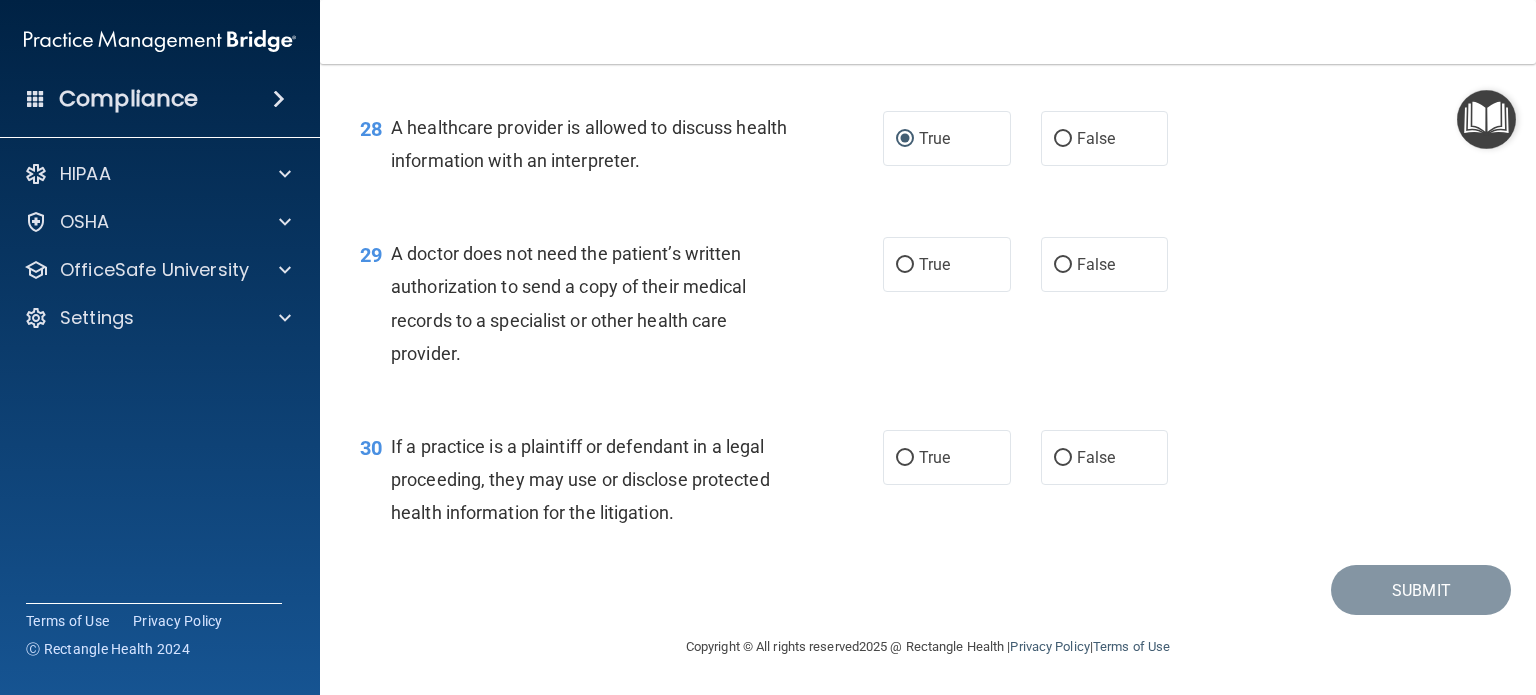 click on "True" at bounding box center [905, 265] 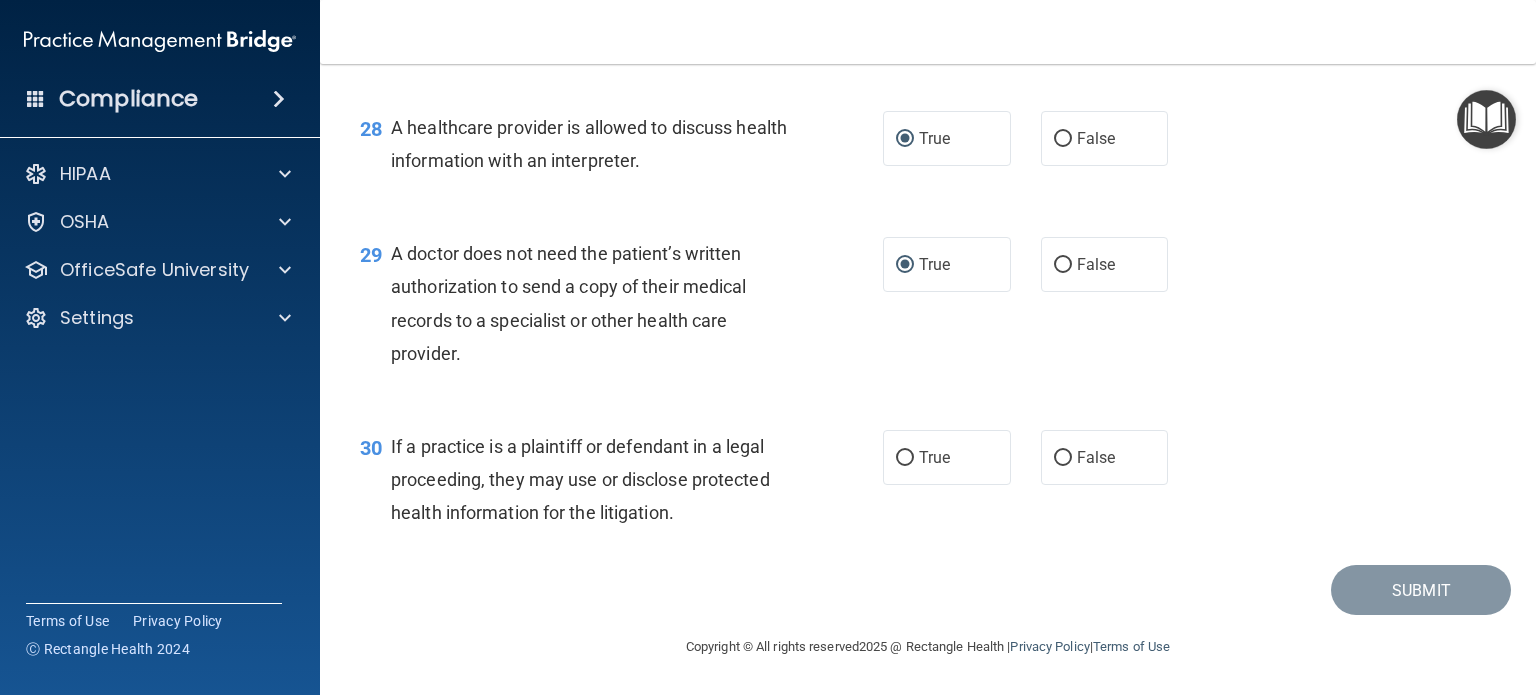 click on "True" at bounding box center (905, 458) 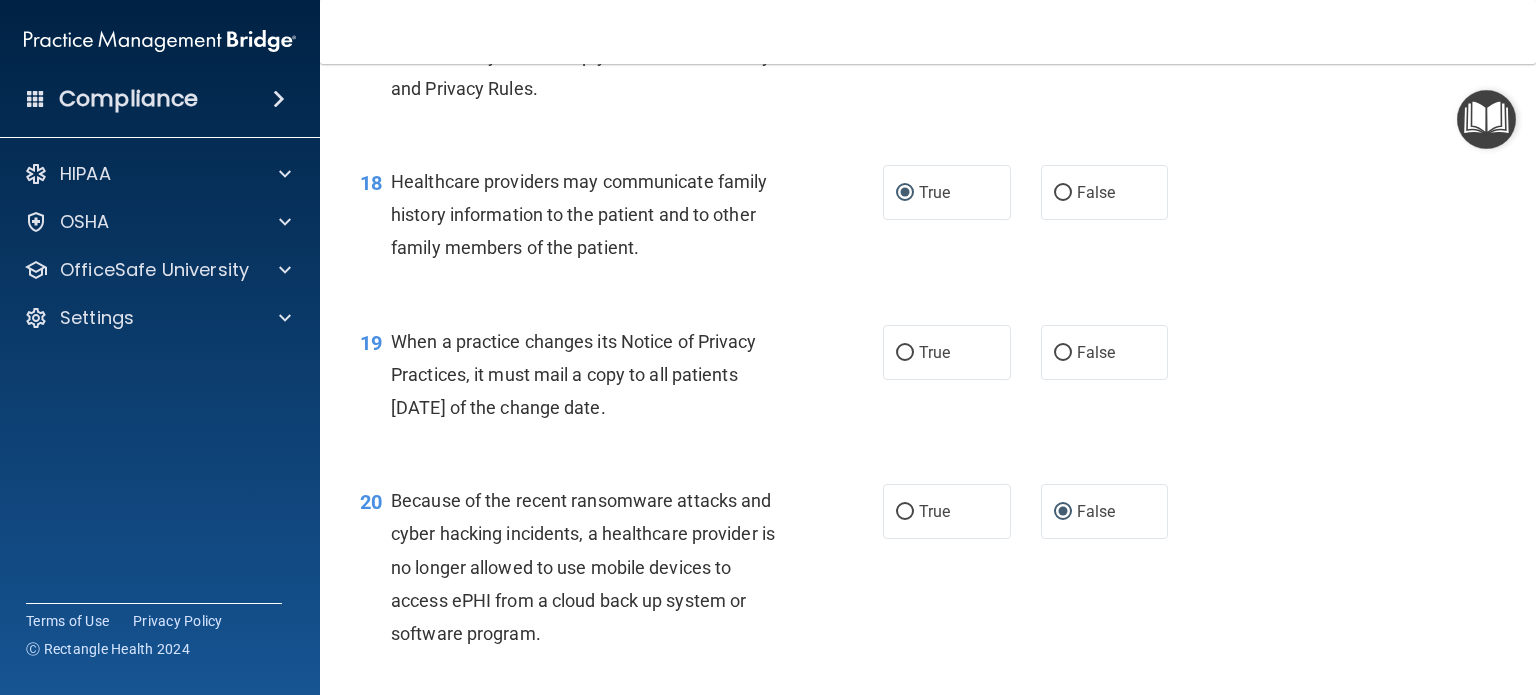 scroll, scrollTop: 3072, scrollLeft: 0, axis: vertical 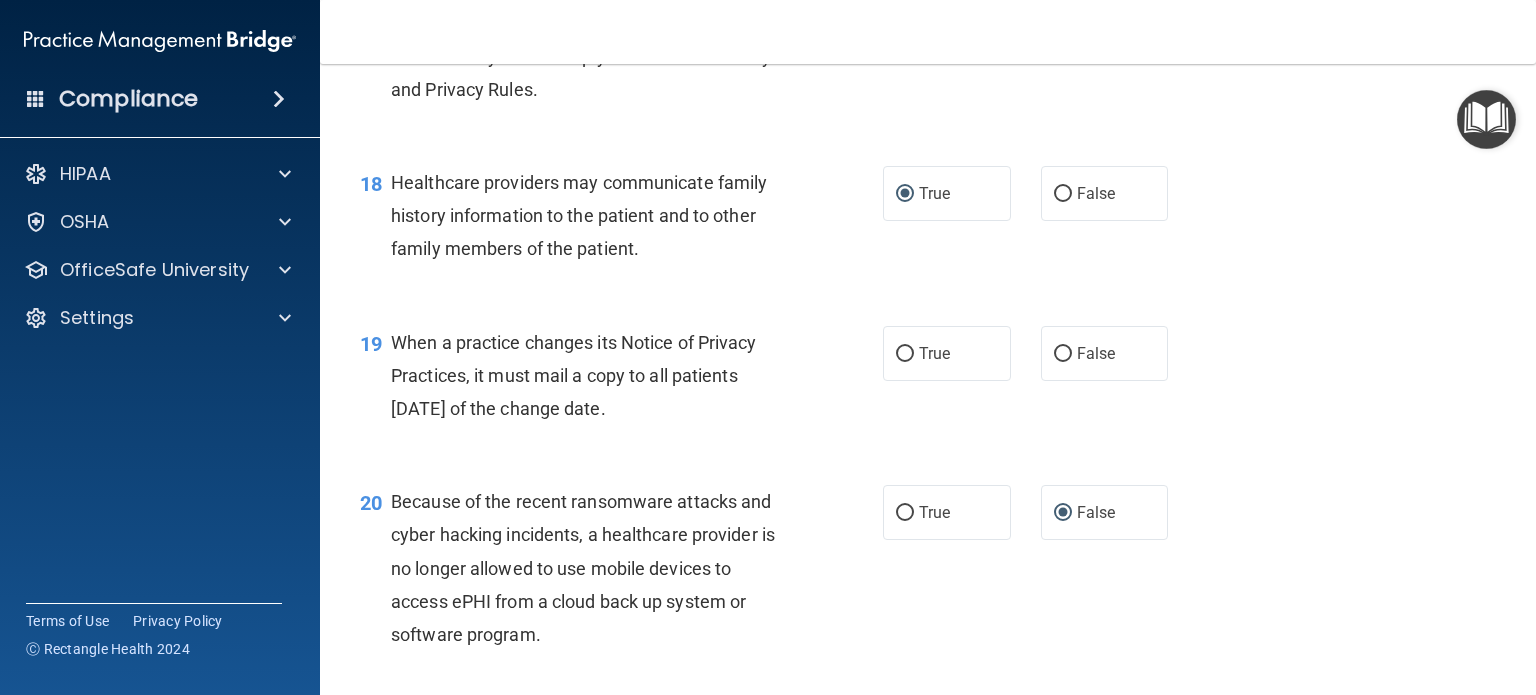 click on "False" at bounding box center (1063, 354) 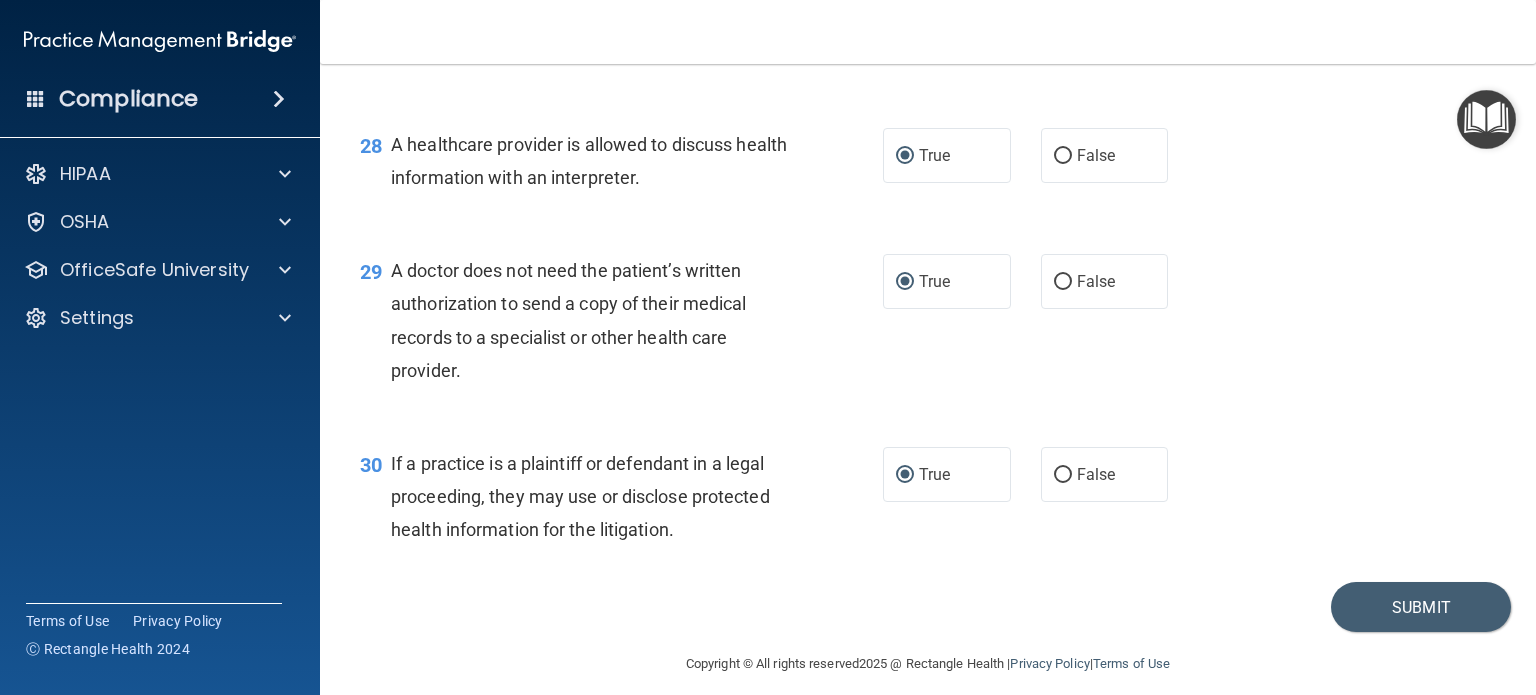 scroll, scrollTop: 4824, scrollLeft: 0, axis: vertical 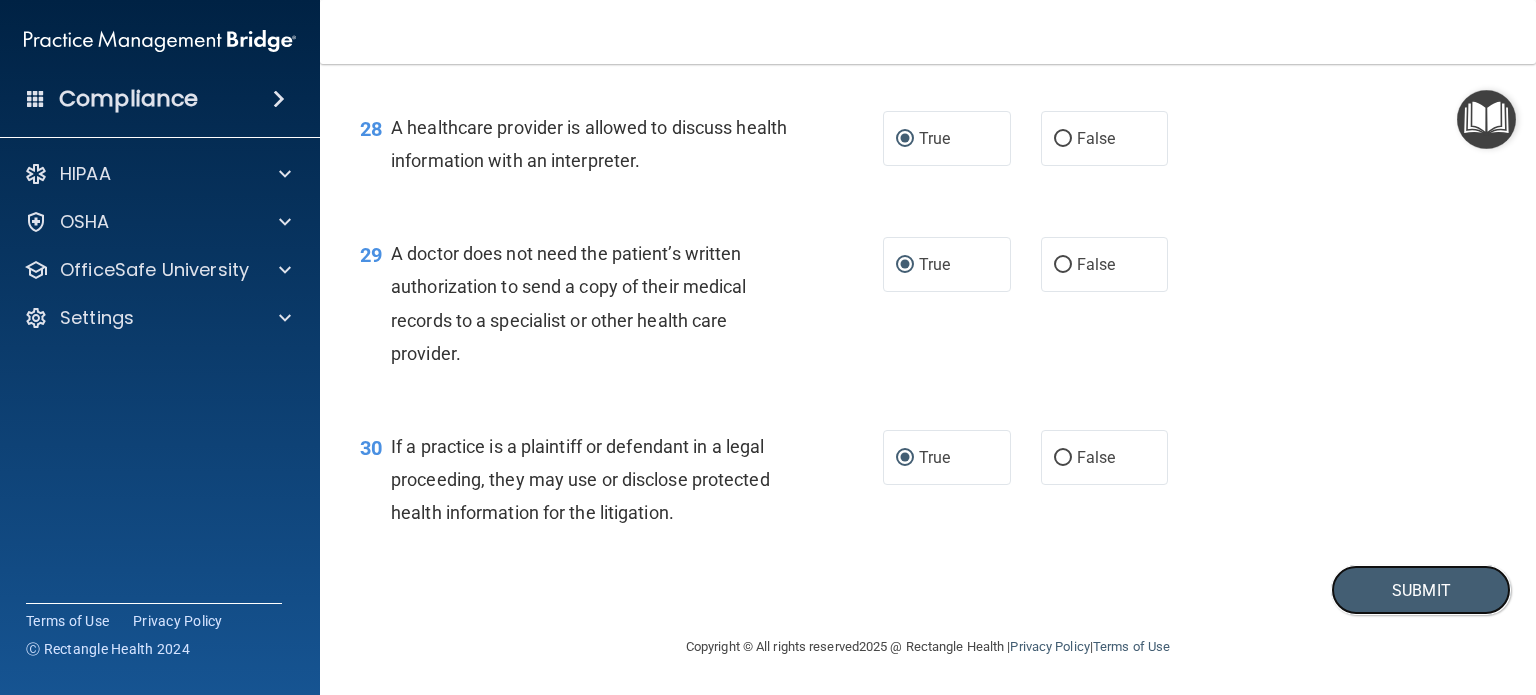 click on "Submit" at bounding box center [1421, 590] 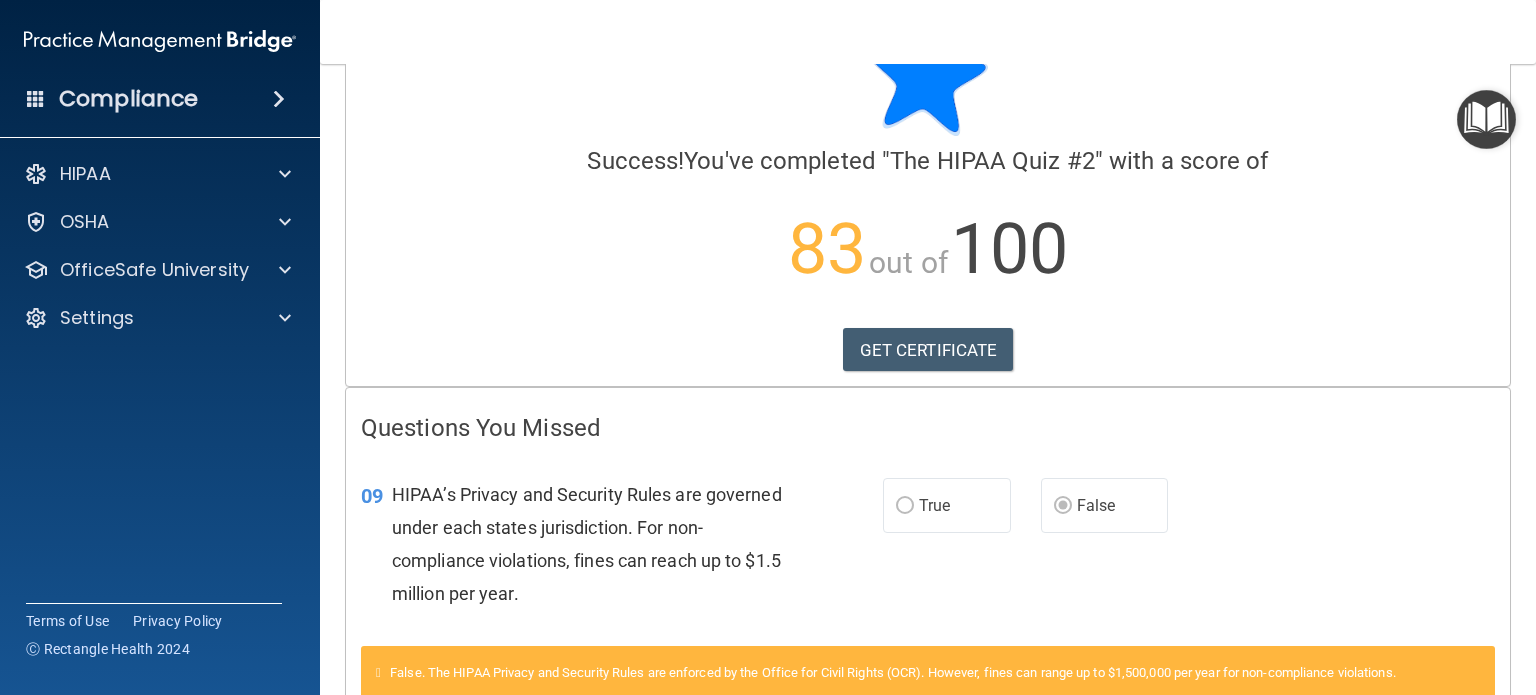 scroll, scrollTop: 82, scrollLeft: 0, axis: vertical 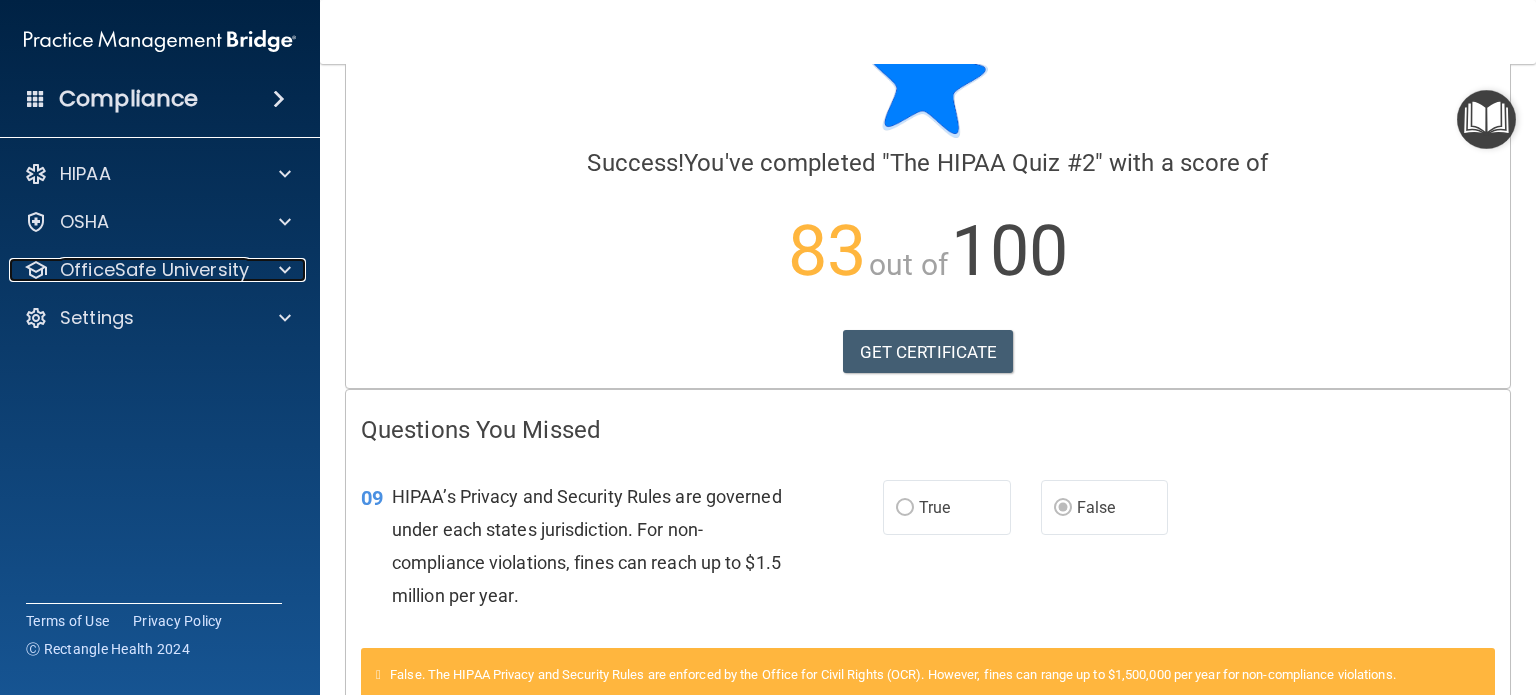 click at bounding box center [282, 270] 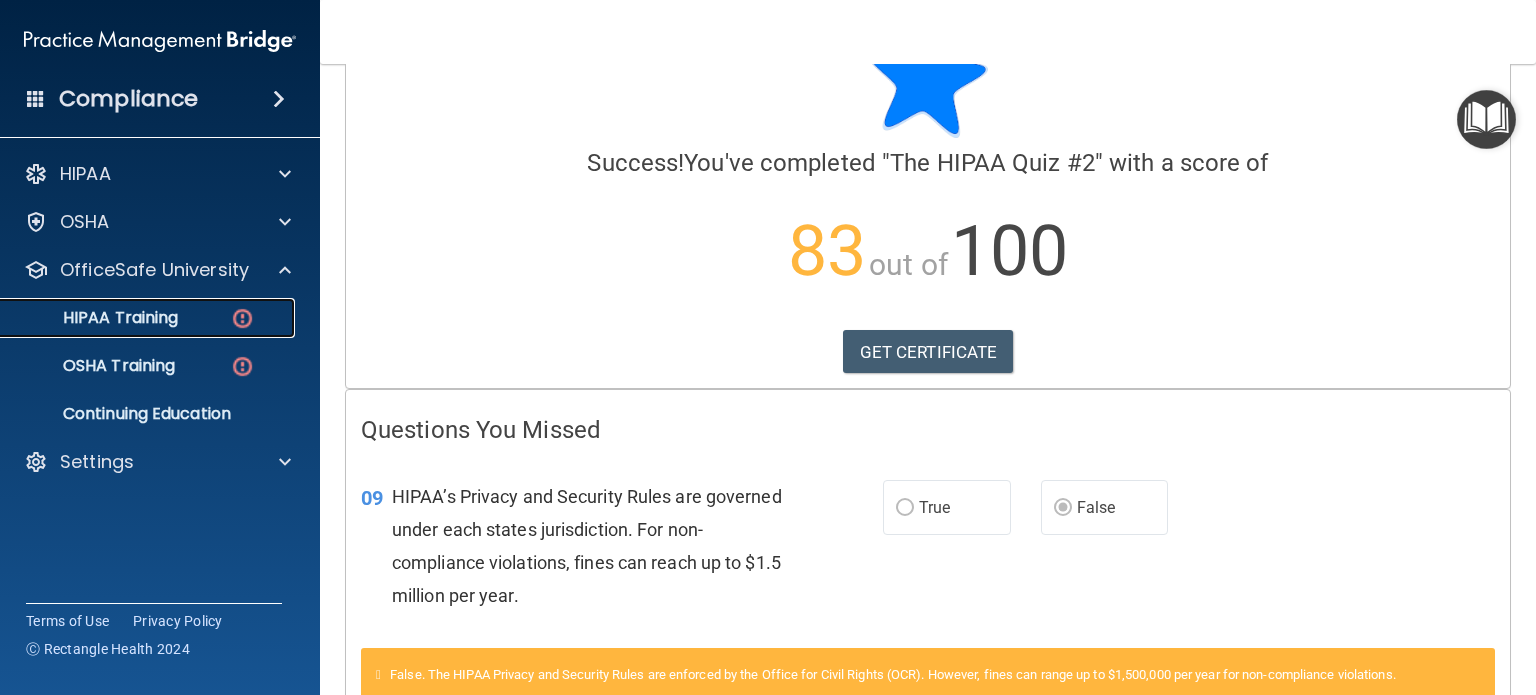 click on "HIPAA Training" at bounding box center (149, 318) 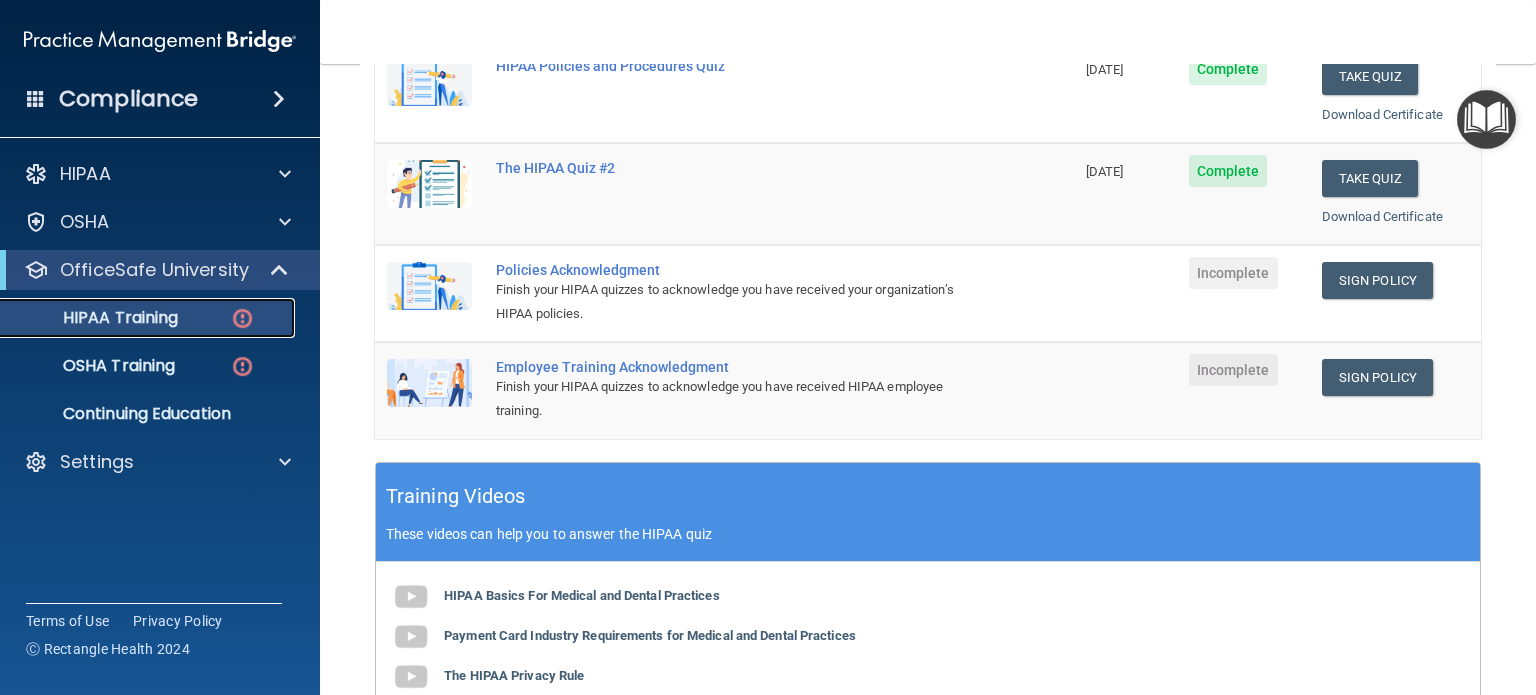 scroll, scrollTop: 419, scrollLeft: 0, axis: vertical 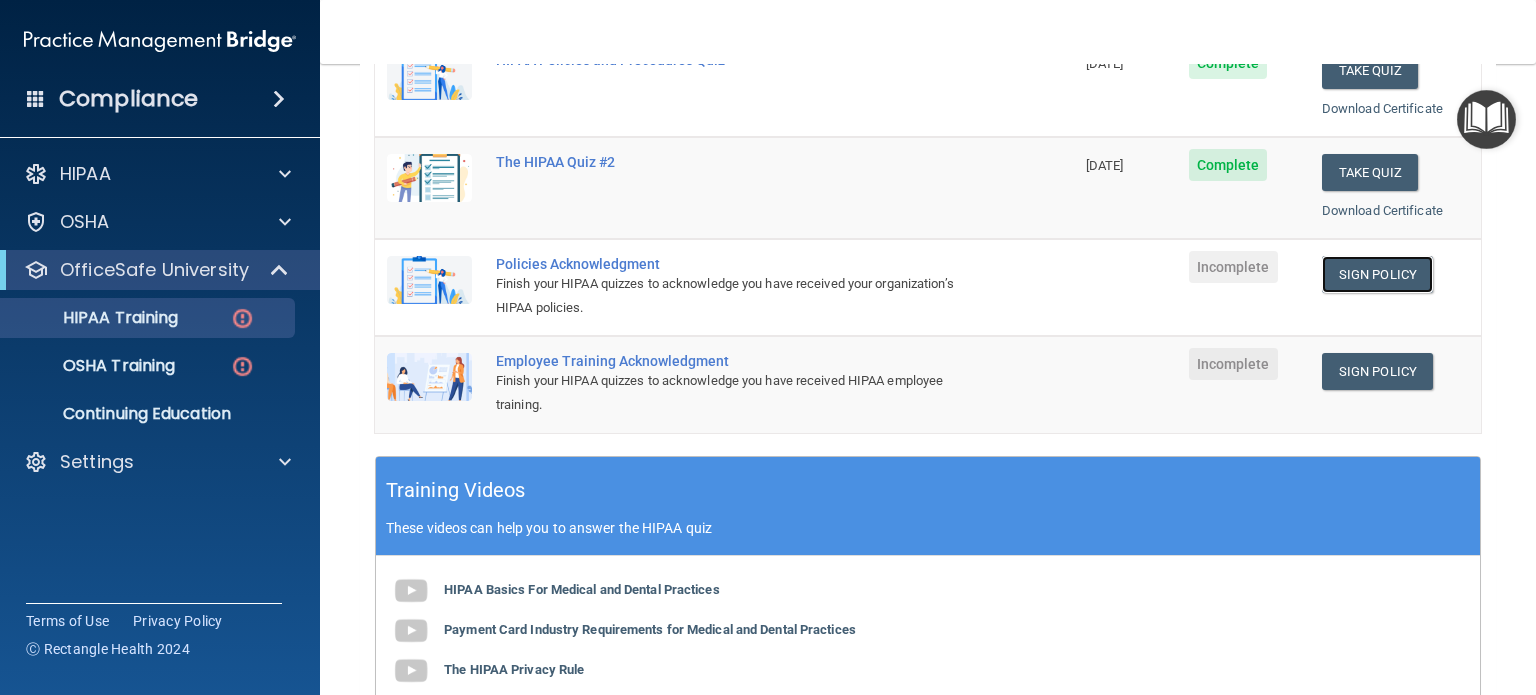 click on "Sign Policy" at bounding box center [1377, 274] 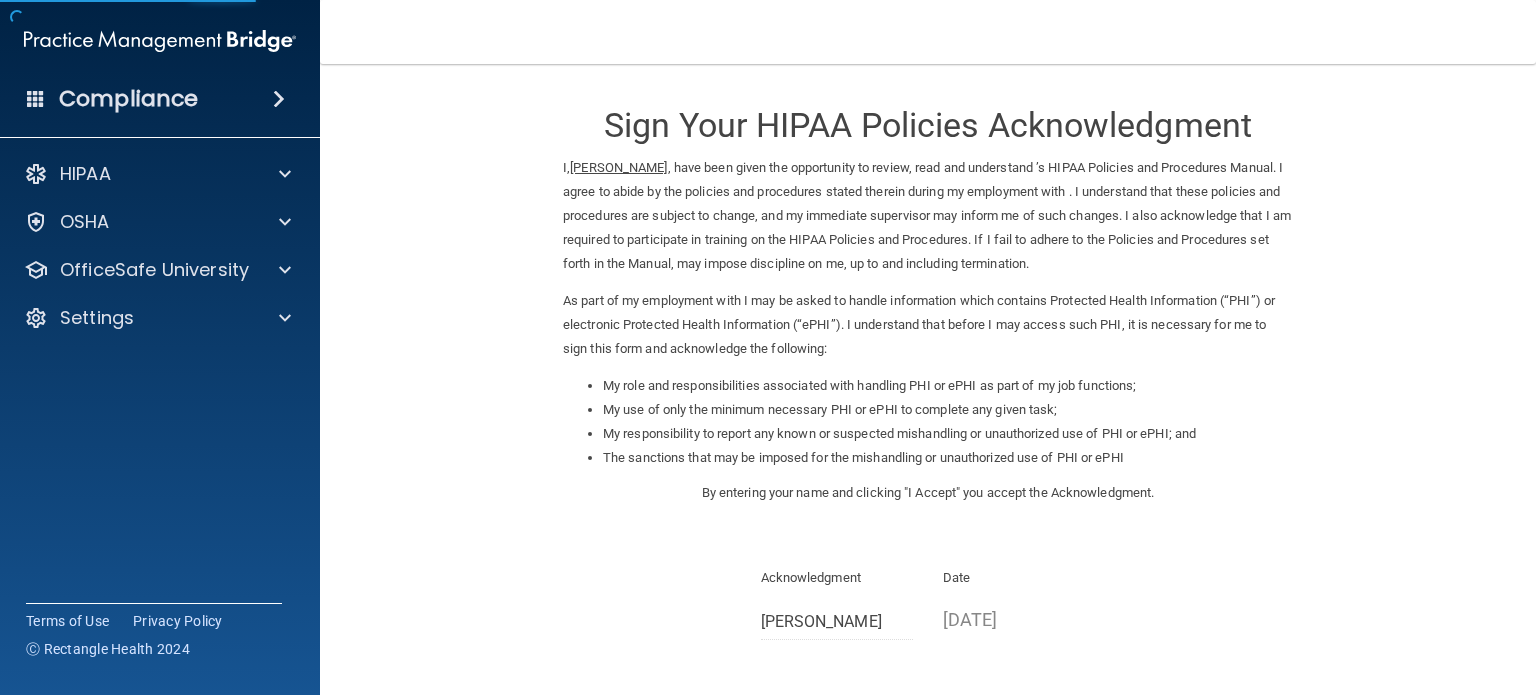 scroll, scrollTop: 0, scrollLeft: 0, axis: both 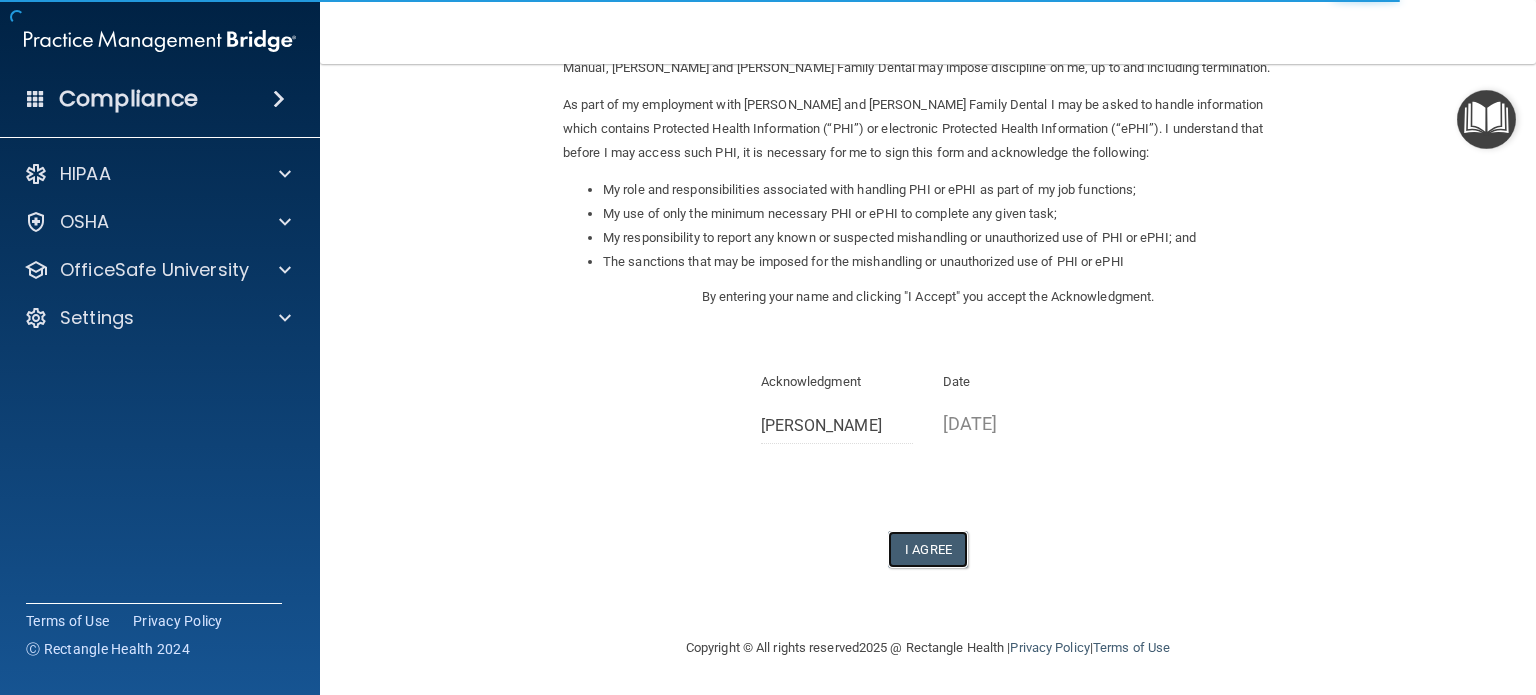 click on "I Agree" at bounding box center [928, 549] 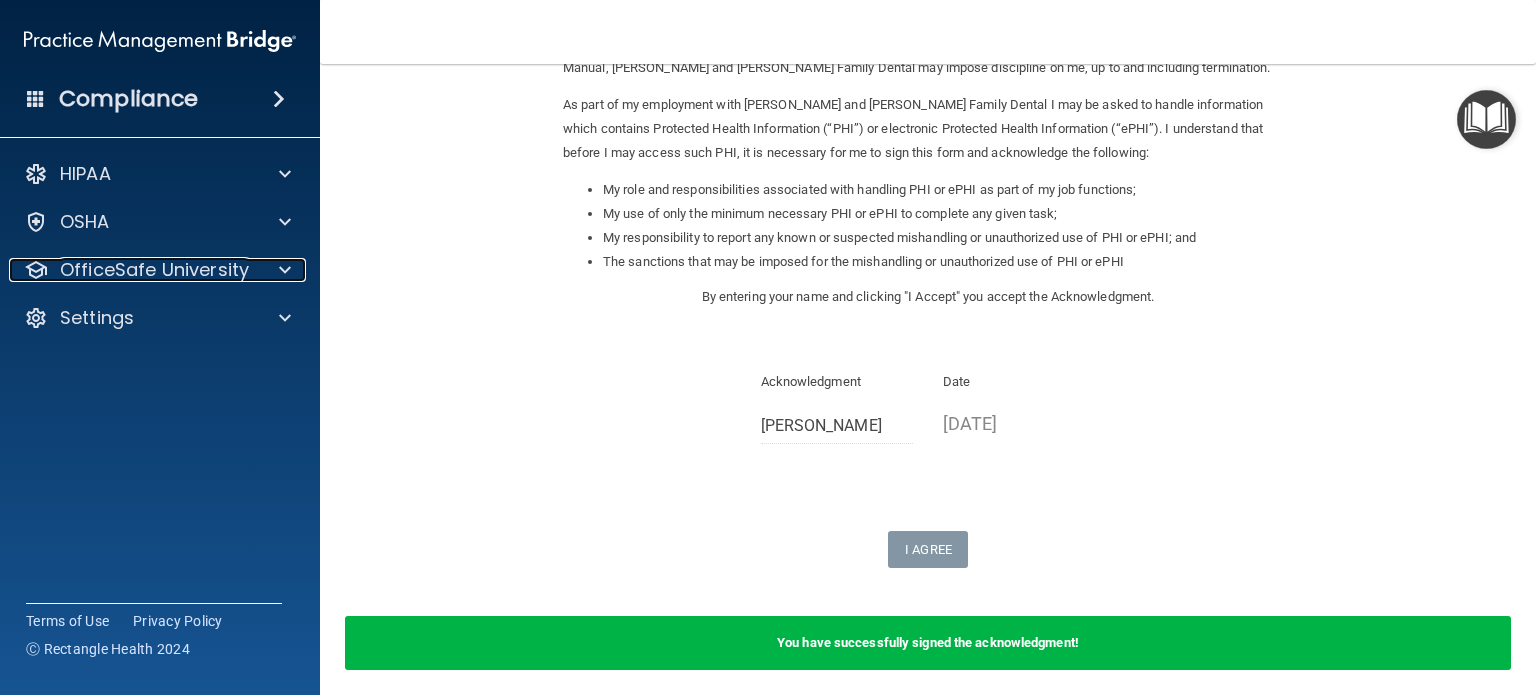 click at bounding box center [282, 270] 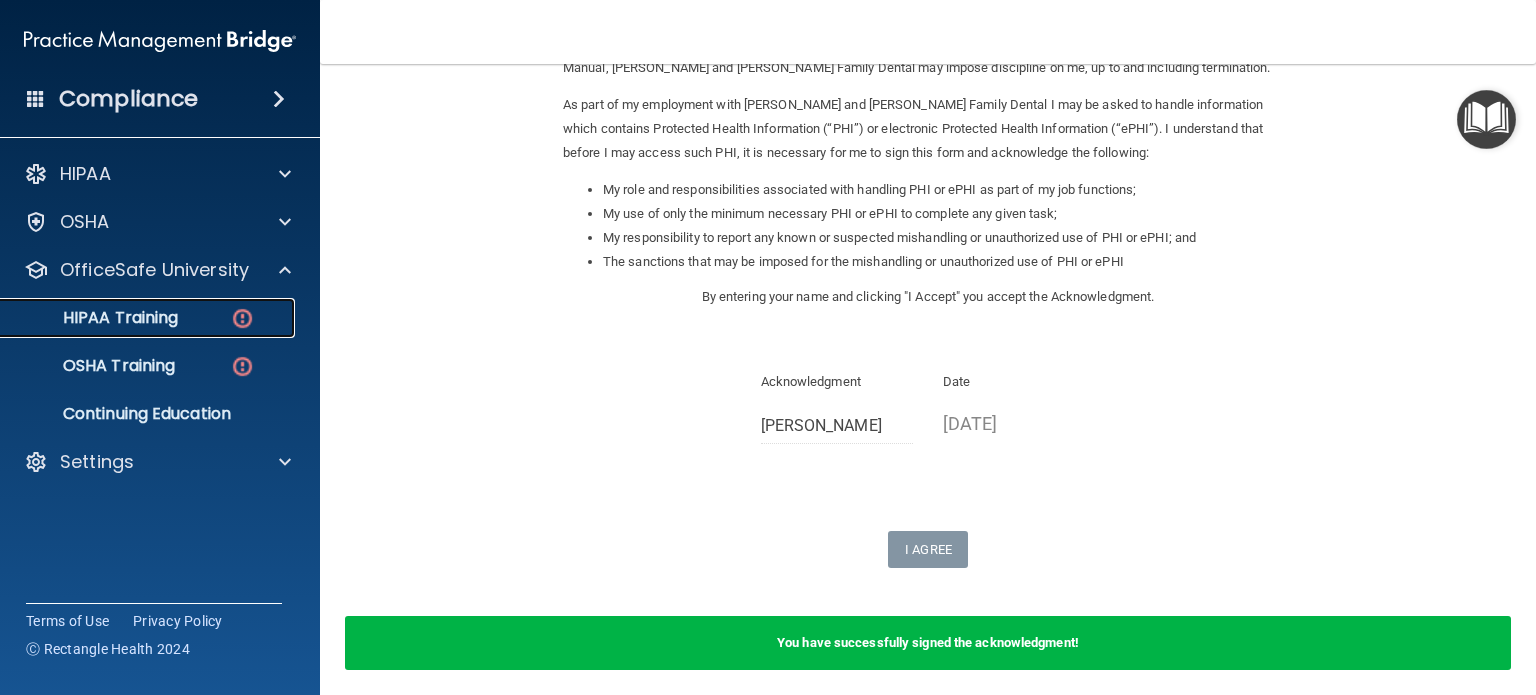 click on "HIPAA Training" at bounding box center (137, 318) 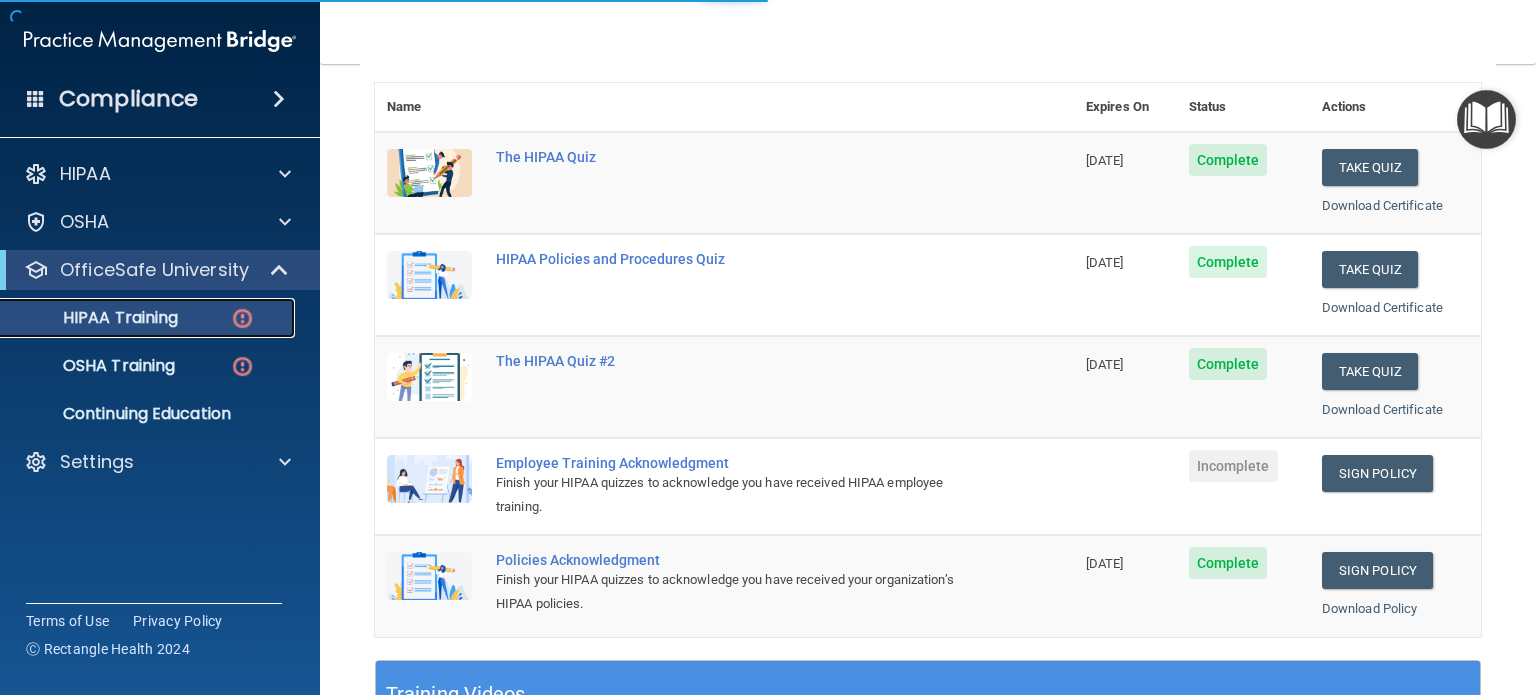 scroll, scrollTop: 724, scrollLeft: 0, axis: vertical 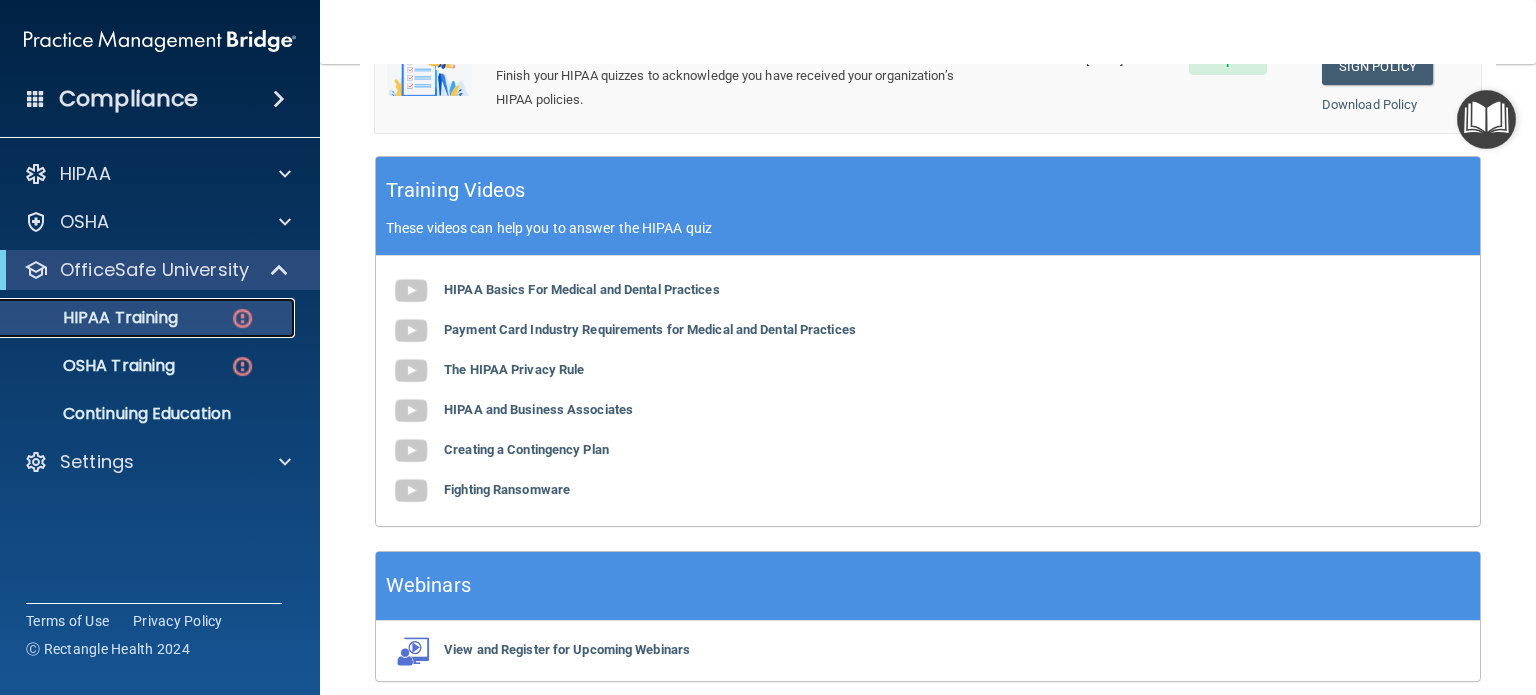 click at bounding box center (242, 318) 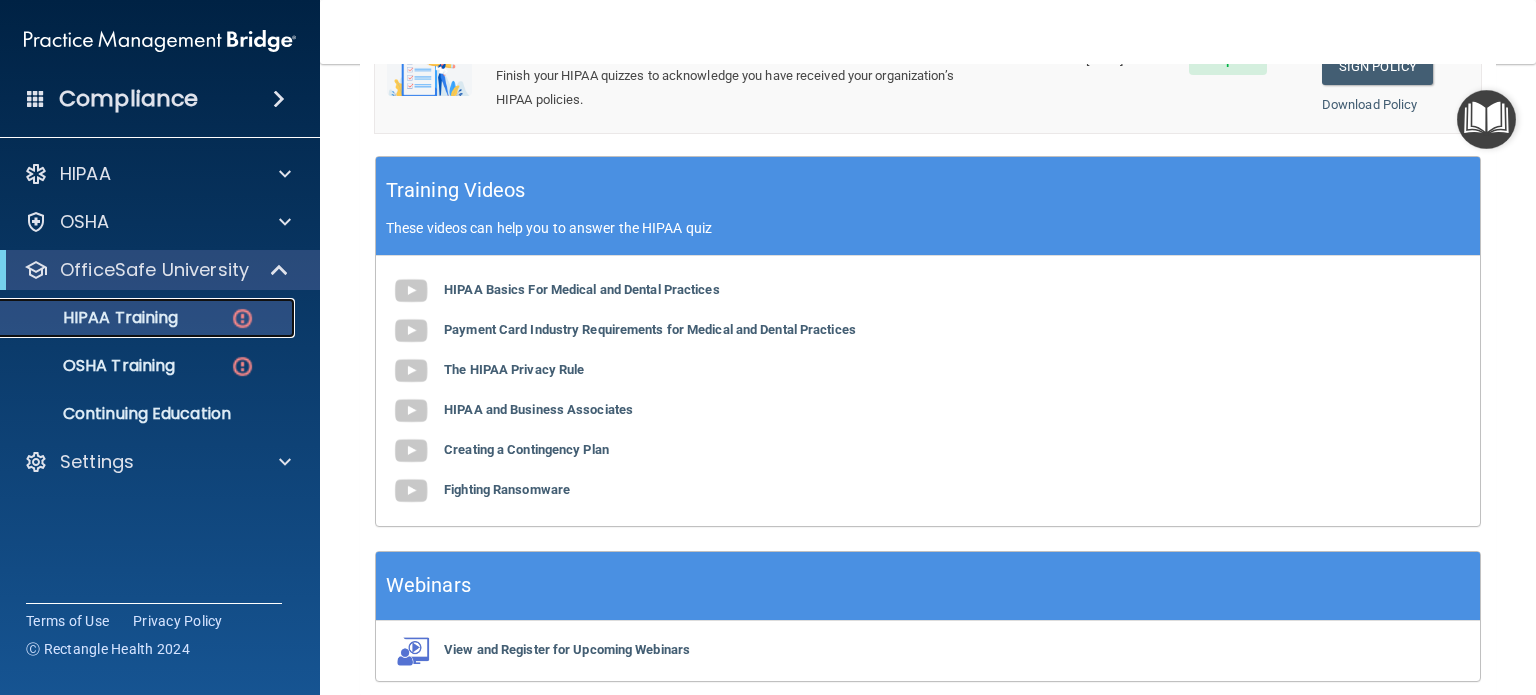 click on "HIPAA Training" at bounding box center [137, 318] 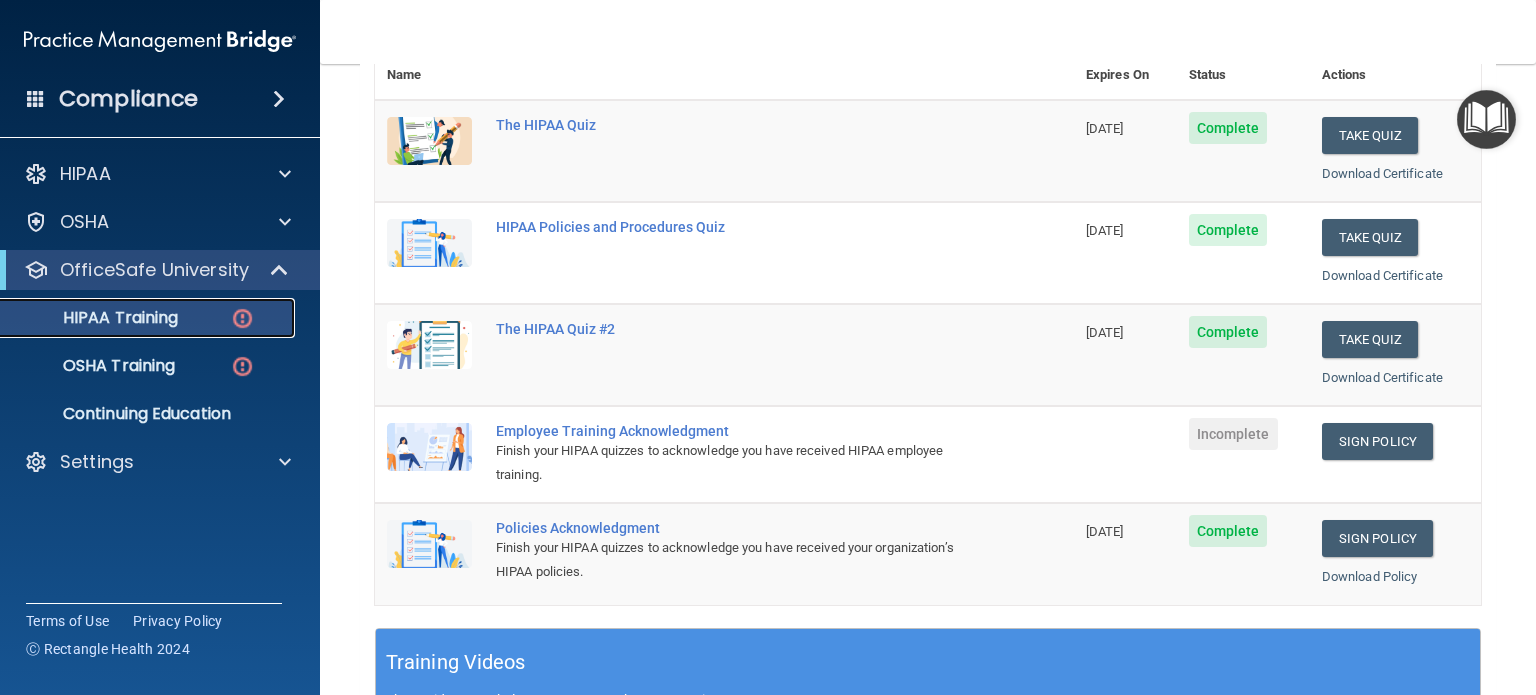 scroll, scrollTop: 254, scrollLeft: 0, axis: vertical 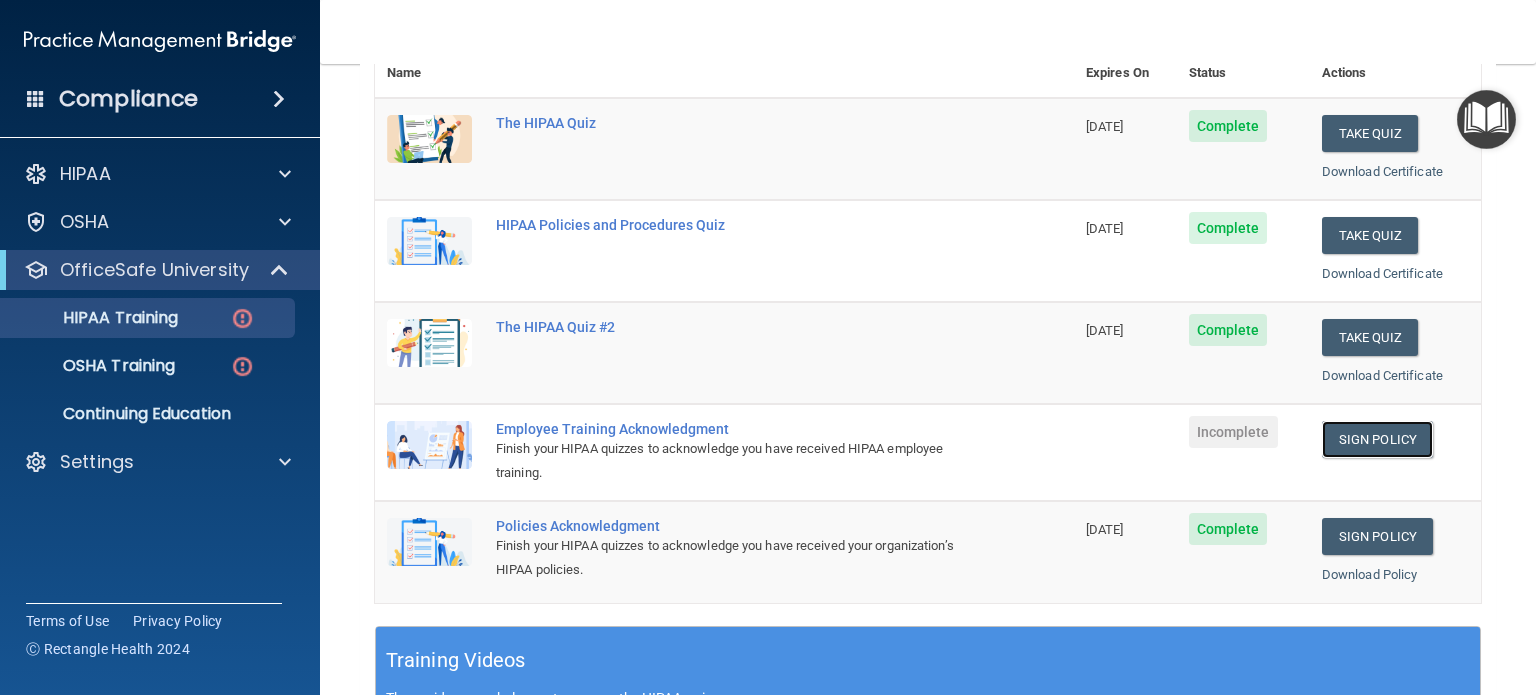 click on "Sign Policy" at bounding box center [1377, 439] 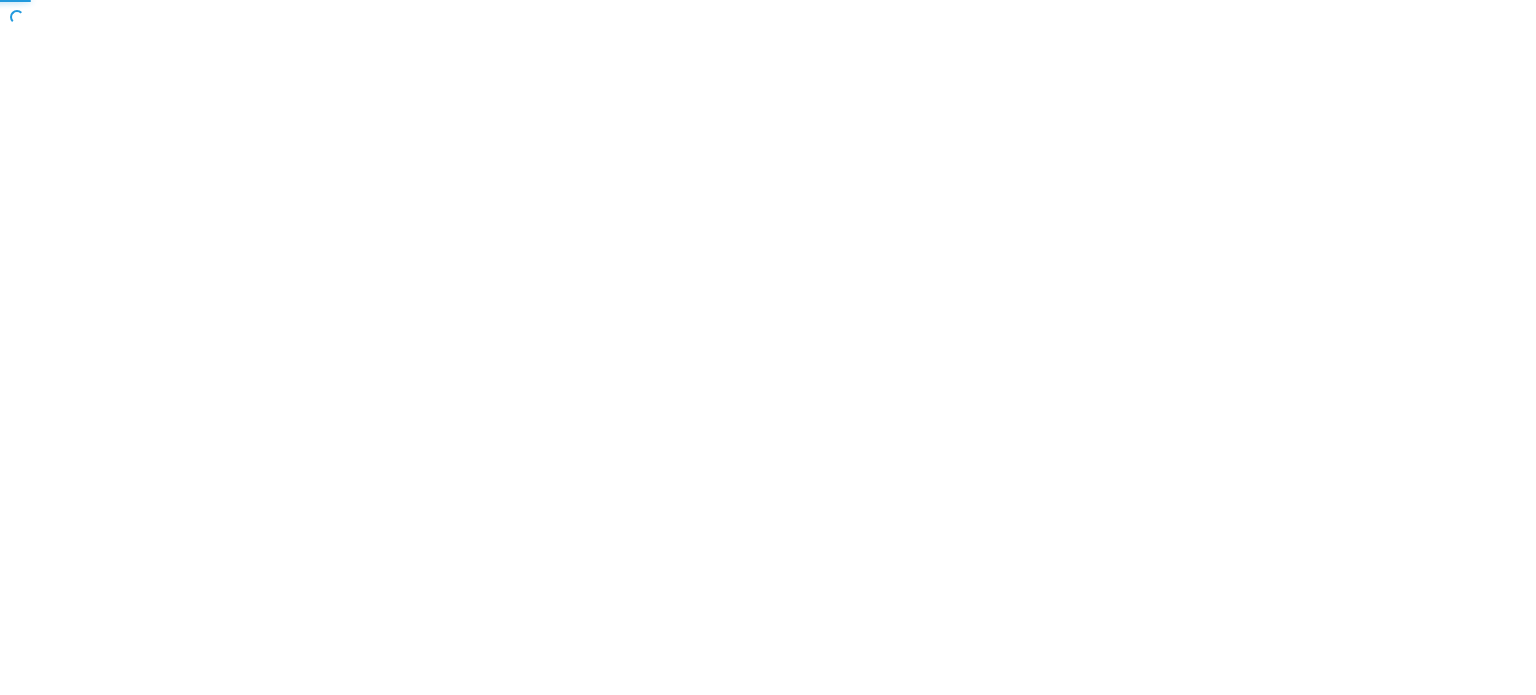 scroll, scrollTop: 0, scrollLeft: 0, axis: both 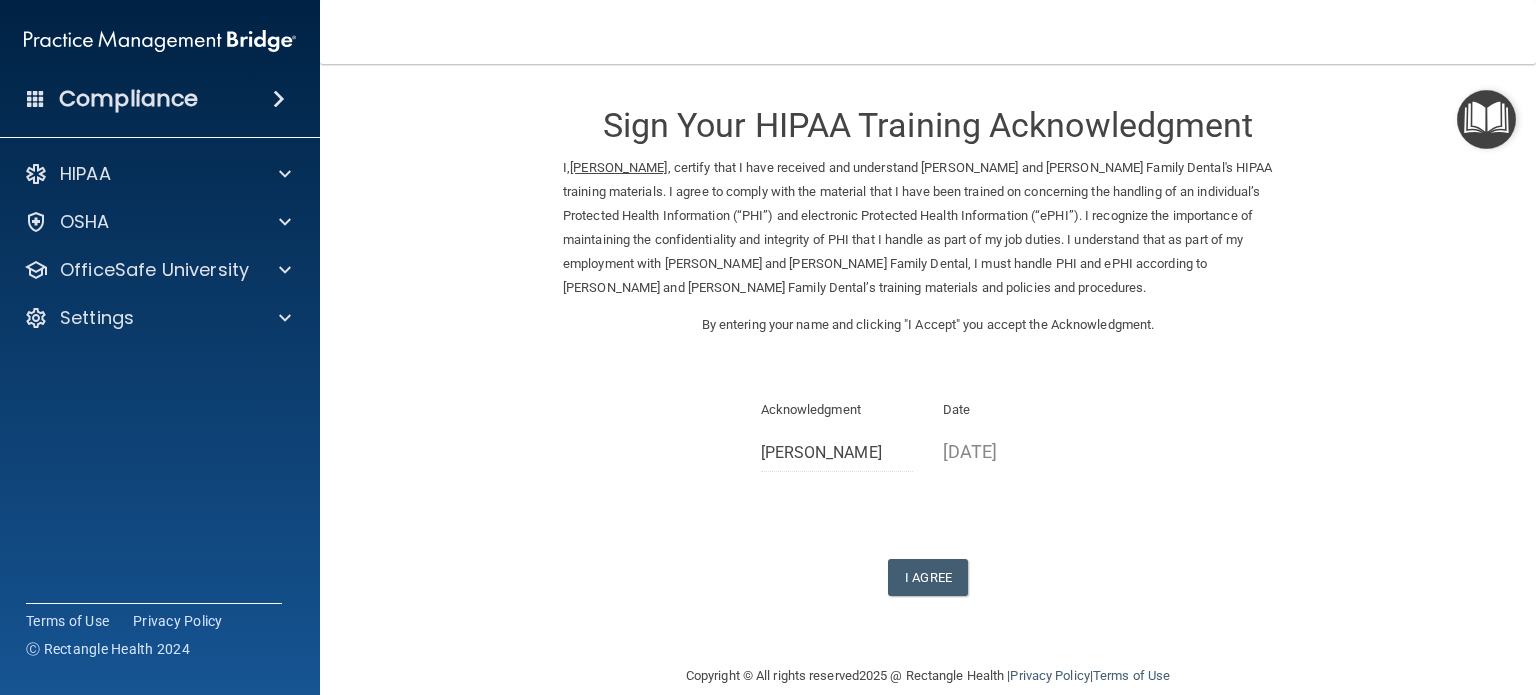 click on "Sign Your HIPAA Training Acknowledgment             I,  [PERSON_NAME] , certify that I have received and understand [PERSON_NAME] and [PERSON_NAME] Family Dental's HIPAA training materials. I agree to comply with the material that I have been trained on concerning the handling of an individual’s Protected Health Information (“PHI”) and electronic Protected Health Information (“ePHI”). I recognize the importance of maintaining the confidentiality and integrity of PHI that I handle as part of my job duties. I understand that as part of my employment with [PERSON_NAME] and [PERSON_NAME] Family Dental, I must handle PHI and ePHI according to [PERSON_NAME] and [PERSON_NAME] Family Dental’s training materials and policies and procedures.          By entering your name and clicking "I Accept" you accept the Acknowledgment.                 Acknowledgment   [PERSON_NAME]           Date    [DATE]                  I [GEOGRAPHIC_DATA]" at bounding box center (928, 340) 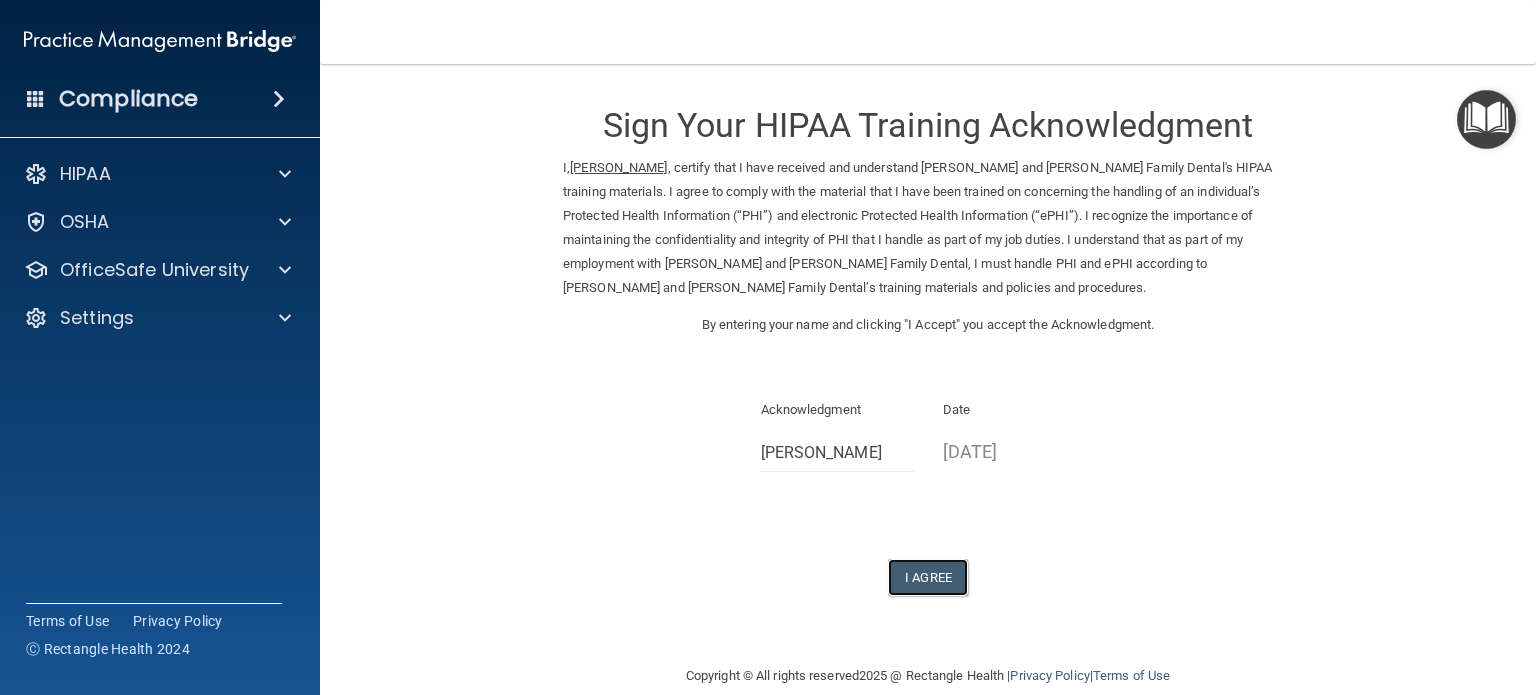 click on "I Agree" at bounding box center (928, 577) 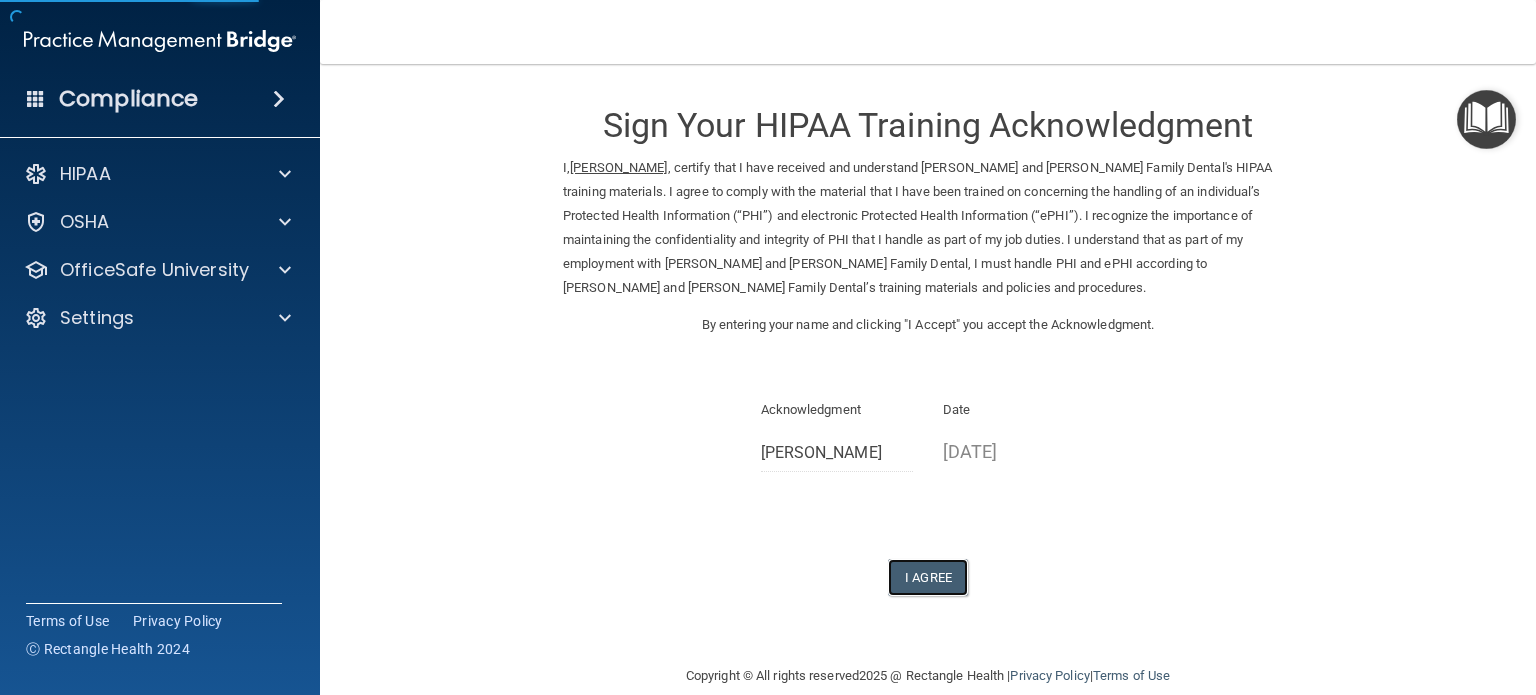 click on "I Agree" at bounding box center [928, 577] 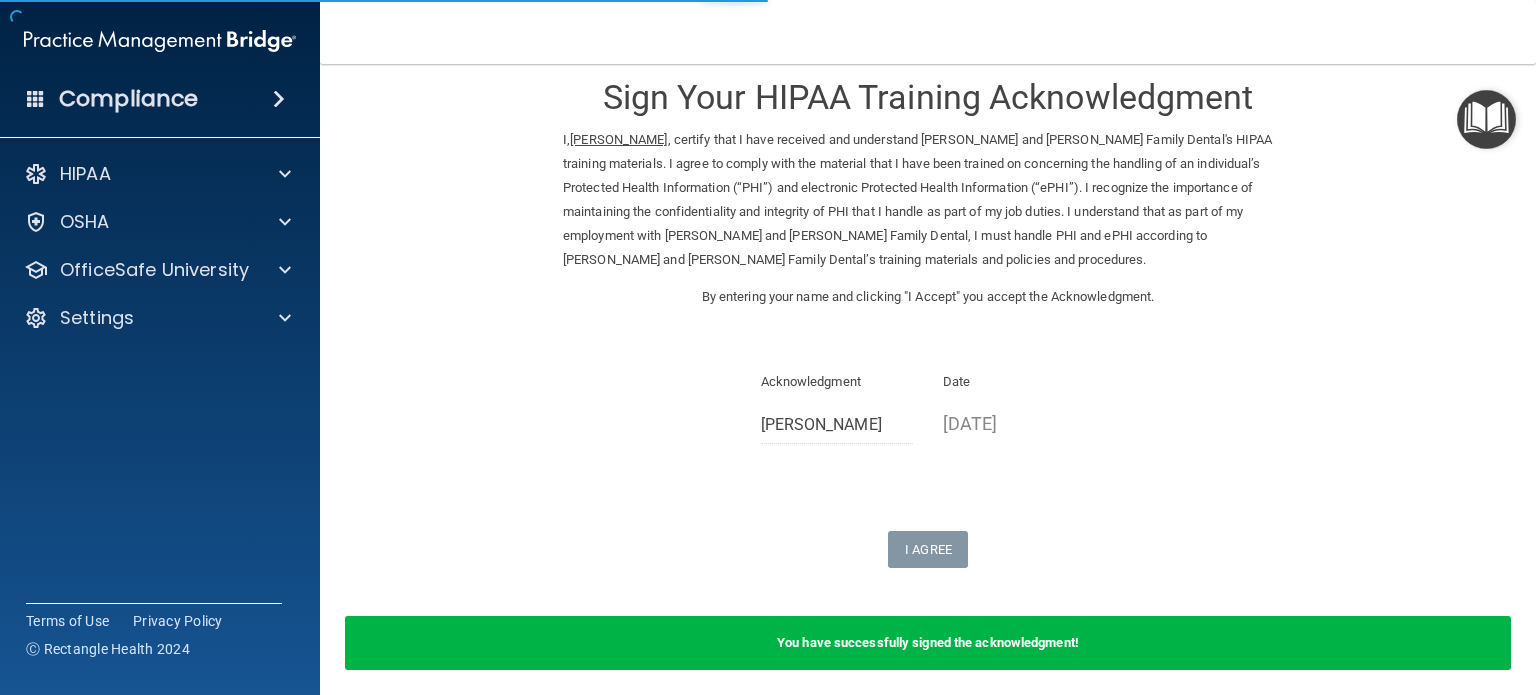 scroll, scrollTop: 106, scrollLeft: 0, axis: vertical 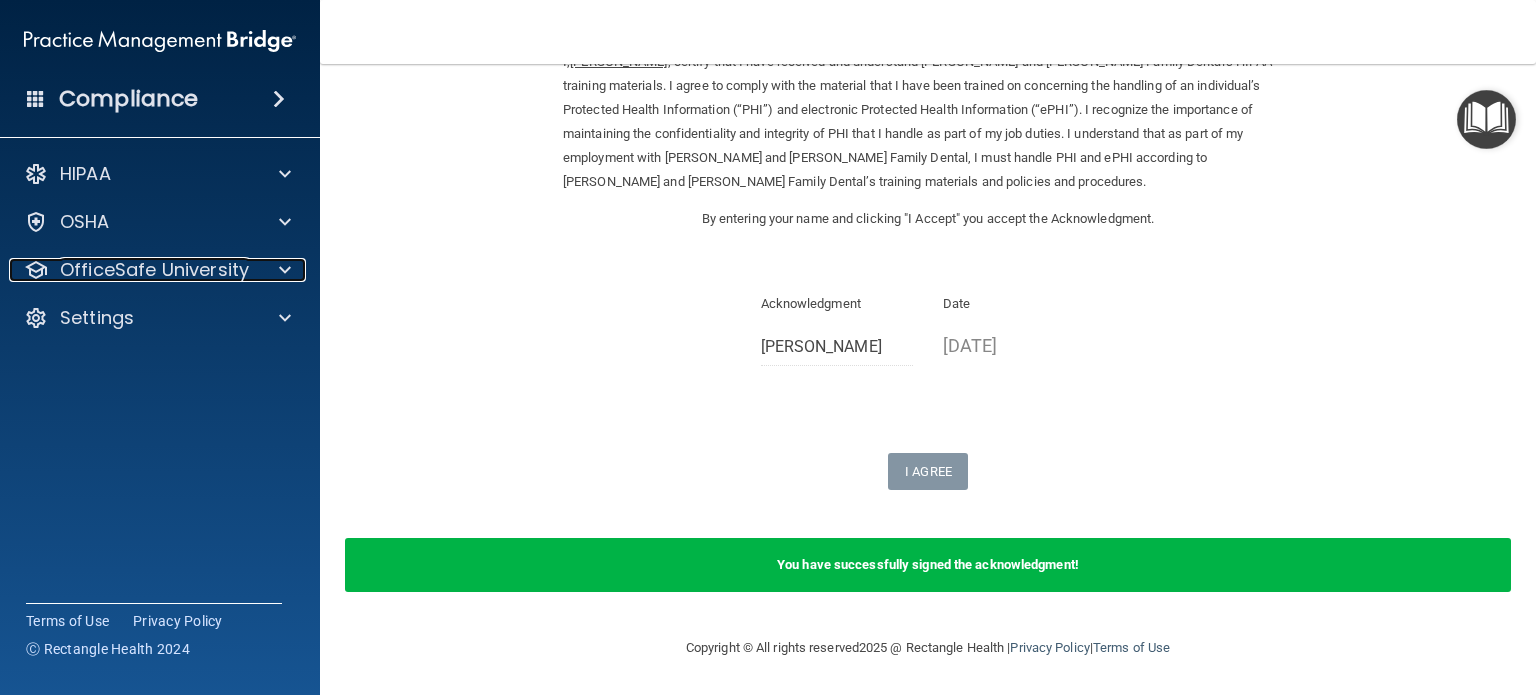 click on "OfficeSafe University" at bounding box center [154, 270] 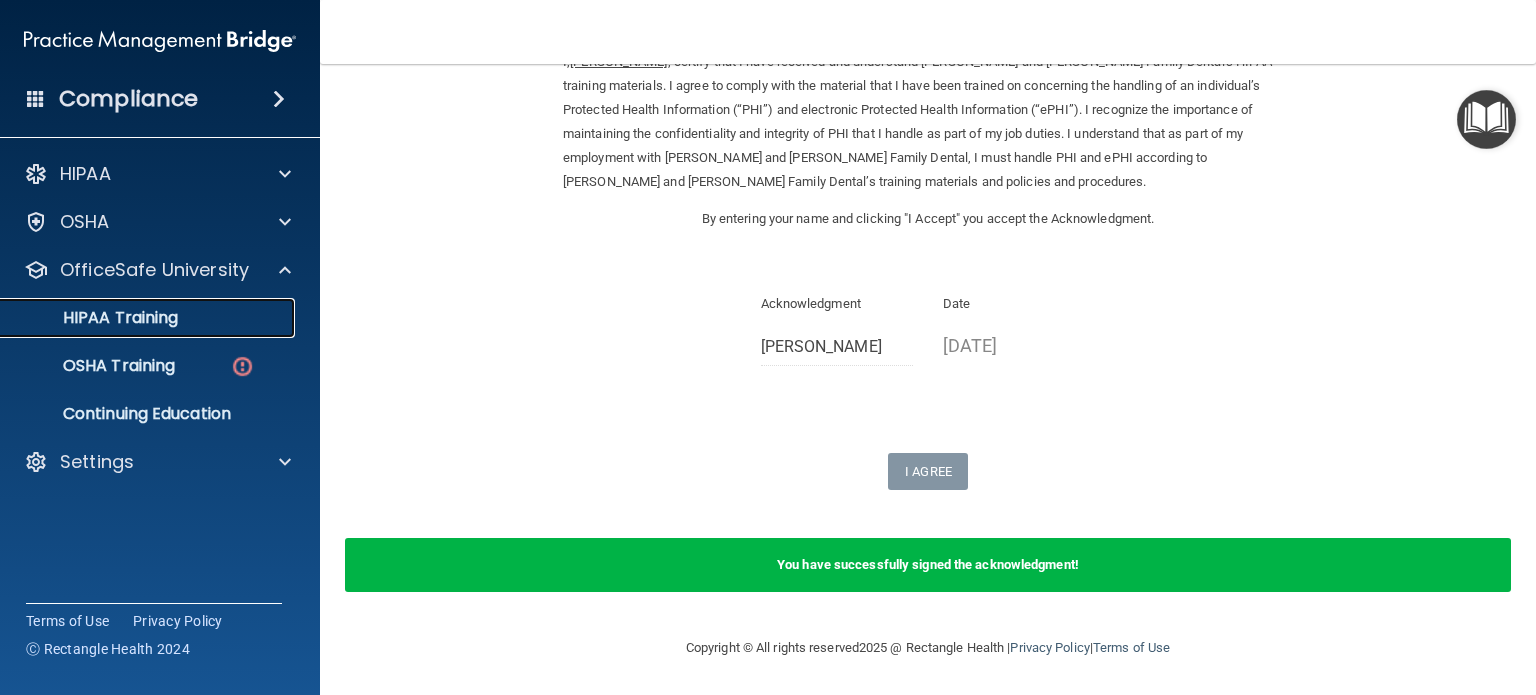 click on "HIPAA Training" at bounding box center [95, 318] 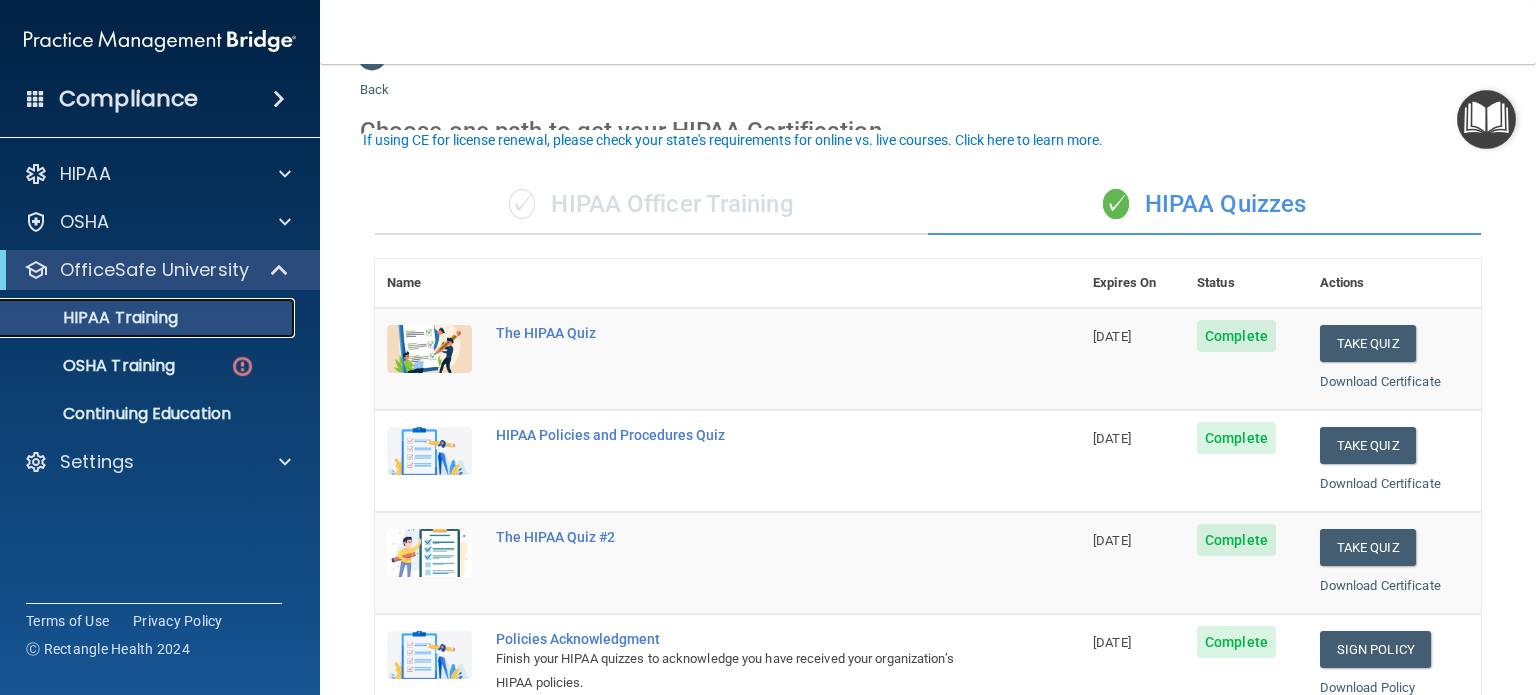 scroll, scrollTop: 43, scrollLeft: 0, axis: vertical 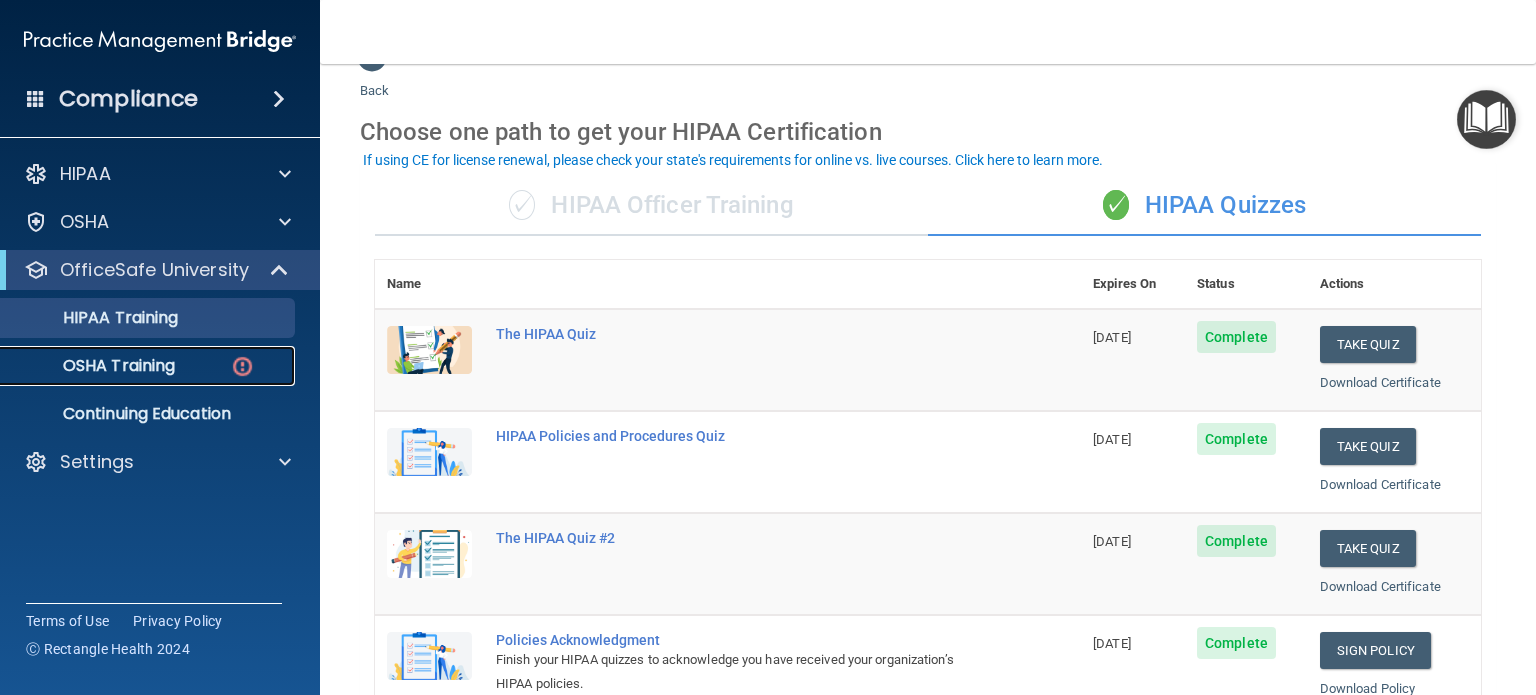 click on "OSHA Training" at bounding box center (137, 366) 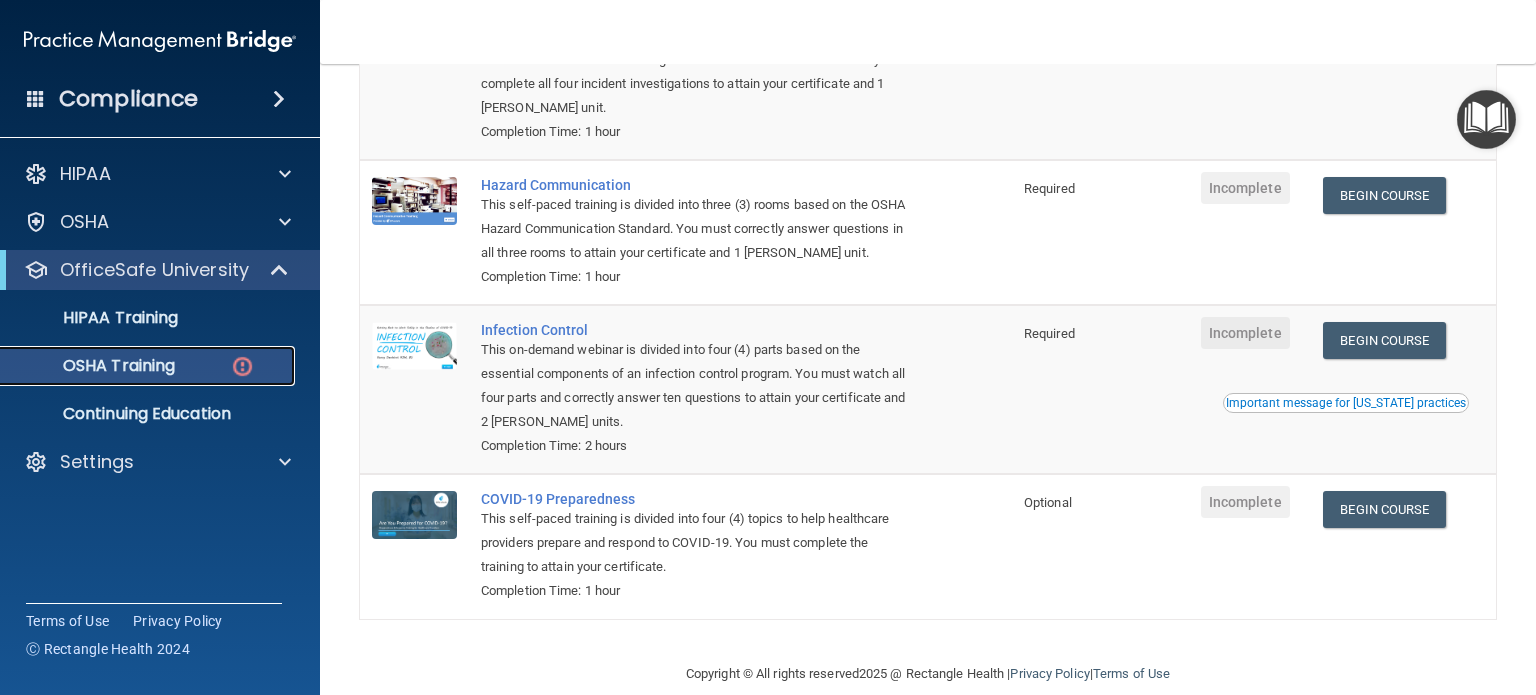 scroll, scrollTop: 319, scrollLeft: 0, axis: vertical 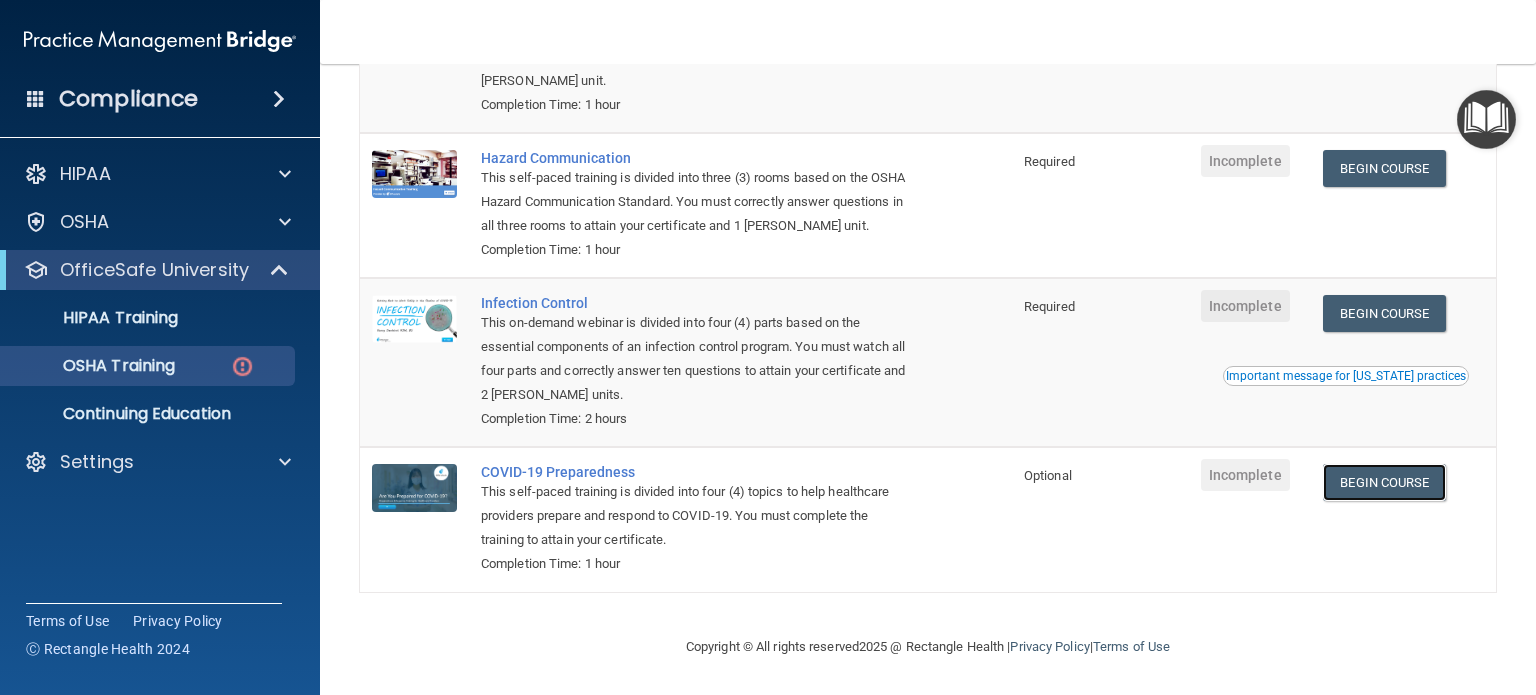 click on "Begin Course" at bounding box center [1384, 482] 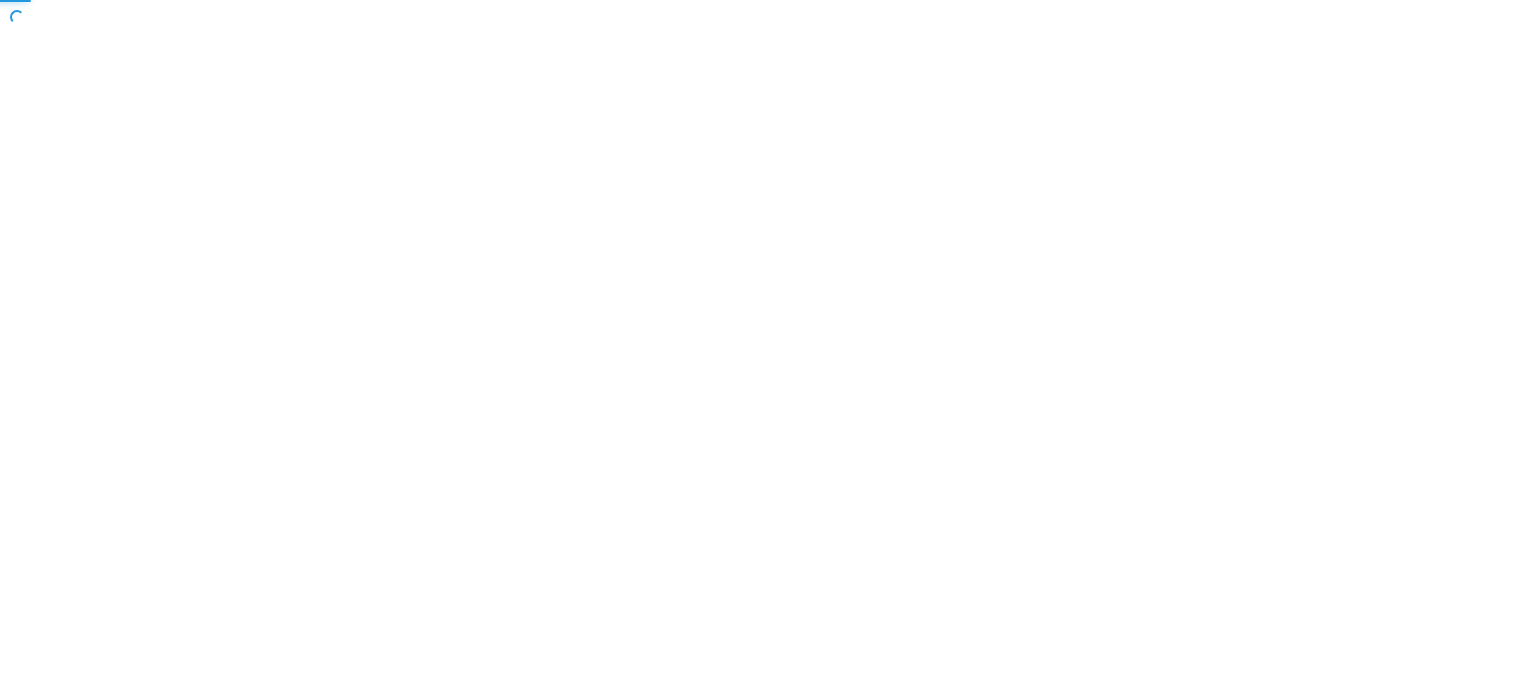 scroll, scrollTop: 0, scrollLeft: 0, axis: both 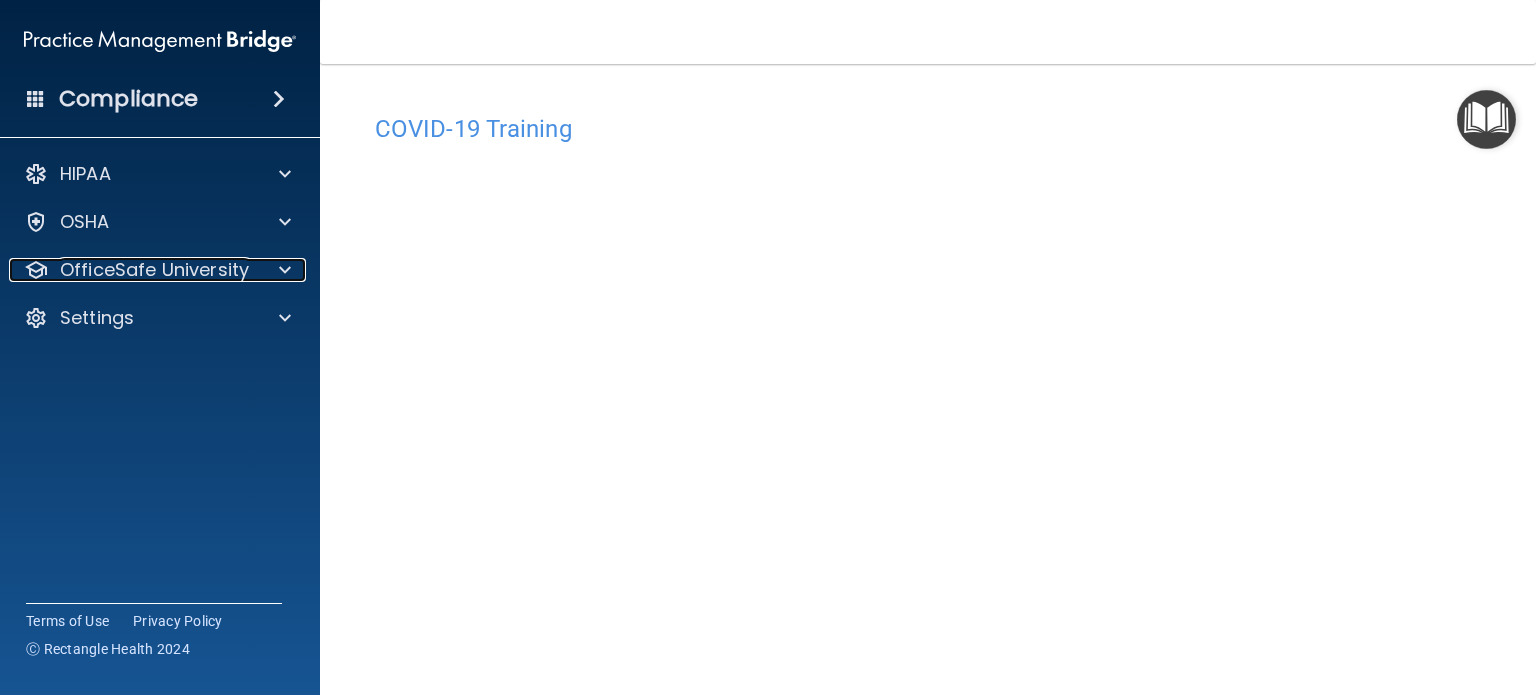click on "OfficeSafe University" at bounding box center [154, 270] 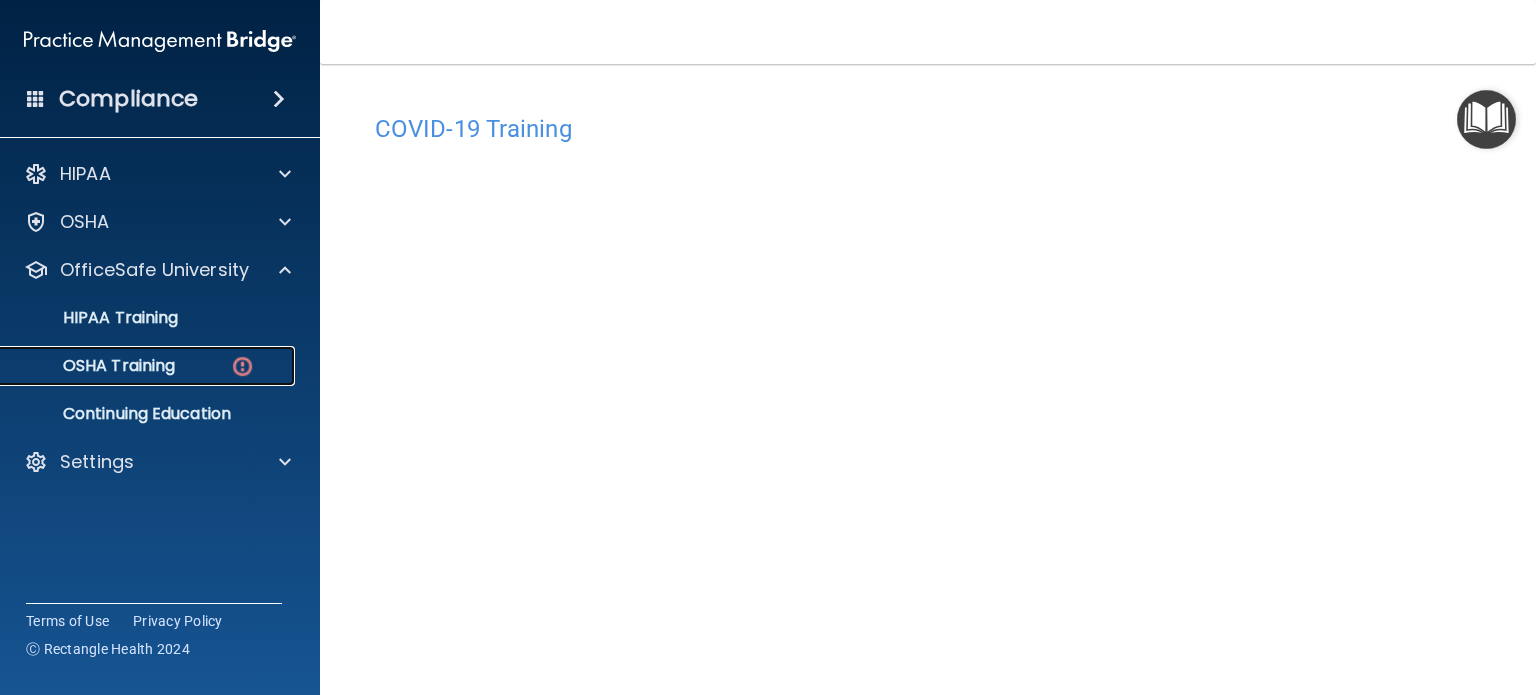 click on "OSHA Training" at bounding box center (137, 366) 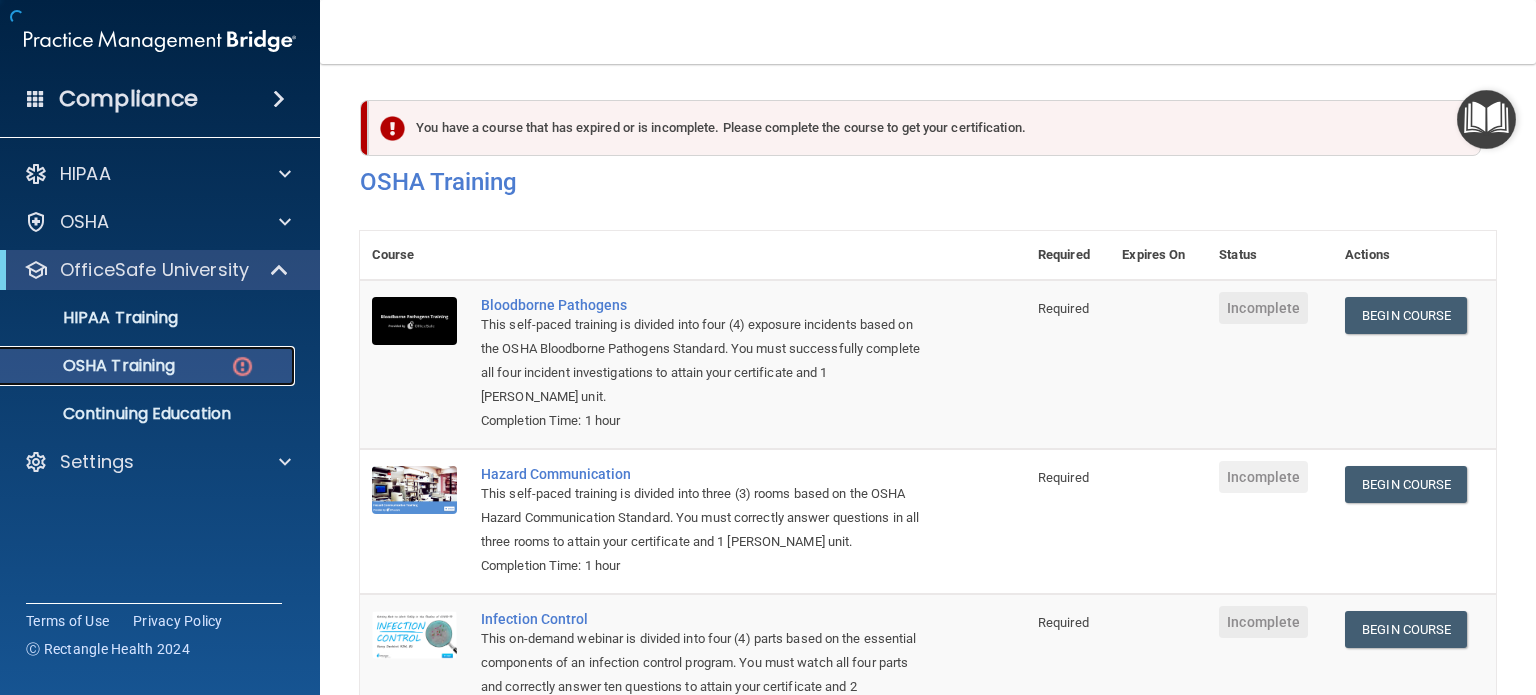 click at bounding box center (242, 366) 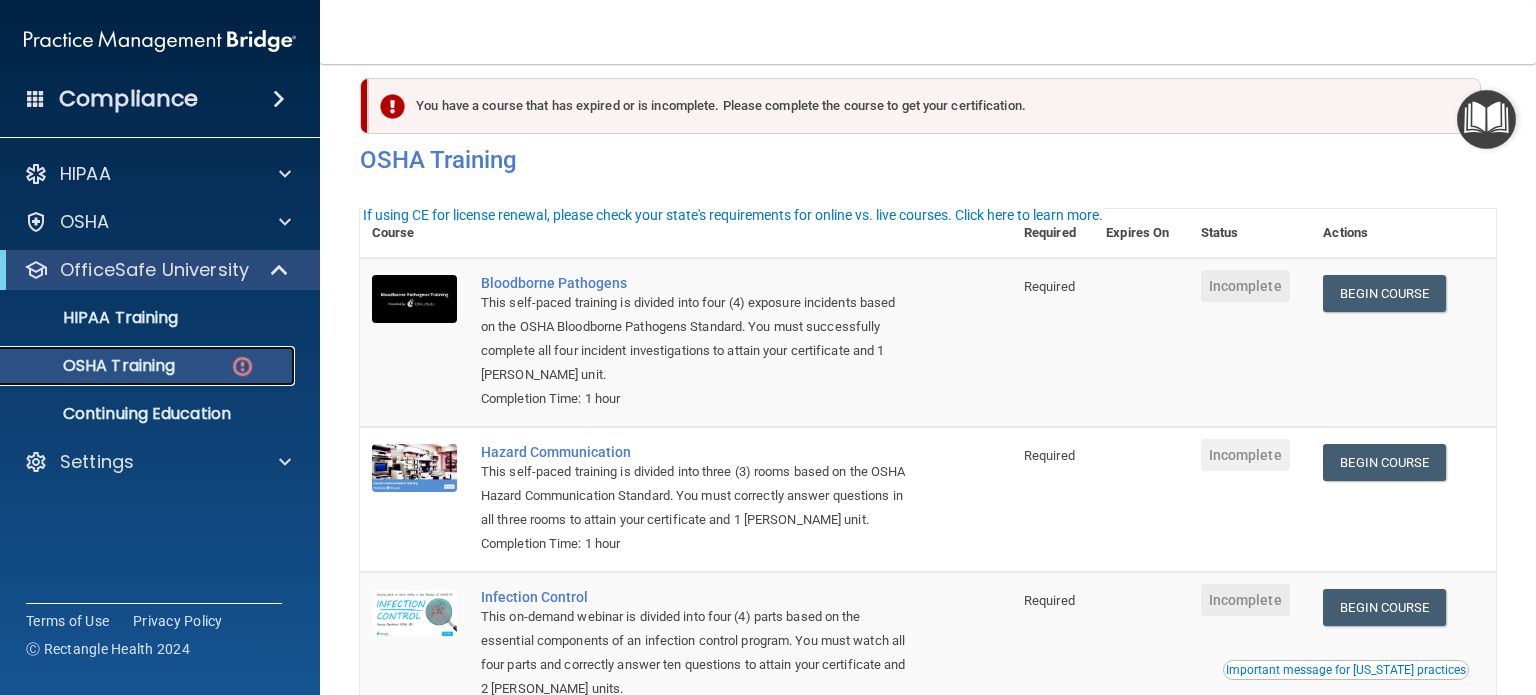 scroll, scrollTop: 0, scrollLeft: 0, axis: both 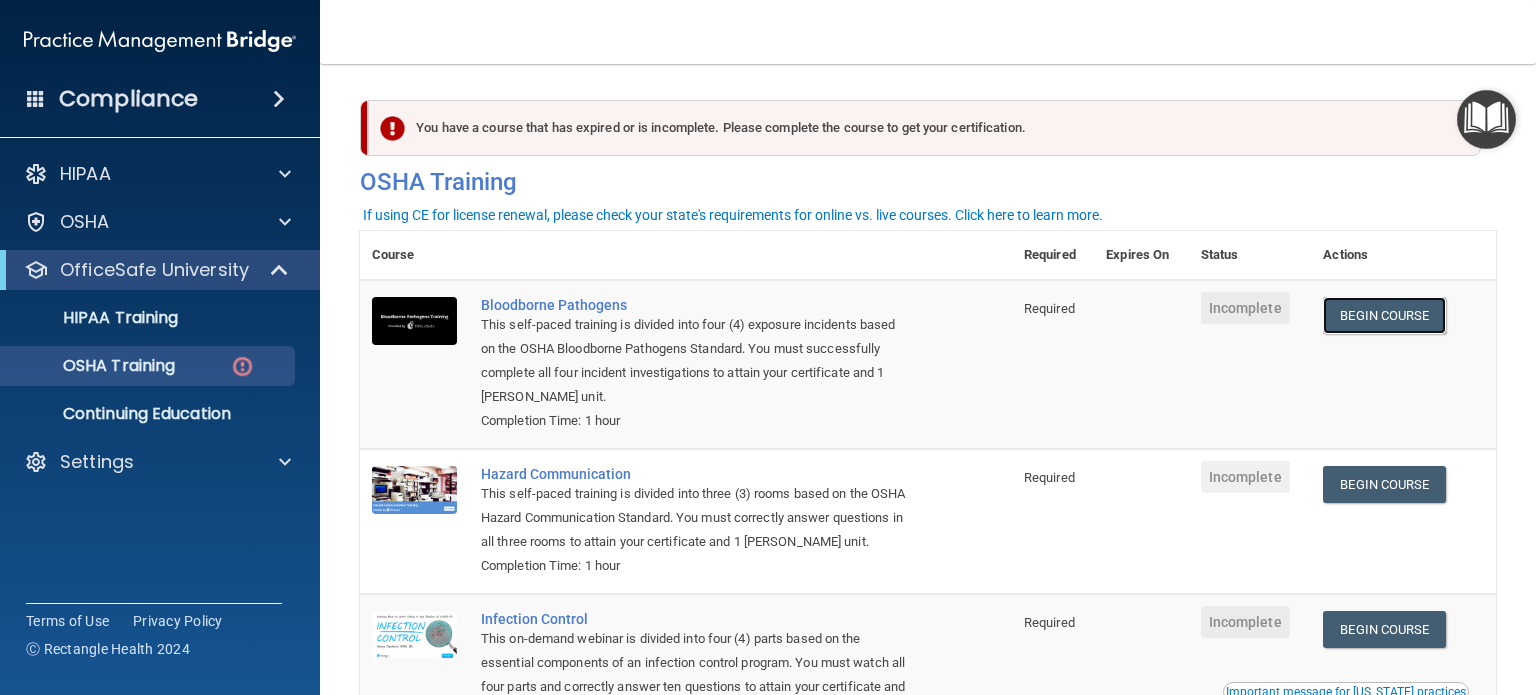 click on "Begin Course" at bounding box center [1384, 315] 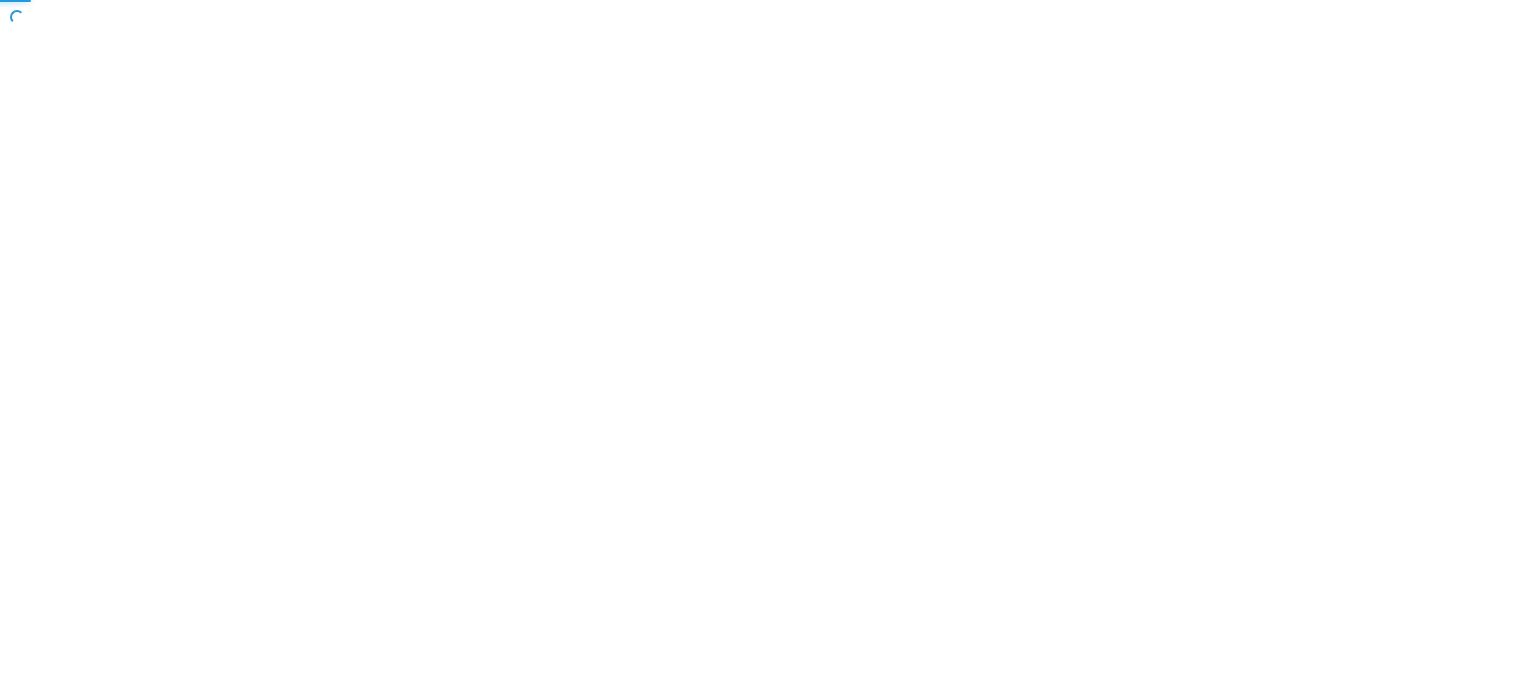 scroll, scrollTop: 0, scrollLeft: 0, axis: both 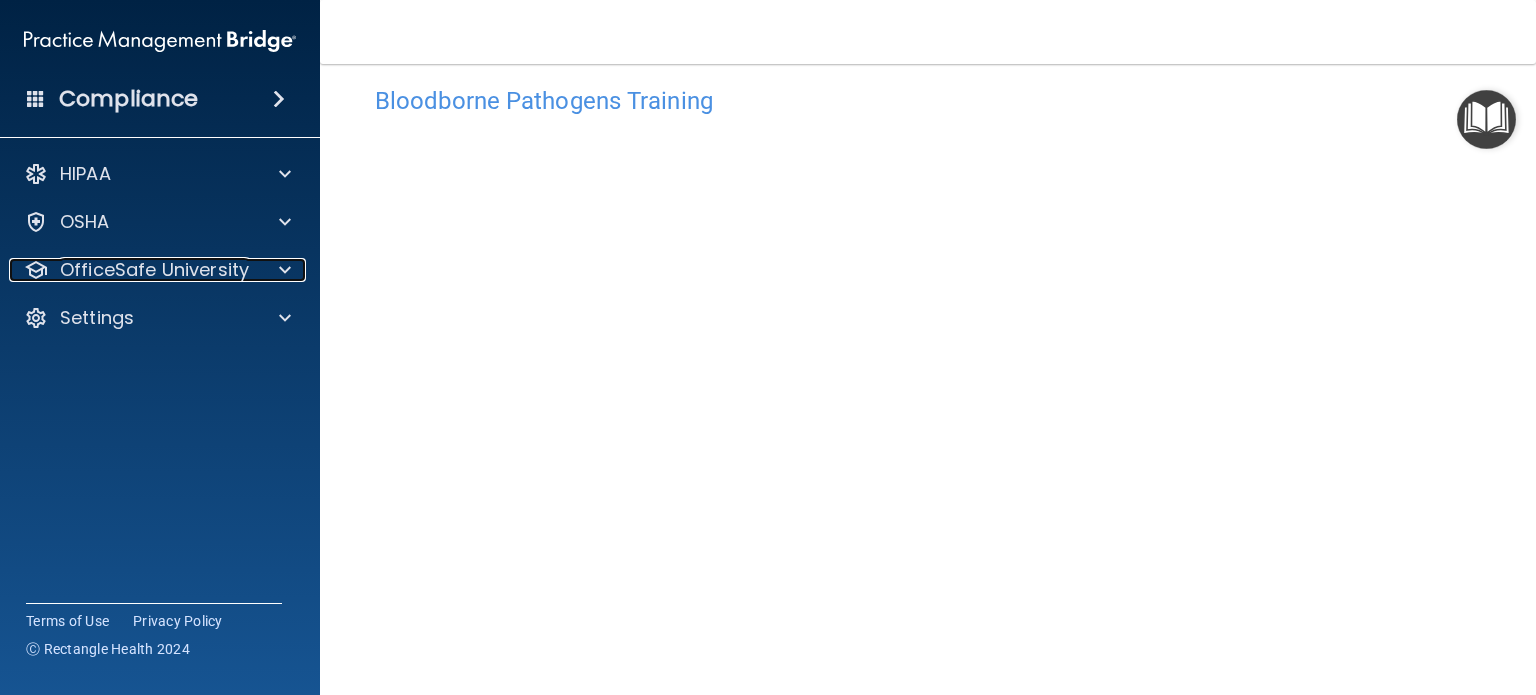 click on "OfficeSafe University" at bounding box center [133, 270] 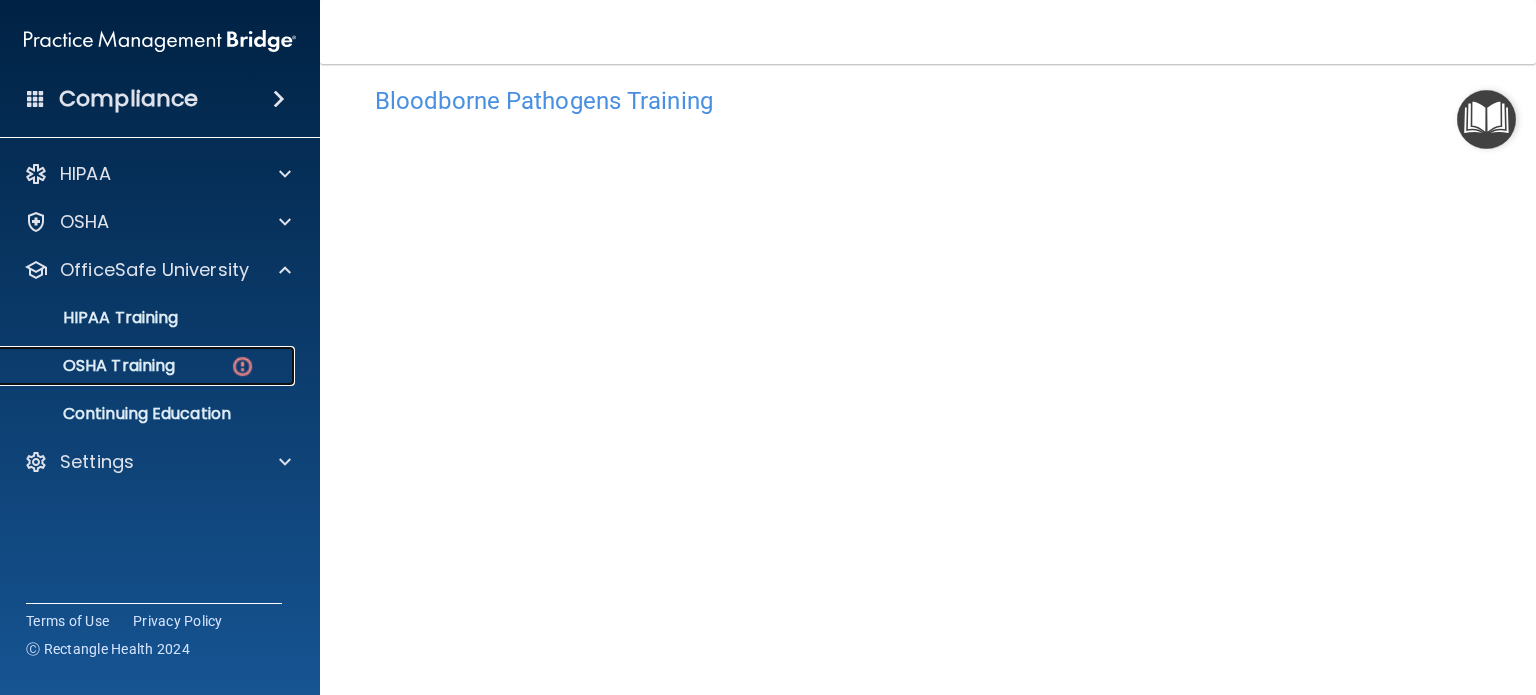 click on "OSHA Training" at bounding box center [94, 366] 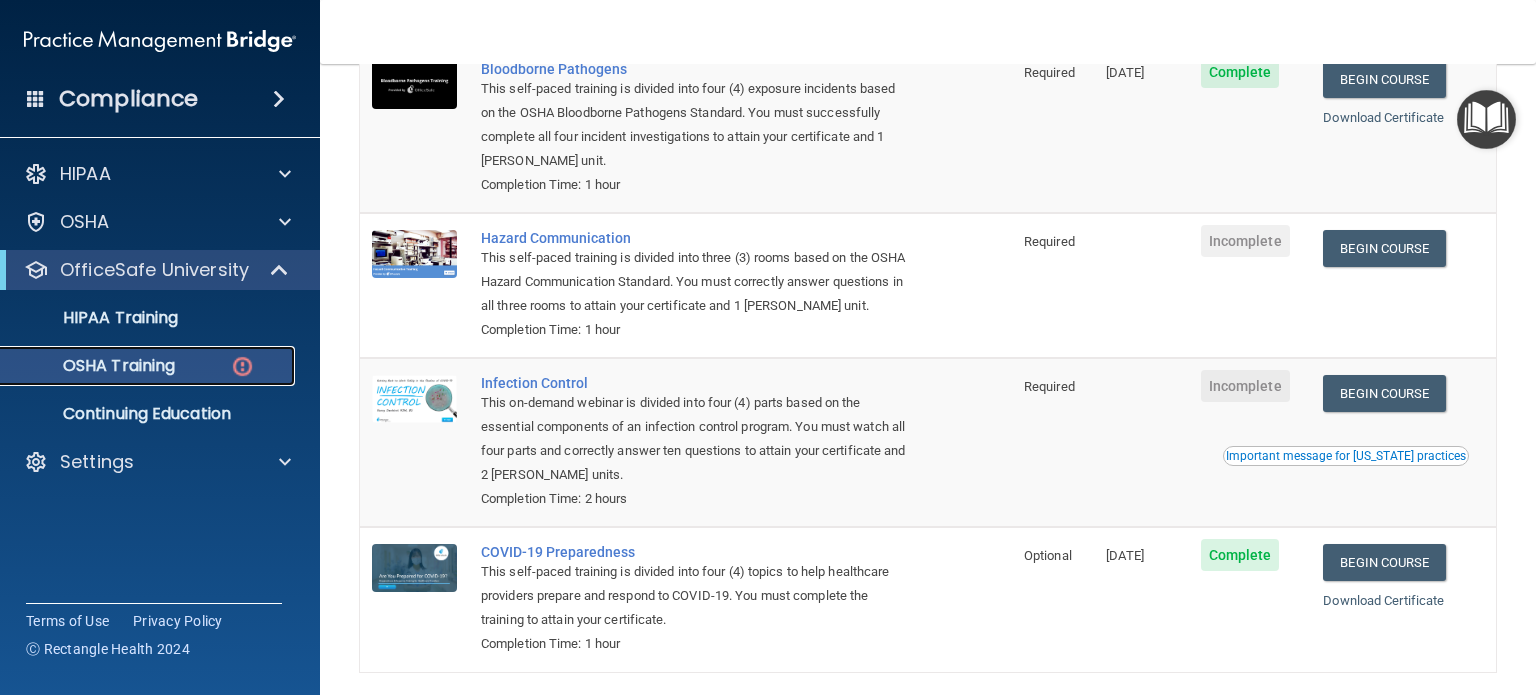 scroll, scrollTop: 237, scrollLeft: 0, axis: vertical 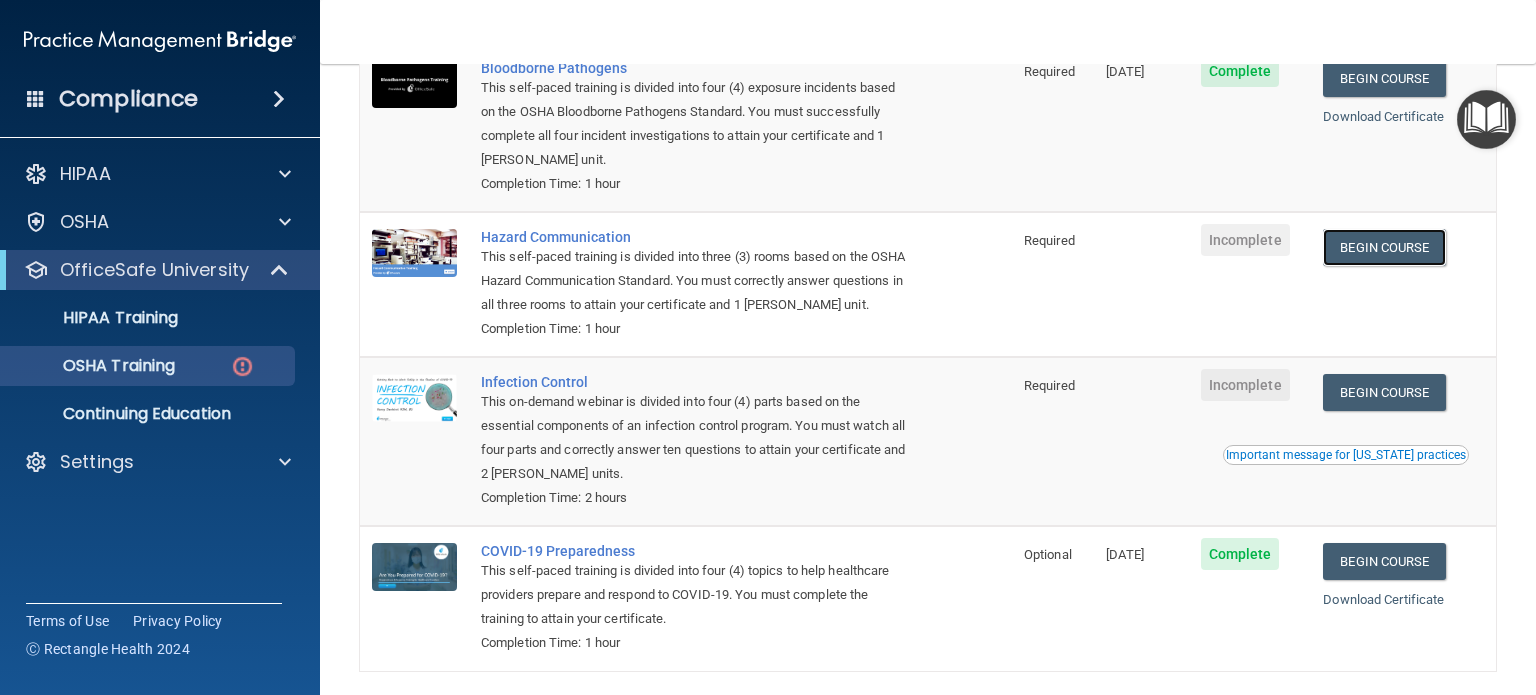 click on "Begin Course" at bounding box center (1384, 247) 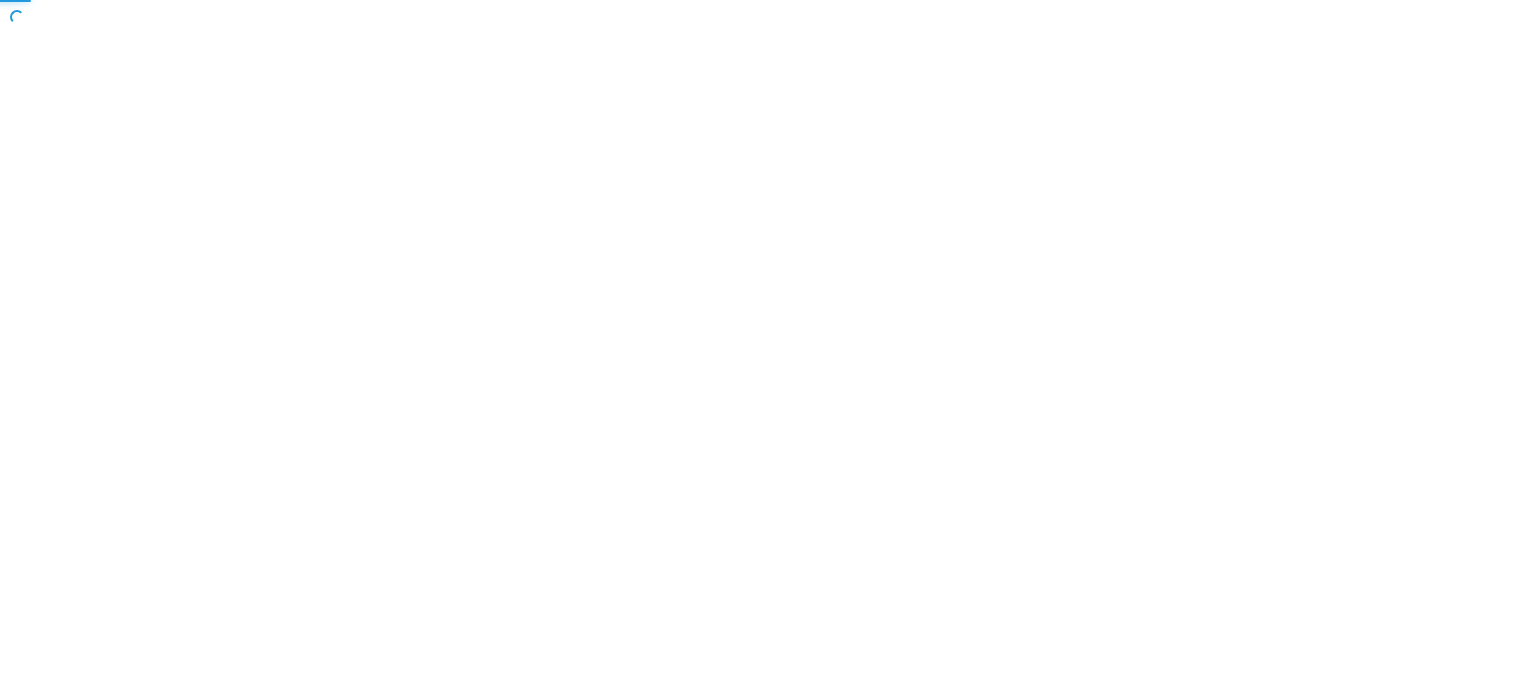 scroll, scrollTop: 0, scrollLeft: 0, axis: both 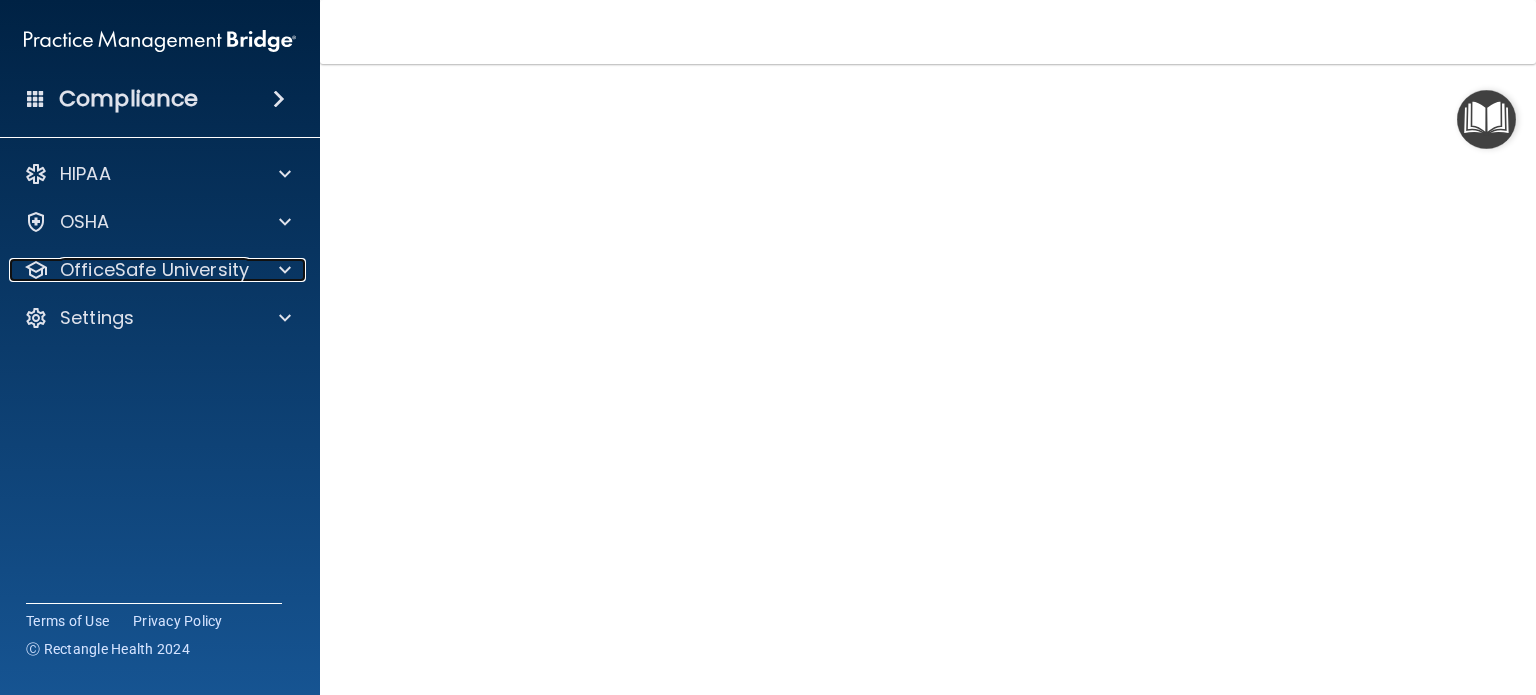 click on "OfficeSafe University" at bounding box center (154, 270) 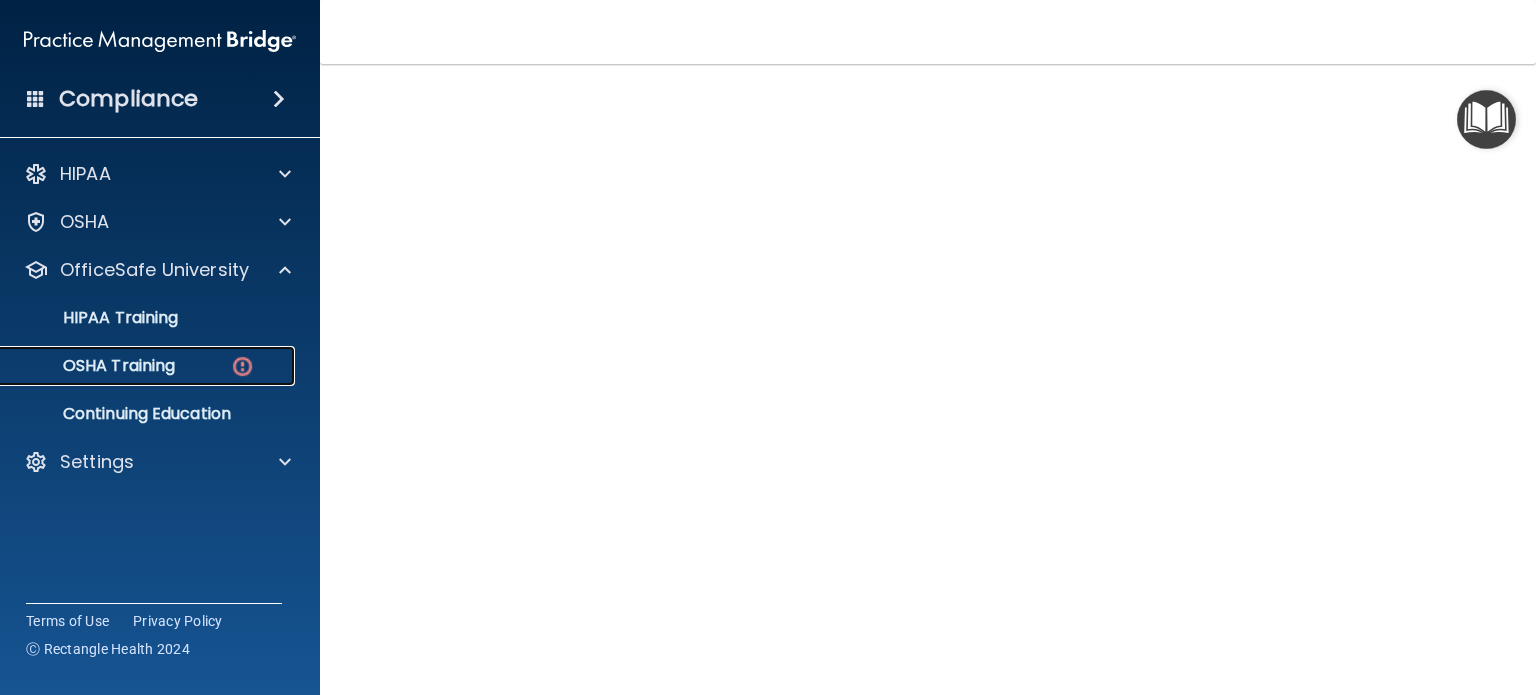 click on "OSHA Training" at bounding box center [94, 366] 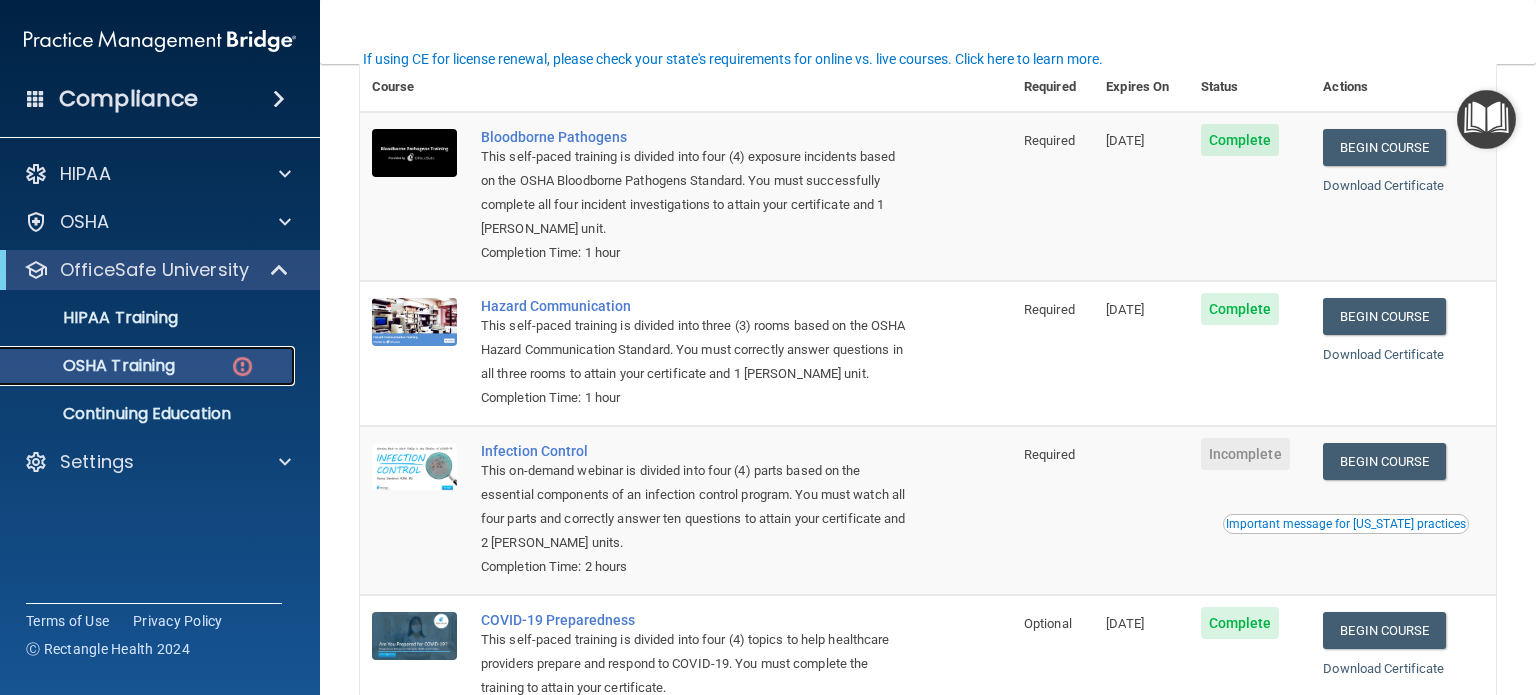 scroll, scrollTop: 234, scrollLeft: 0, axis: vertical 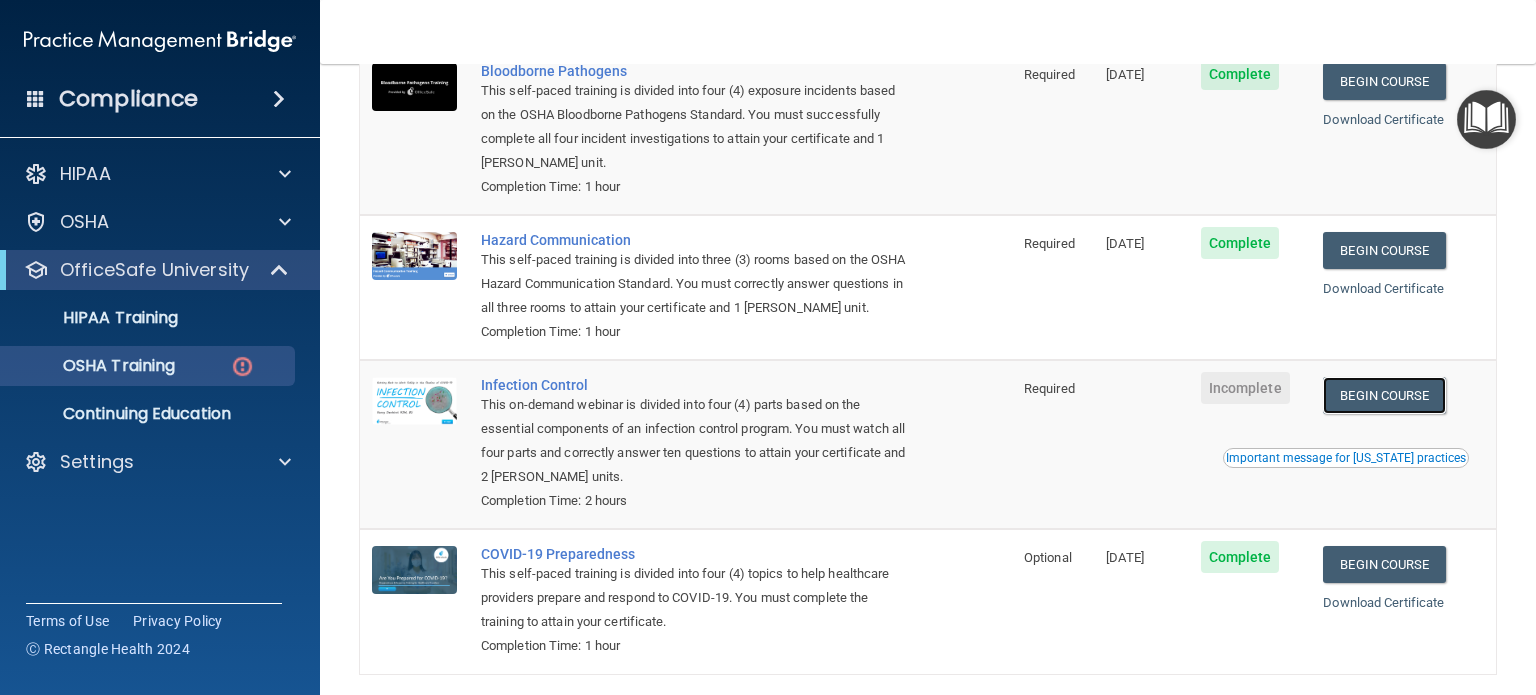 click on "Begin Course" at bounding box center [1384, 395] 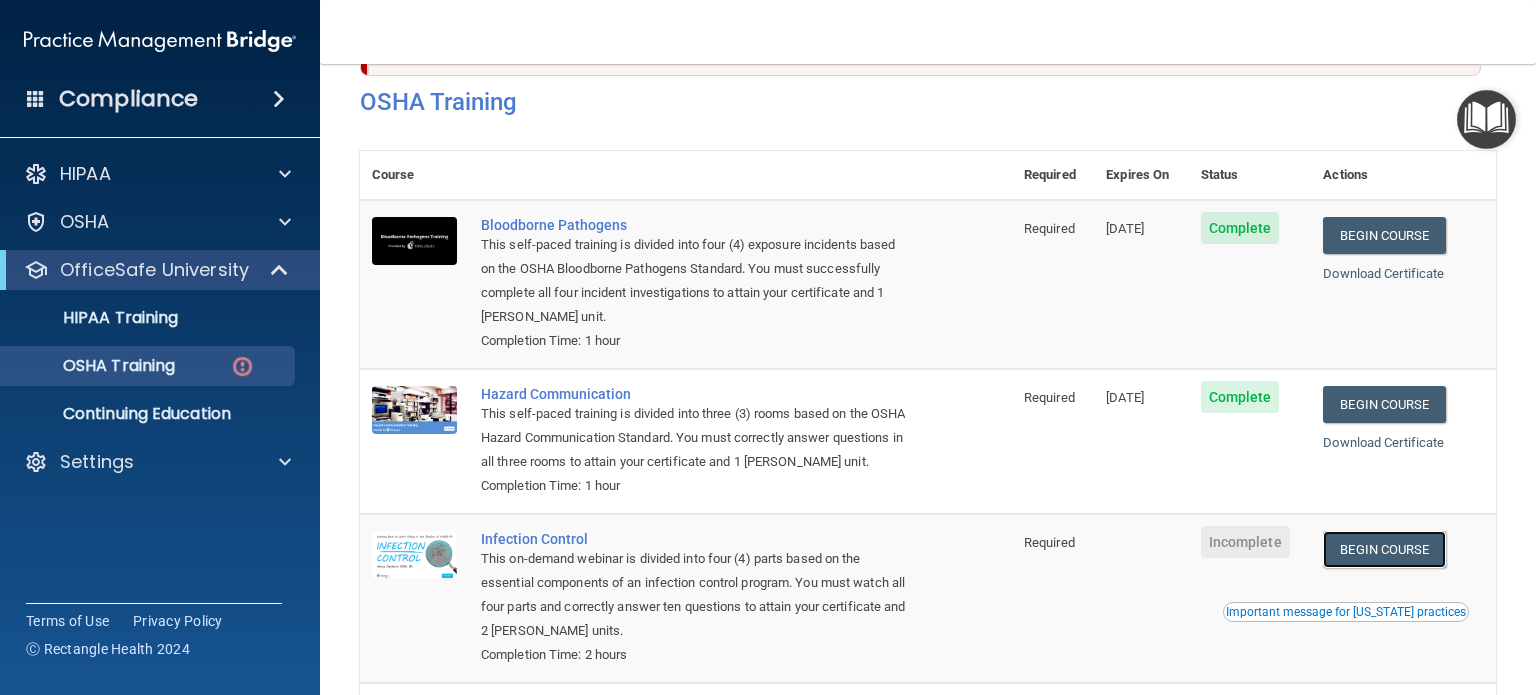 scroll, scrollTop: 0, scrollLeft: 0, axis: both 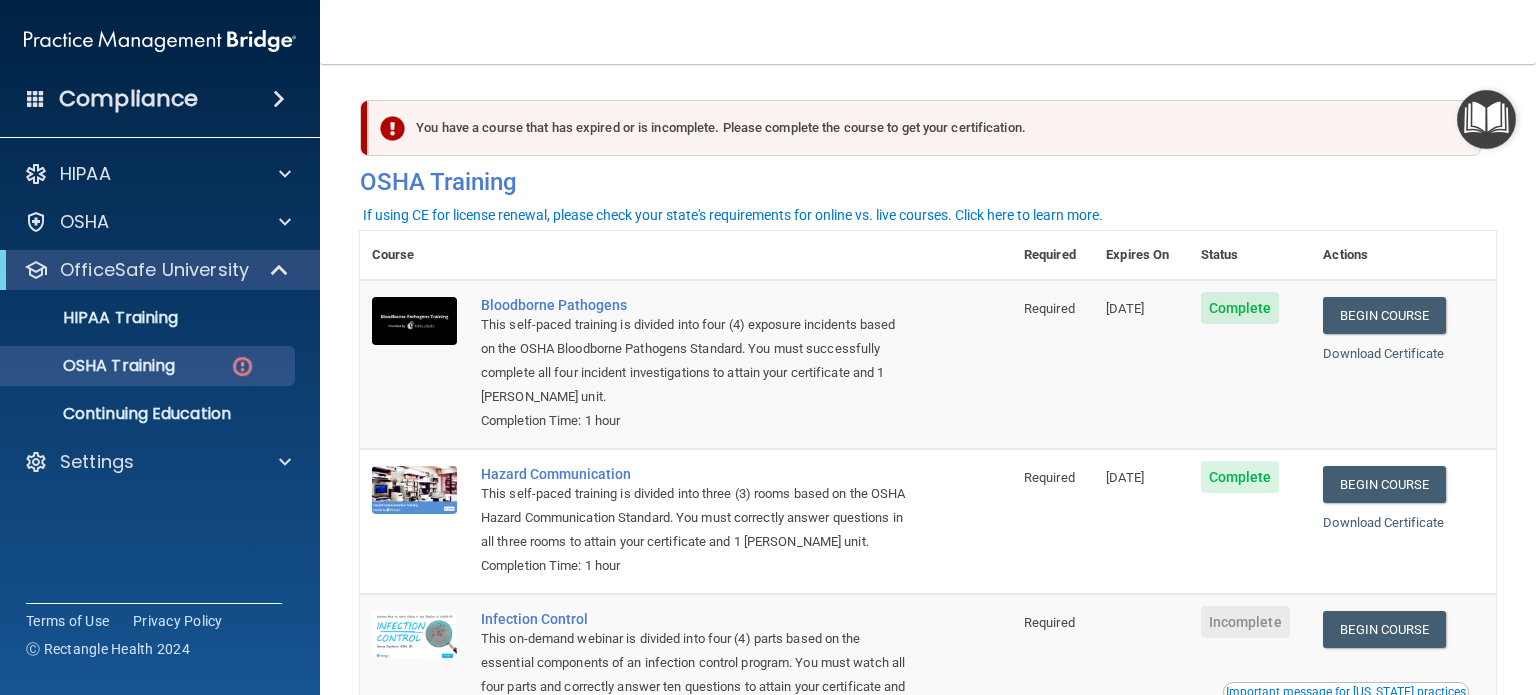 click on "Compliance" at bounding box center [128, 99] 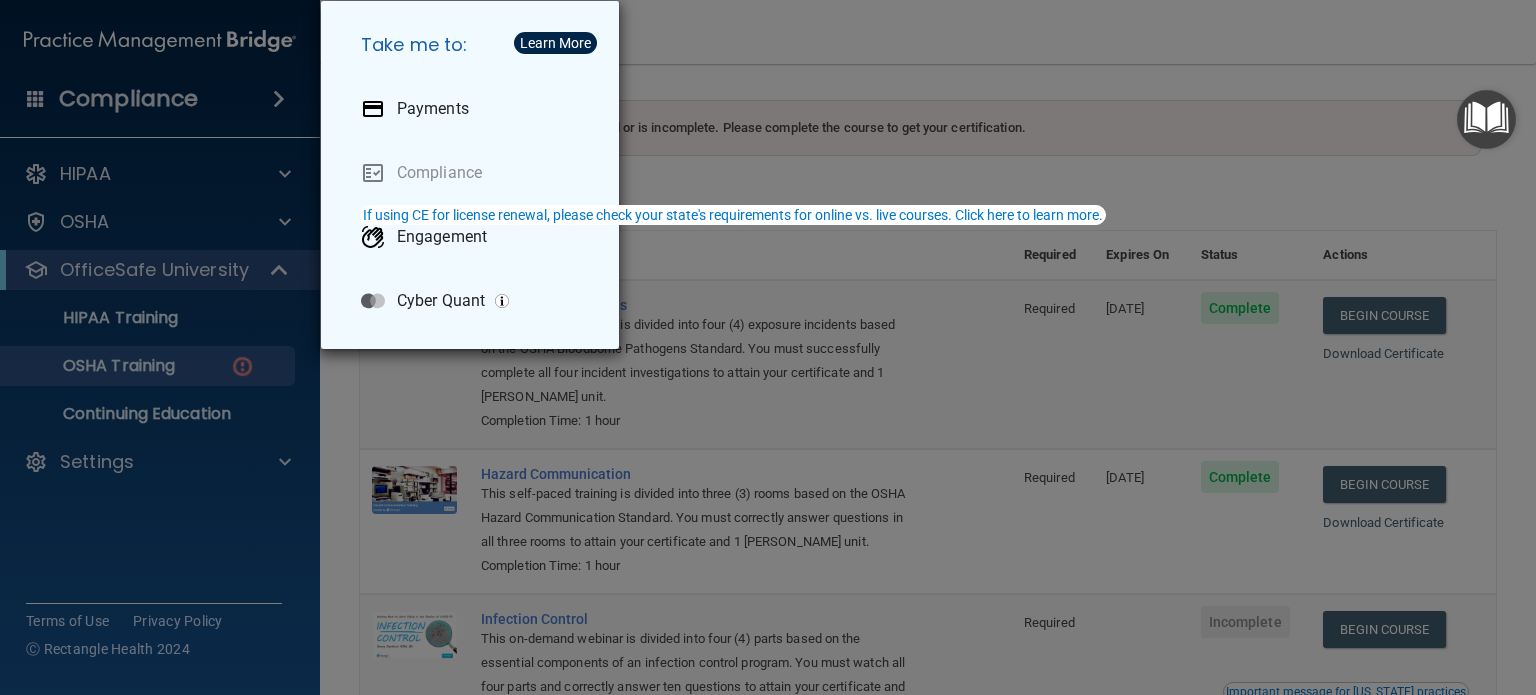 click on "Take me to:             Payments                   Compliance                     Engagement                     Cyber Quant" at bounding box center [768, 347] 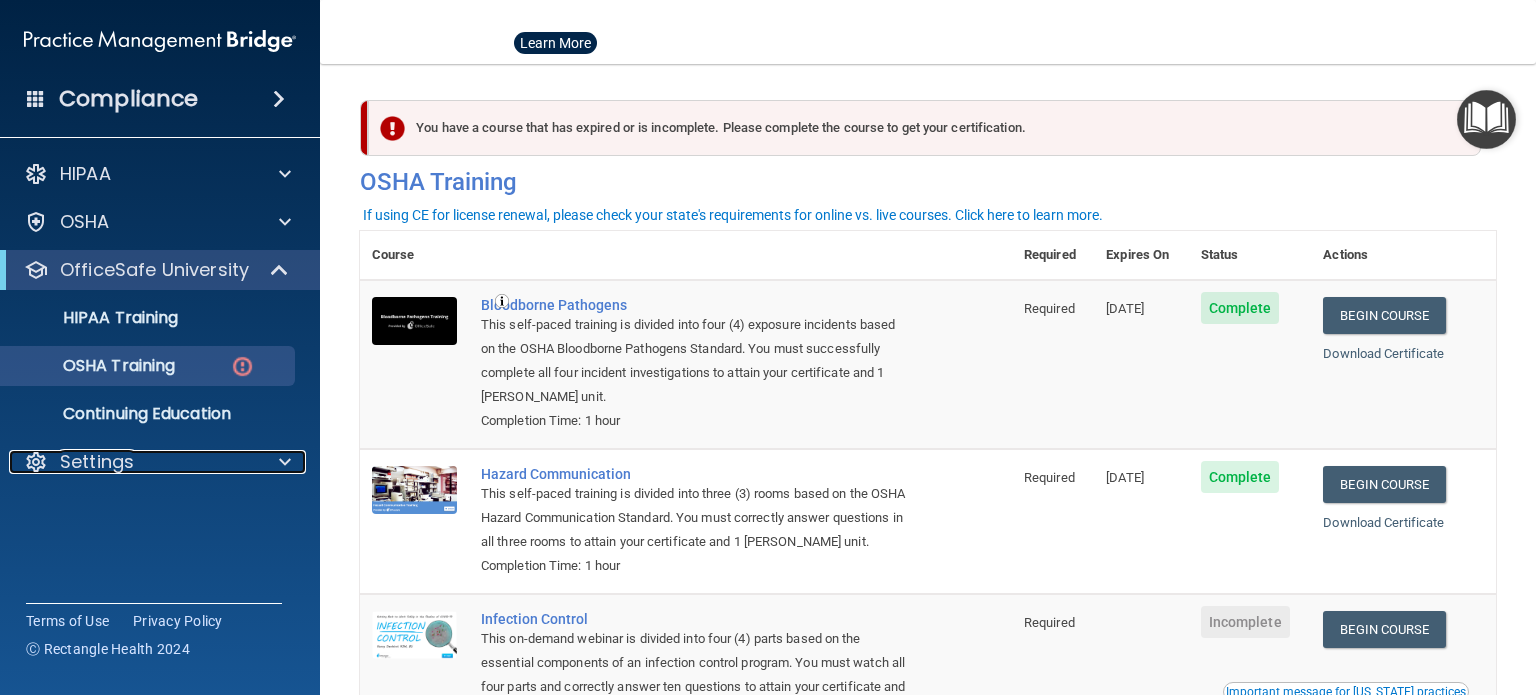 click at bounding box center (282, 462) 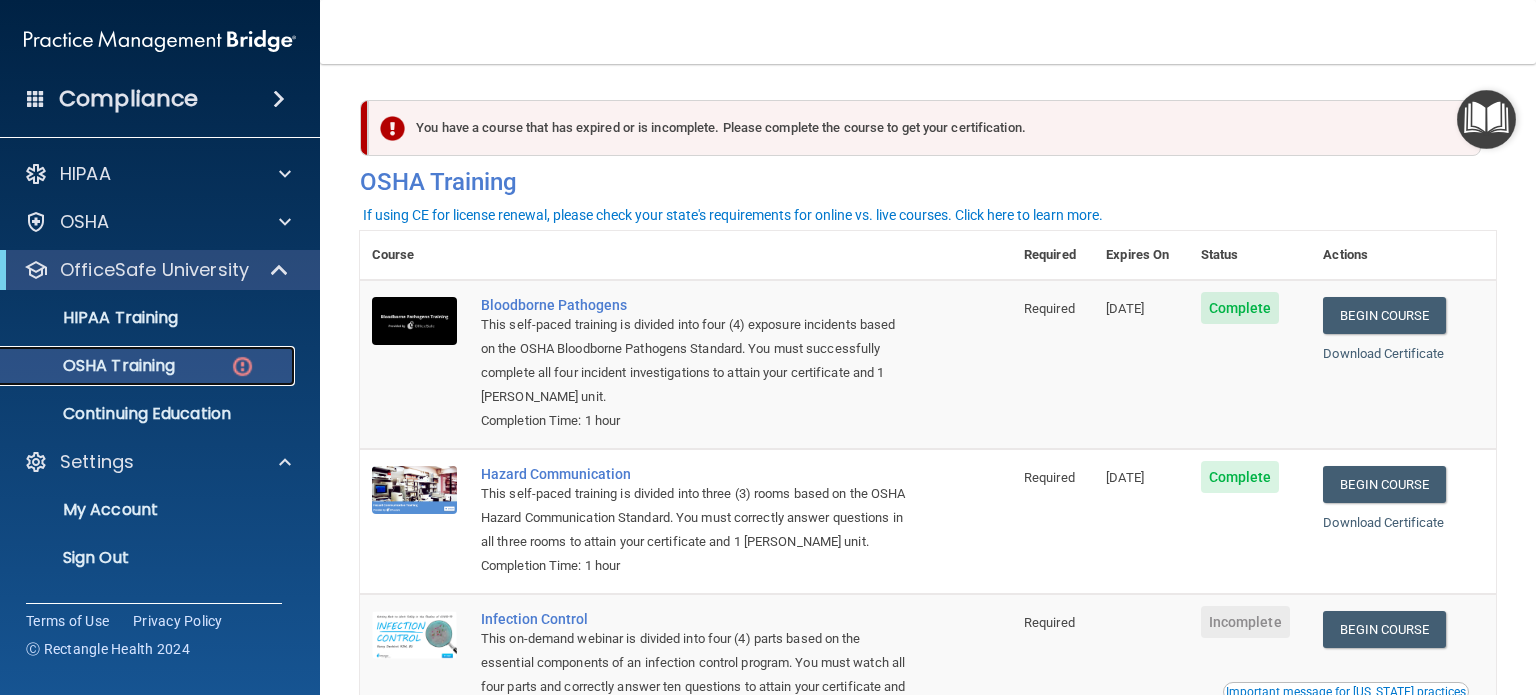 click on "OSHA Training" at bounding box center [137, 366] 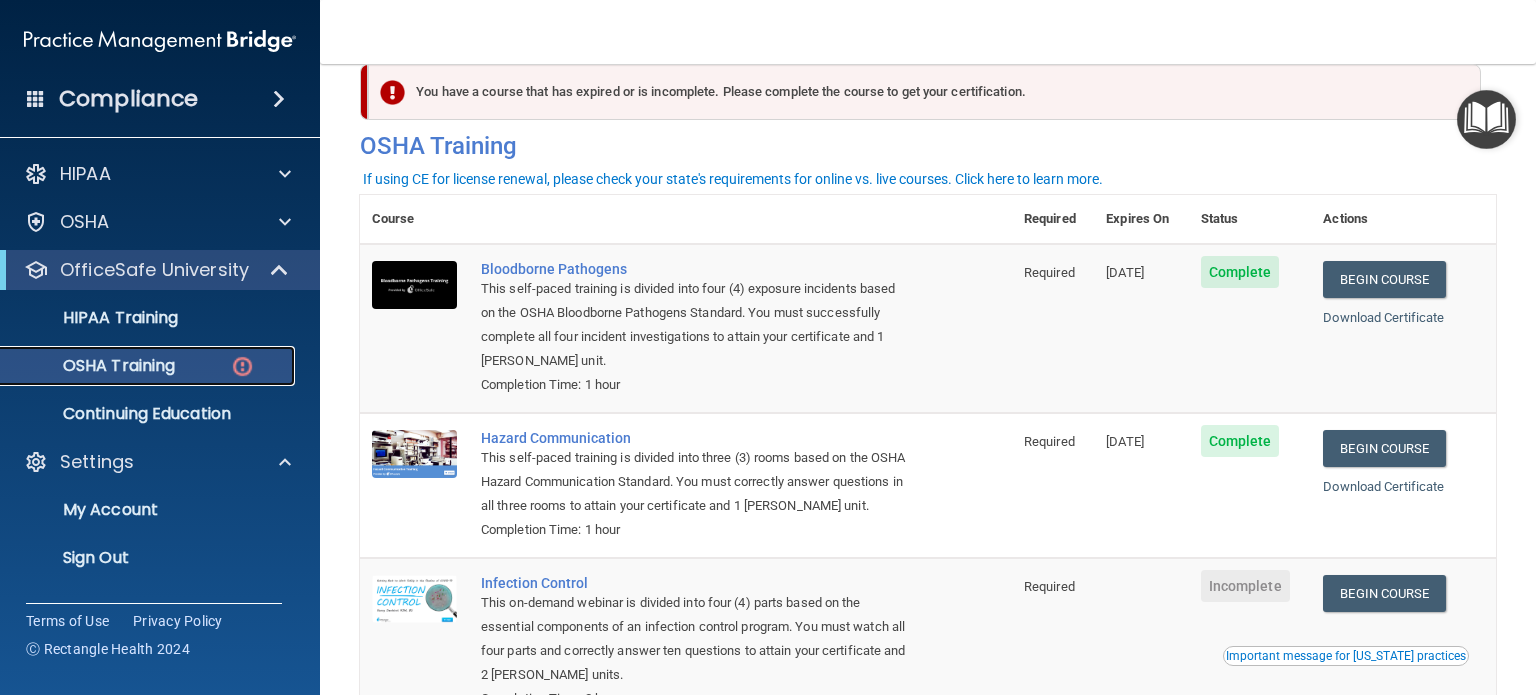 scroll, scrollTop: 0, scrollLeft: 0, axis: both 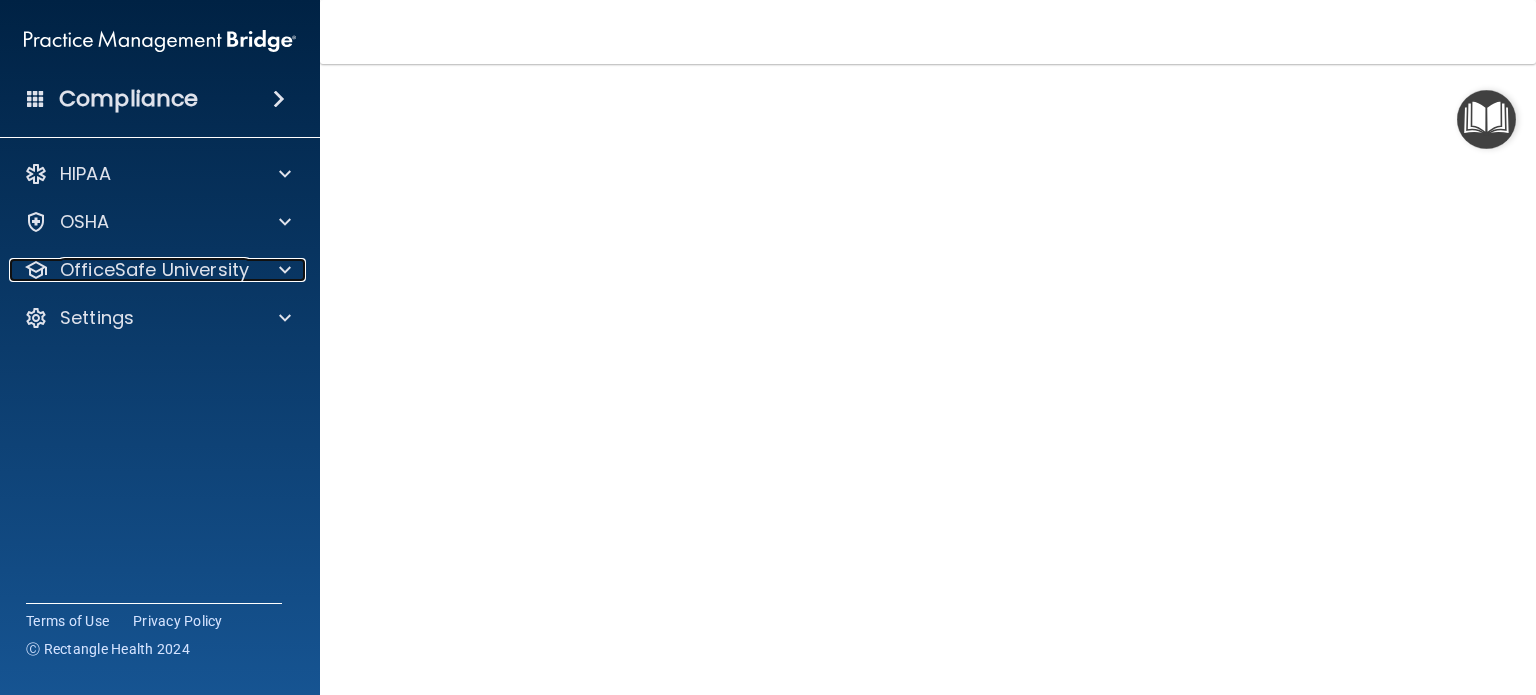 click on "OfficeSafe University" at bounding box center [154, 270] 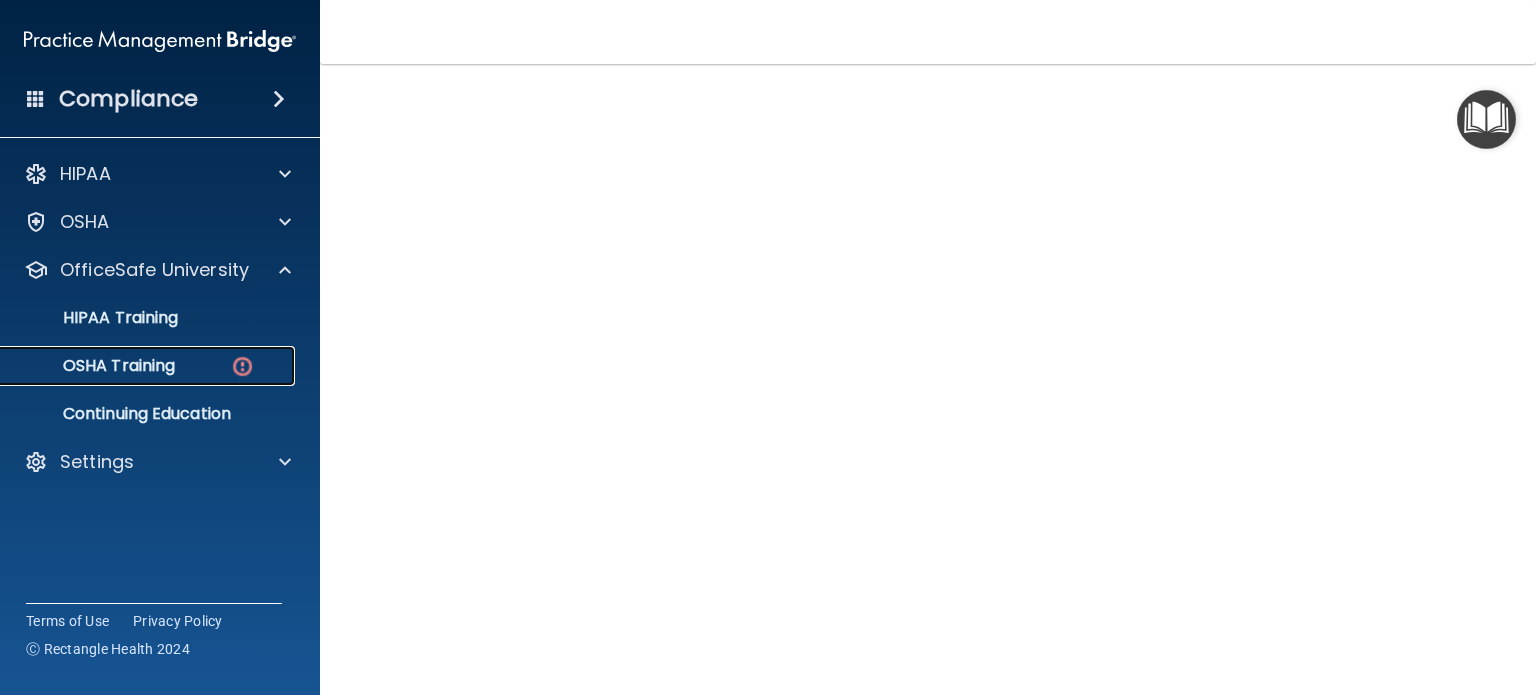click on "OSHA Training" at bounding box center [137, 366] 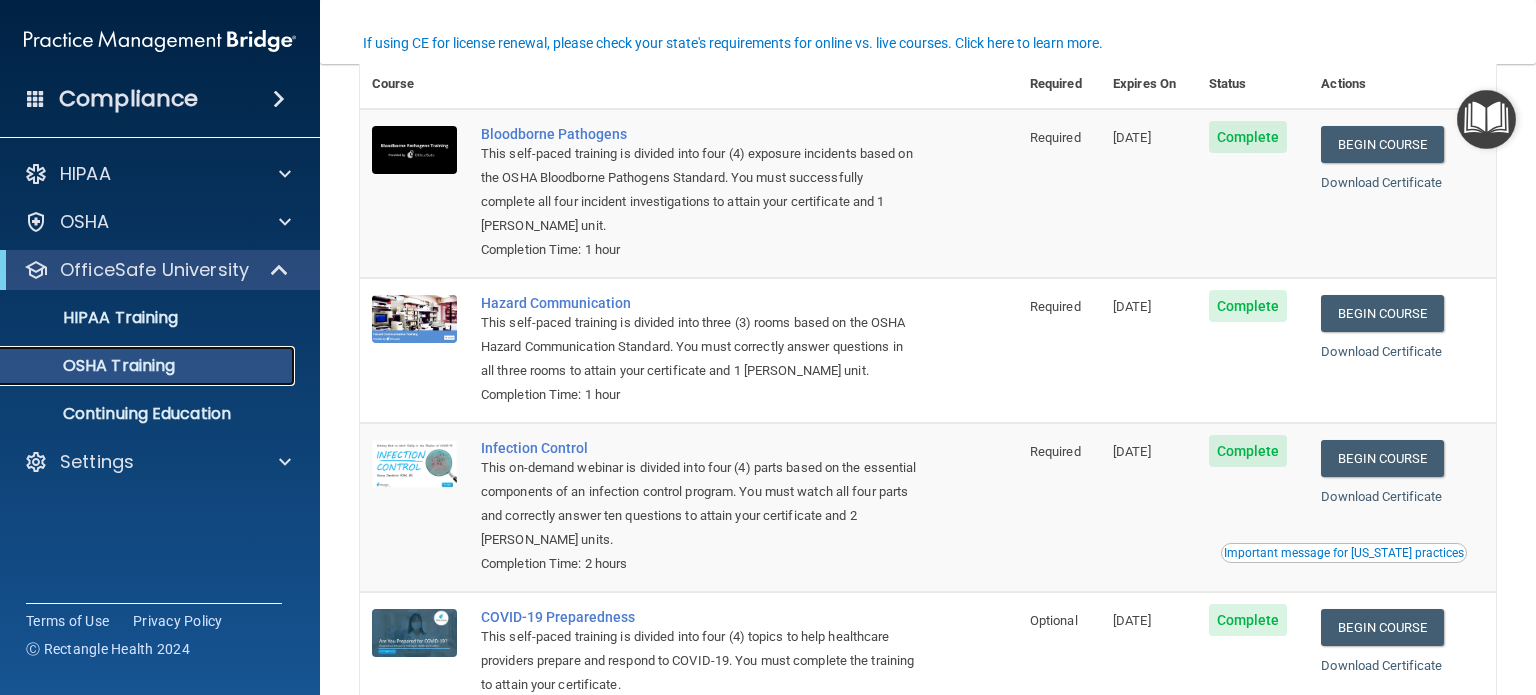 scroll, scrollTop: 263, scrollLeft: 0, axis: vertical 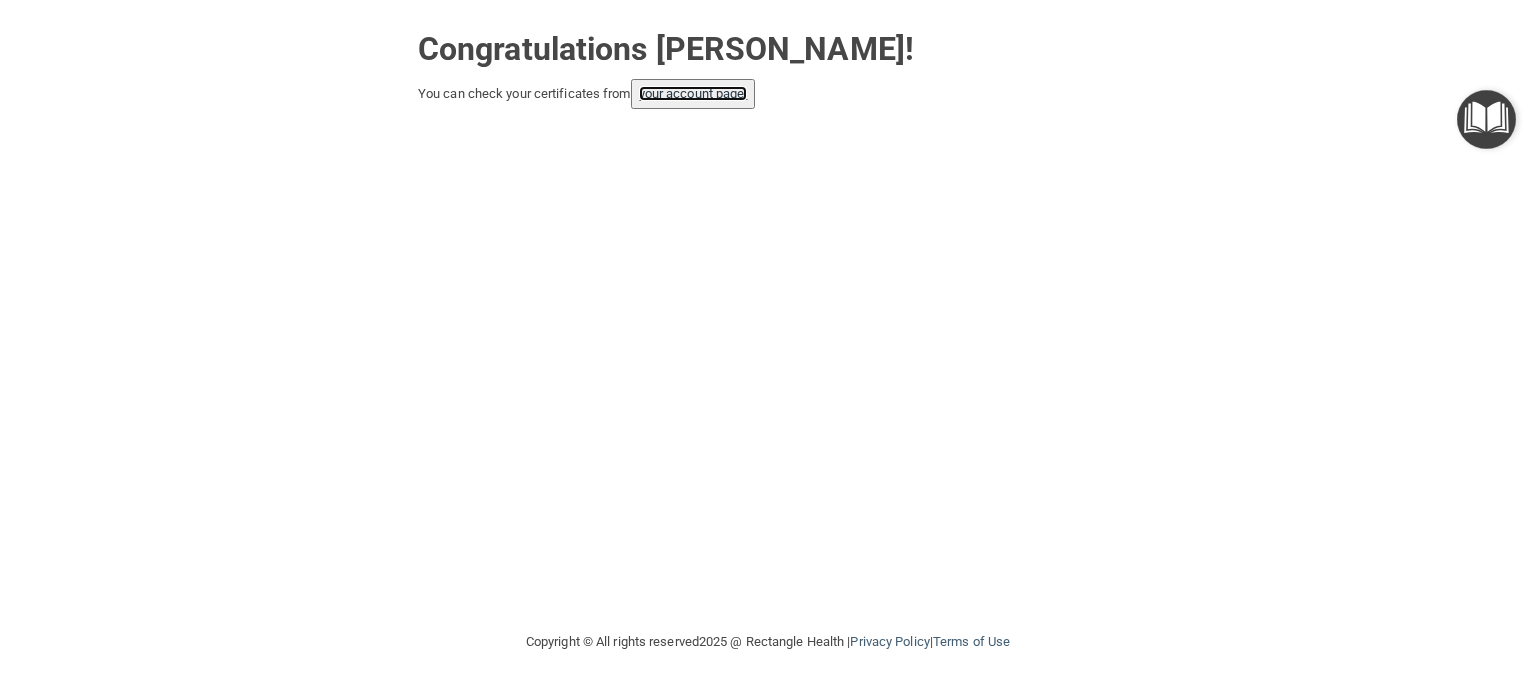 click on "your account page!" at bounding box center (693, 93) 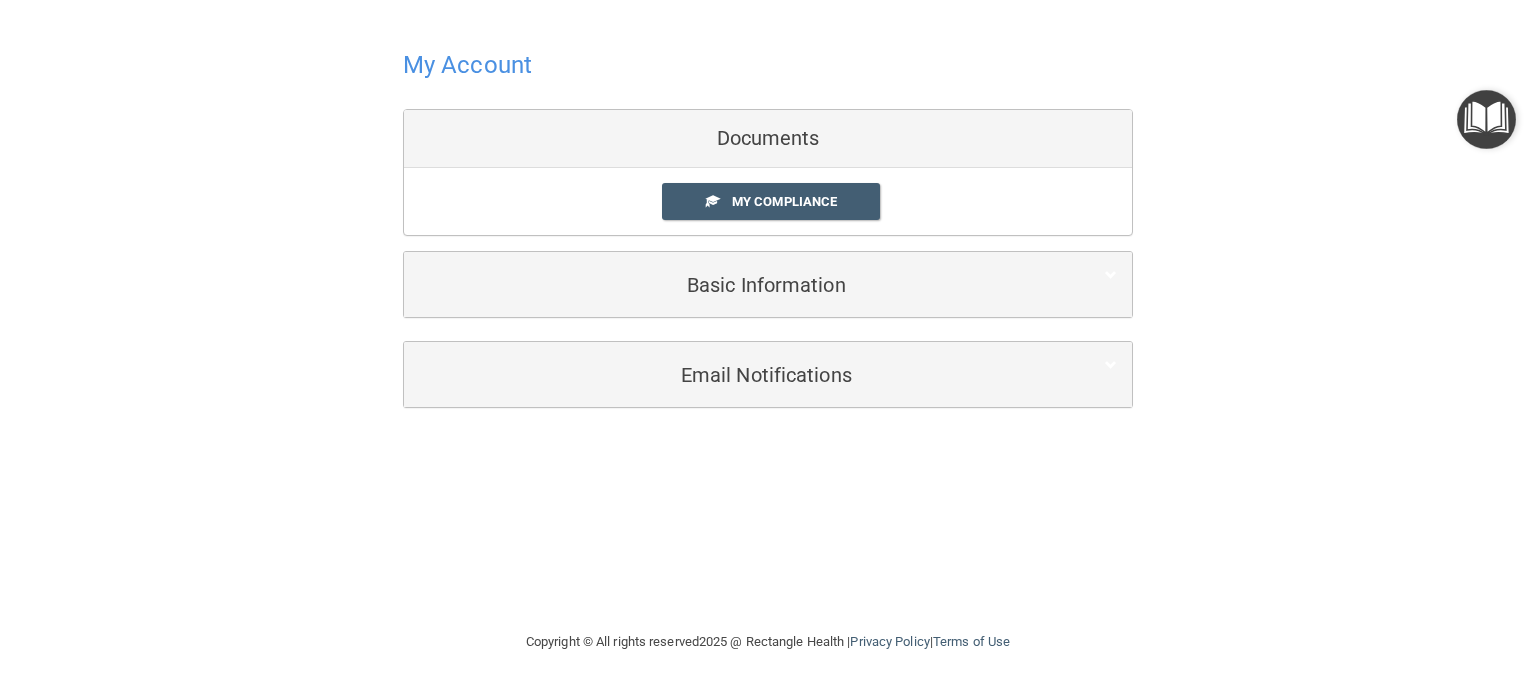 click on "My Compliance" at bounding box center (784, 201) 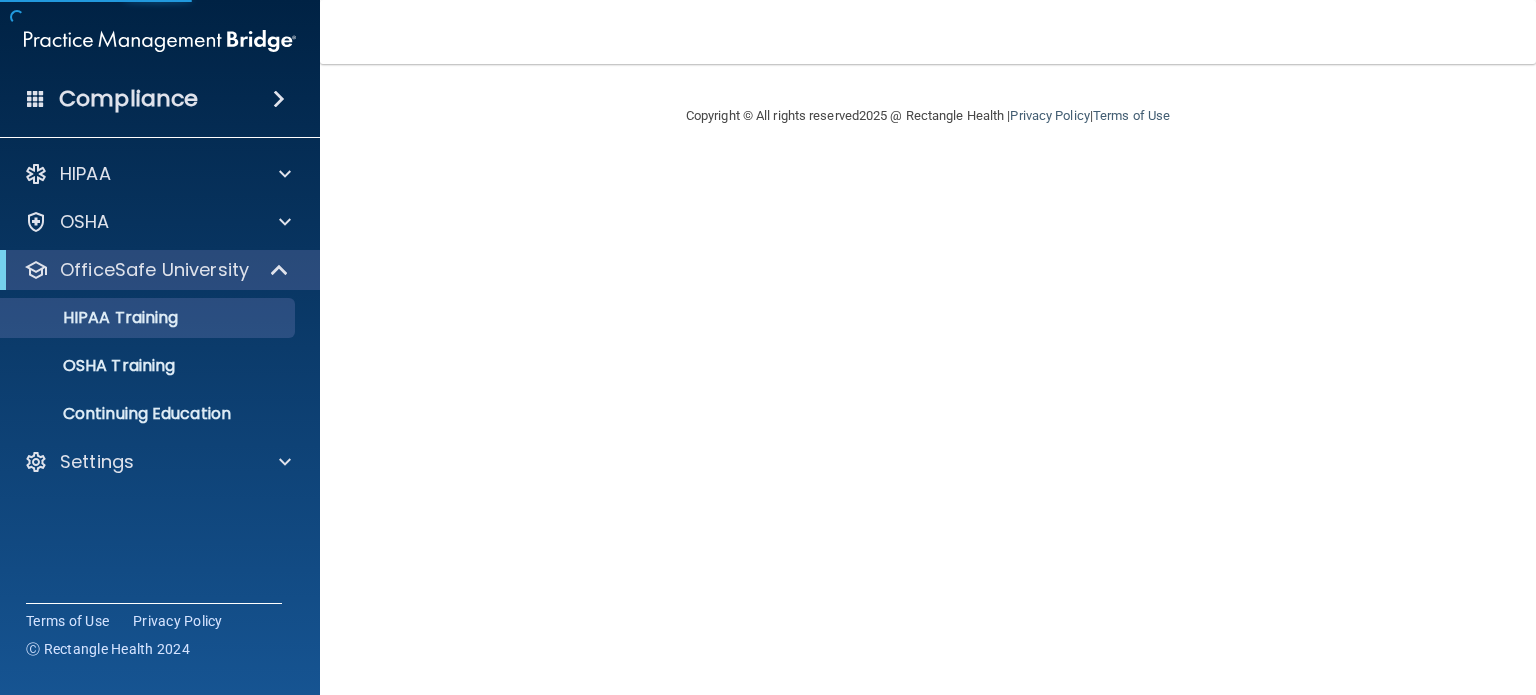 scroll, scrollTop: 0, scrollLeft: 0, axis: both 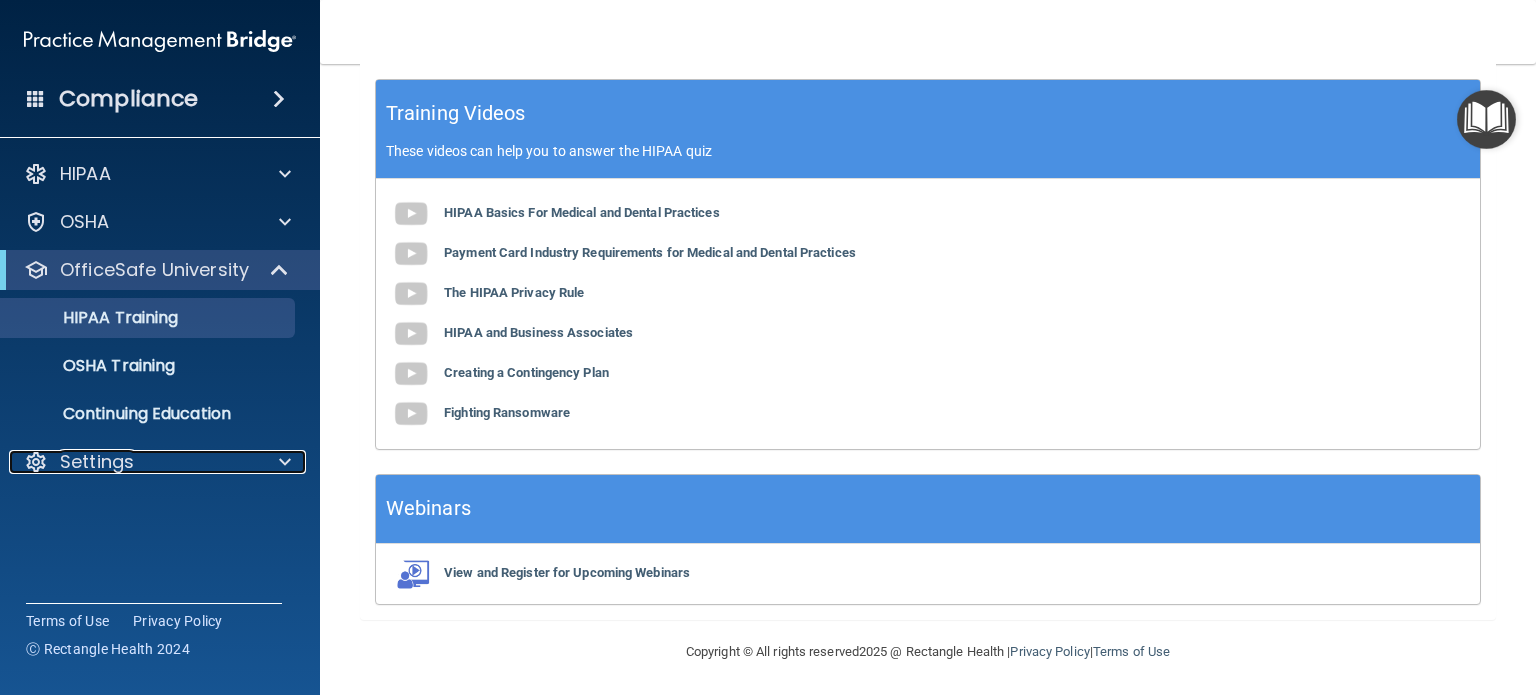click on "Settings" at bounding box center [97, 462] 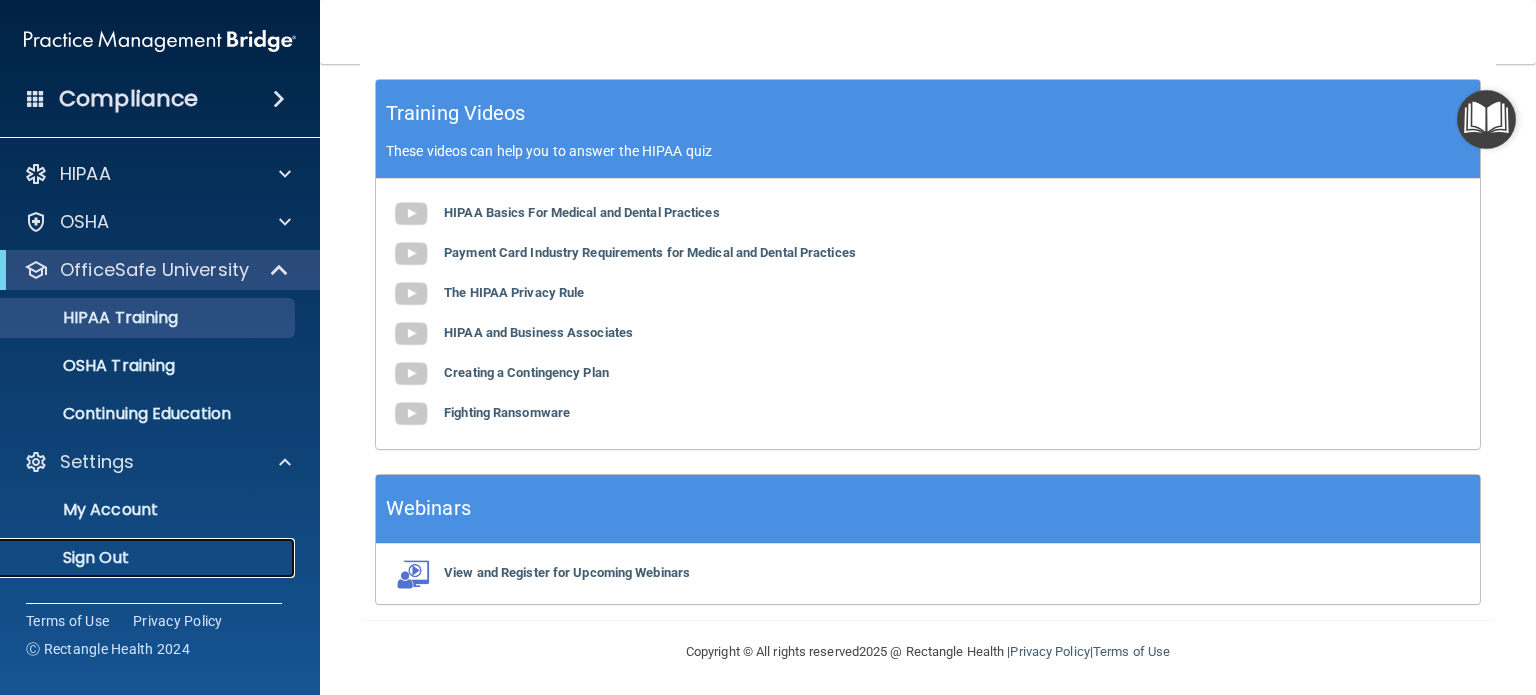click on "Sign Out" at bounding box center [149, 558] 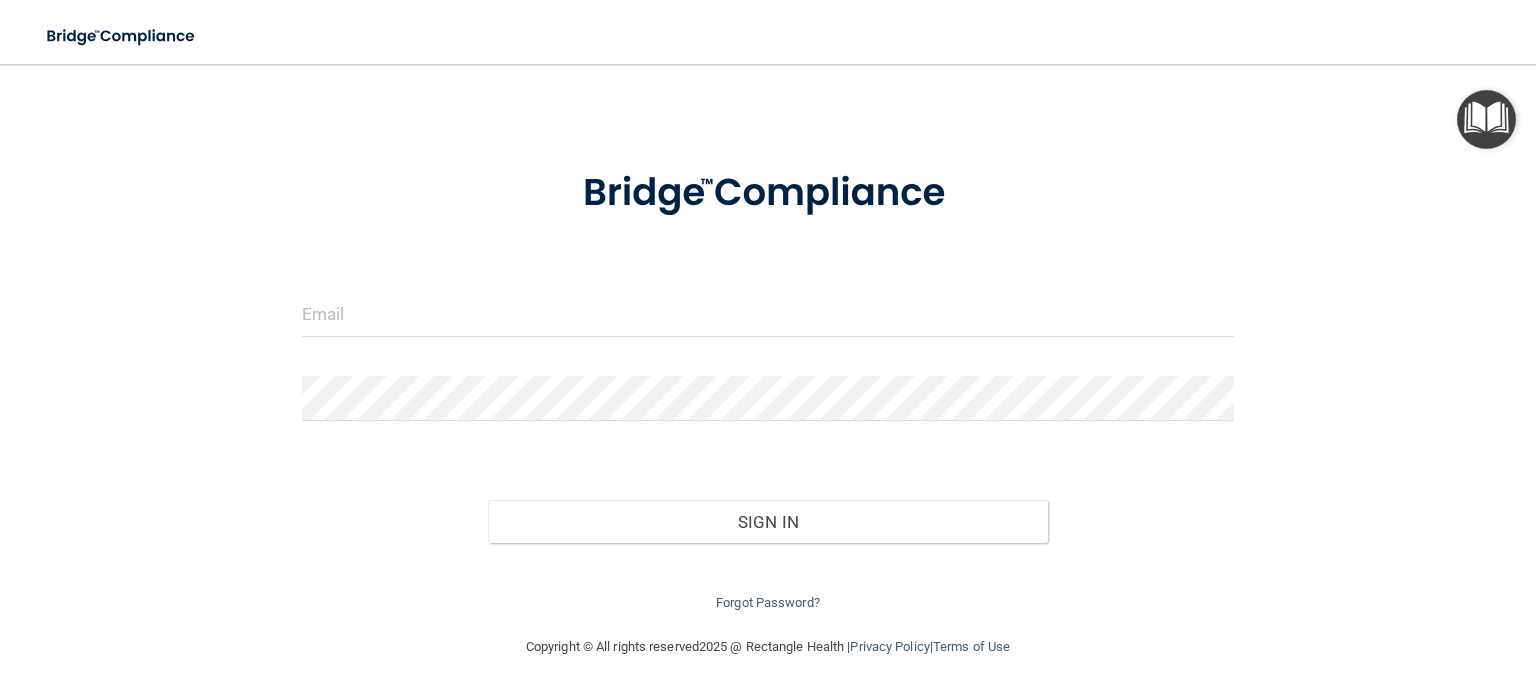 scroll, scrollTop: 40, scrollLeft: 0, axis: vertical 